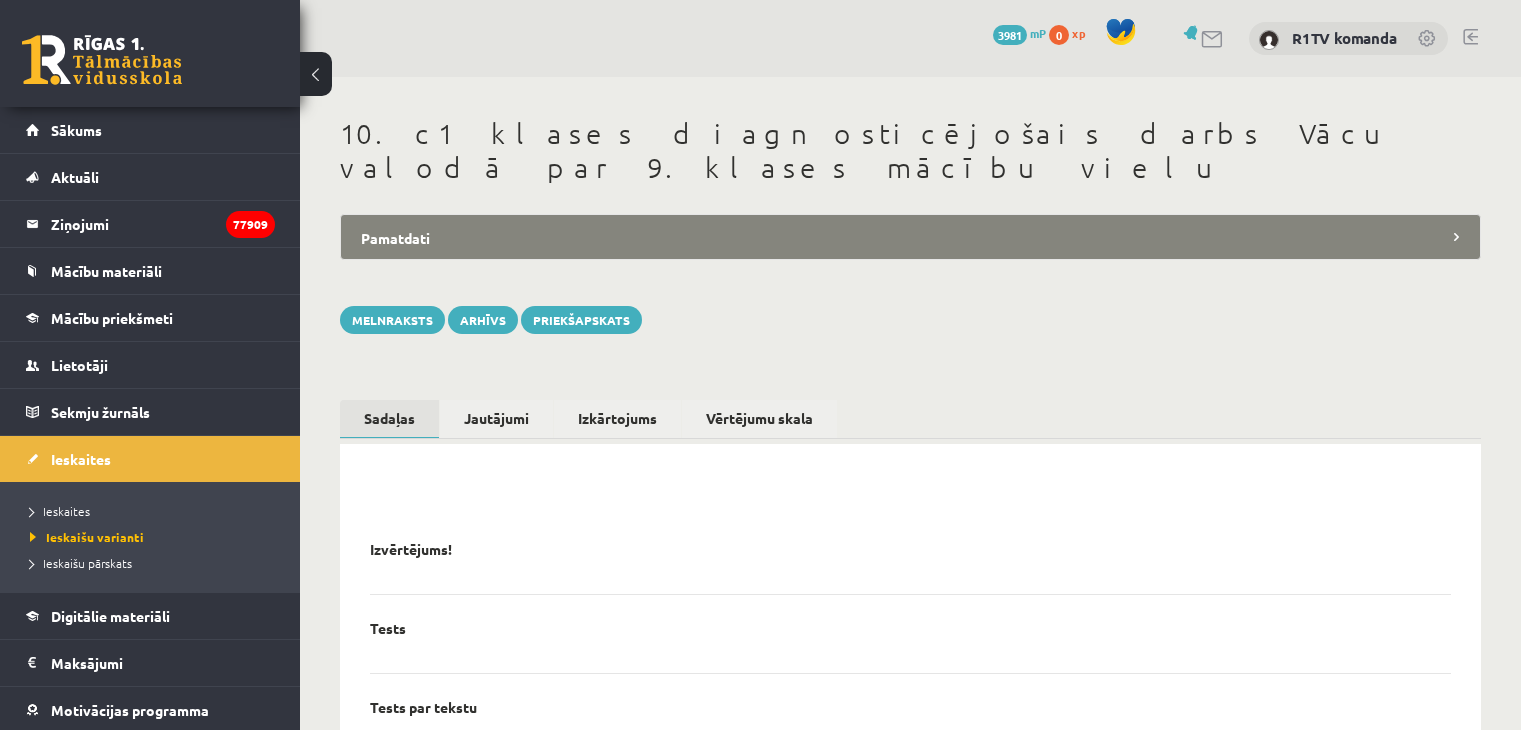 scroll, scrollTop: 0, scrollLeft: 0, axis: both 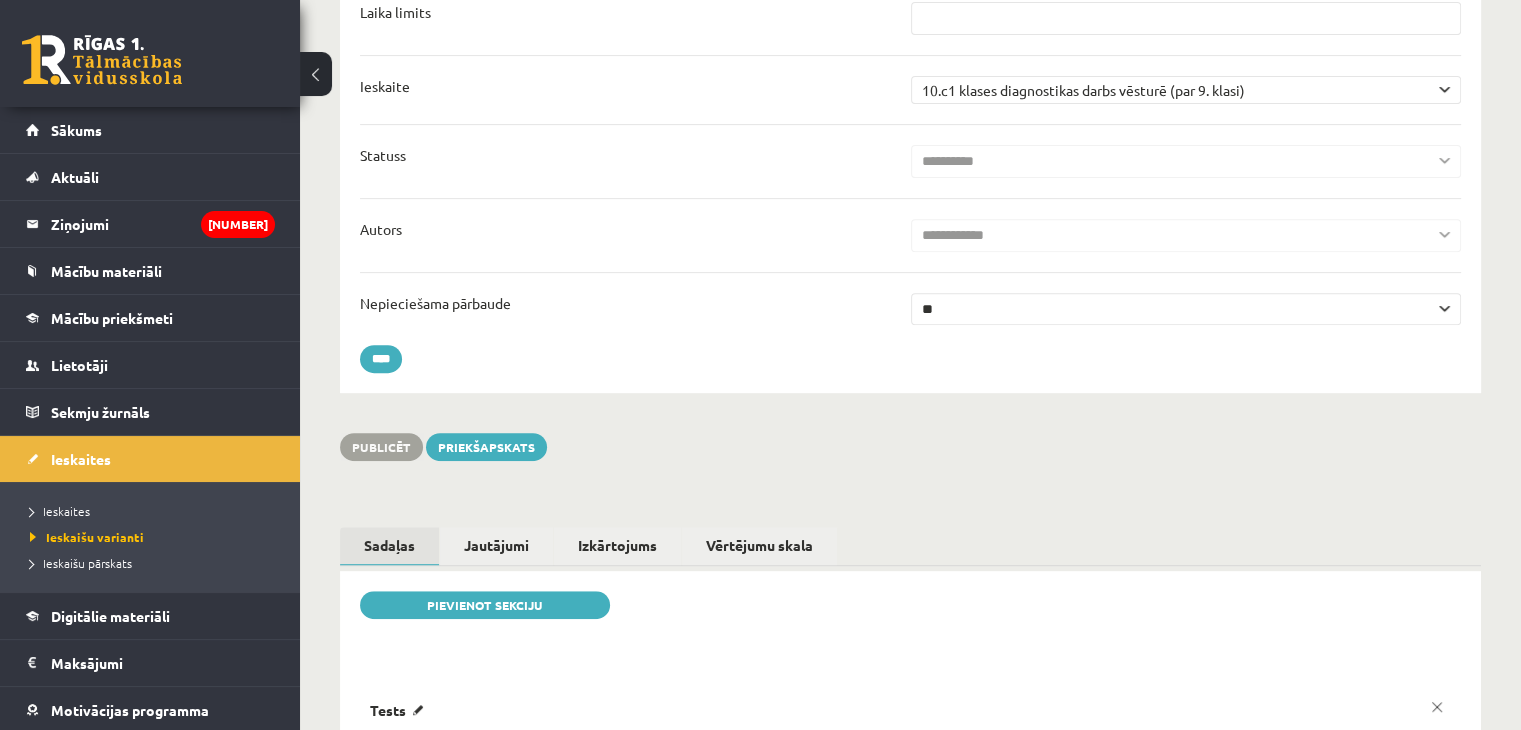 click on "**
**" at bounding box center [1186, 309] 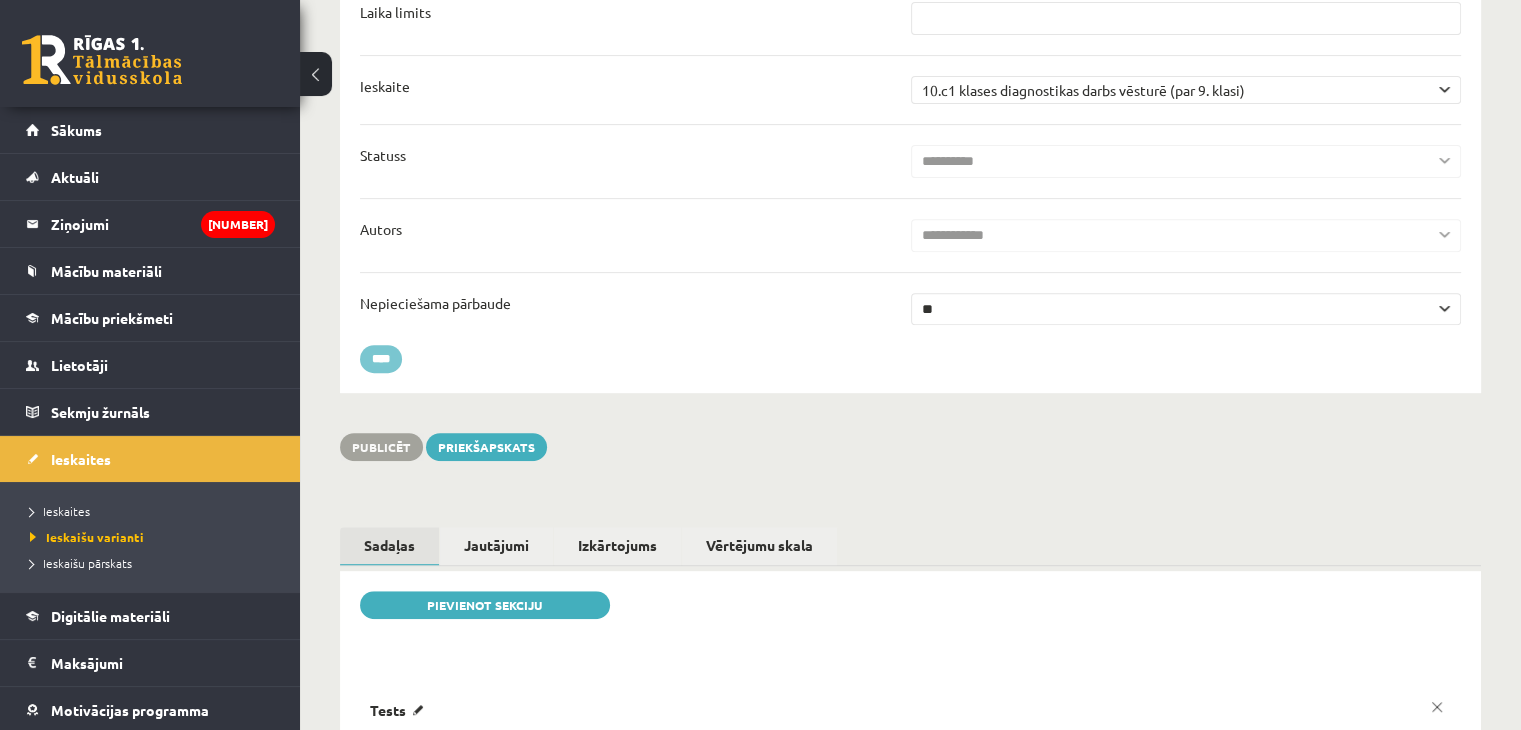 click on "****" at bounding box center [381, 359] 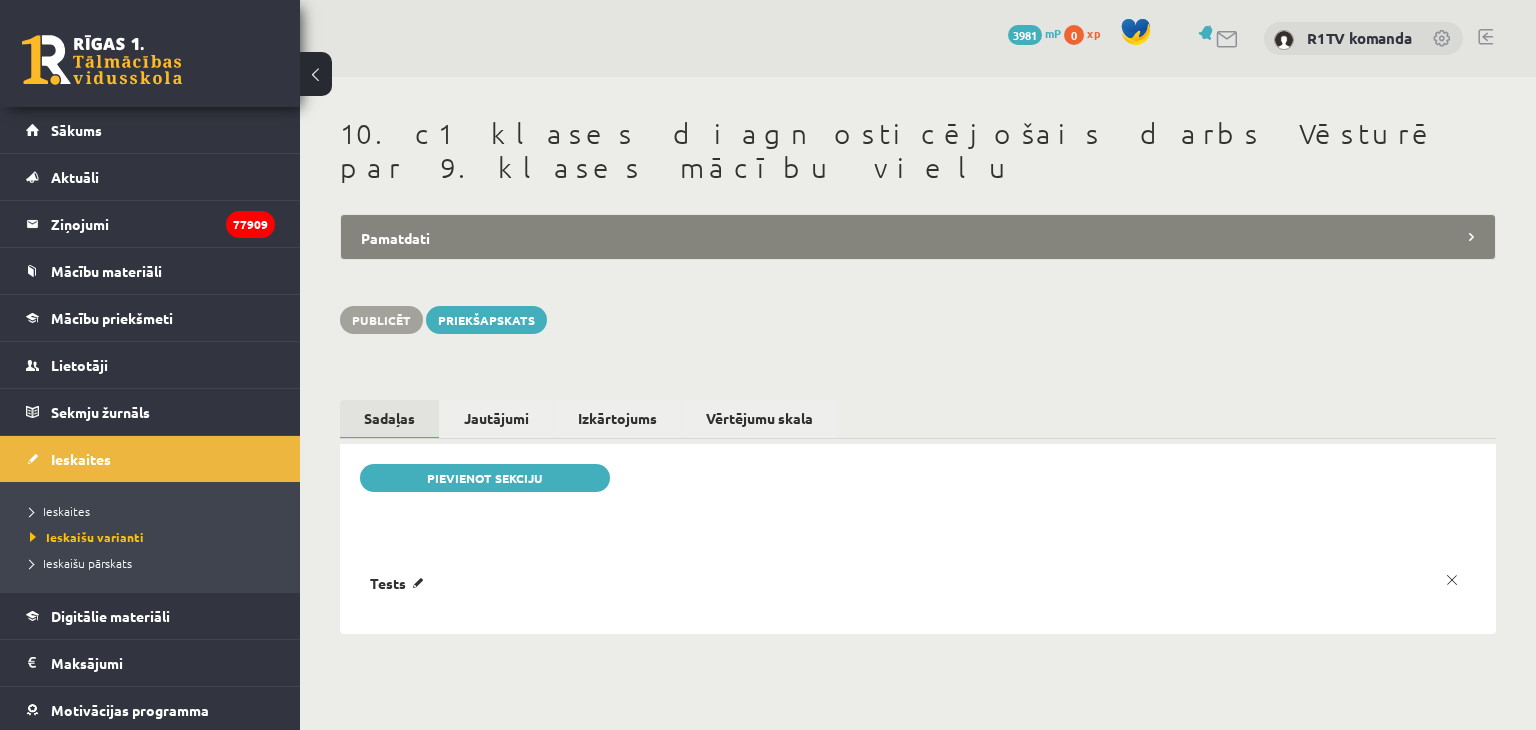 scroll, scrollTop: 0, scrollLeft: 0, axis: both 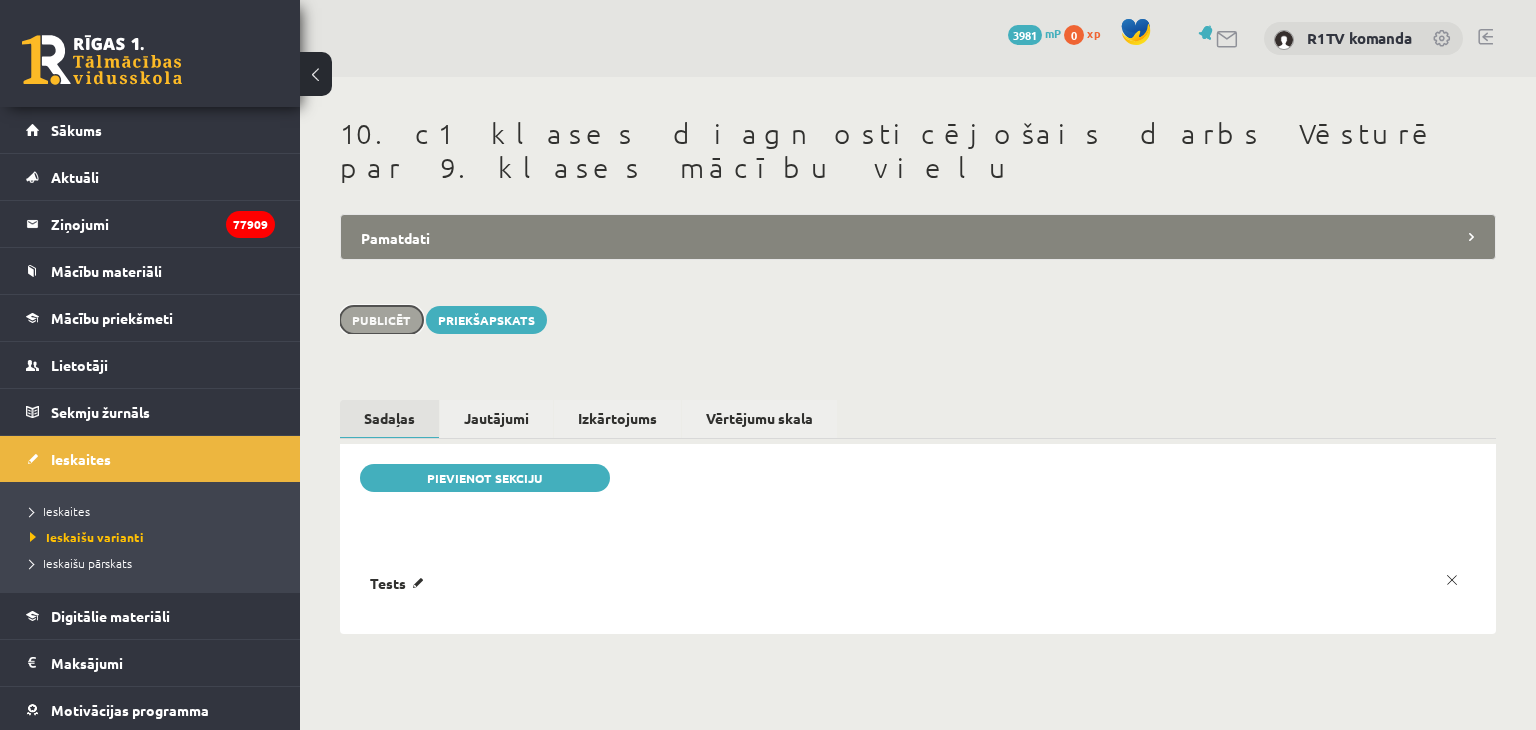 click on "Publicēt" at bounding box center (381, 320) 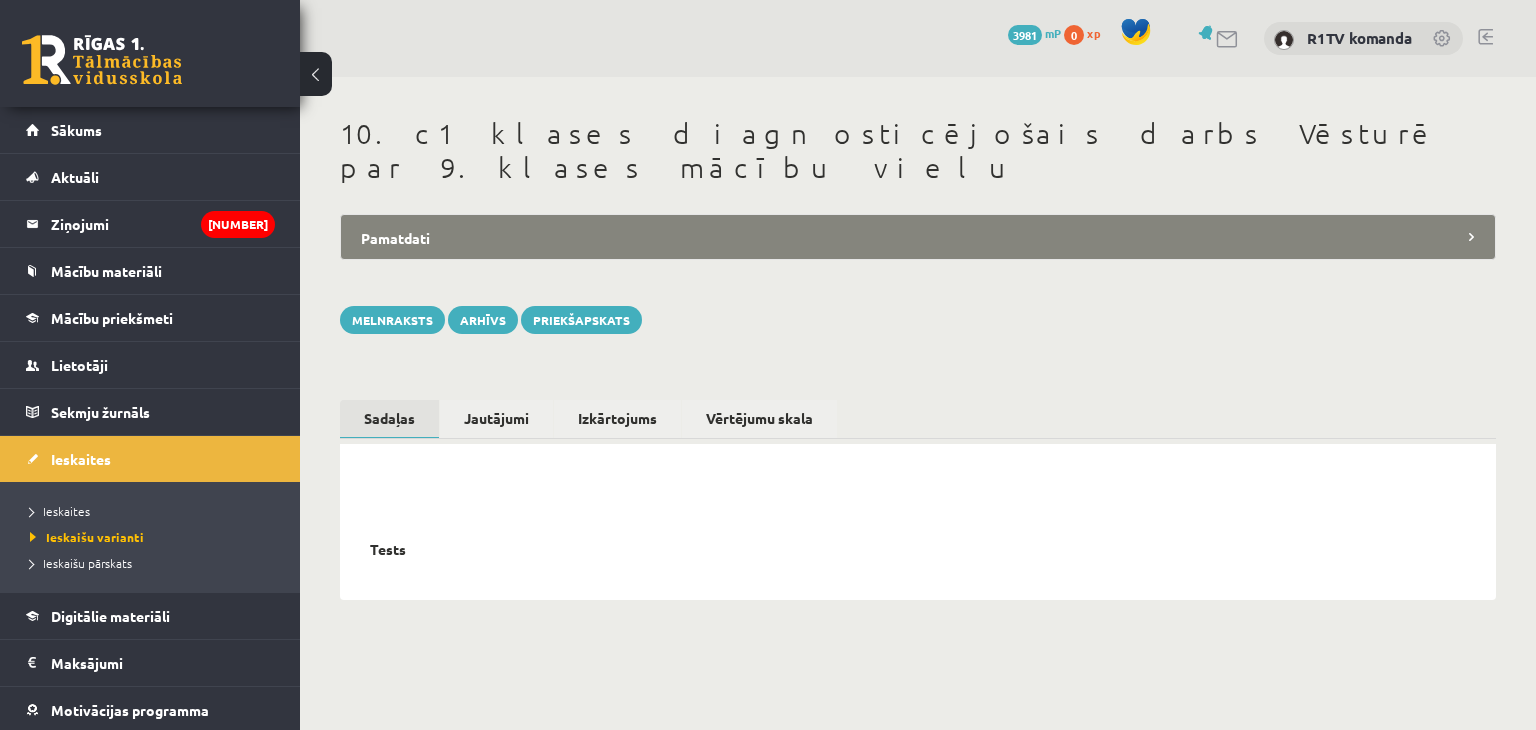 scroll, scrollTop: 0, scrollLeft: 0, axis: both 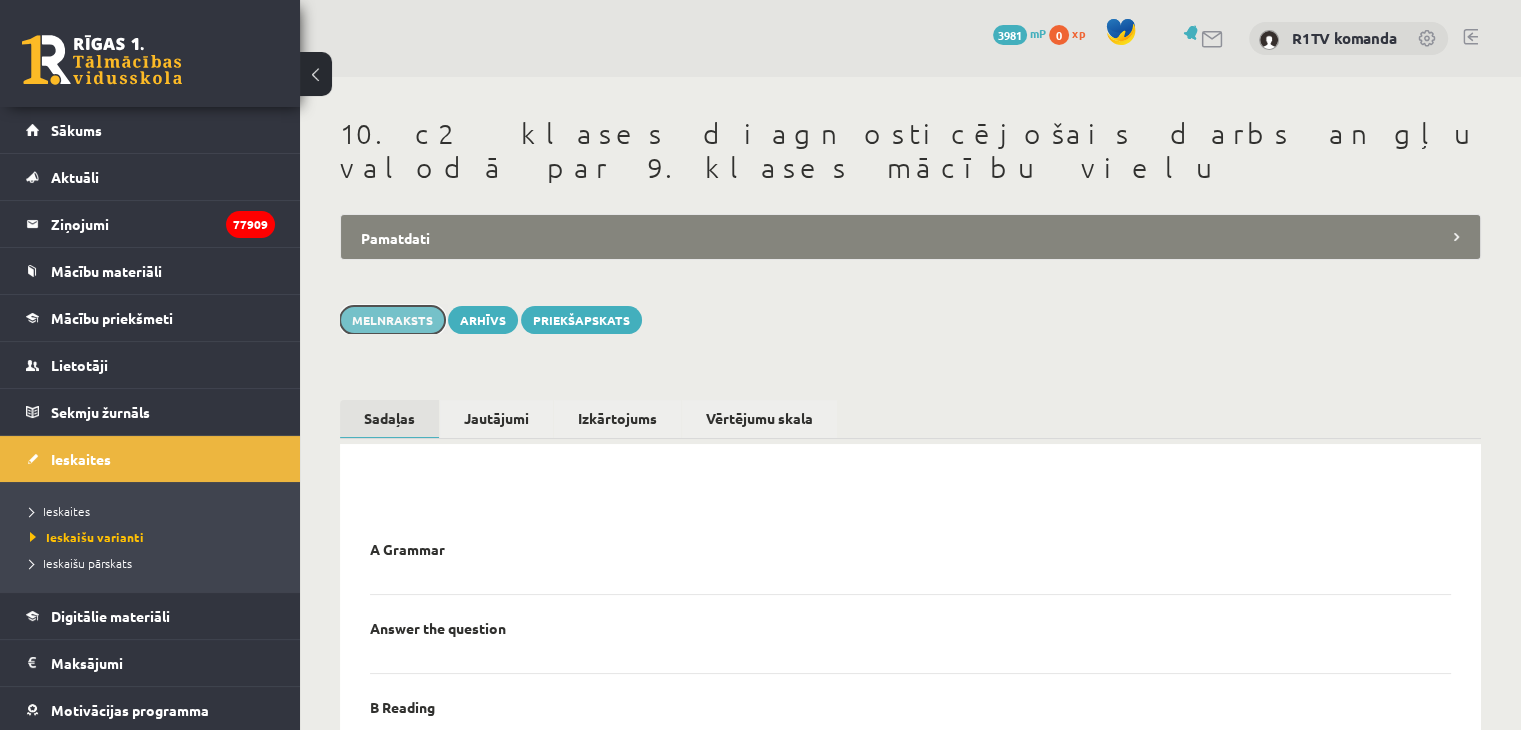 click on "Melnraksts" at bounding box center (392, 320) 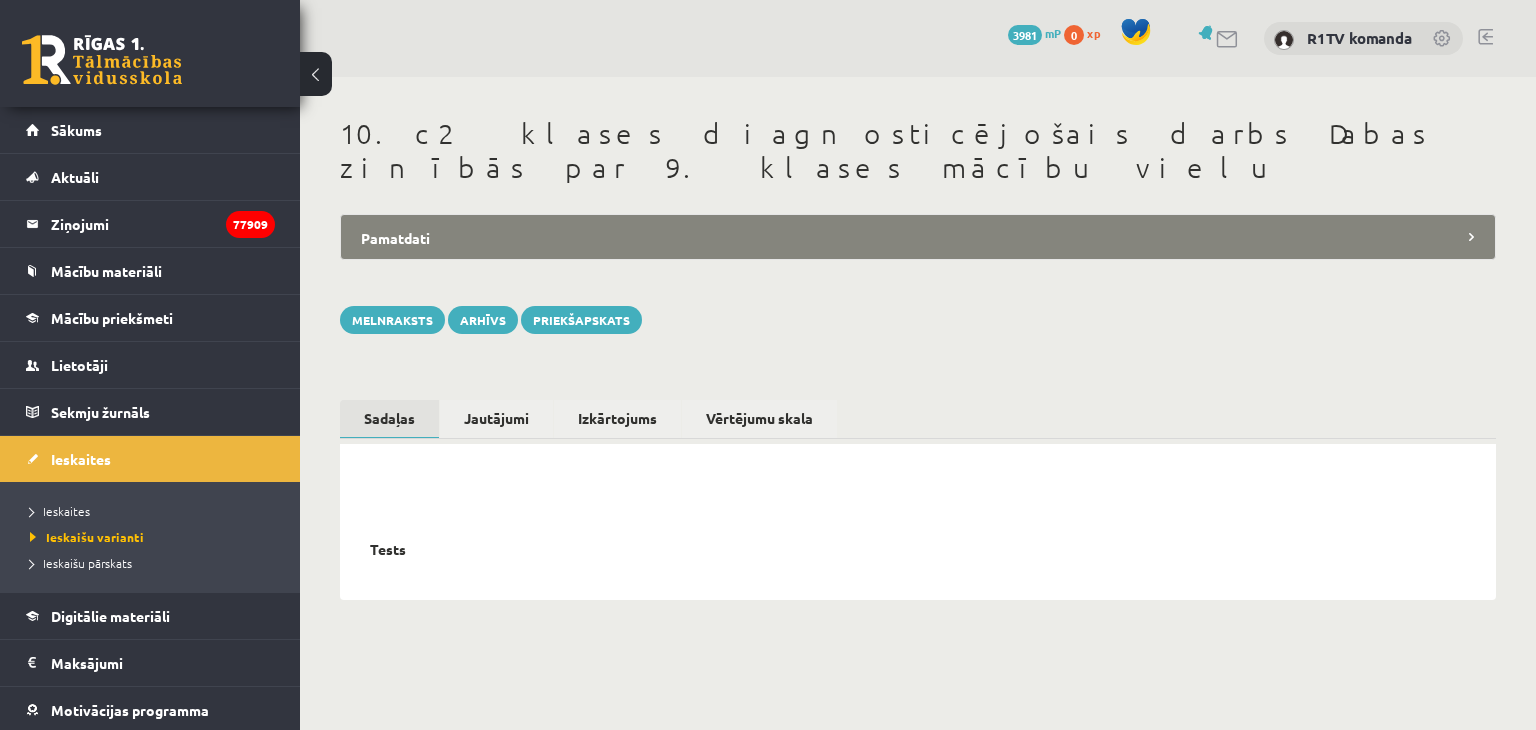 scroll, scrollTop: 0, scrollLeft: 0, axis: both 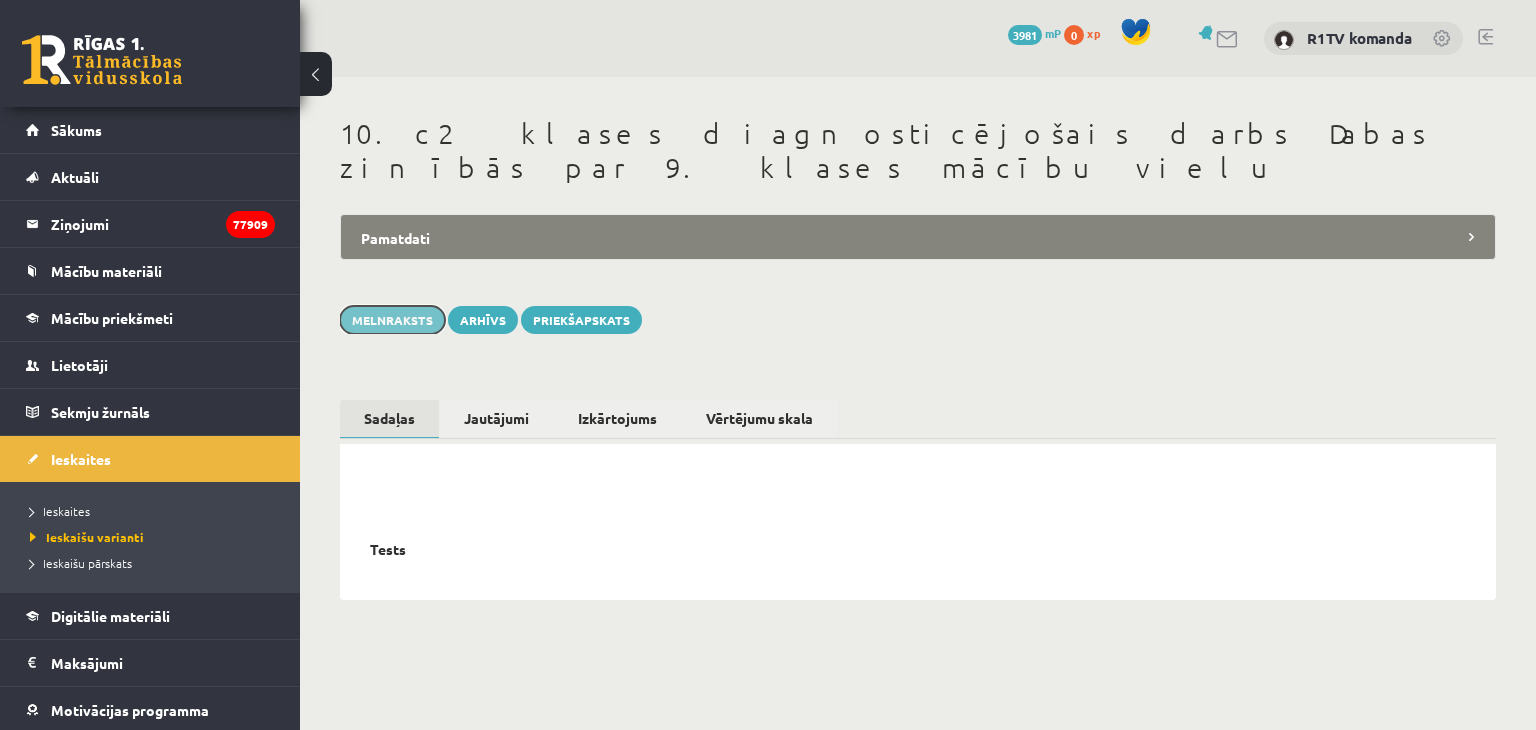 click on "Melnraksts" at bounding box center (392, 320) 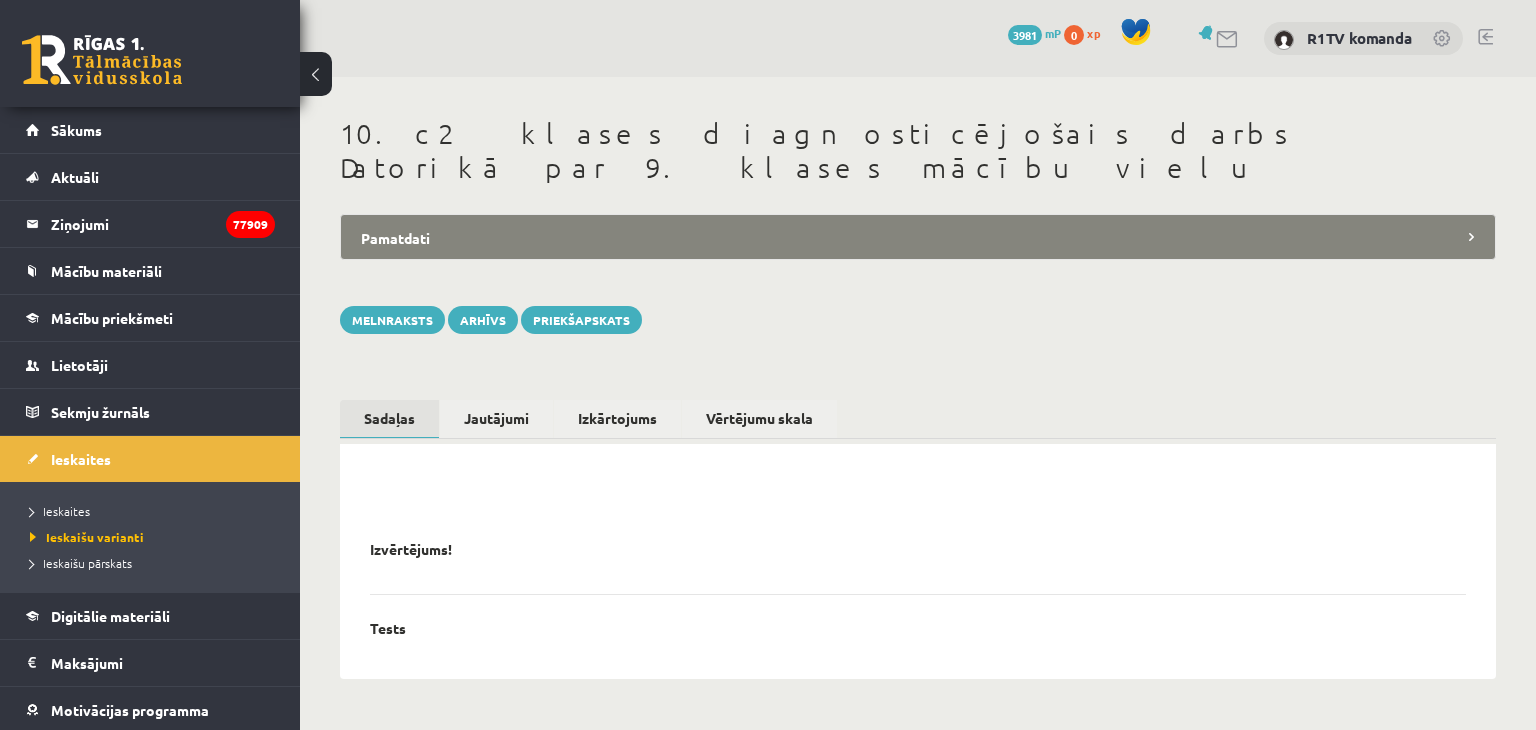 scroll, scrollTop: 0, scrollLeft: 0, axis: both 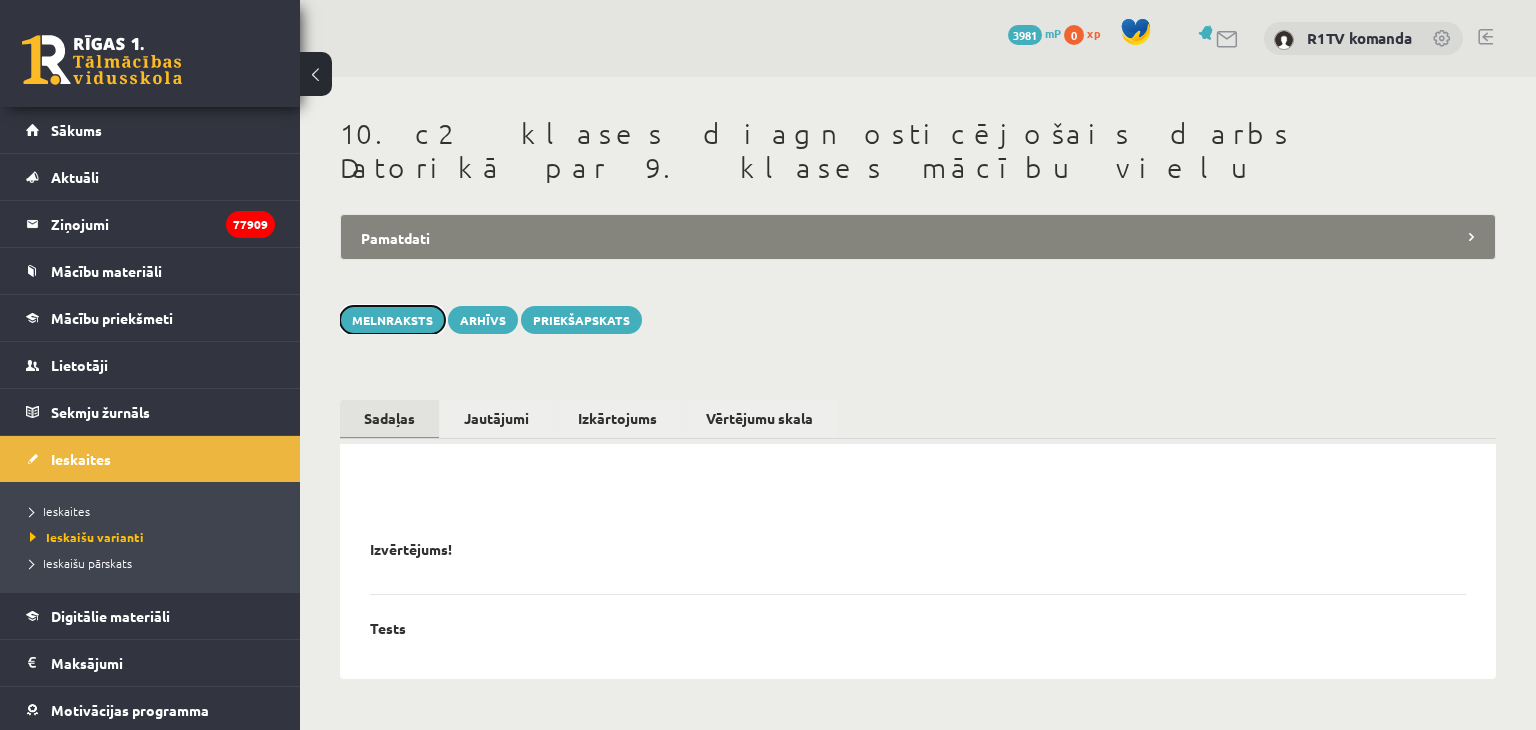 drag, startPoint x: 399, startPoint y: 285, endPoint x: 448, endPoint y: 277, distance: 49.648766 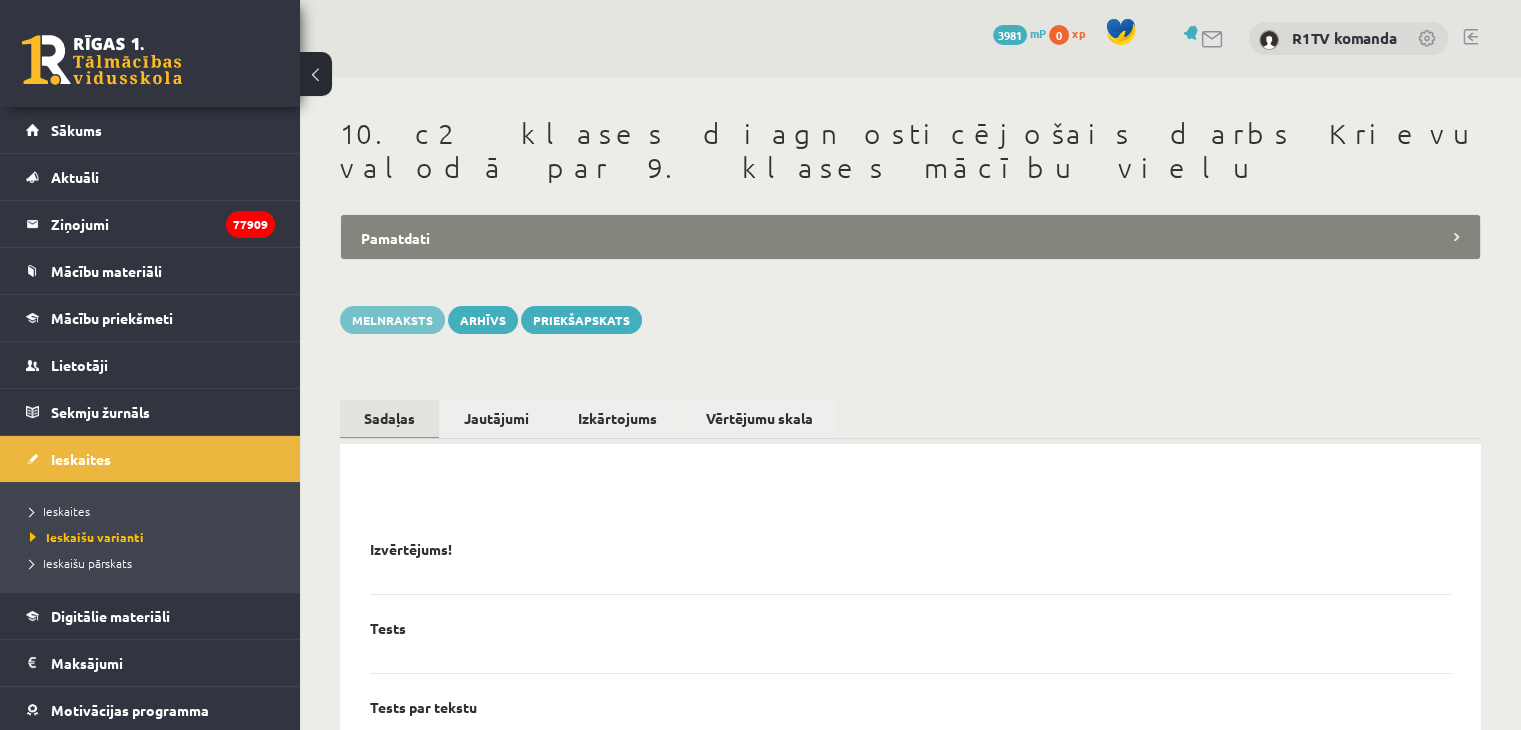 scroll, scrollTop: 0, scrollLeft: 0, axis: both 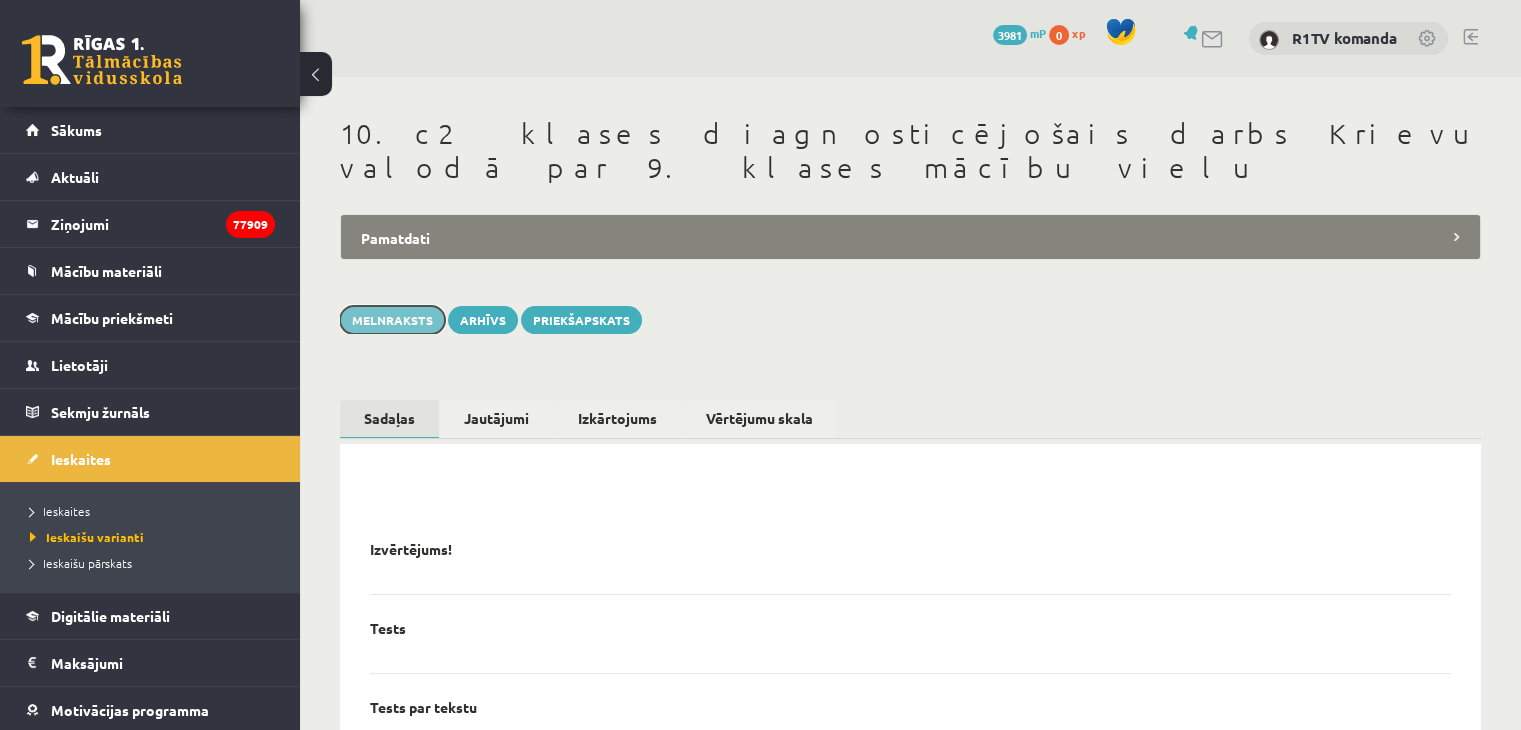 drag, startPoint x: 396, startPoint y: 291, endPoint x: 409, endPoint y: 281, distance: 16.40122 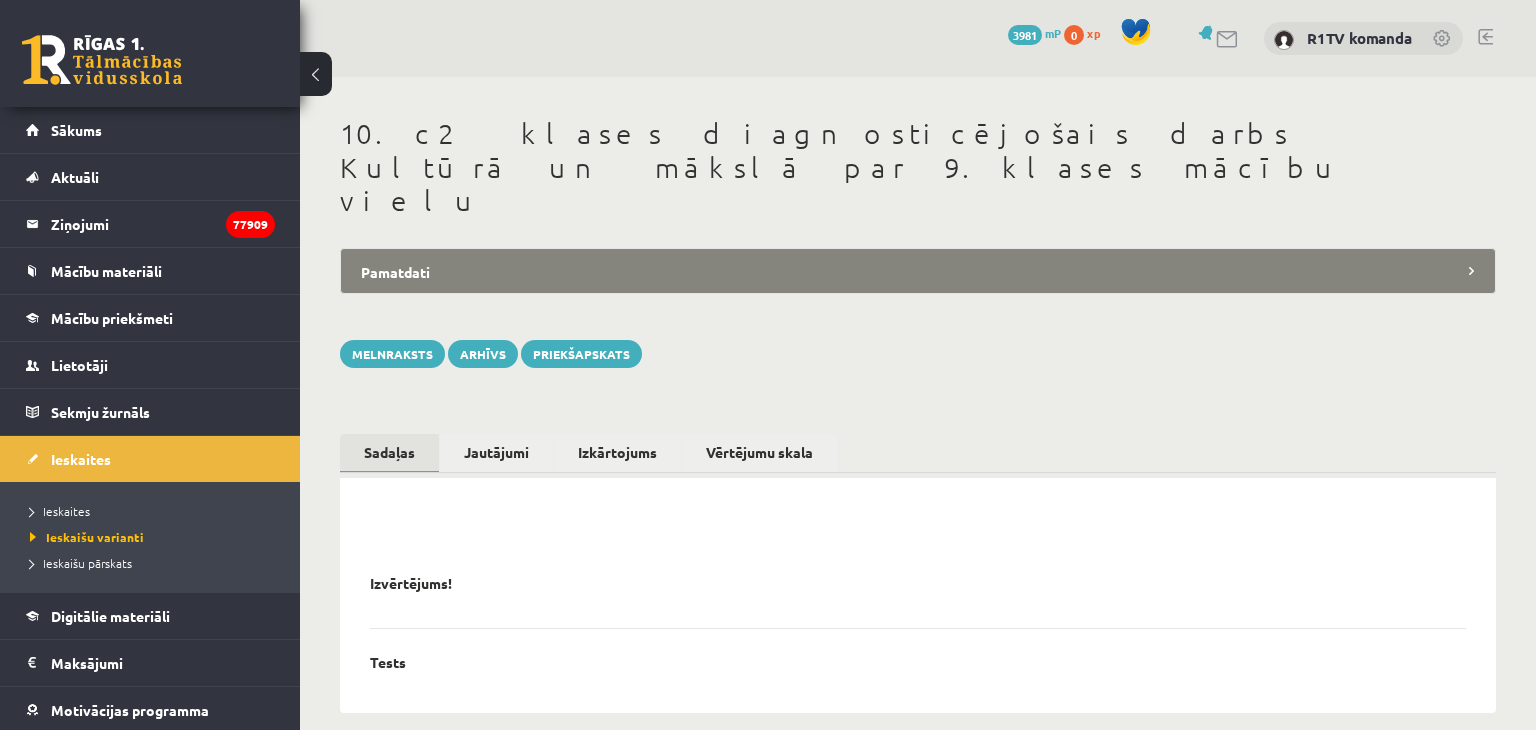 scroll, scrollTop: 0, scrollLeft: 0, axis: both 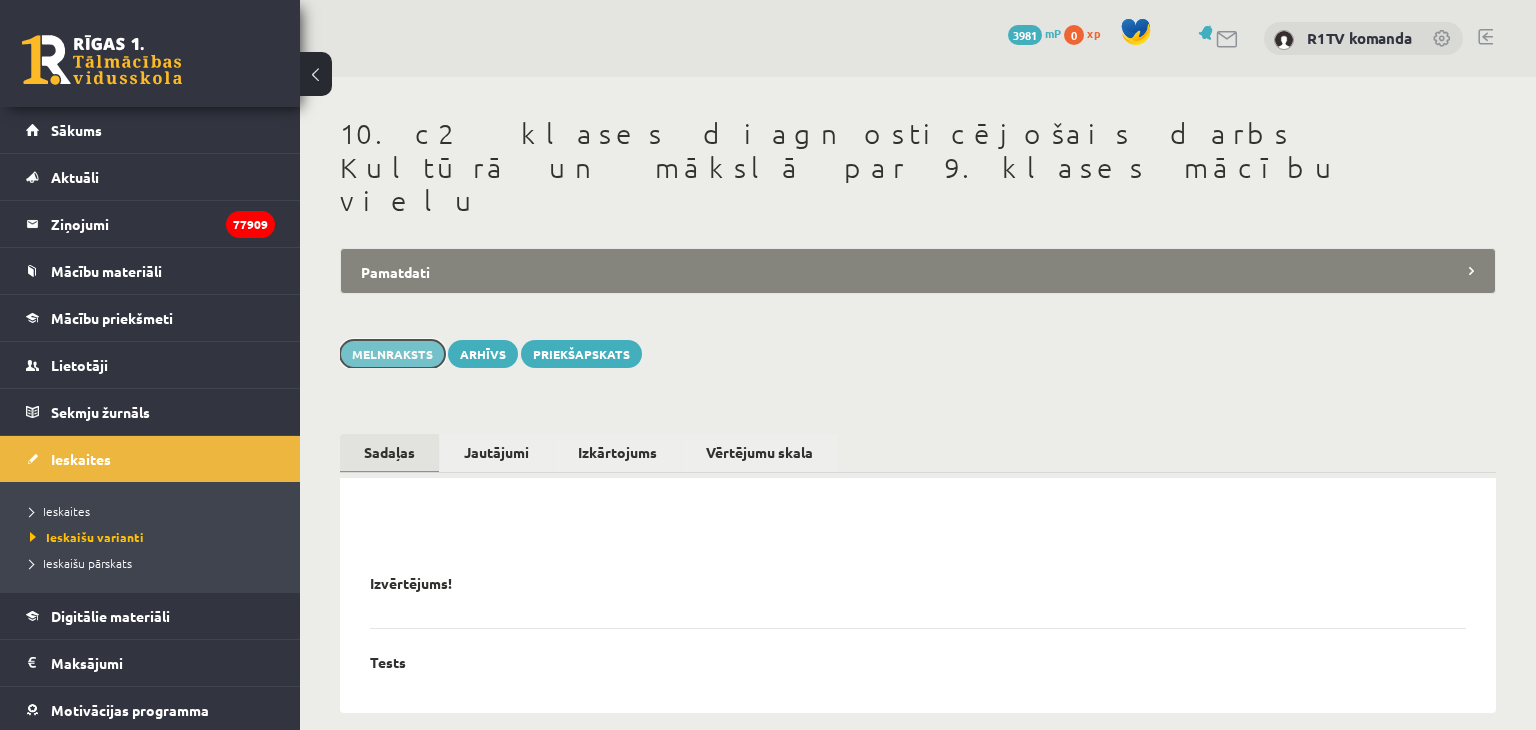 click on "Melnraksts" at bounding box center (392, 354) 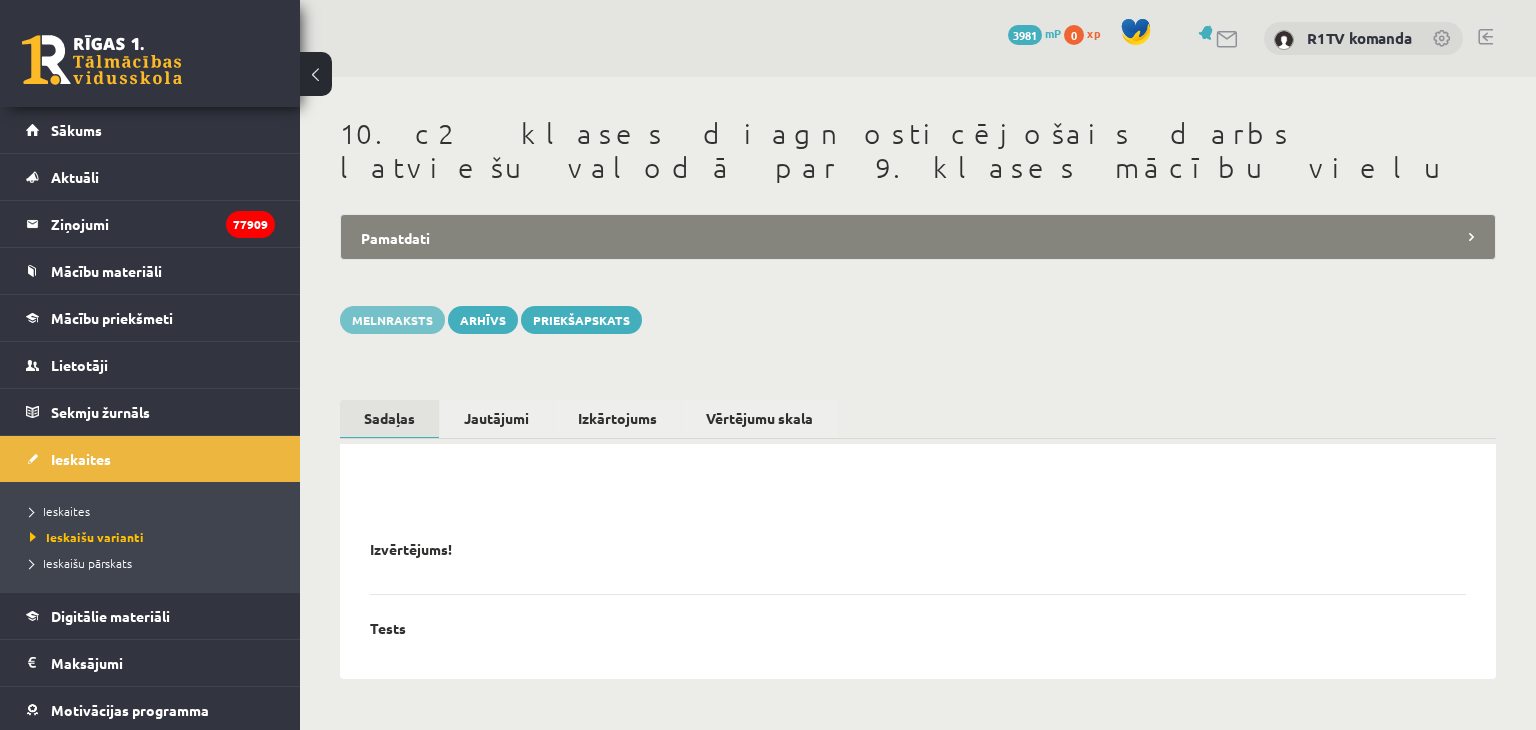 scroll, scrollTop: 0, scrollLeft: 0, axis: both 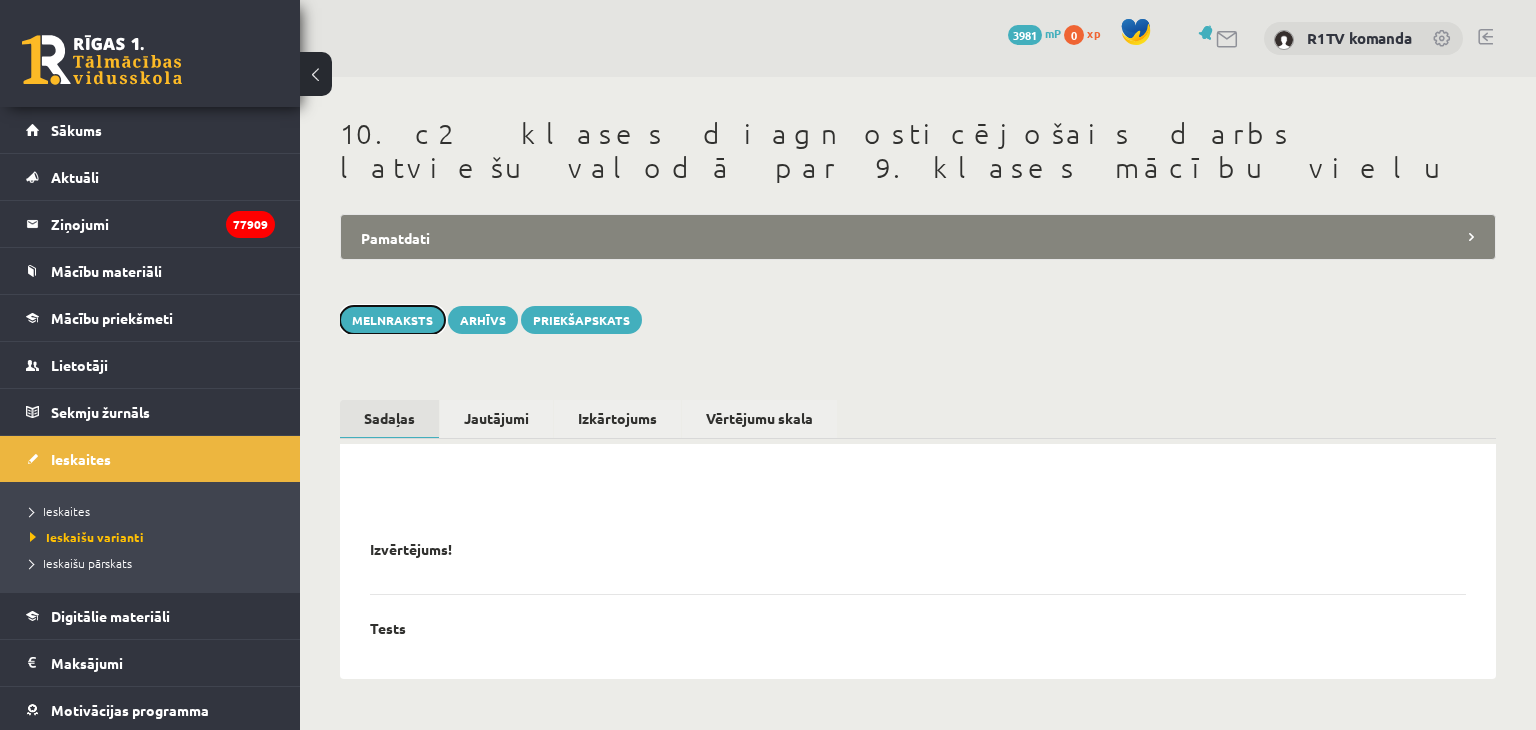 drag, startPoint x: 410, startPoint y: 280, endPoint x: 479, endPoint y: 268, distance: 70.035706 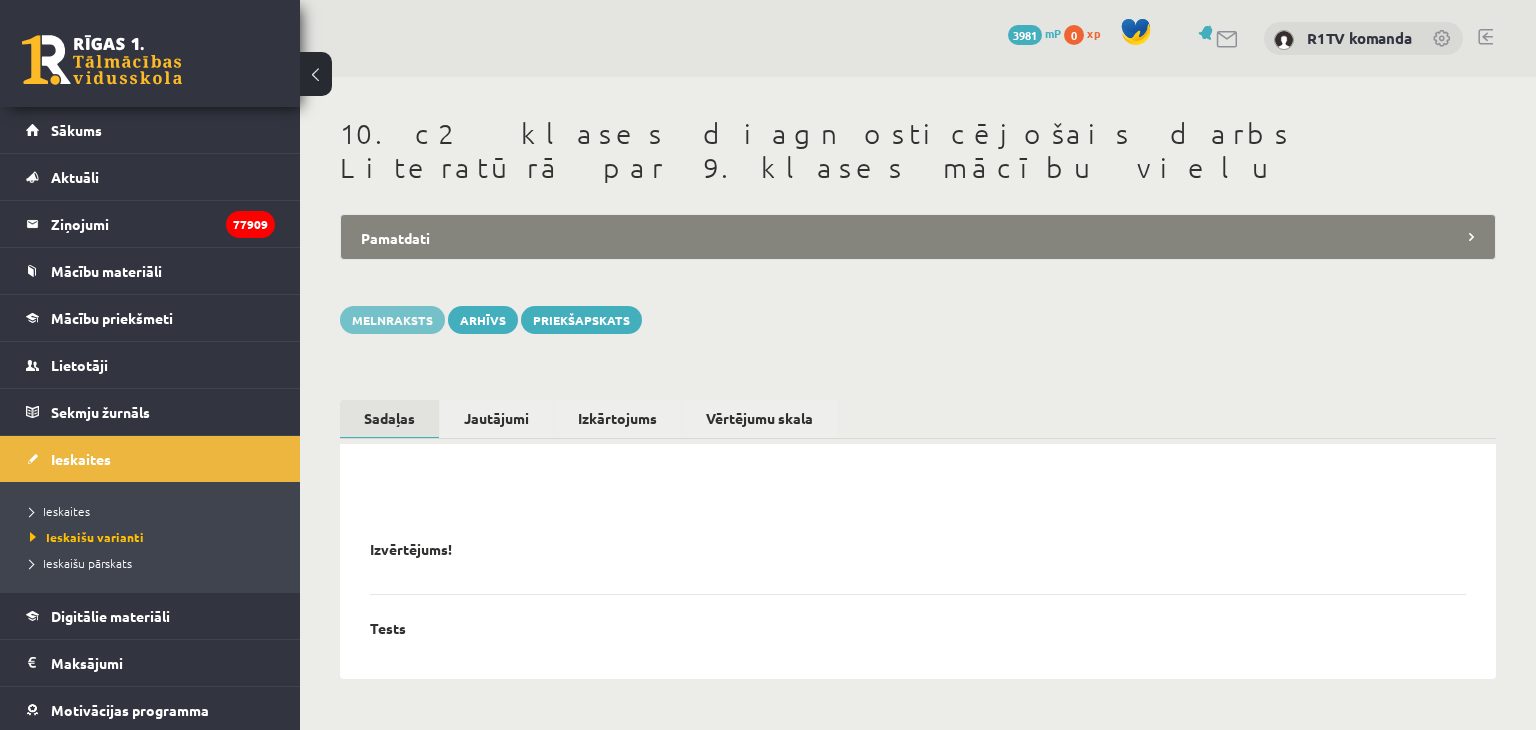 scroll, scrollTop: 0, scrollLeft: 0, axis: both 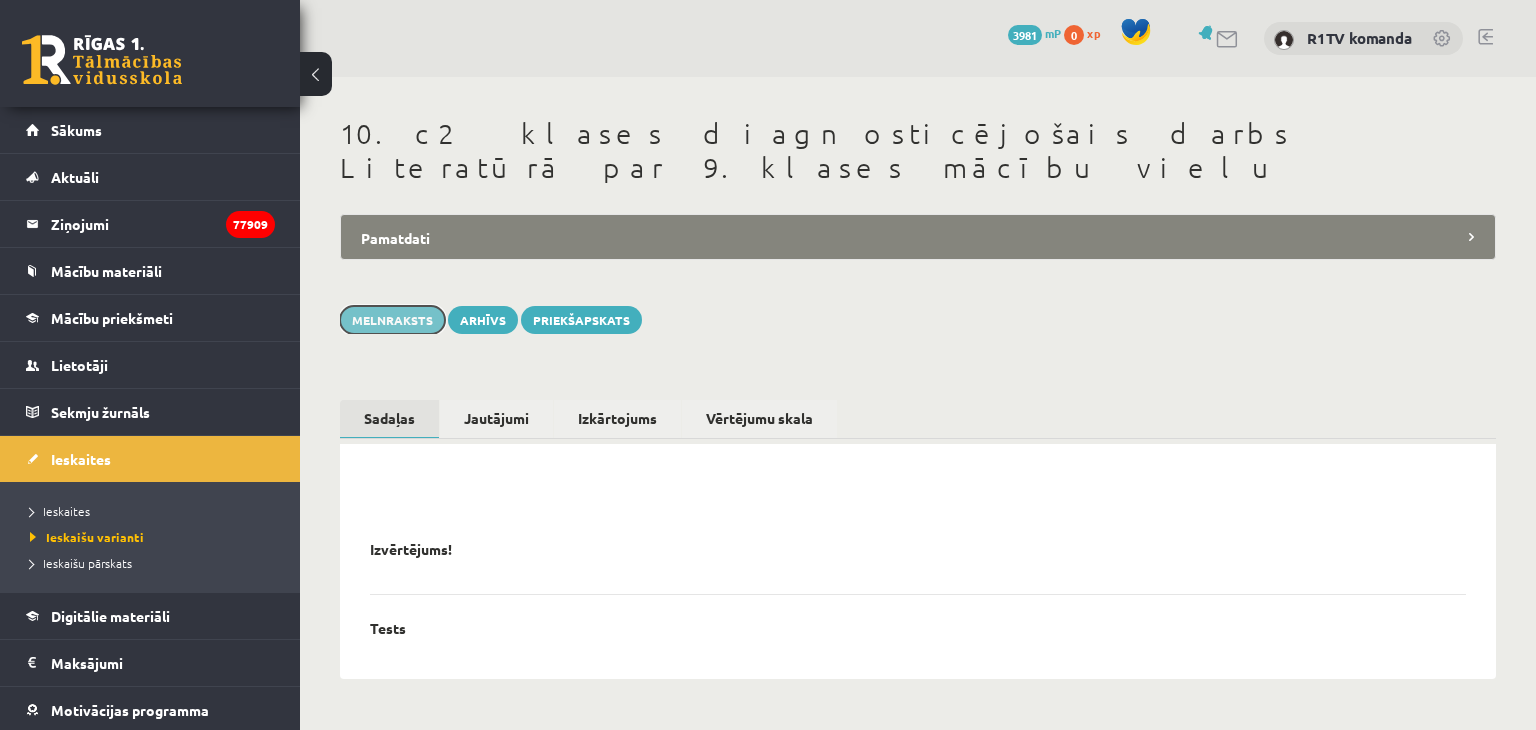 click on "Melnraksts" at bounding box center [392, 320] 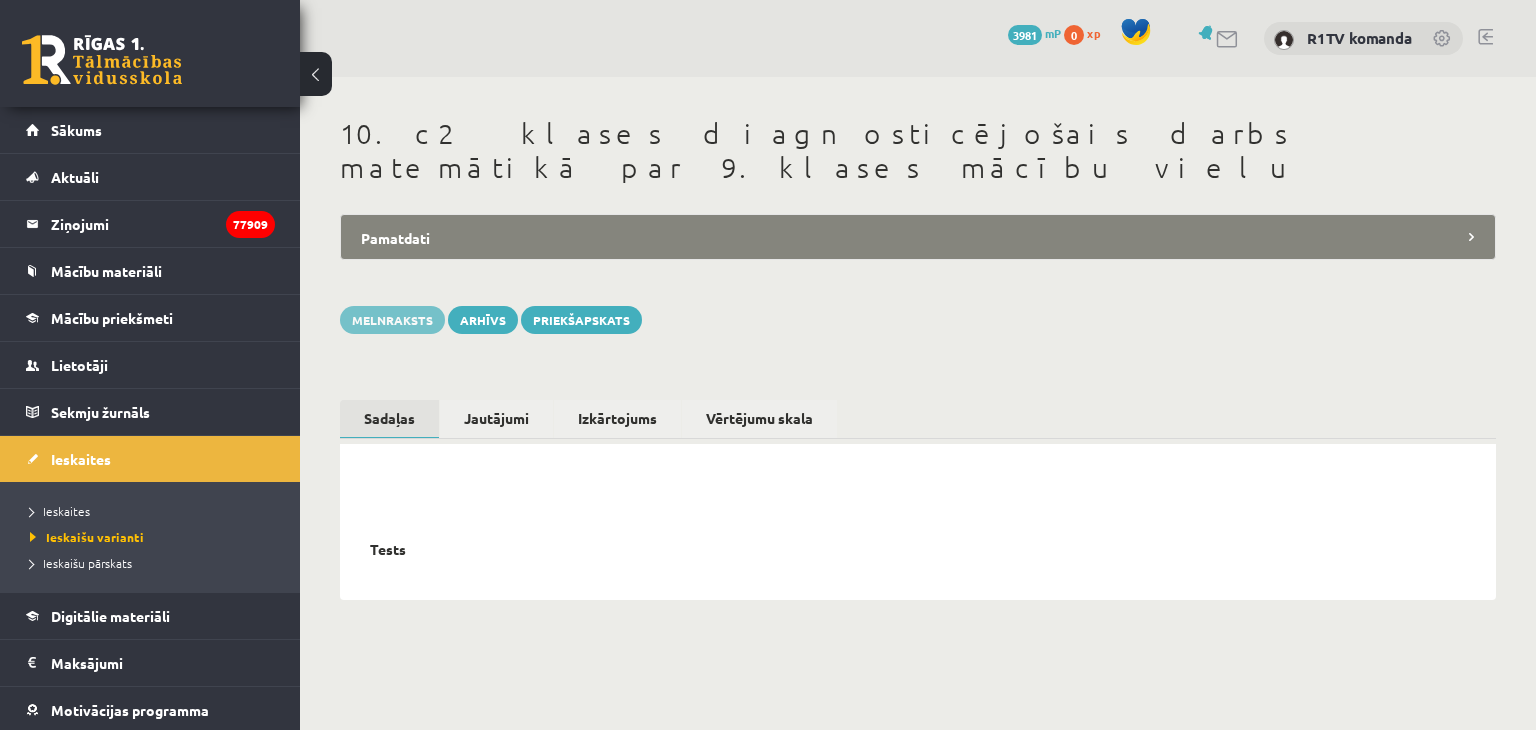 scroll, scrollTop: 0, scrollLeft: 0, axis: both 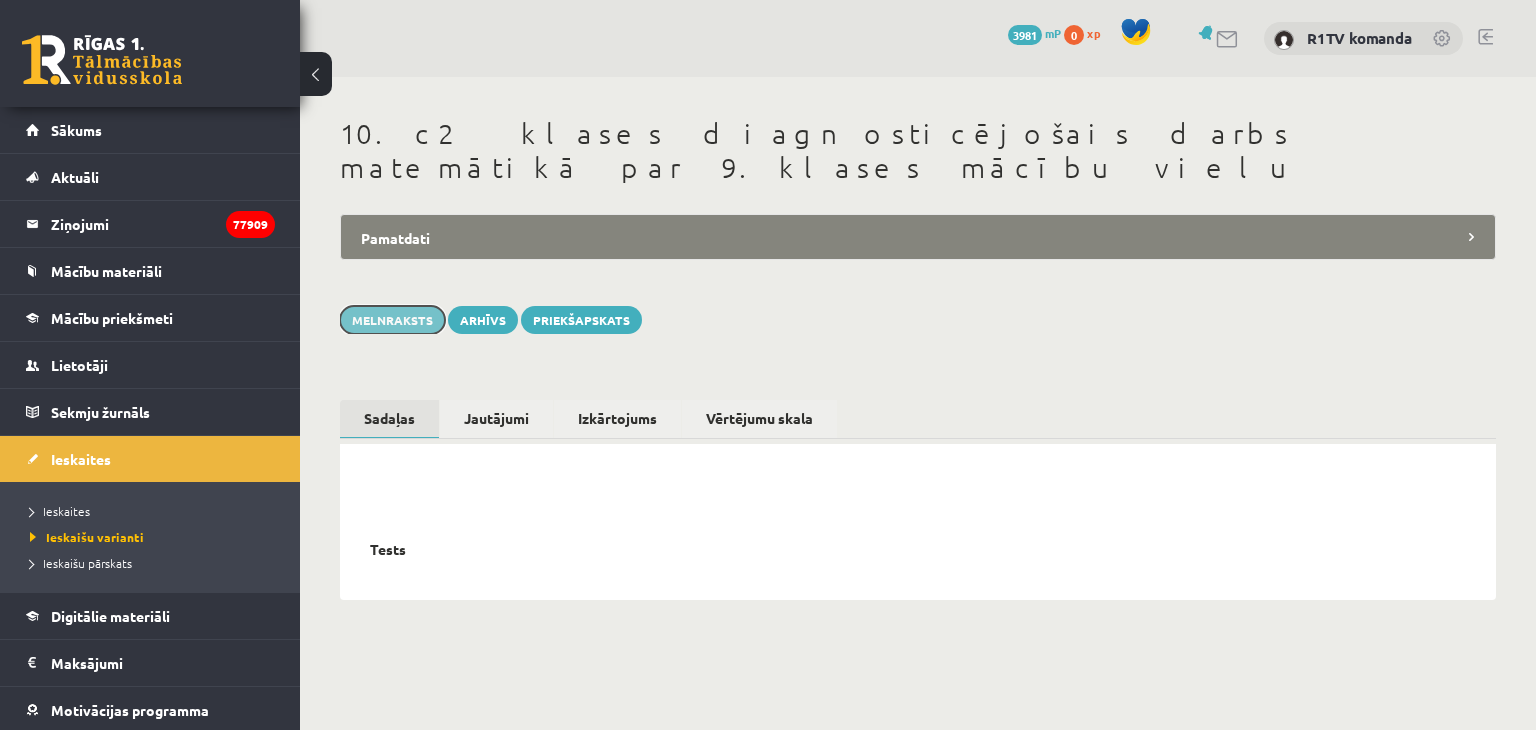 drag, startPoint x: 413, startPoint y: 289, endPoint x: 425, endPoint y: 281, distance: 14.422205 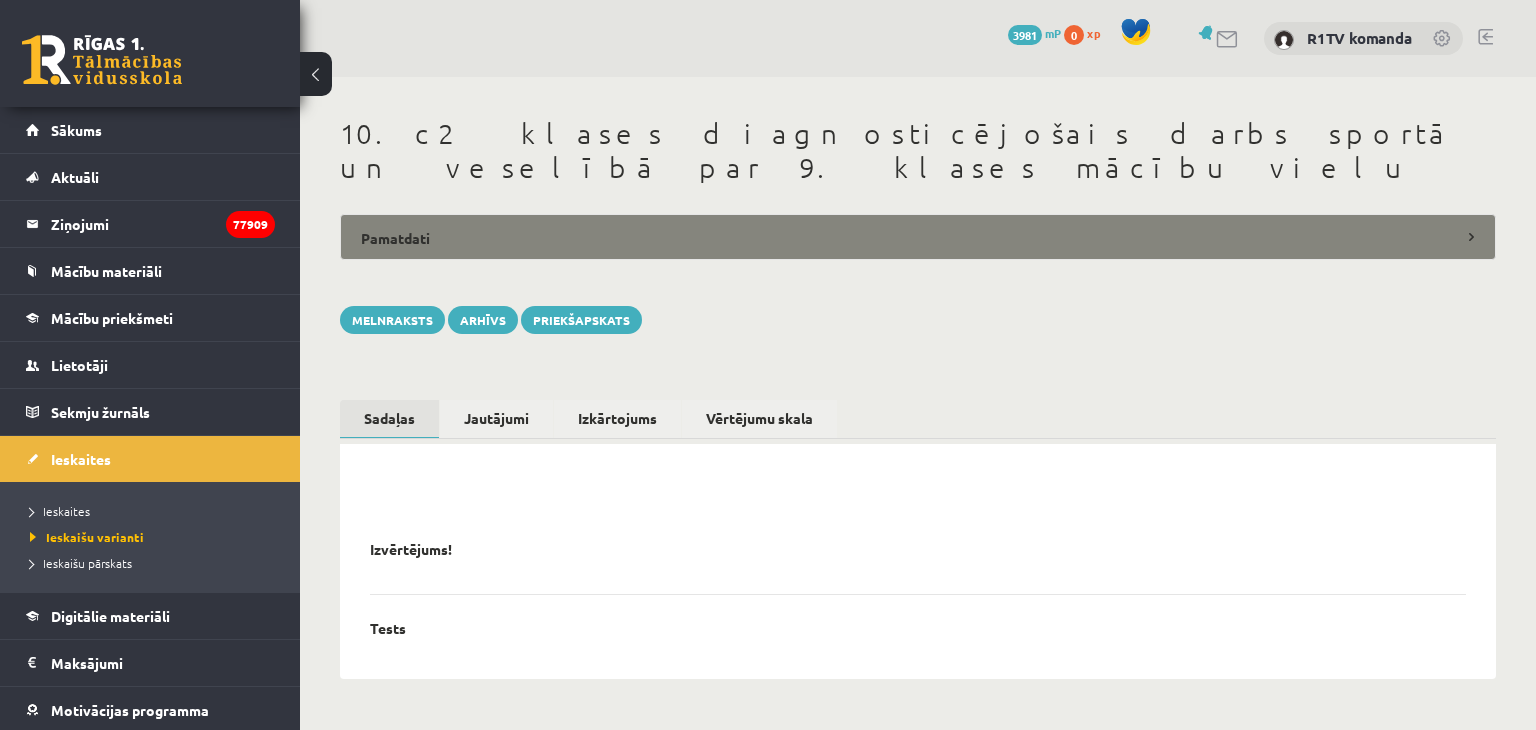 scroll, scrollTop: 0, scrollLeft: 0, axis: both 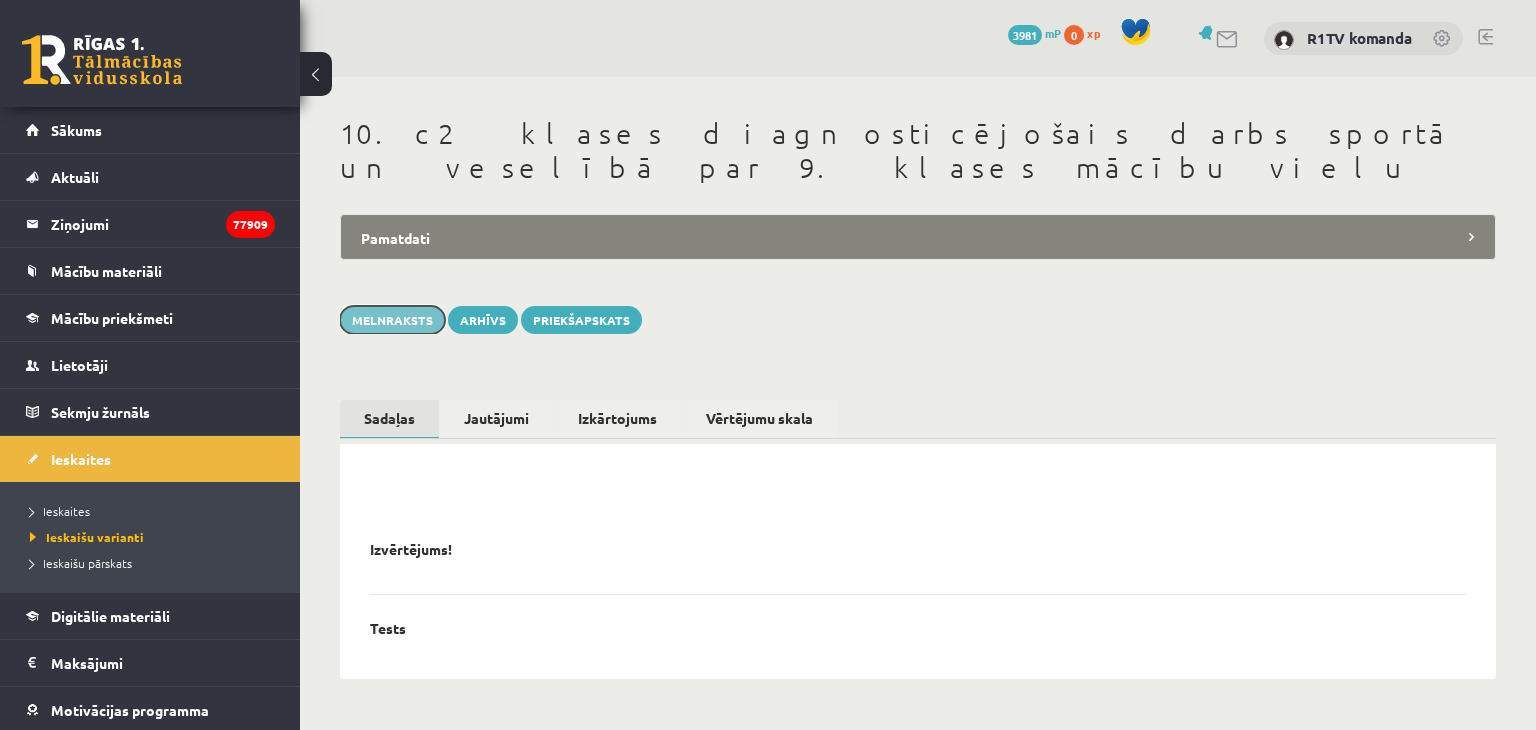 click on "Melnraksts" at bounding box center (392, 320) 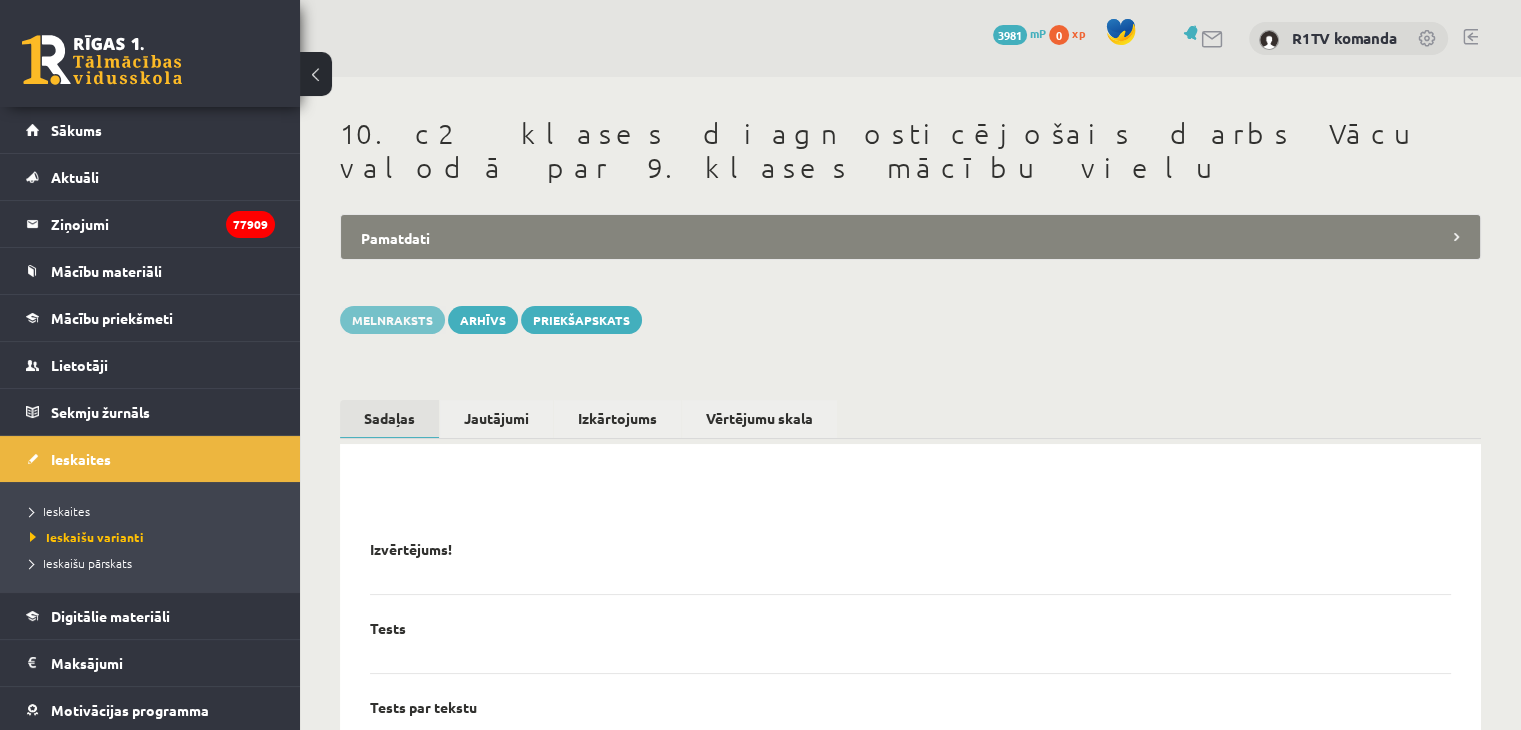 scroll, scrollTop: 0, scrollLeft: 0, axis: both 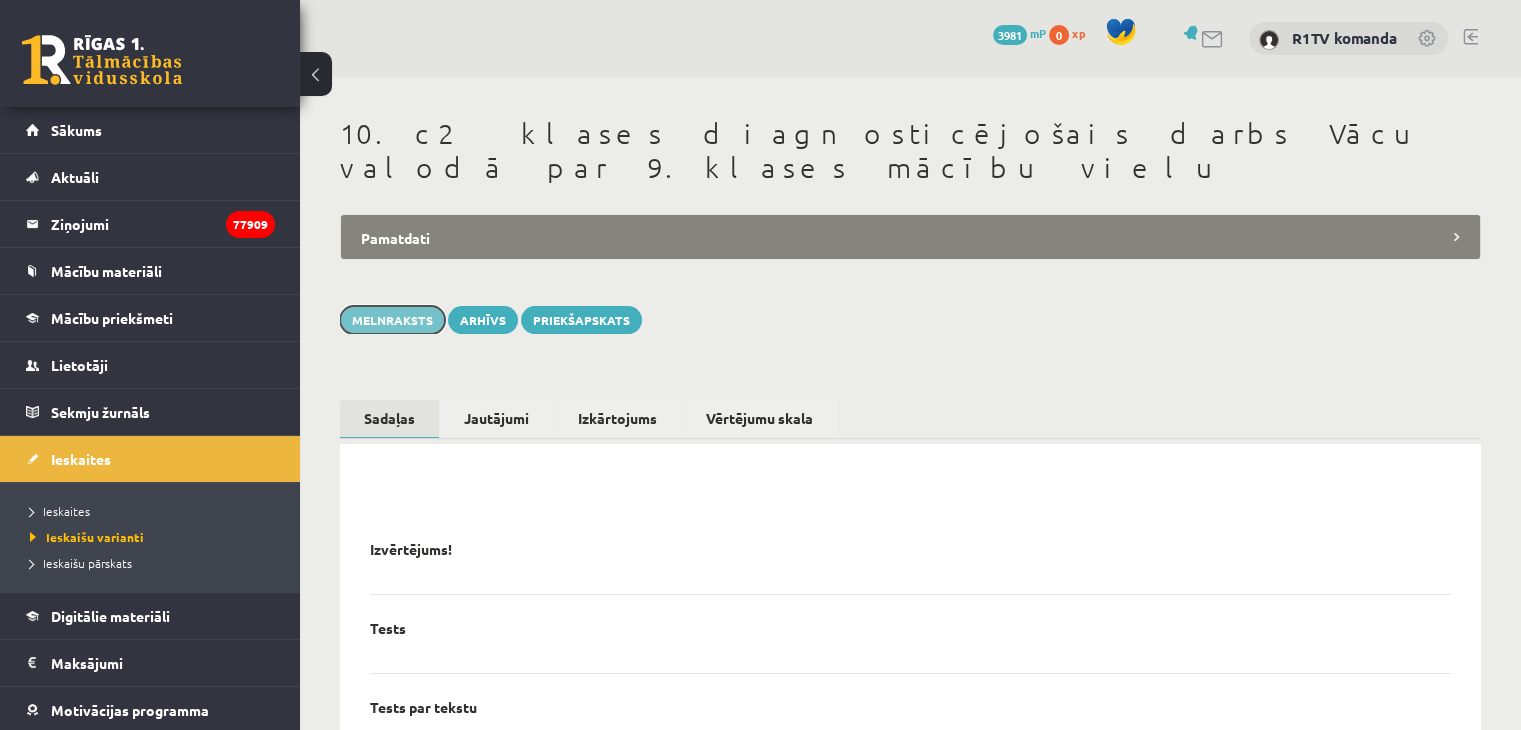 click on "Melnraksts" at bounding box center (392, 320) 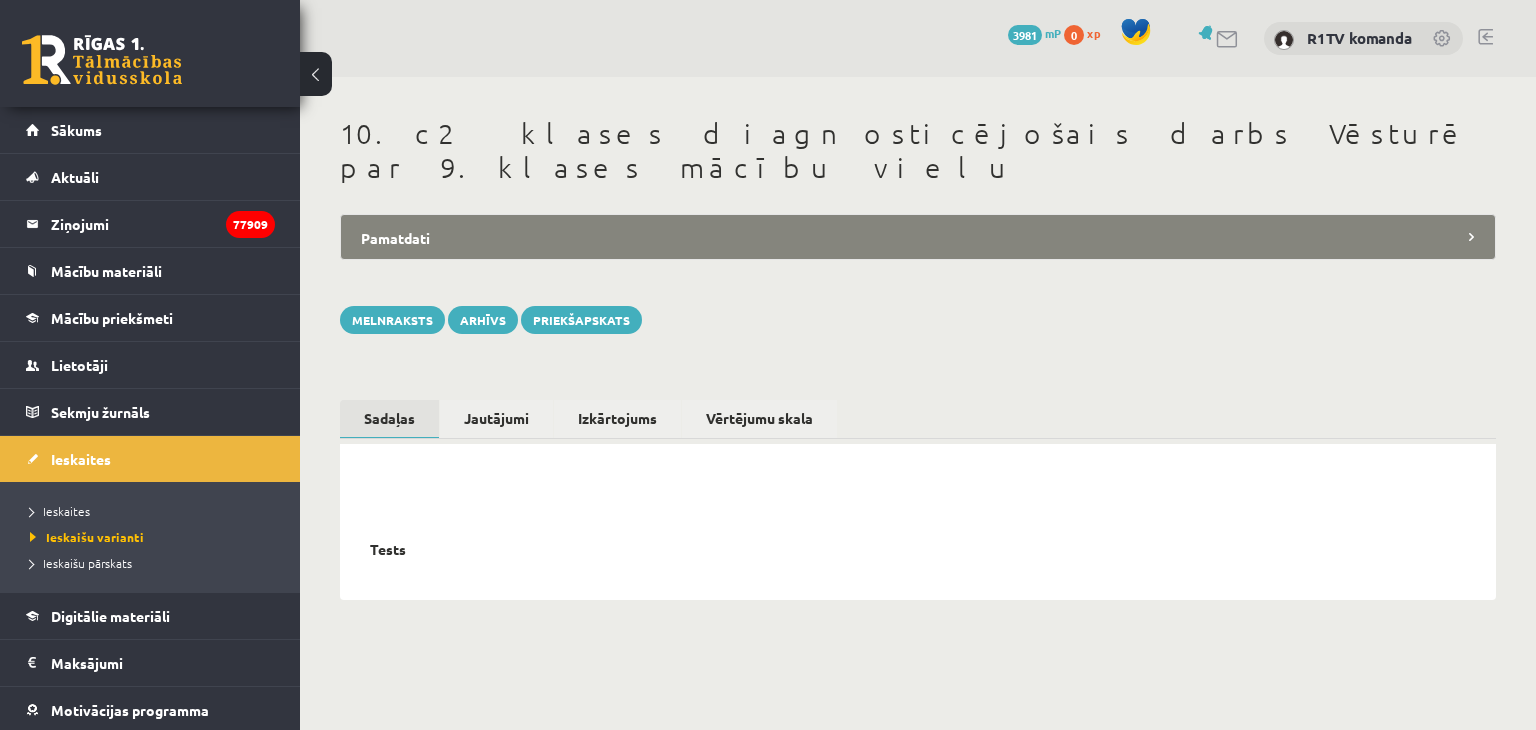 scroll, scrollTop: 0, scrollLeft: 0, axis: both 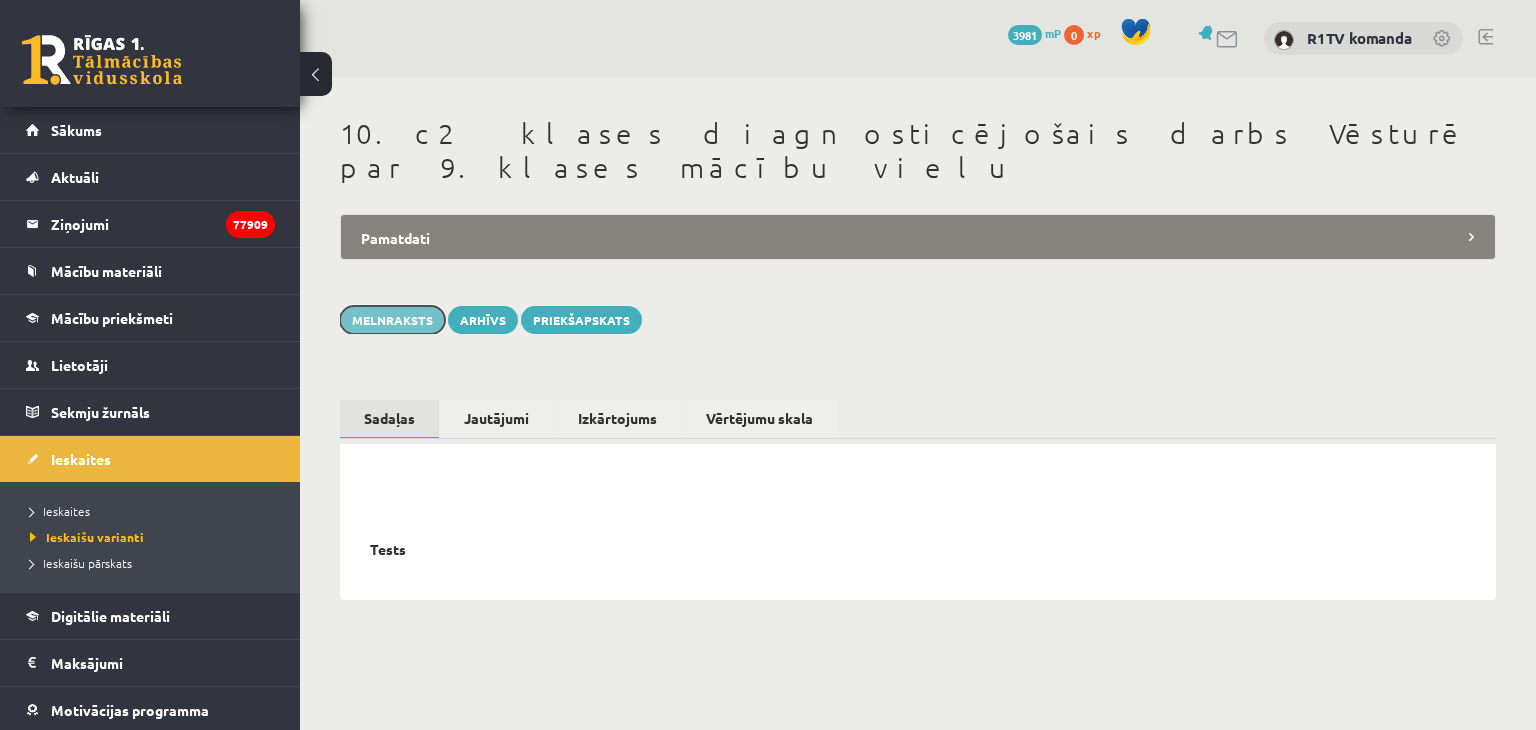 click on "Melnraksts" at bounding box center (392, 320) 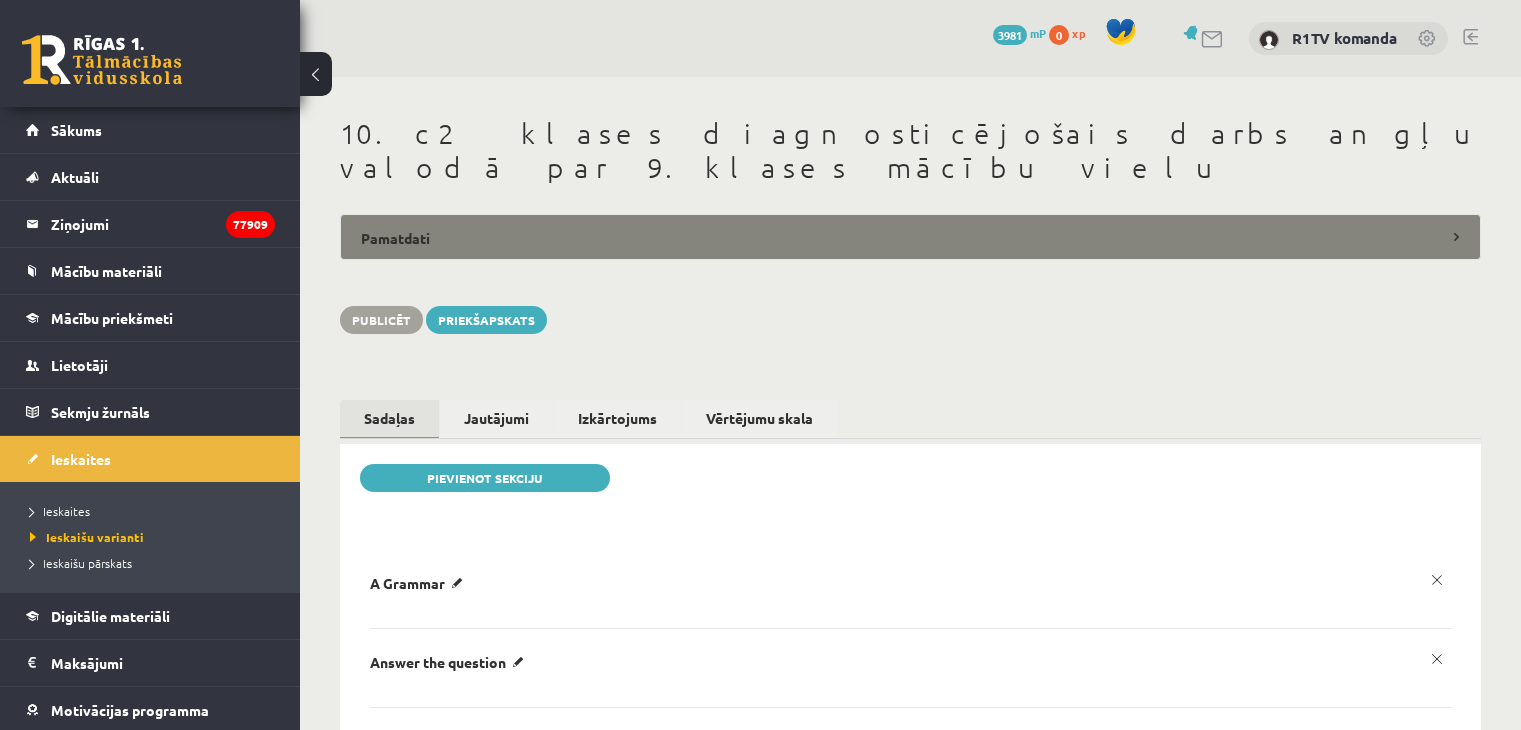 click on "Pamatdati" at bounding box center (910, 237) 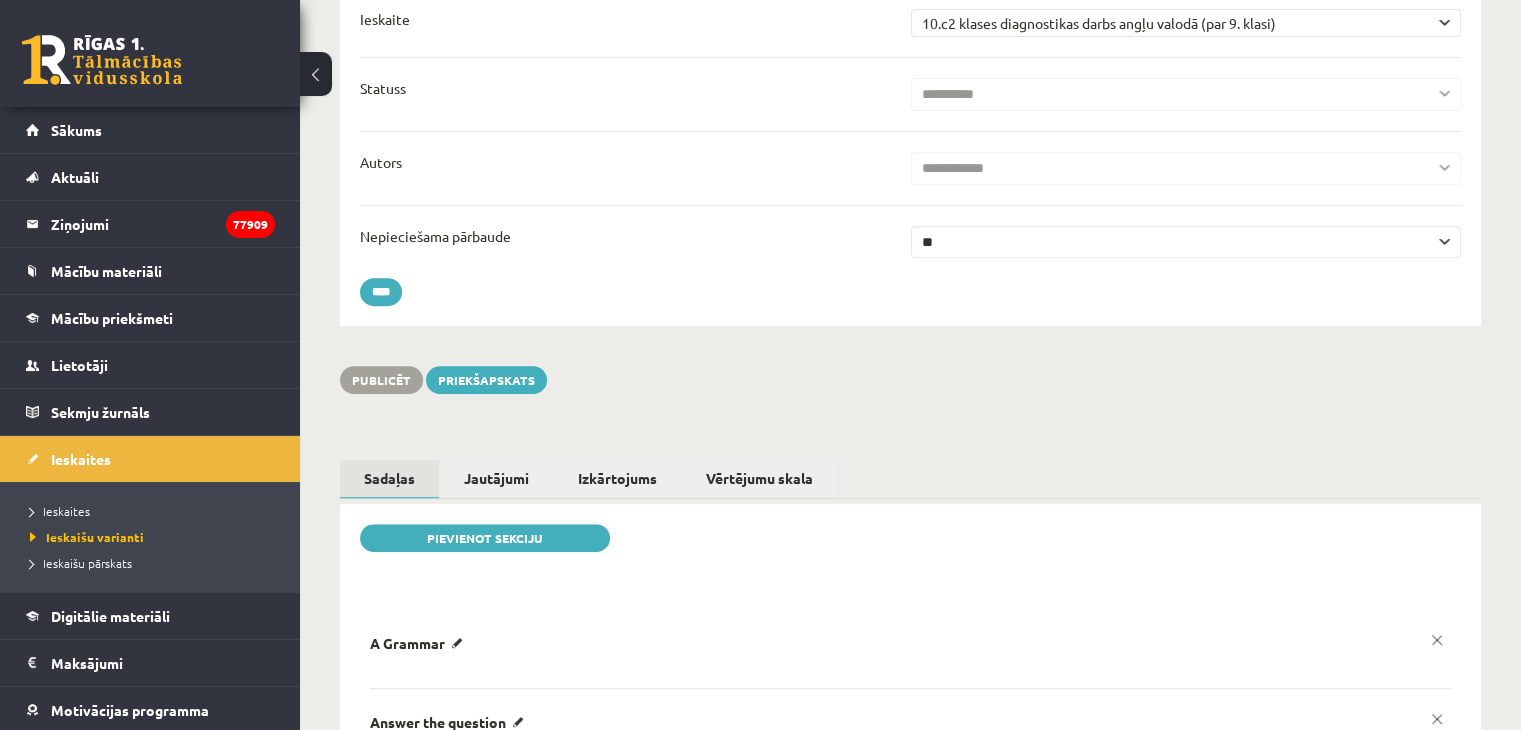 scroll, scrollTop: 0, scrollLeft: 0, axis: both 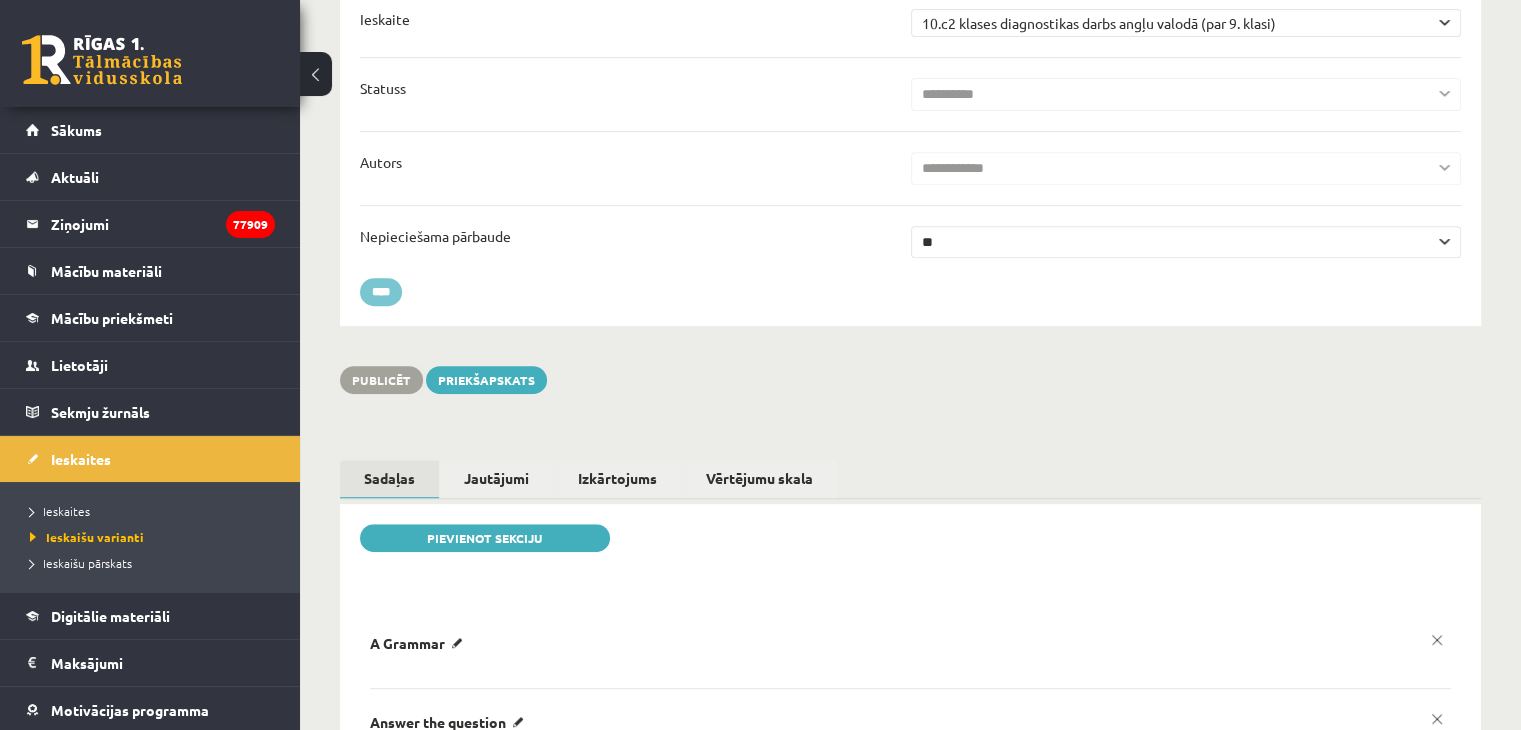 click on "****" at bounding box center (381, 292) 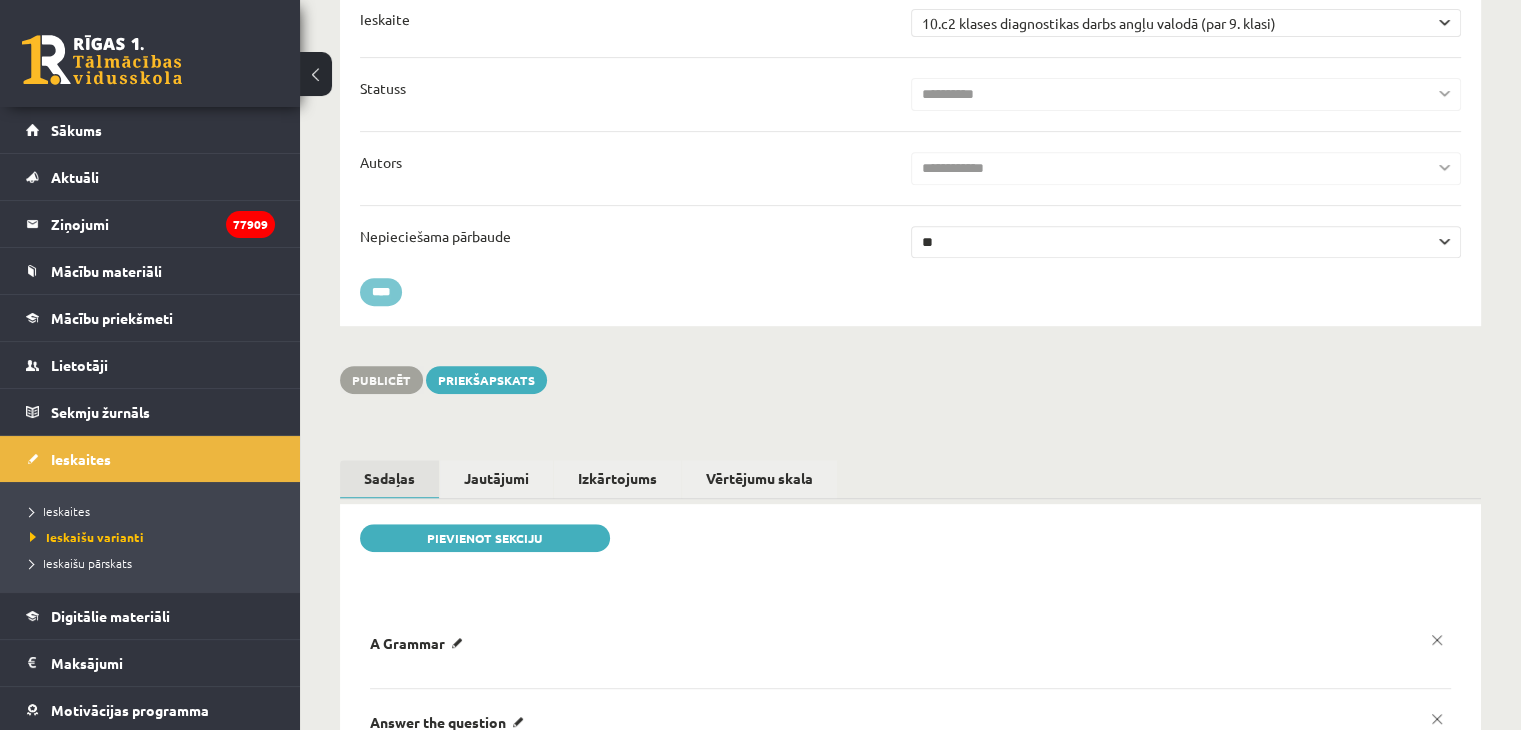 type on "********" 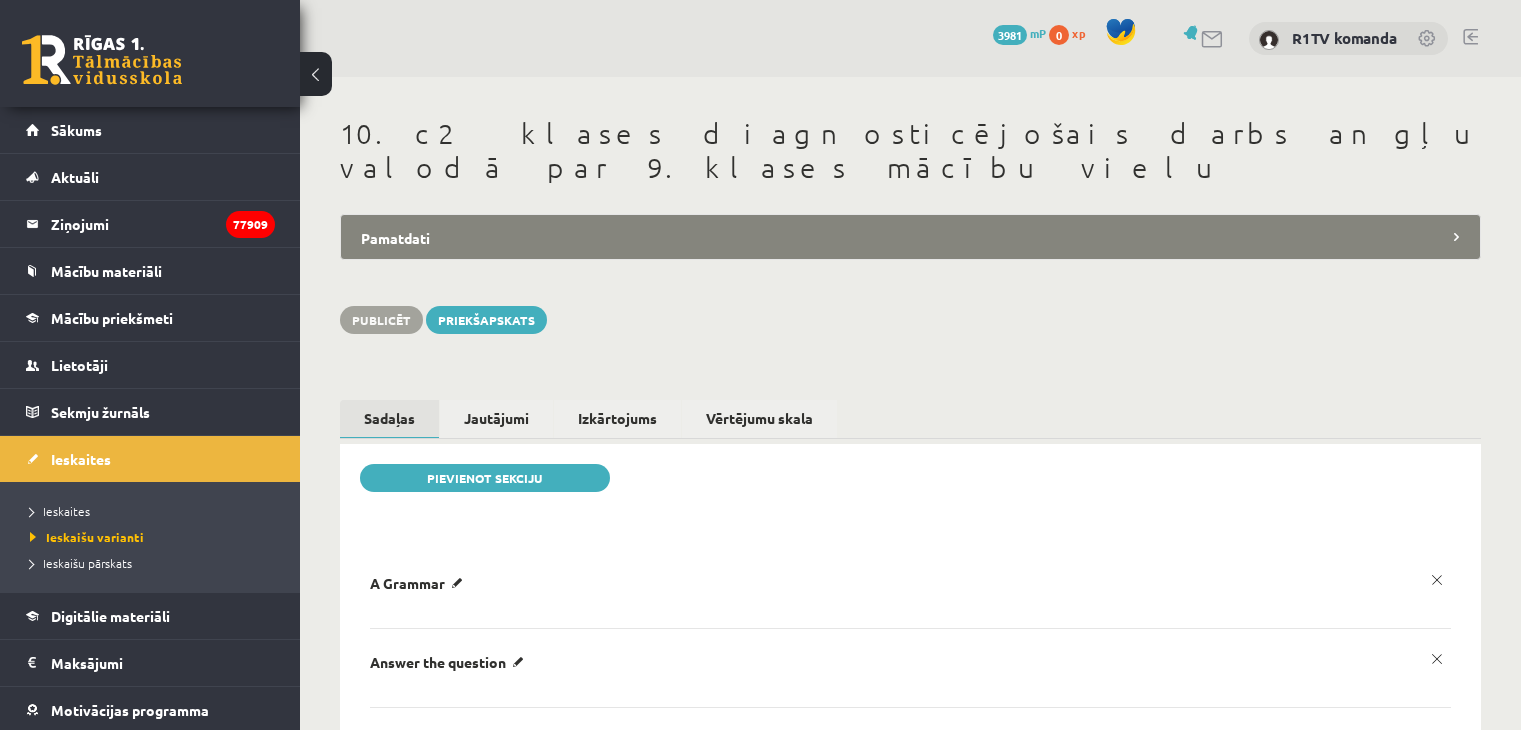 scroll, scrollTop: 0, scrollLeft: 0, axis: both 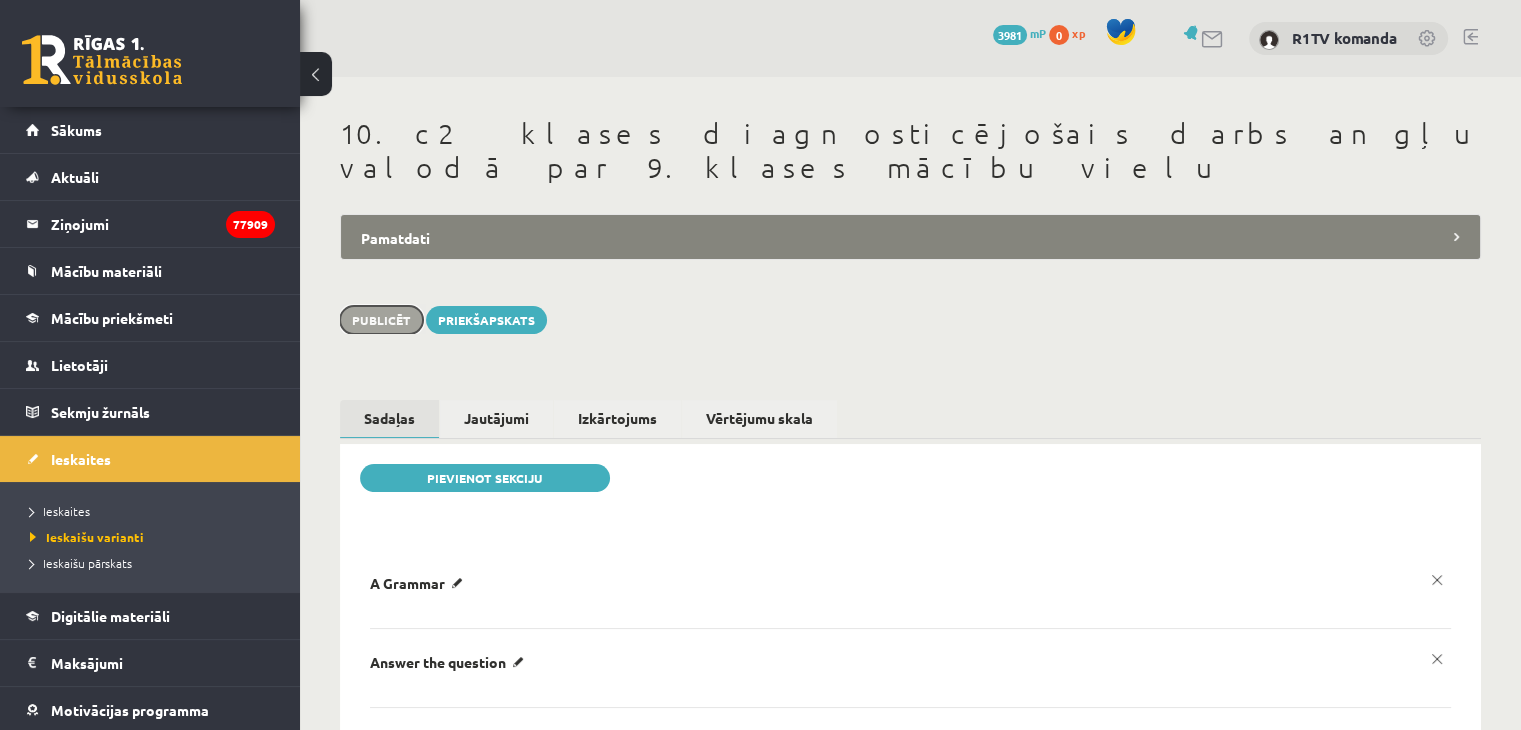 click on "Publicēt" at bounding box center [381, 320] 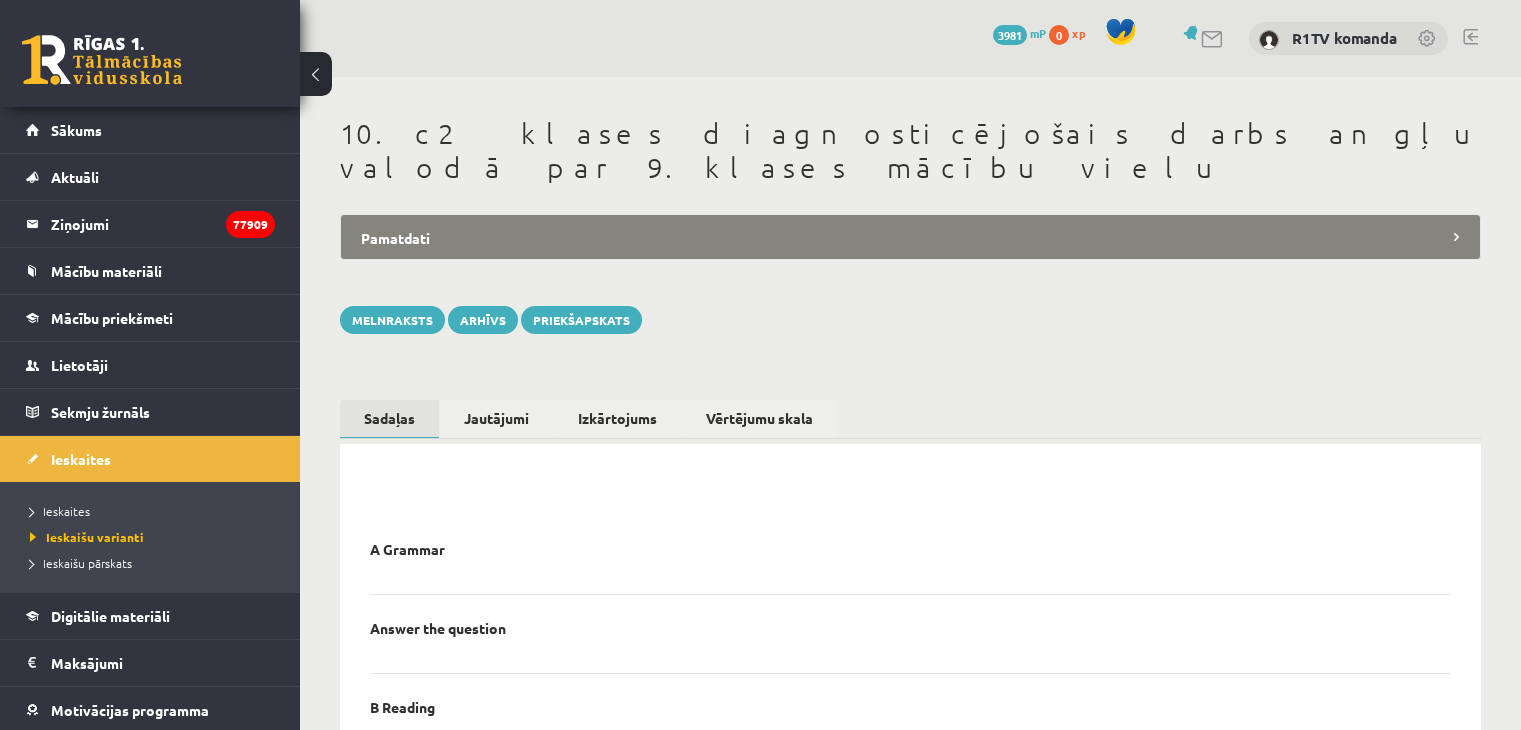 scroll, scrollTop: 0, scrollLeft: 0, axis: both 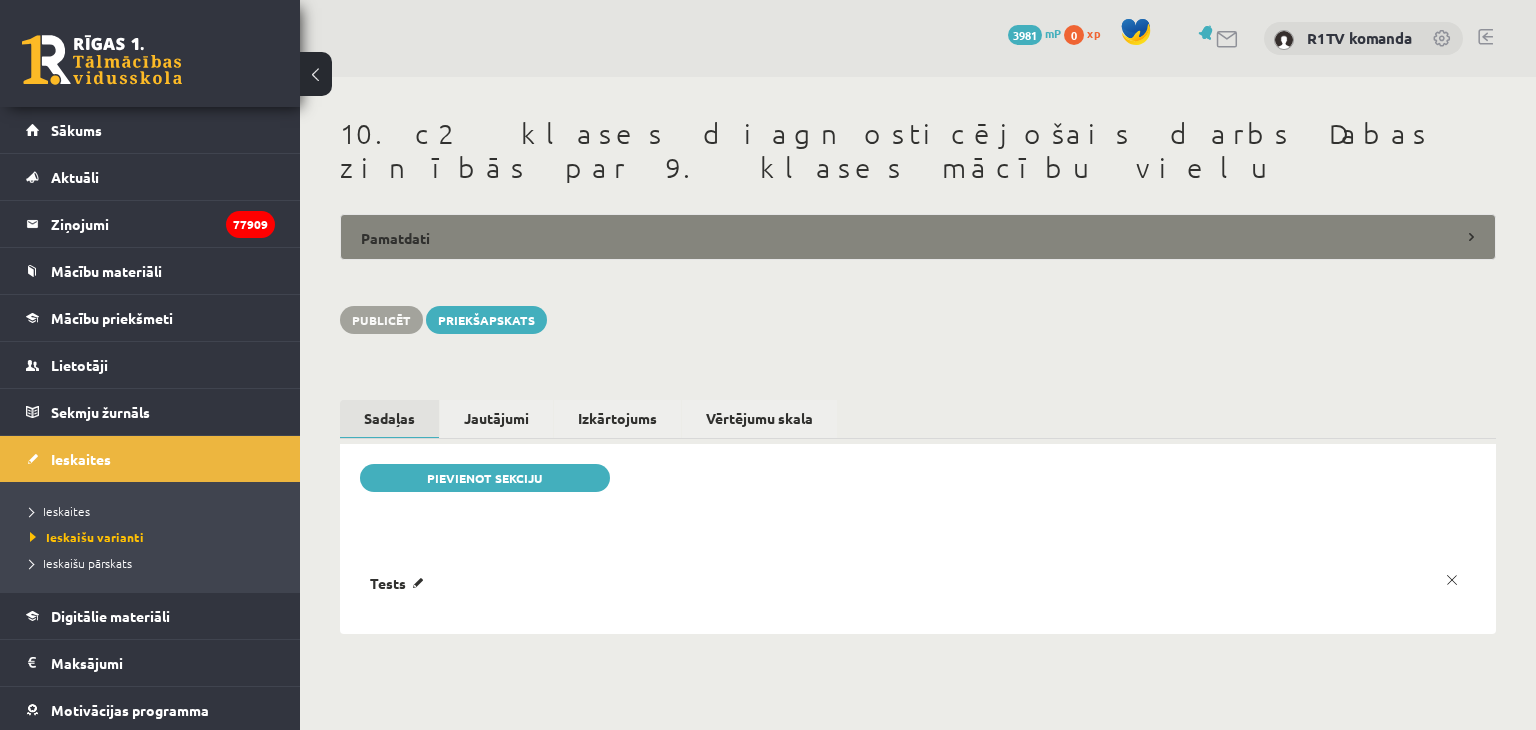 click on "Pamatdati" at bounding box center [918, 237] 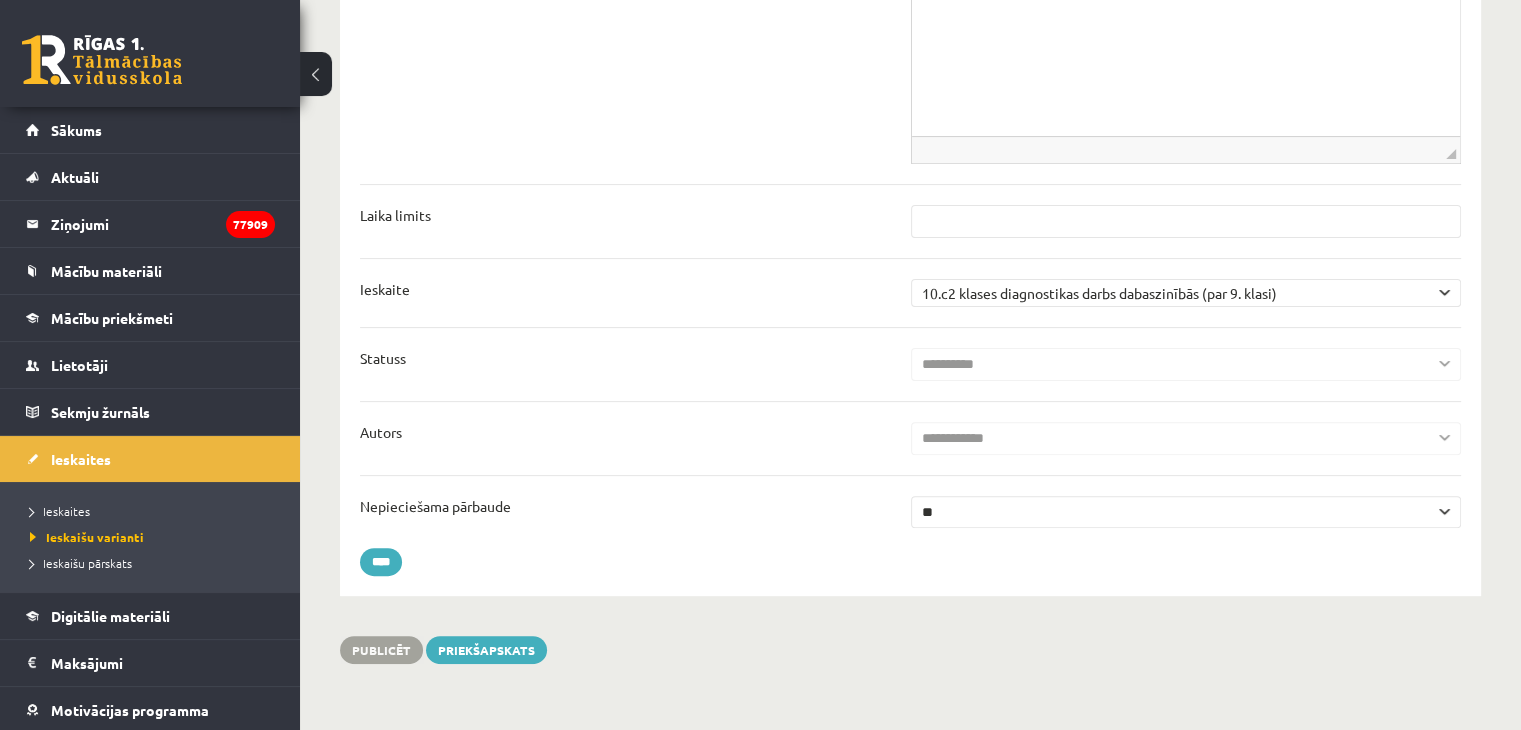 scroll, scrollTop: 0, scrollLeft: 0, axis: both 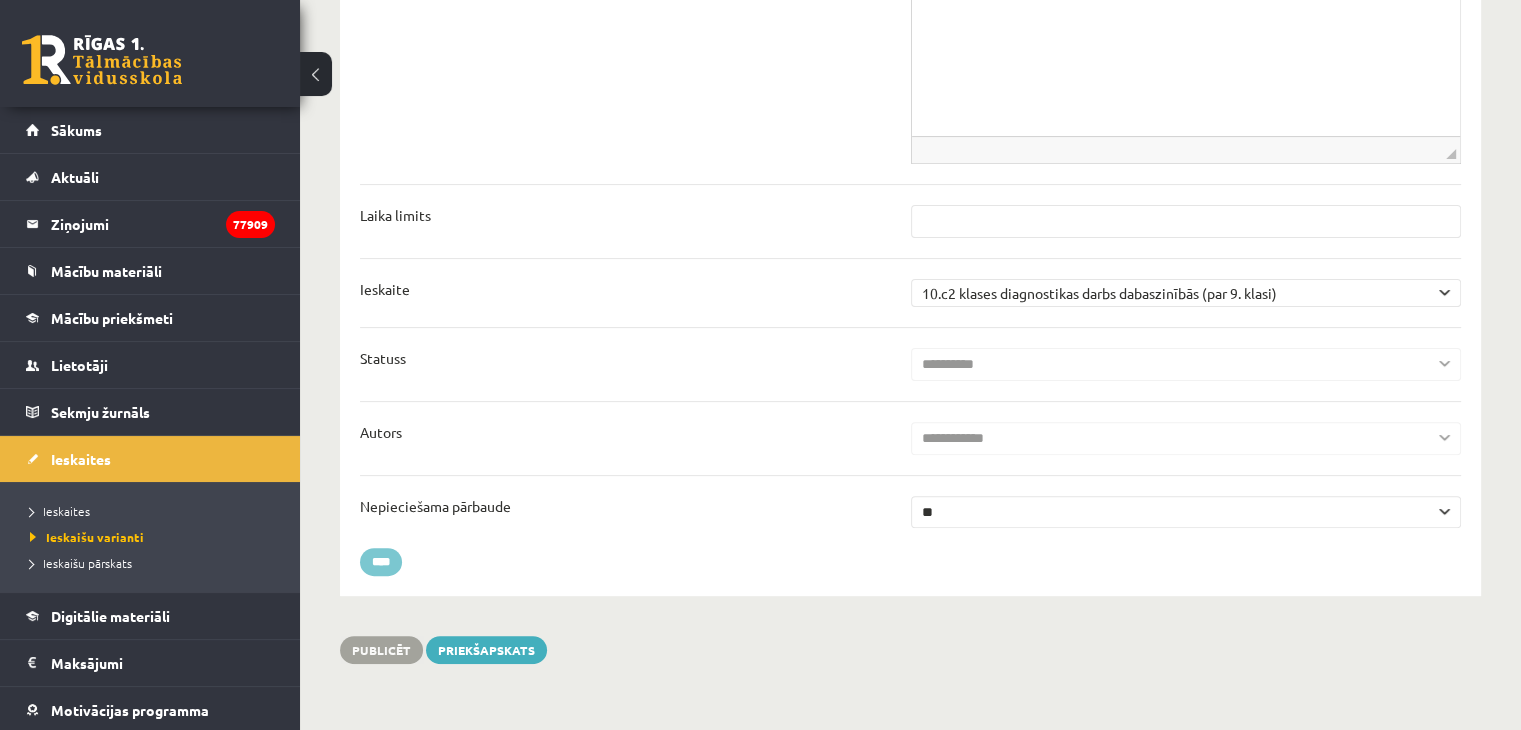 click on "****" at bounding box center (381, 562) 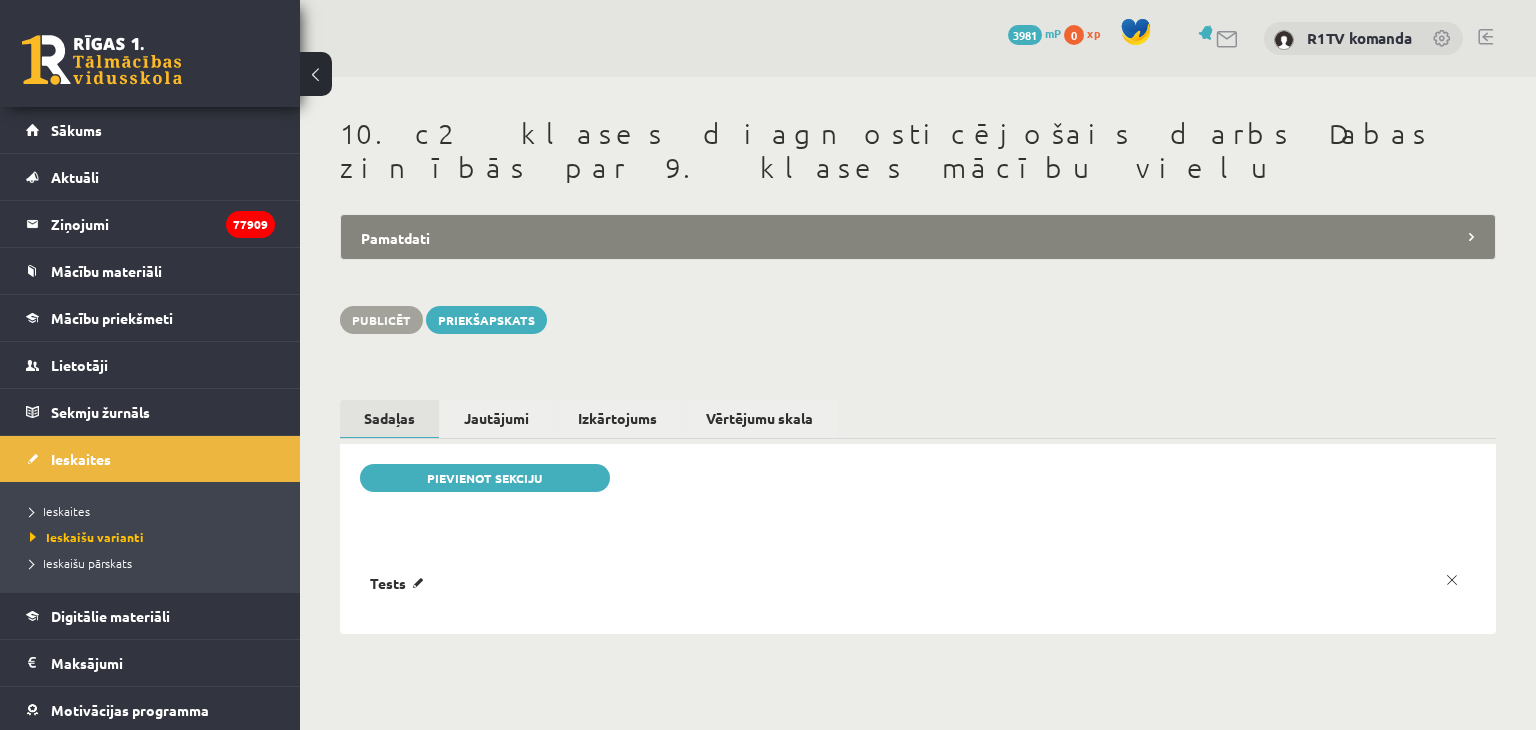scroll, scrollTop: 0, scrollLeft: 0, axis: both 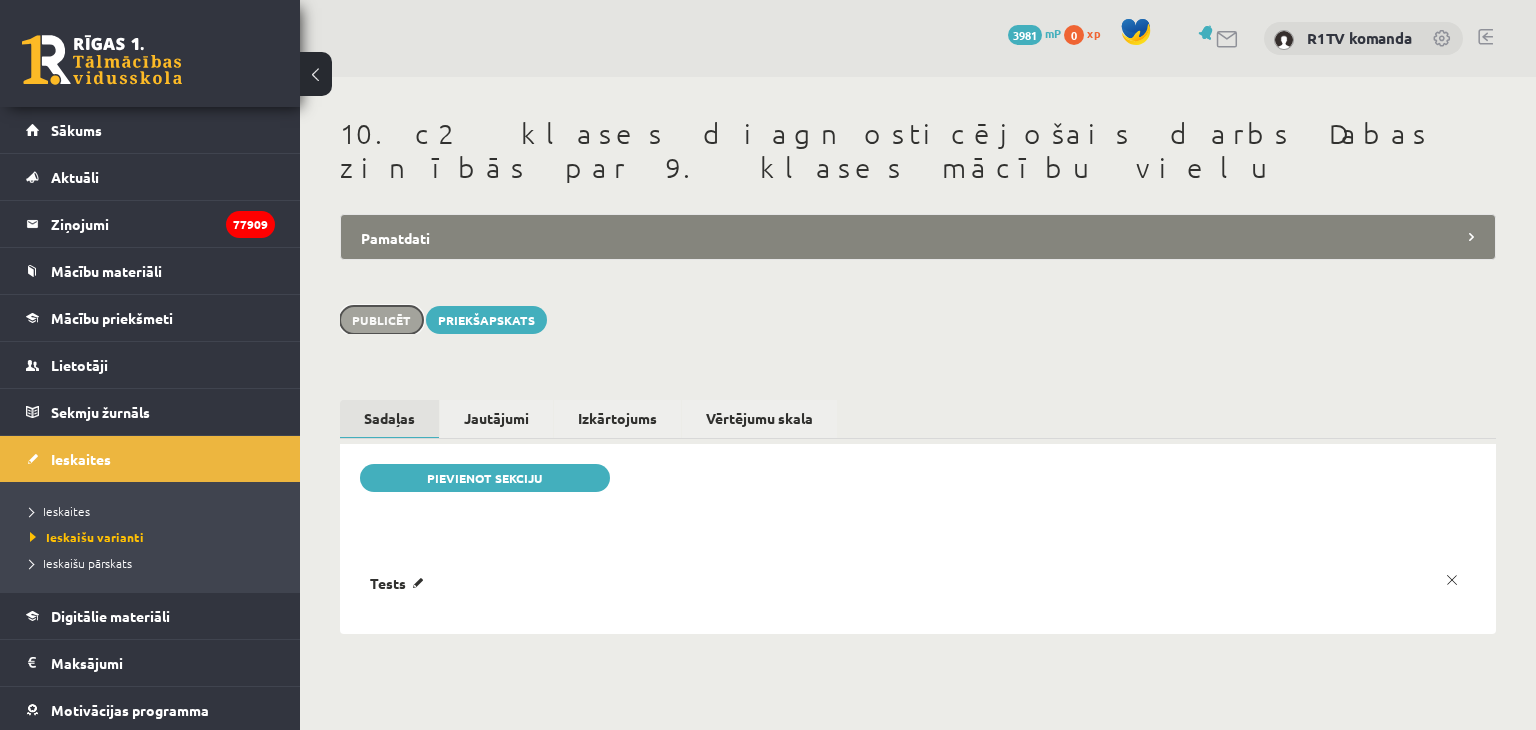 click on "Publicēt" at bounding box center (381, 320) 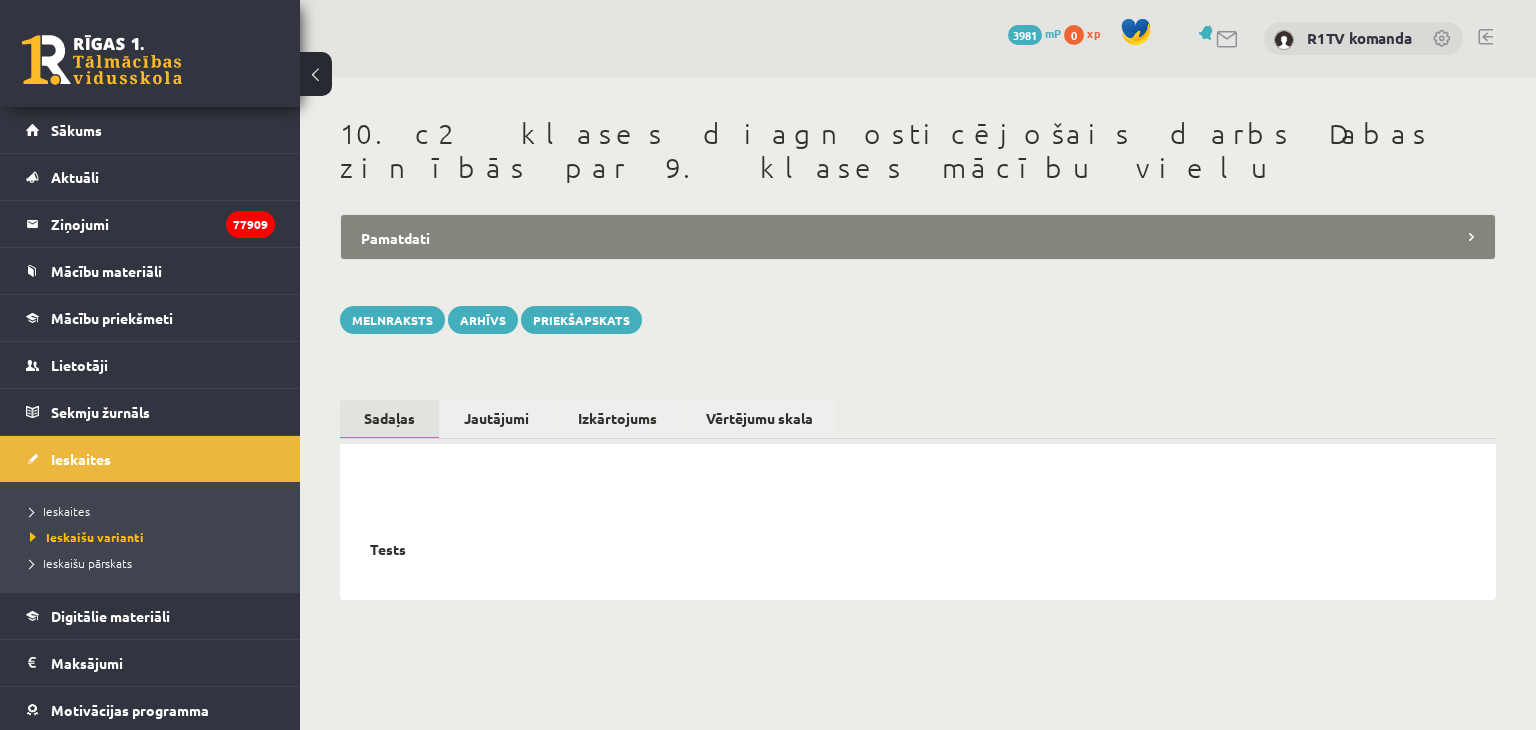 scroll, scrollTop: 0, scrollLeft: 0, axis: both 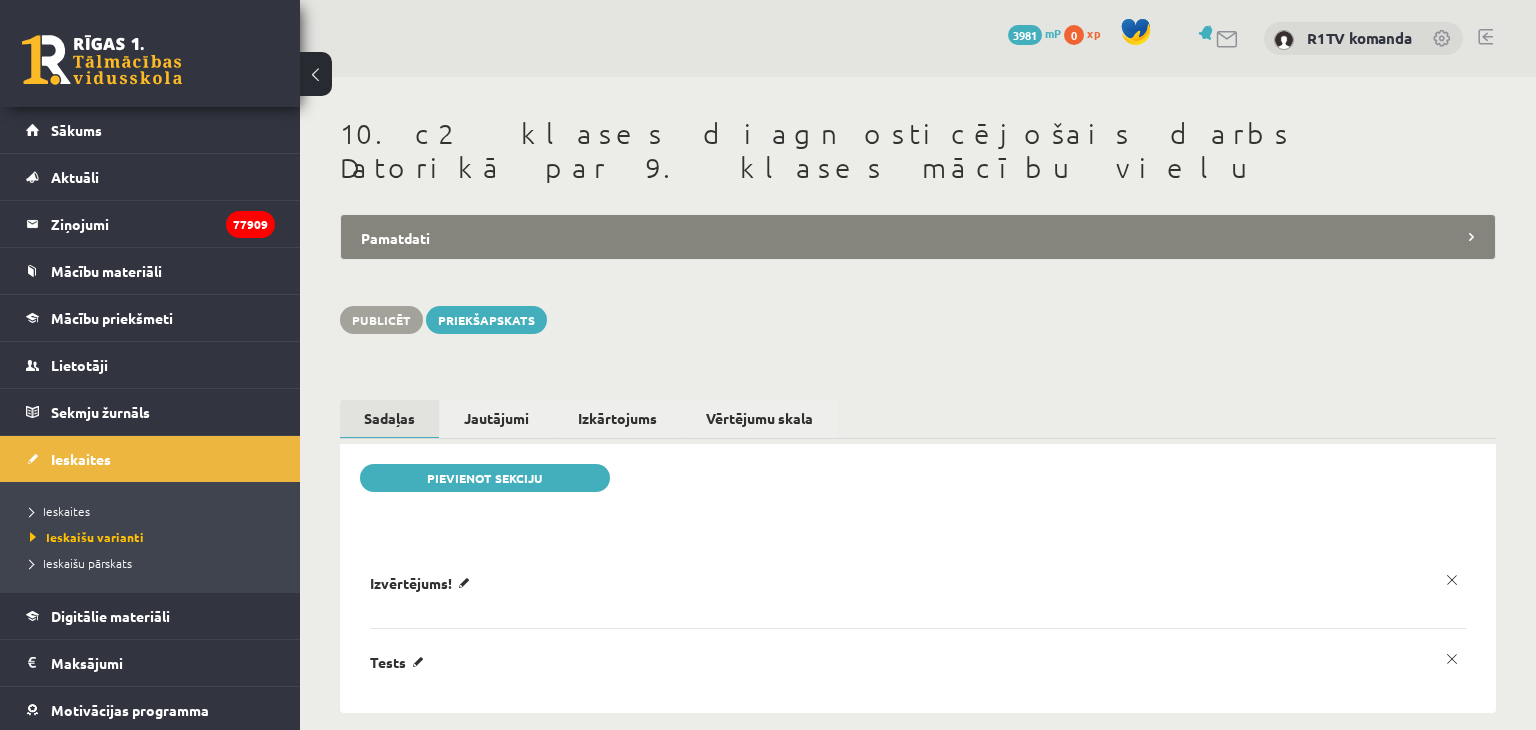 click on "Pamatdati" at bounding box center [918, 237] 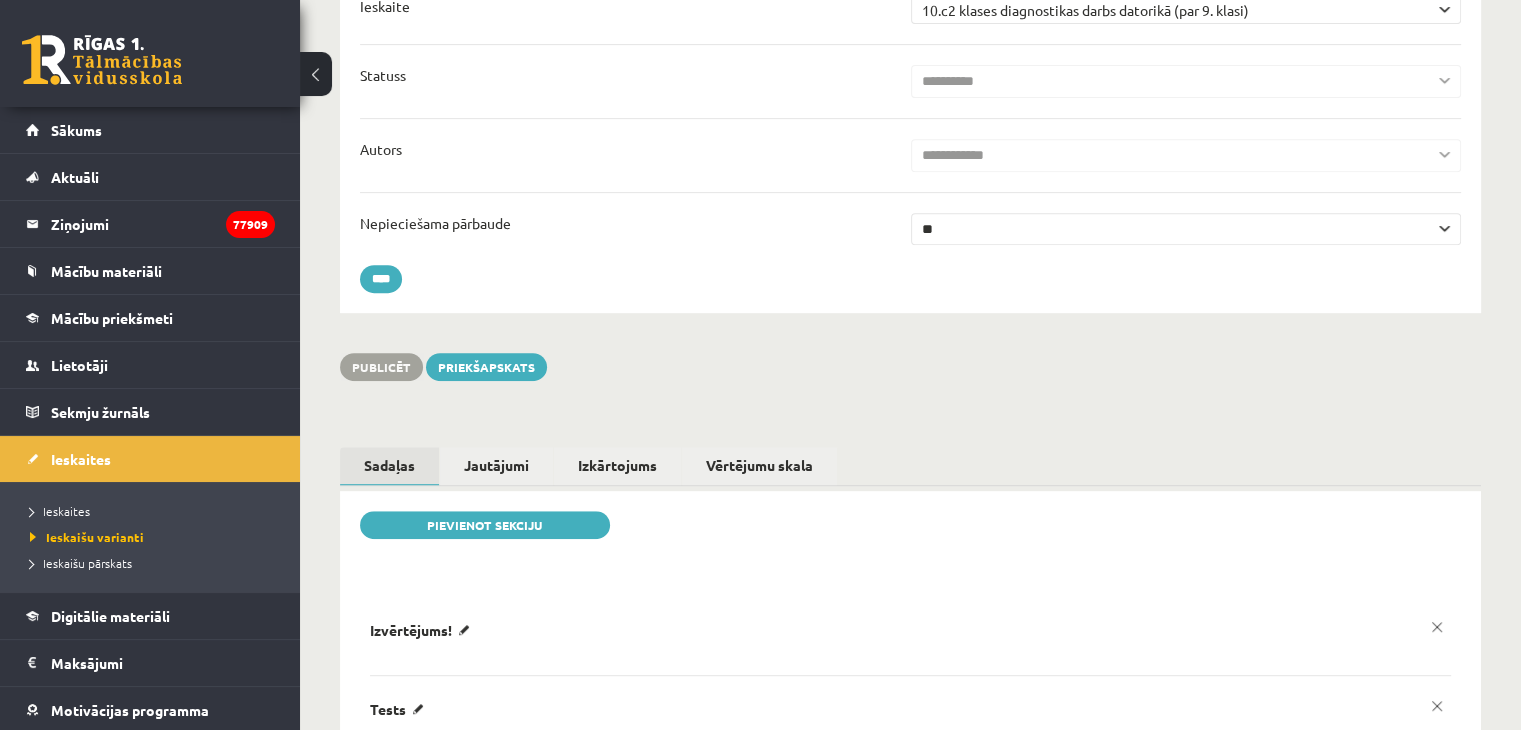 scroll, scrollTop: 0, scrollLeft: 0, axis: both 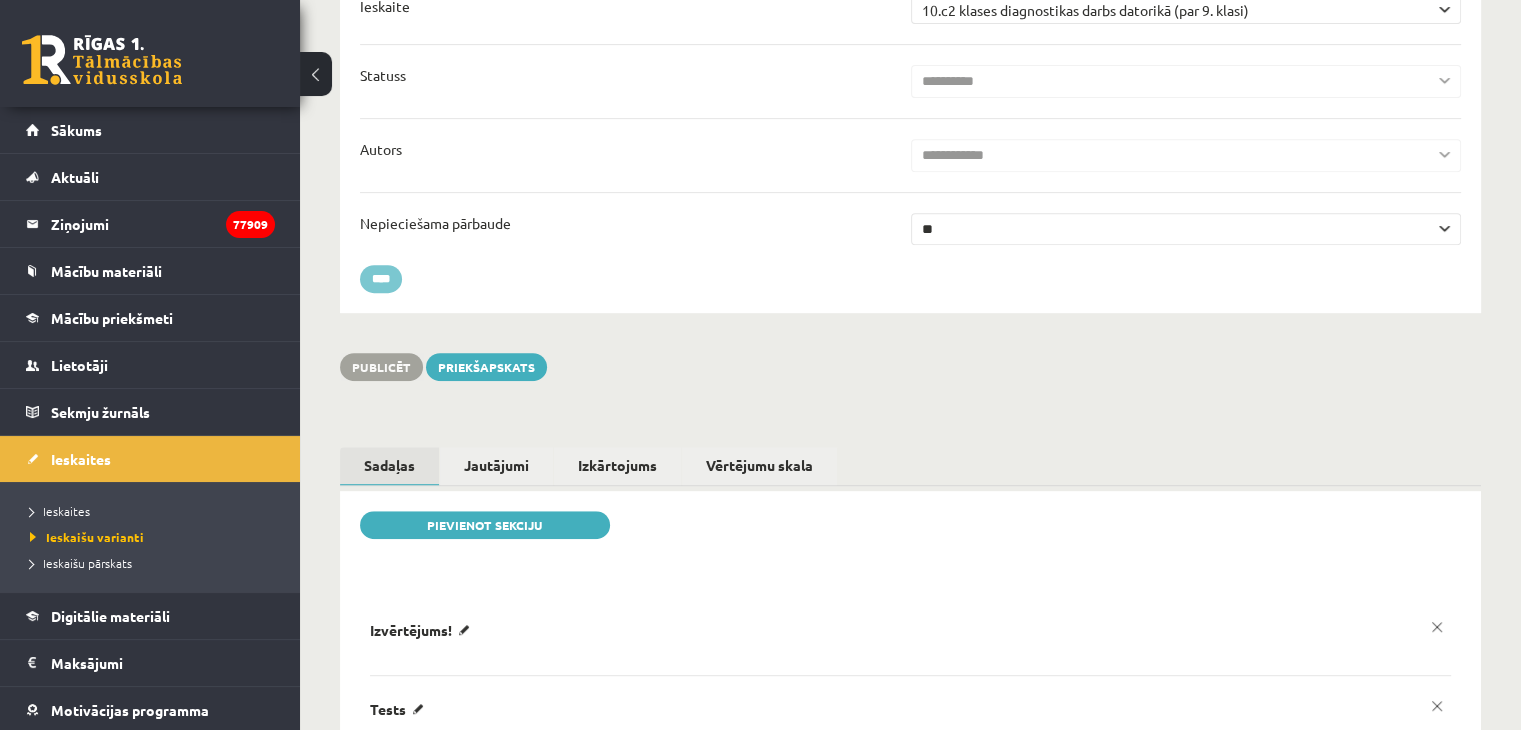 click on "****" at bounding box center [381, 279] 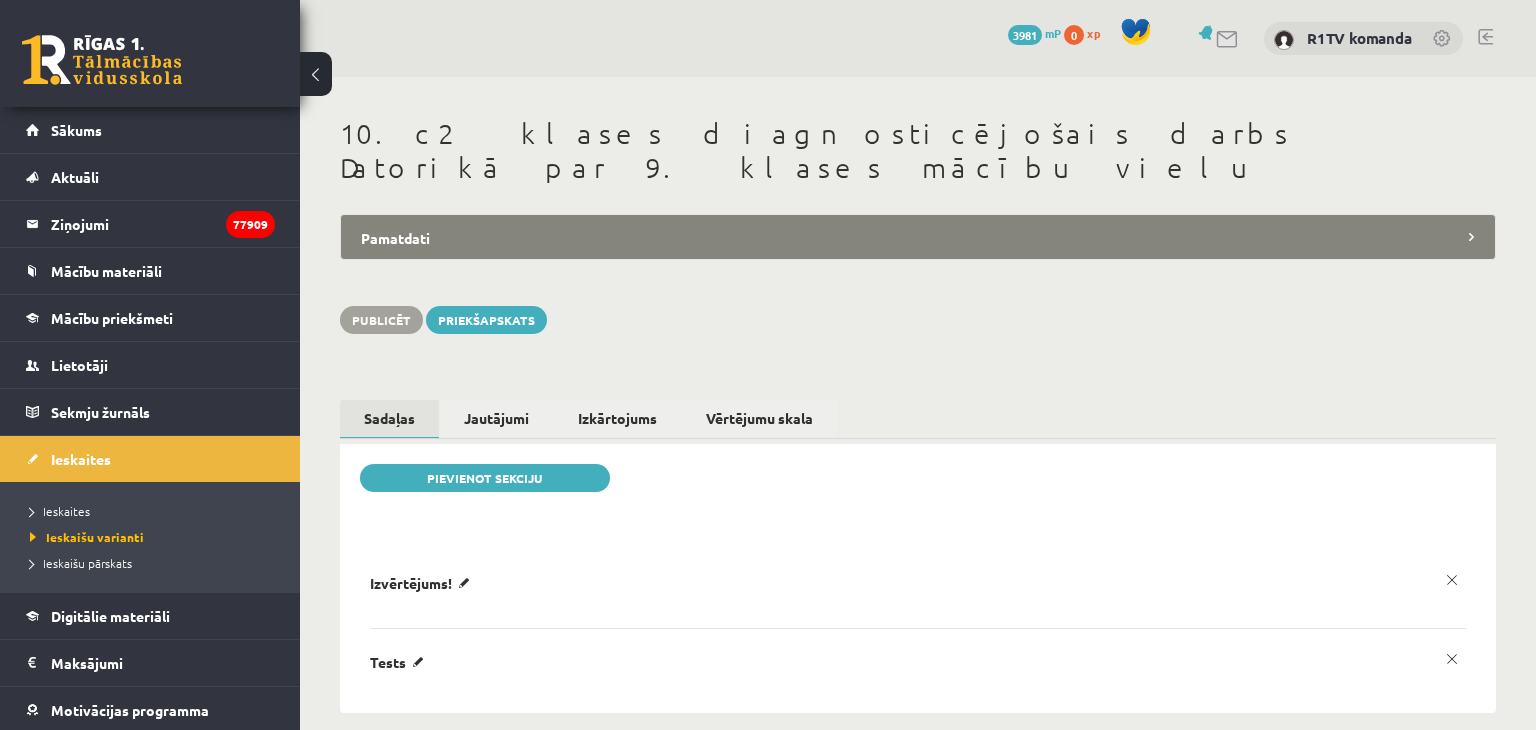 scroll, scrollTop: 0, scrollLeft: 0, axis: both 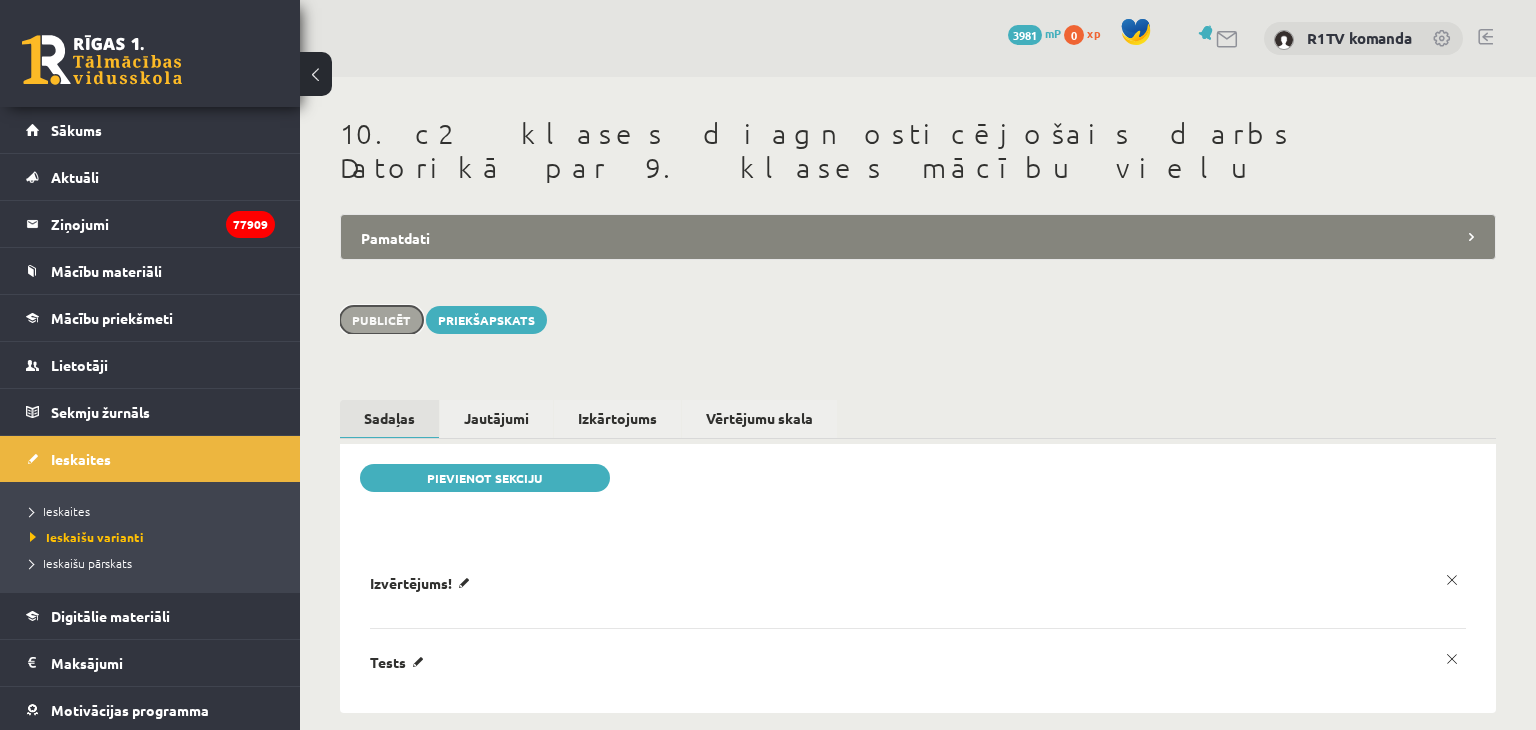 click on "Publicēt" at bounding box center [381, 320] 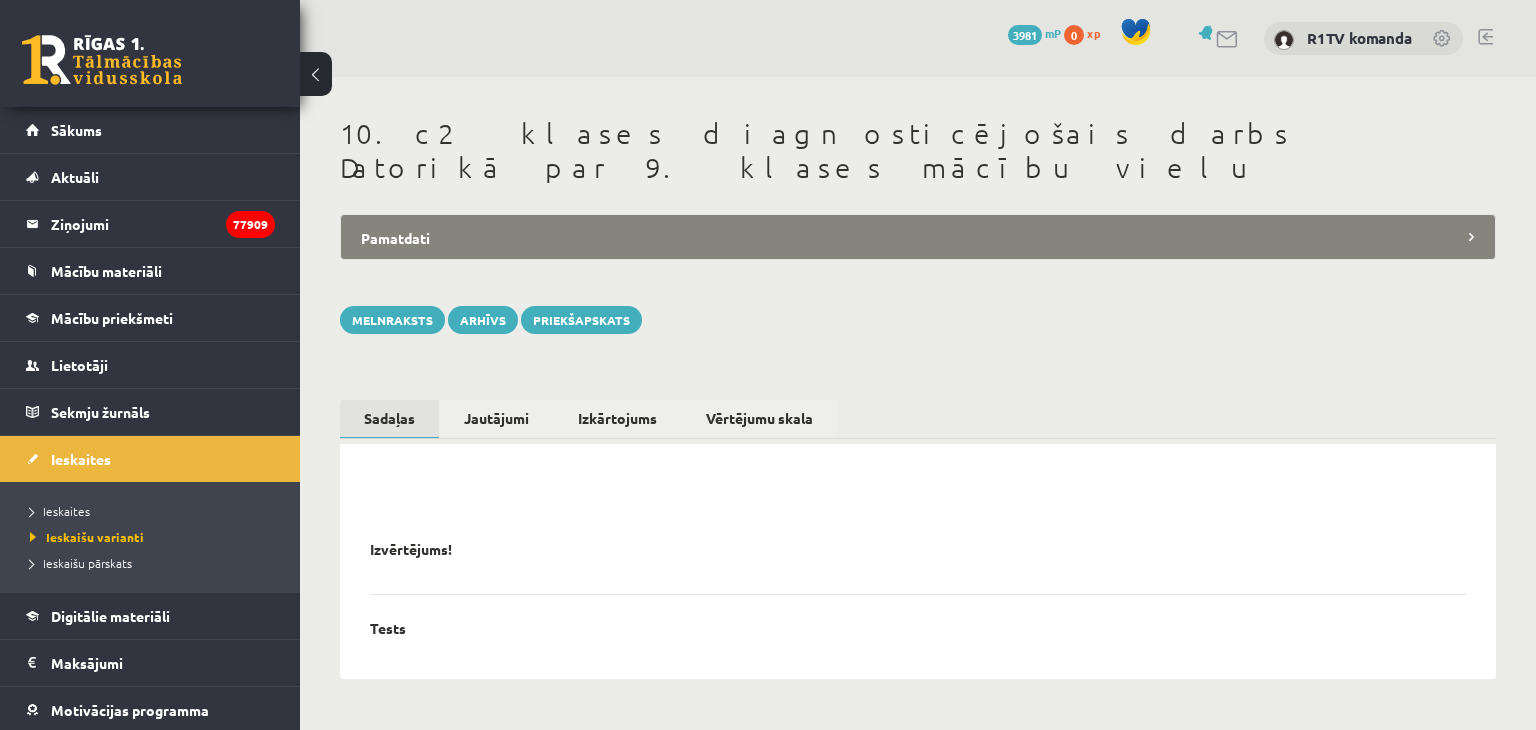 scroll, scrollTop: 0, scrollLeft: 0, axis: both 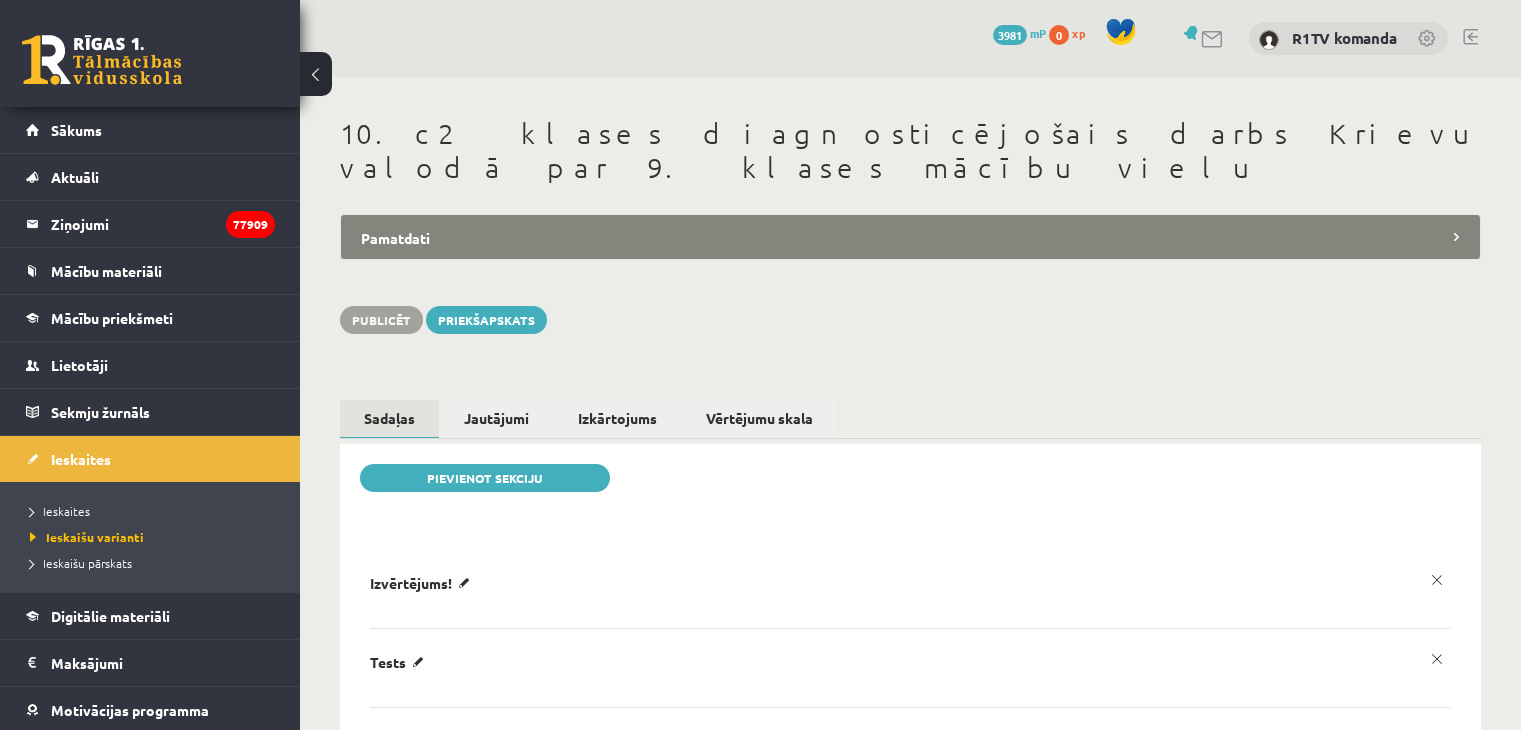 click on "Pamatdati" at bounding box center (910, 237) 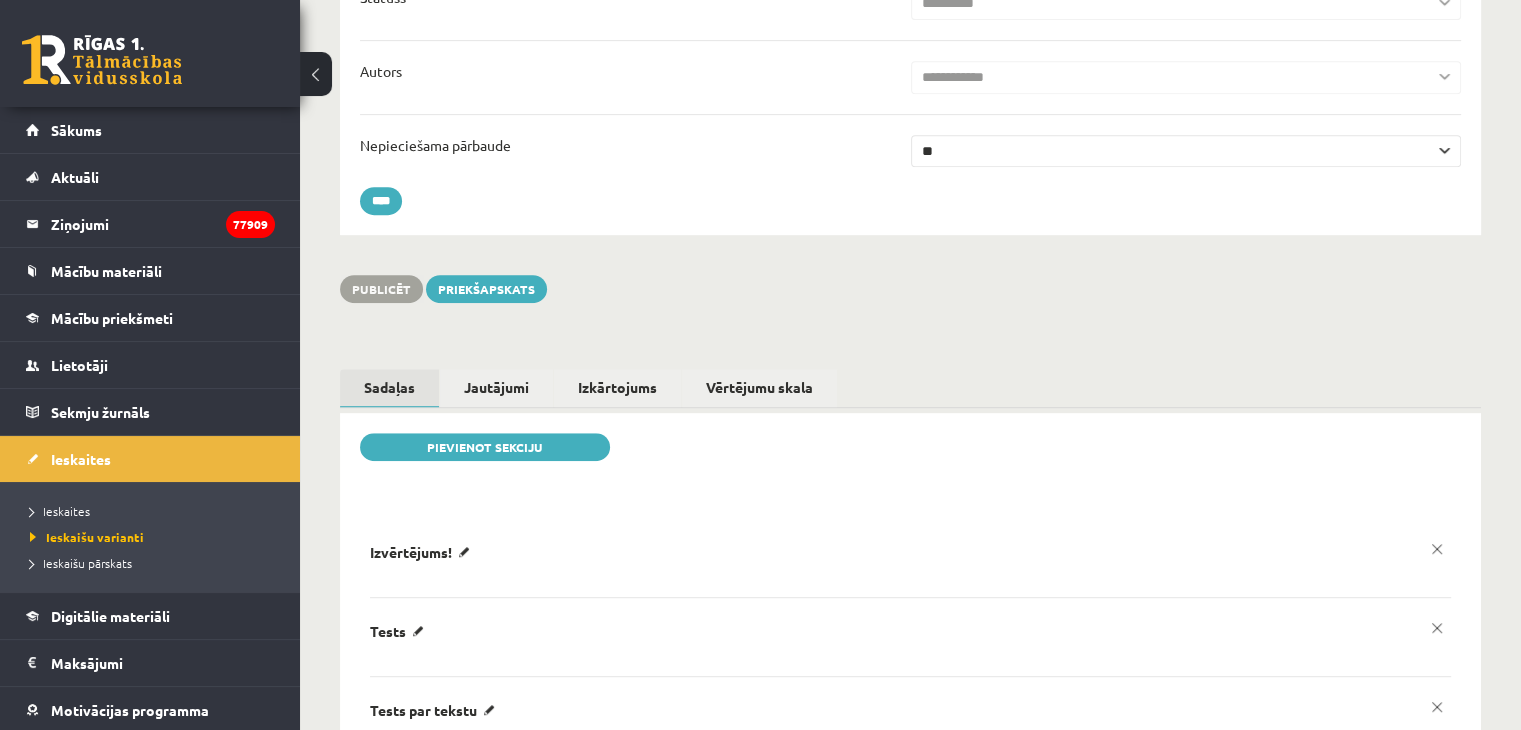 scroll, scrollTop: 0, scrollLeft: 0, axis: both 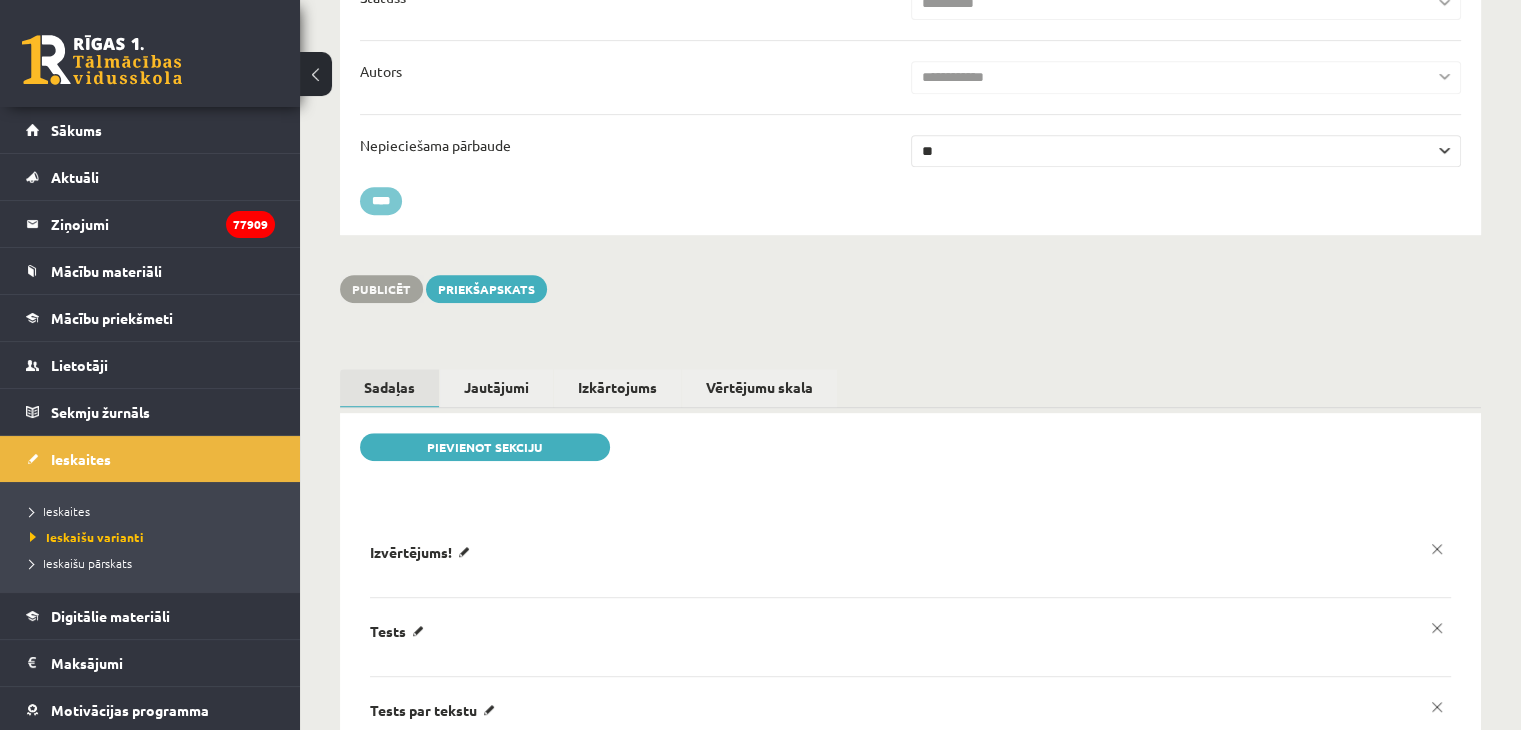 click on "****" at bounding box center [381, 201] 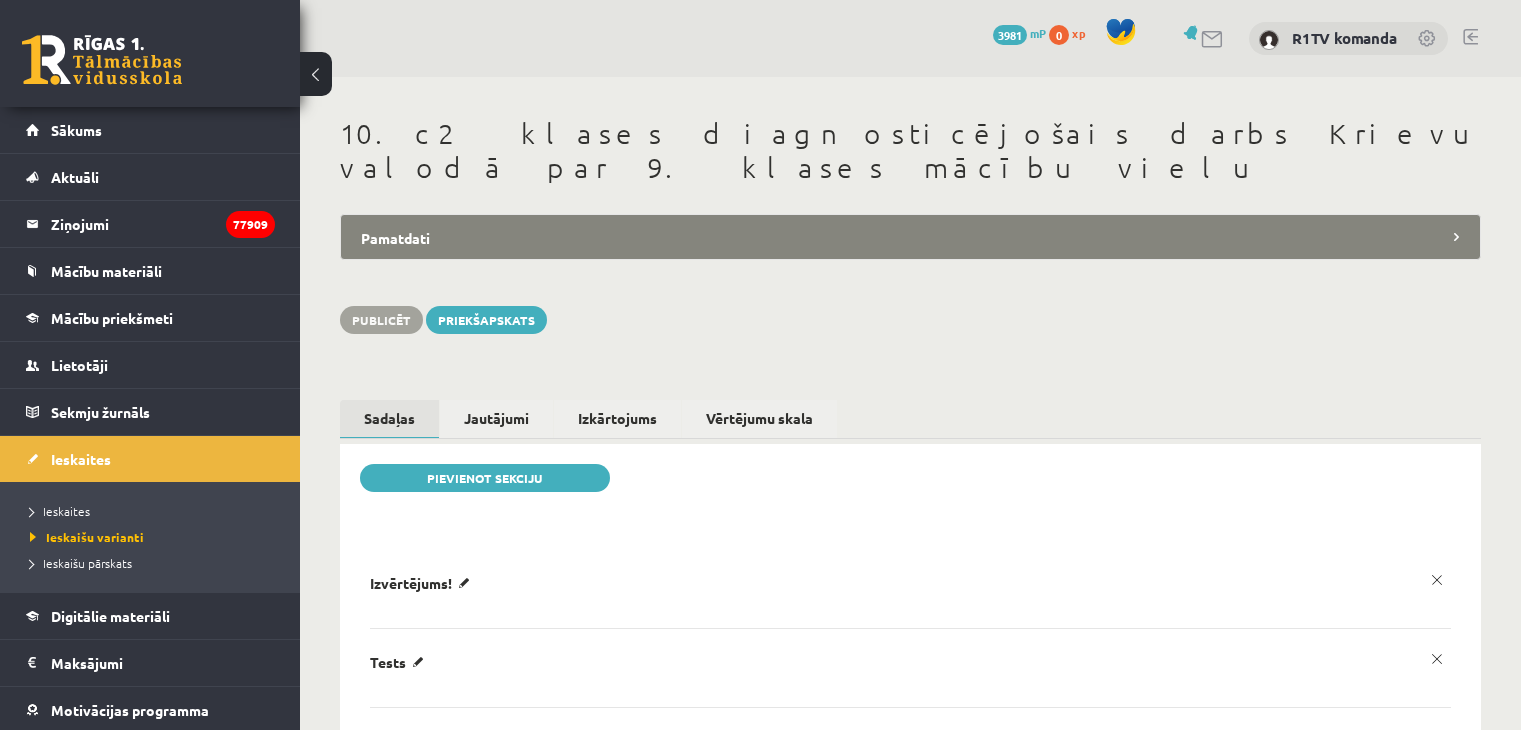 scroll, scrollTop: 0, scrollLeft: 0, axis: both 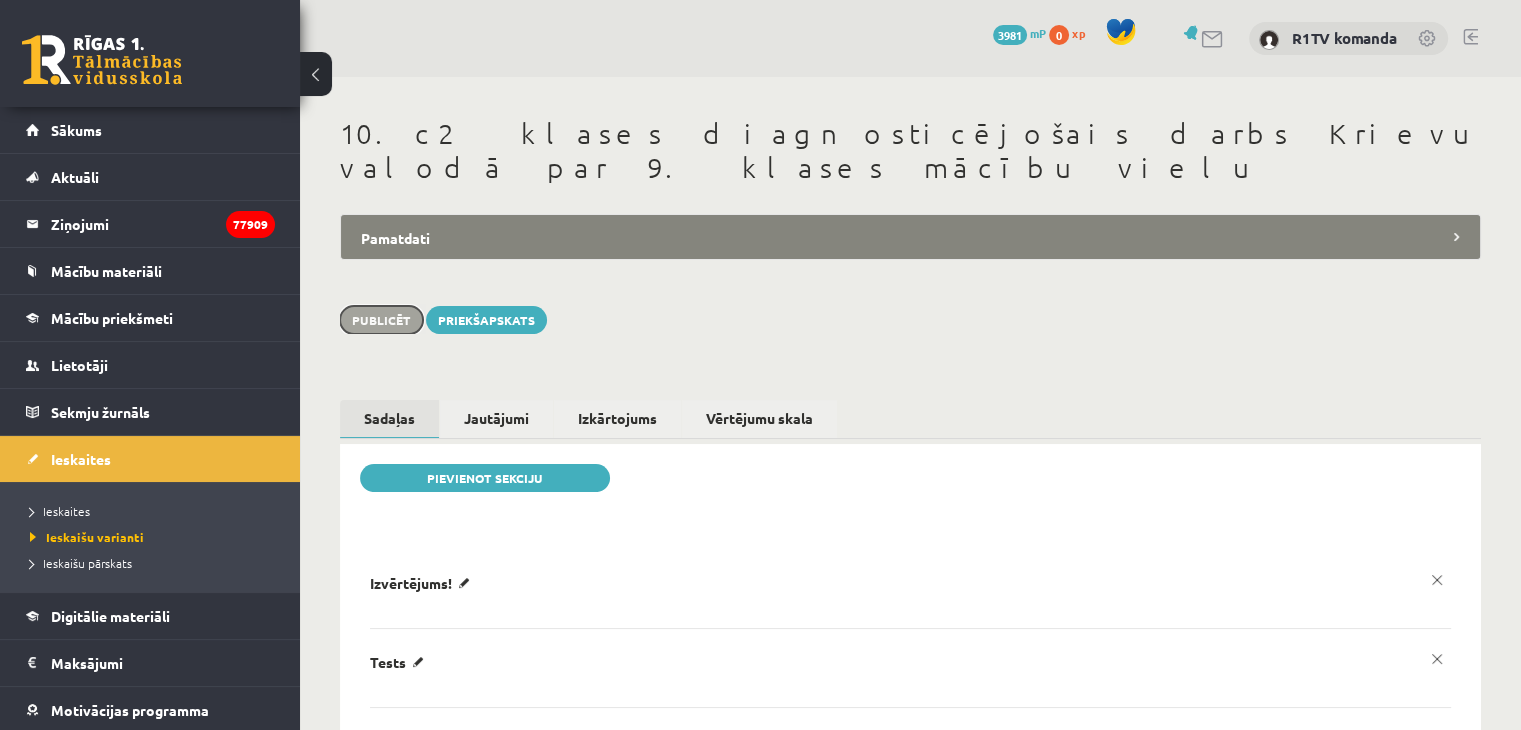 click on "Publicēt" at bounding box center (381, 320) 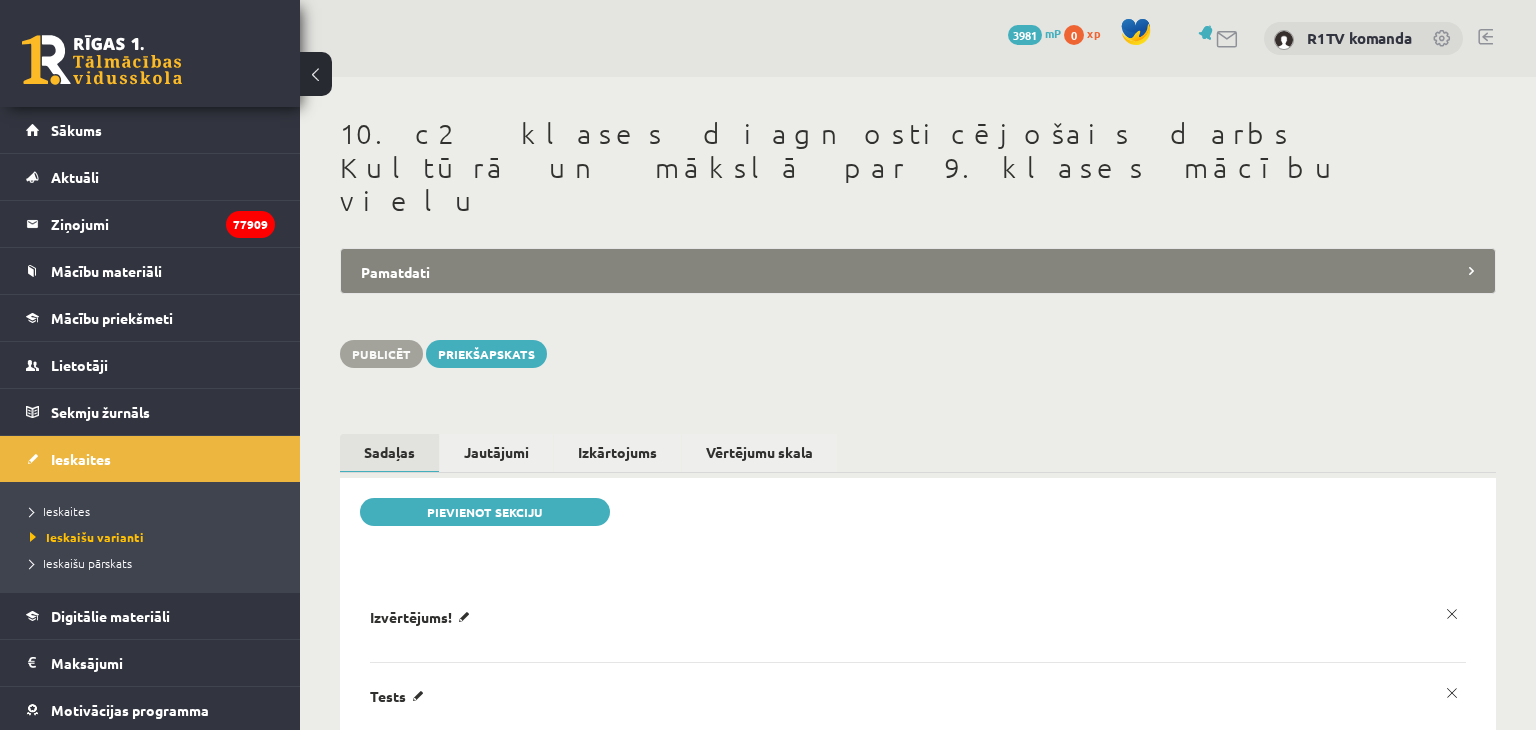 click on "Pamatdati" at bounding box center [918, 271] 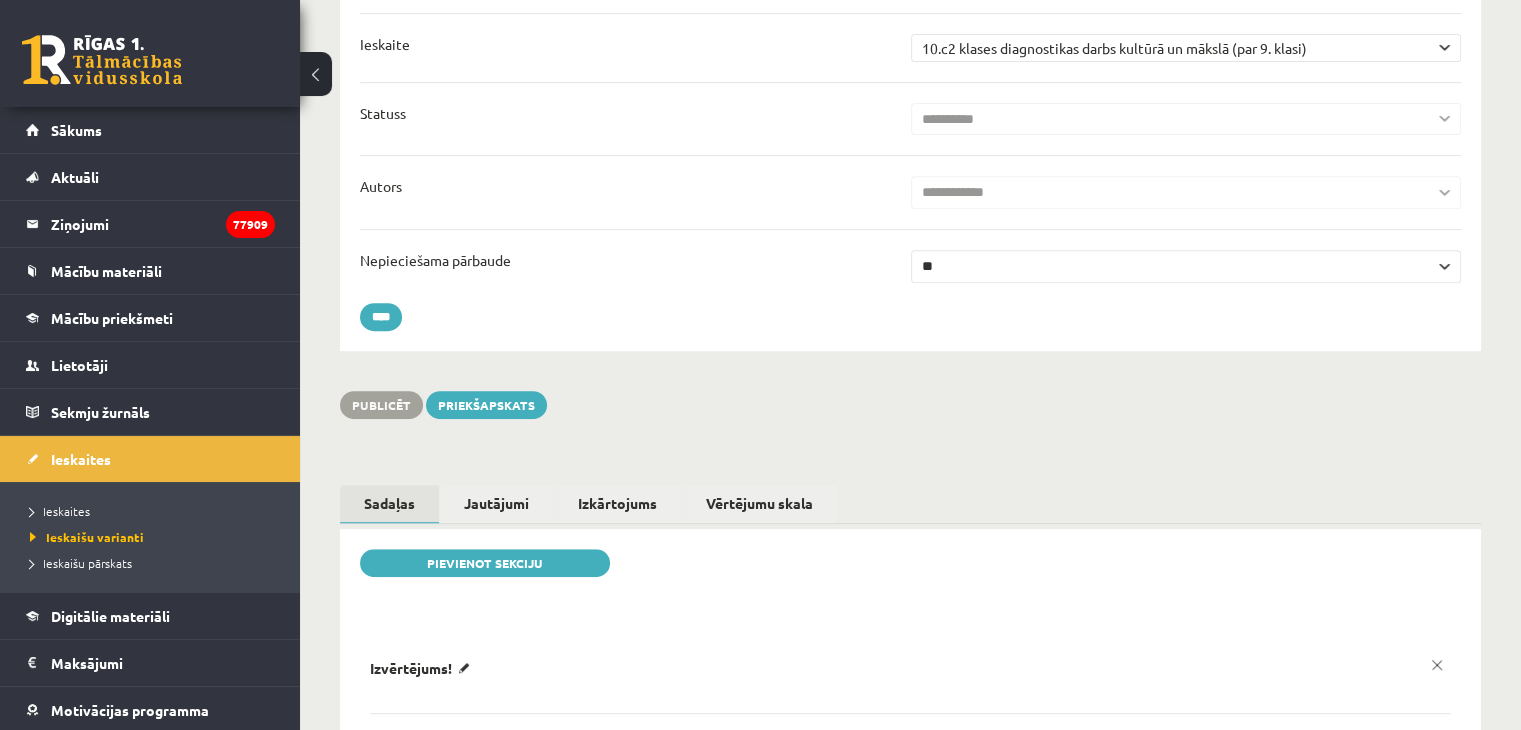 scroll, scrollTop: 0, scrollLeft: 0, axis: both 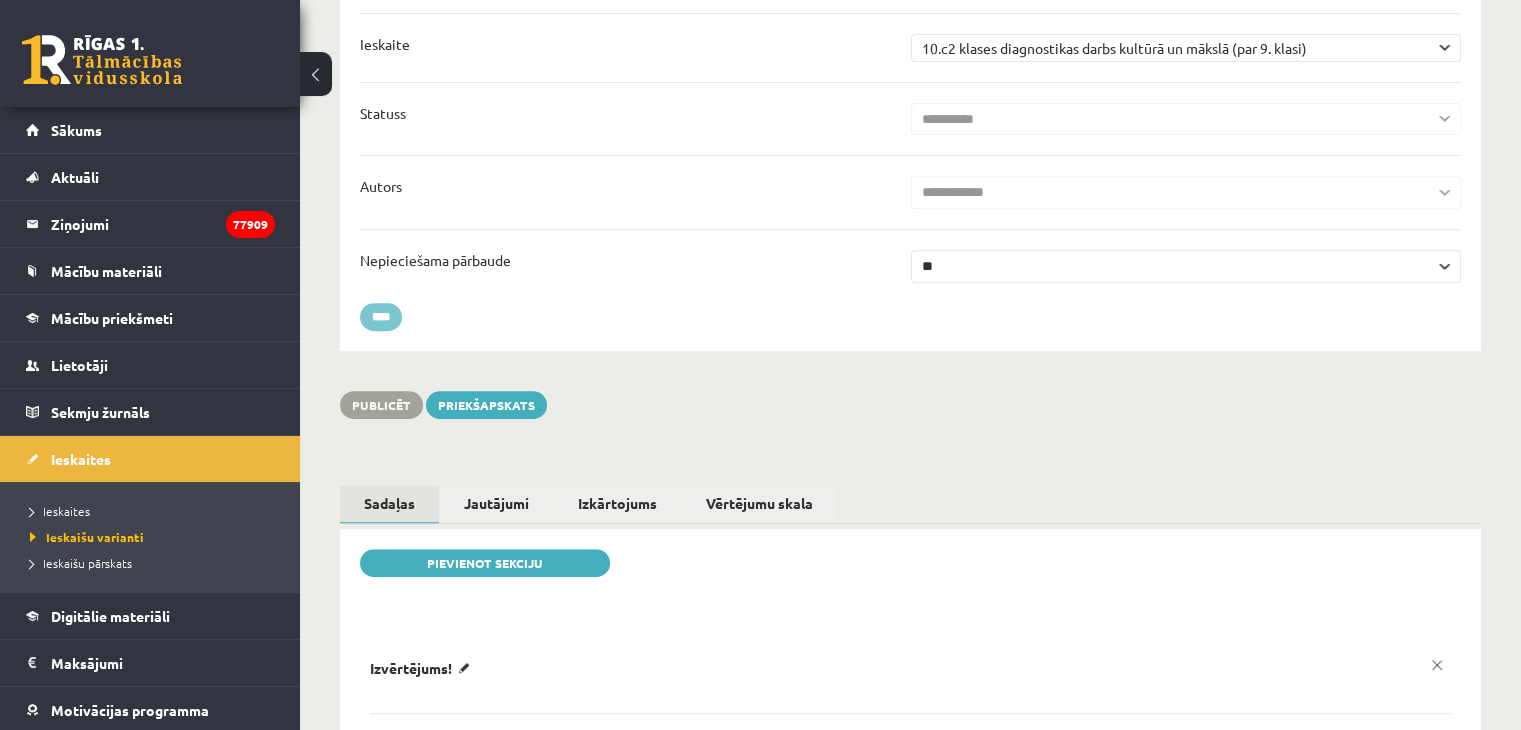 click on "****" at bounding box center (381, 317) 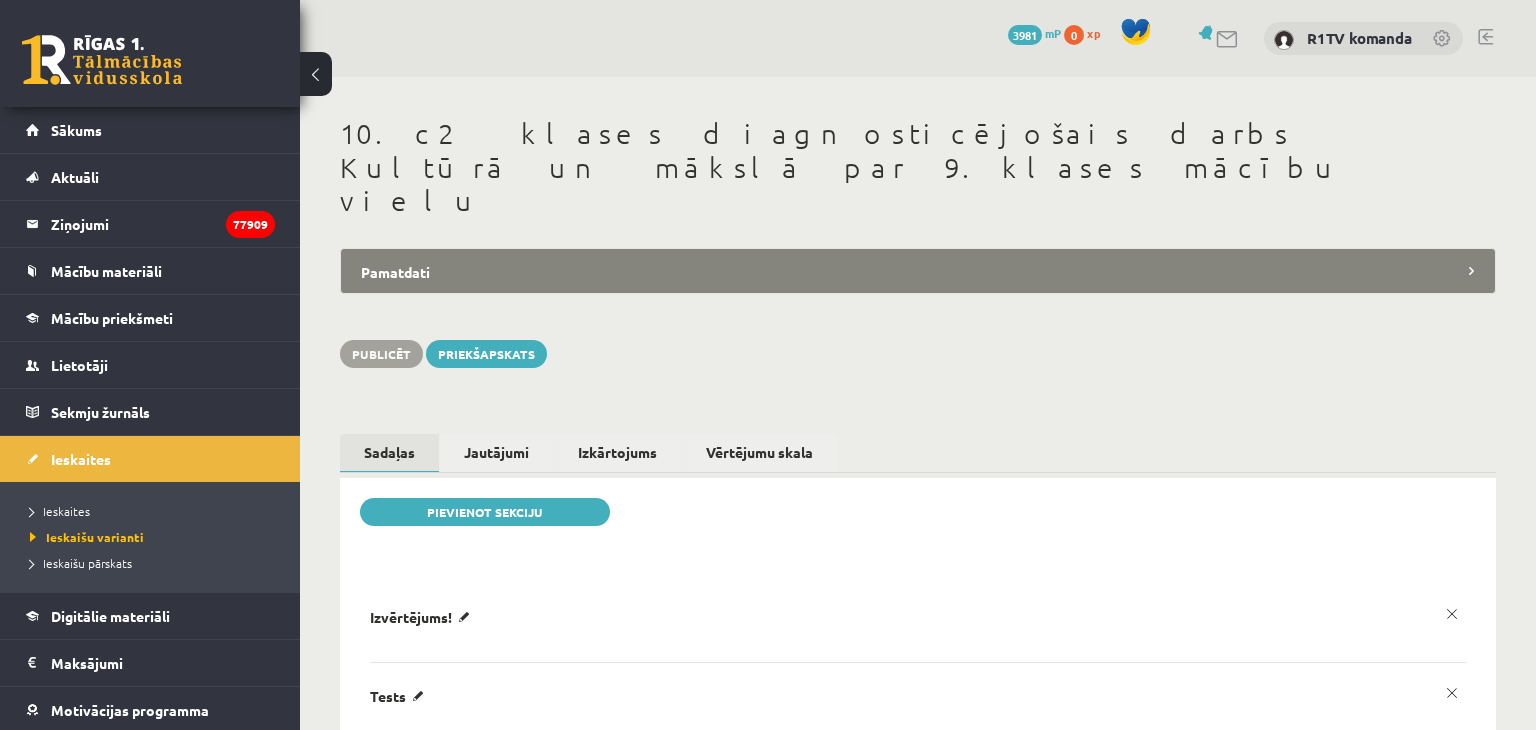 scroll, scrollTop: 0, scrollLeft: 0, axis: both 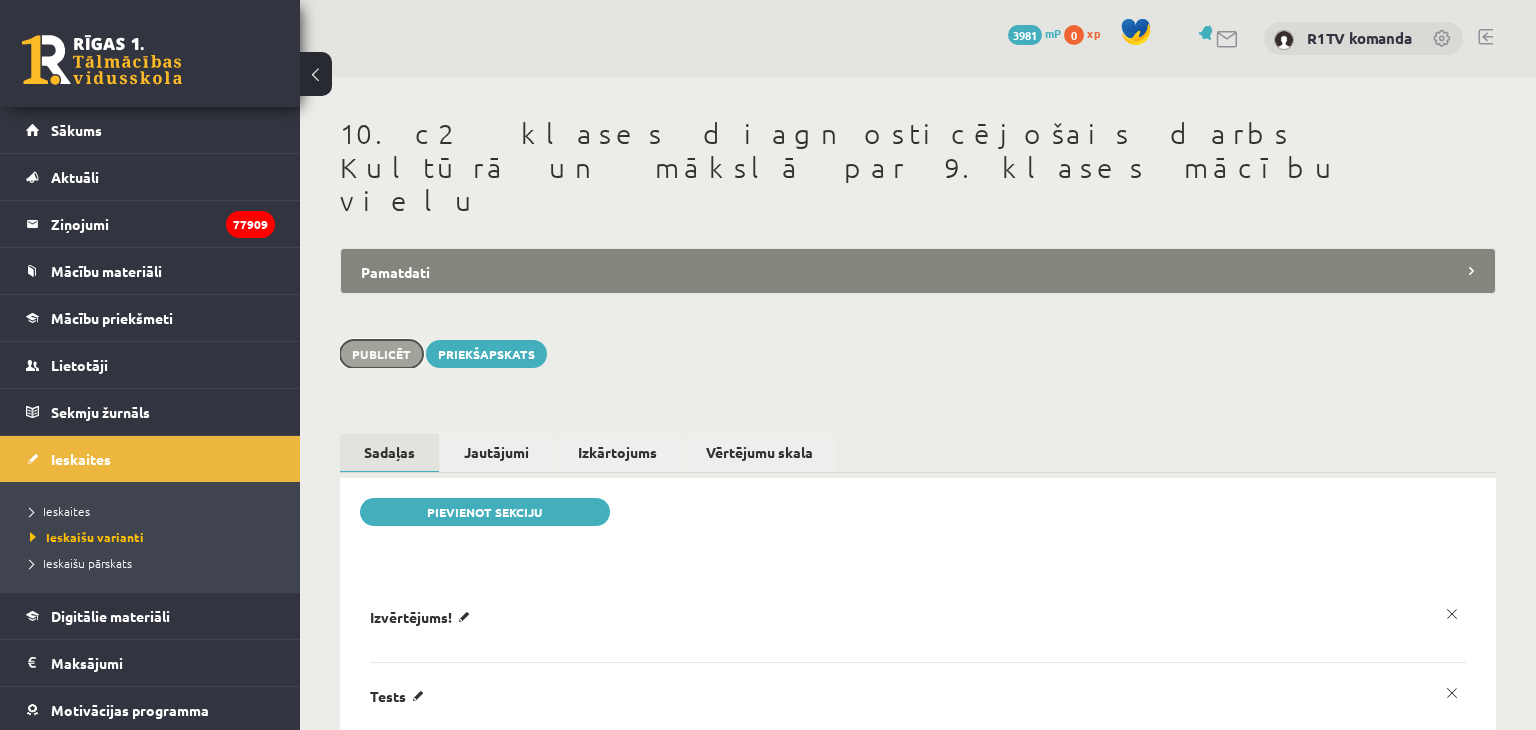 drag, startPoint x: 380, startPoint y: 285, endPoint x: 385, endPoint y: 274, distance: 12.083046 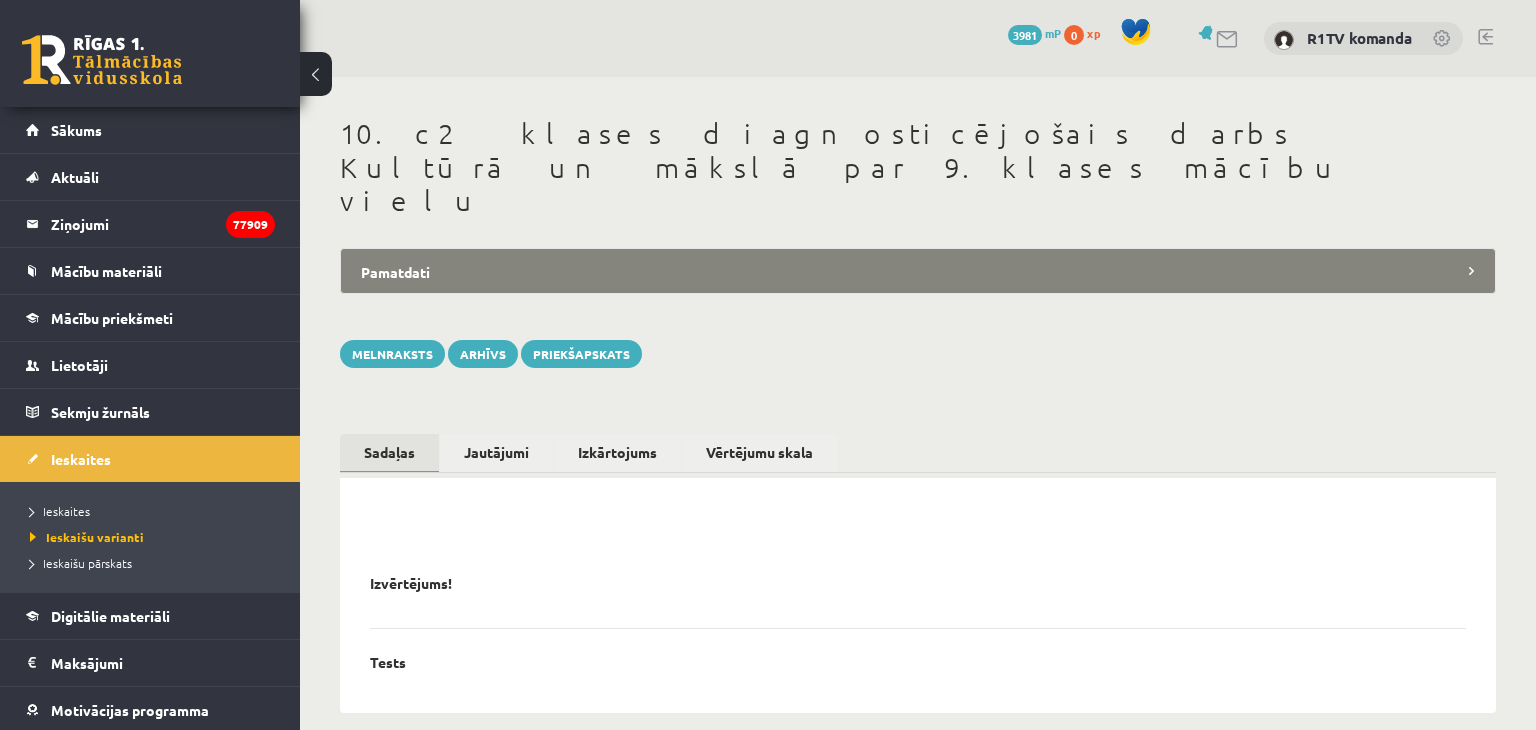 scroll, scrollTop: 0, scrollLeft: 0, axis: both 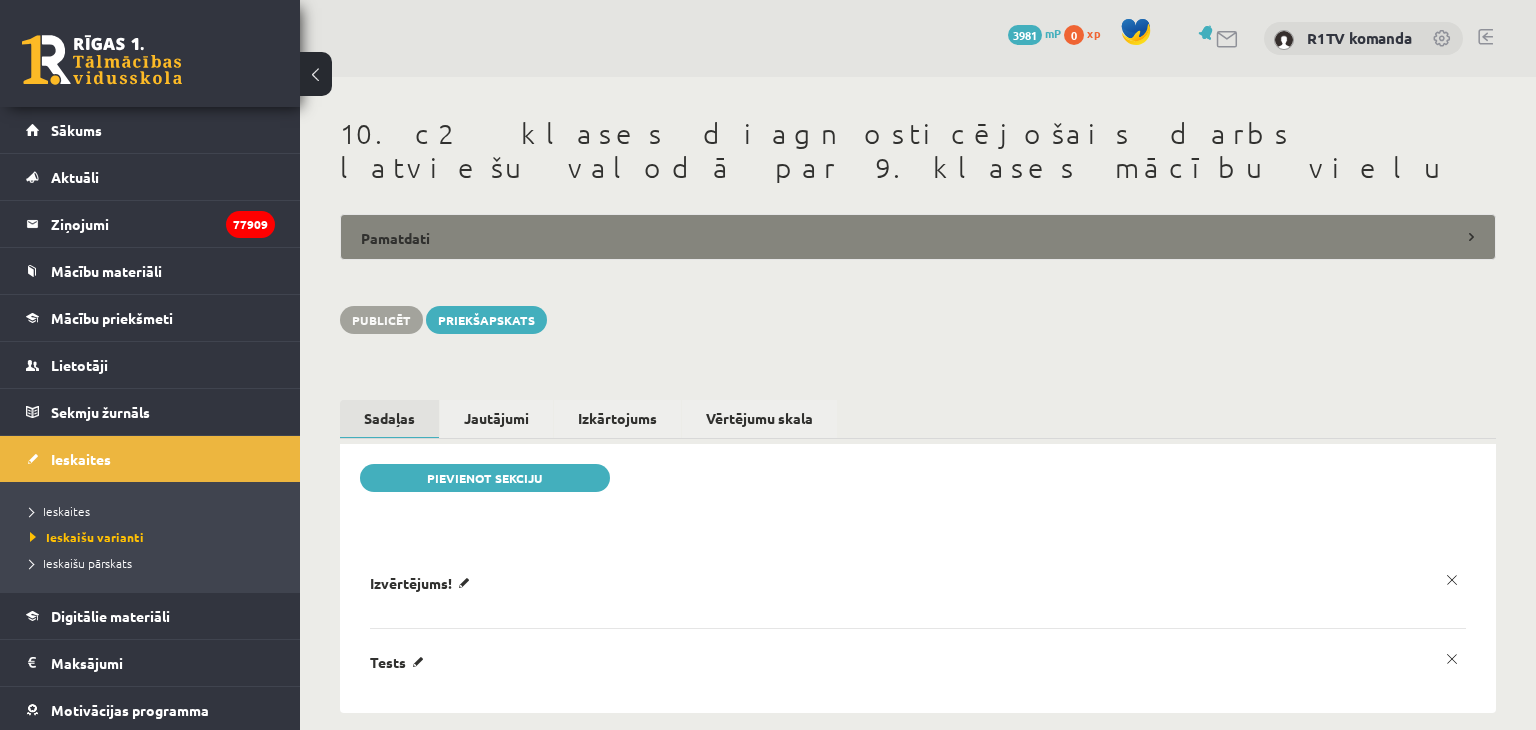 click on "Pamatdati" at bounding box center [918, 237] 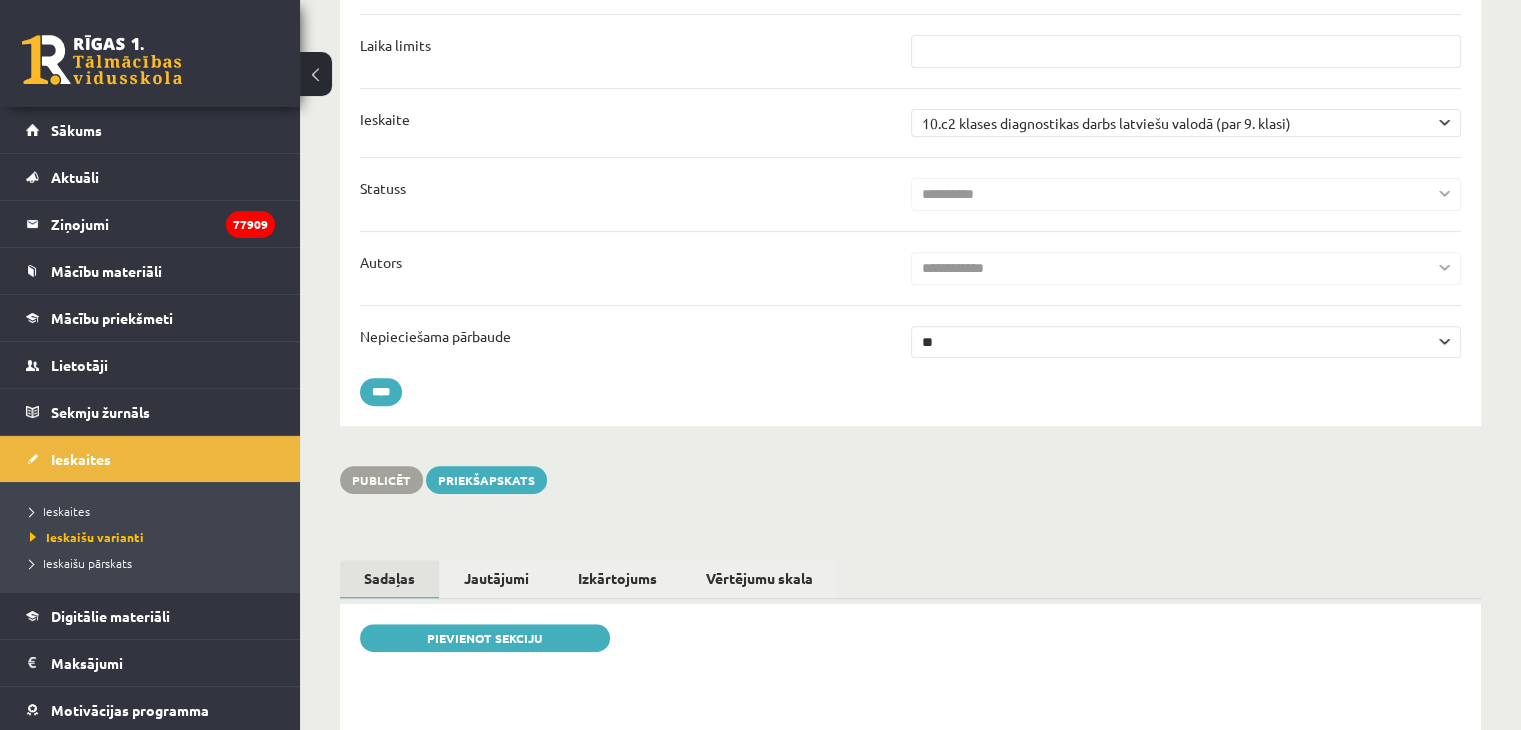 scroll, scrollTop: 0, scrollLeft: 0, axis: both 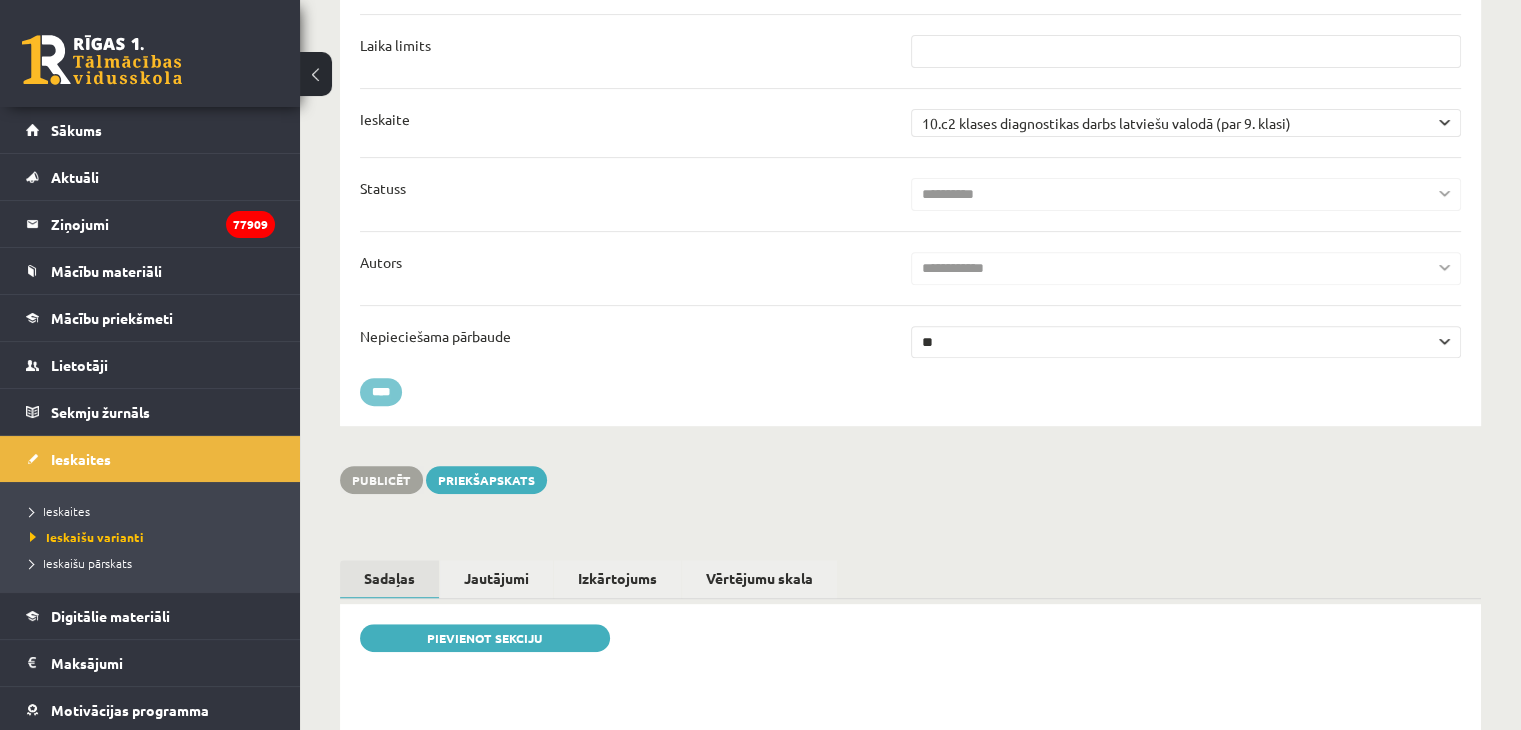 click on "****" at bounding box center [381, 392] 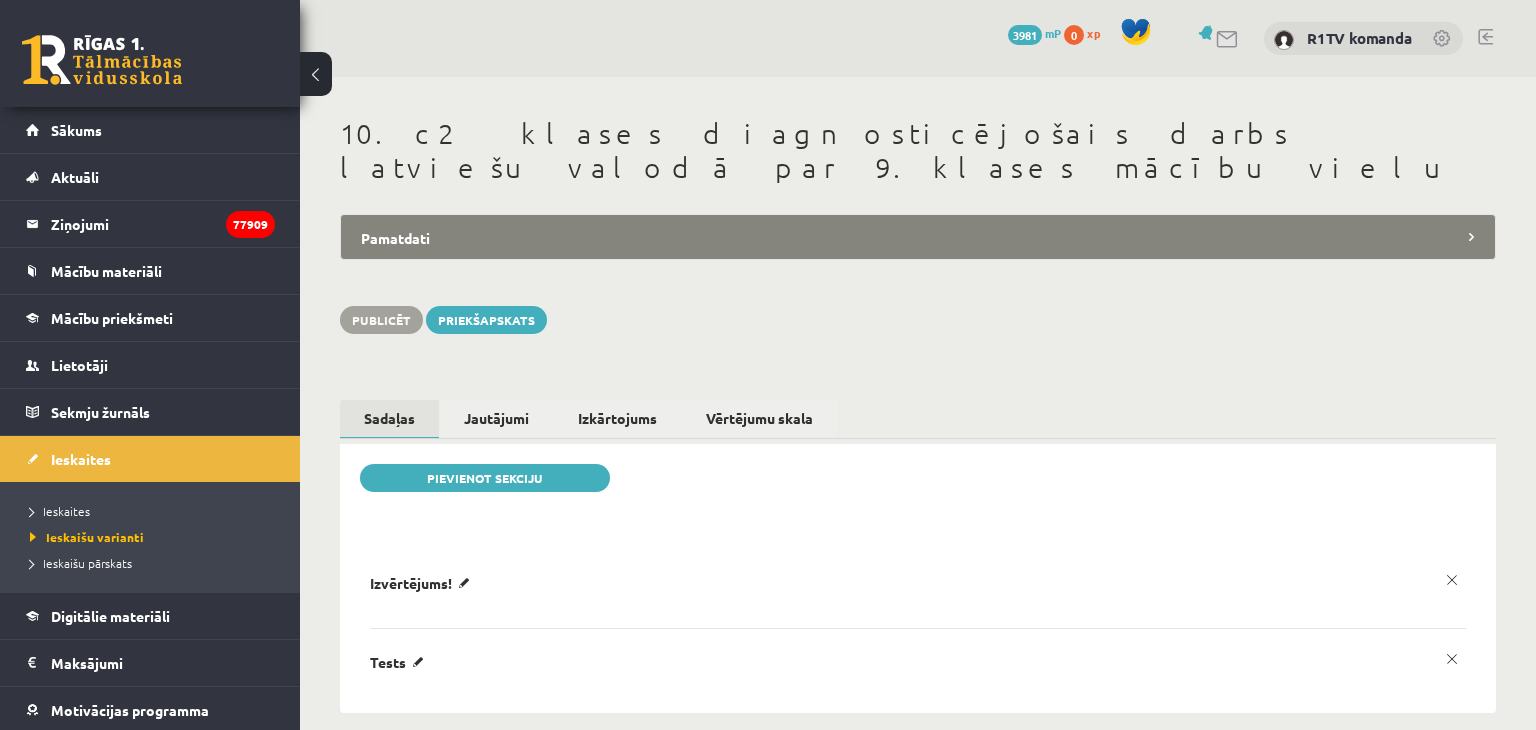 scroll, scrollTop: 0, scrollLeft: 0, axis: both 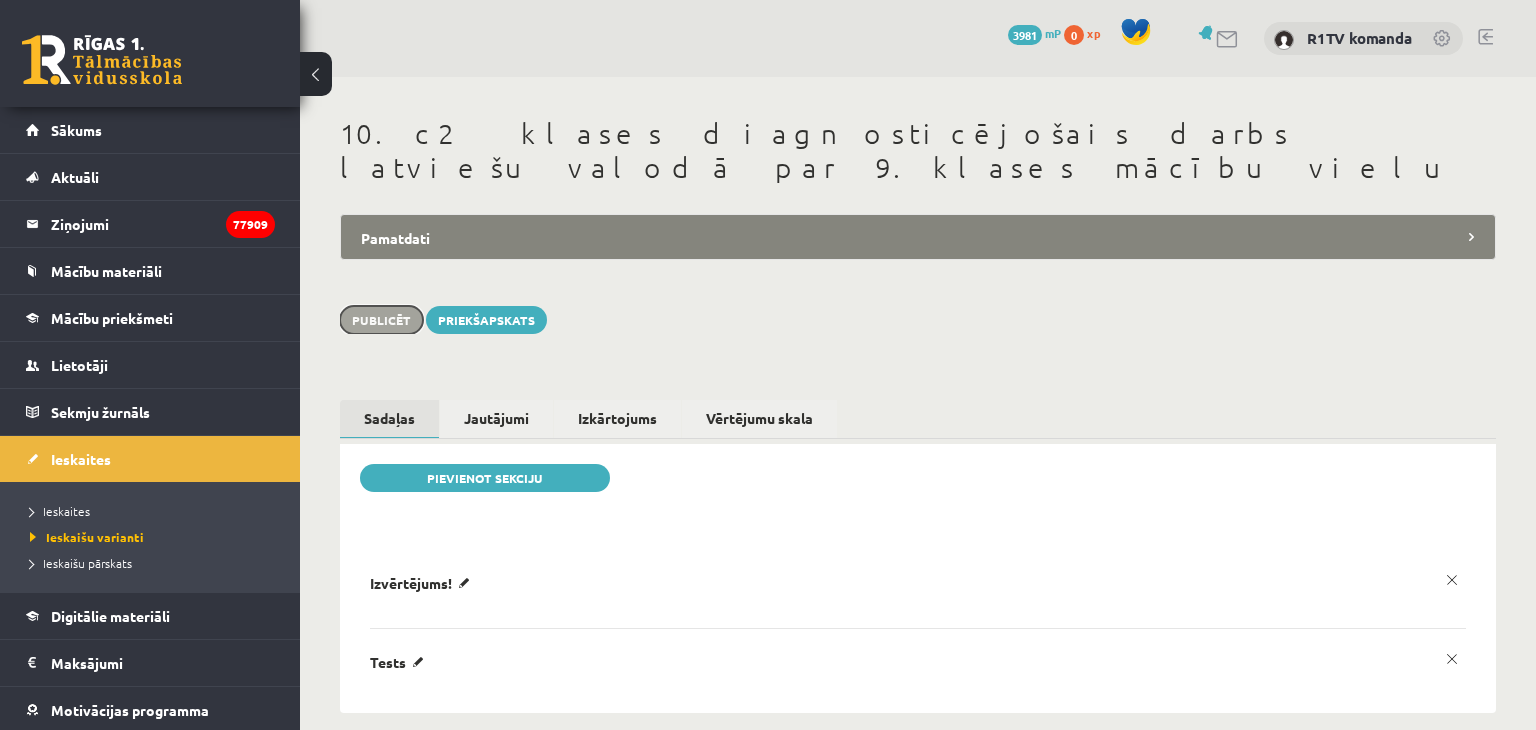 click on "Publicēt" at bounding box center [381, 320] 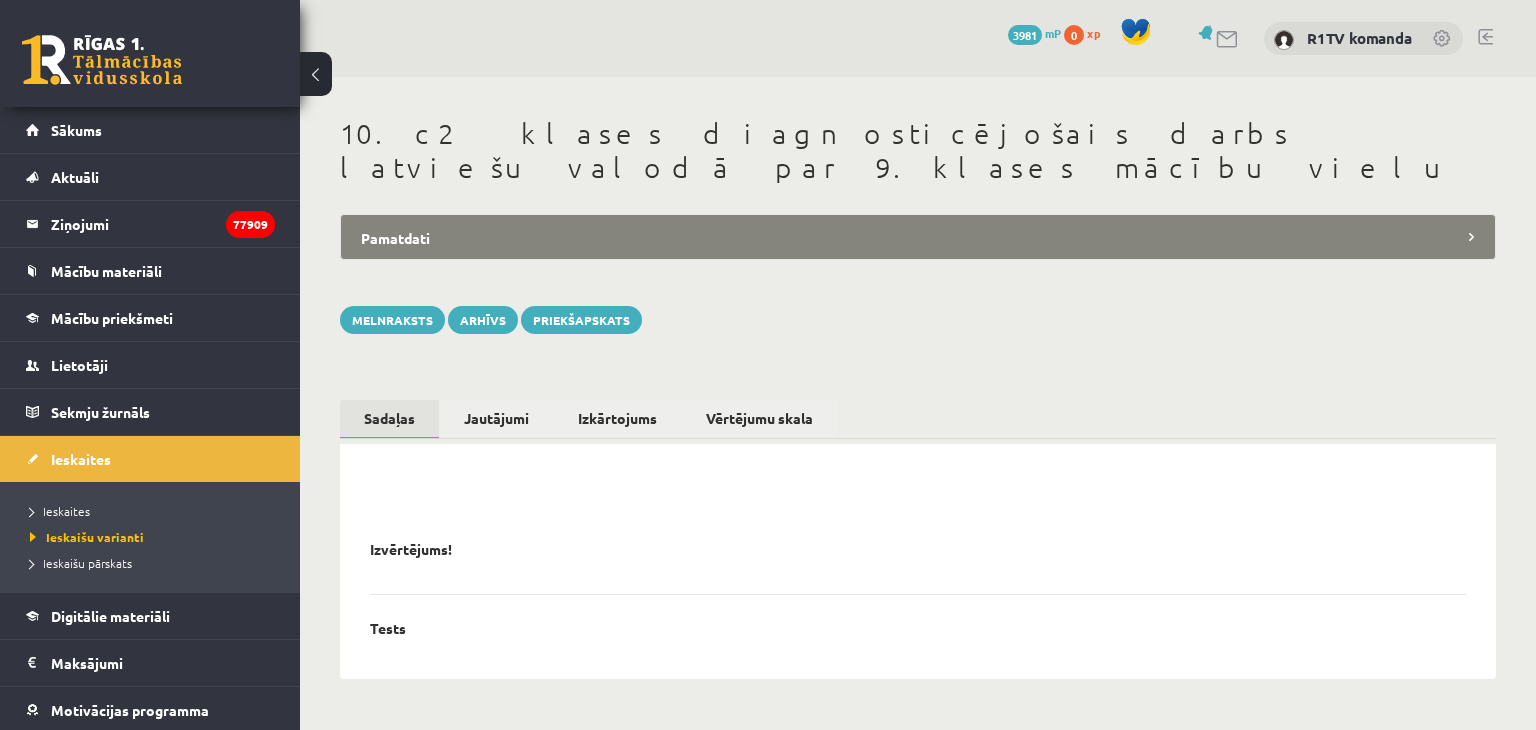 scroll, scrollTop: 0, scrollLeft: 0, axis: both 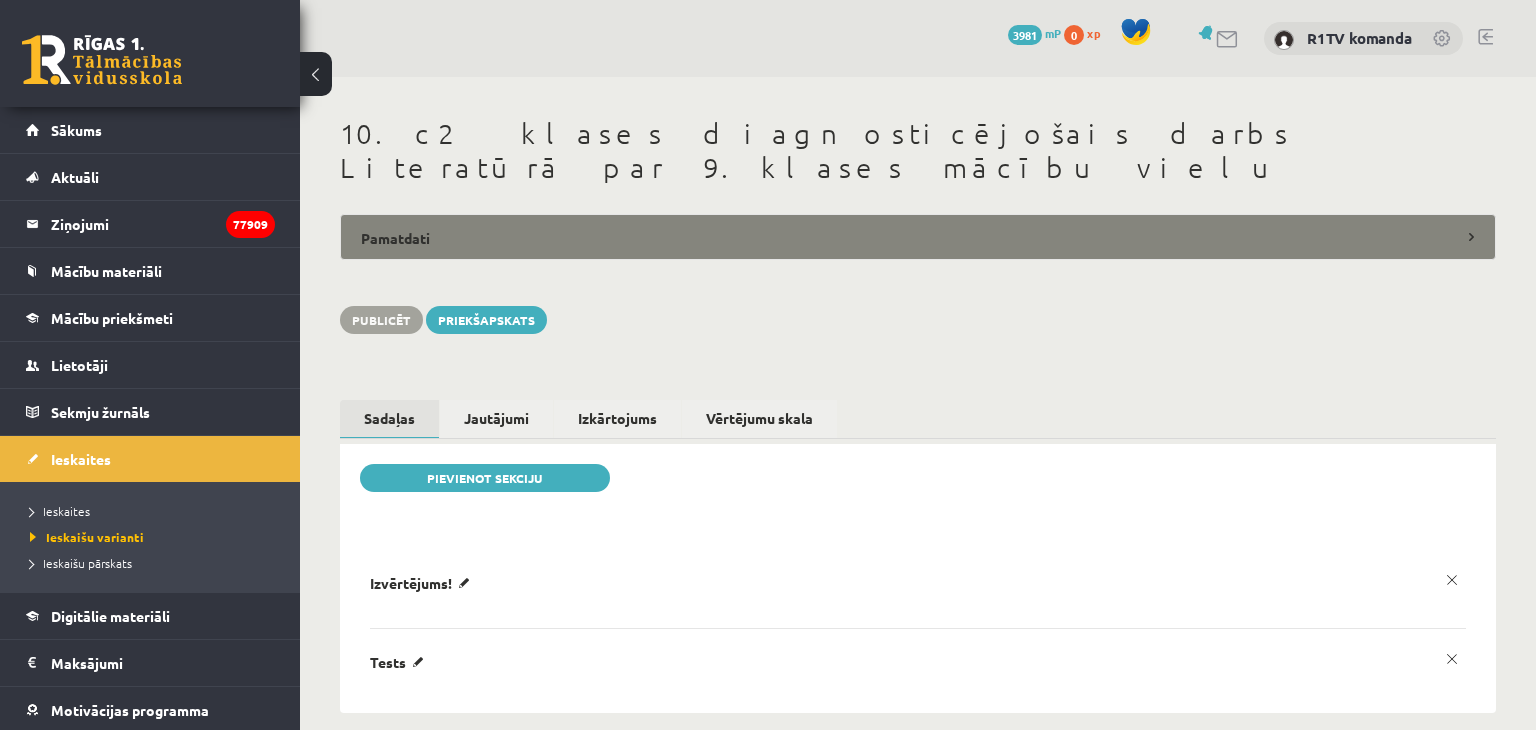 drag, startPoint x: 0, startPoint y: 0, endPoint x: 568, endPoint y: 205, distance: 603.86176 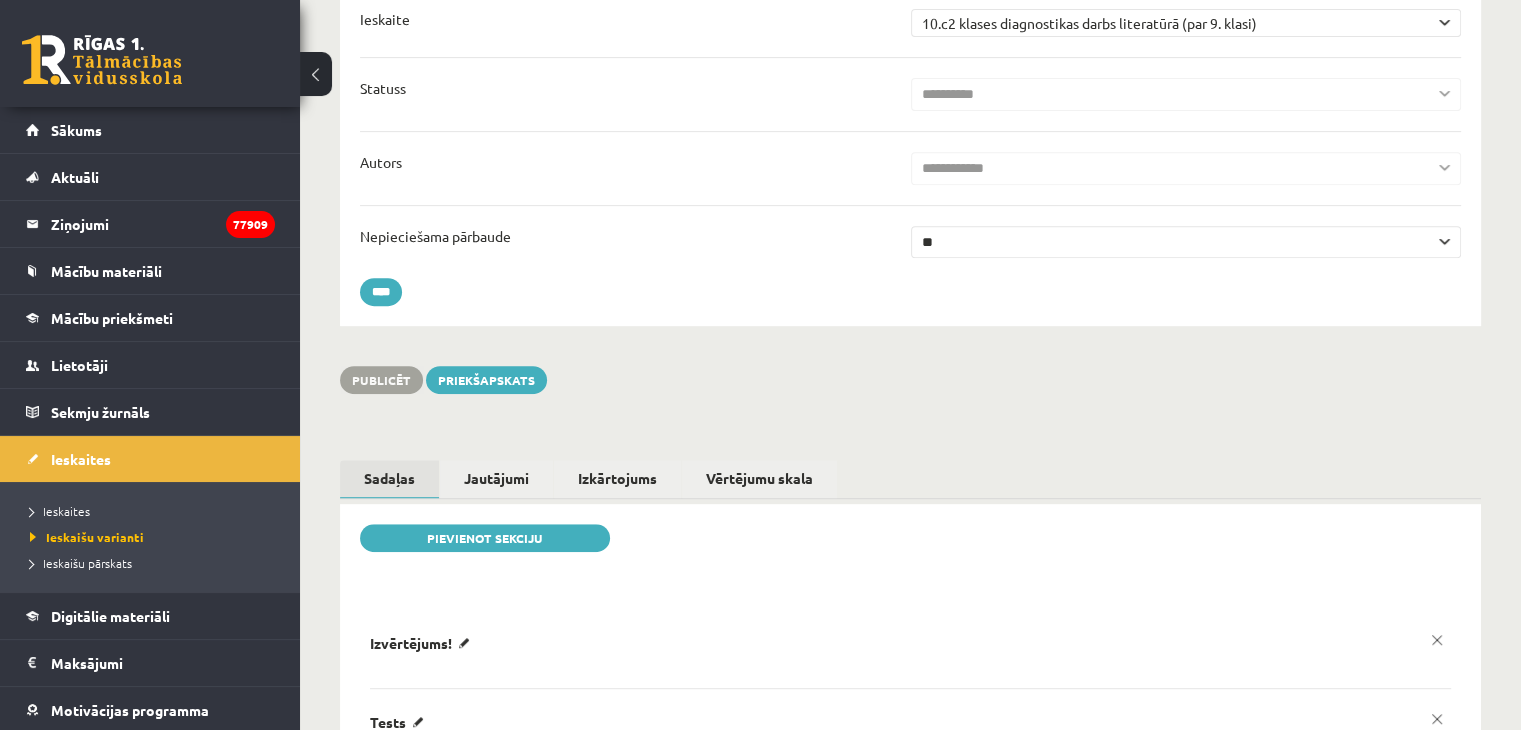 scroll, scrollTop: 0, scrollLeft: 0, axis: both 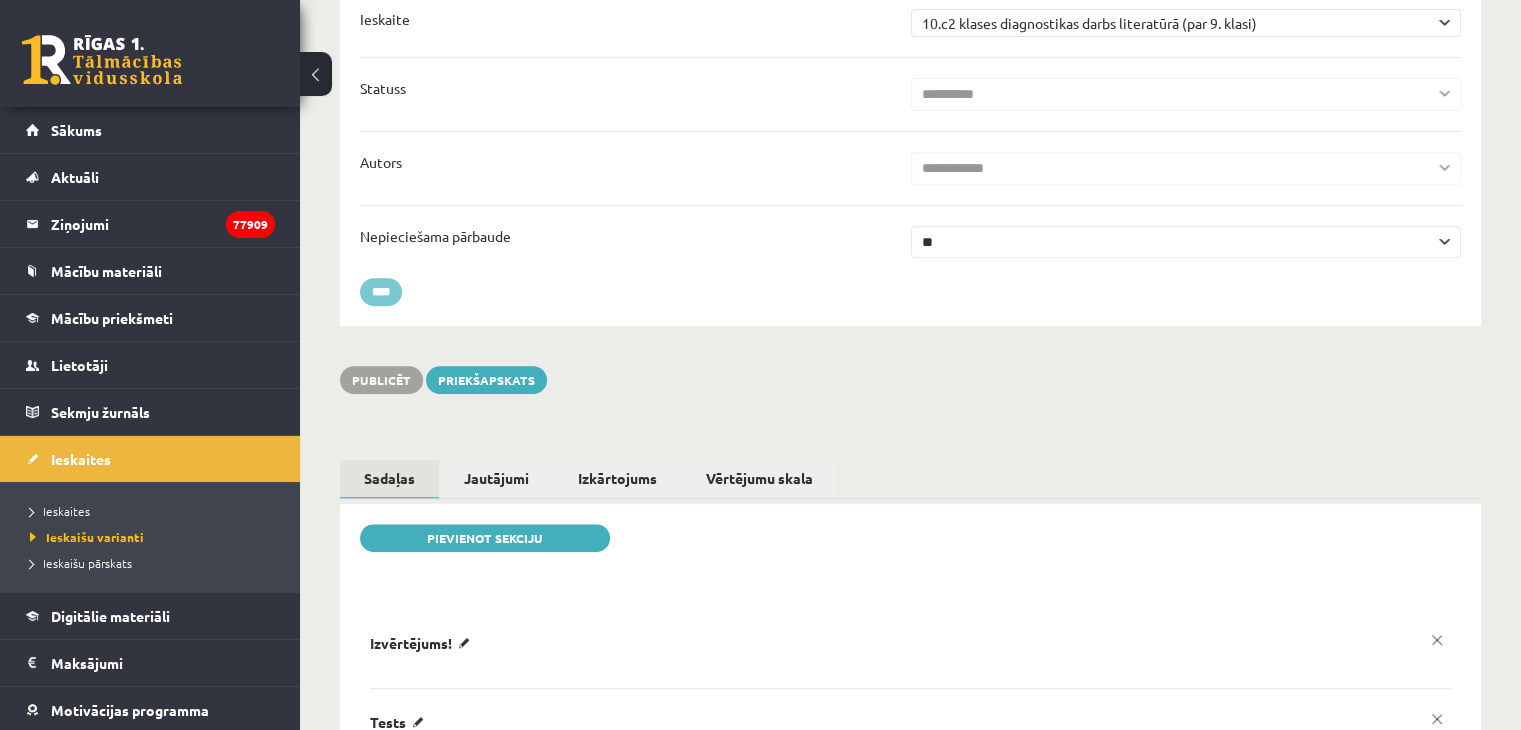 click on "****" at bounding box center [381, 292] 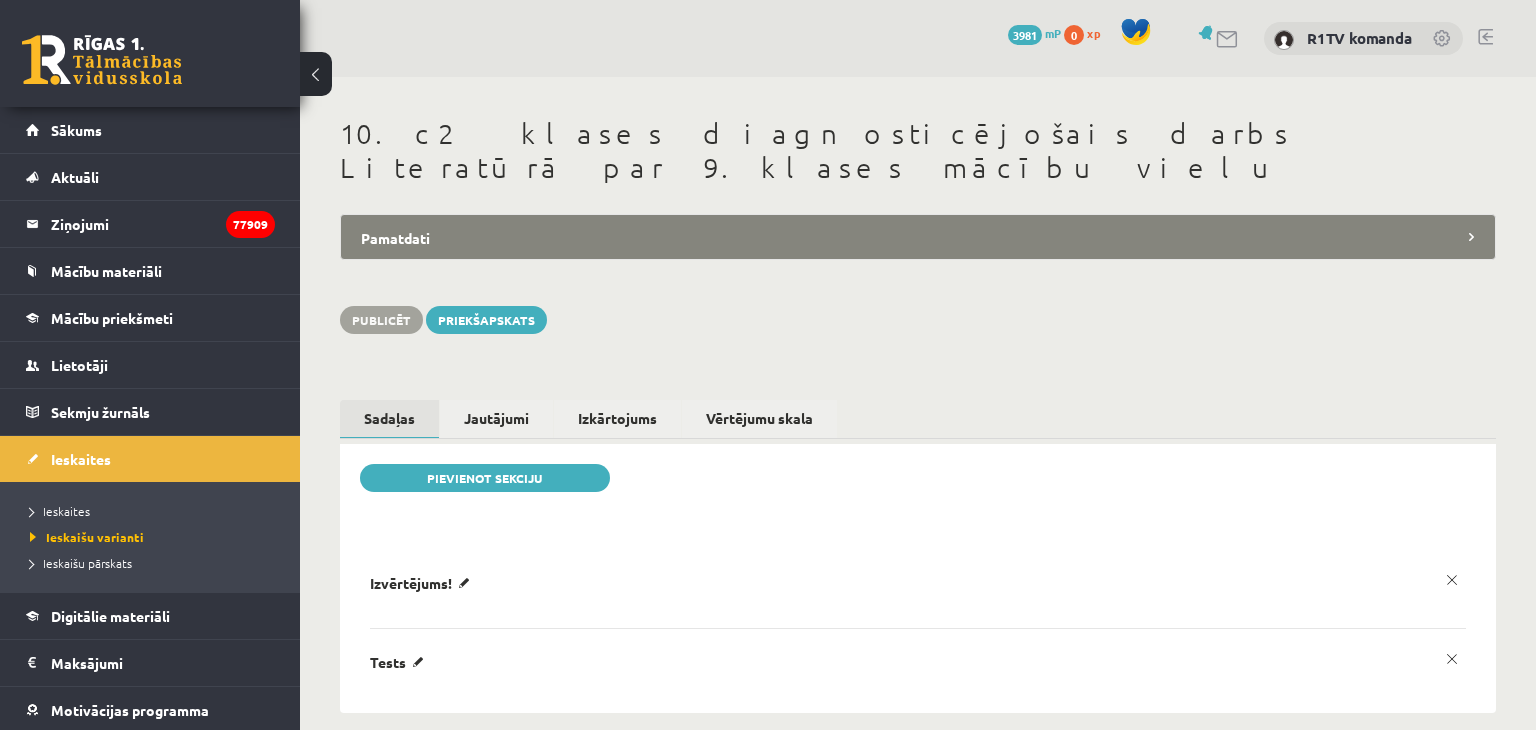 scroll, scrollTop: 0, scrollLeft: 0, axis: both 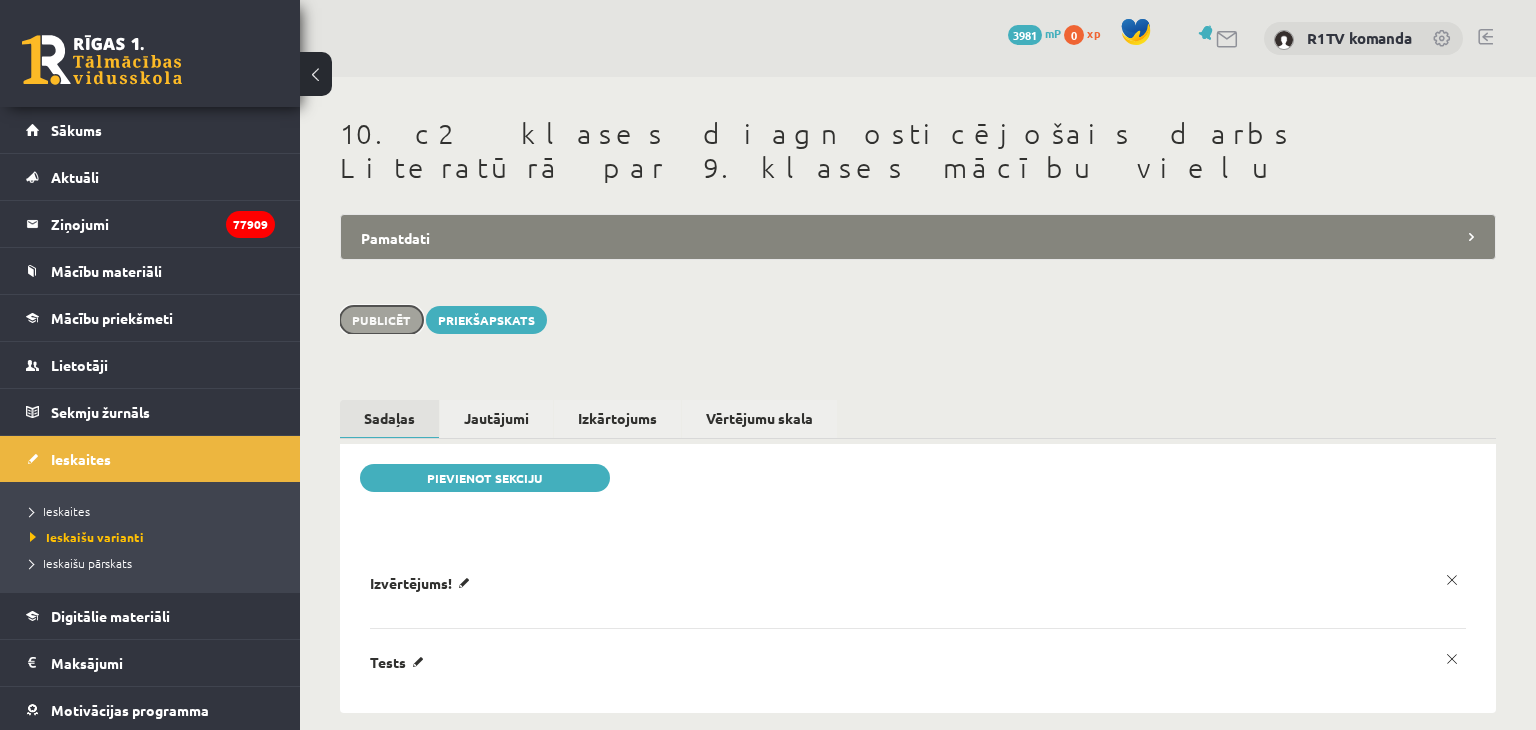 click on "Publicēt" at bounding box center [381, 320] 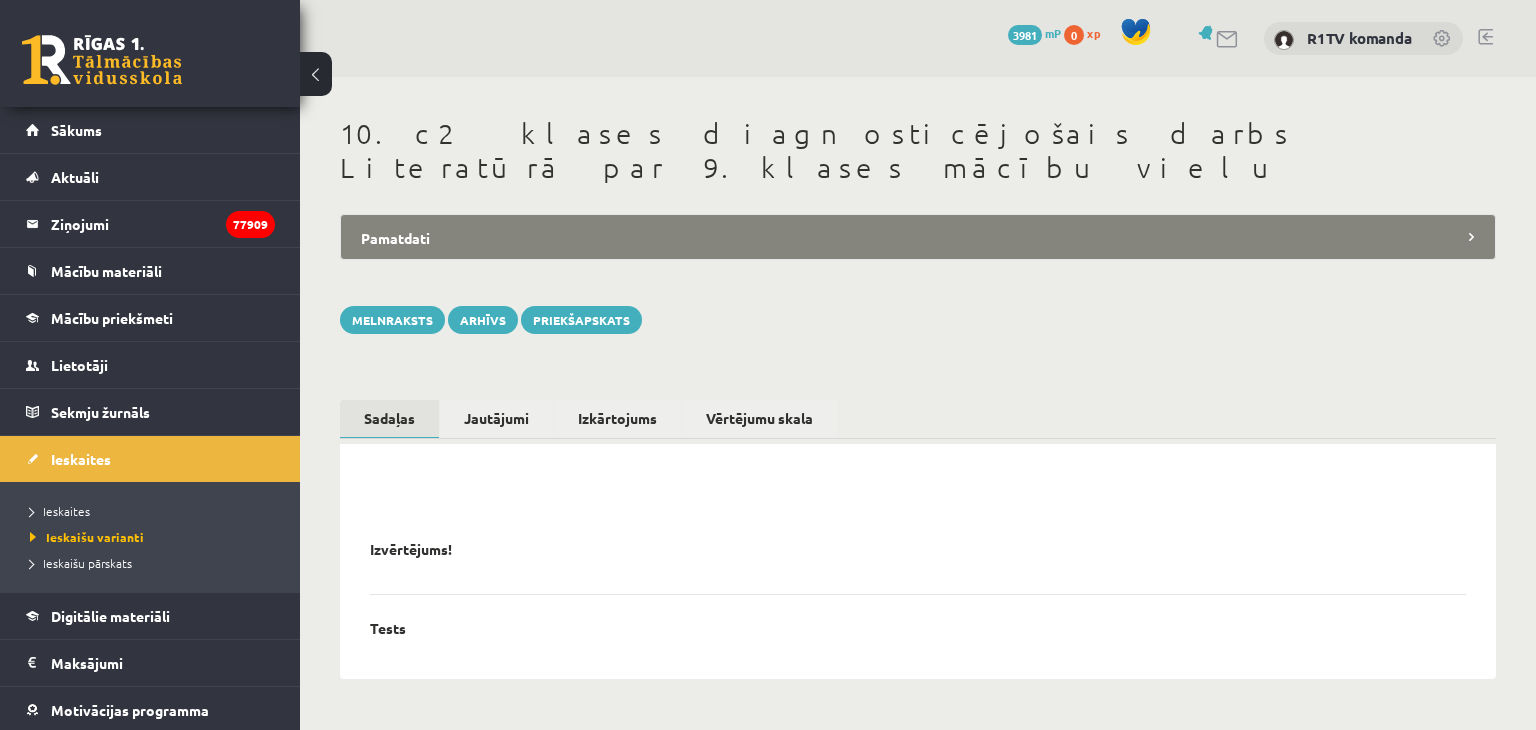 scroll, scrollTop: 0, scrollLeft: 0, axis: both 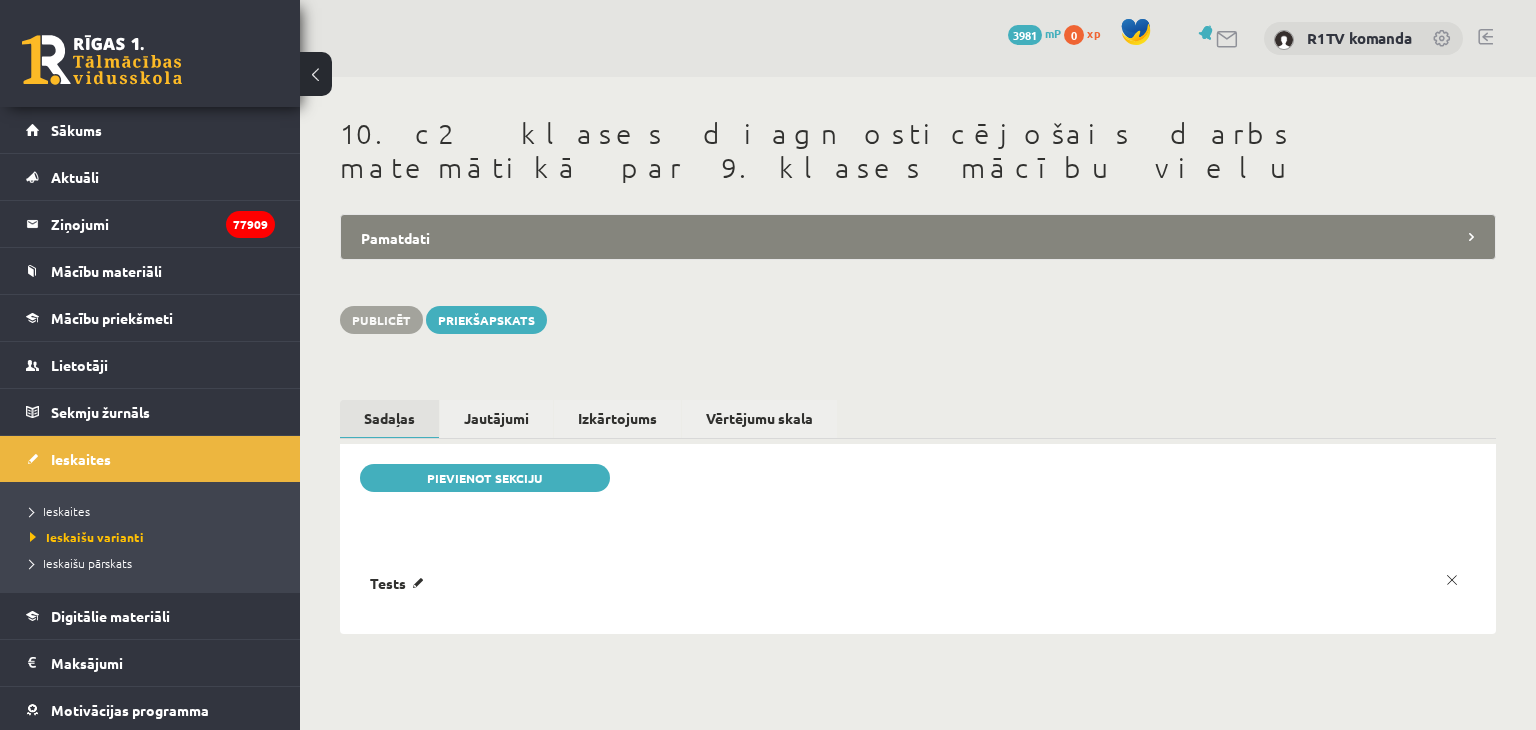 drag, startPoint x: 0, startPoint y: 0, endPoint x: 626, endPoint y: 217, distance: 662.5443 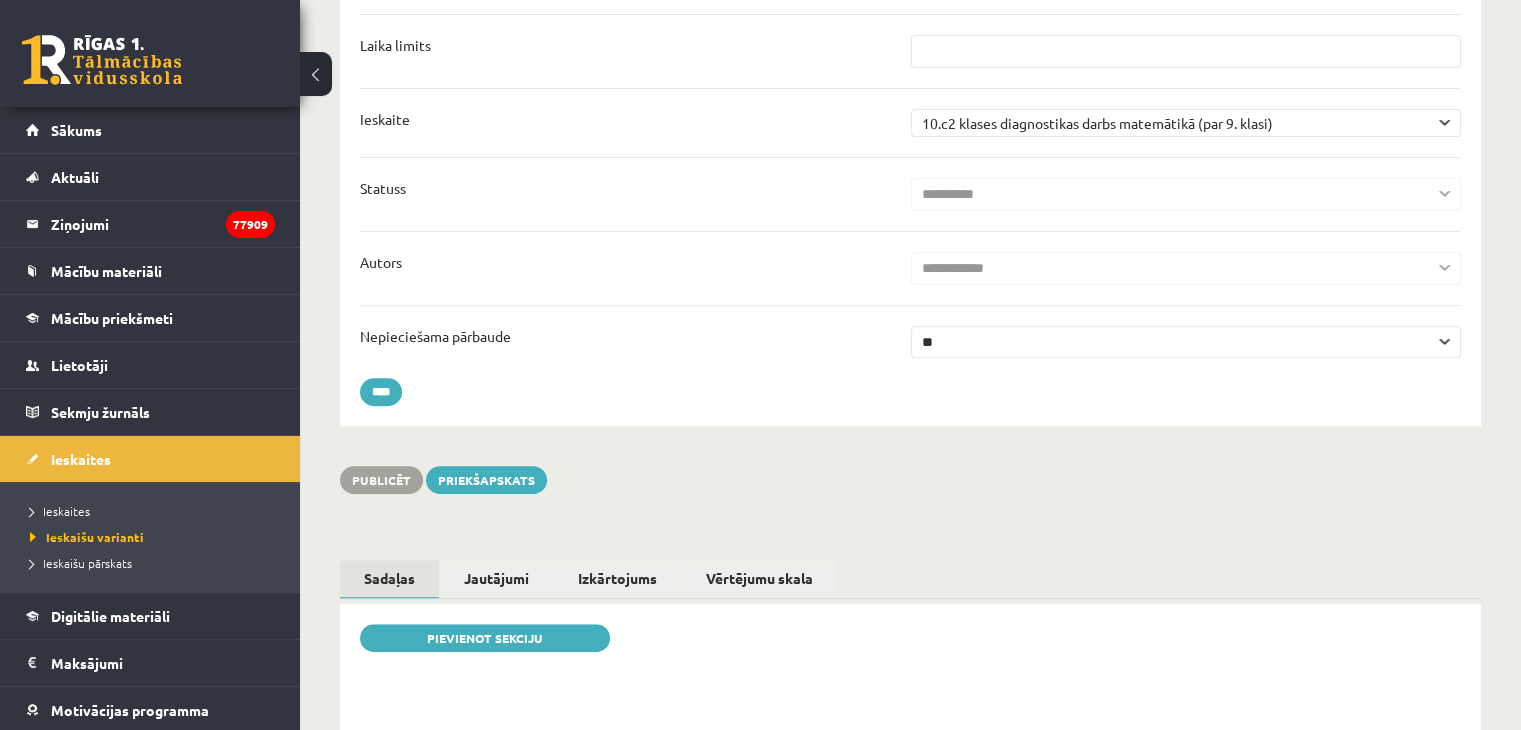 scroll, scrollTop: 0, scrollLeft: 0, axis: both 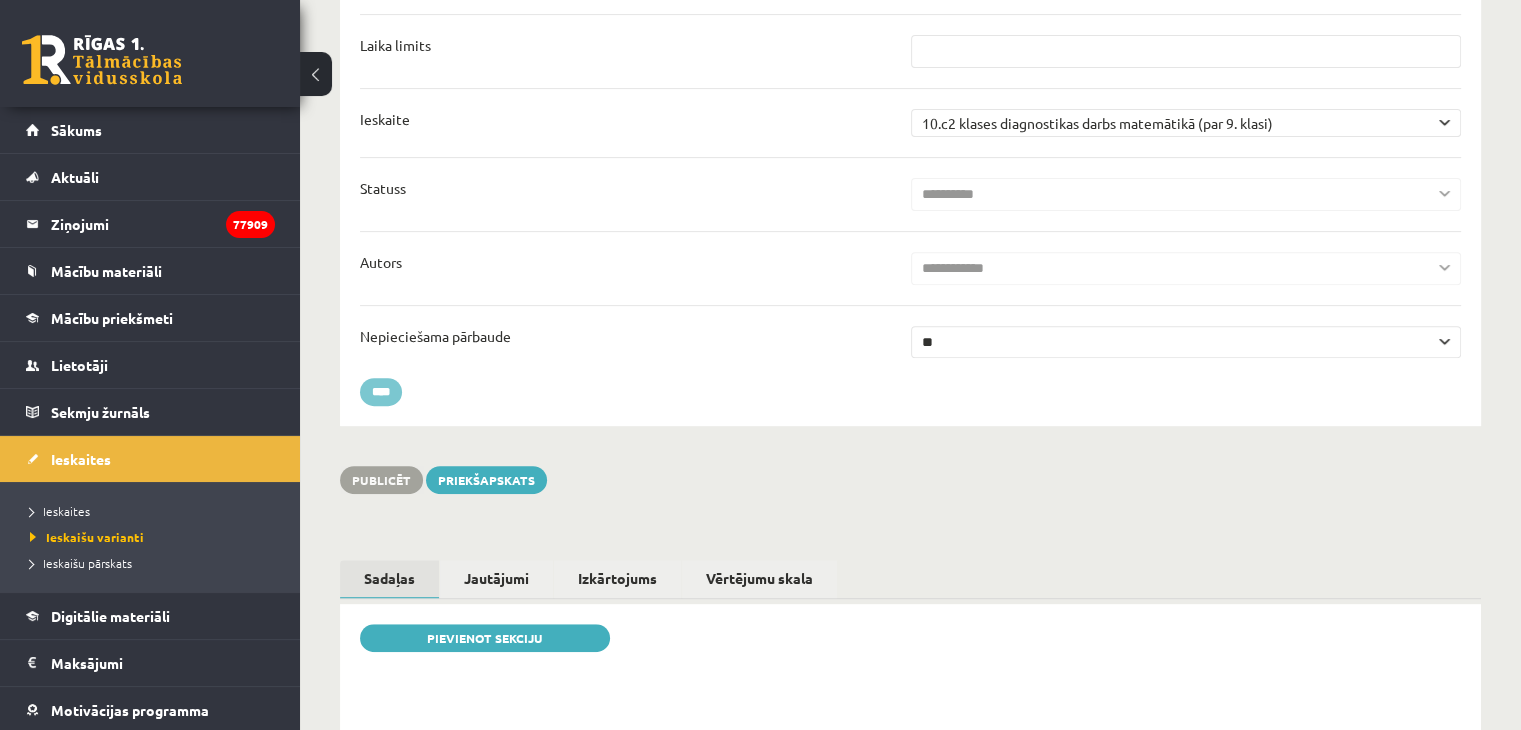 click on "****" at bounding box center (381, 392) 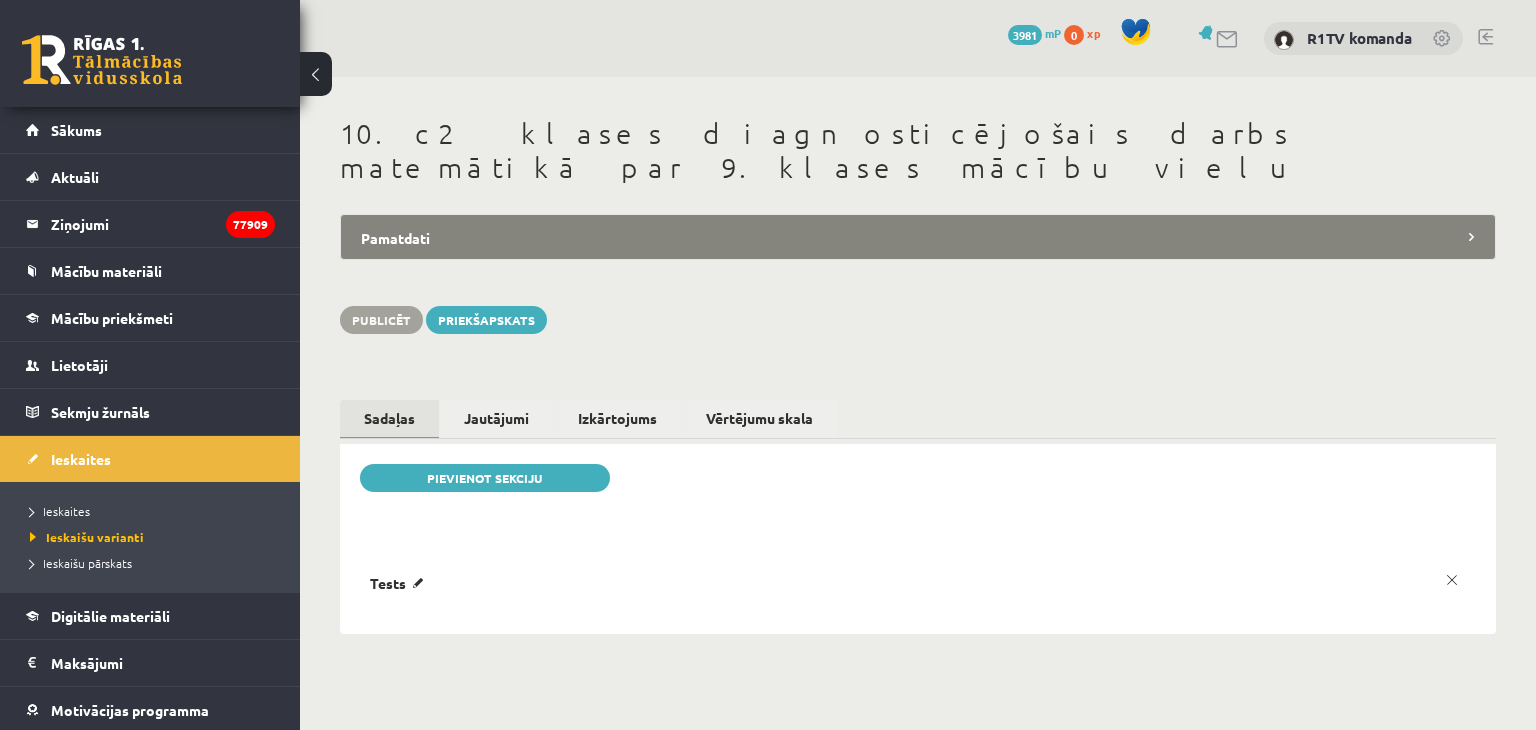 scroll, scrollTop: 0, scrollLeft: 0, axis: both 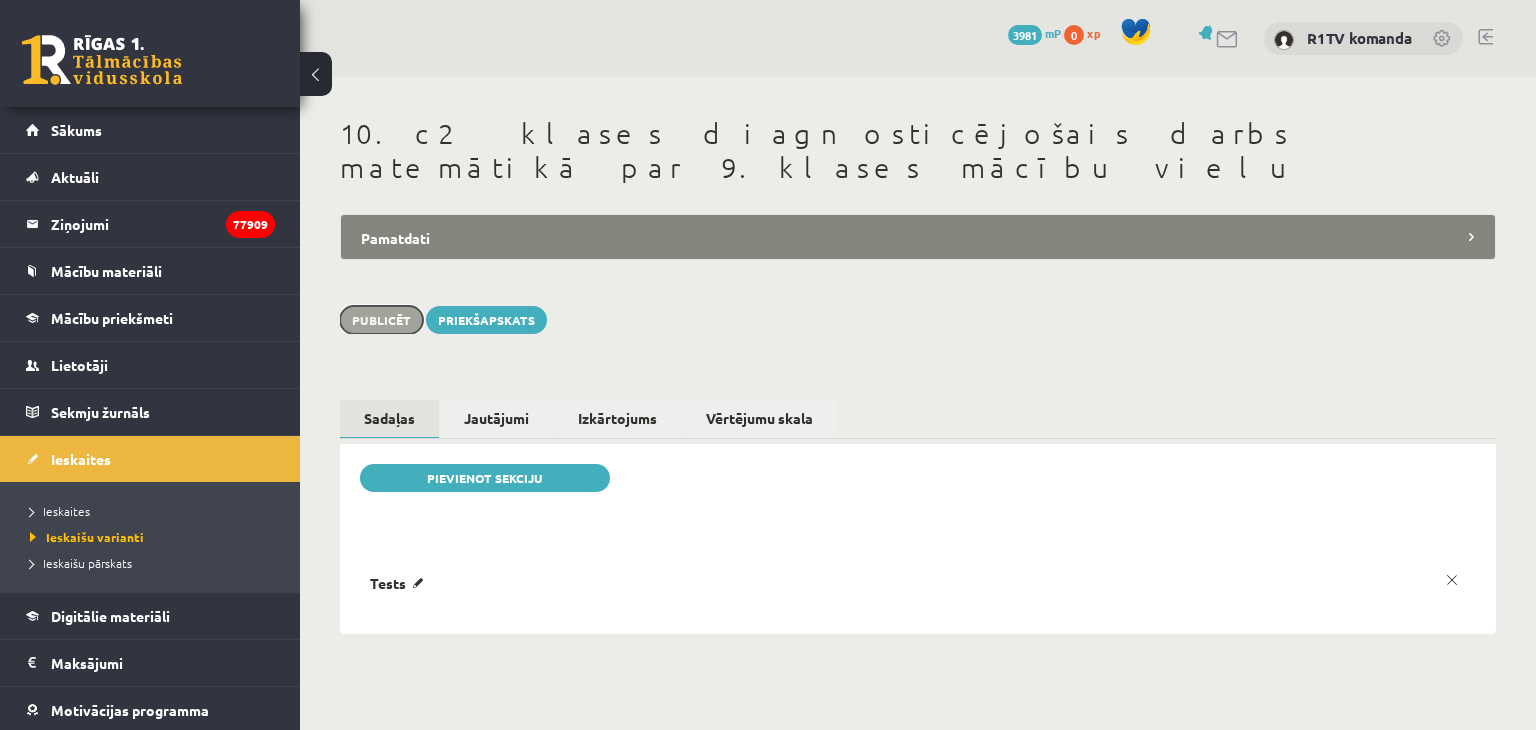 click on "Publicēt" at bounding box center [381, 320] 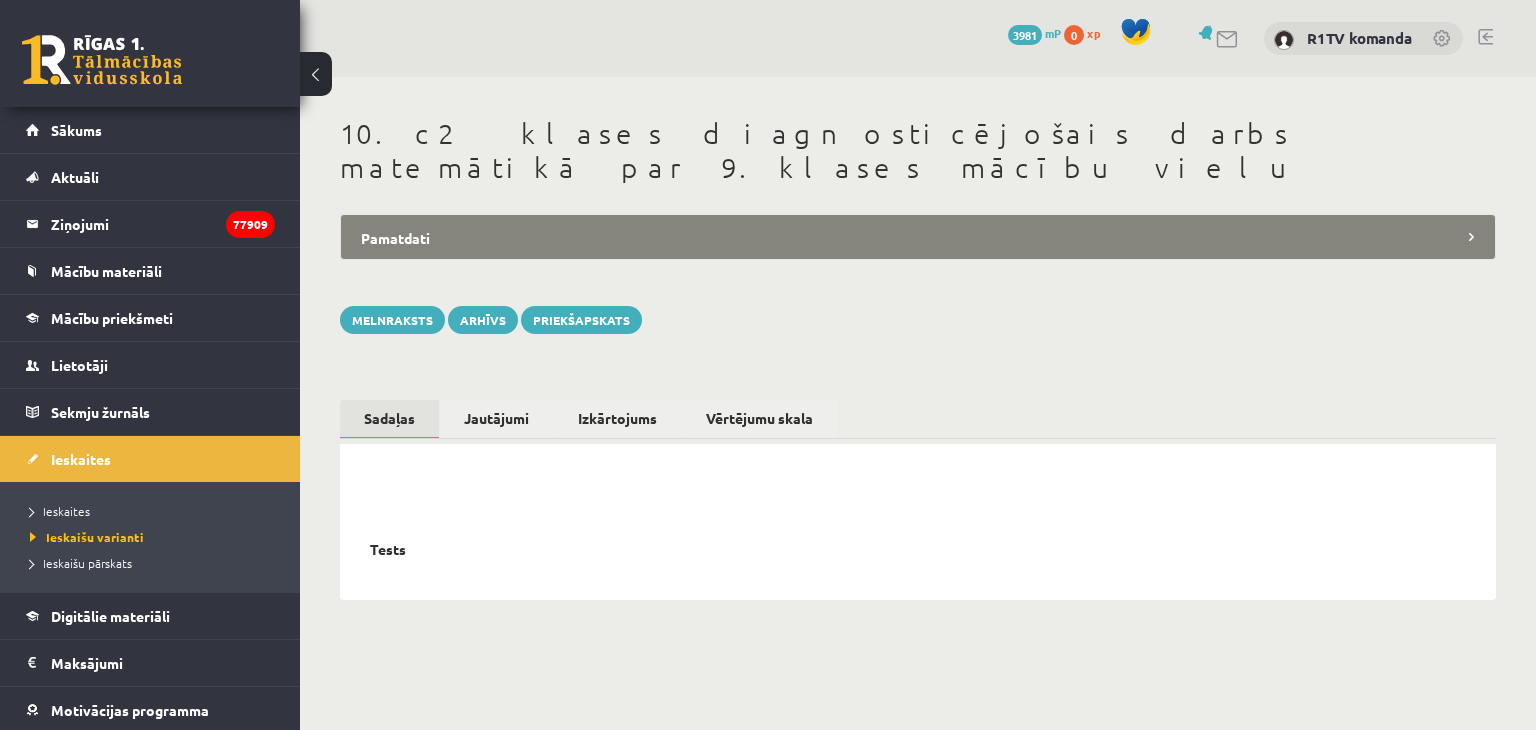 scroll, scrollTop: 0, scrollLeft: 0, axis: both 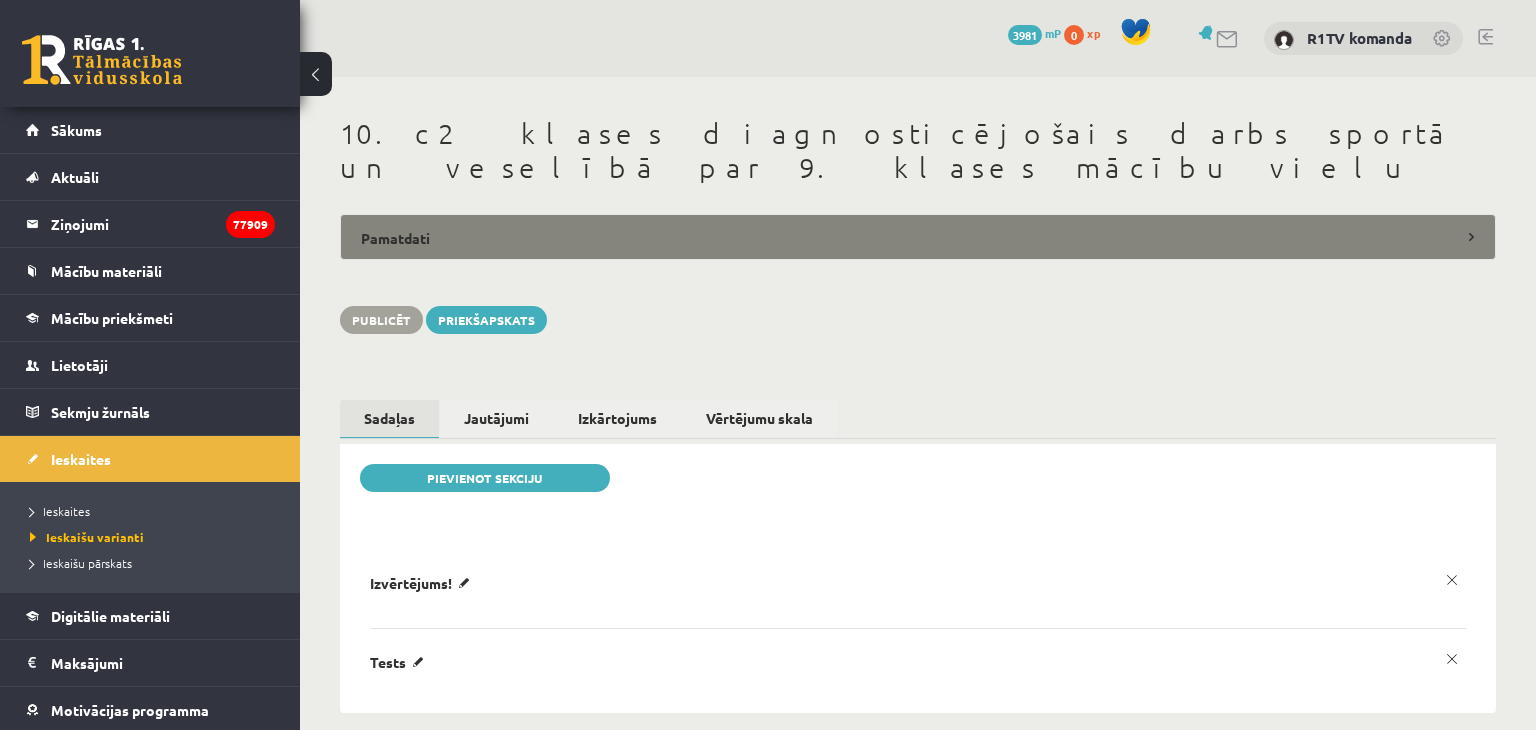 click on "Pamatdati" at bounding box center (918, 237) 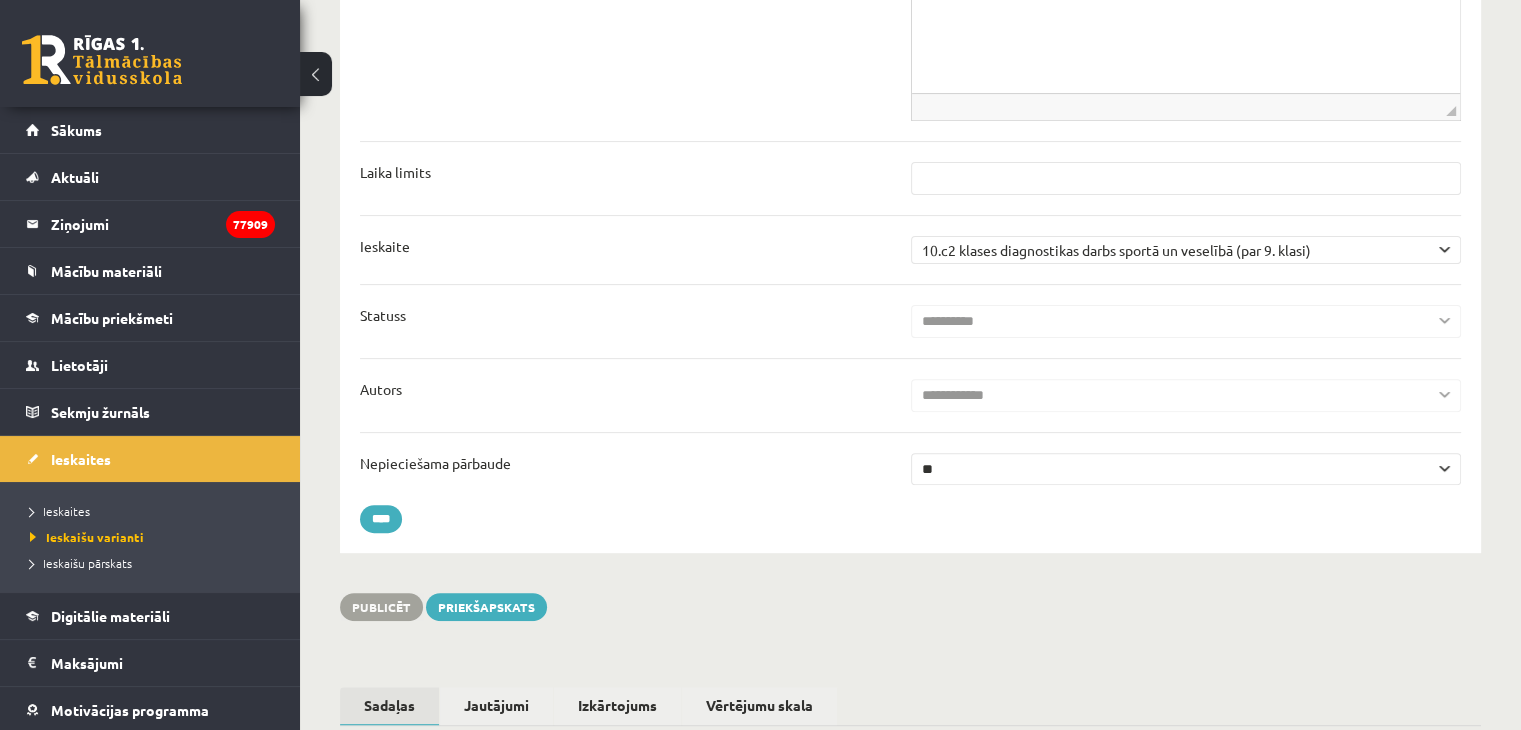 scroll, scrollTop: 600, scrollLeft: 0, axis: vertical 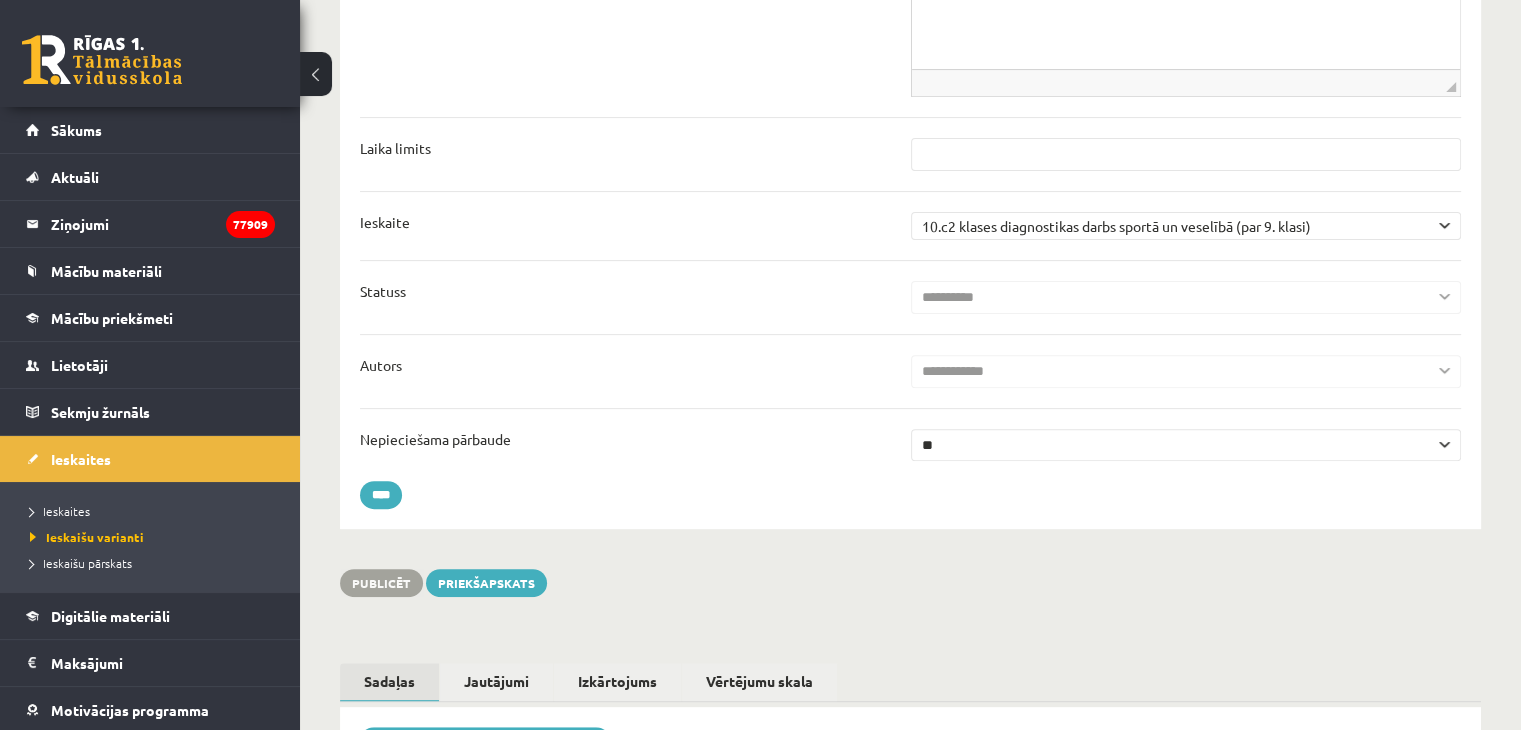 click on "**
**" at bounding box center [1186, 445] 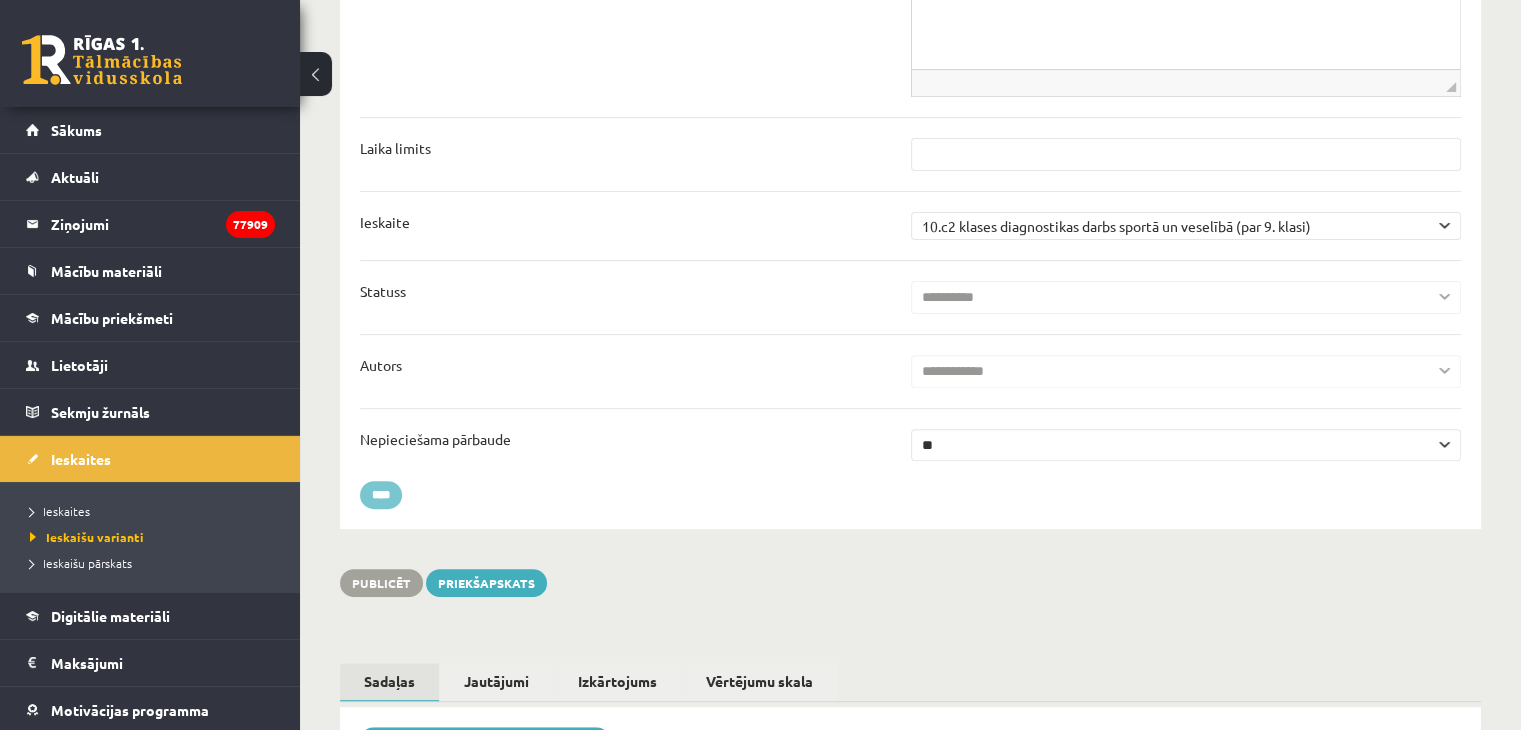 drag, startPoint x: 404, startPoint y: 425, endPoint x: 414, endPoint y: 423, distance: 10.198039 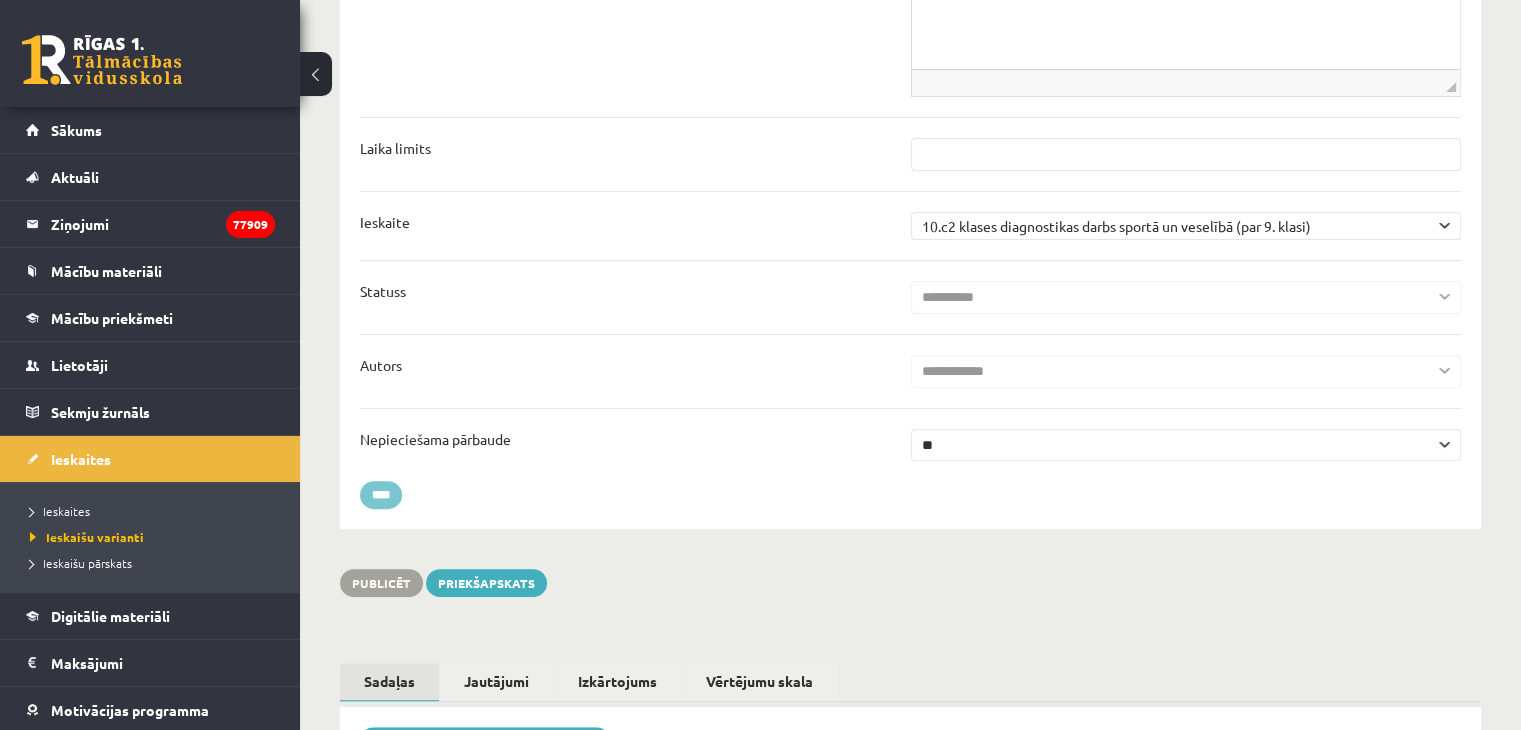 click on "****" at bounding box center (381, 495) 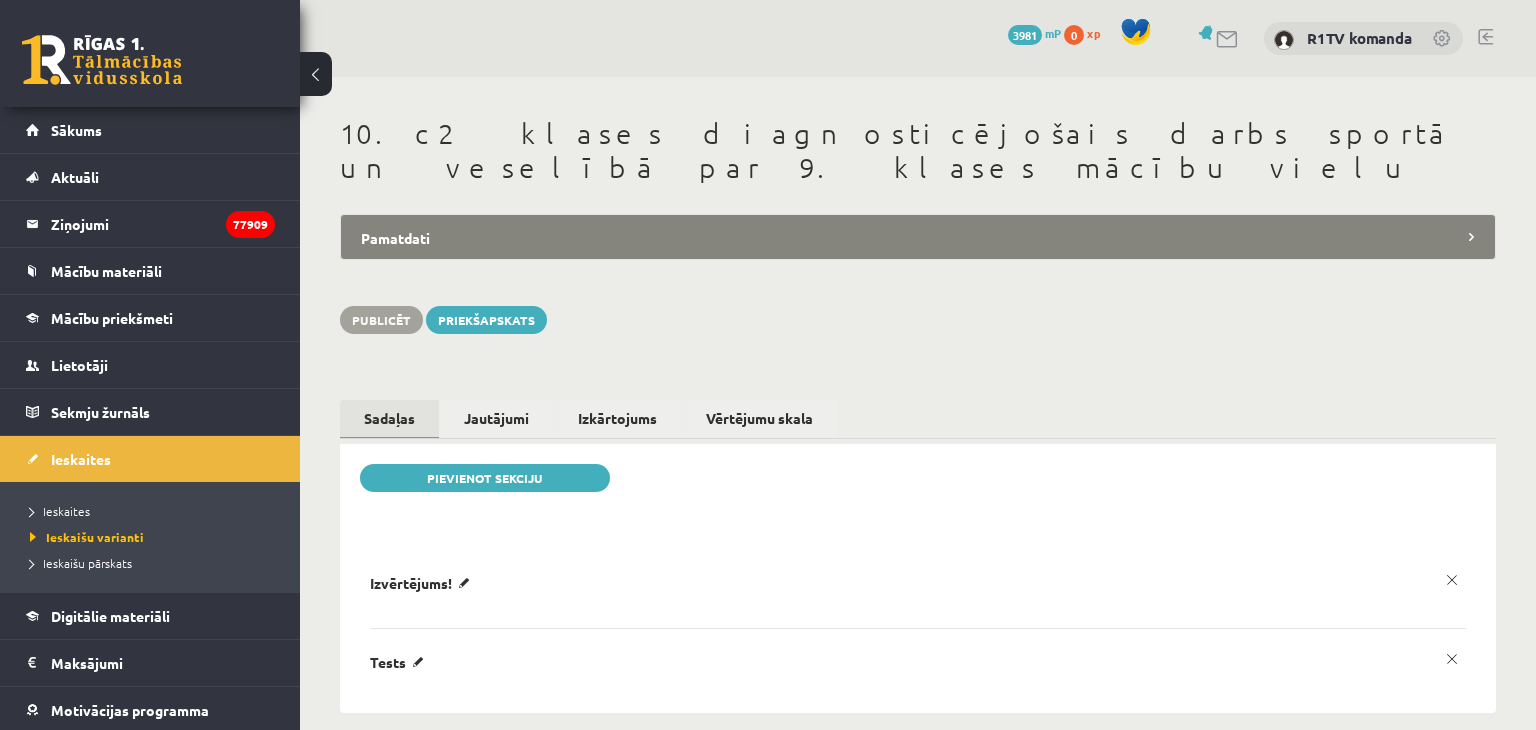 scroll, scrollTop: 0, scrollLeft: 0, axis: both 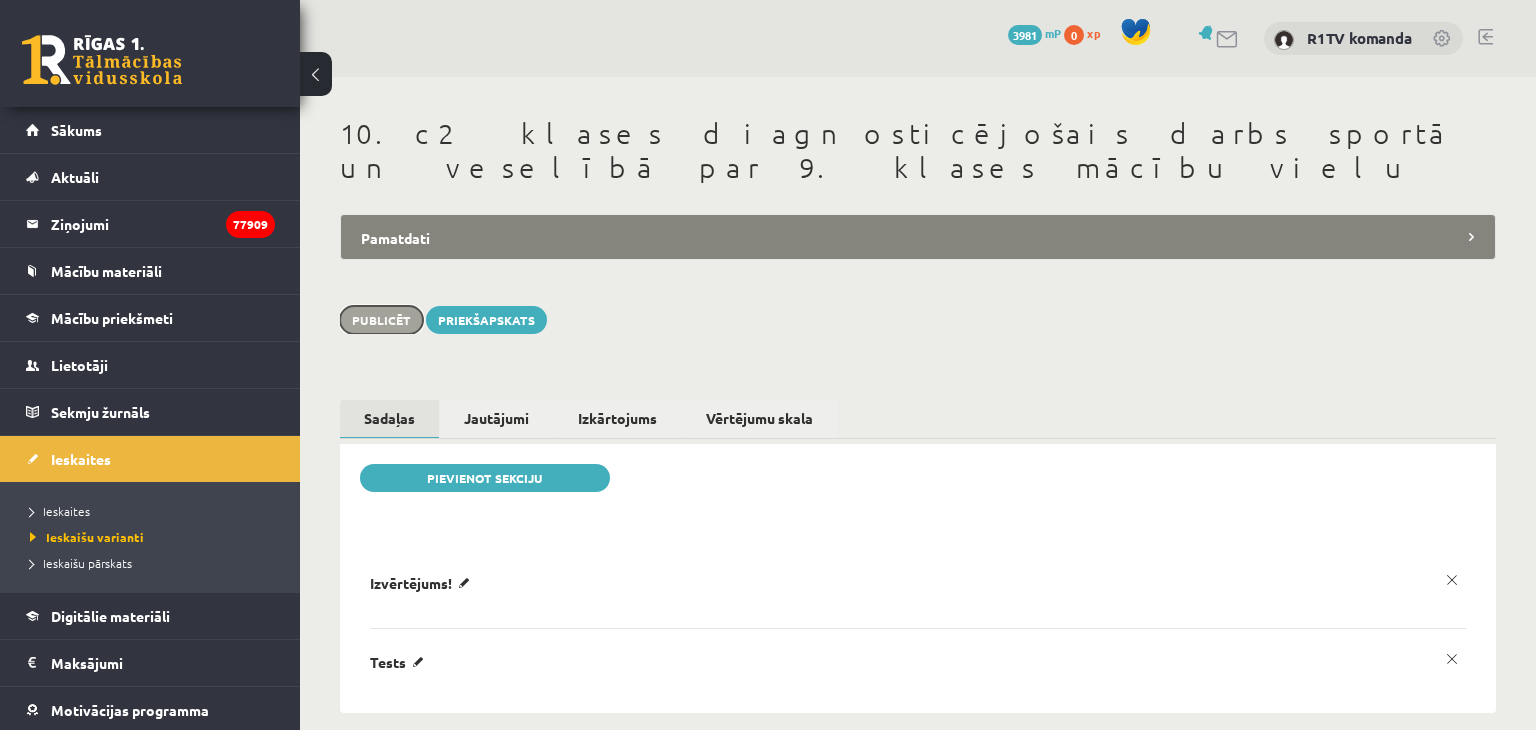 click on "Publicēt" at bounding box center [381, 320] 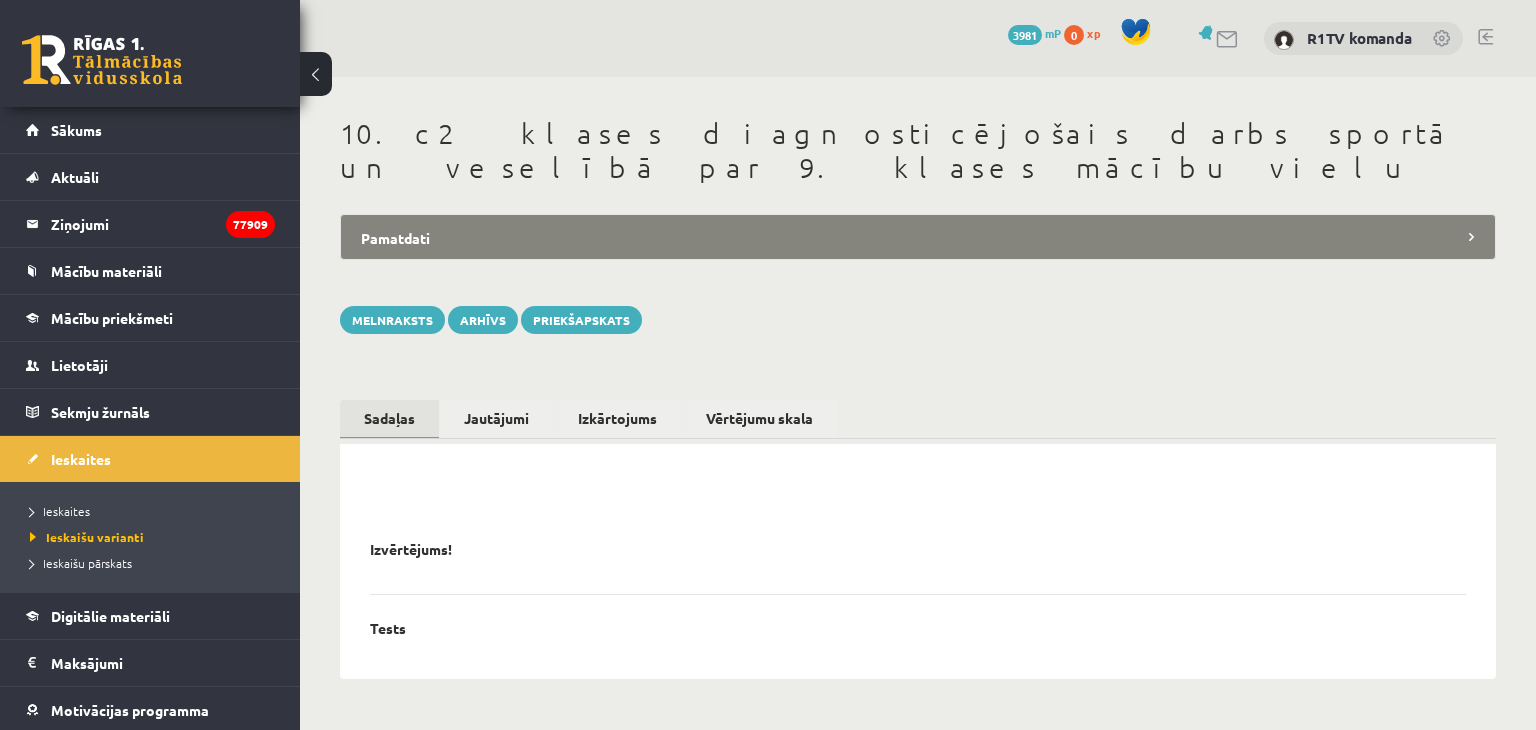 scroll, scrollTop: 0, scrollLeft: 0, axis: both 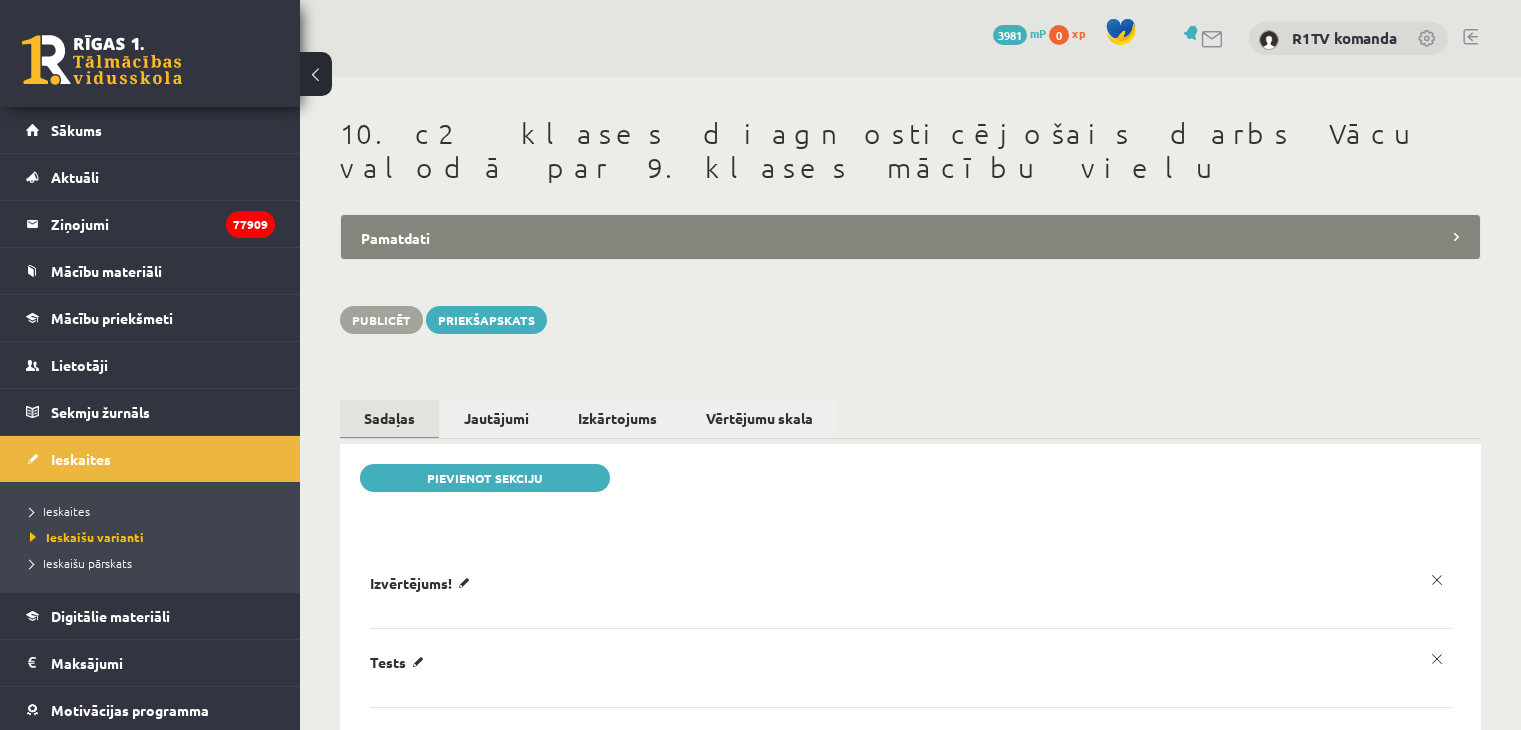 click on "Pamatdati" at bounding box center [910, 237] 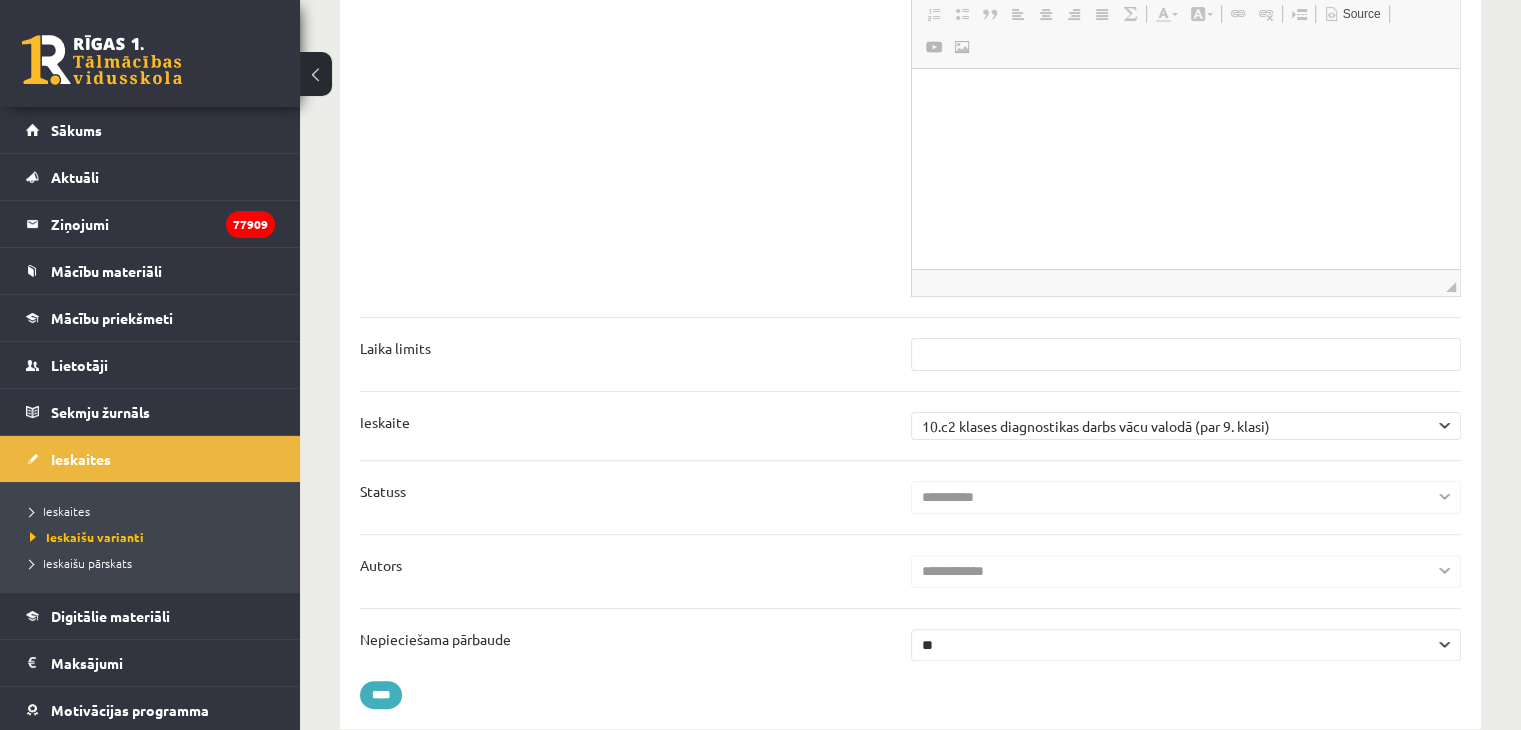 scroll, scrollTop: 0, scrollLeft: 0, axis: both 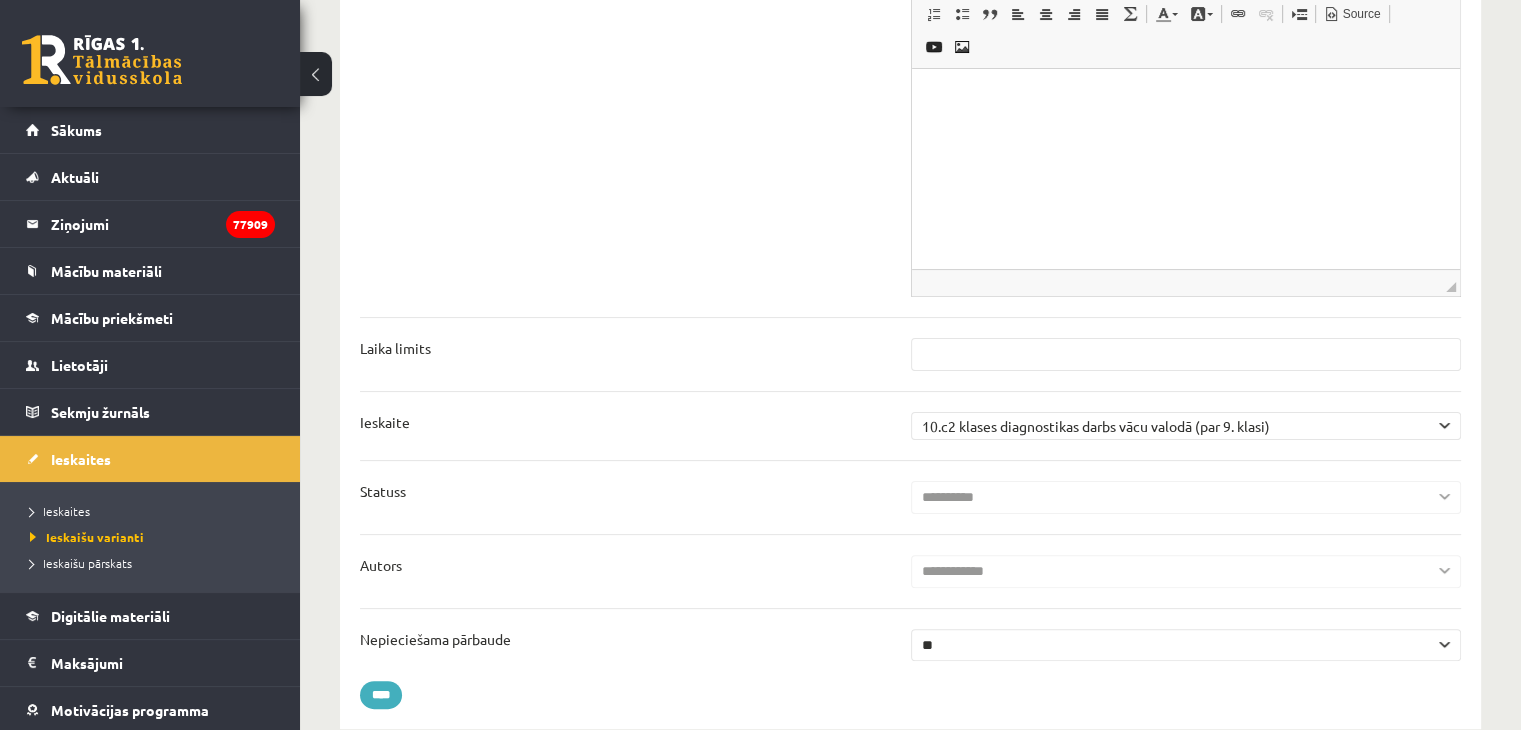 click on "**
**" at bounding box center (1186, 645) 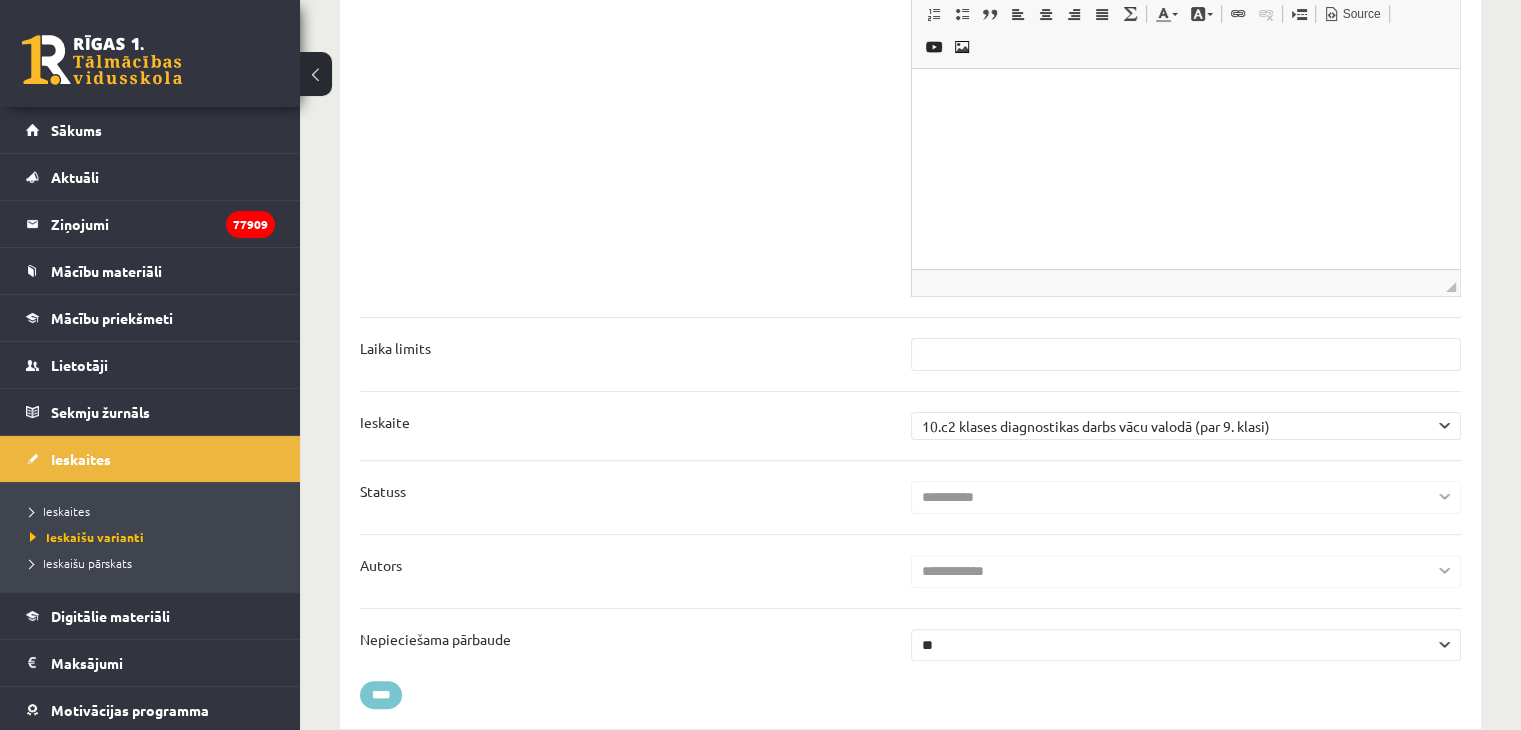 click on "****" at bounding box center [381, 695] 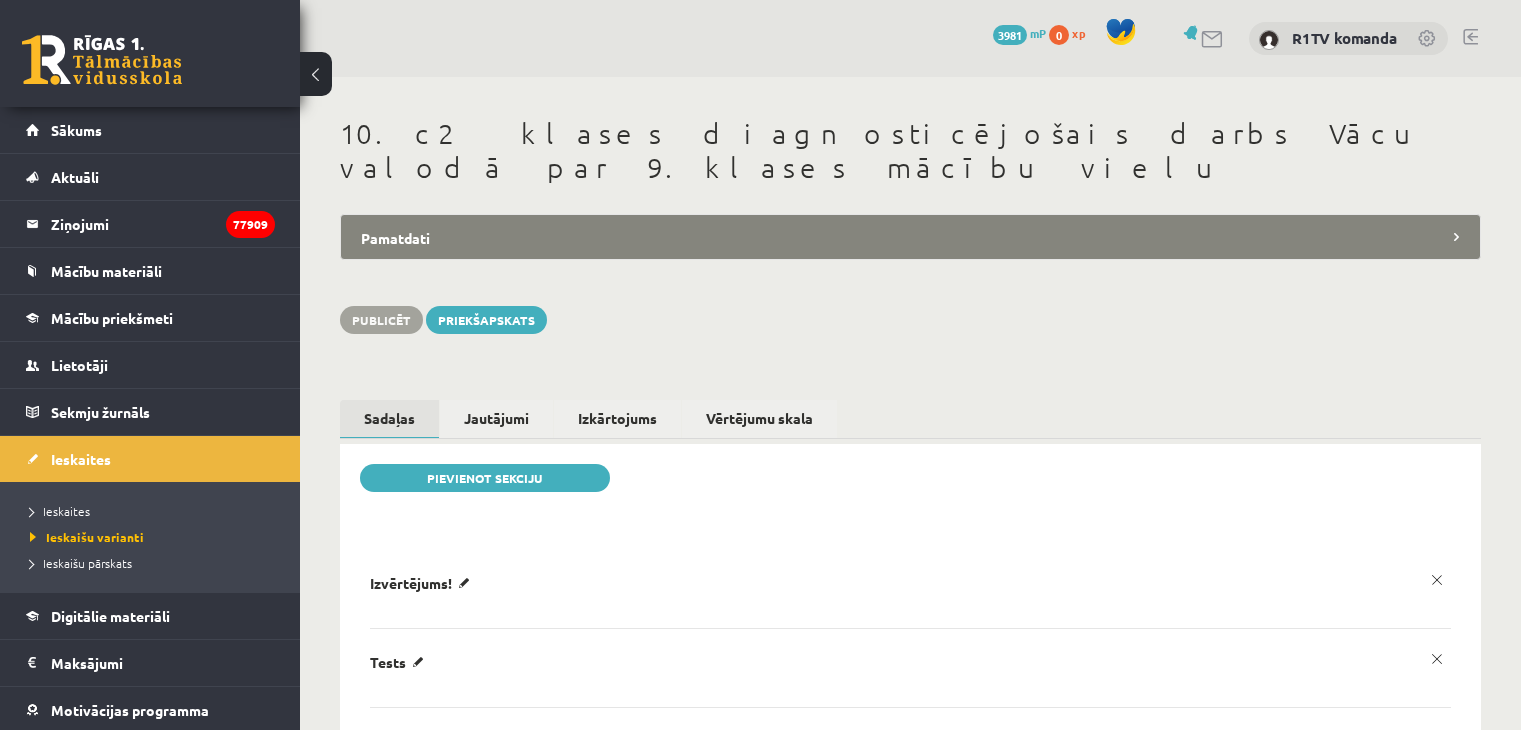 scroll, scrollTop: 0, scrollLeft: 0, axis: both 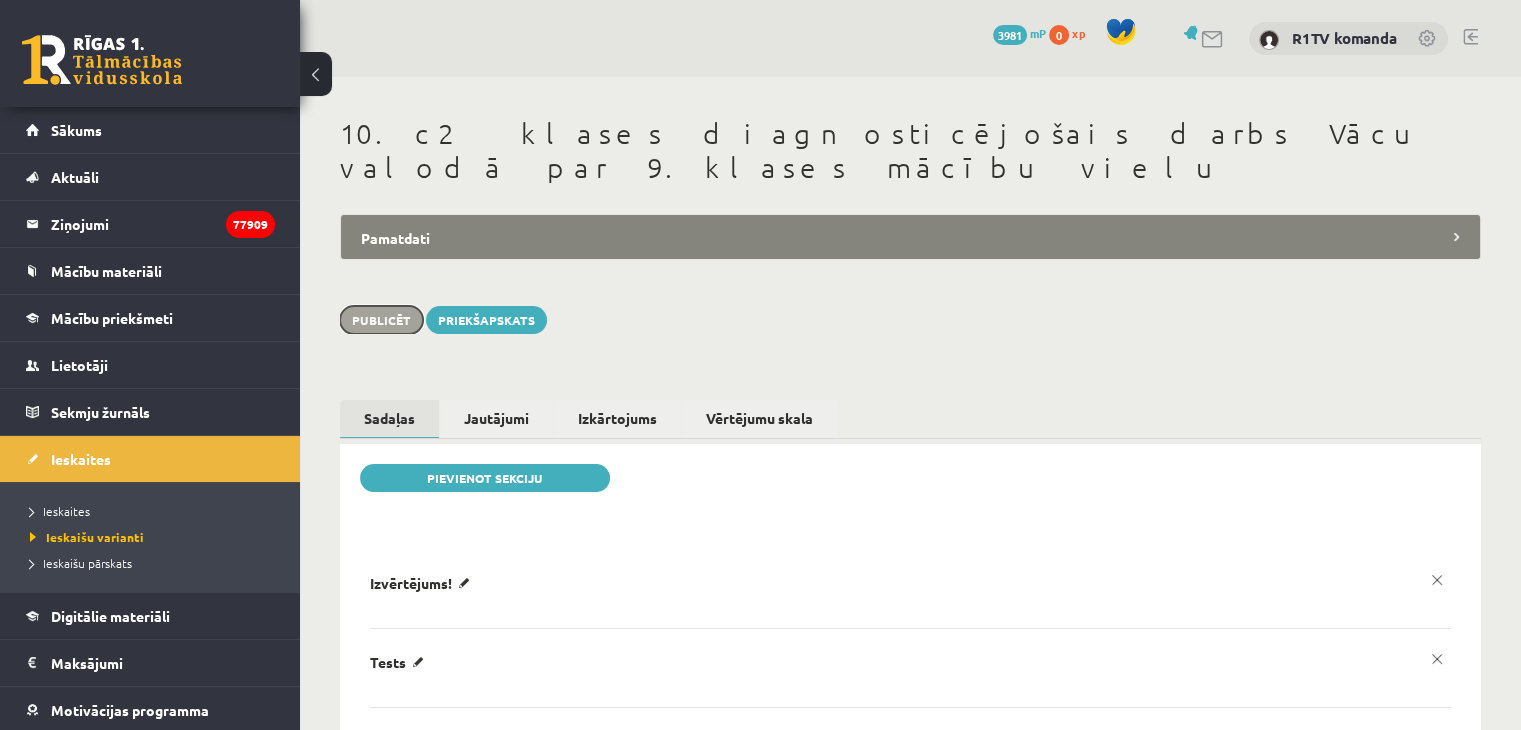 click on "Publicēt" at bounding box center [381, 320] 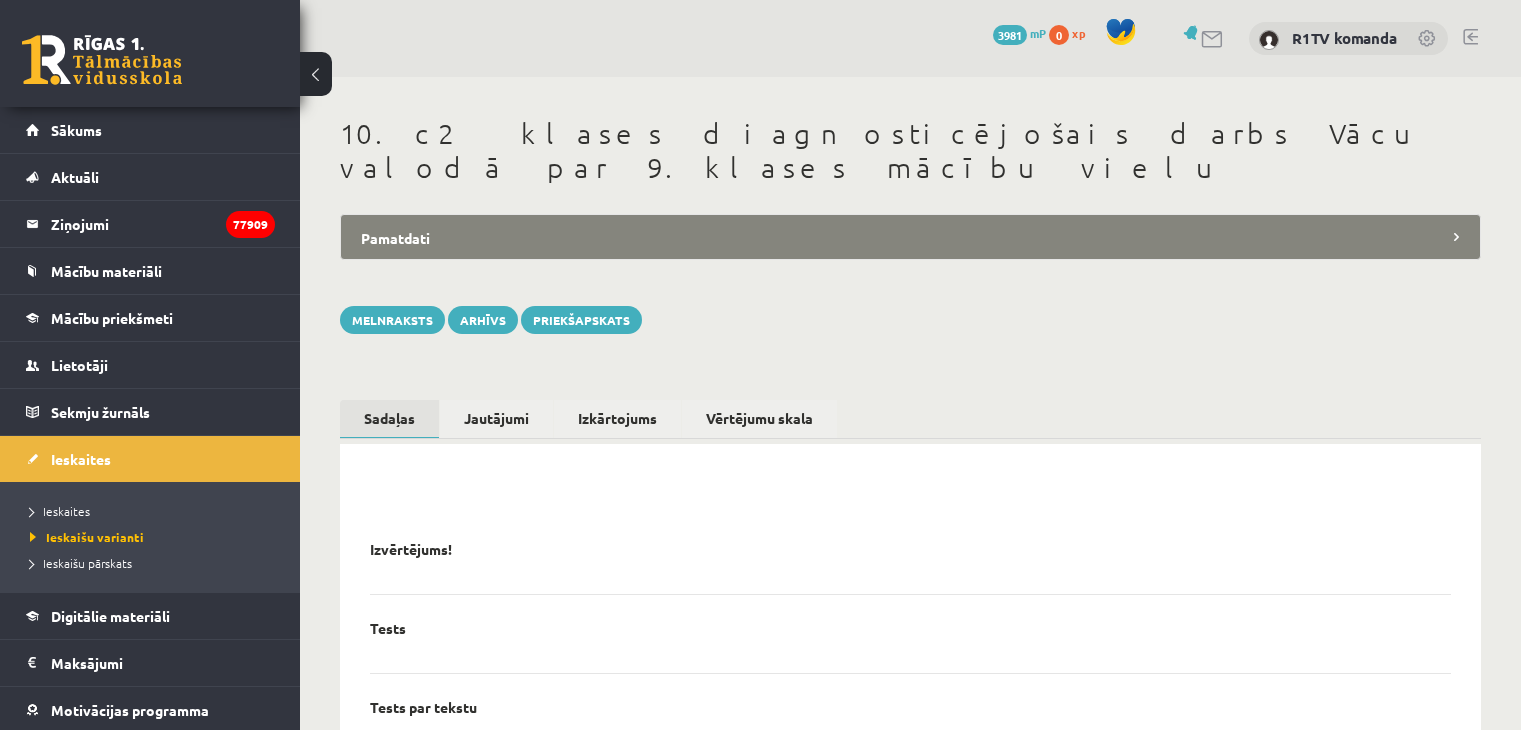 scroll, scrollTop: 0, scrollLeft: 0, axis: both 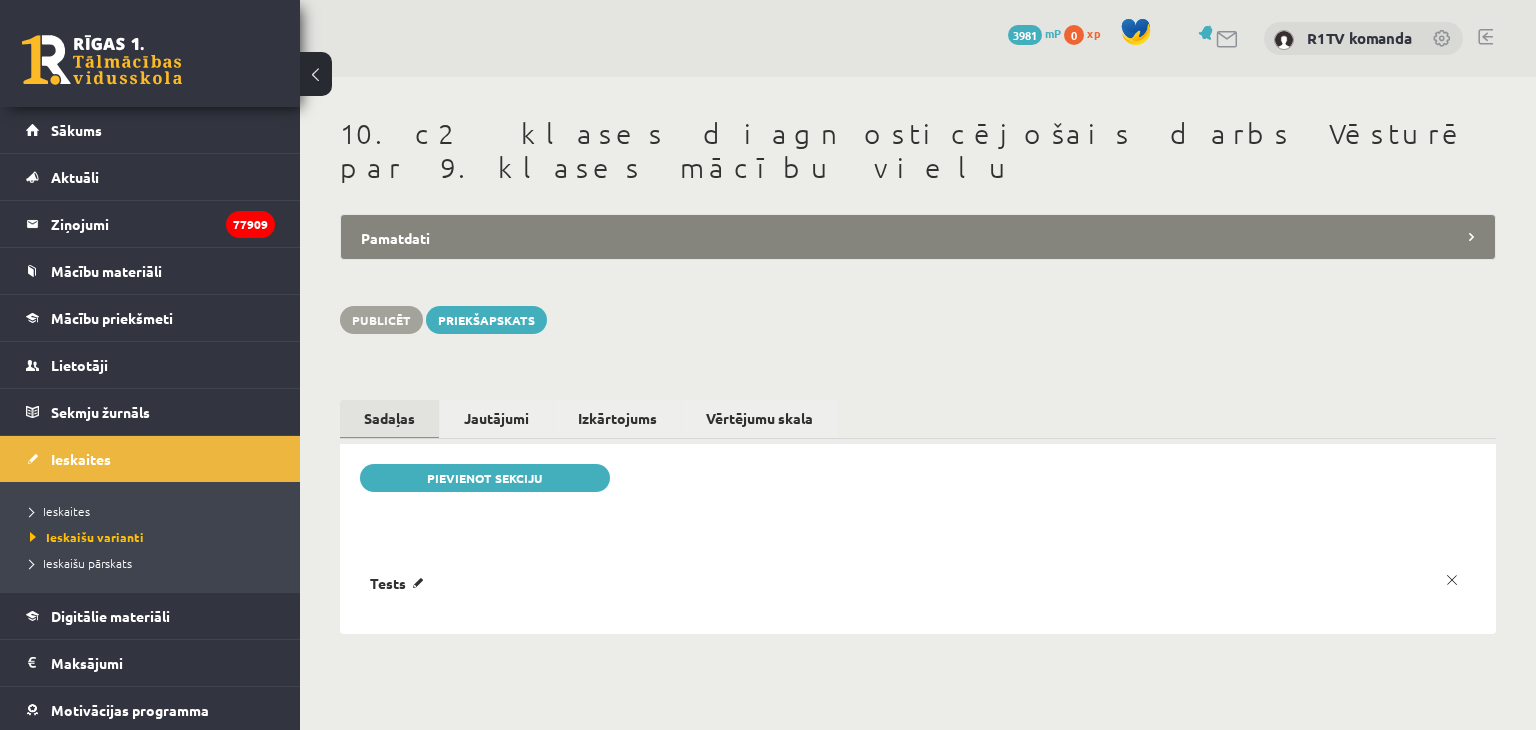 click on "Pamatdati" at bounding box center [918, 237] 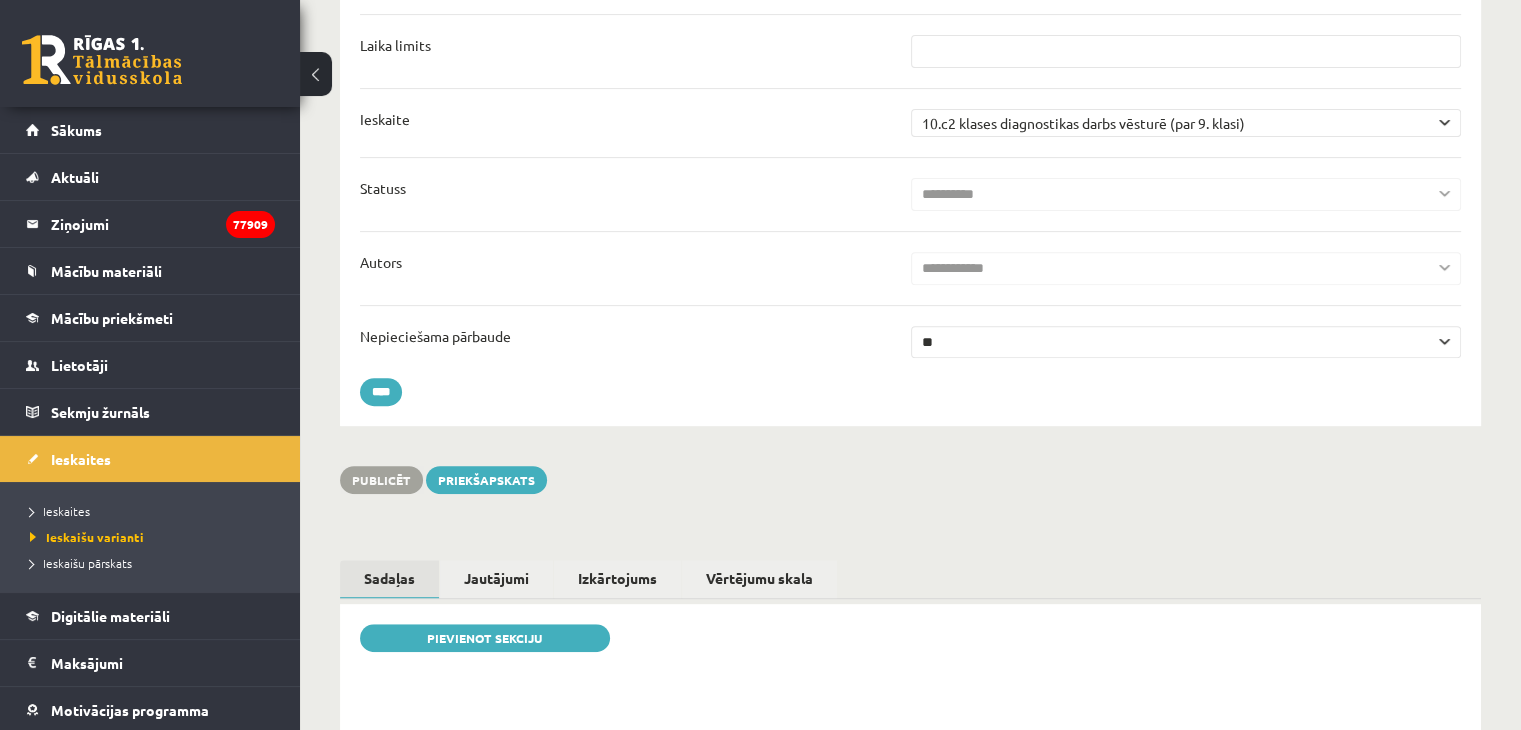 scroll, scrollTop: 0, scrollLeft: 0, axis: both 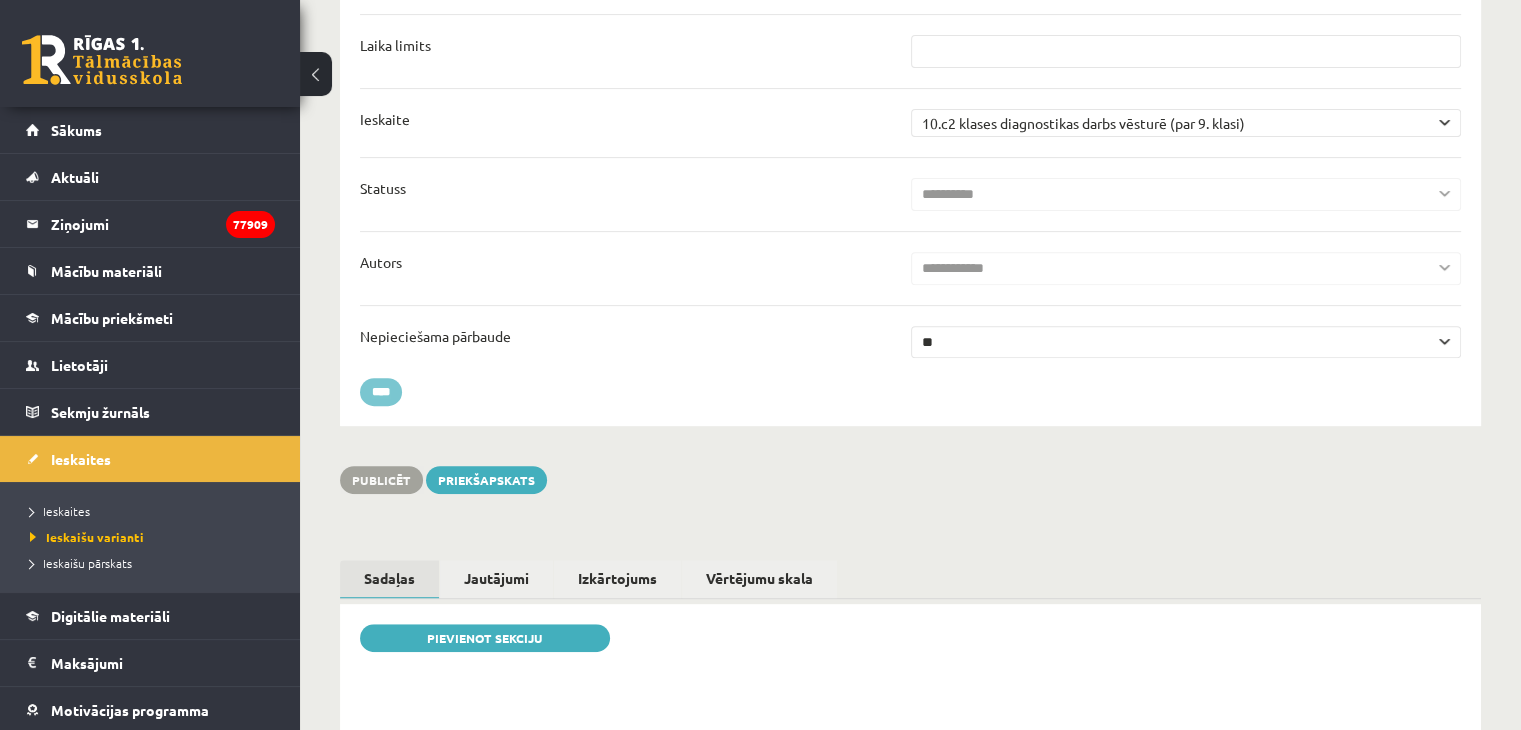 click on "****" at bounding box center (381, 392) 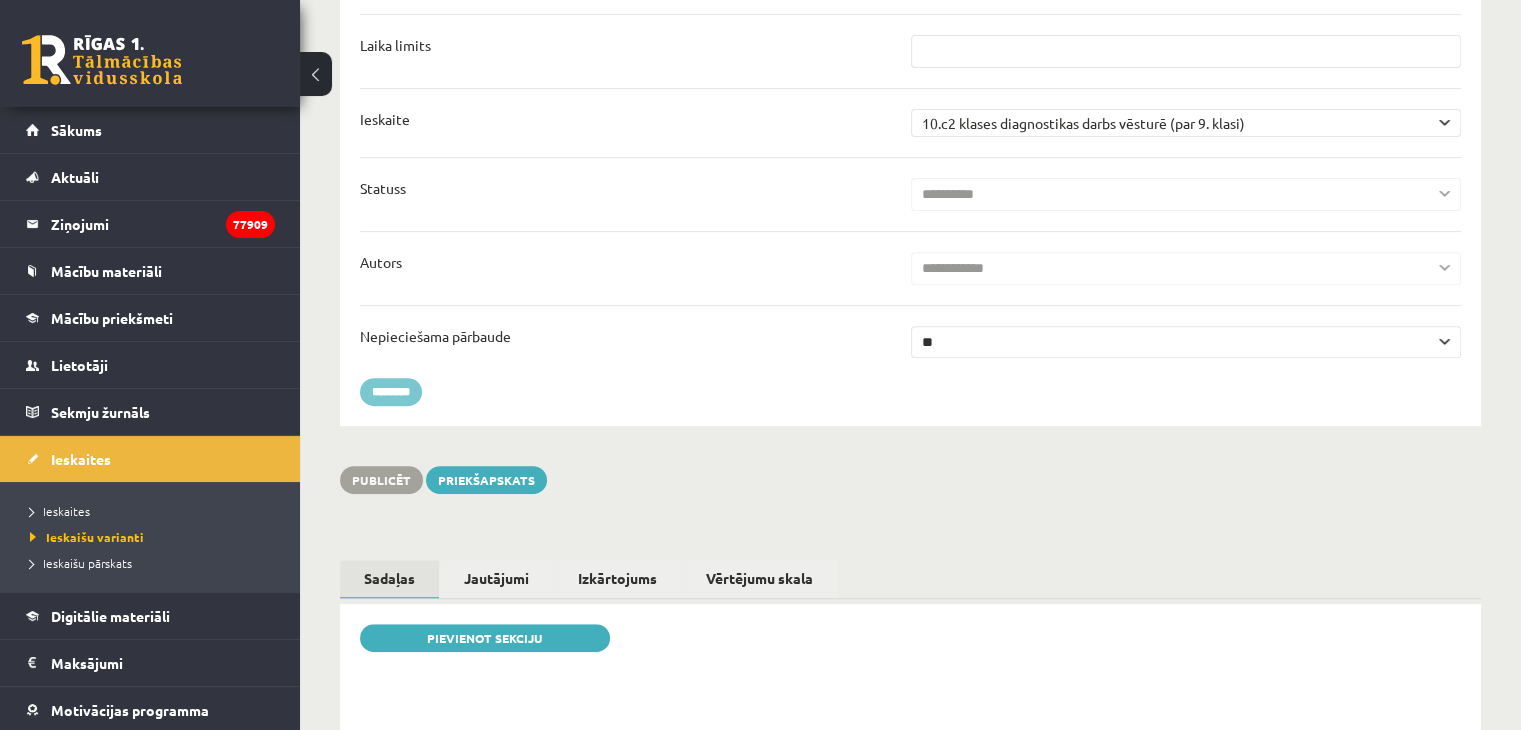 type on "********" 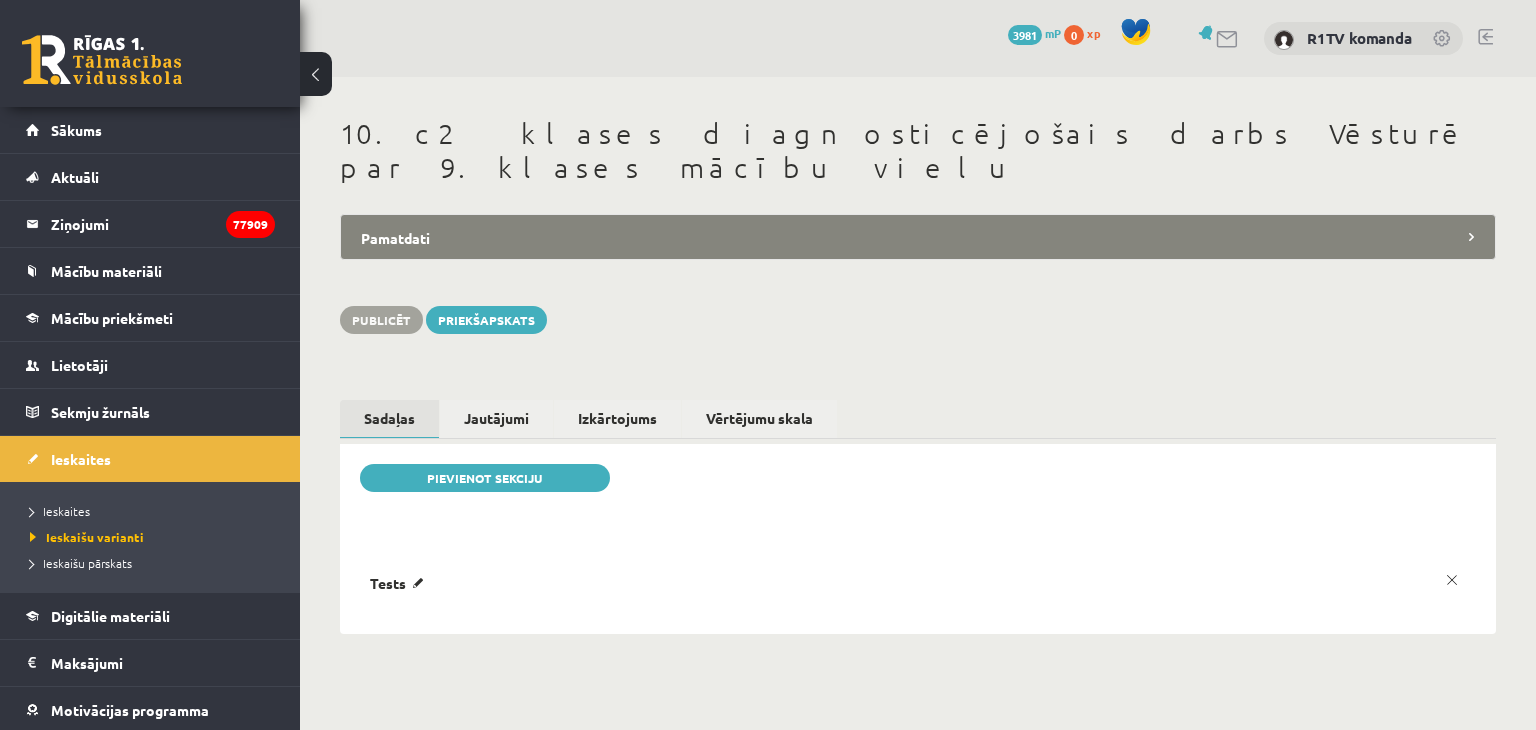 scroll, scrollTop: 0, scrollLeft: 0, axis: both 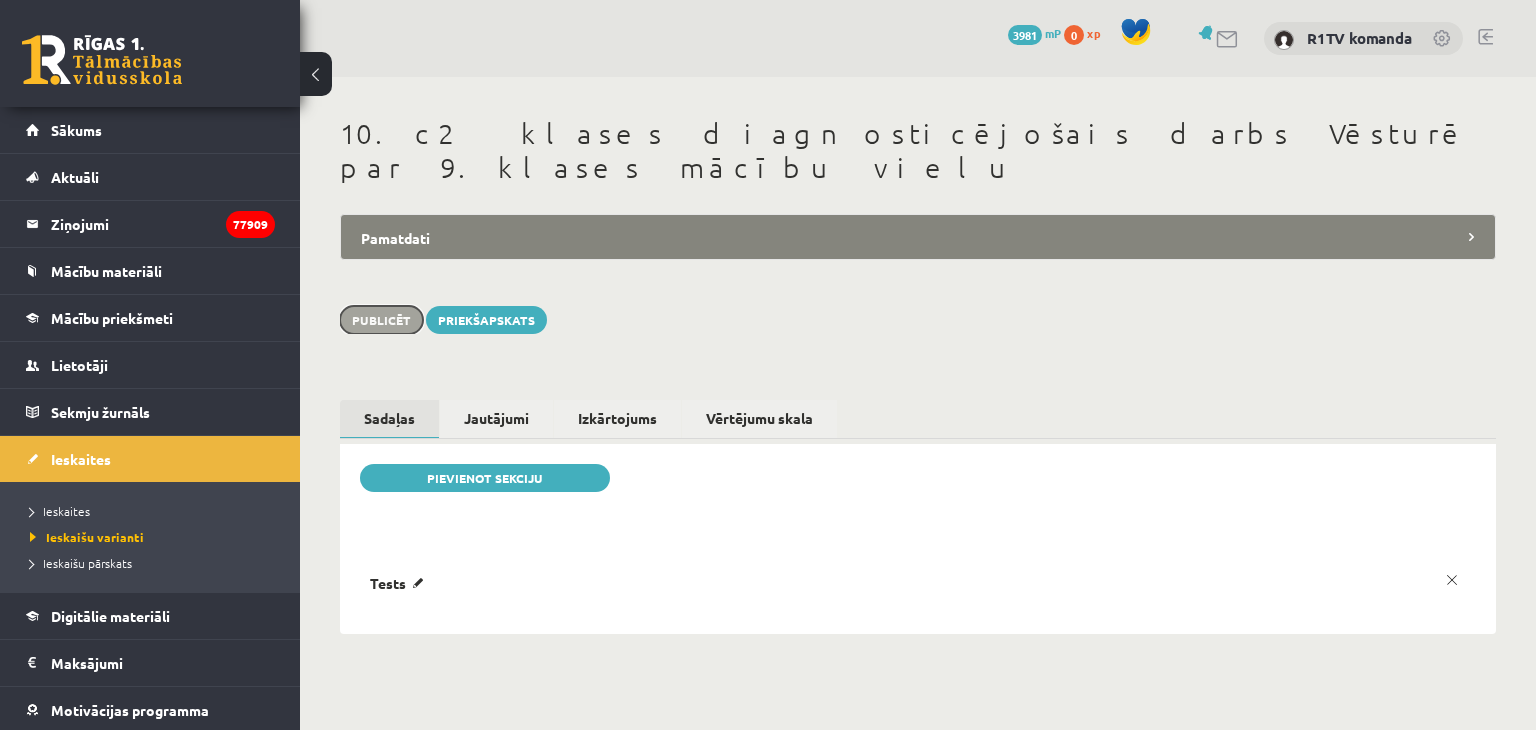 click on "Publicēt" at bounding box center [381, 320] 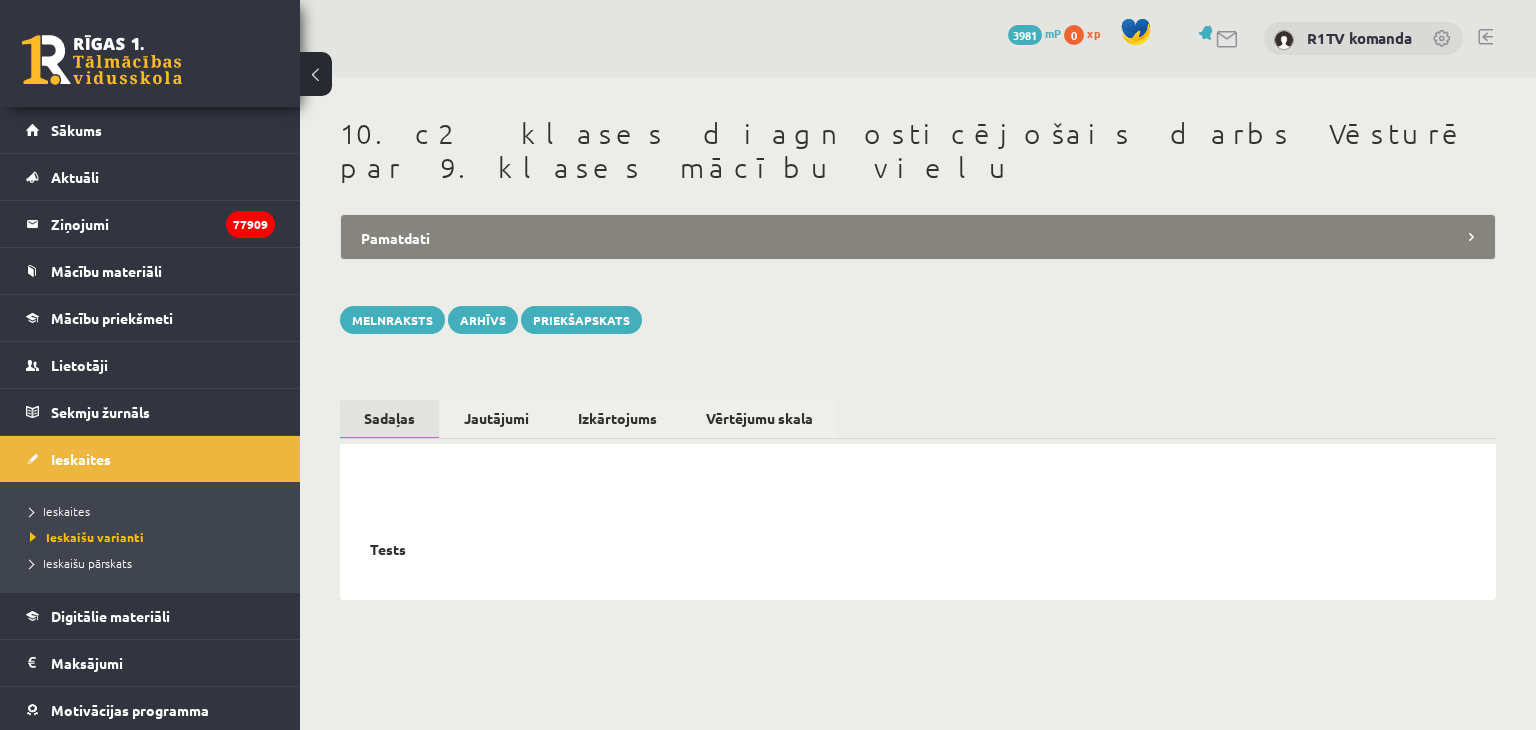 scroll, scrollTop: 0, scrollLeft: 0, axis: both 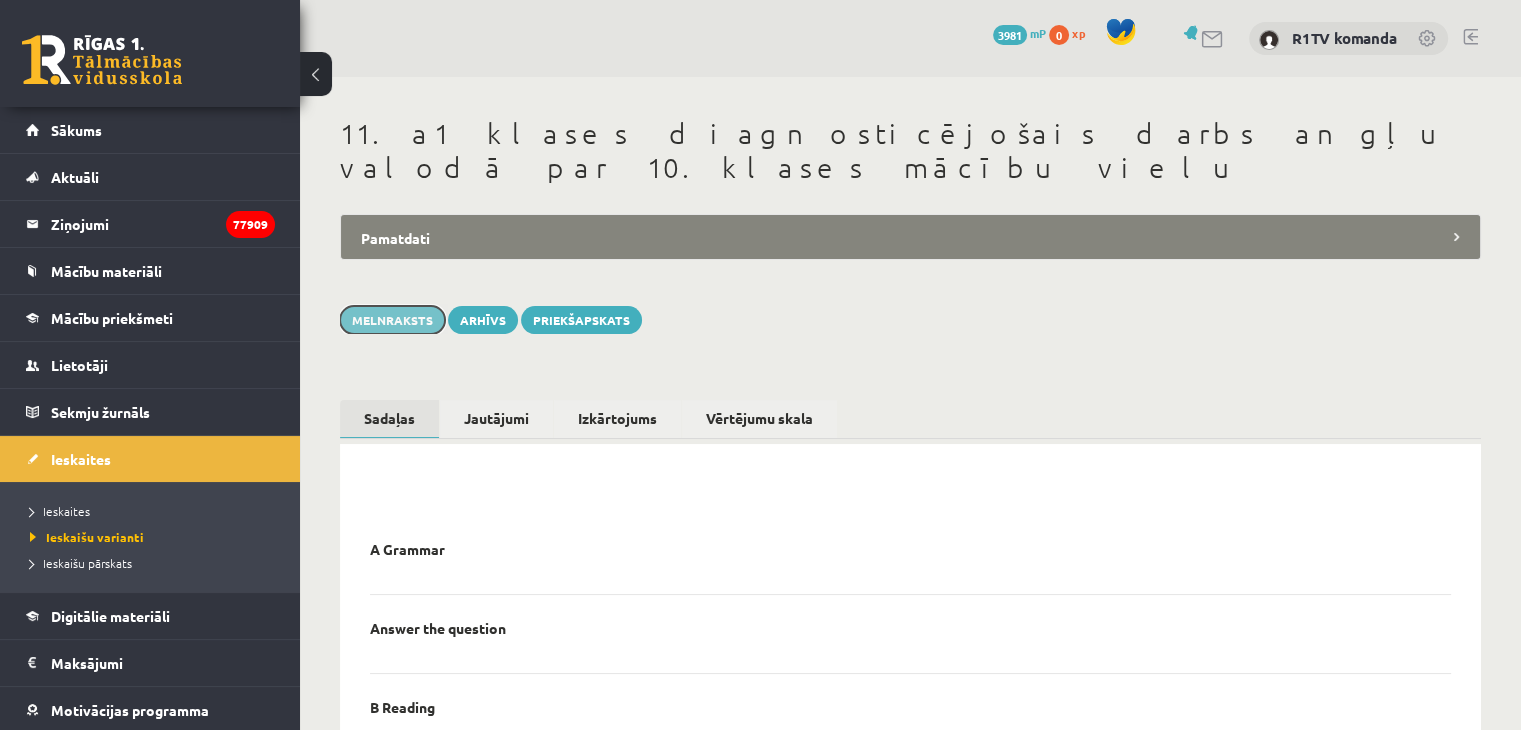 click on "Melnraksts" at bounding box center [392, 320] 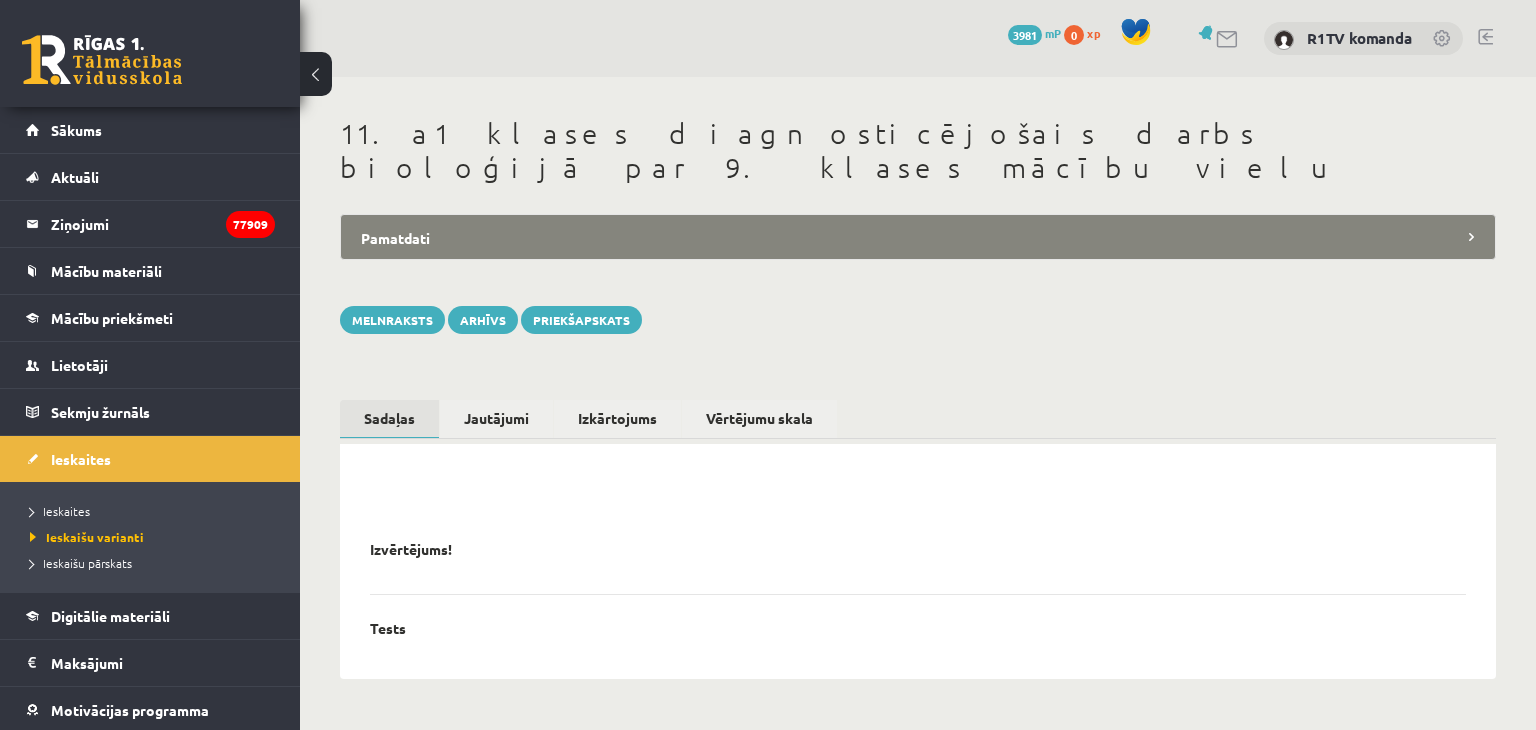 scroll, scrollTop: 0, scrollLeft: 0, axis: both 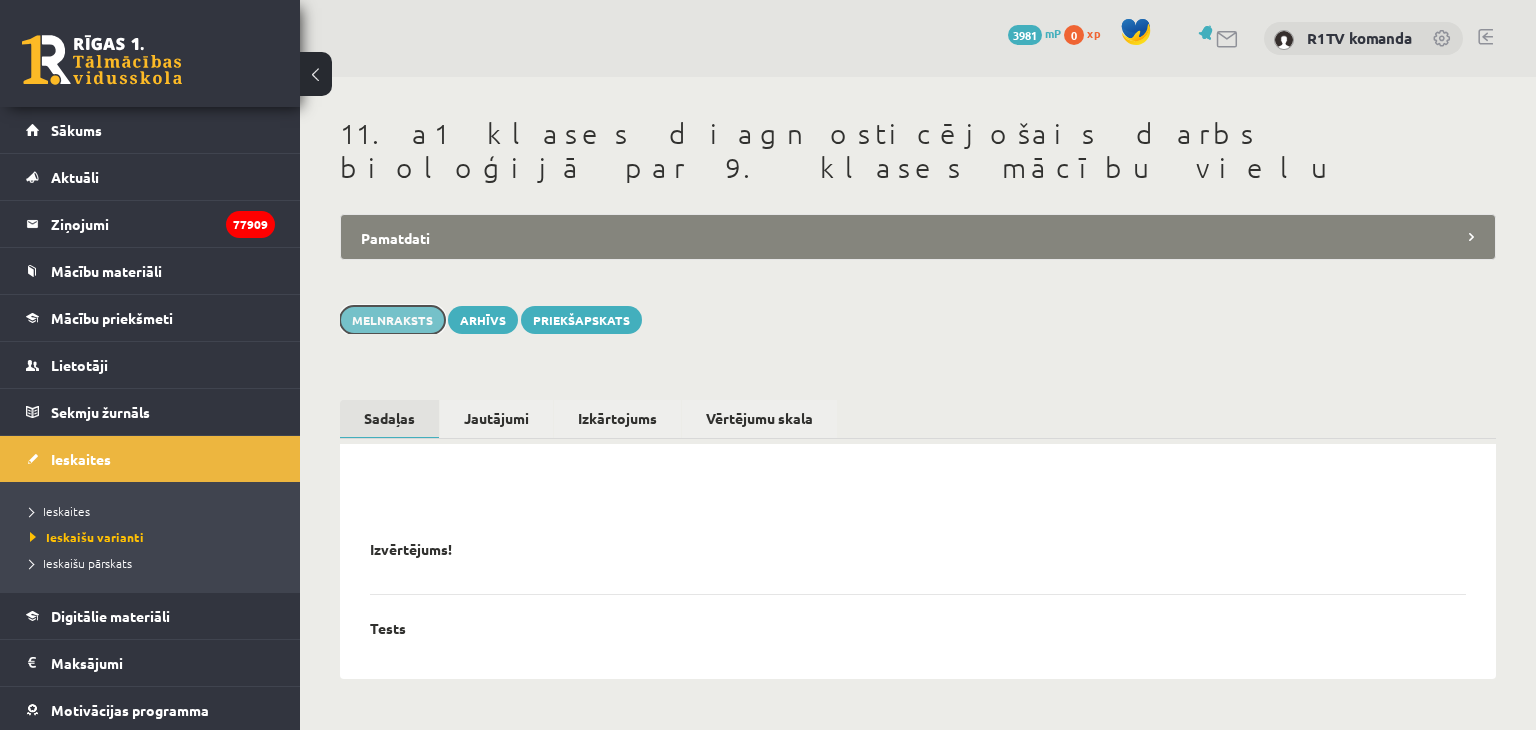 click on "Melnraksts" at bounding box center (392, 320) 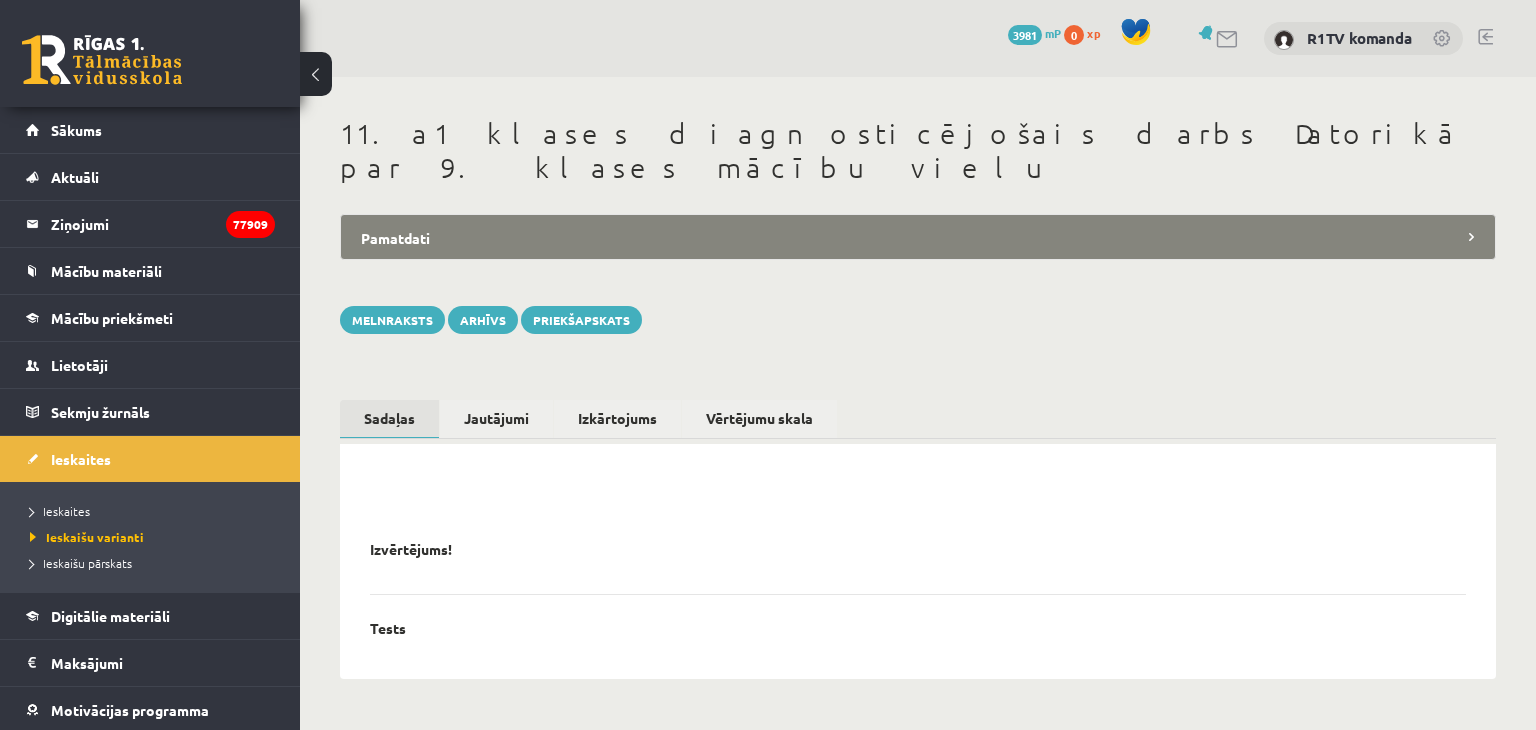 scroll, scrollTop: 0, scrollLeft: 0, axis: both 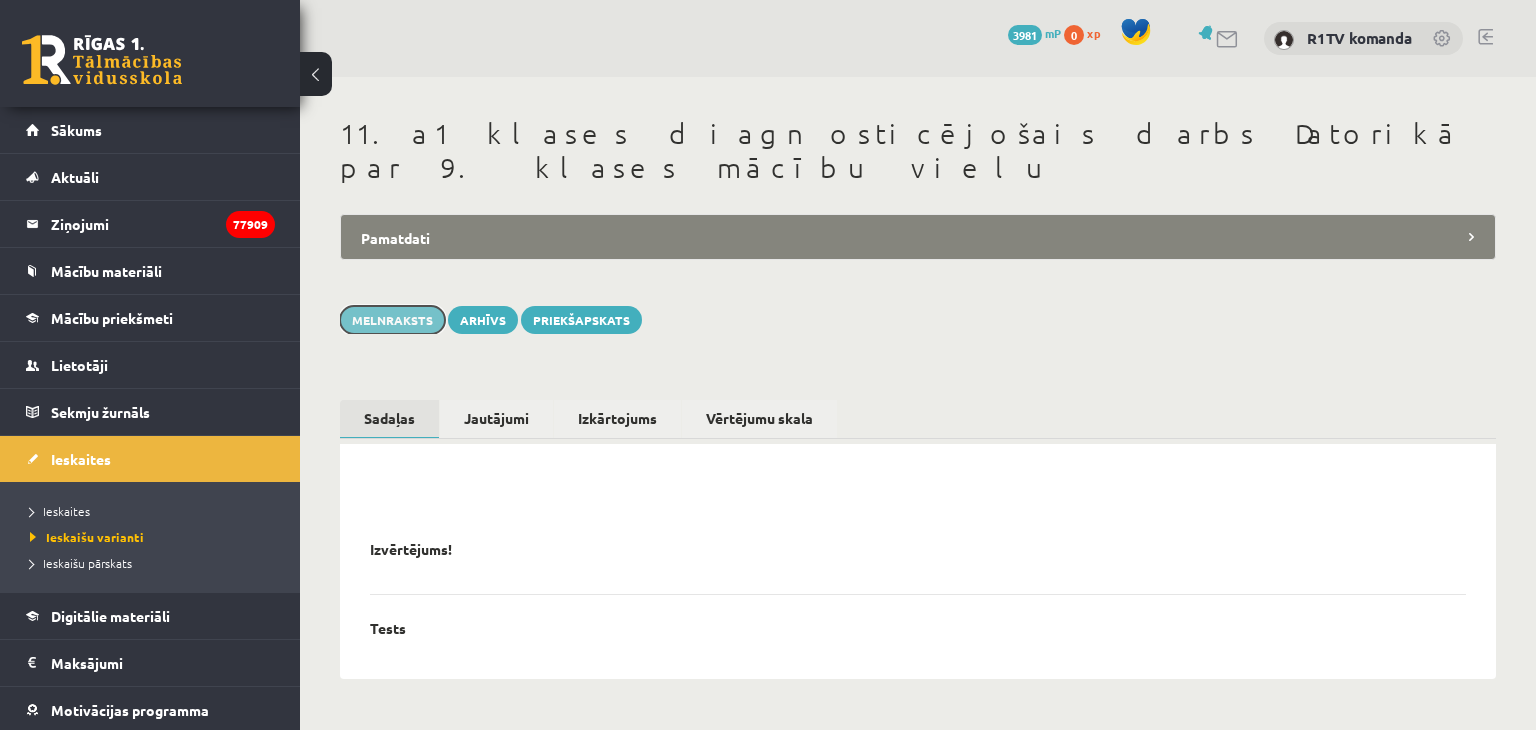 click on "Melnraksts" at bounding box center (392, 320) 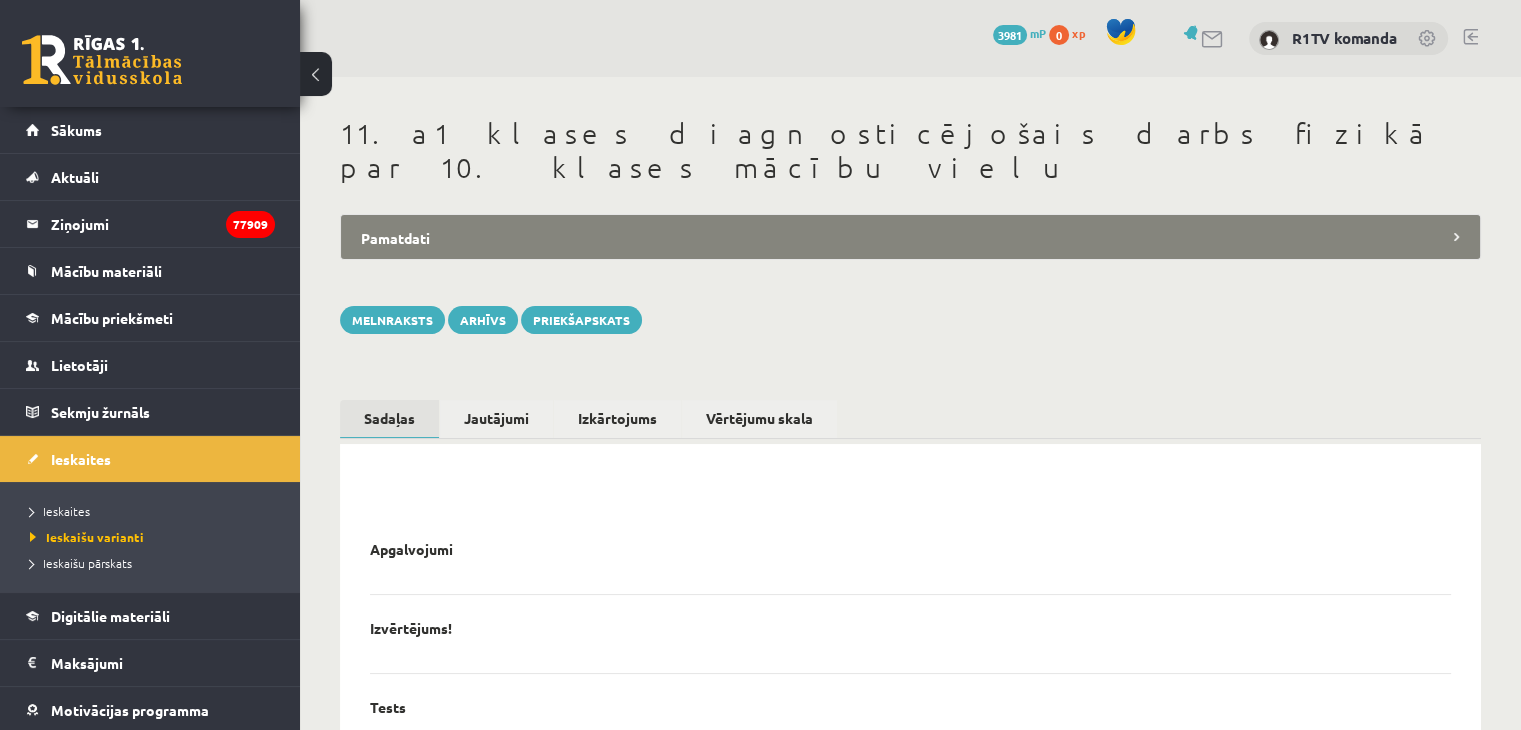 scroll, scrollTop: 0, scrollLeft: 0, axis: both 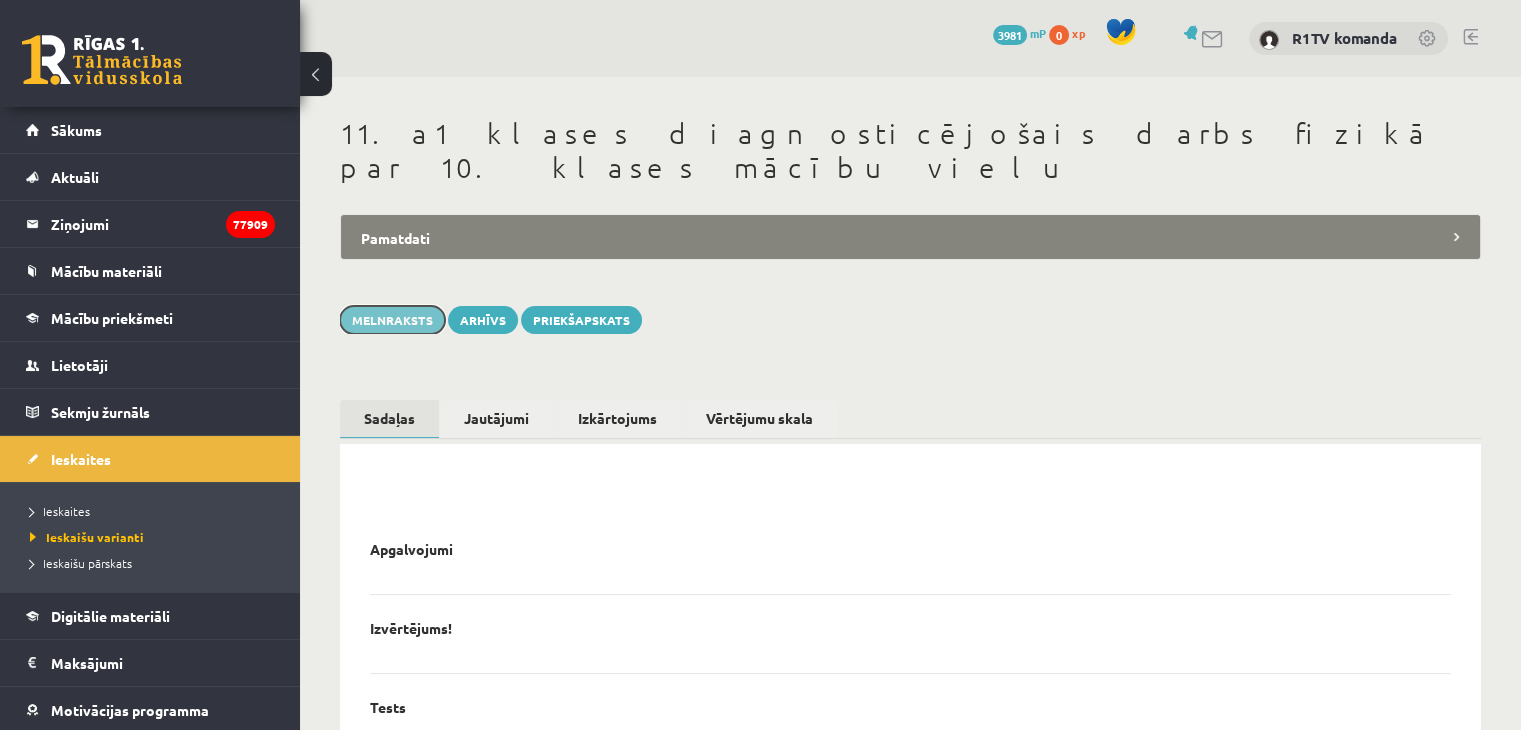 click on "Melnraksts" at bounding box center (392, 320) 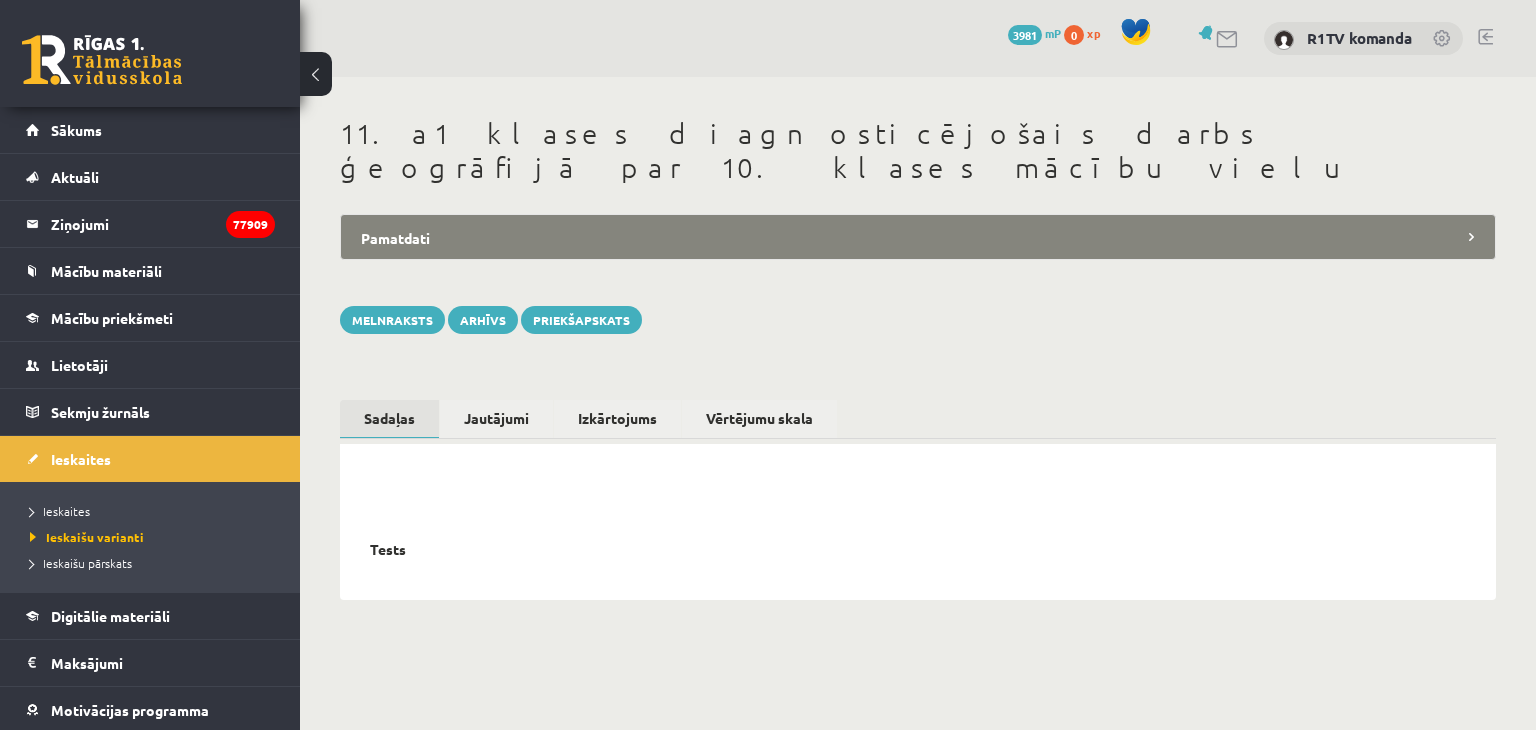 scroll, scrollTop: 0, scrollLeft: 0, axis: both 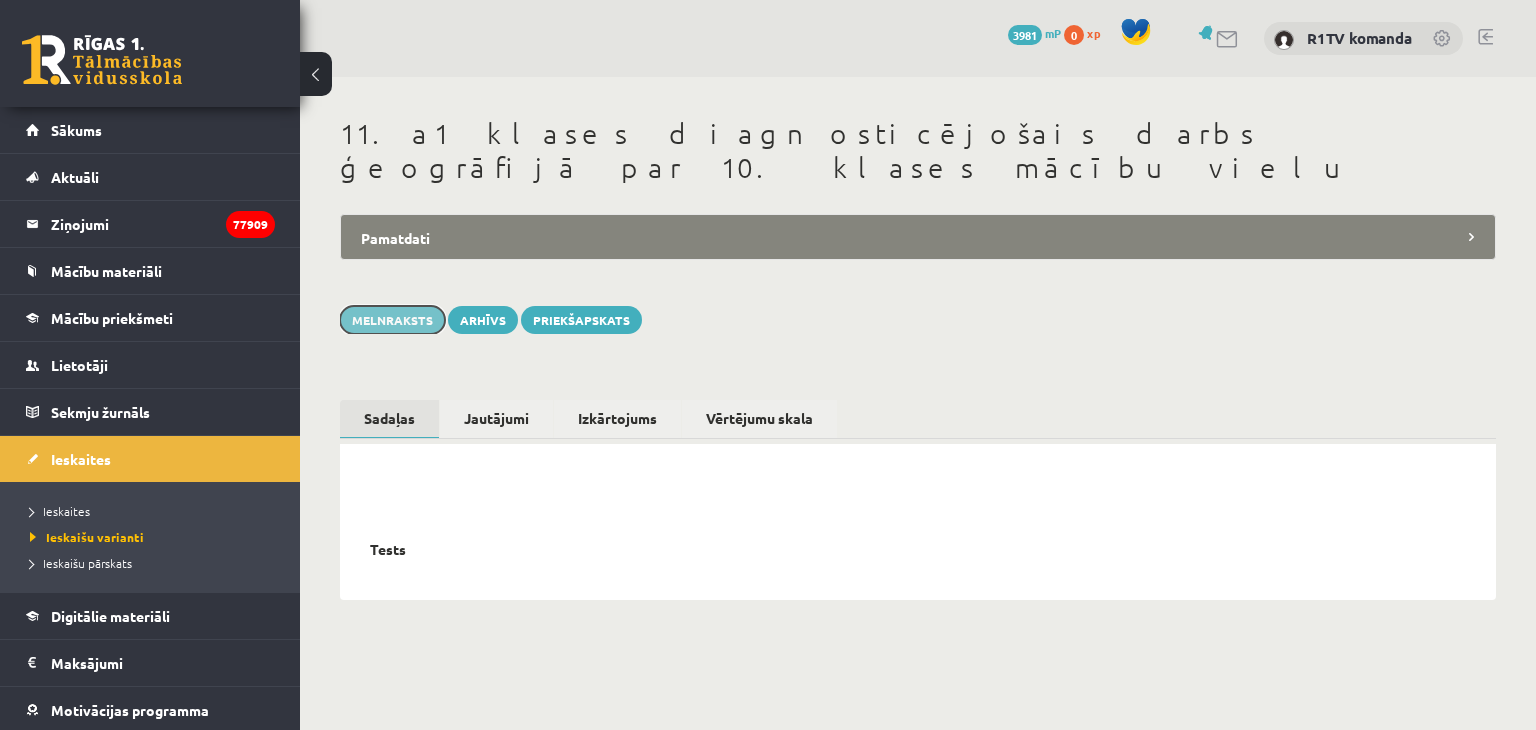 click on "Melnraksts" at bounding box center [392, 320] 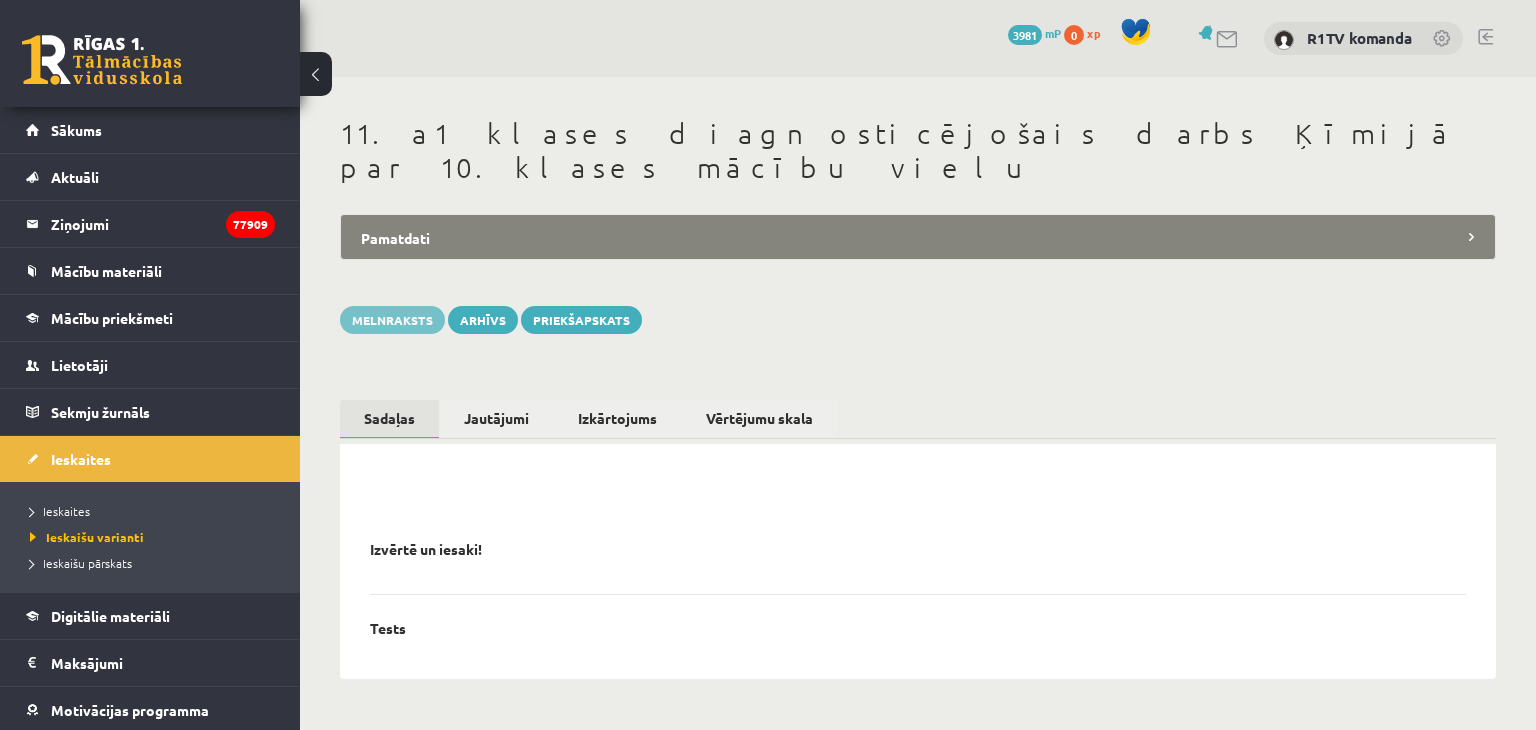 scroll, scrollTop: 0, scrollLeft: 0, axis: both 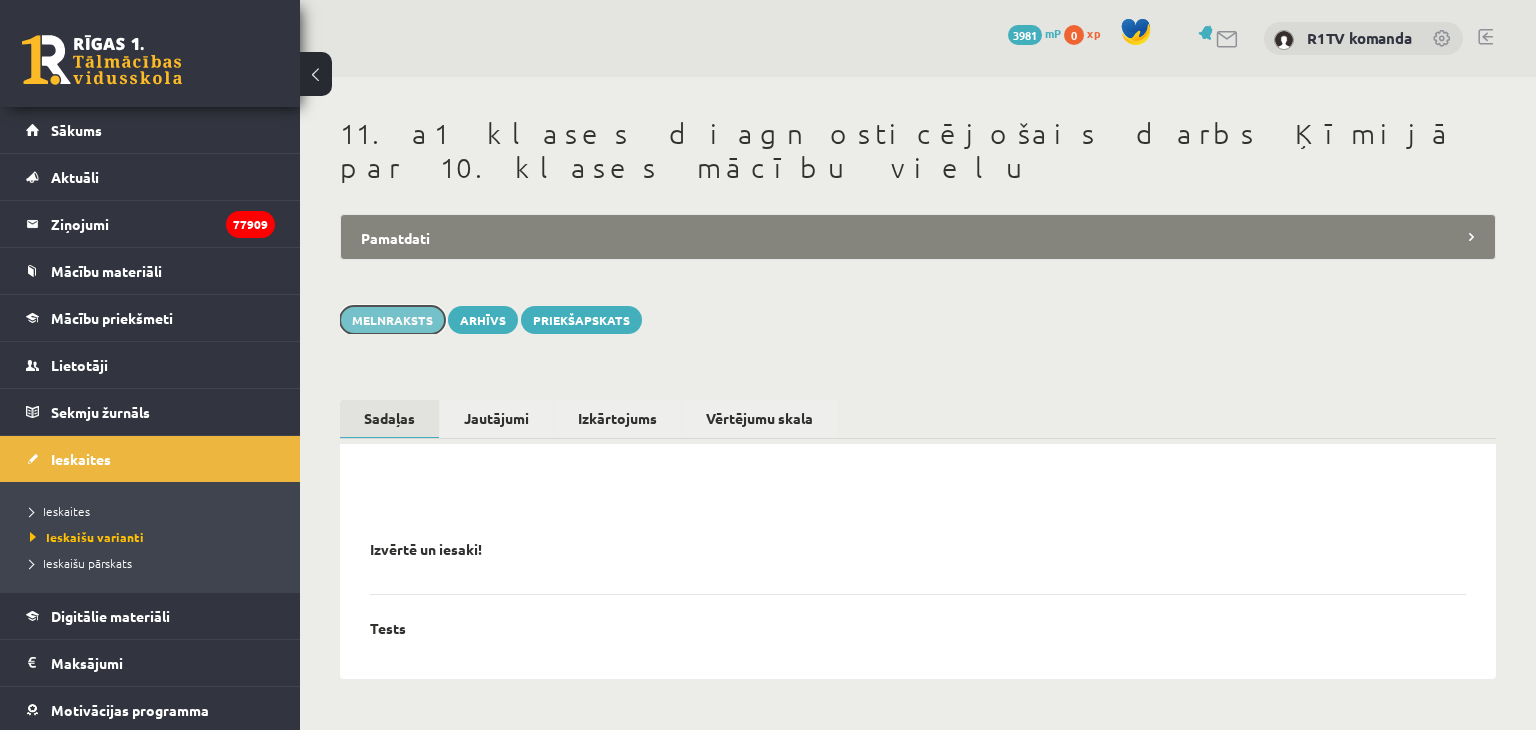 click on "Melnraksts" at bounding box center [392, 320] 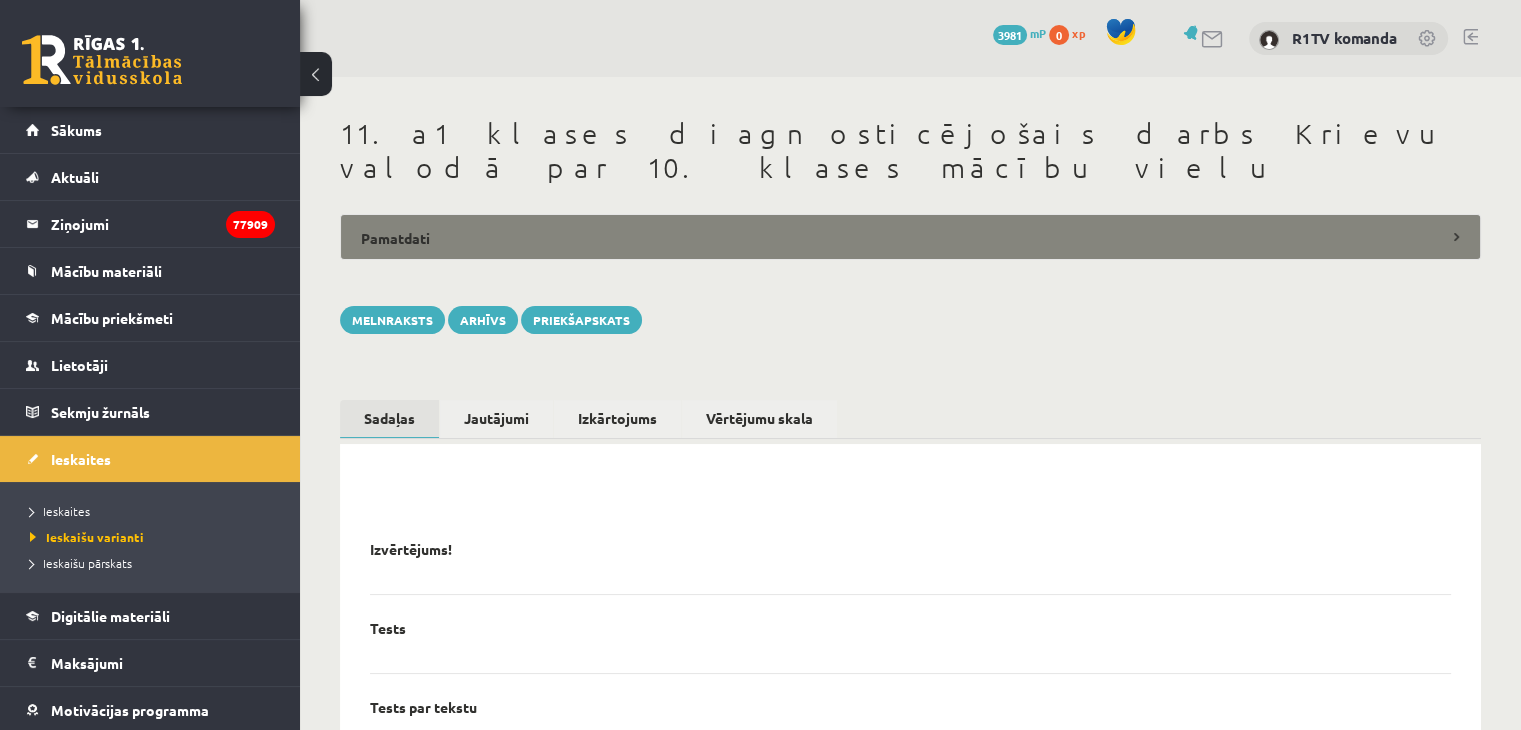 scroll, scrollTop: 0, scrollLeft: 0, axis: both 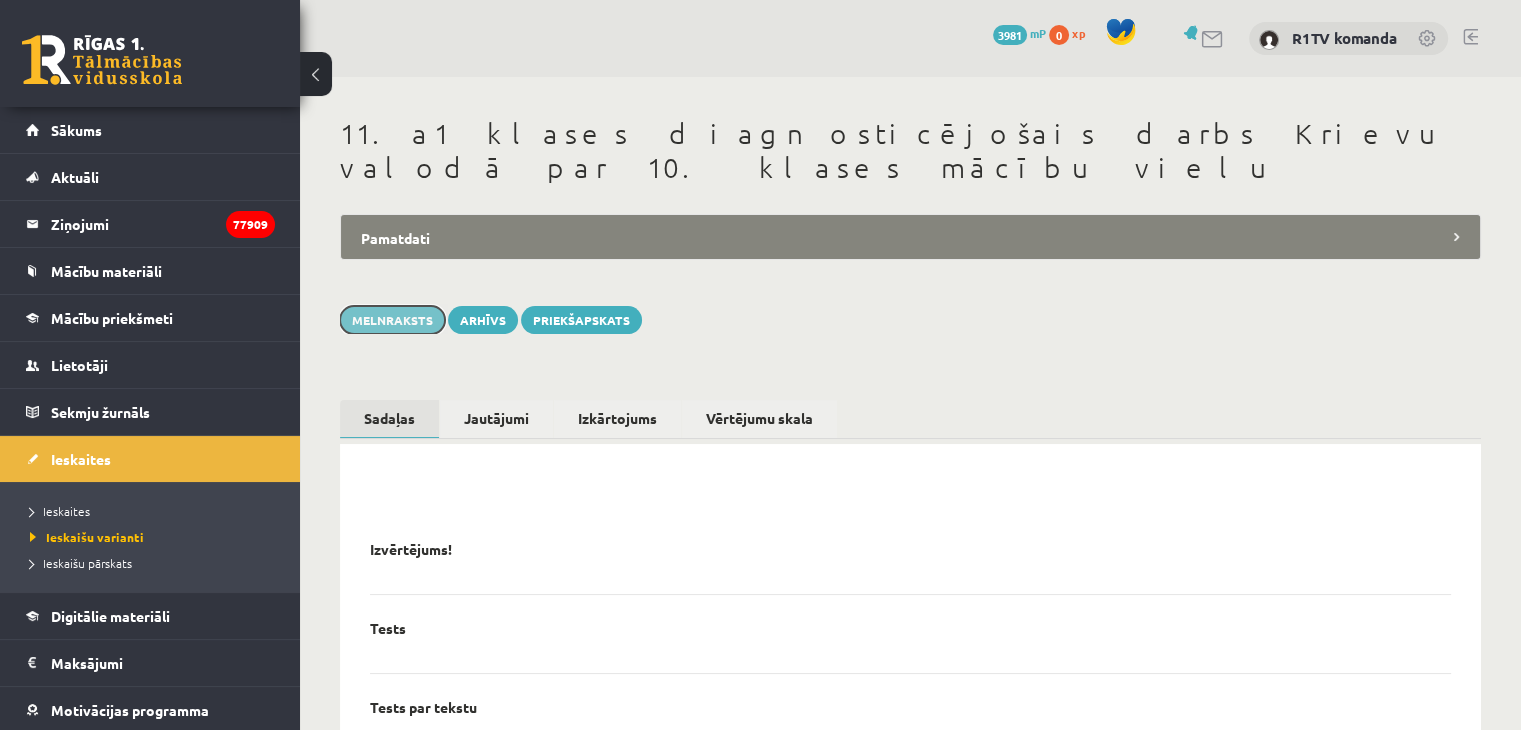 click on "Melnraksts" at bounding box center [392, 320] 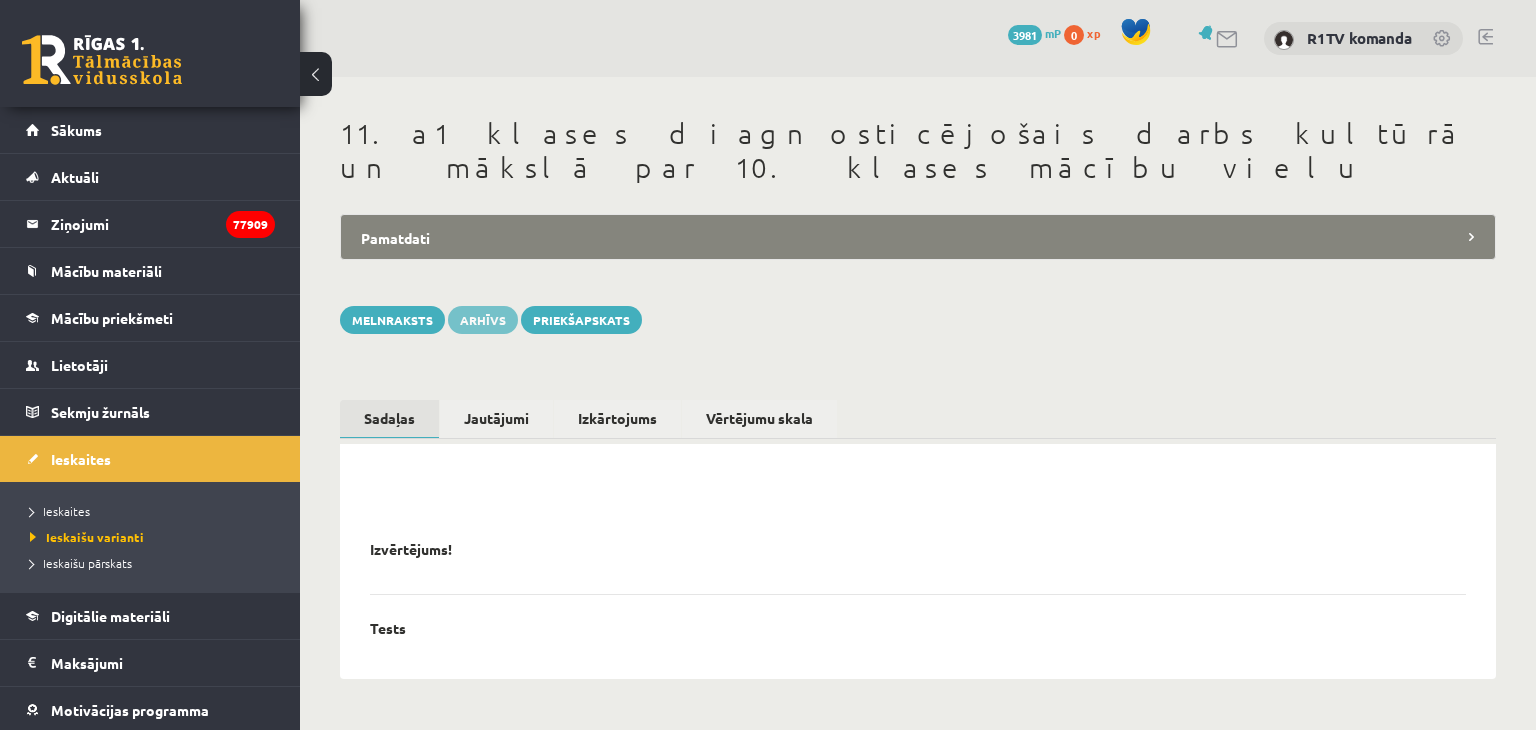 scroll, scrollTop: 0, scrollLeft: 0, axis: both 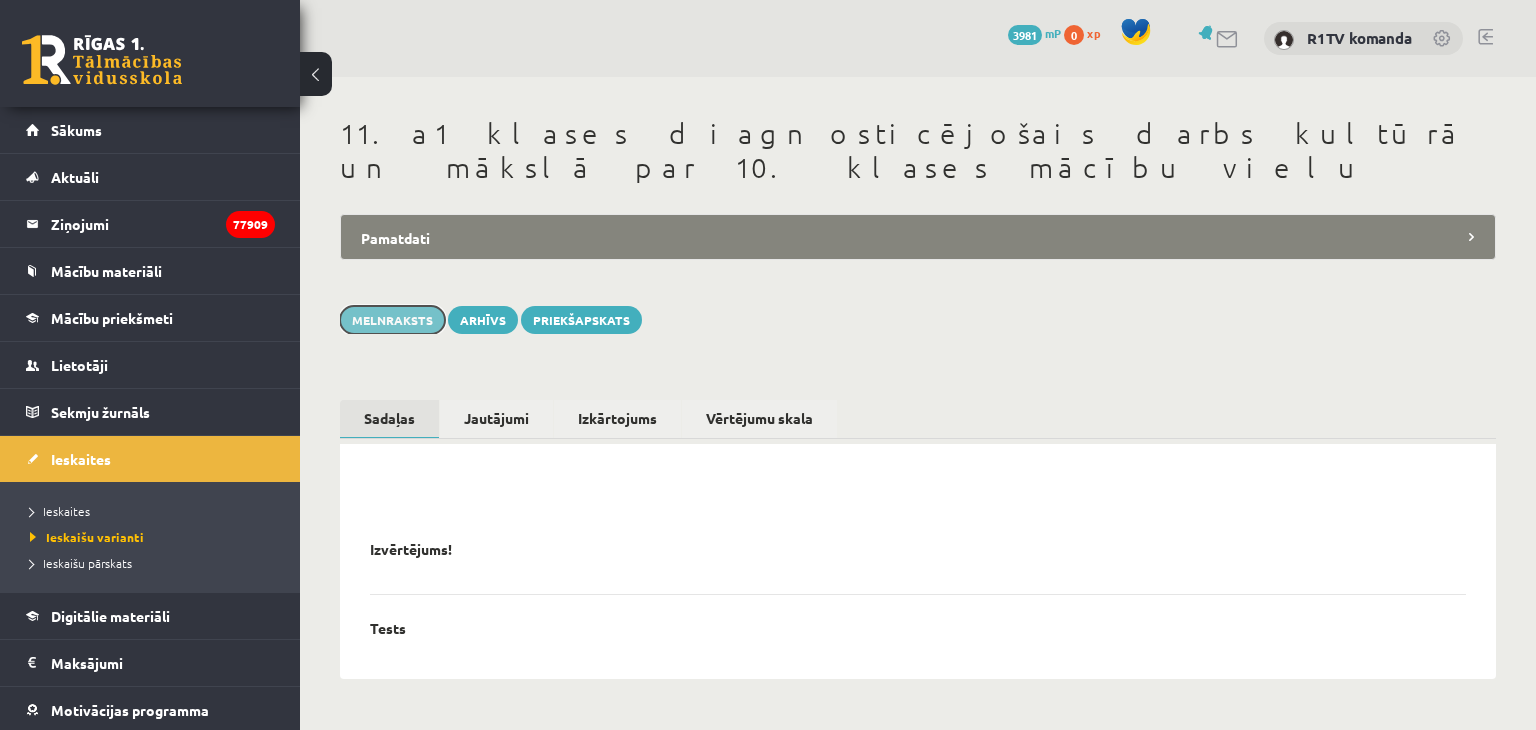 click on "Melnraksts" at bounding box center (392, 320) 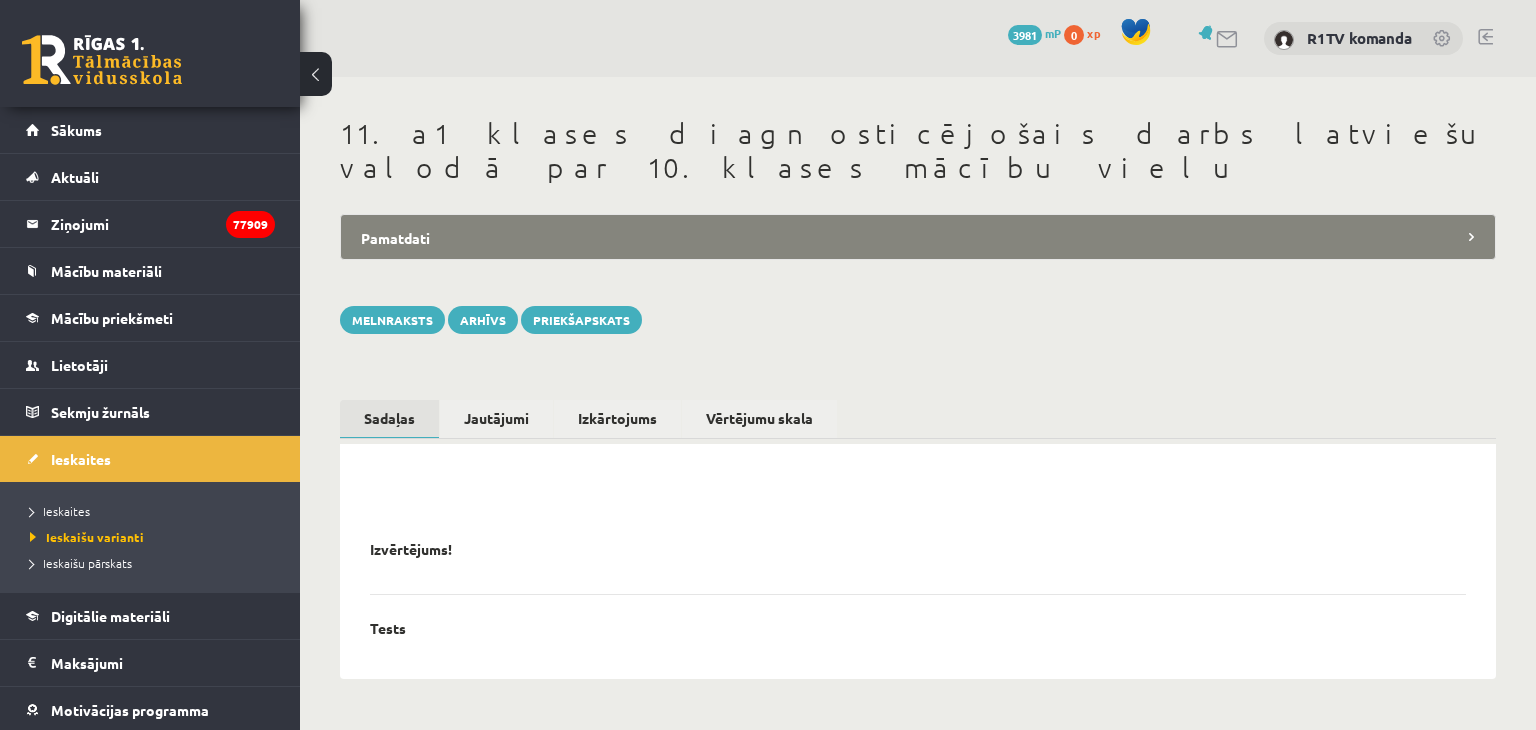 scroll, scrollTop: 0, scrollLeft: 0, axis: both 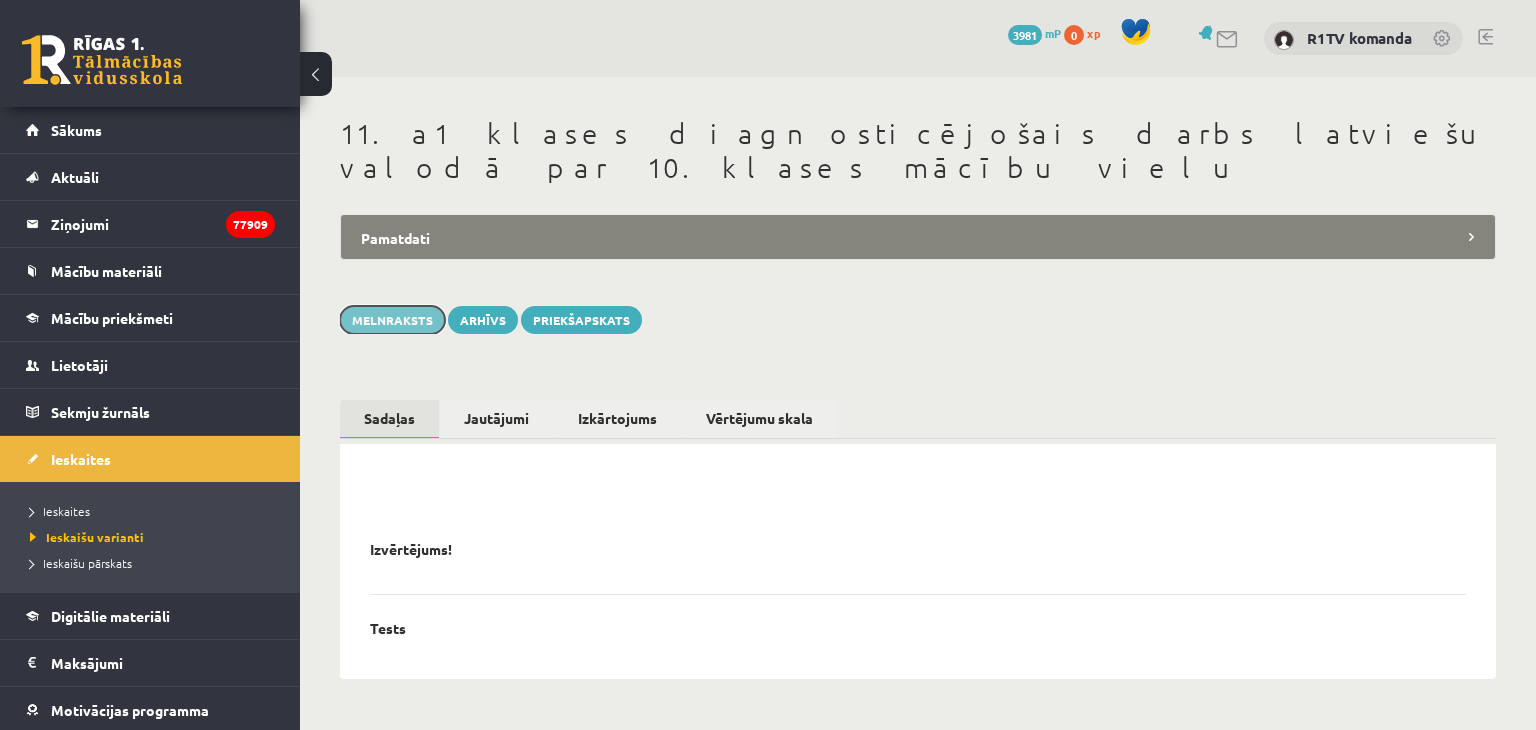 click on "Melnraksts" at bounding box center [392, 320] 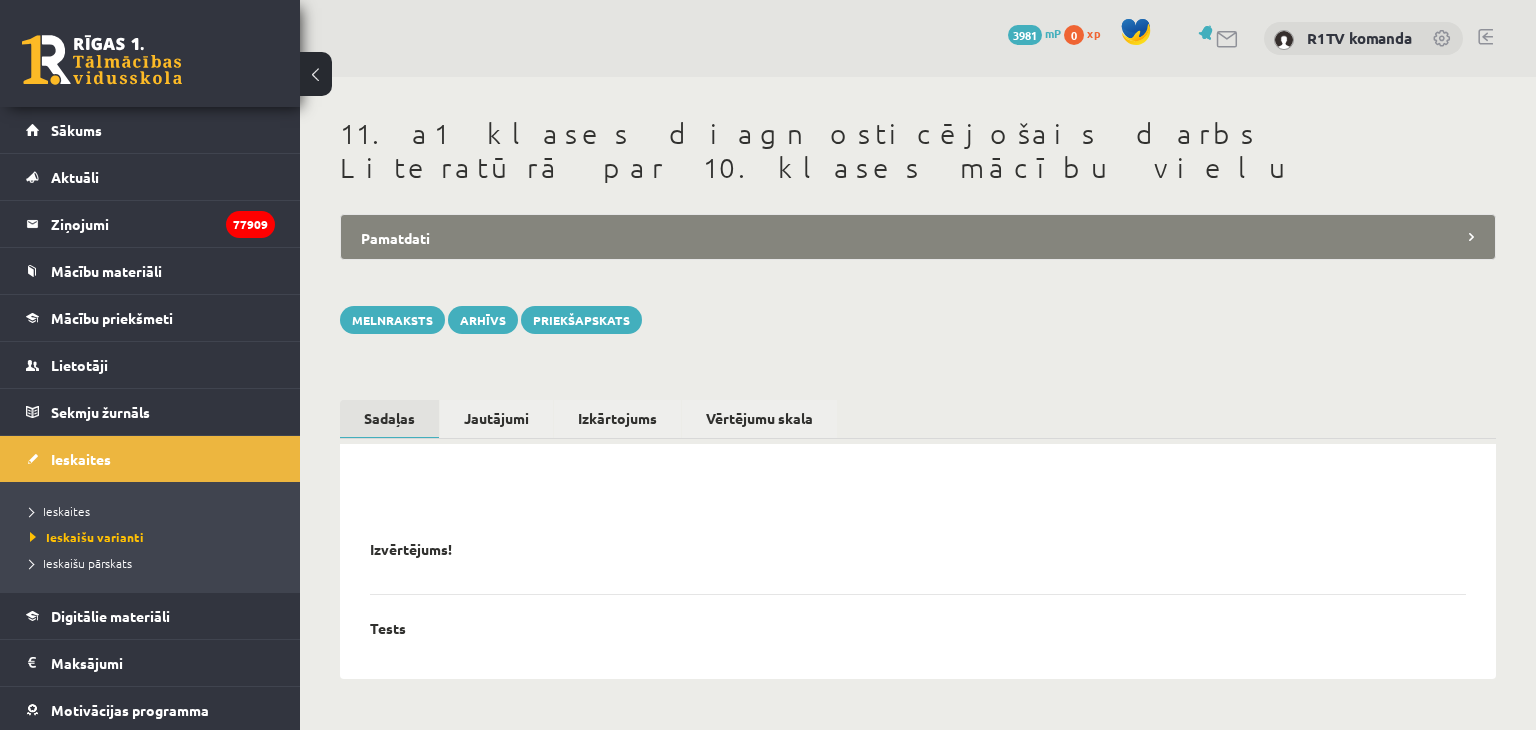 scroll, scrollTop: 0, scrollLeft: 0, axis: both 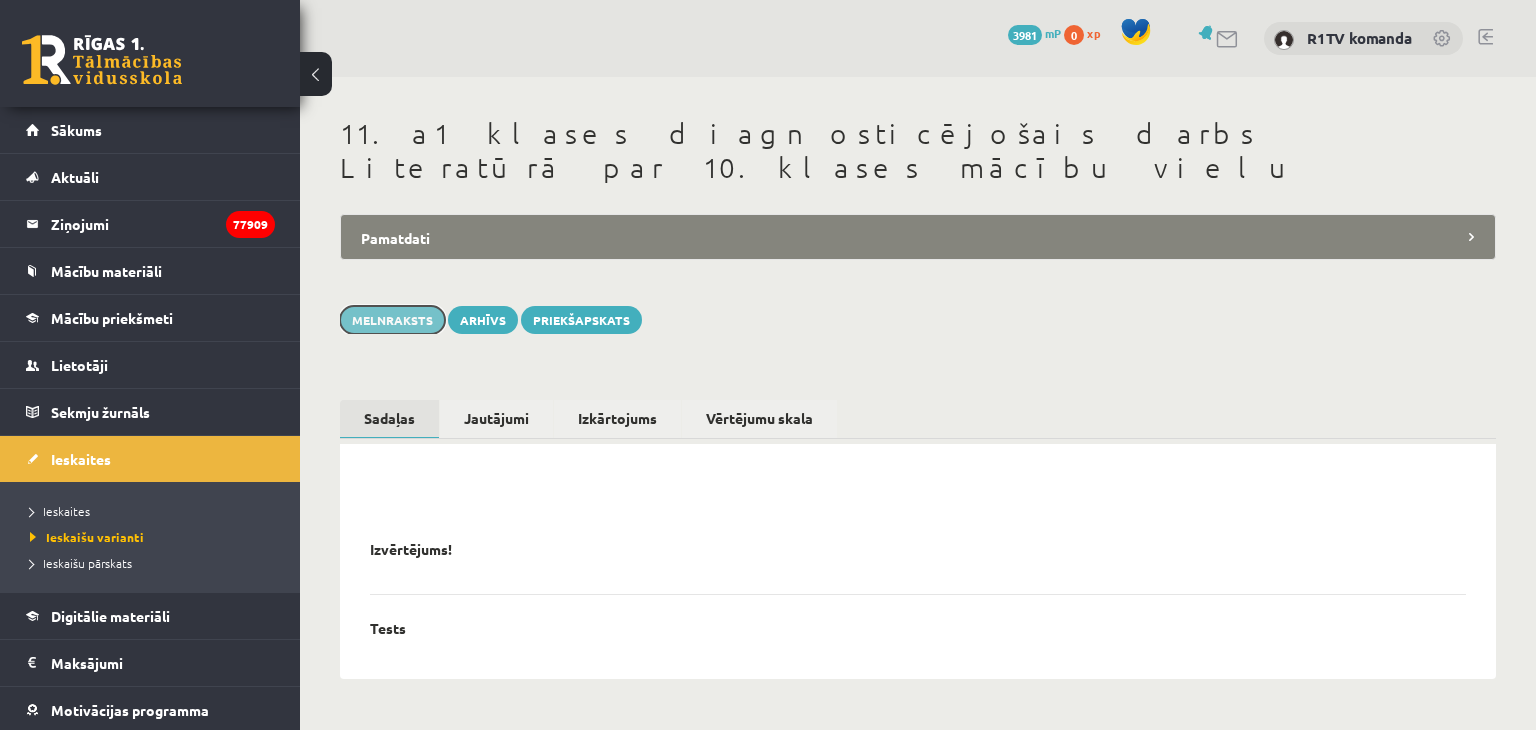 click on "Melnraksts" at bounding box center (392, 320) 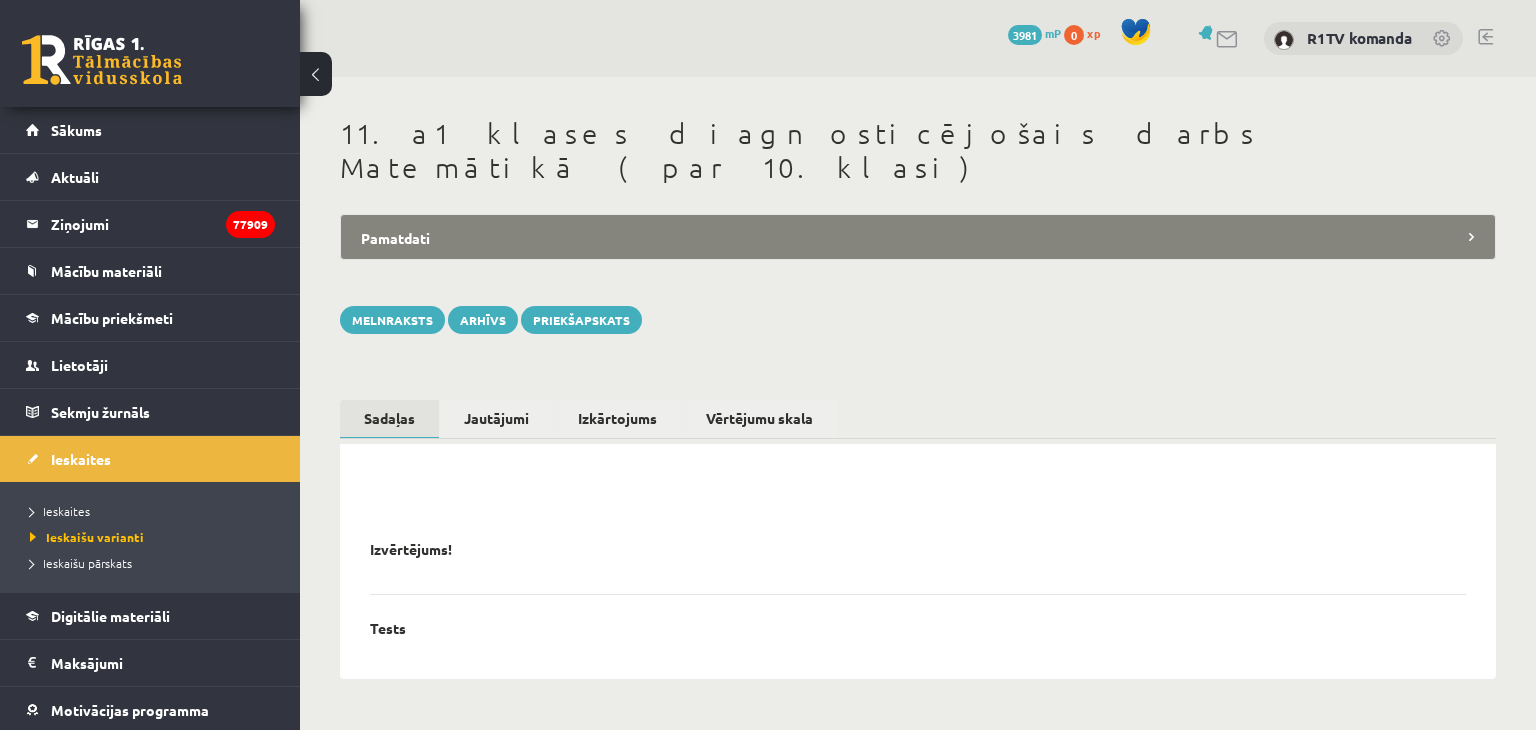 scroll, scrollTop: 0, scrollLeft: 0, axis: both 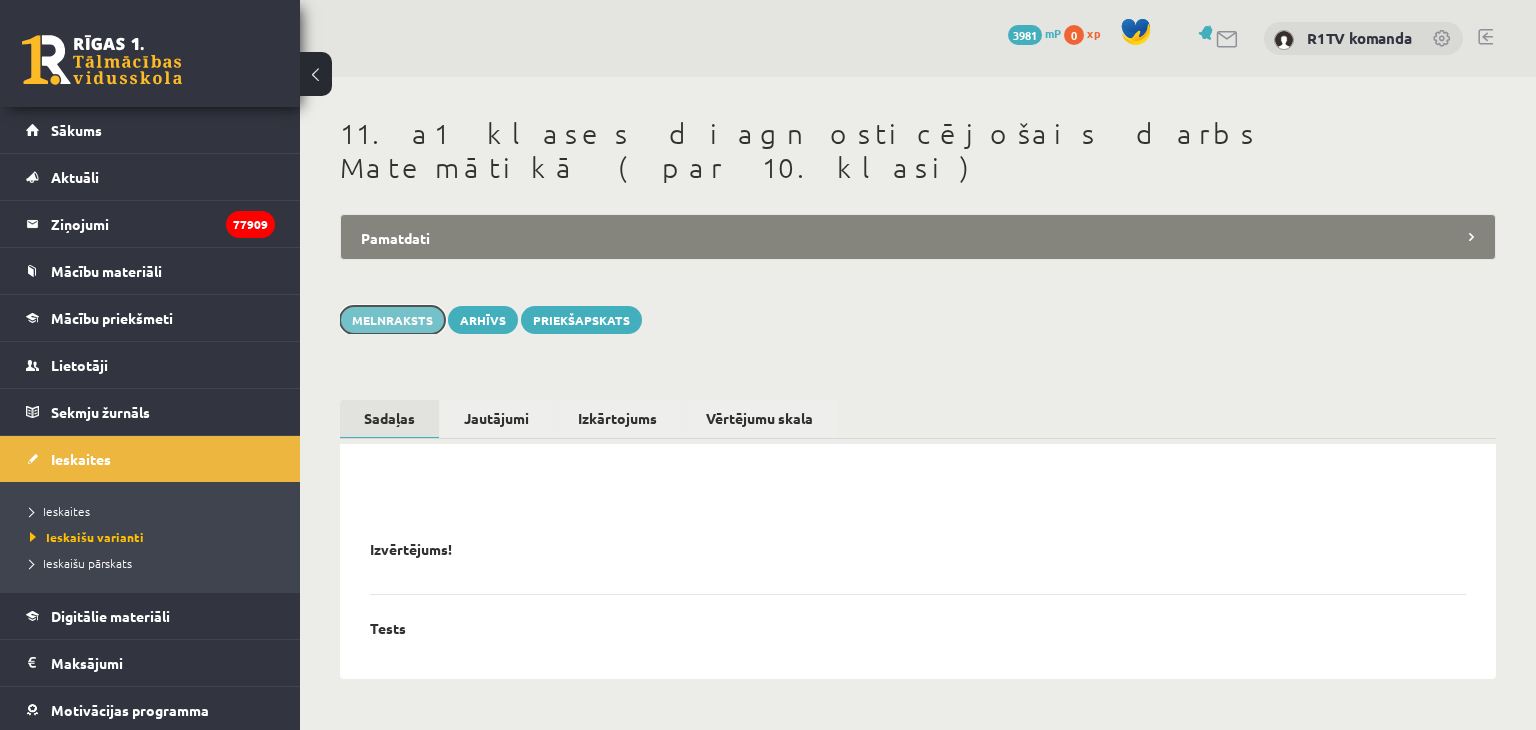 click on "Melnraksts" at bounding box center (392, 320) 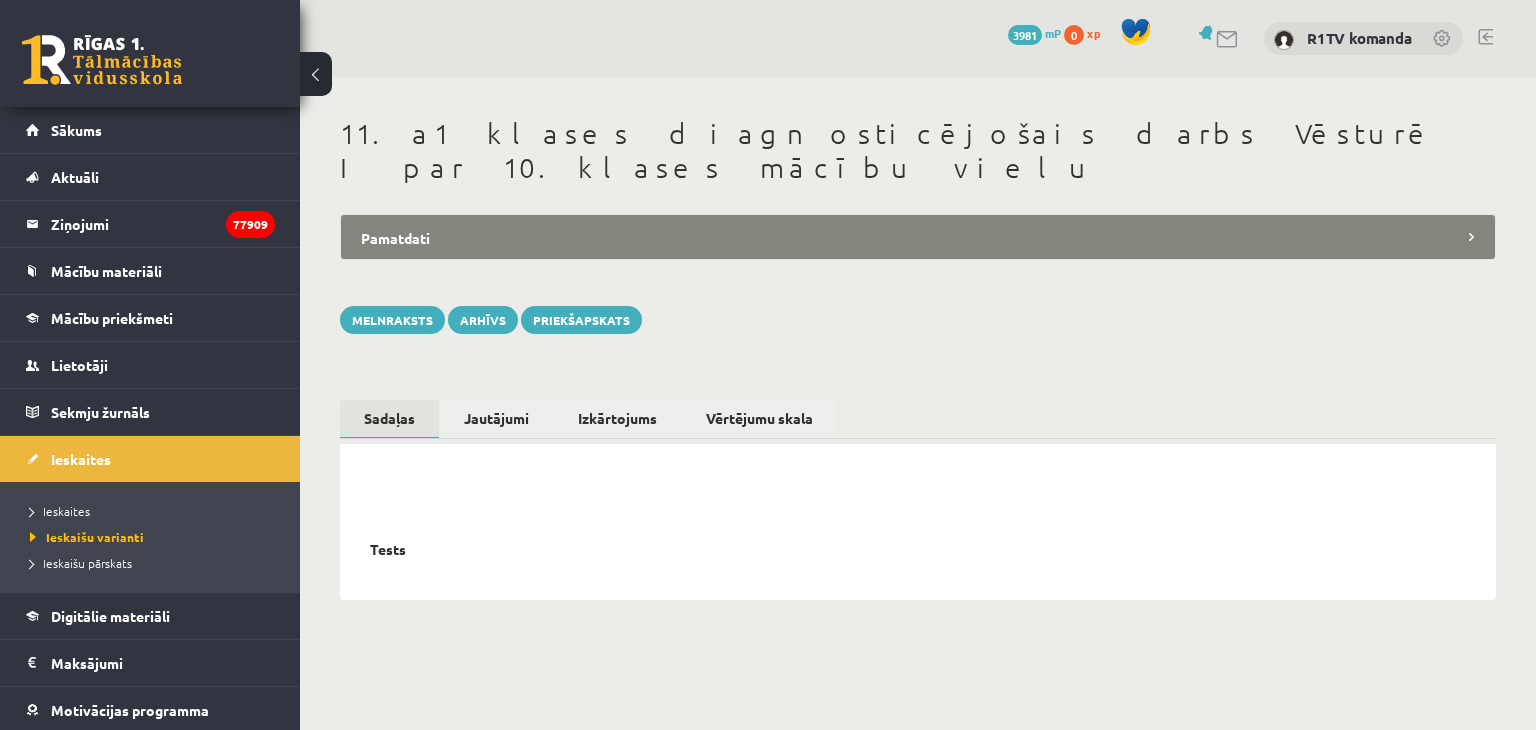scroll, scrollTop: 0, scrollLeft: 0, axis: both 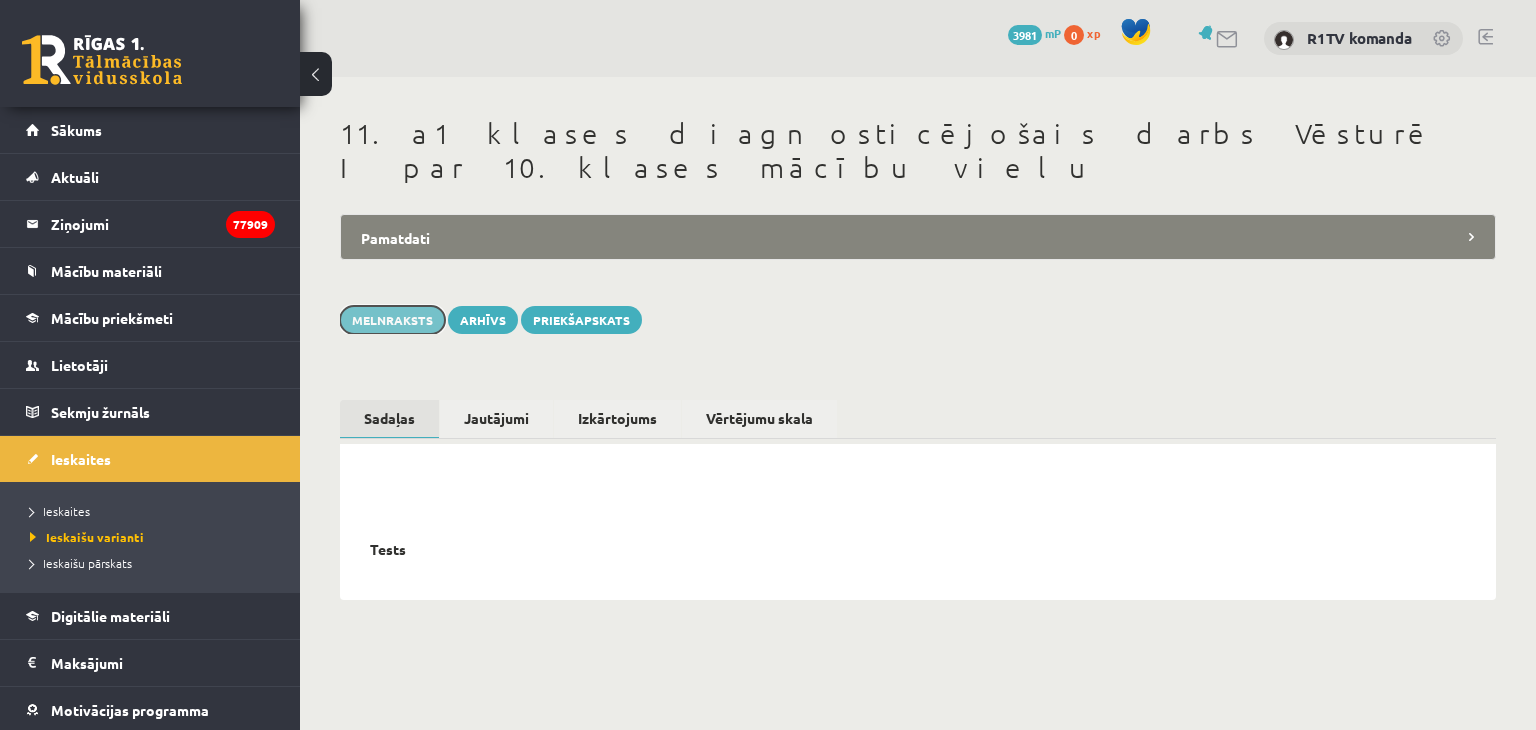 click on "Melnraksts" at bounding box center [392, 320] 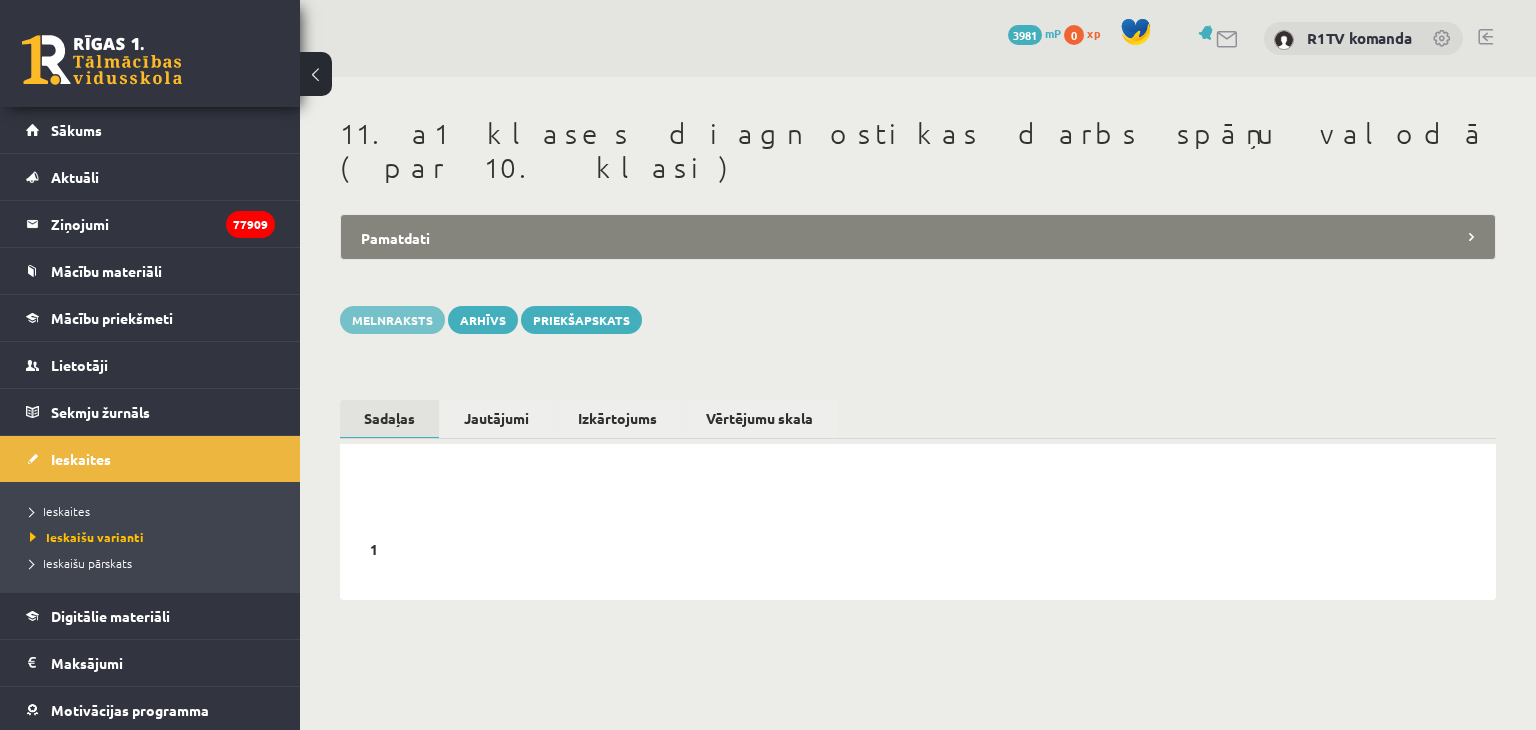 scroll, scrollTop: 0, scrollLeft: 0, axis: both 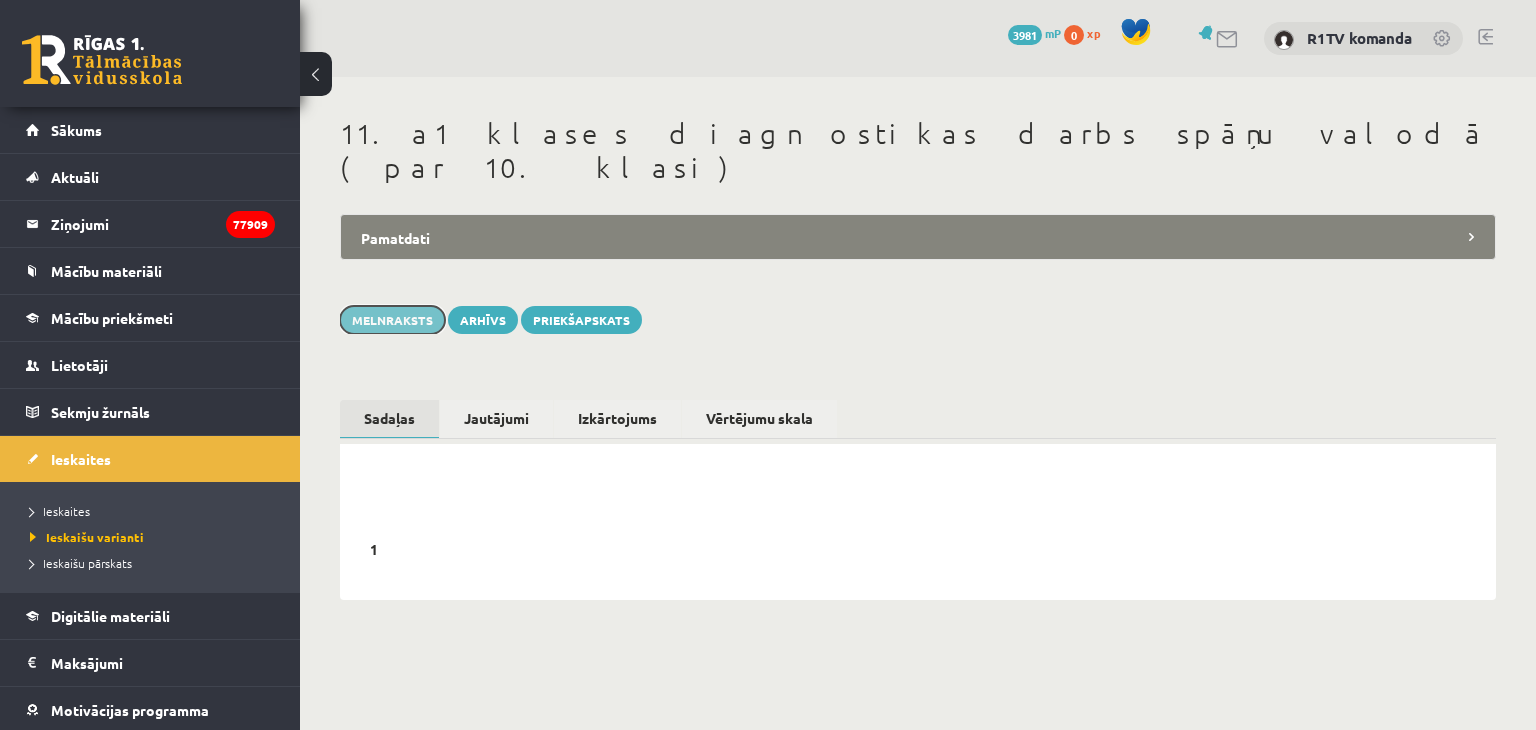 click on "Melnraksts" at bounding box center [392, 320] 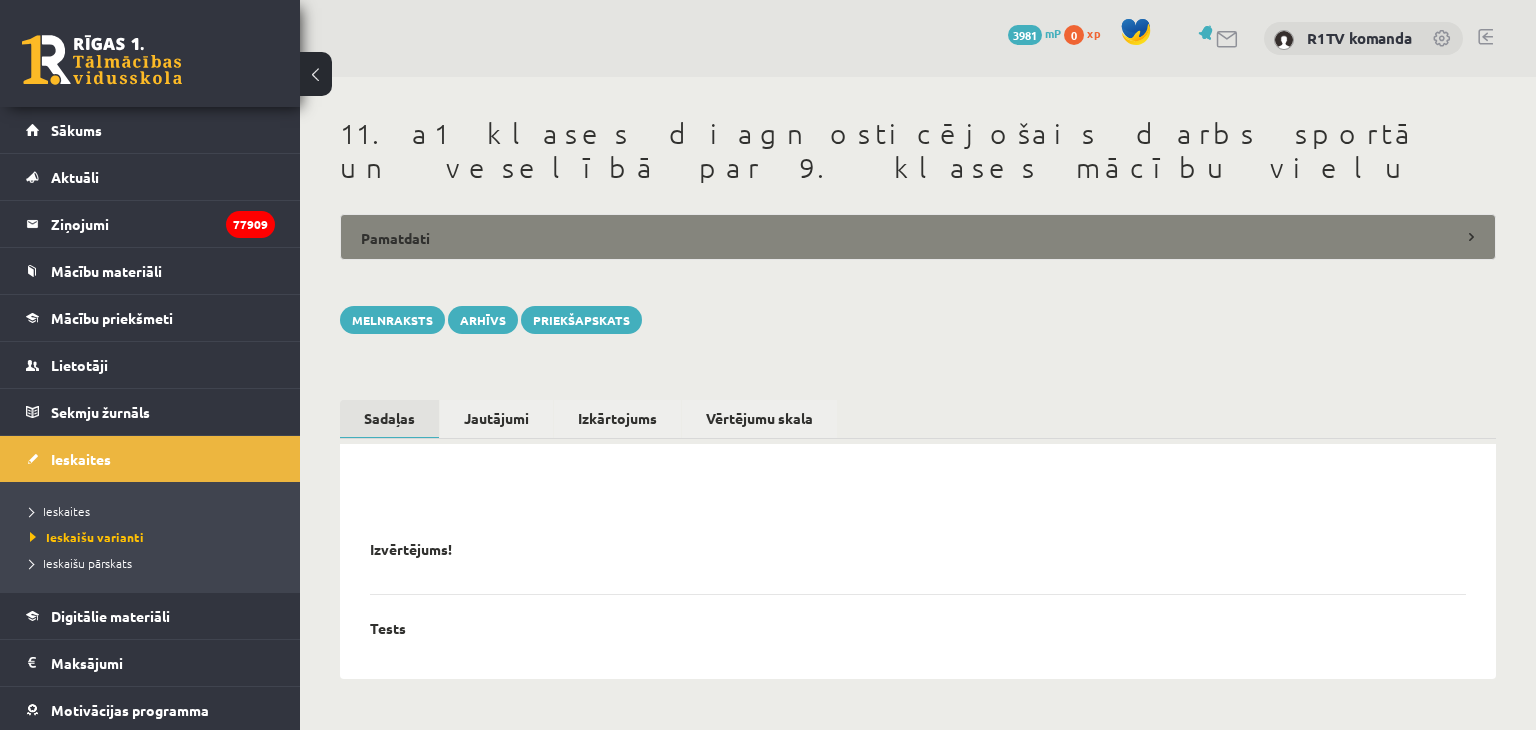 scroll, scrollTop: 0, scrollLeft: 0, axis: both 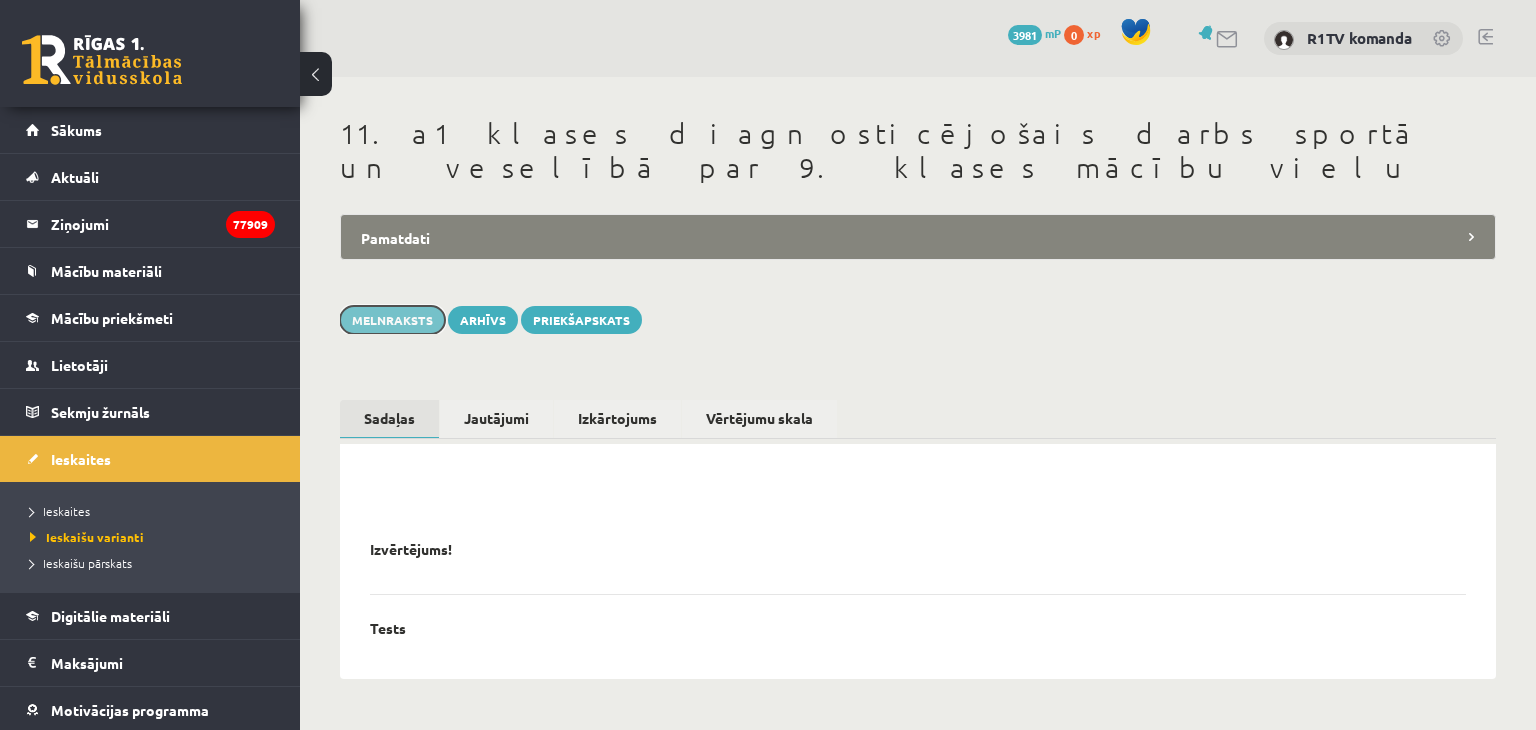 click on "Melnraksts" at bounding box center [392, 320] 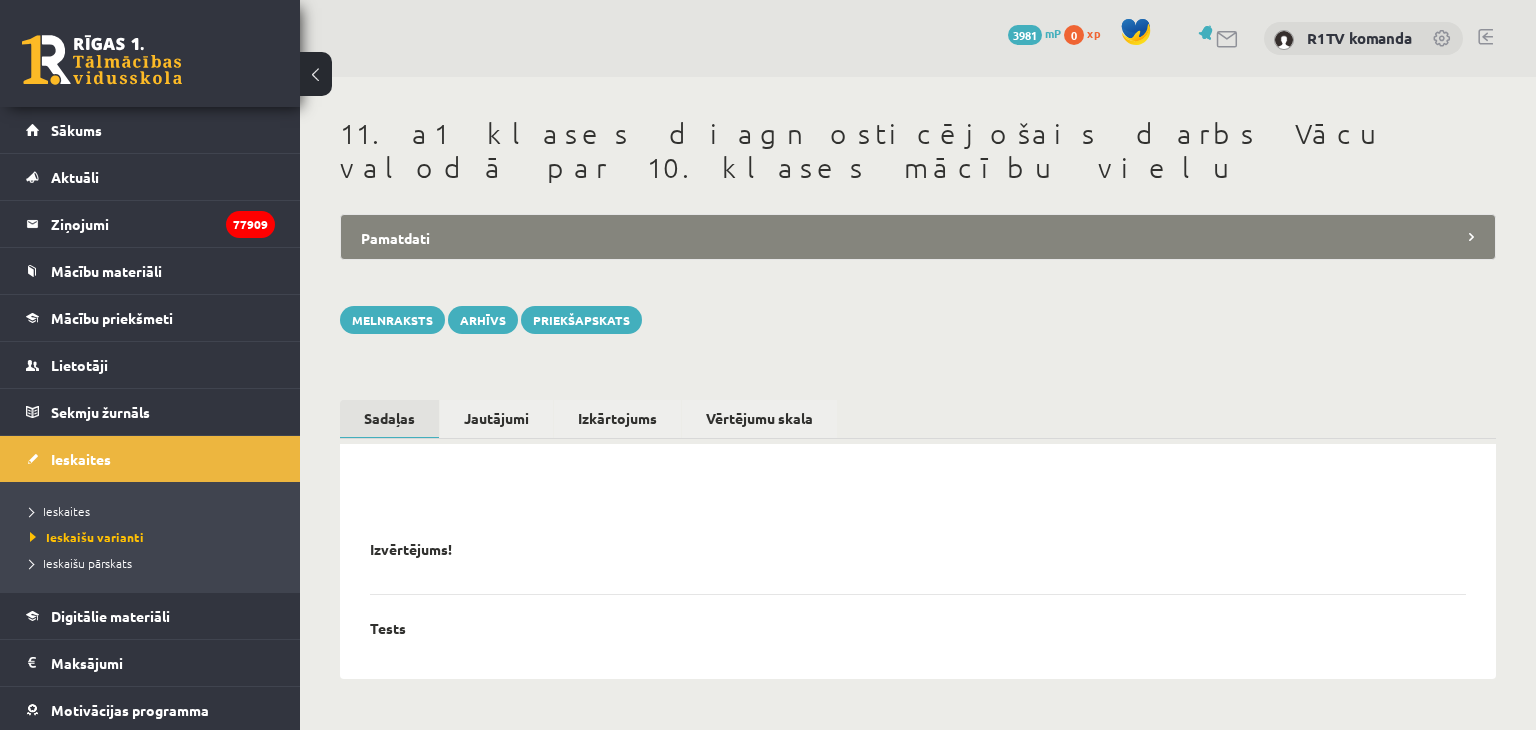 scroll, scrollTop: 0, scrollLeft: 0, axis: both 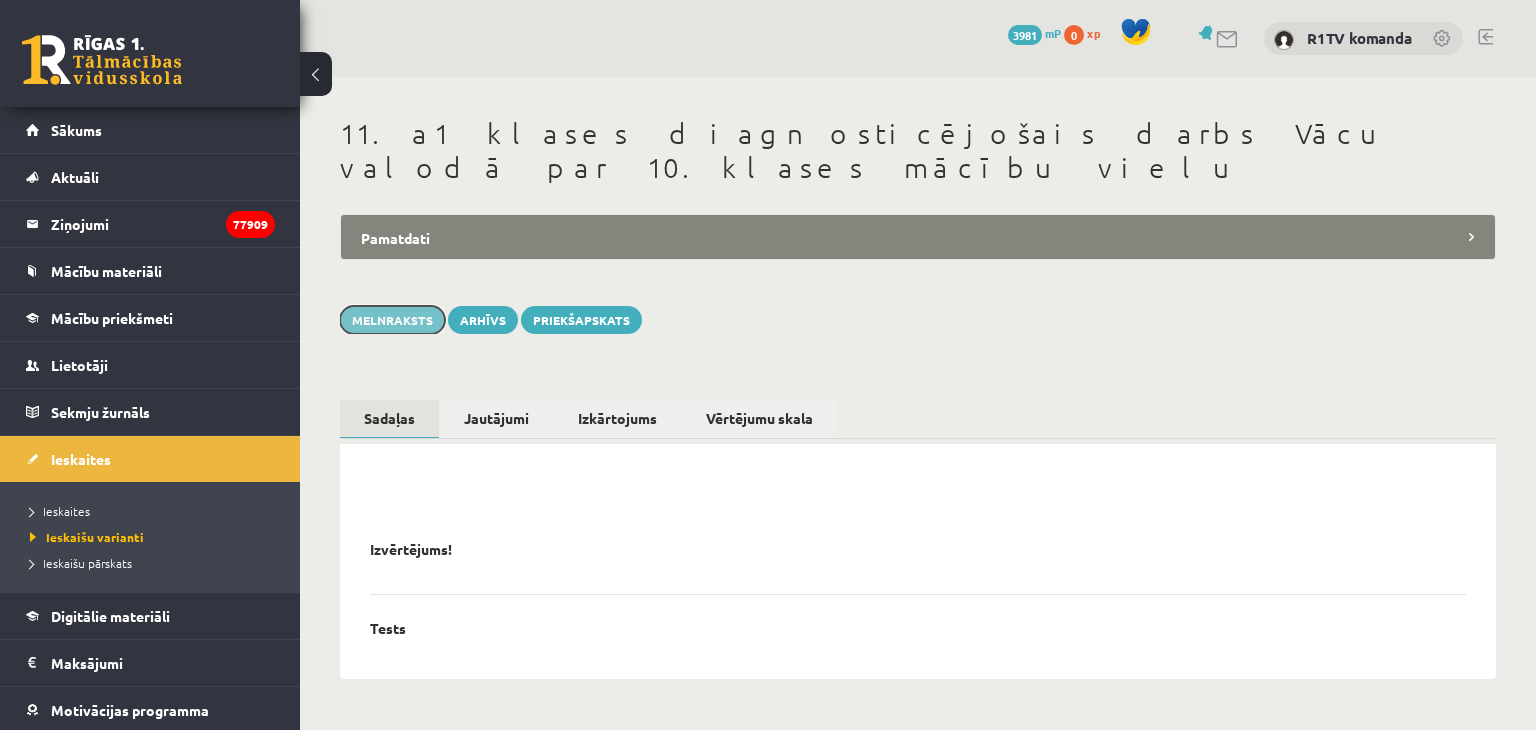 click on "Melnraksts" at bounding box center [392, 320] 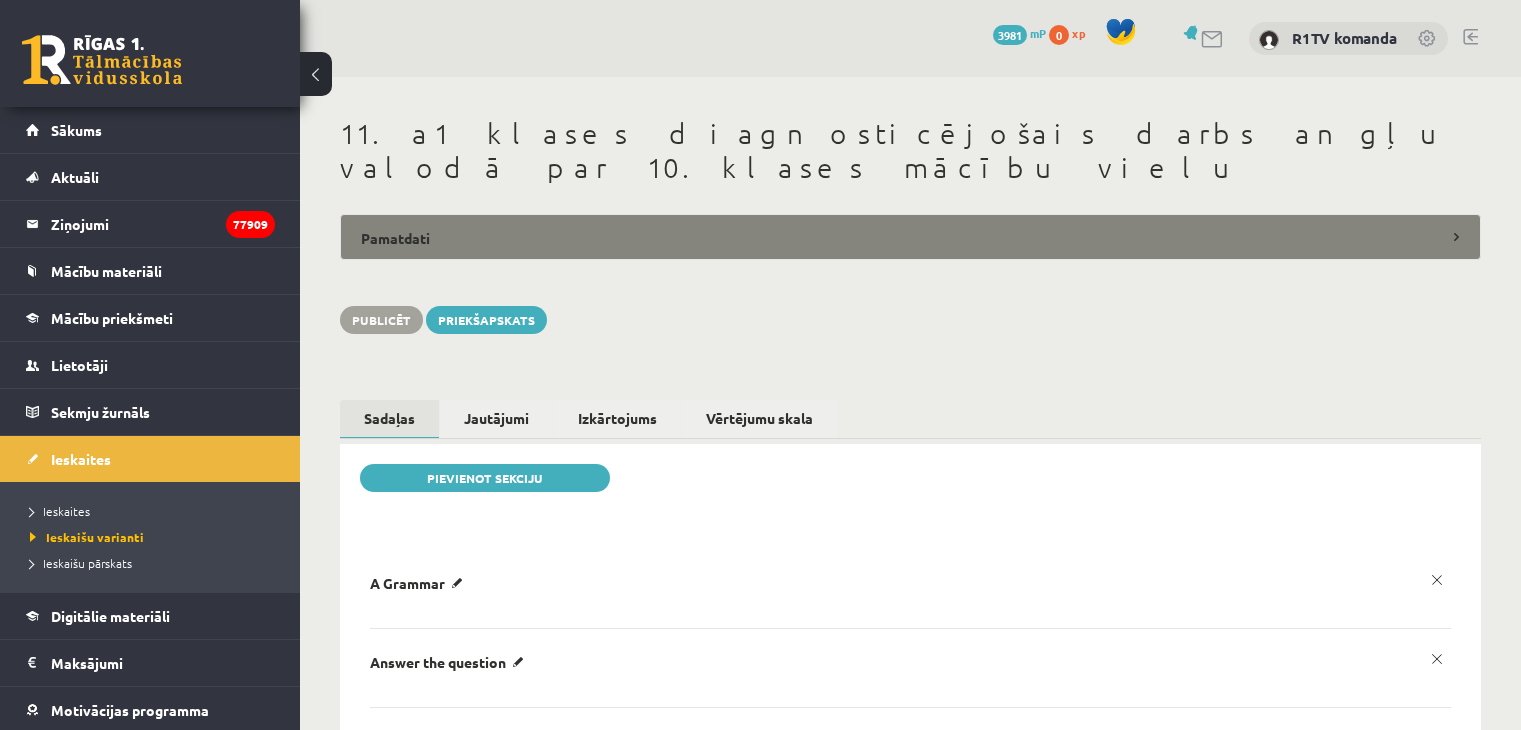 click on "Pamatdati" at bounding box center [910, 237] 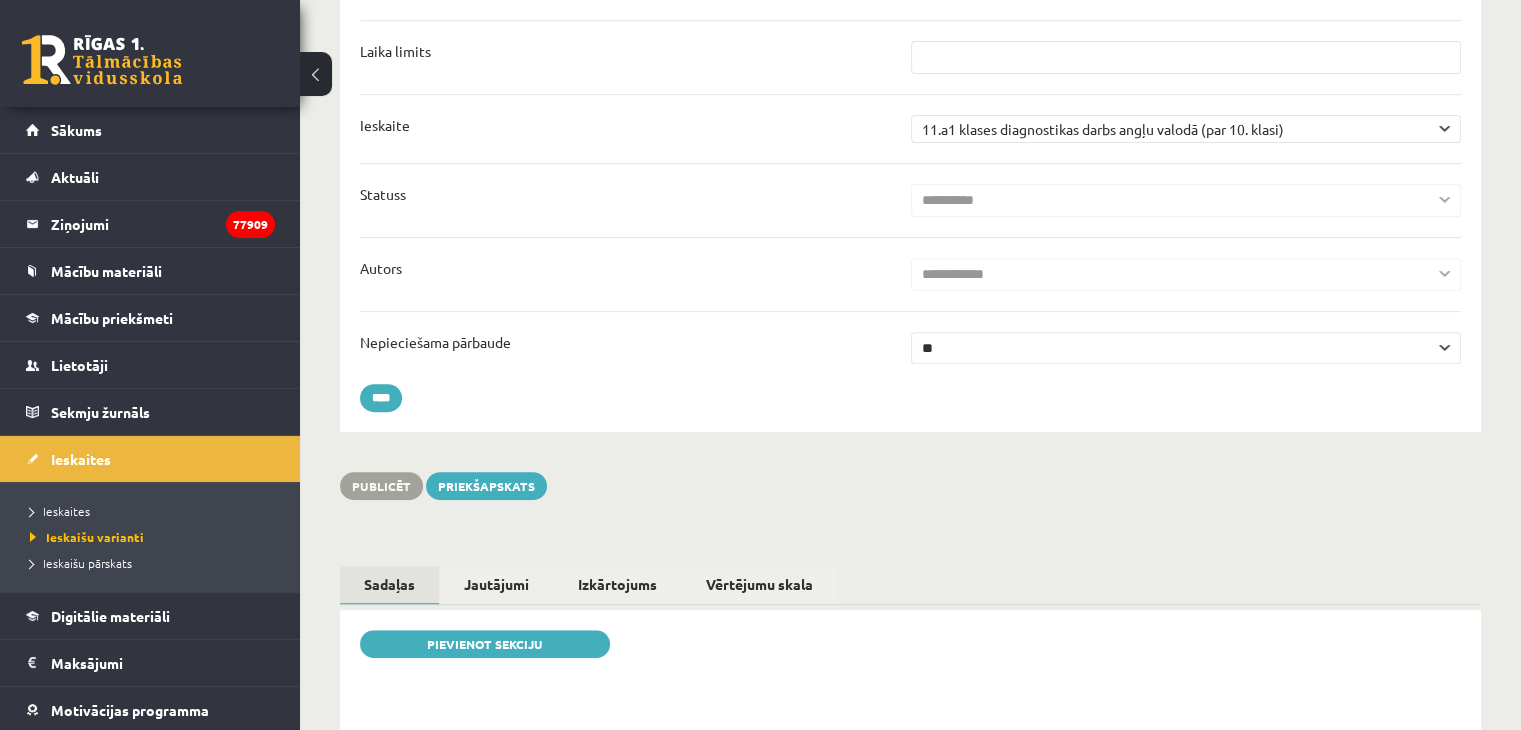 scroll, scrollTop: 700, scrollLeft: 0, axis: vertical 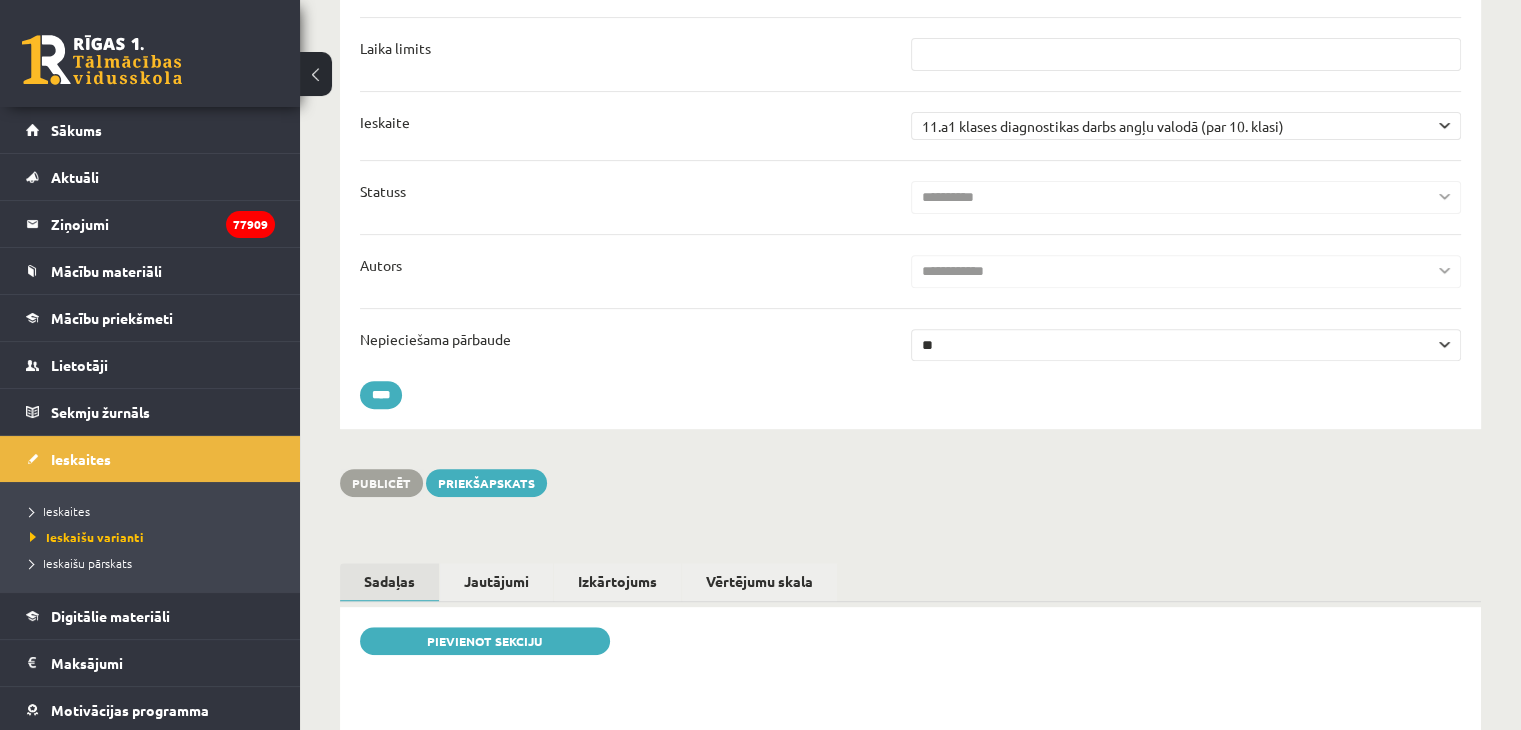click on "**
**" at bounding box center [1186, 345] 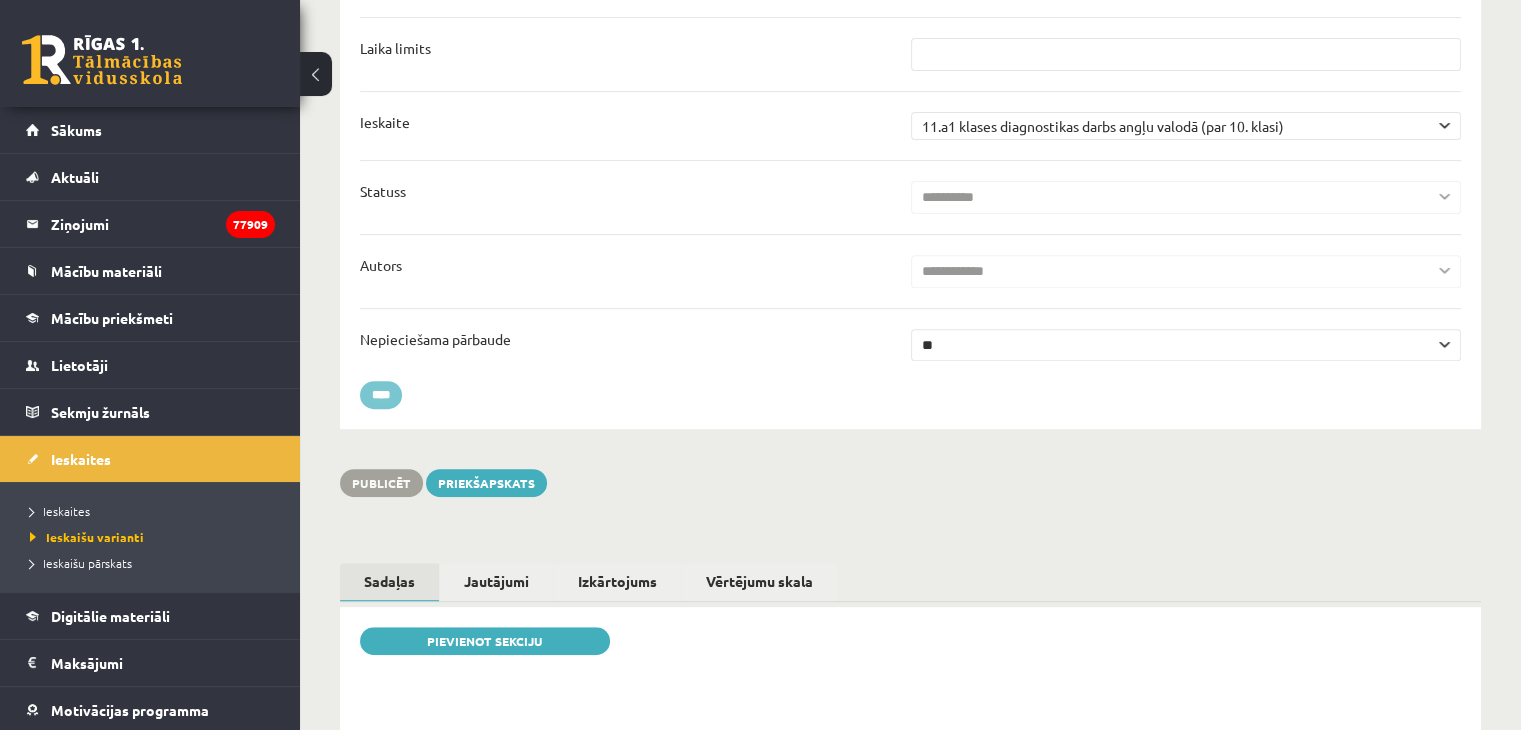 click on "****" at bounding box center (381, 395) 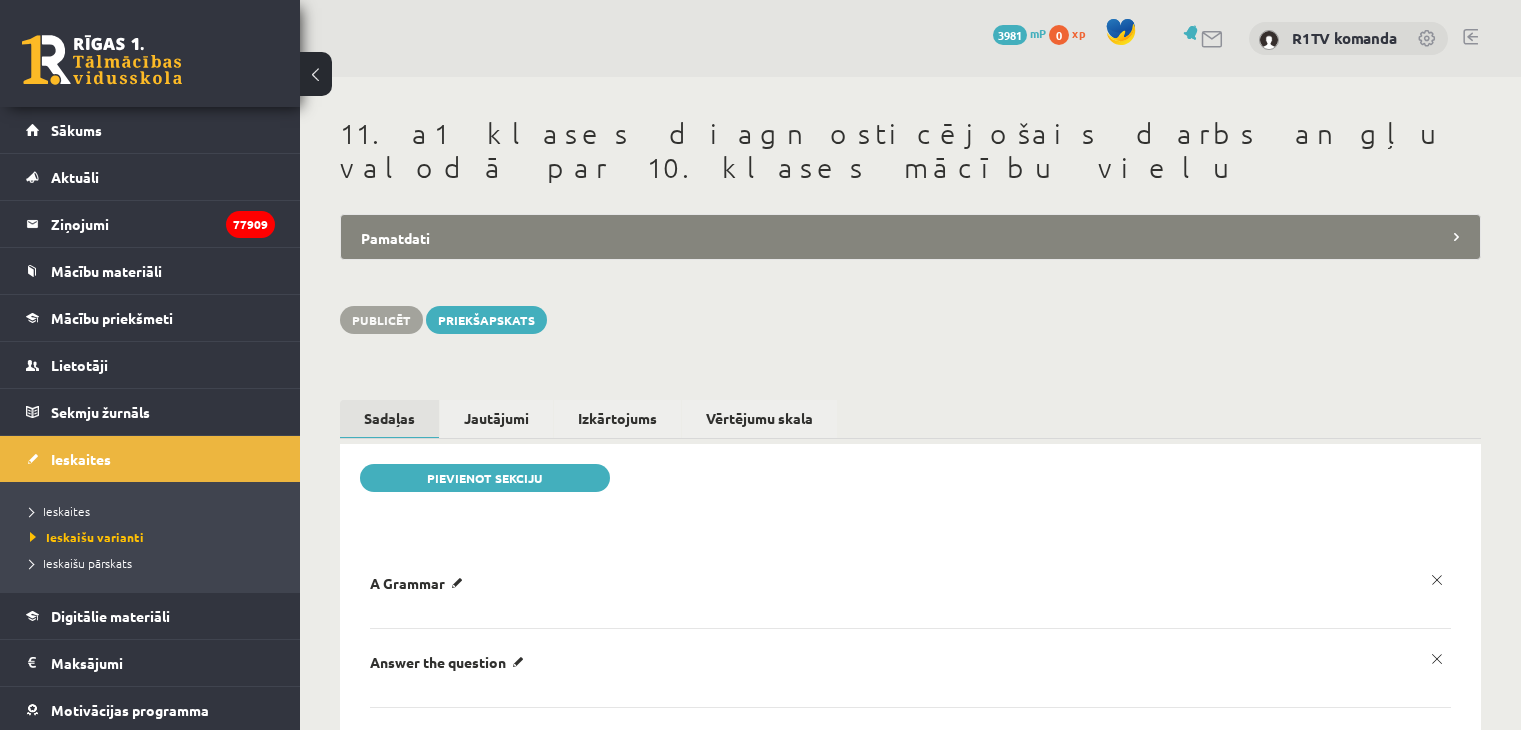 scroll, scrollTop: 0, scrollLeft: 0, axis: both 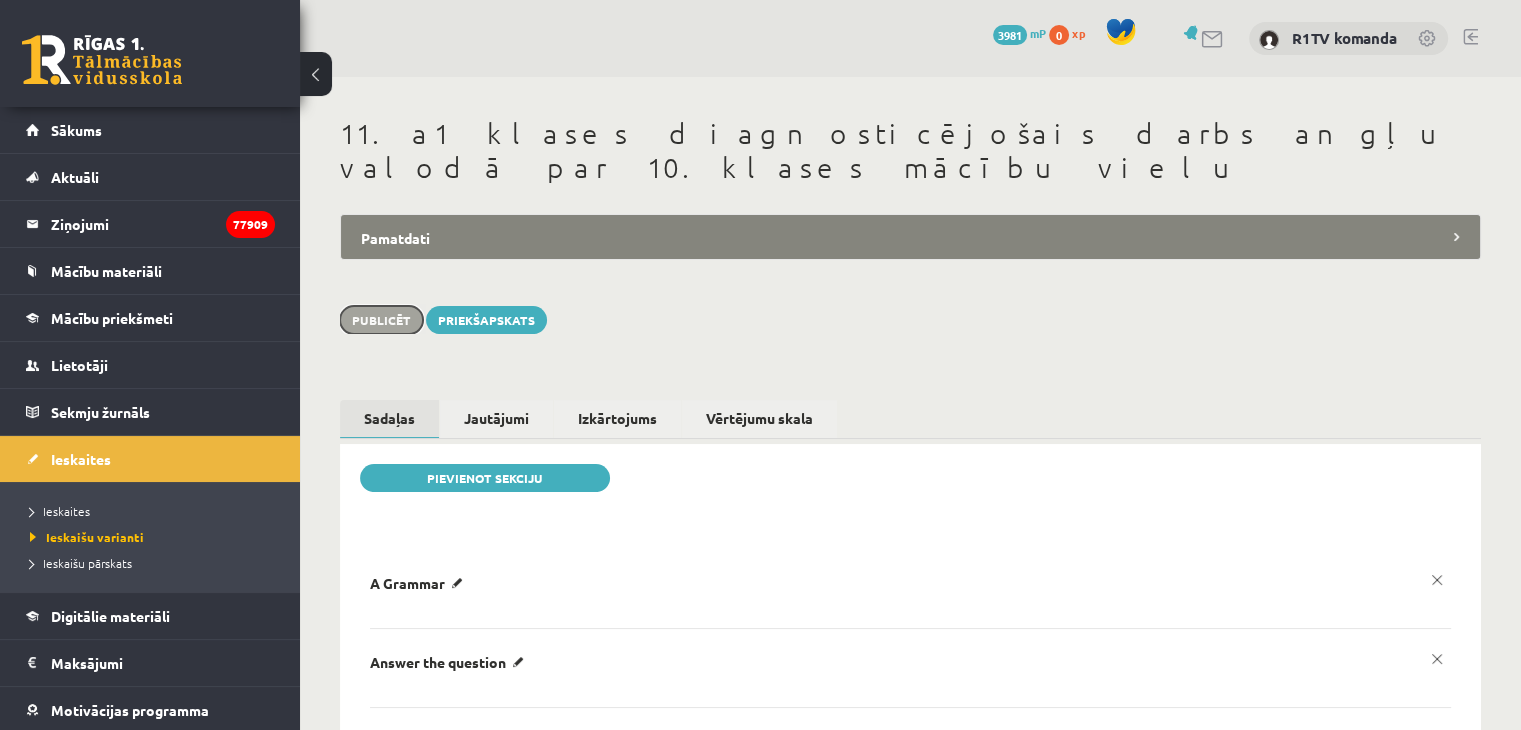 click on "Publicēt" at bounding box center [381, 320] 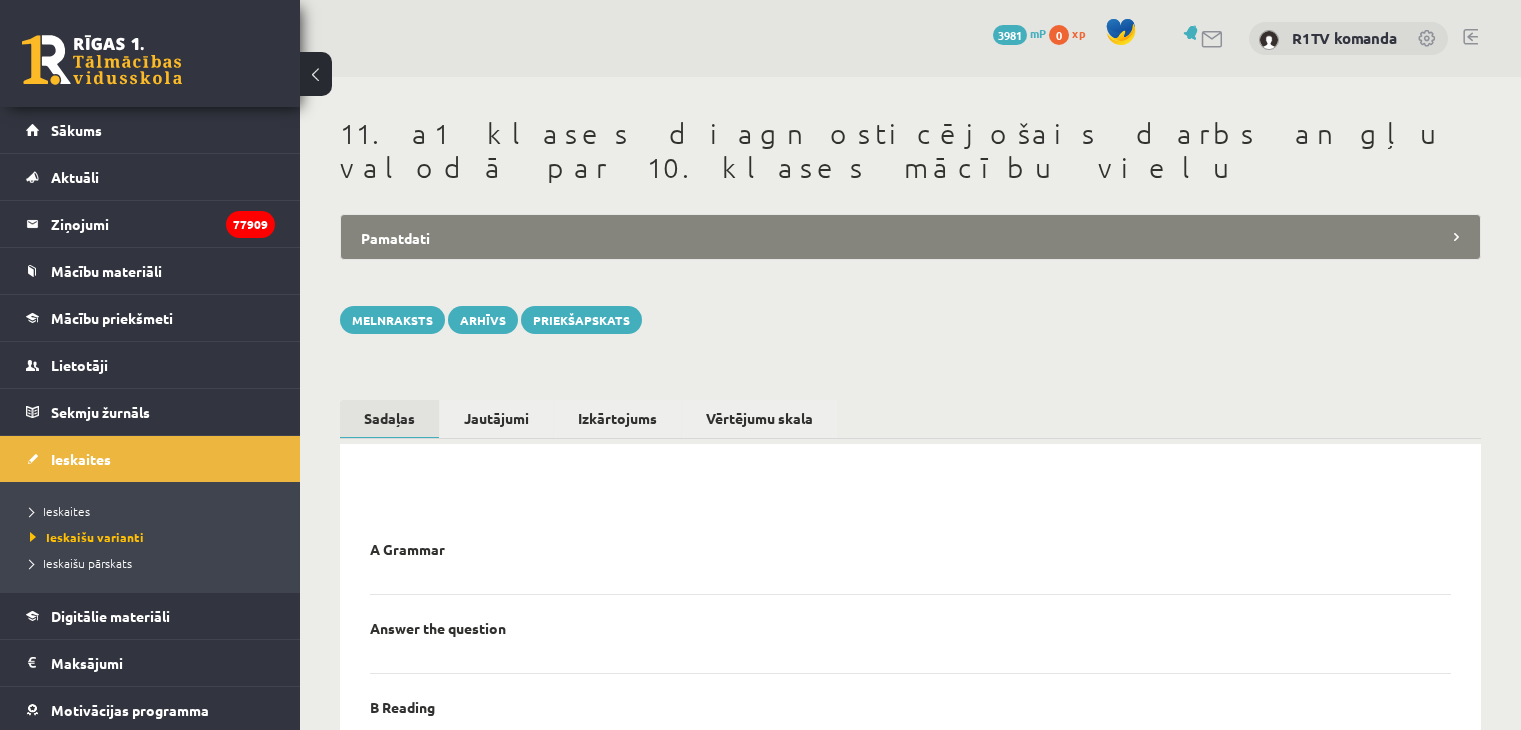 scroll, scrollTop: 0, scrollLeft: 0, axis: both 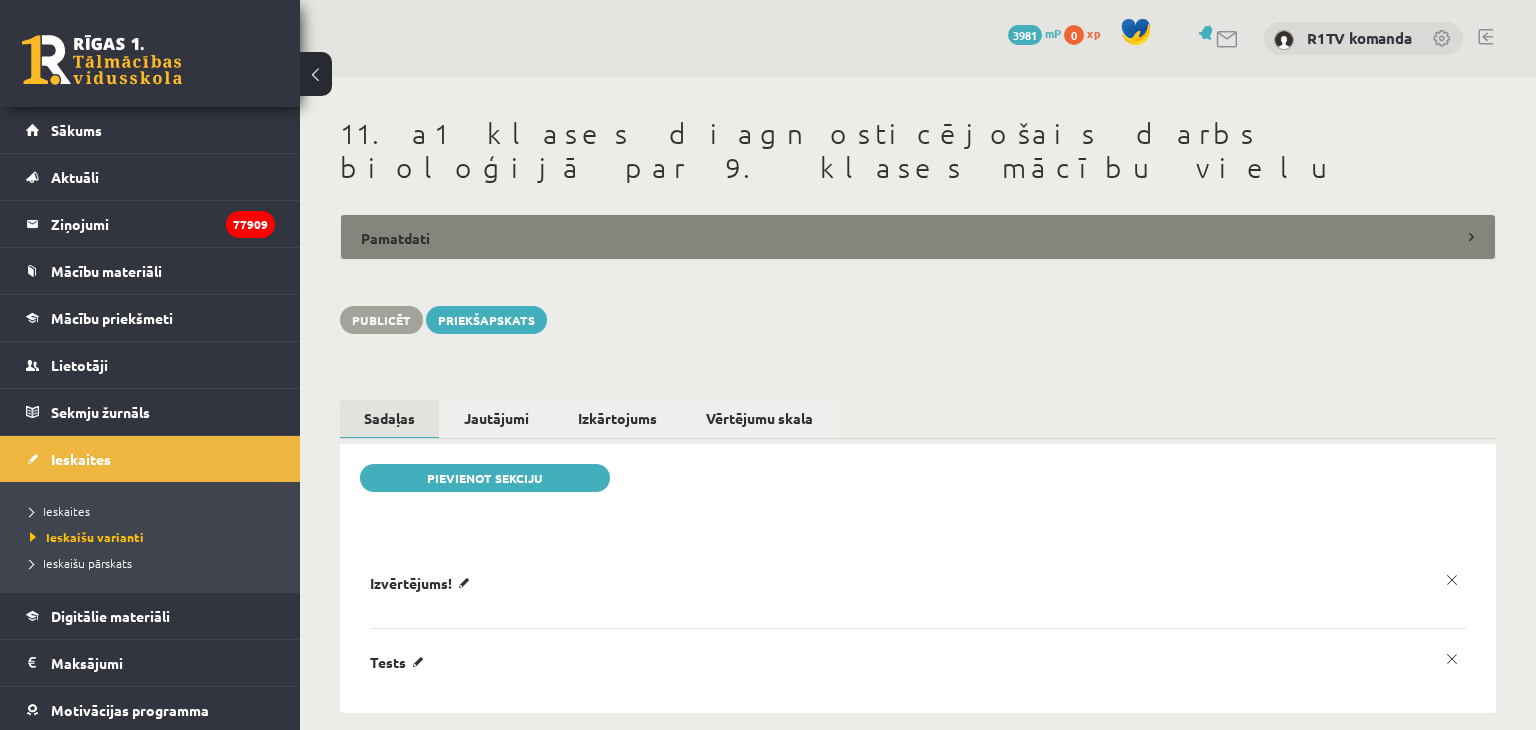 click on "Pamatdati" at bounding box center (918, 237) 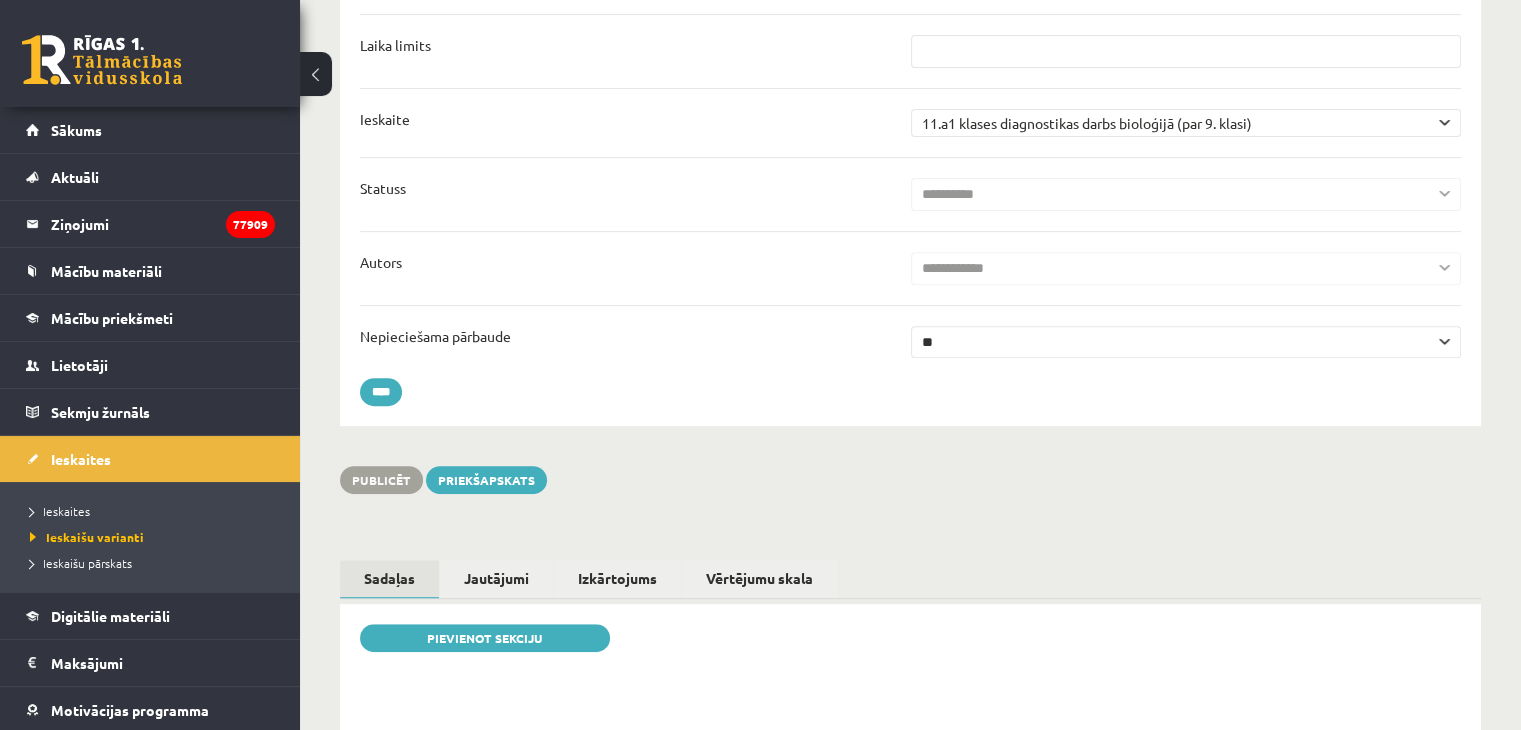 scroll, scrollTop: 0, scrollLeft: 0, axis: both 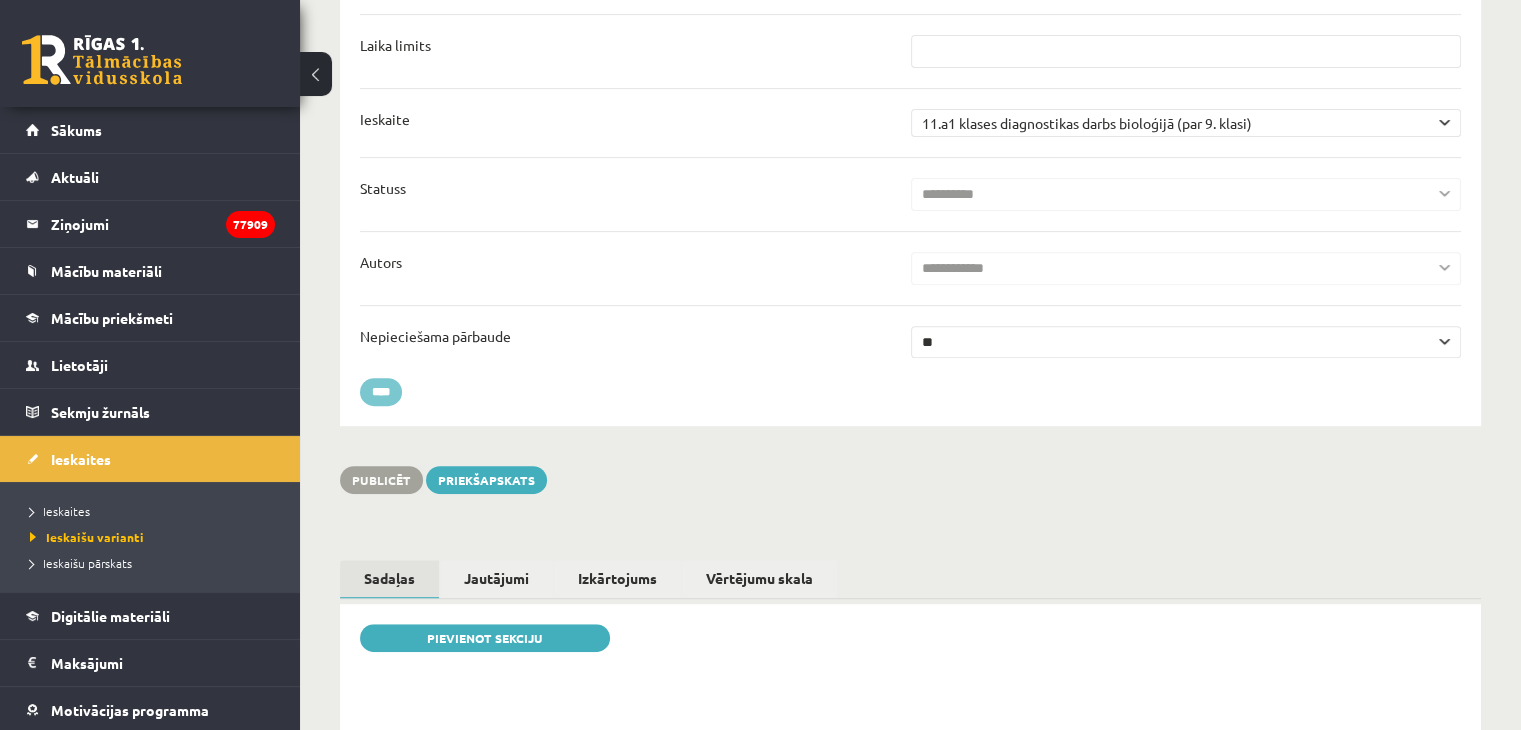 click on "****" at bounding box center (381, 392) 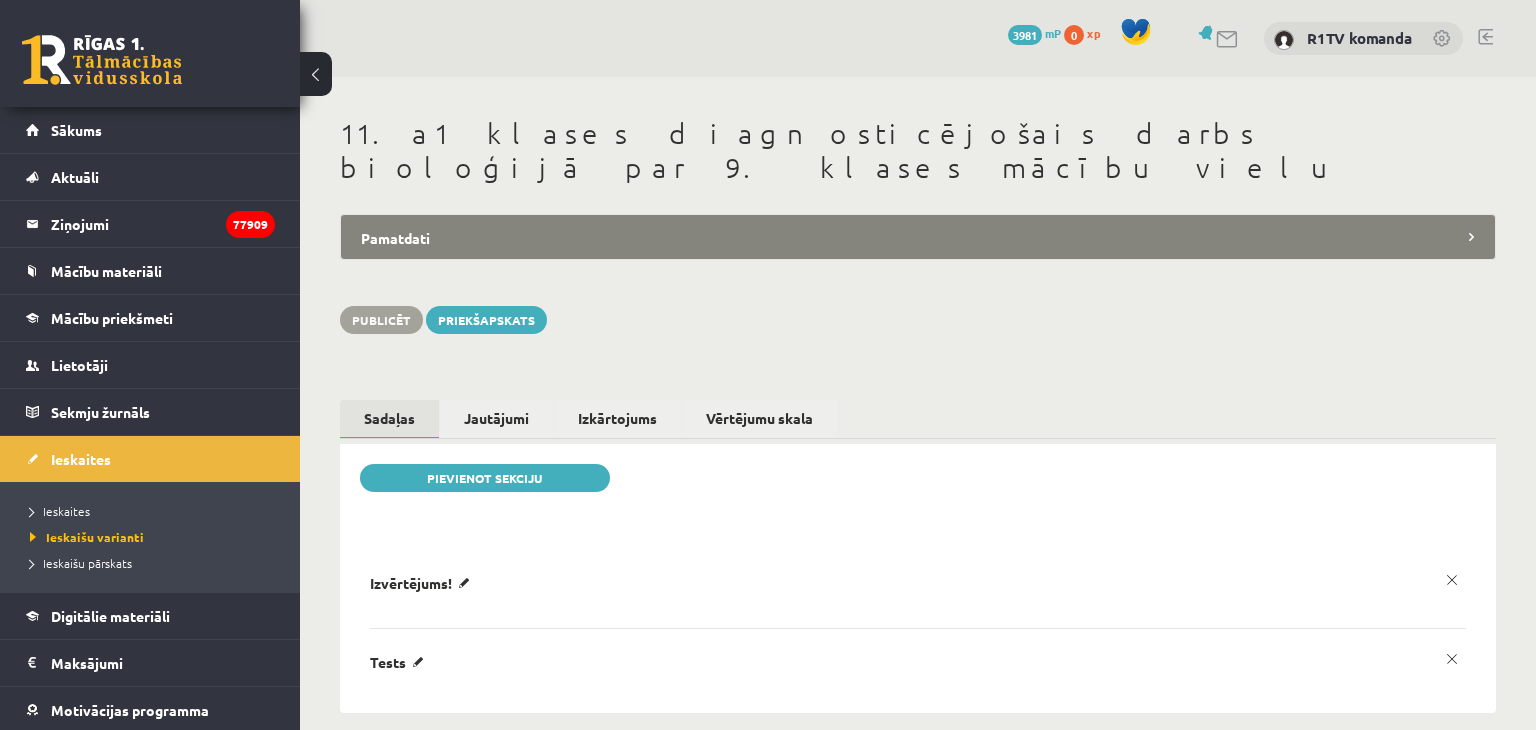 scroll, scrollTop: 0, scrollLeft: 0, axis: both 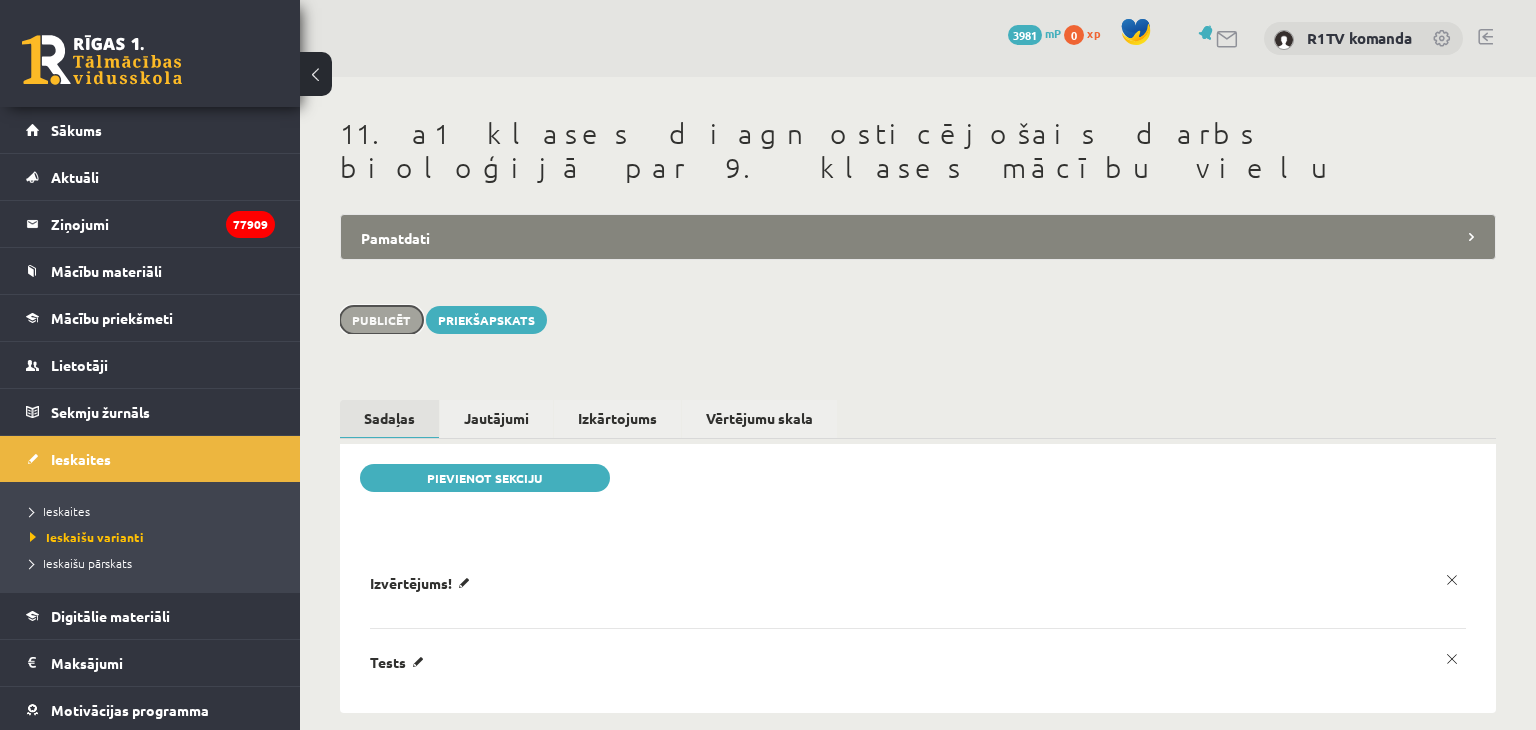 click on "Publicēt" at bounding box center (381, 320) 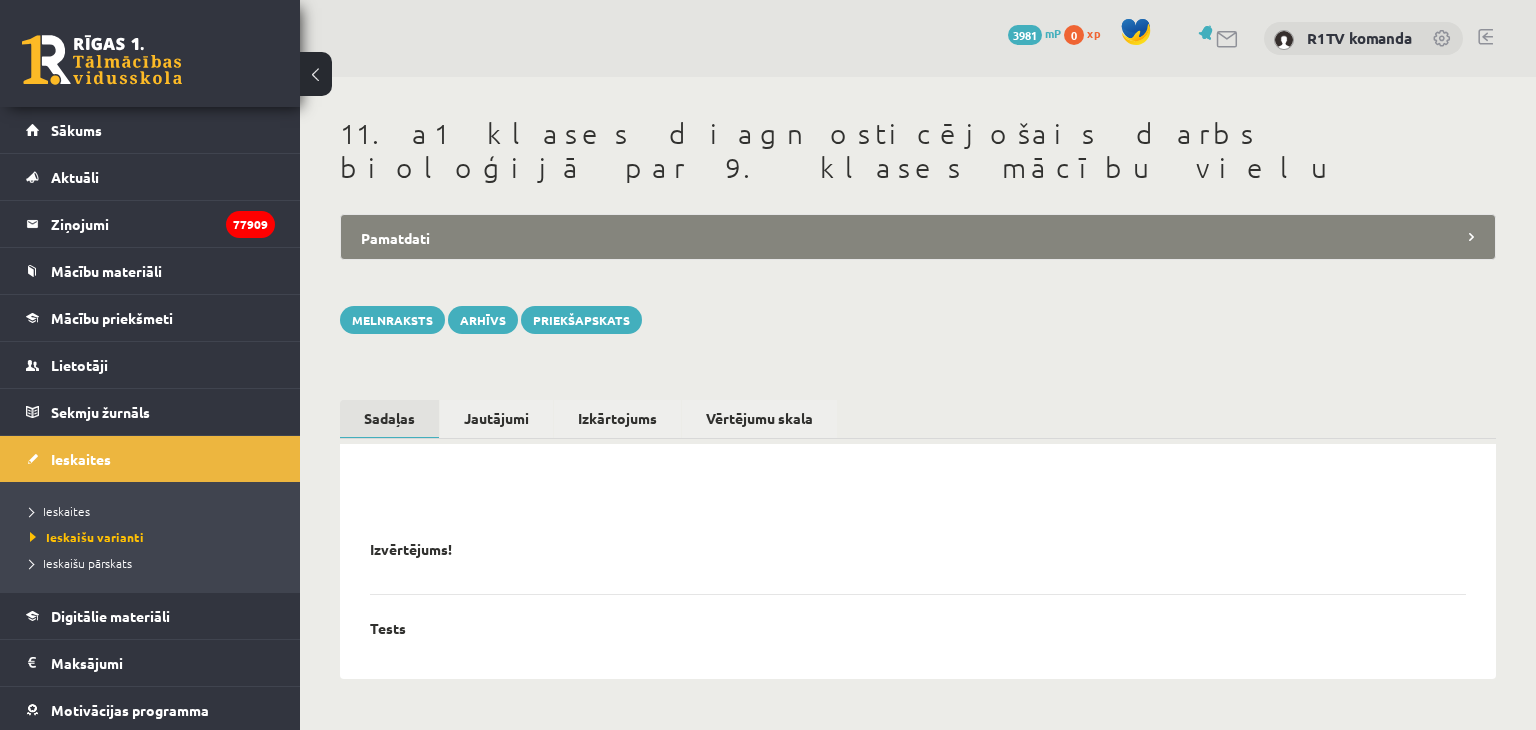 scroll, scrollTop: 0, scrollLeft: 0, axis: both 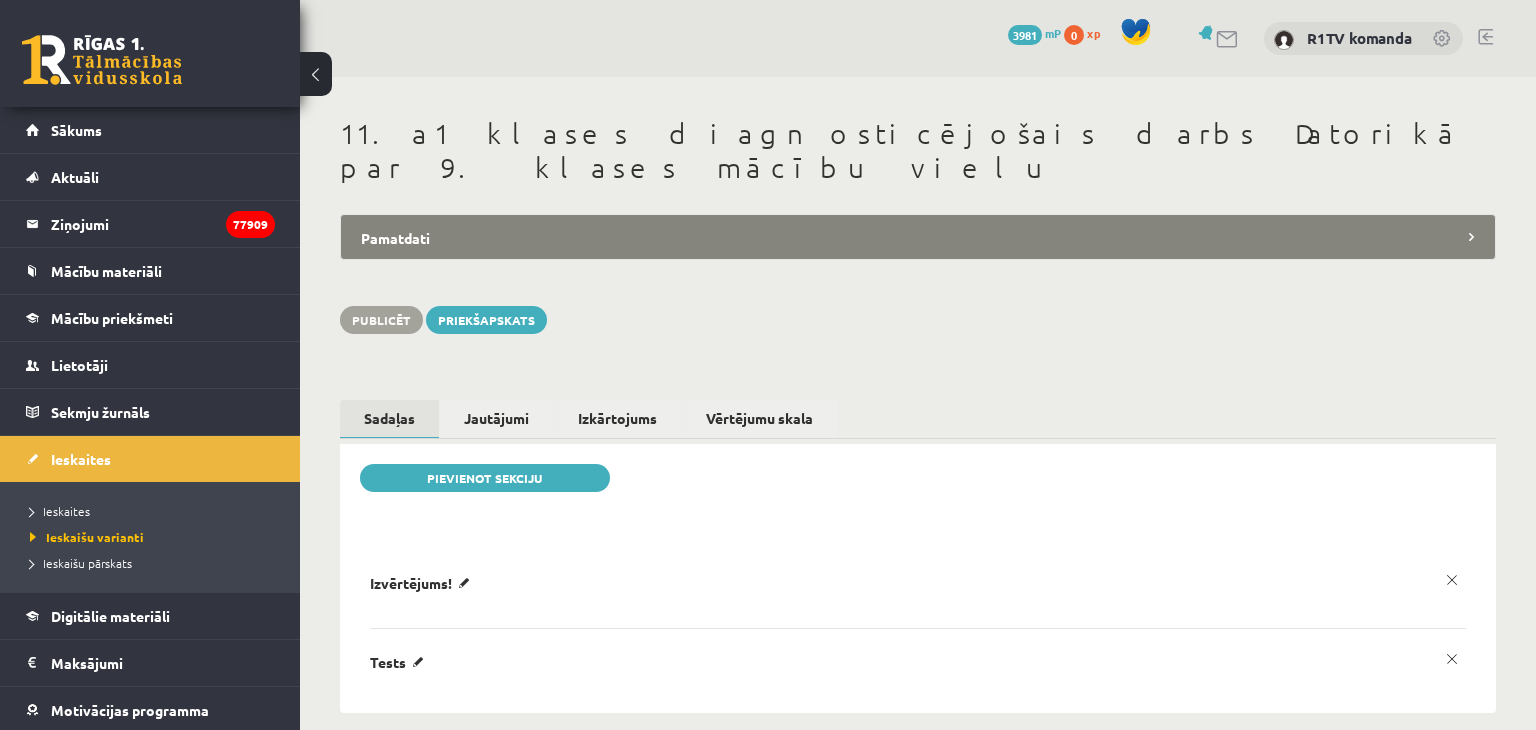 click on "Pamatdati" at bounding box center (918, 237) 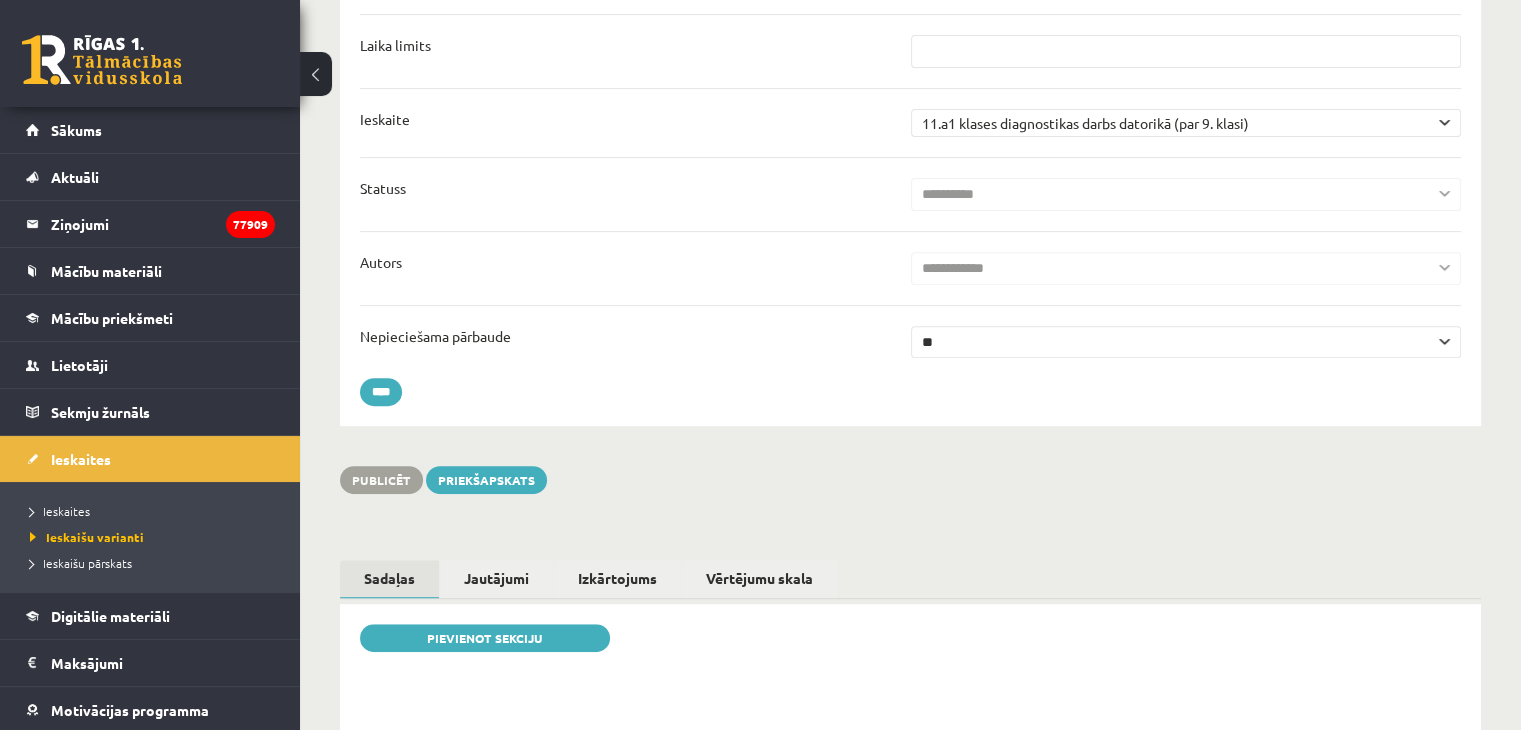 scroll, scrollTop: 0, scrollLeft: 0, axis: both 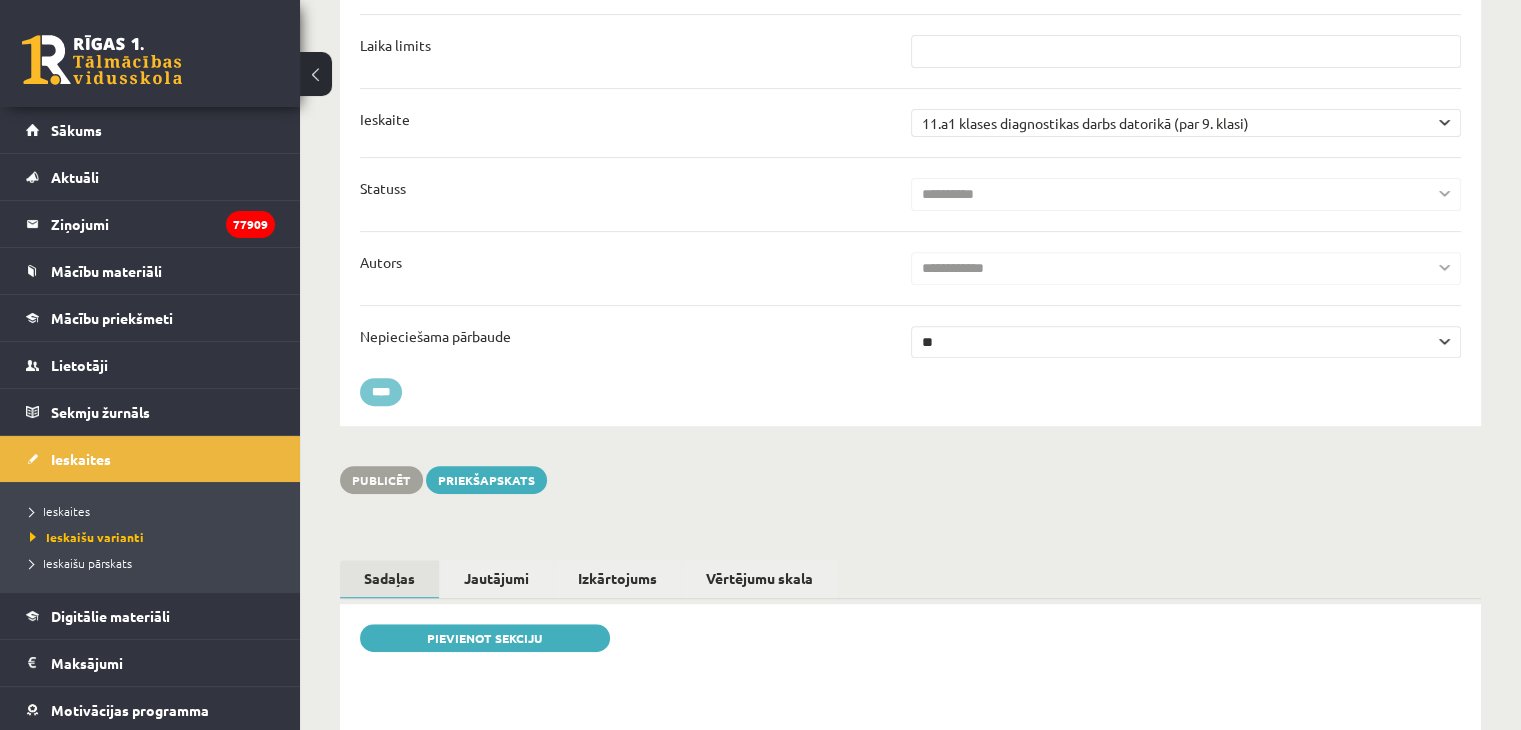 click on "****" at bounding box center [381, 392] 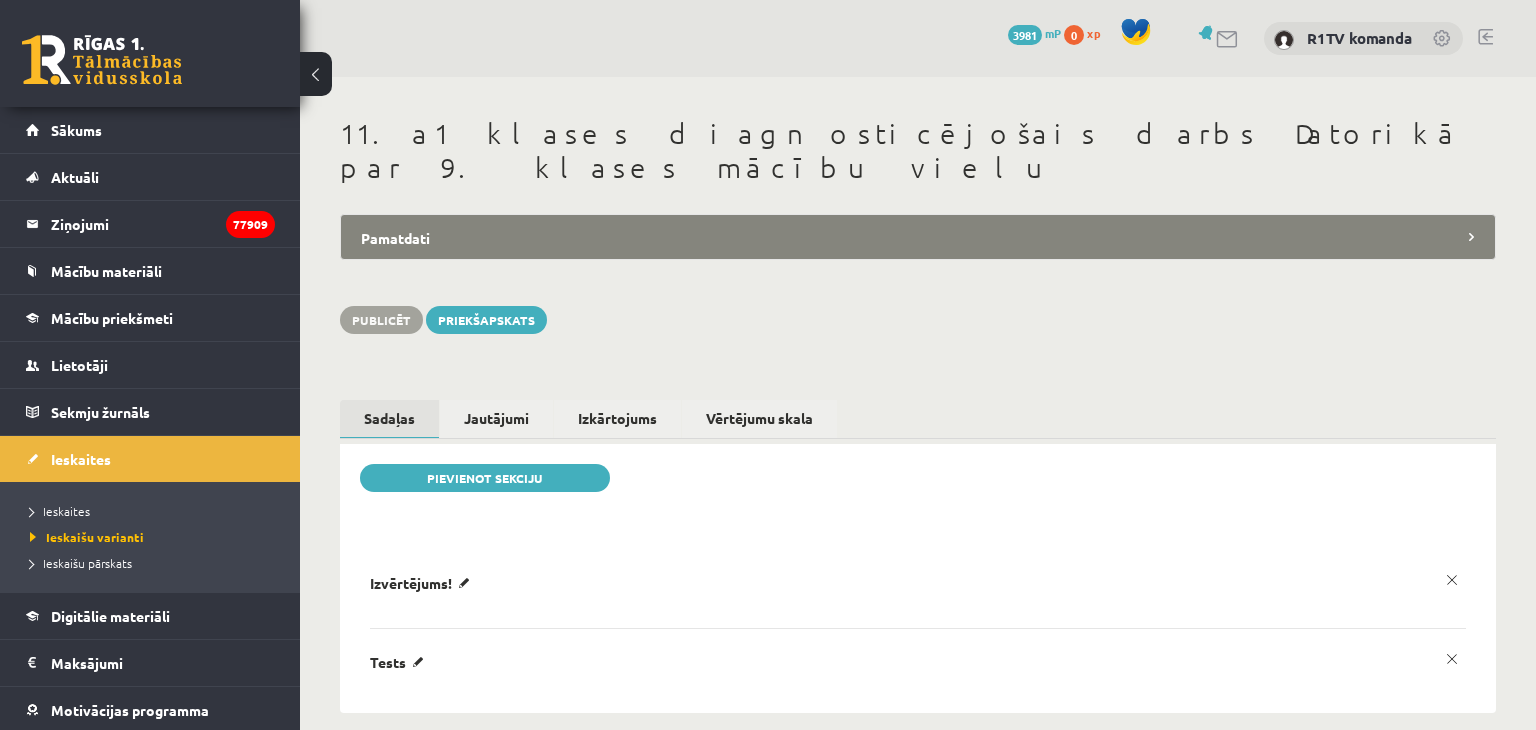 scroll, scrollTop: 0, scrollLeft: 0, axis: both 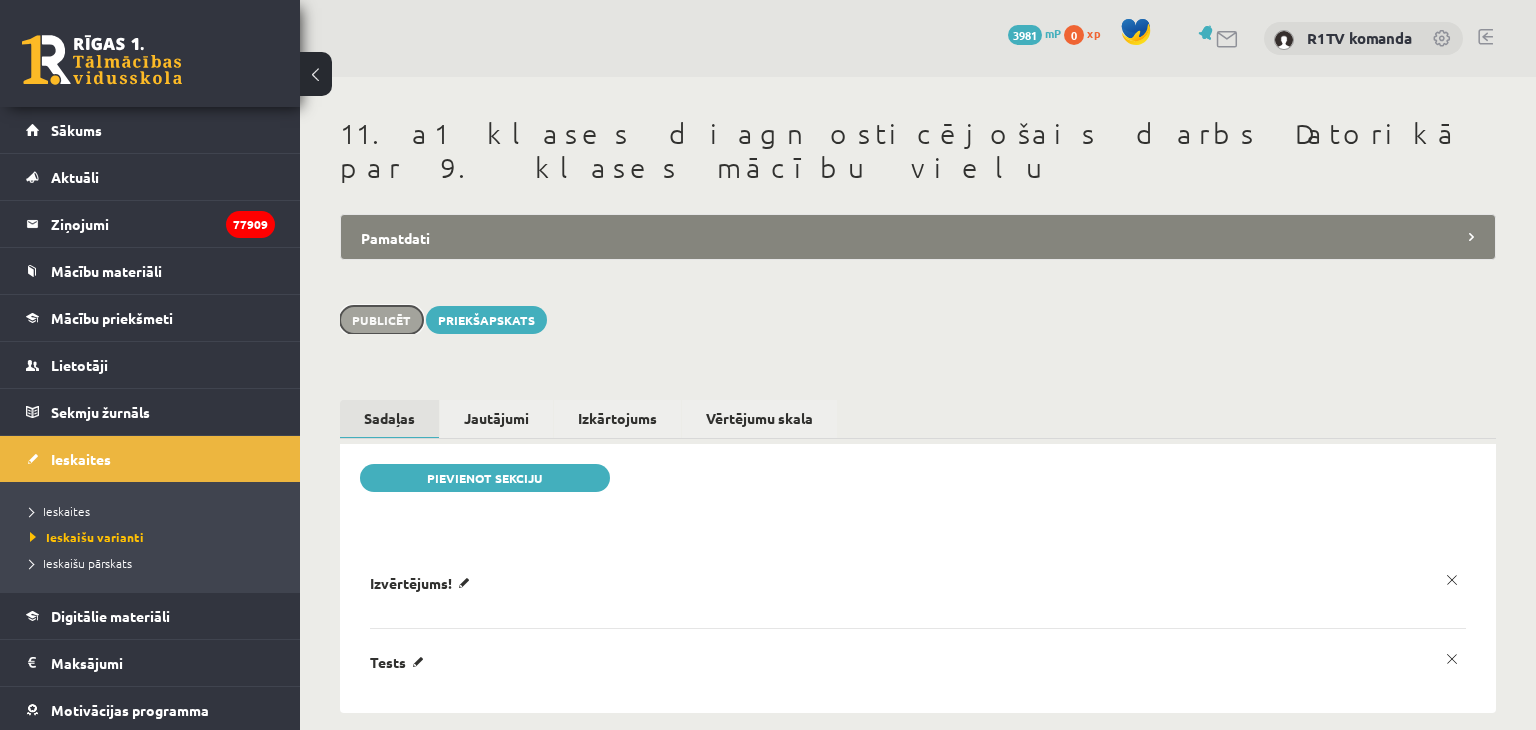 click on "Publicēt" at bounding box center [381, 320] 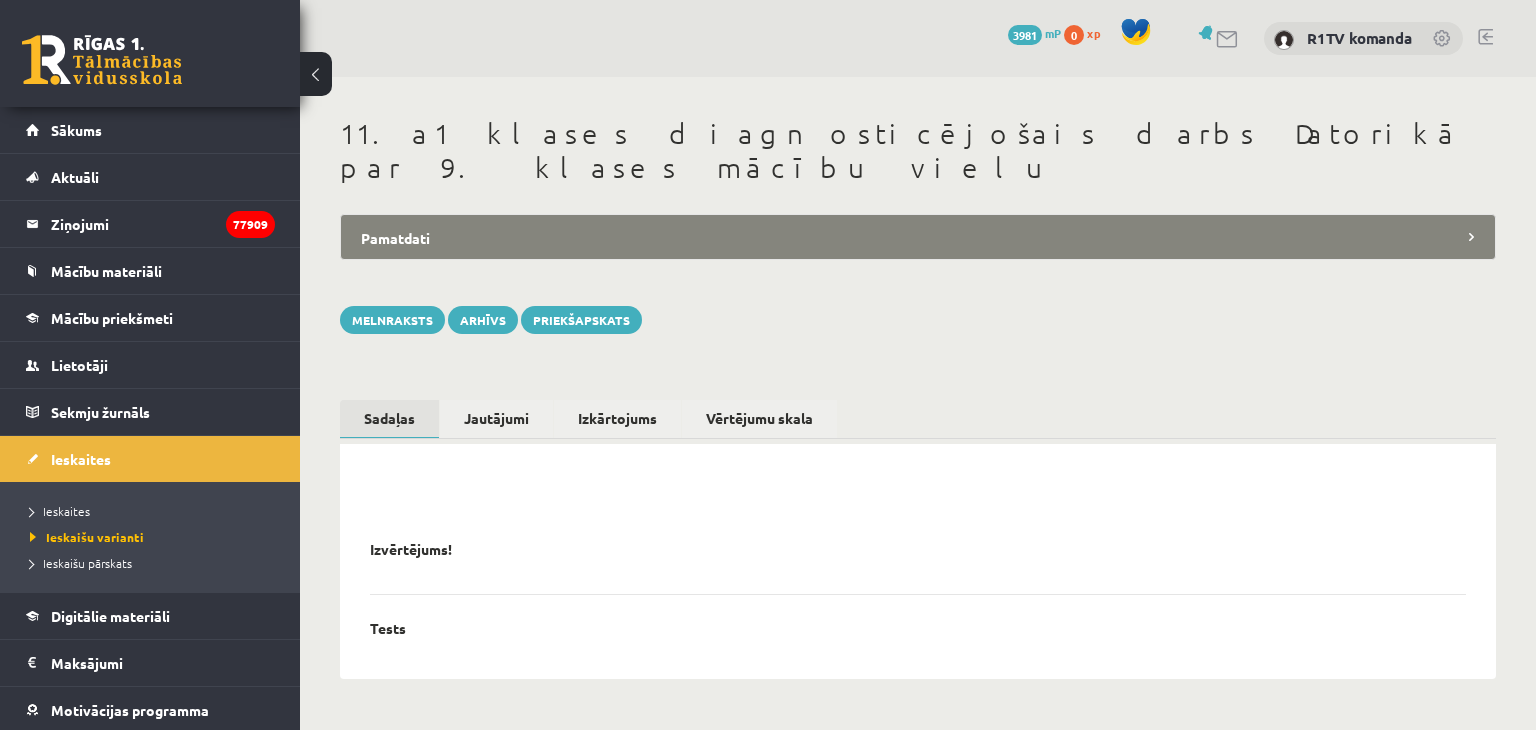 scroll, scrollTop: 0, scrollLeft: 0, axis: both 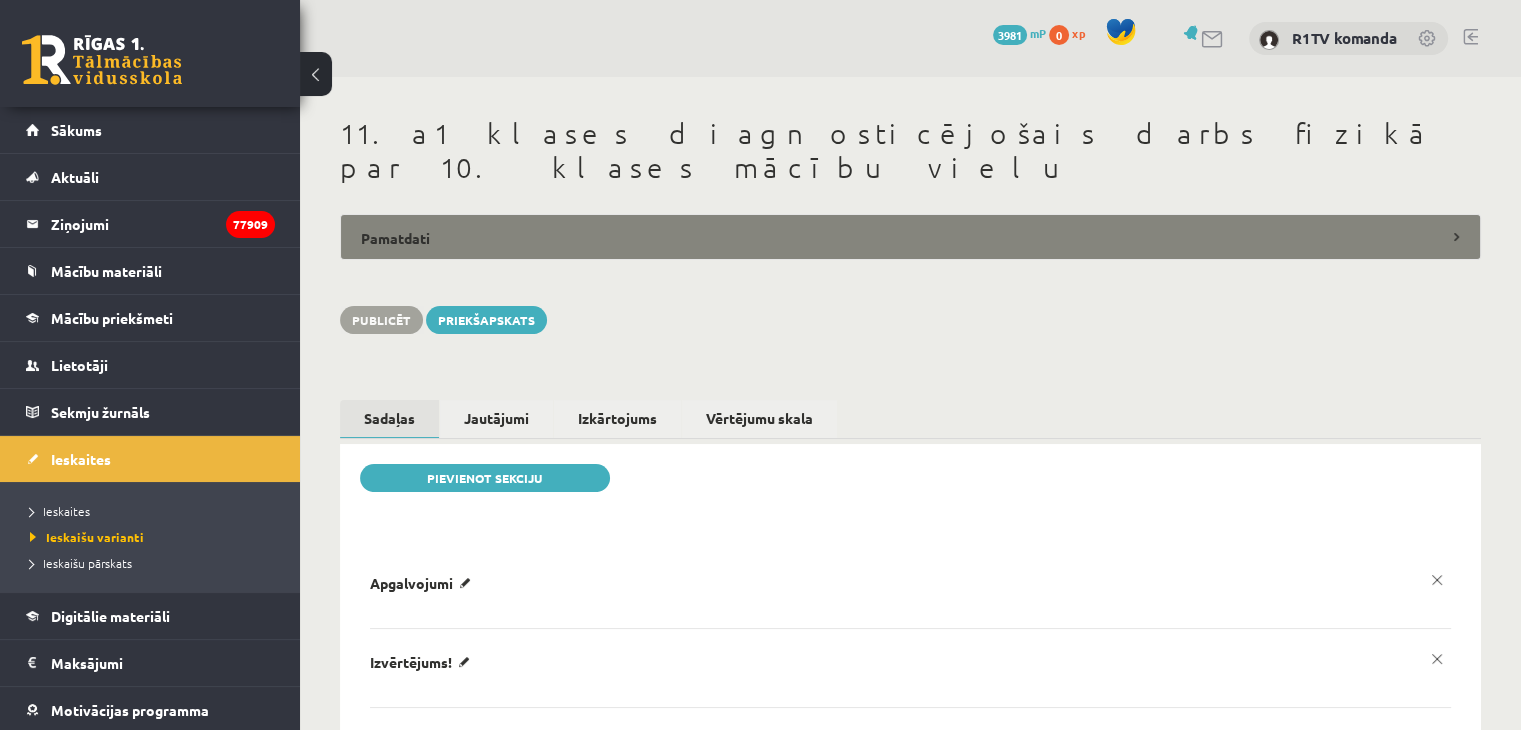 click on "Pamatdati" at bounding box center (910, 237) 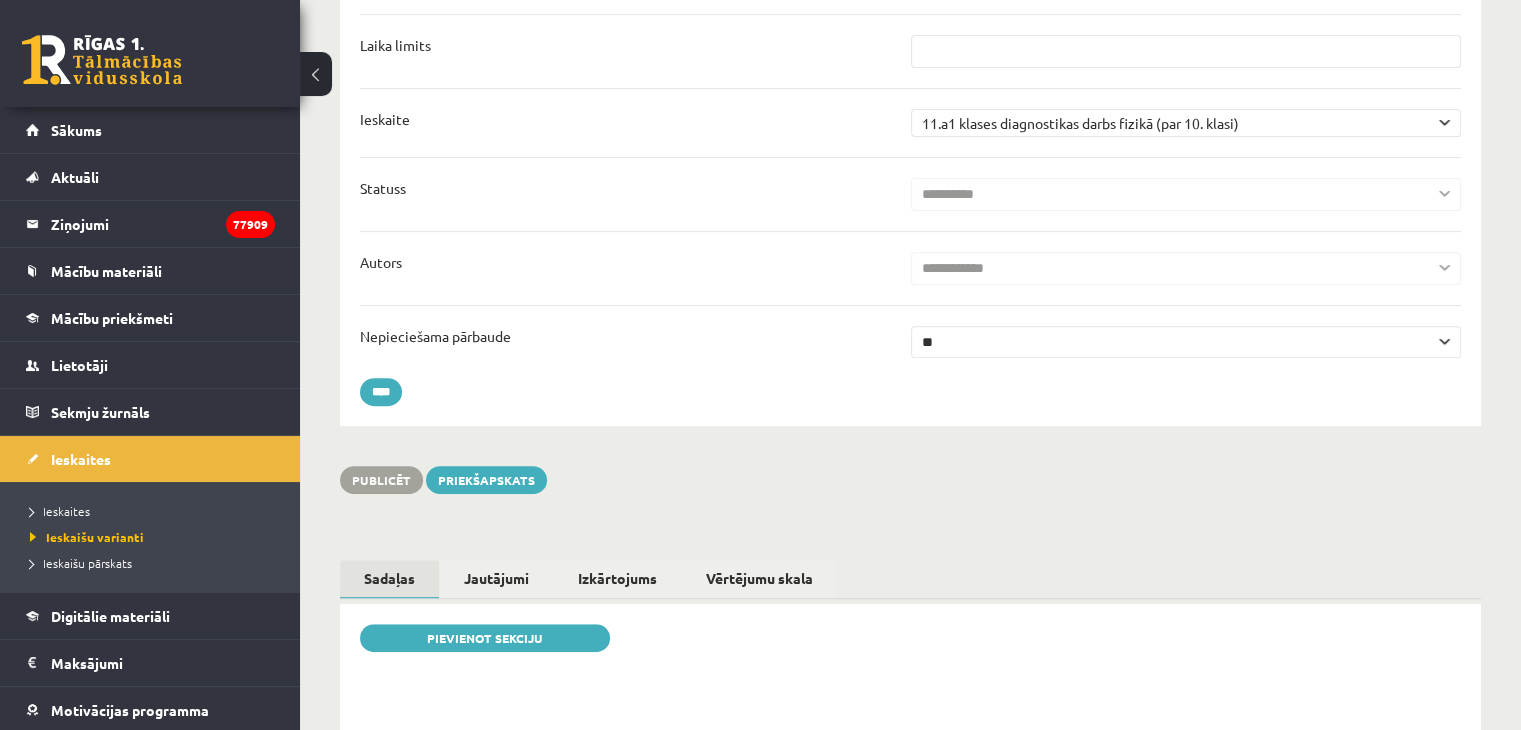 scroll, scrollTop: 0, scrollLeft: 0, axis: both 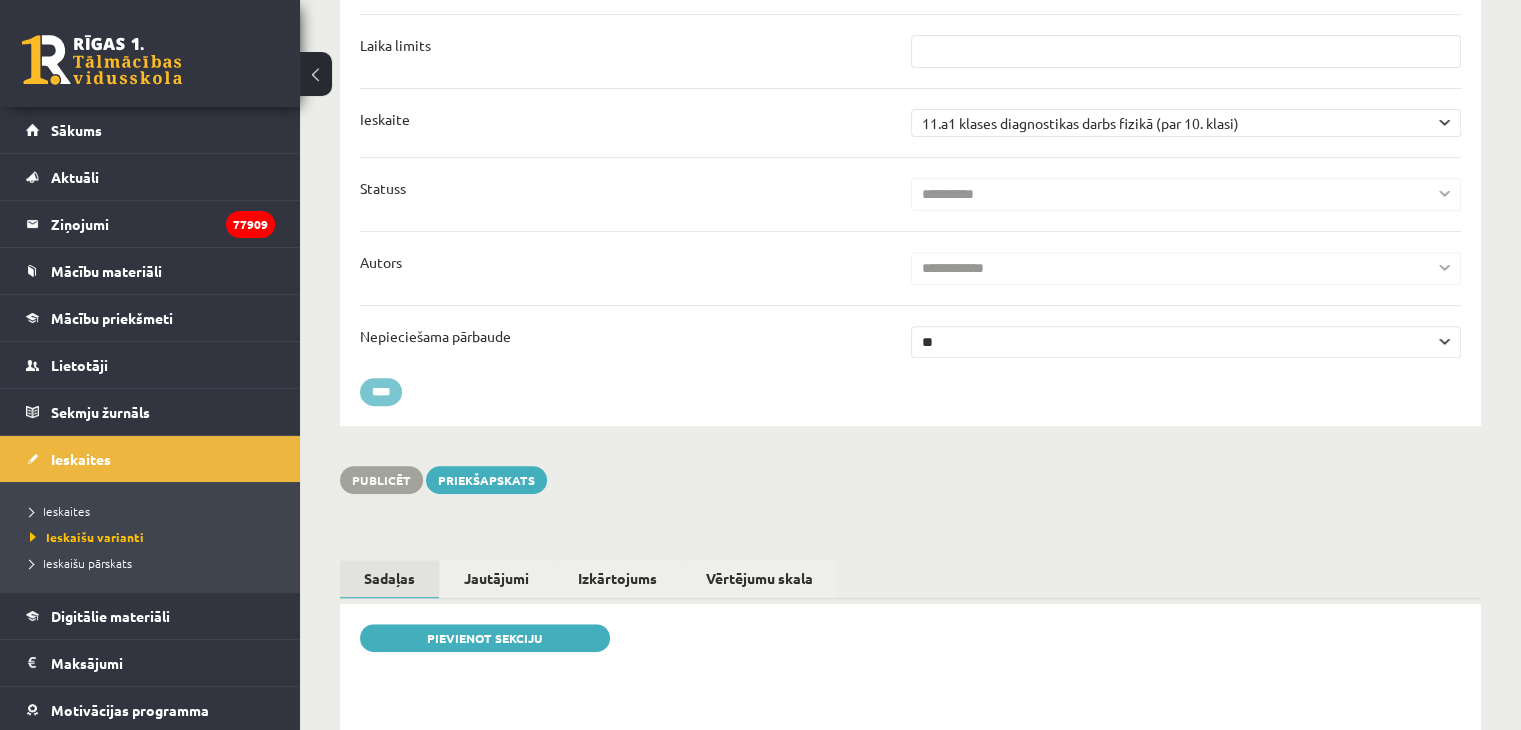 click on "****" at bounding box center [381, 392] 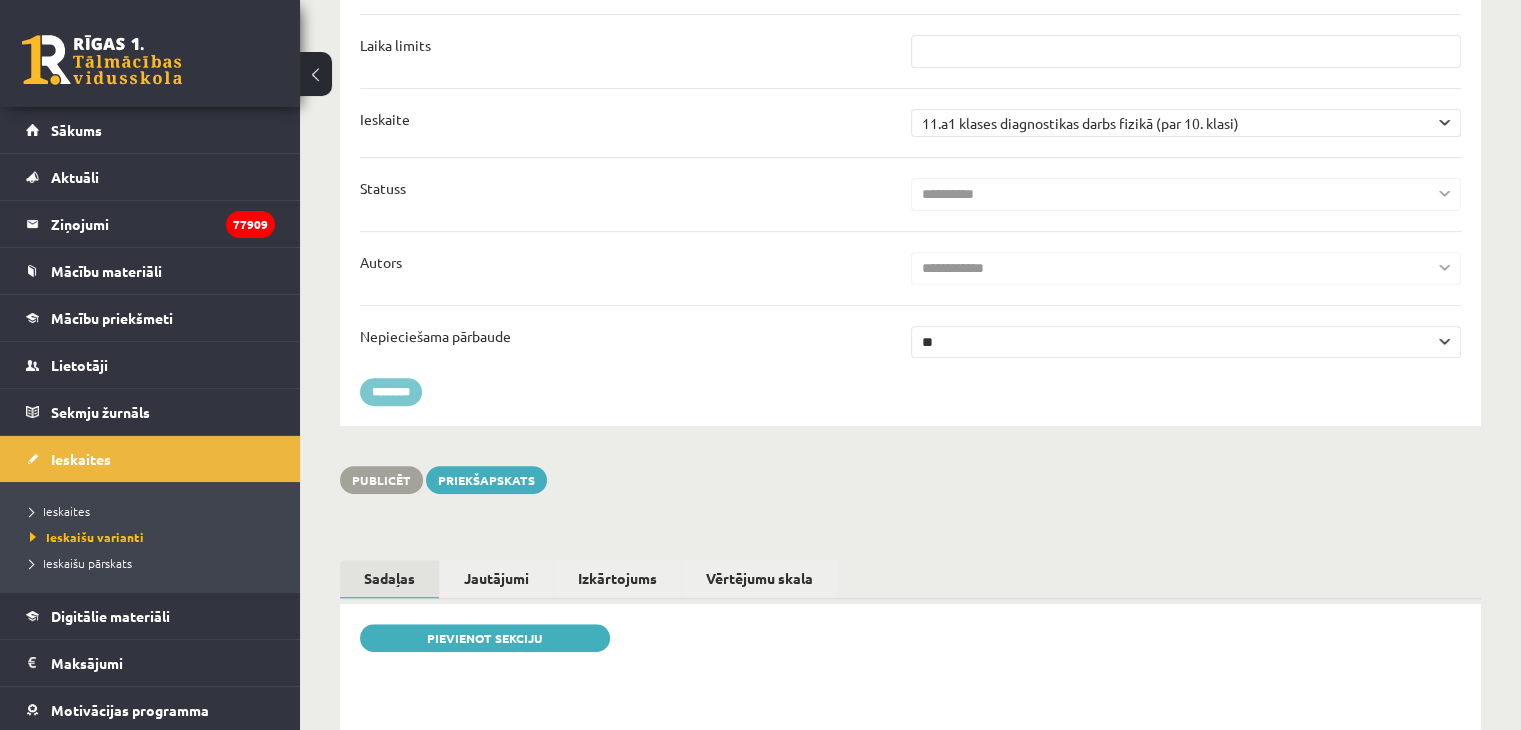 type on "********" 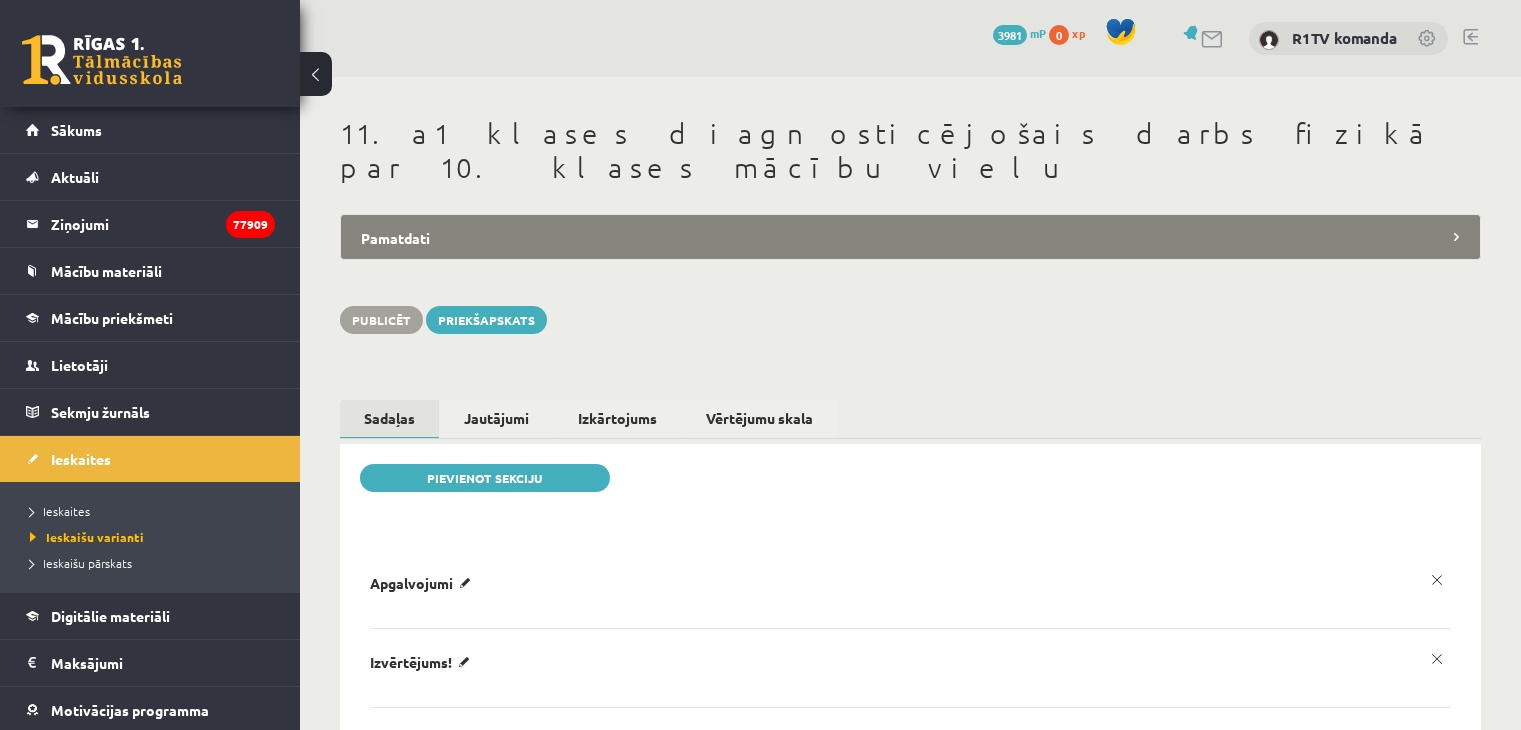 scroll, scrollTop: 0, scrollLeft: 0, axis: both 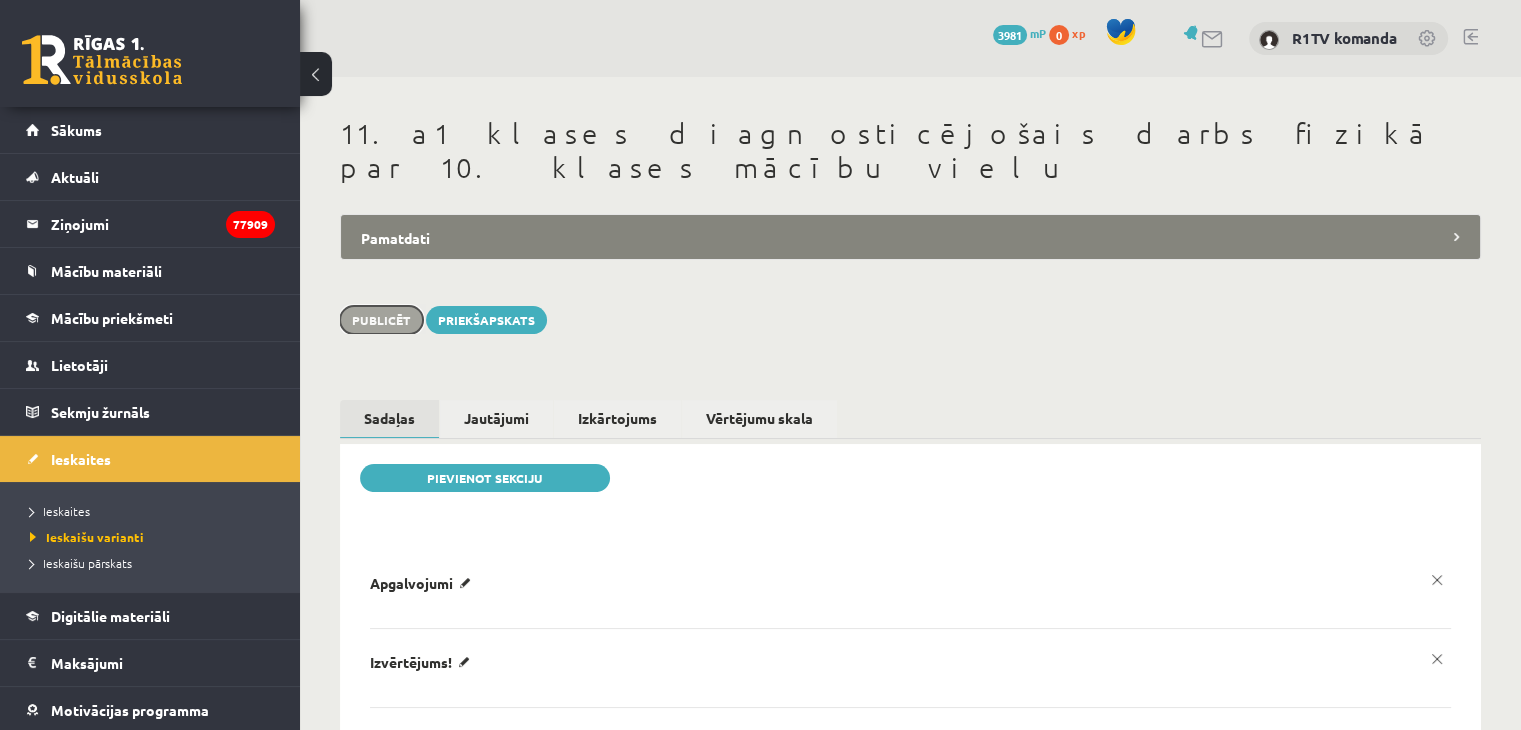 click on "Publicēt" at bounding box center [381, 320] 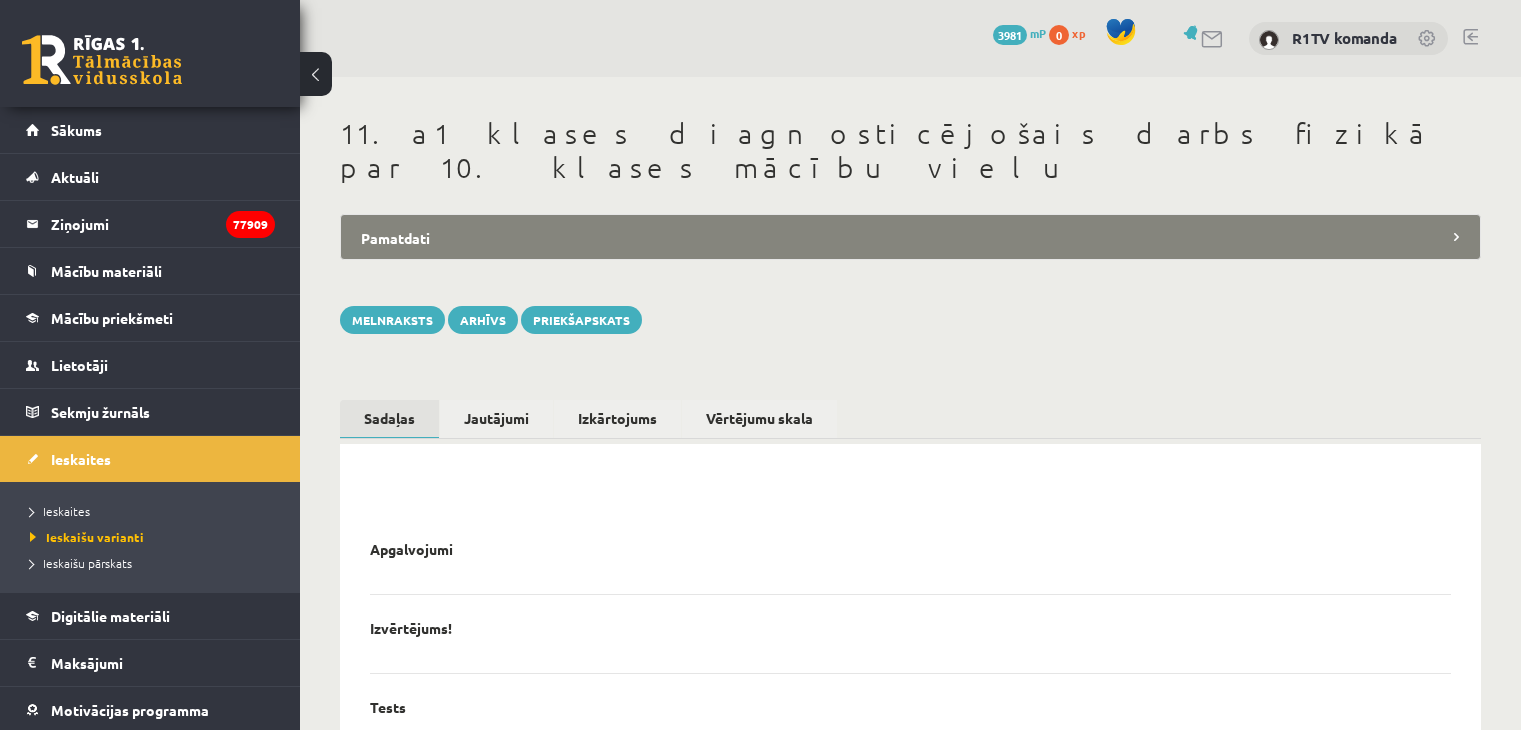 scroll, scrollTop: 0, scrollLeft: 0, axis: both 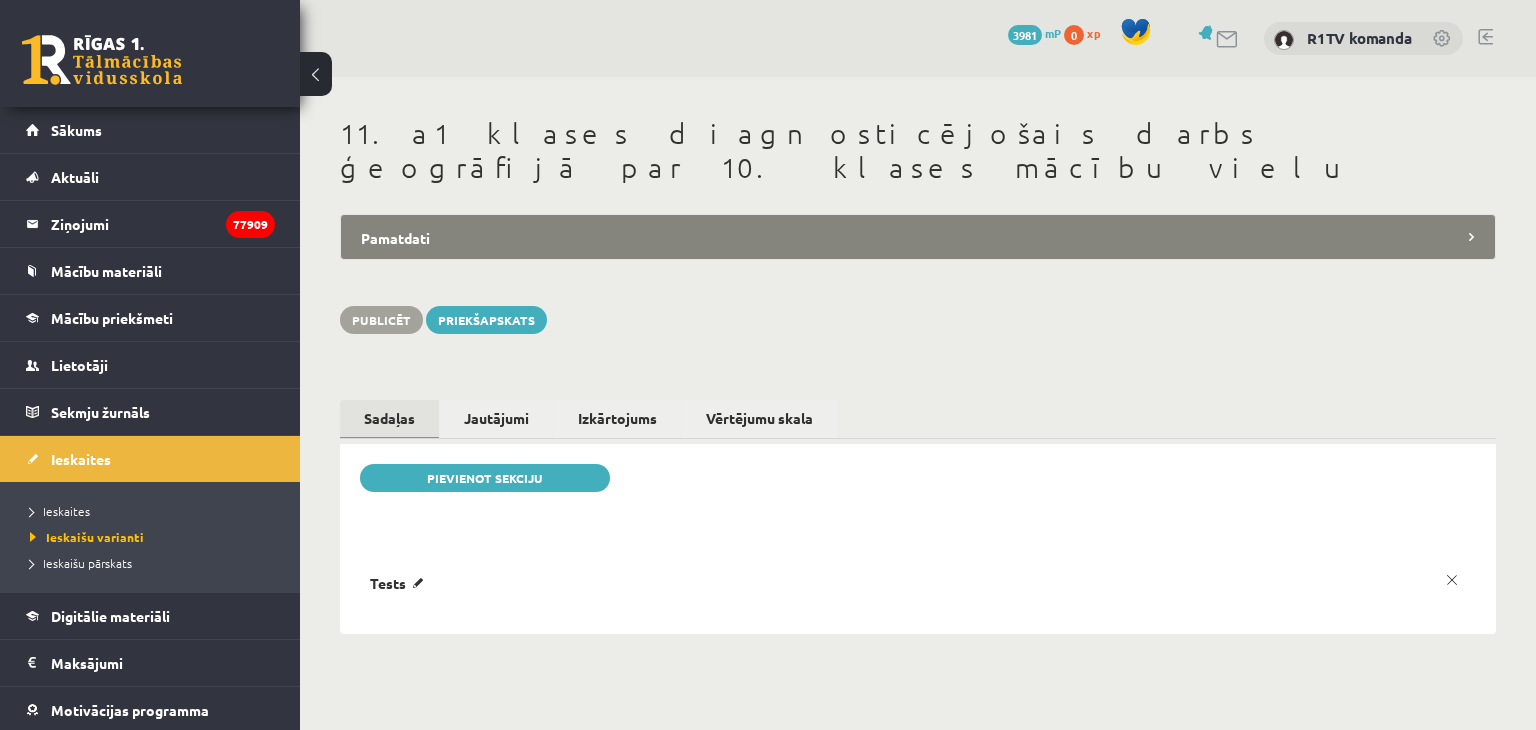 click on "Pamatdati" at bounding box center (918, 237) 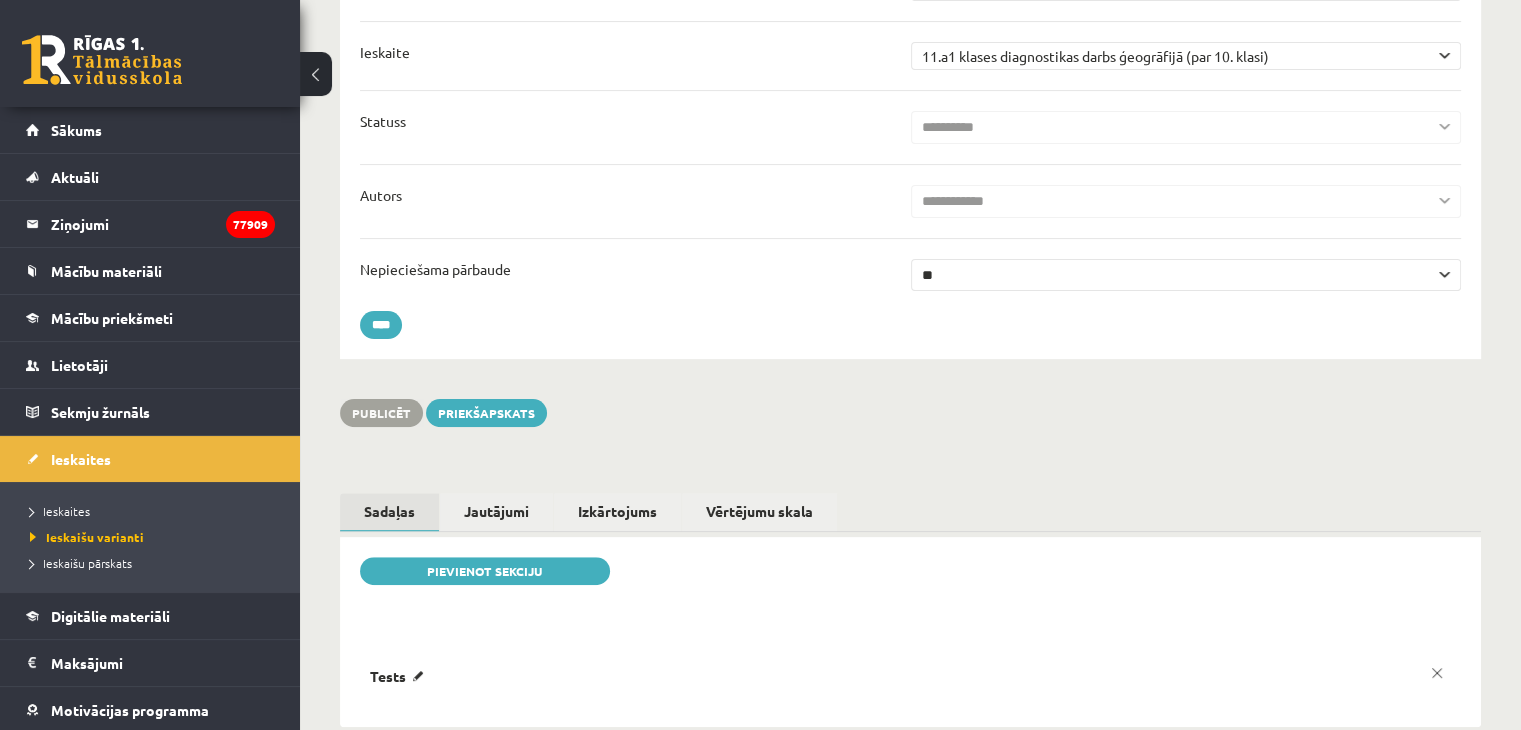 scroll, scrollTop: 736, scrollLeft: 0, axis: vertical 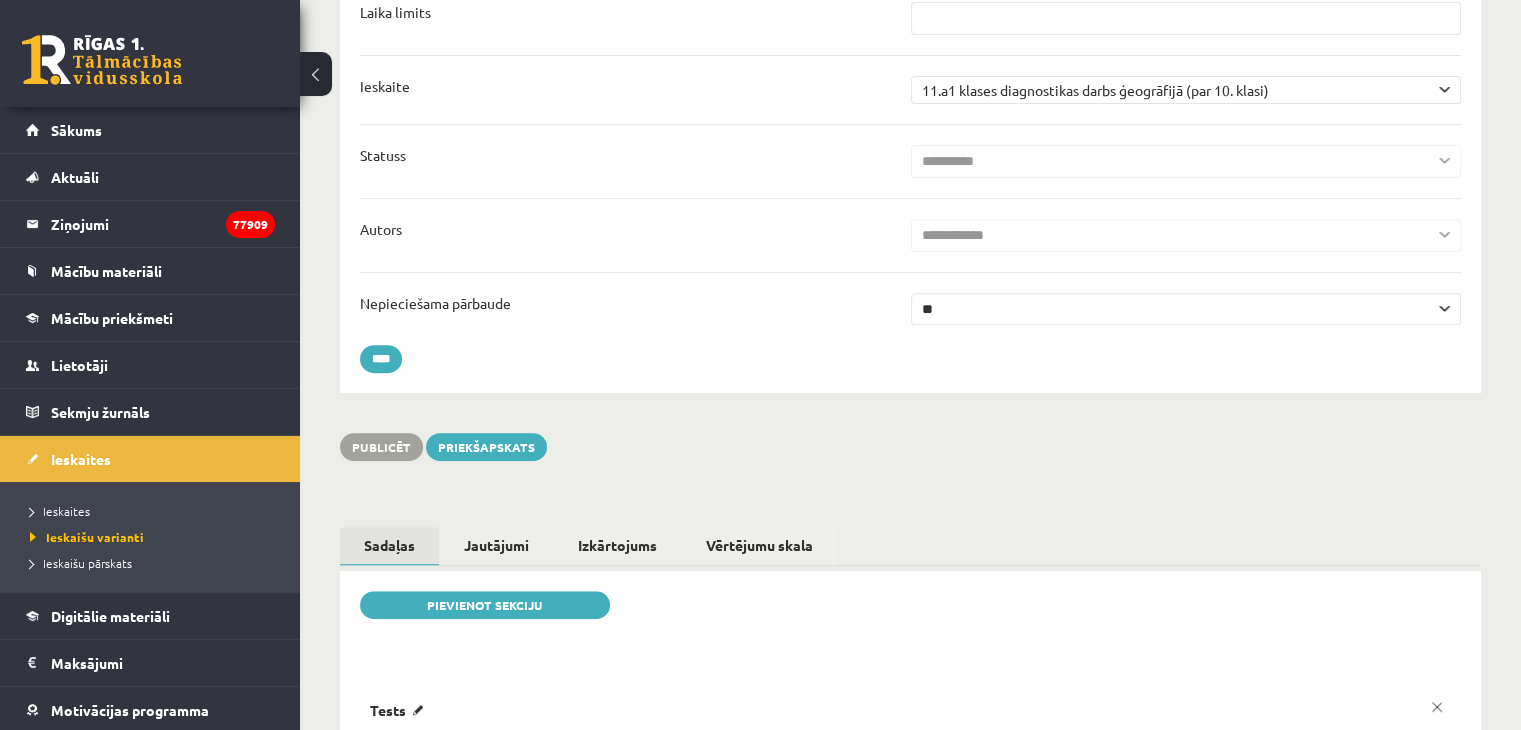click on "**
**" at bounding box center [1186, 309] 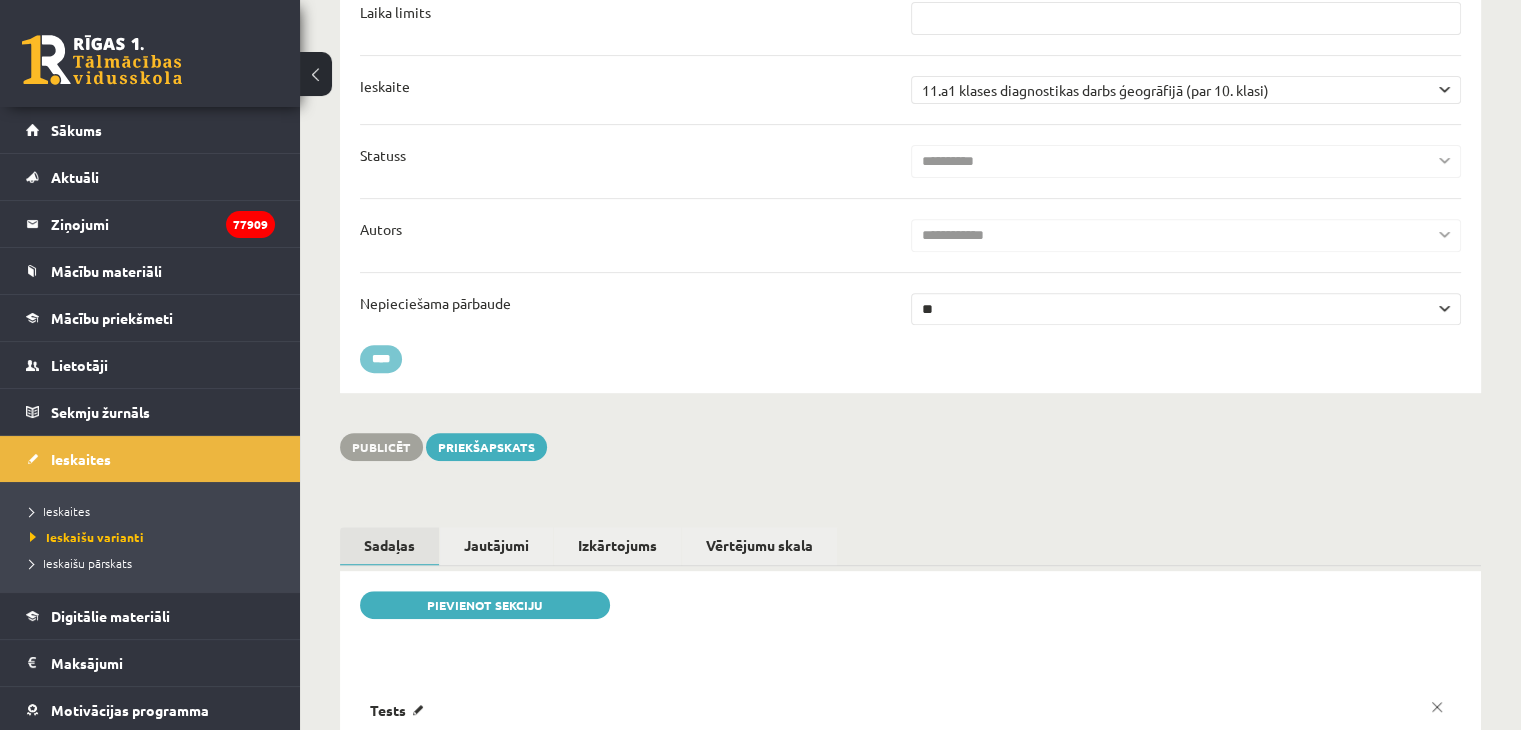click on "****" at bounding box center [381, 359] 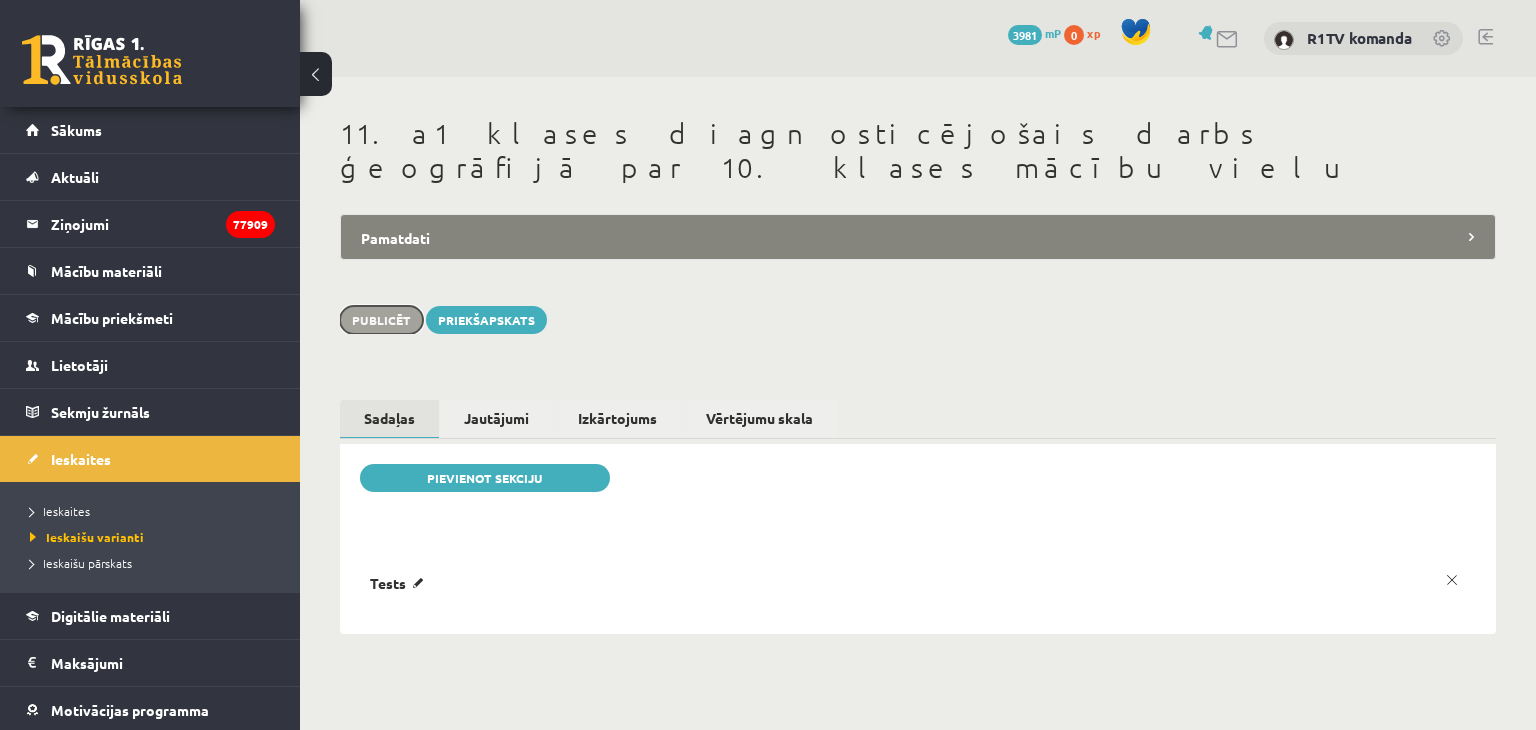 scroll, scrollTop: 0, scrollLeft: 0, axis: both 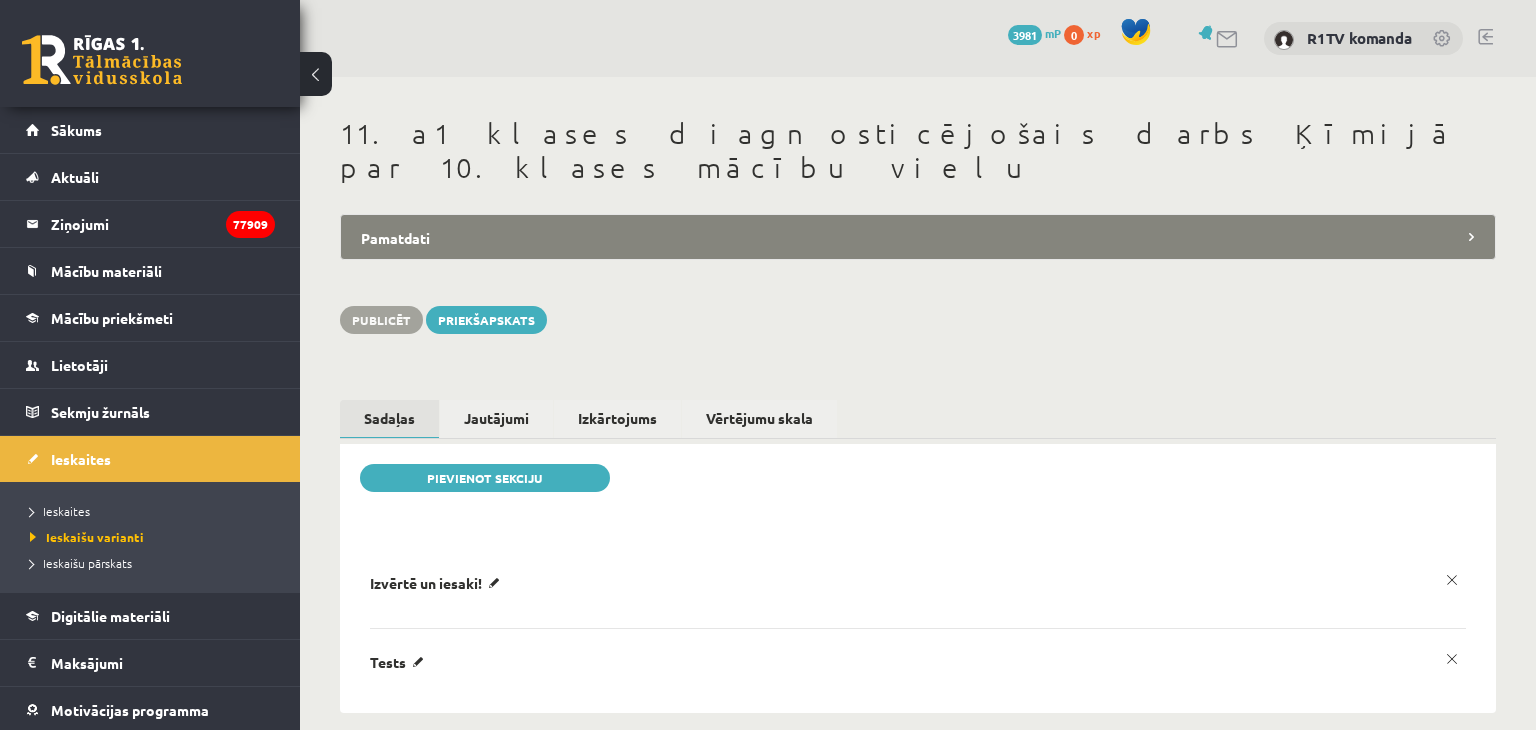 click on "Pamatdati" at bounding box center (918, 237) 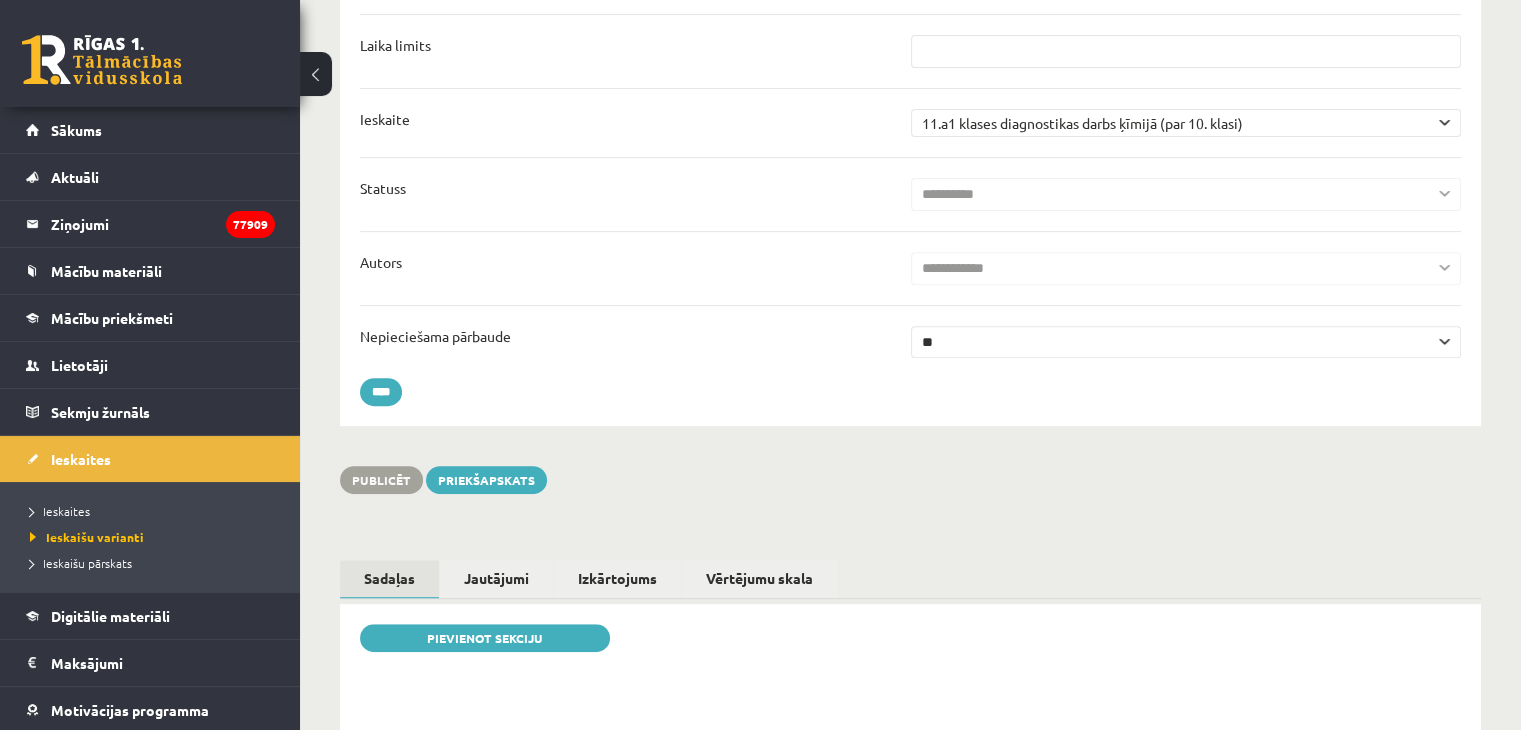 scroll, scrollTop: 0, scrollLeft: 0, axis: both 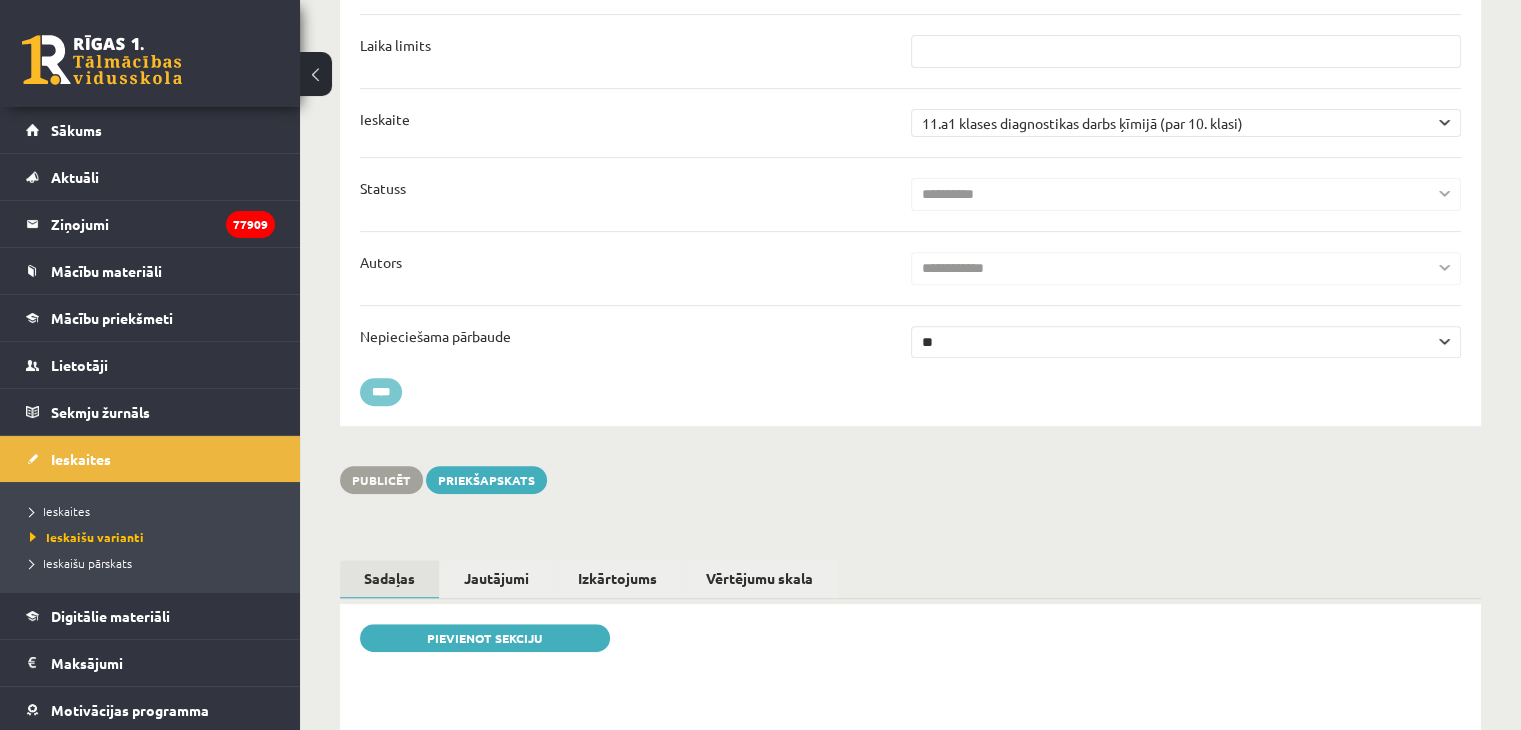 click on "****" at bounding box center [381, 392] 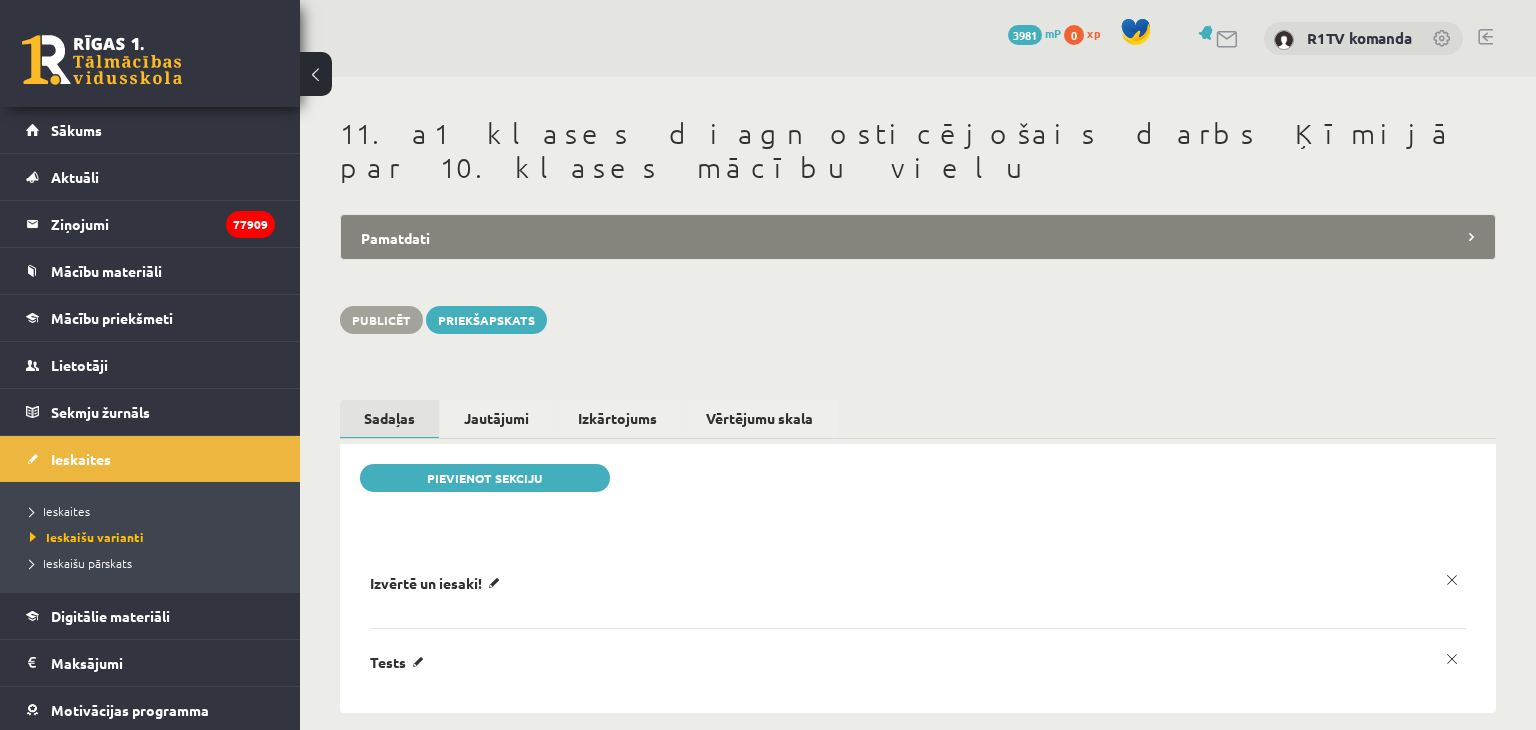 scroll, scrollTop: 0, scrollLeft: 0, axis: both 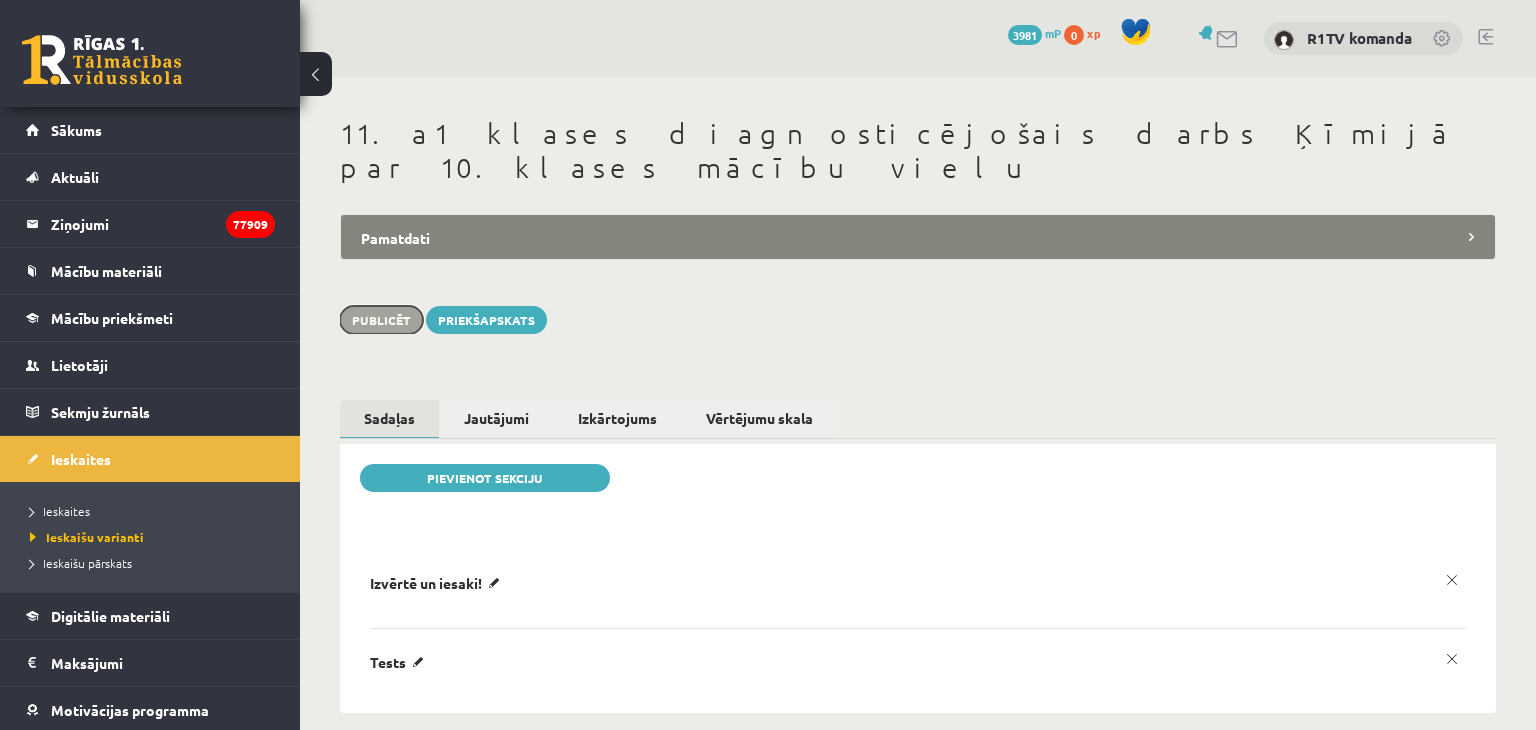 click on "Publicēt" at bounding box center [381, 320] 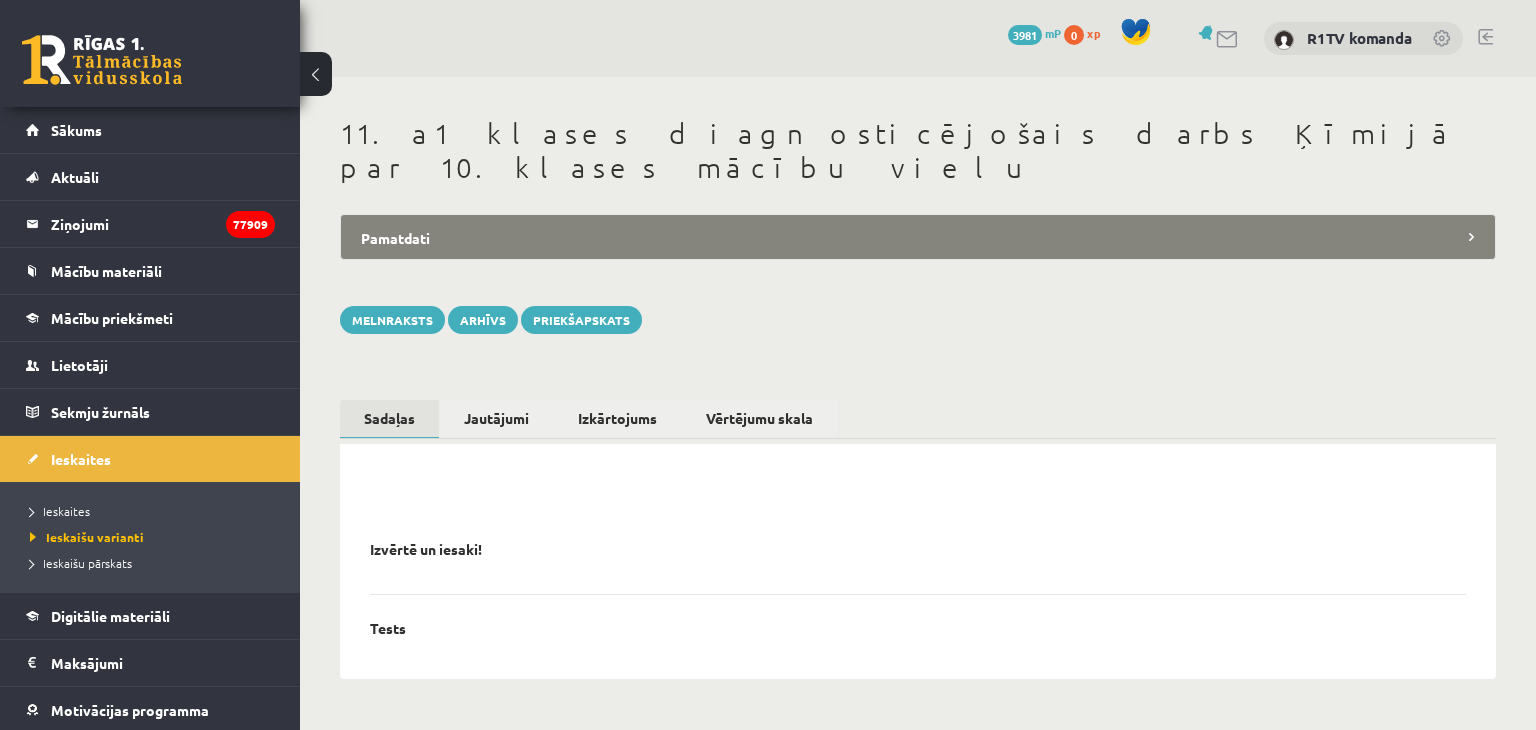 scroll, scrollTop: 0, scrollLeft: 0, axis: both 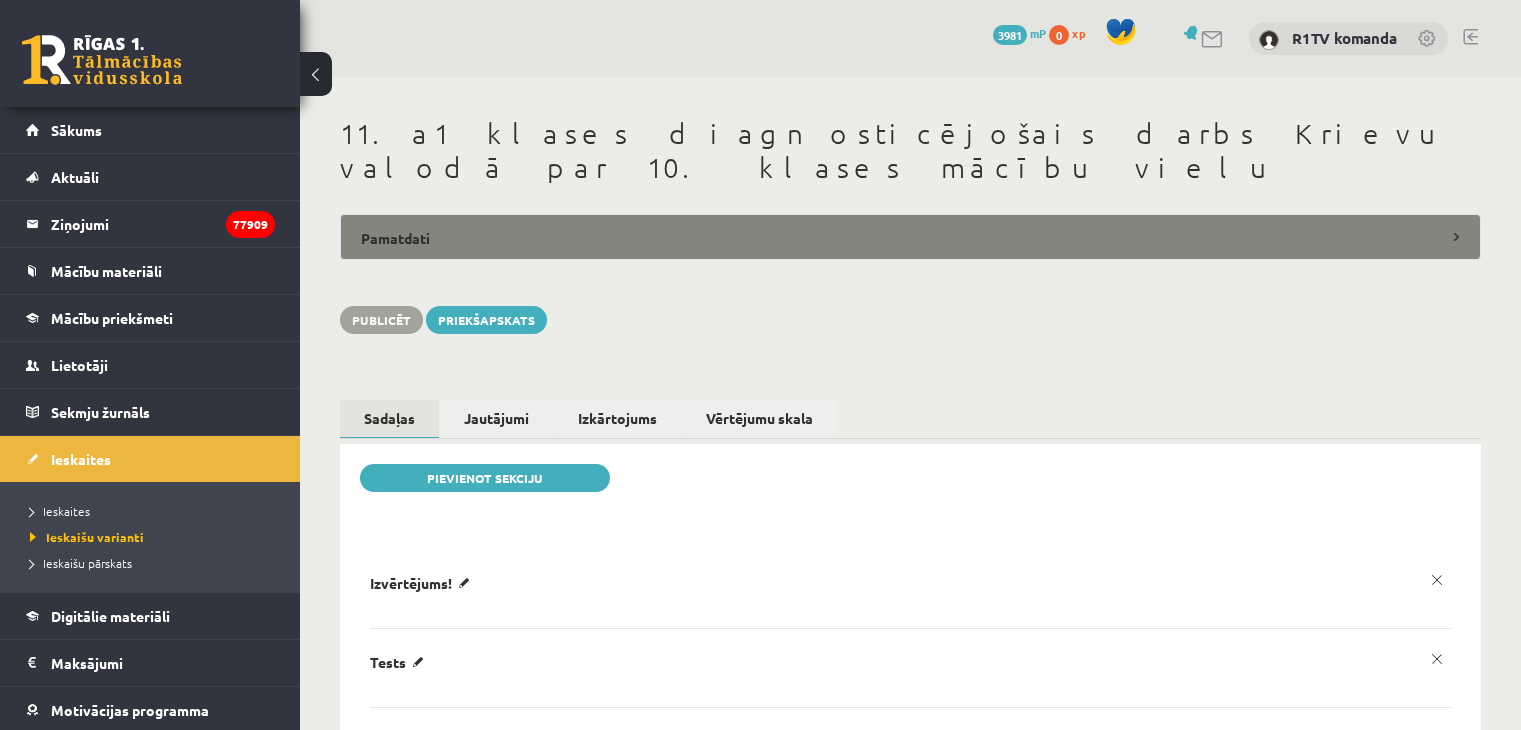 click on "Pamatdati" at bounding box center [910, 237] 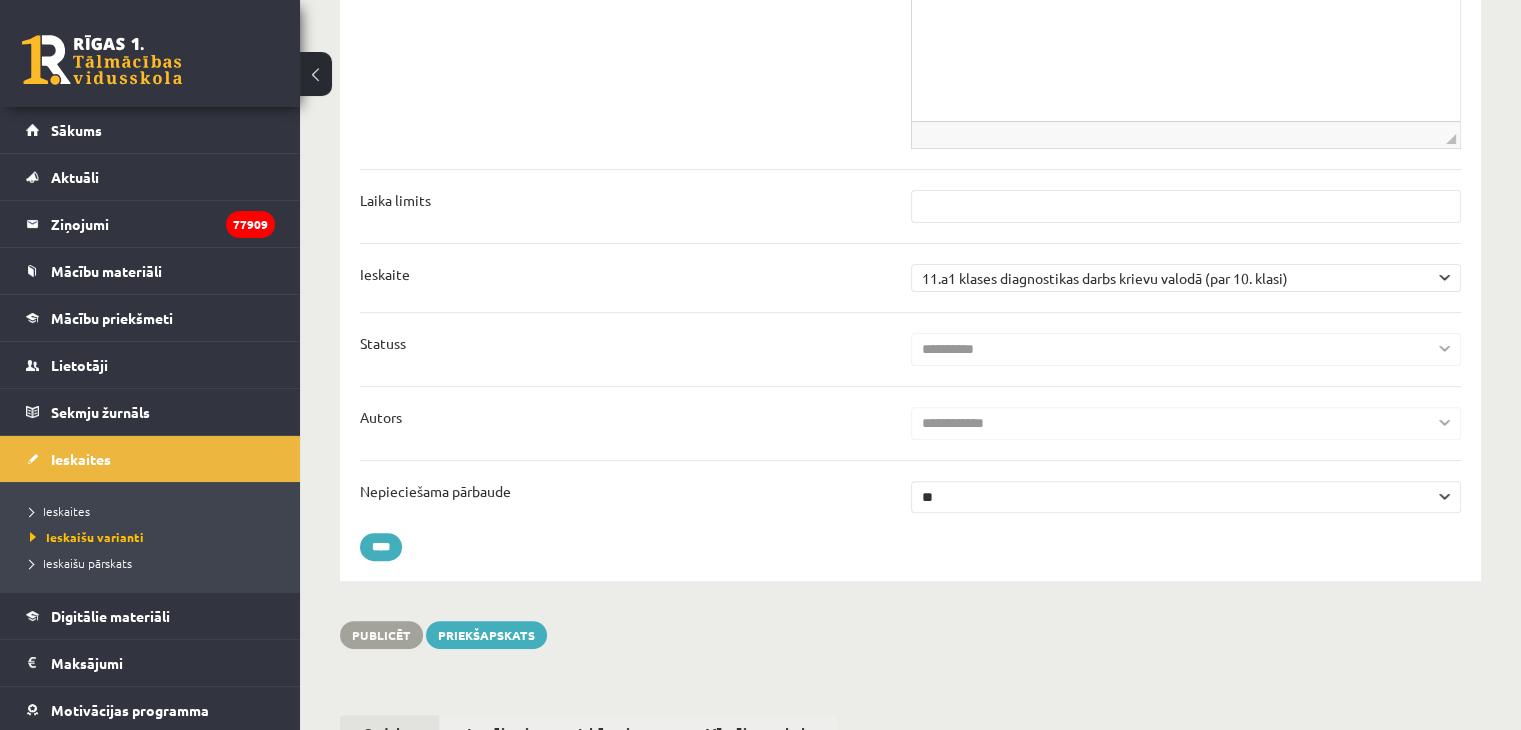 scroll, scrollTop: 700, scrollLeft: 0, axis: vertical 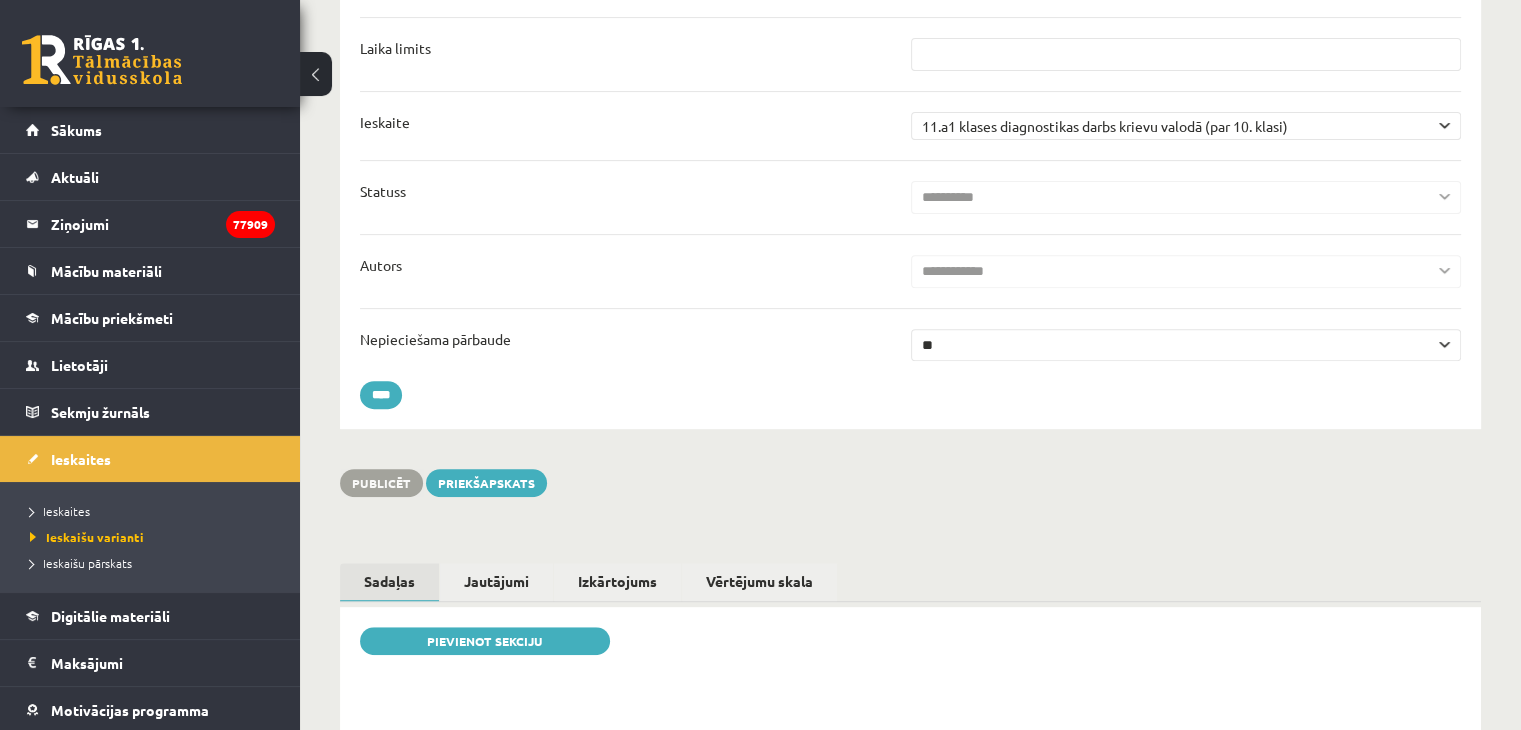 click on "**
**" at bounding box center [1186, 345] 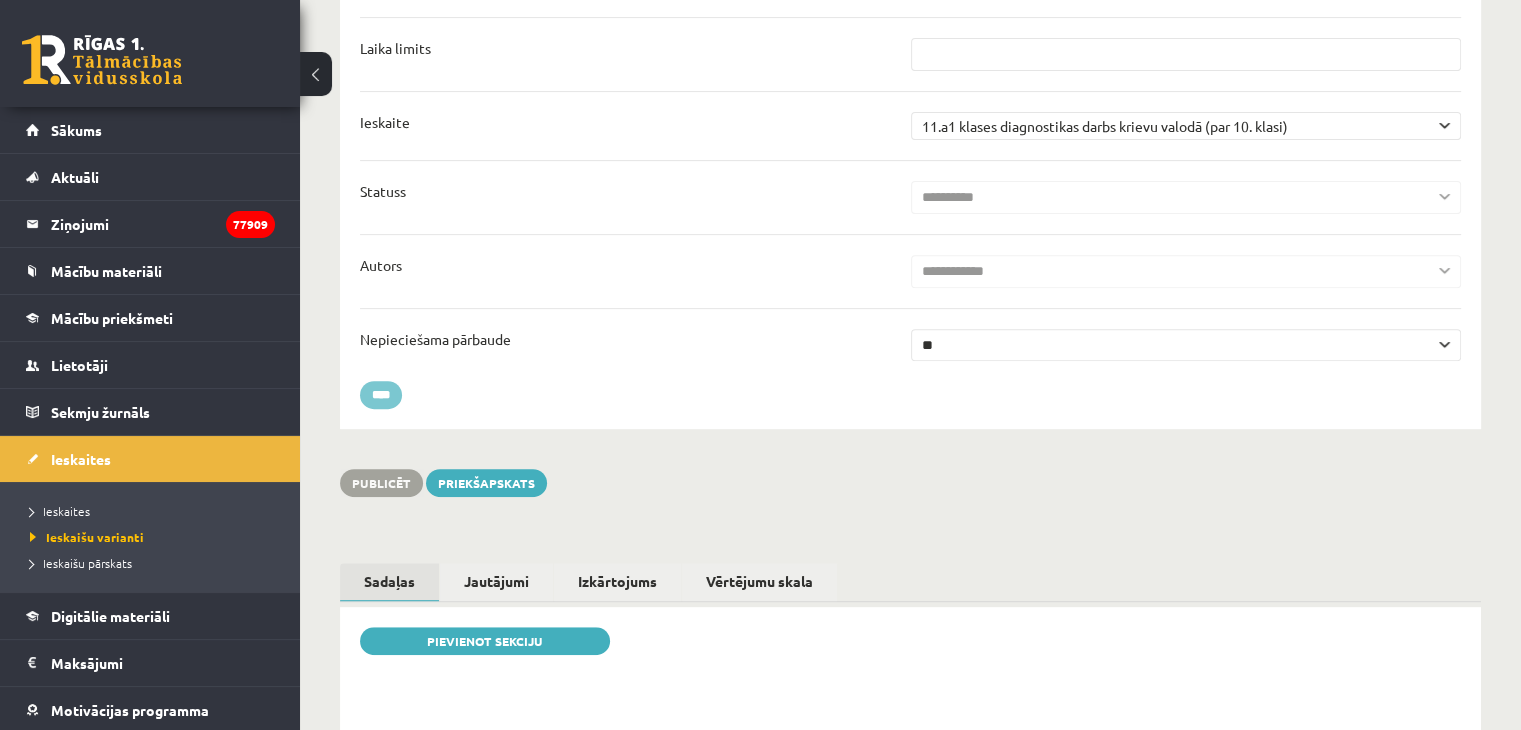 click on "****" at bounding box center [381, 395] 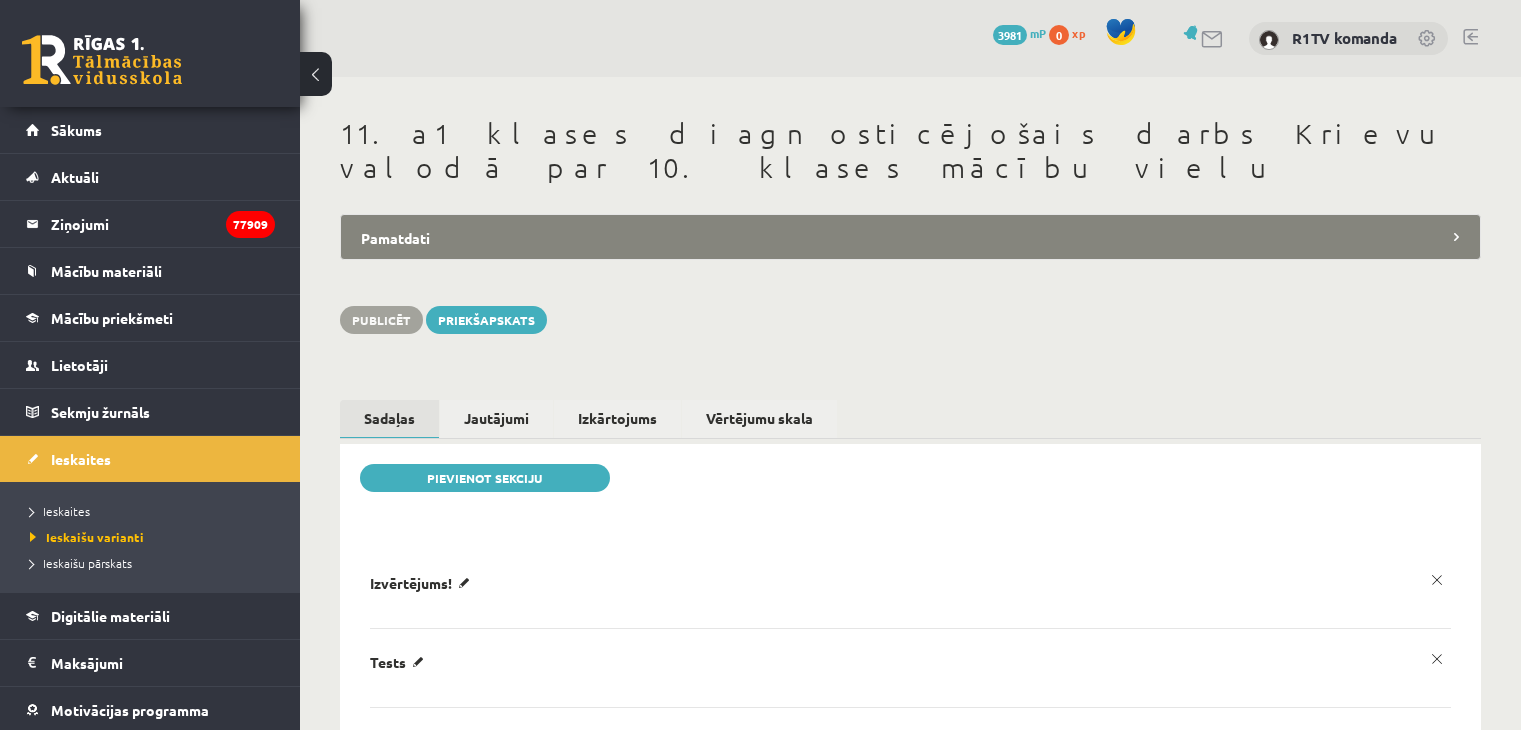scroll, scrollTop: 0, scrollLeft: 0, axis: both 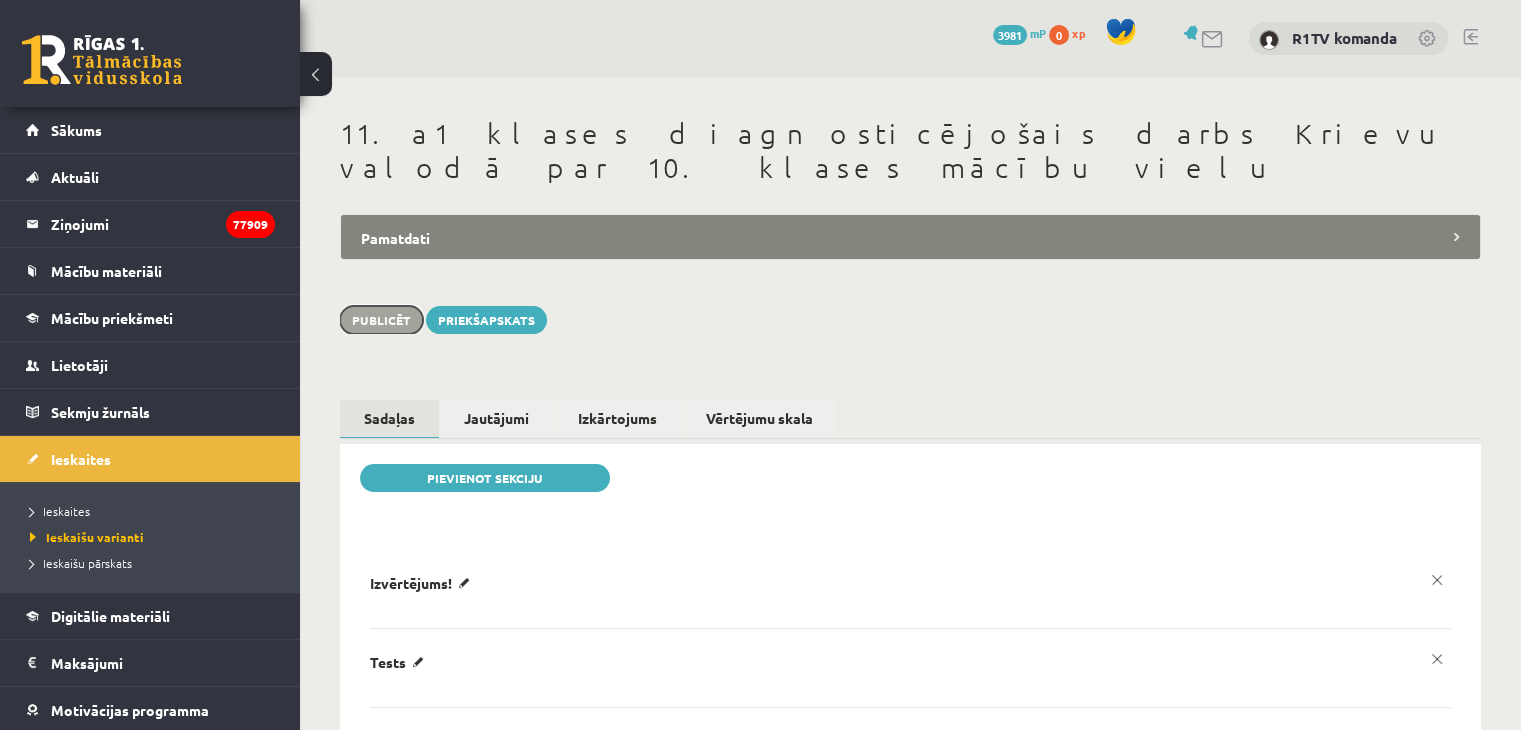click on "Publicēt" at bounding box center (381, 320) 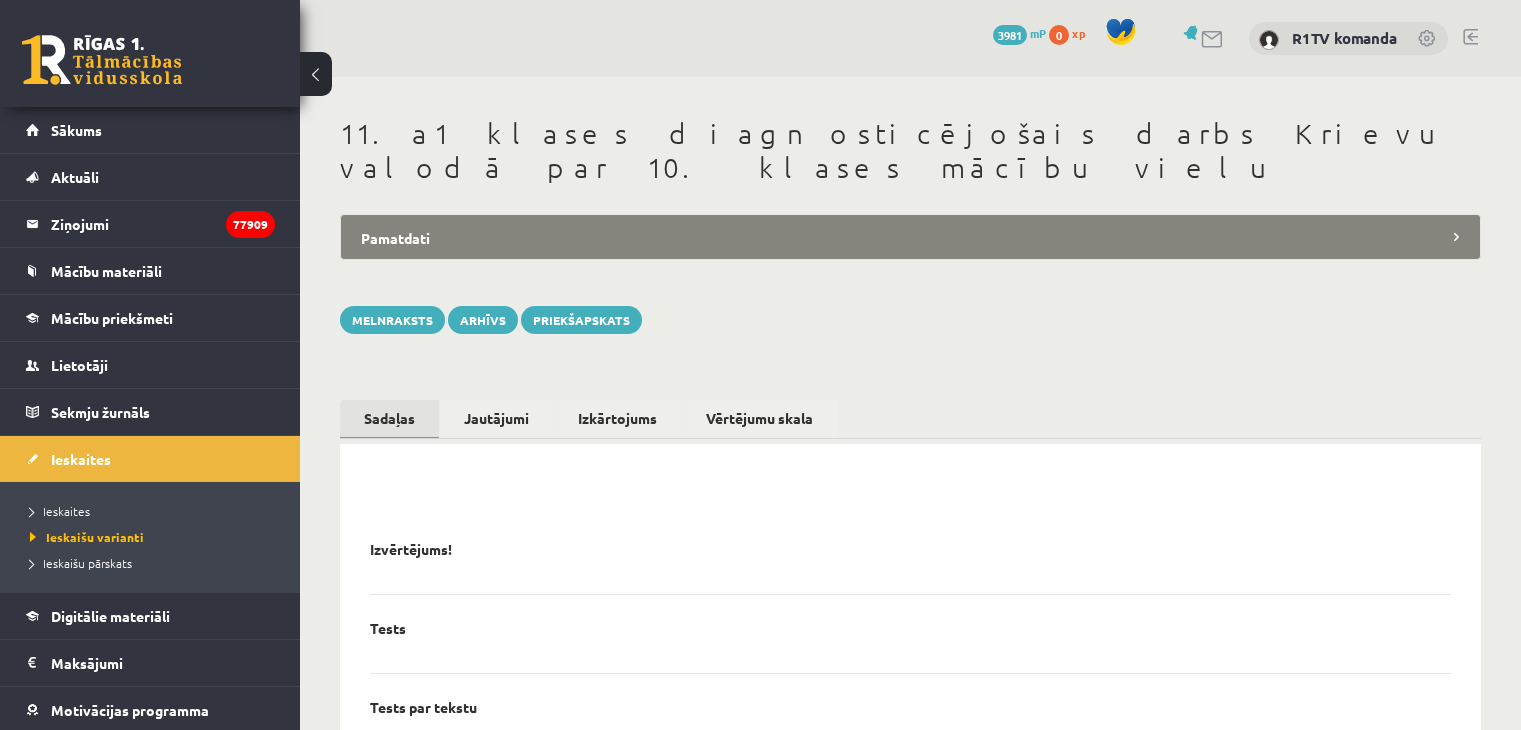 scroll, scrollTop: 0, scrollLeft: 0, axis: both 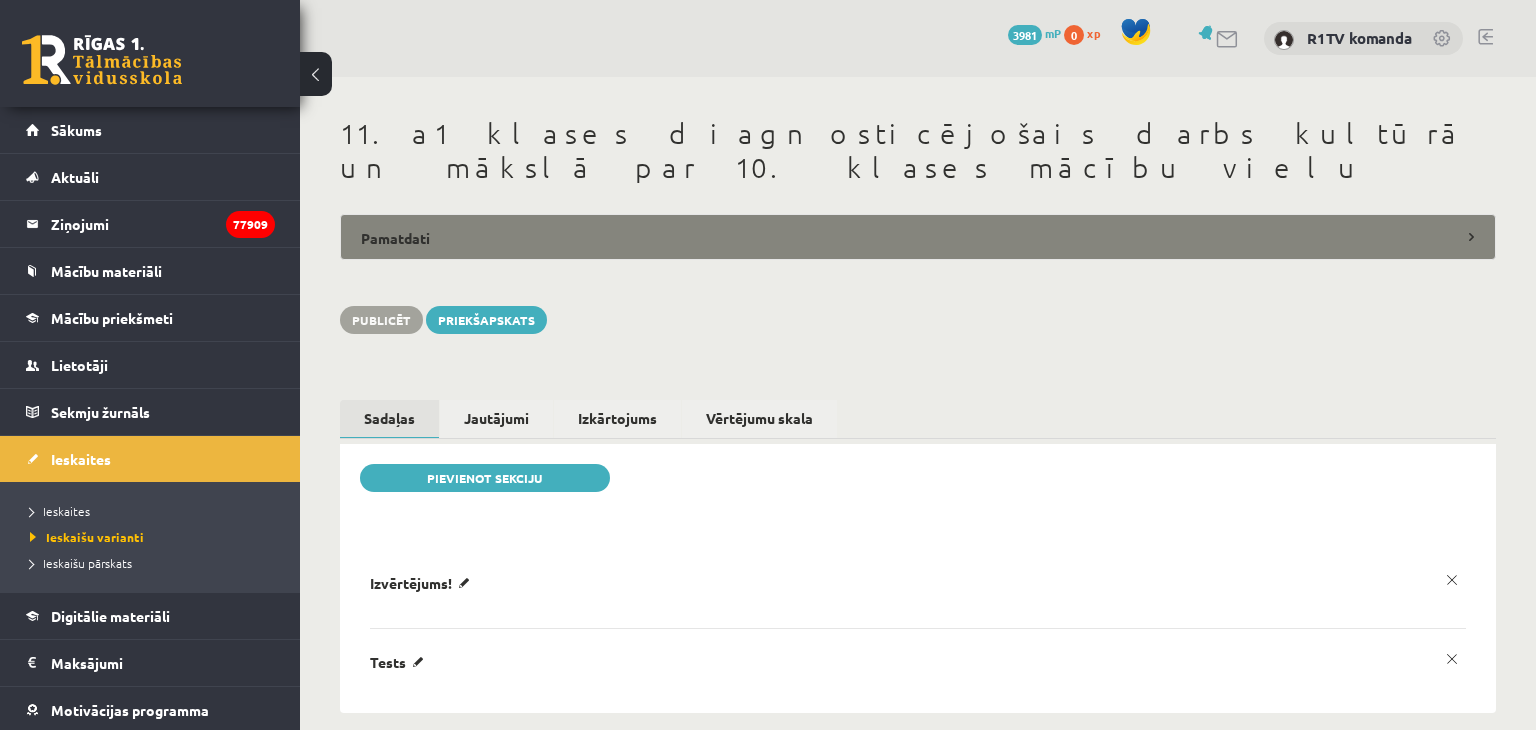 drag, startPoint x: 0, startPoint y: 0, endPoint x: 536, endPoint y: 215, distance: 577.51276 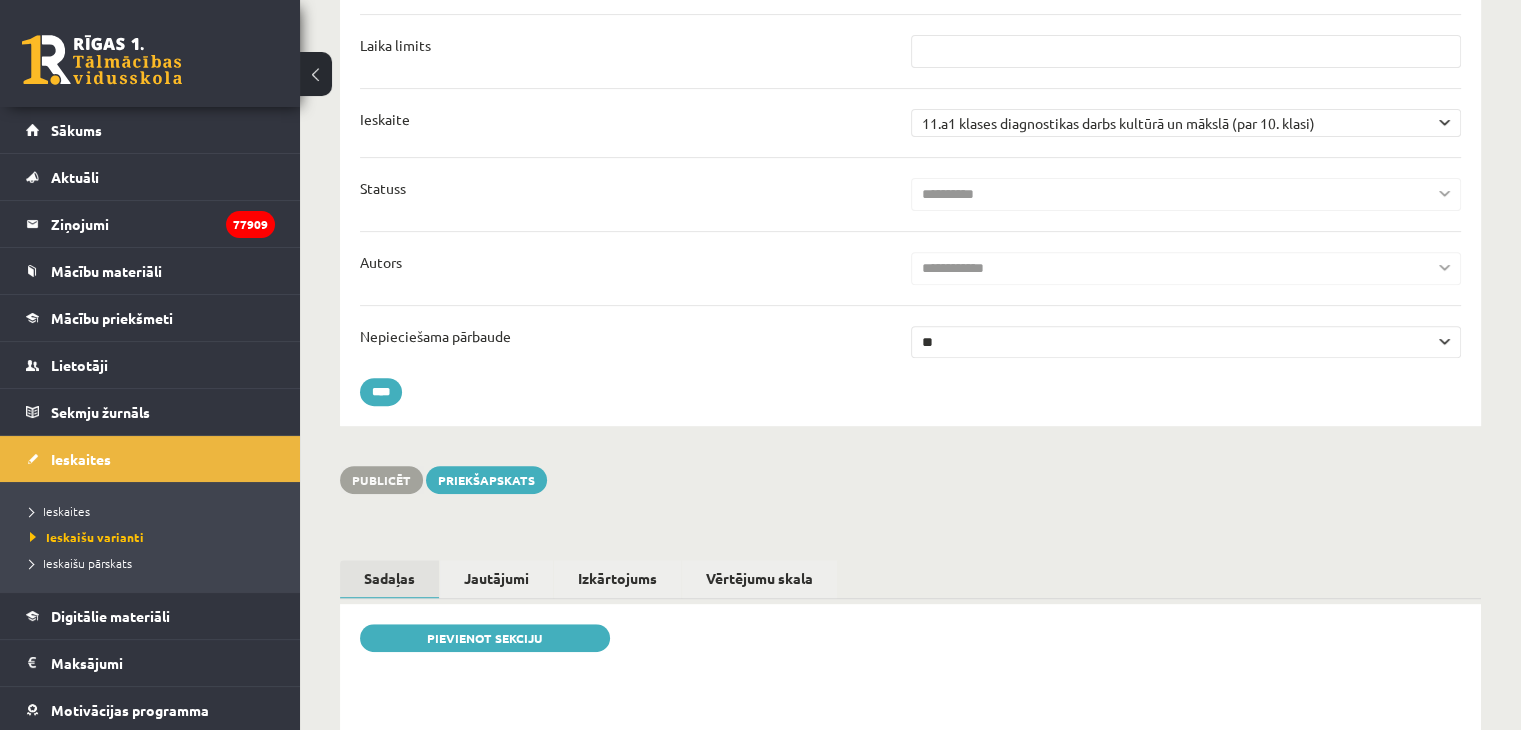 scroll, scrollTop: 0, scrollLeft: 0, axis: both 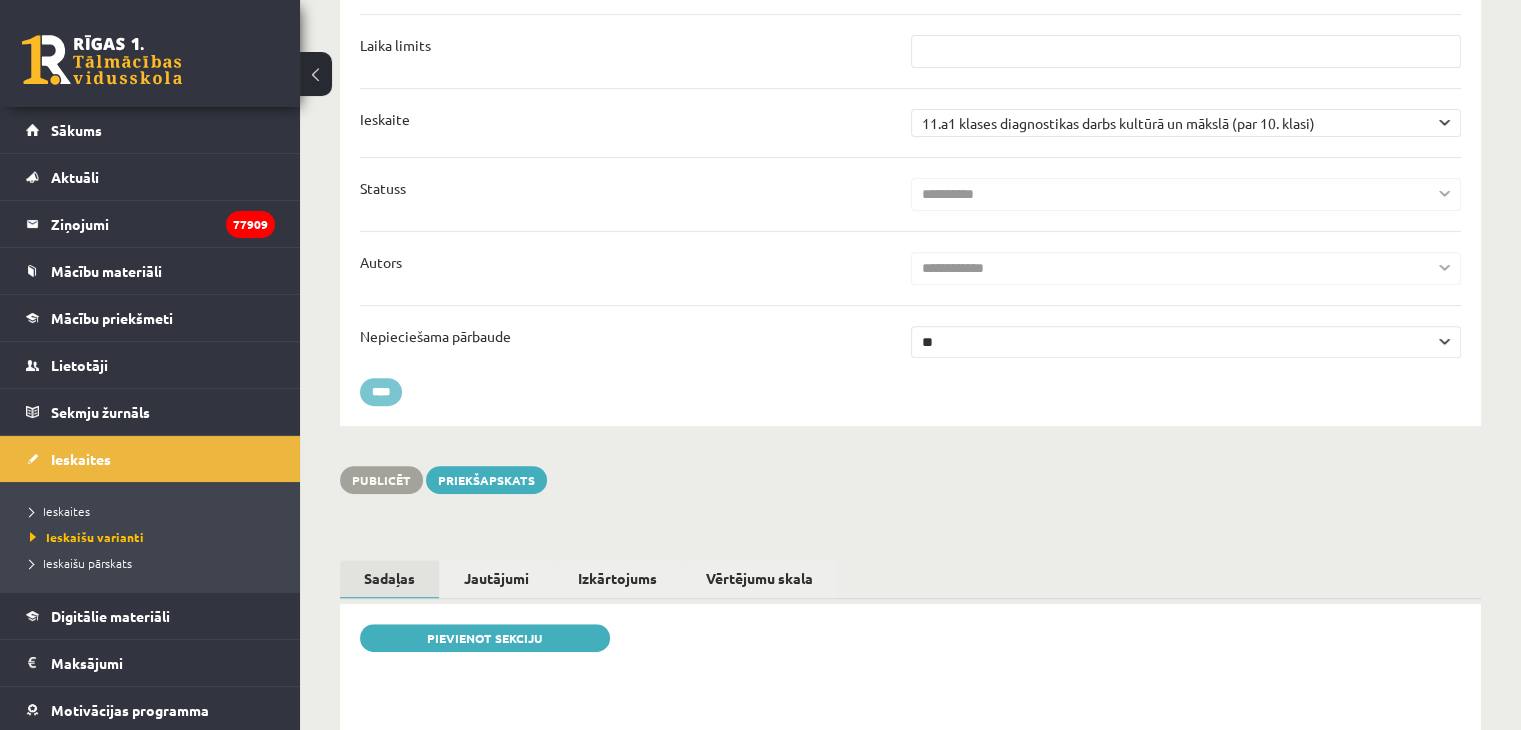click on "****" at bounding box center [381, 392] 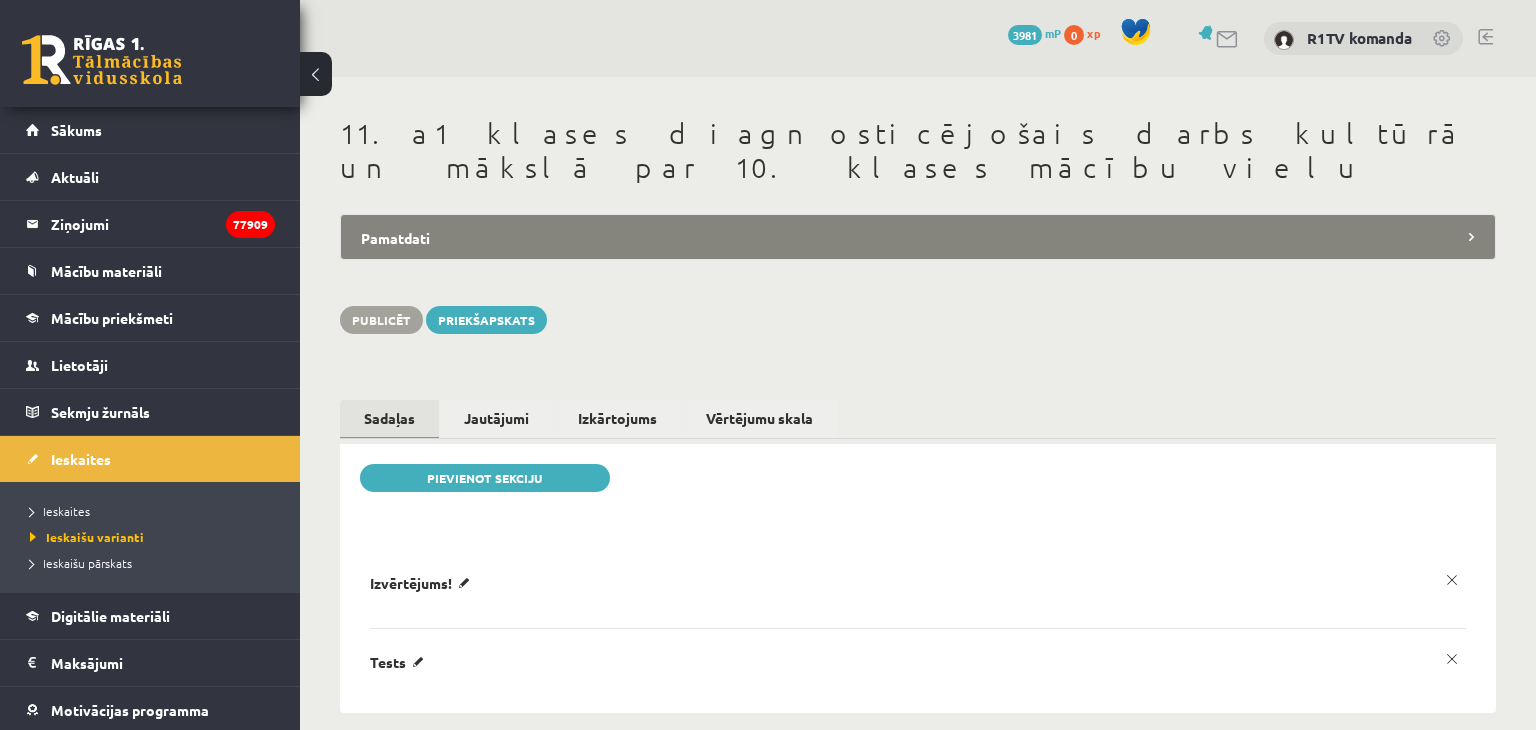 scroll, scrollTop: 0, scrollLeft: 0, axis: both 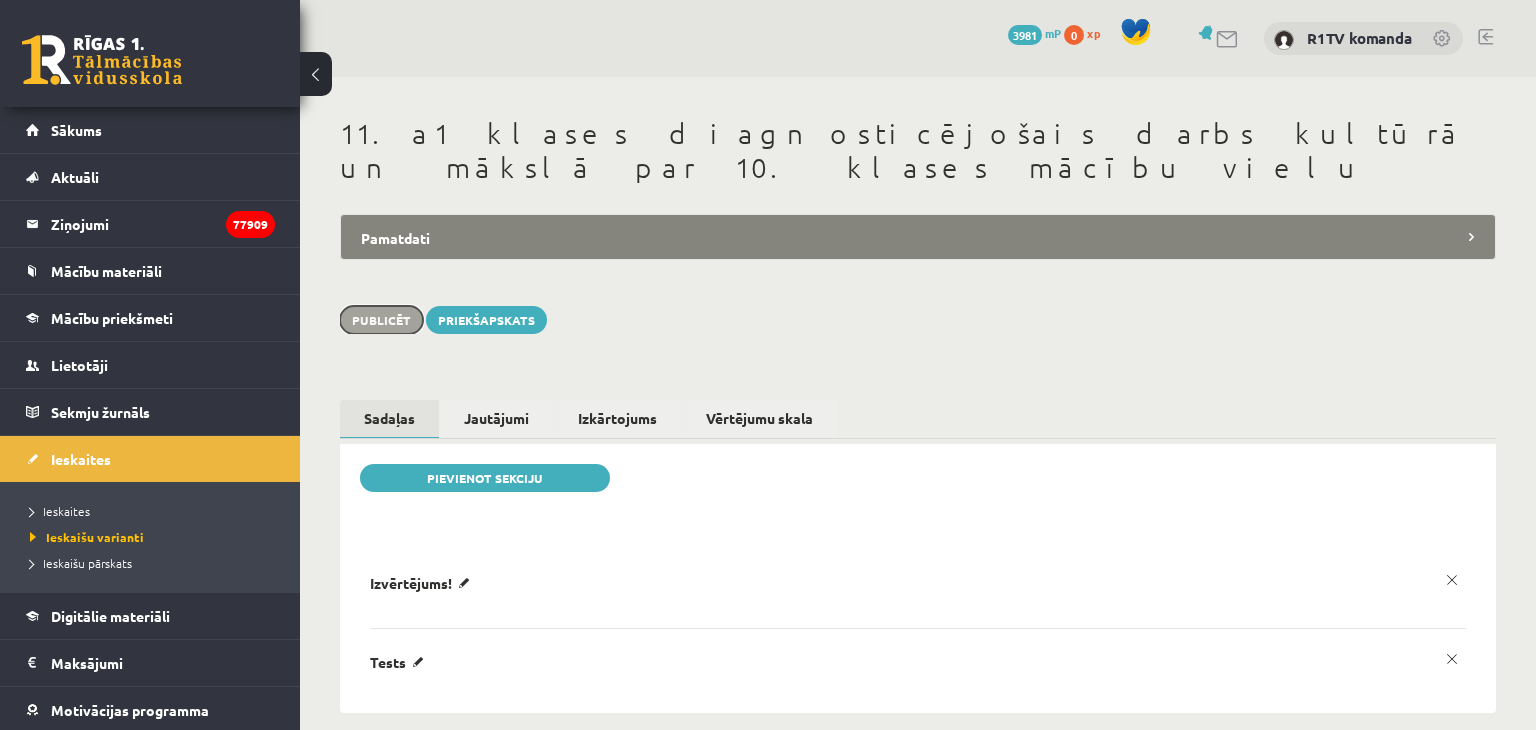 click on "Publicēt" at bounding box center (381, 320) 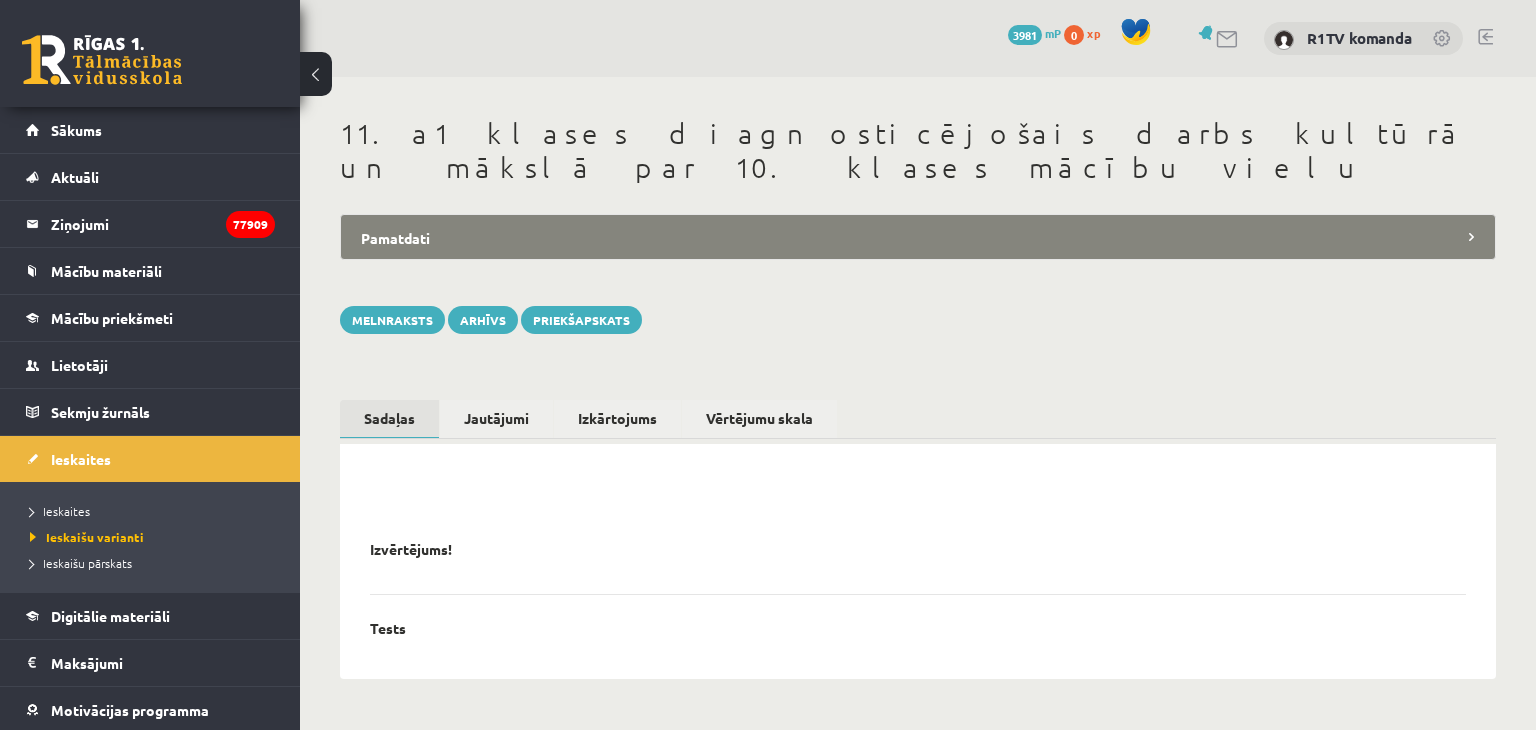 scroll, scrollTop: 0, scrollLeft: 0, axis: both 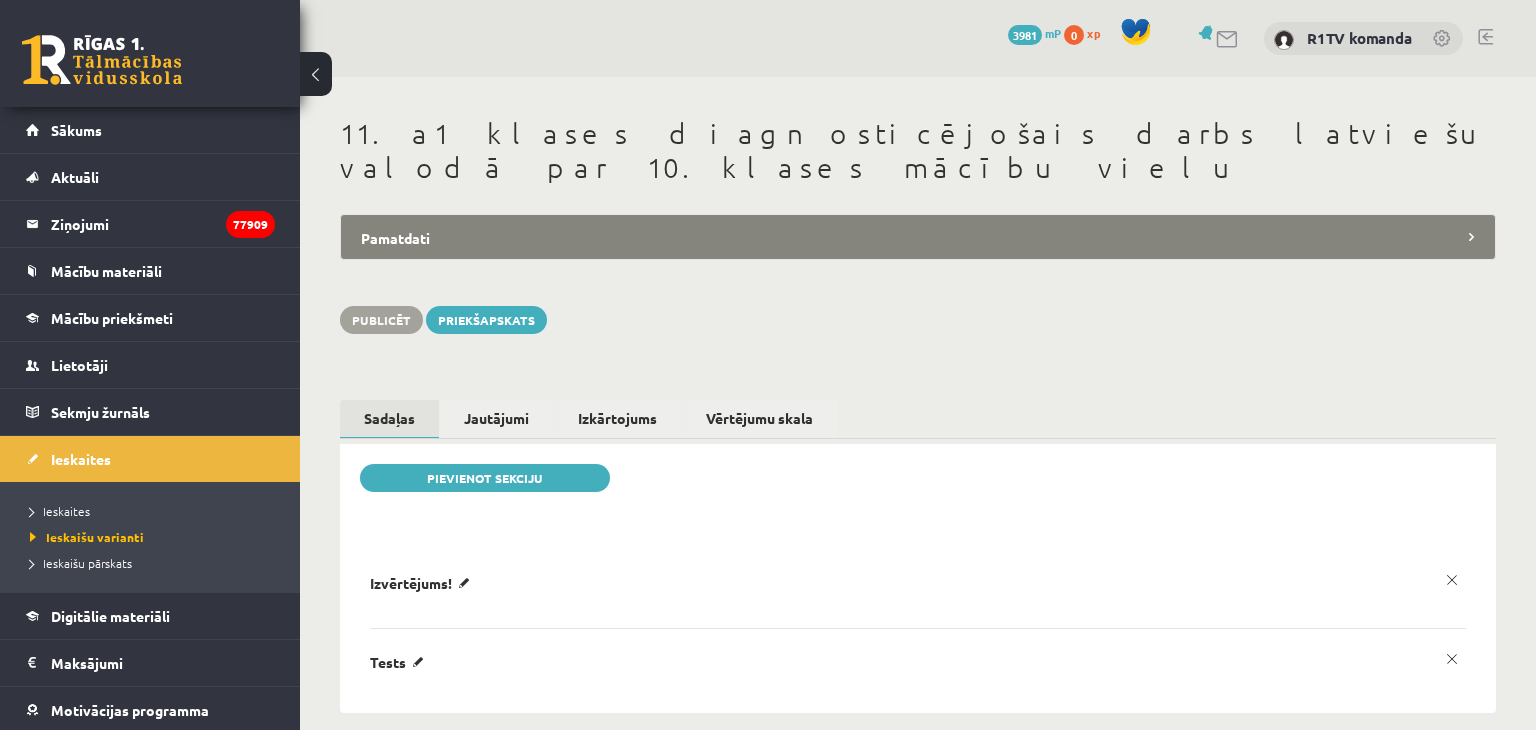 click on "Pamatdati" at bounding box center (918, 237) 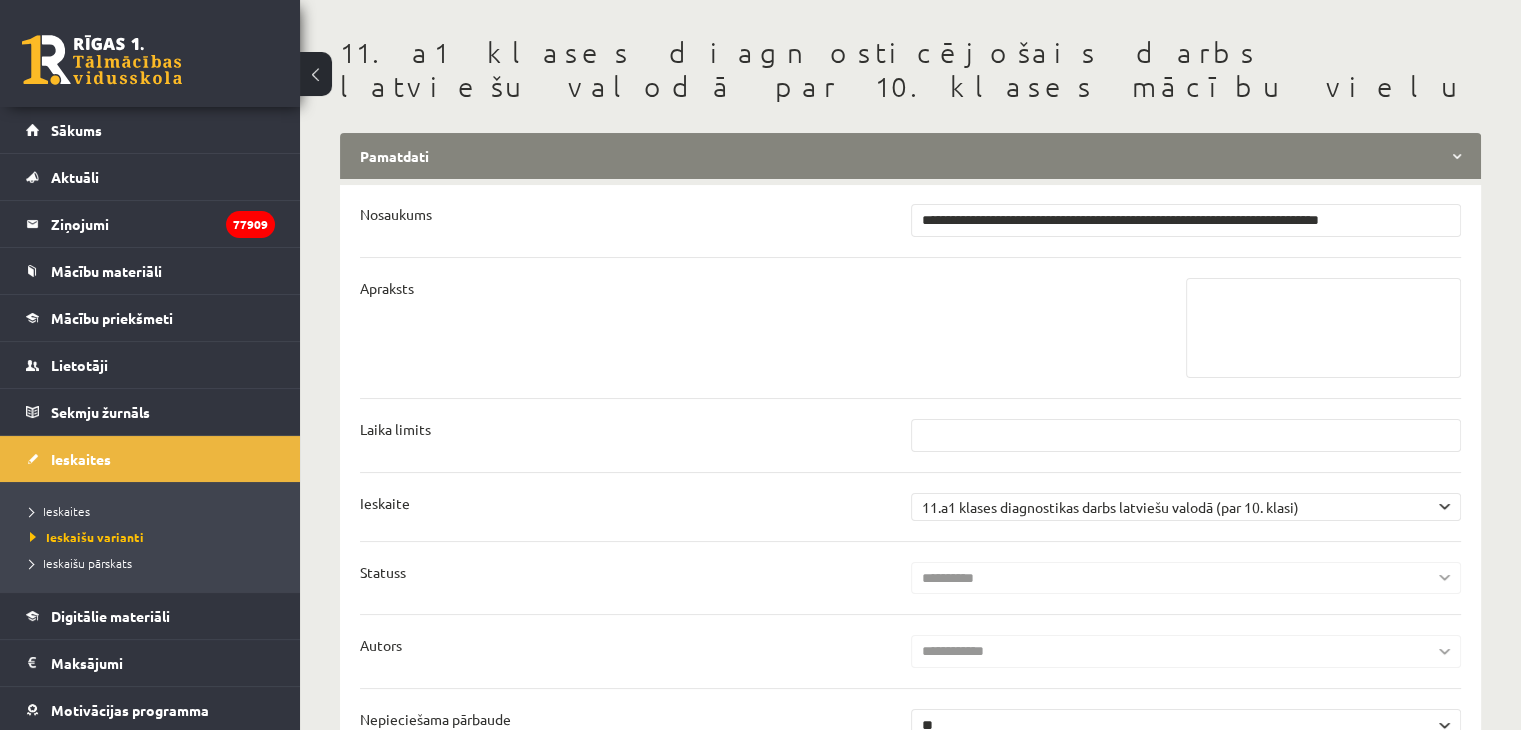 scroll, scrollTop: 400, scrollLeft: 0, axis: vertical 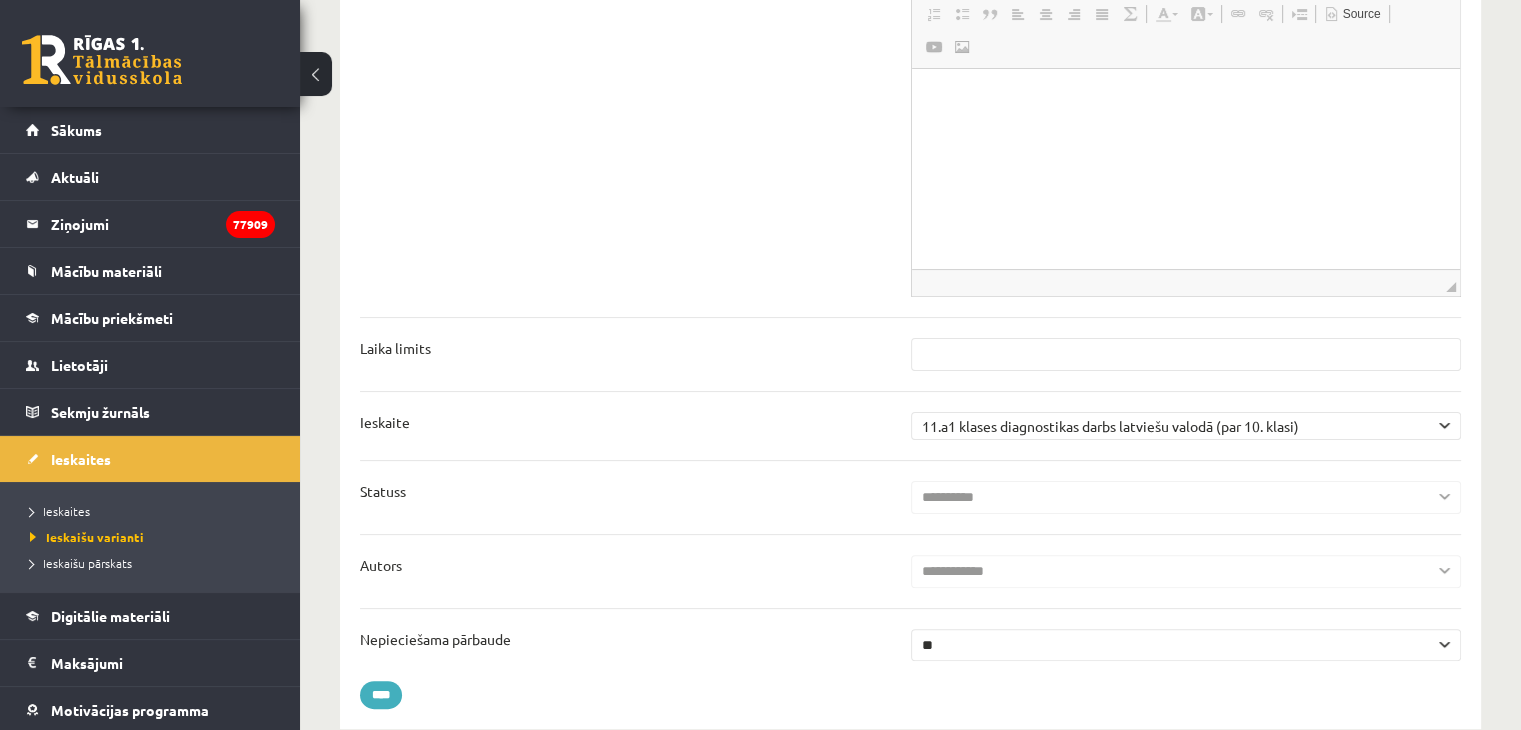 click on "[CLASS] klases diagnostikas darbs latviešu valodā (par [CLASS] klasi)     Ieskaite             Ieskaite" at bounding box center (1186, 426) 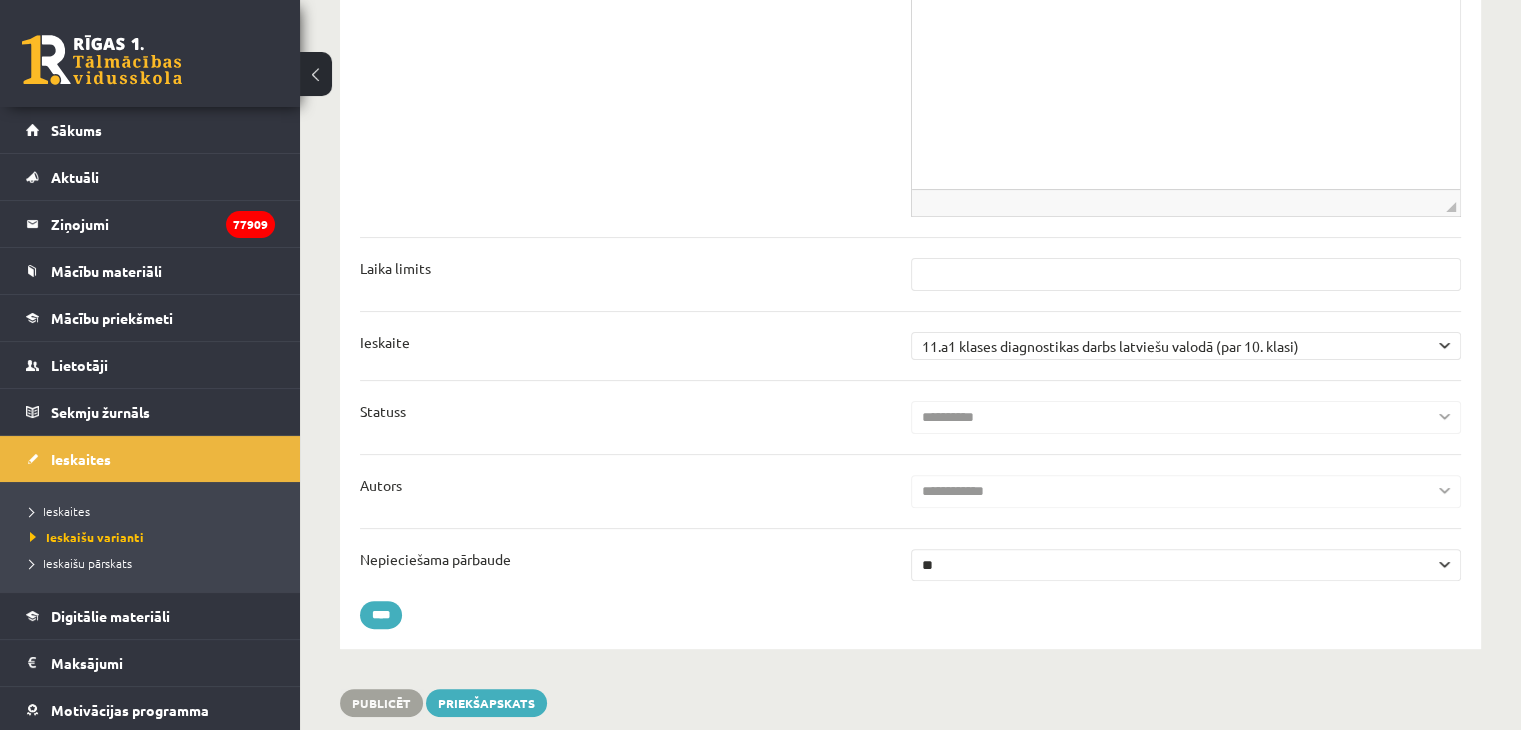 scroll, scrollTop: 600, scrollLeft: 0, axis: vertical 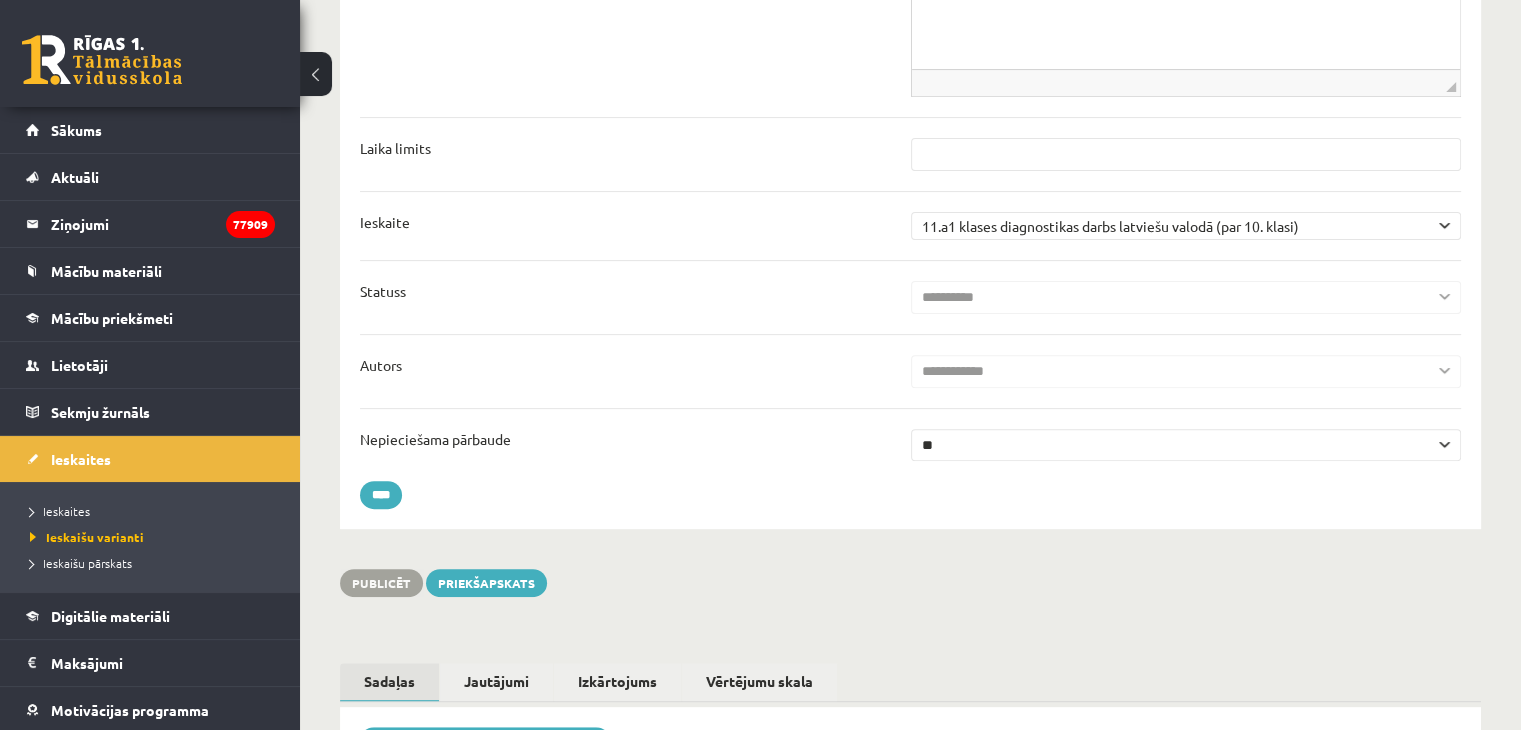 click on "**
**" at bounding box center [1186, 445] 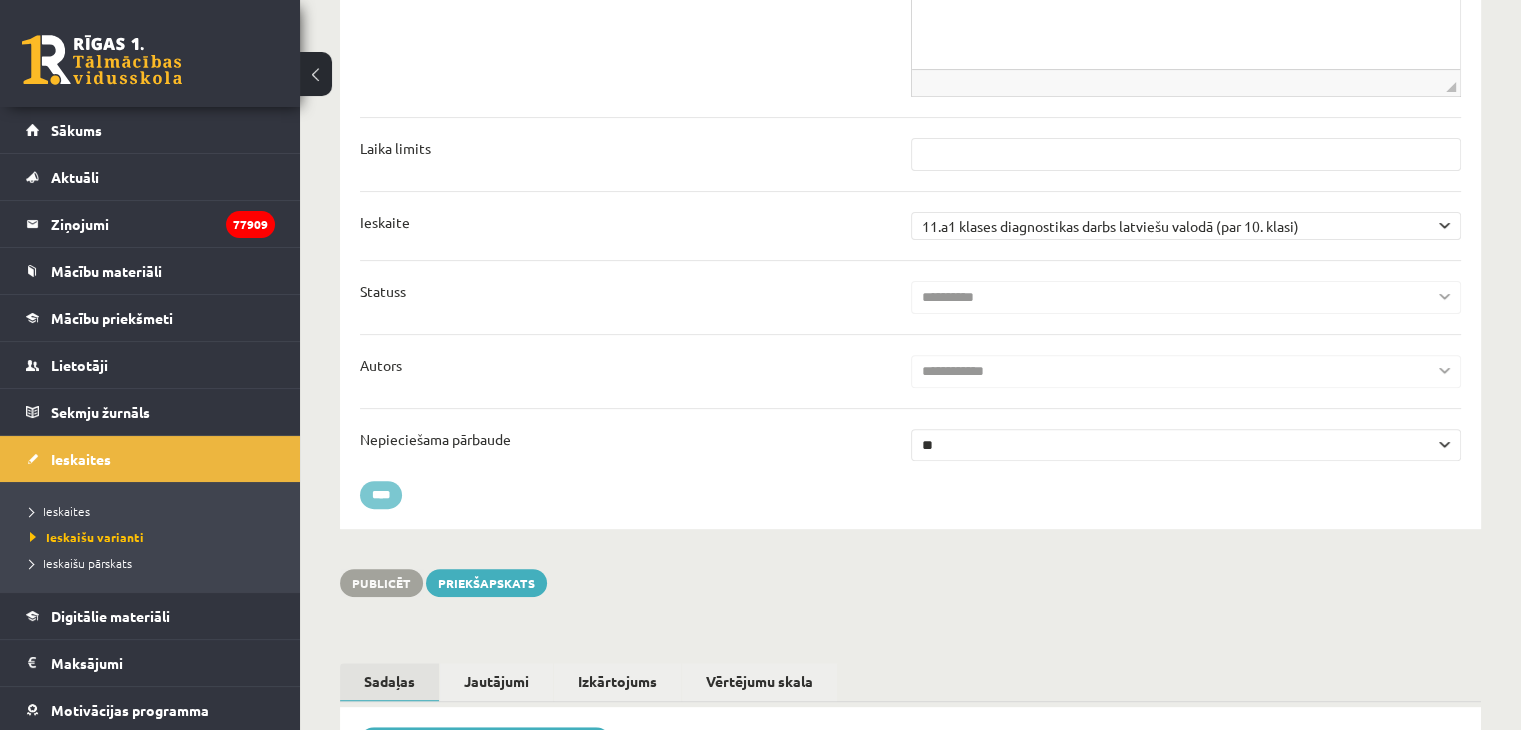 click on "****" at bounding box center [381, 495] 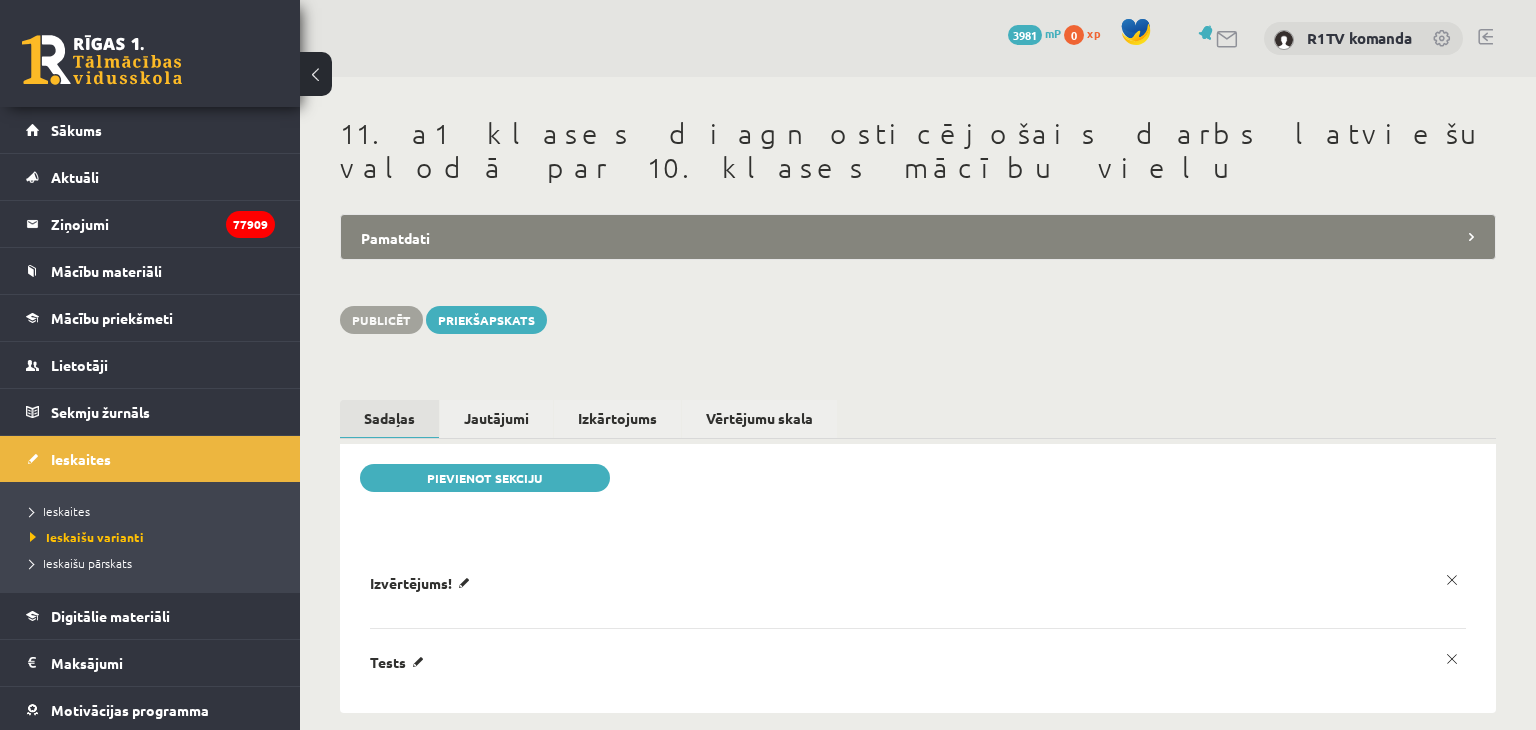 scroll, scrollTop: 0, scrollLeft: 0, axis: both 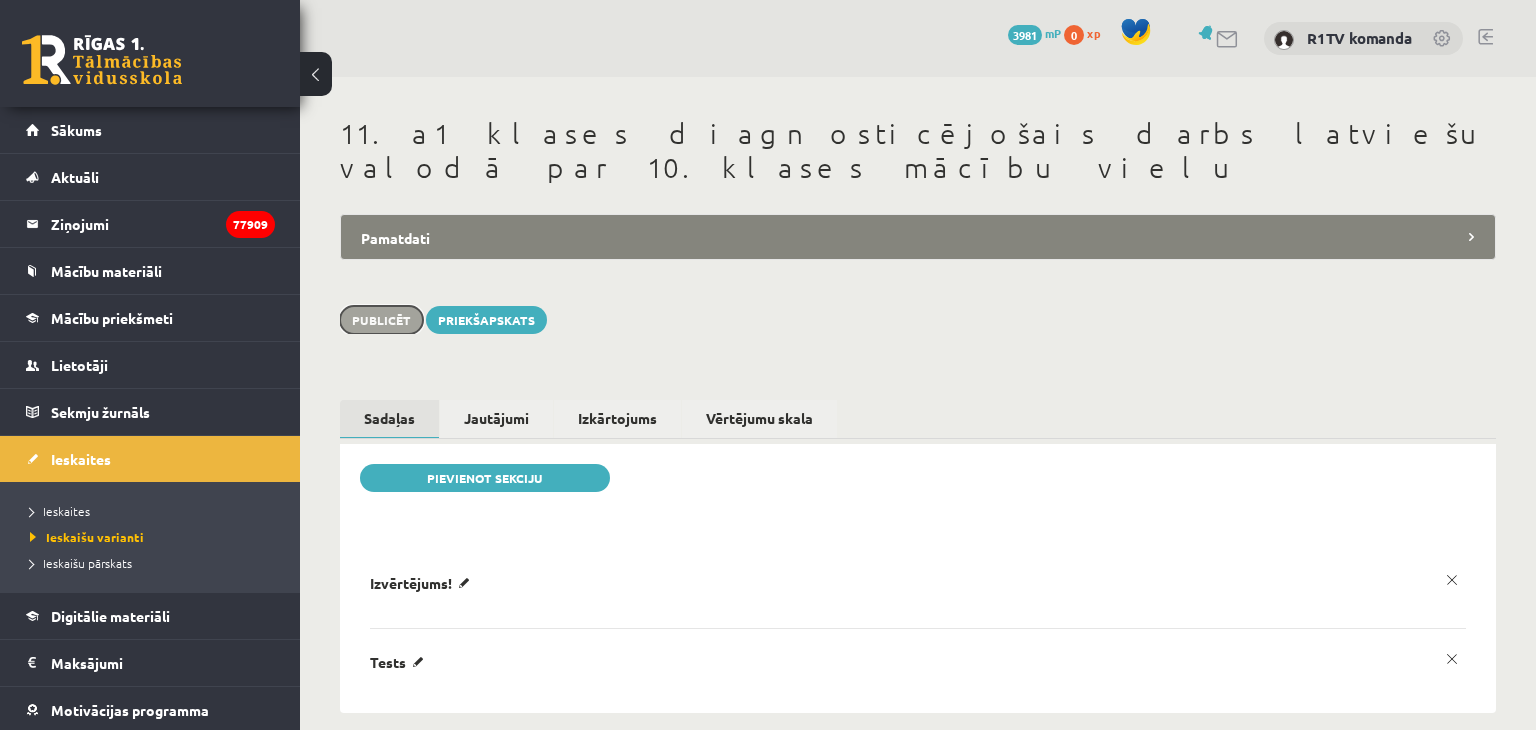 click on "Publicēt" at bounding box center [381, 320] 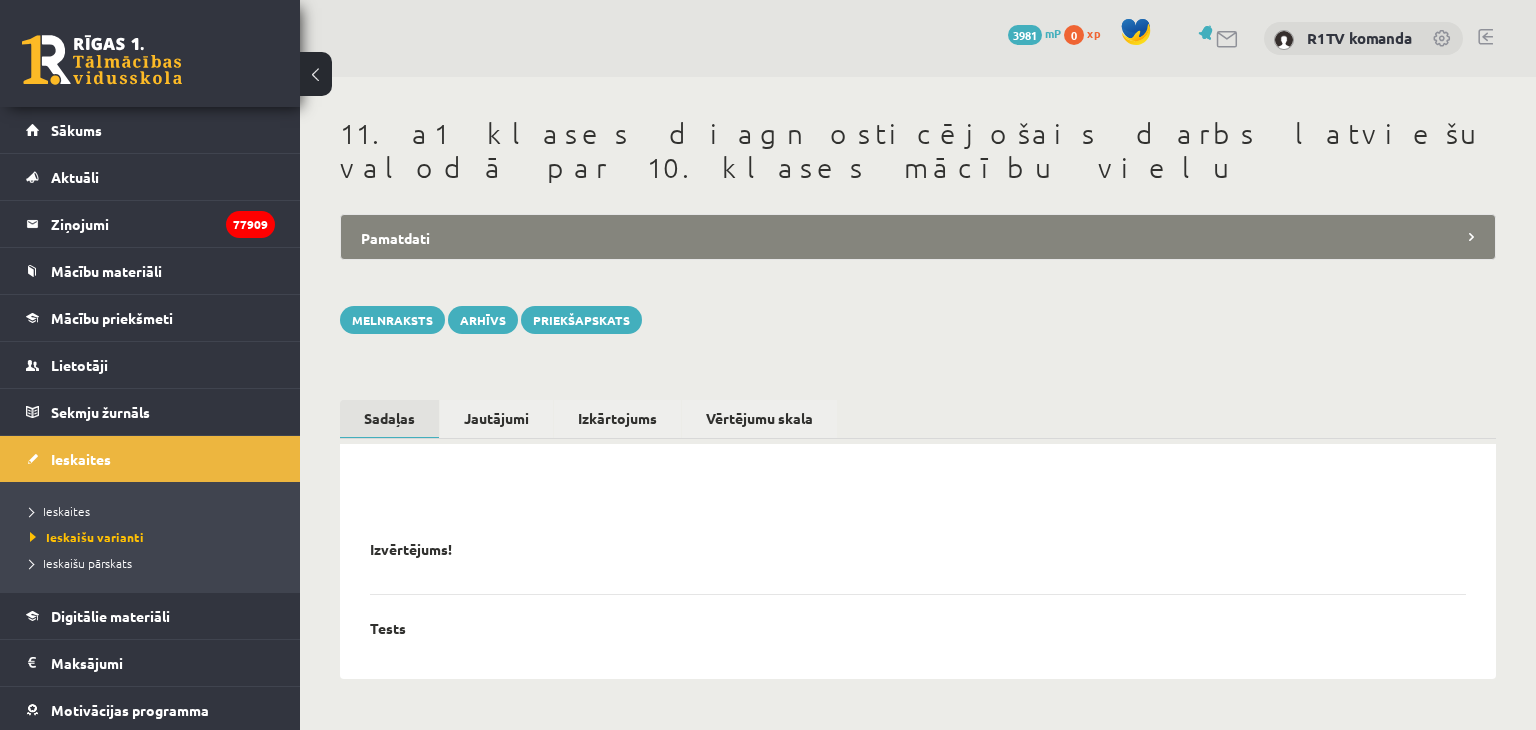 scroll, scrollTop: 0, scrollLeft: 0, axis: both 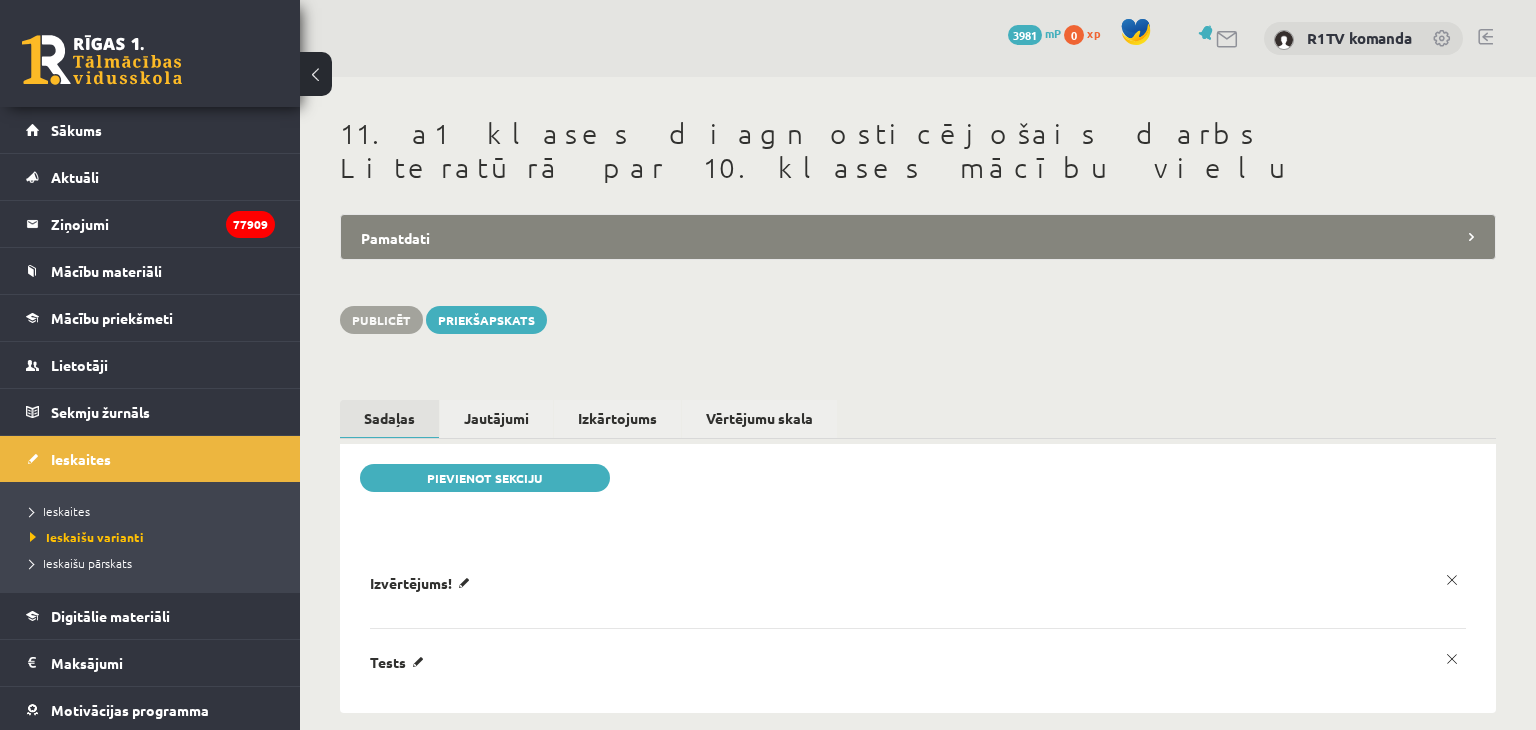 click on "Pamatdati" at bounding box center [918, 237] 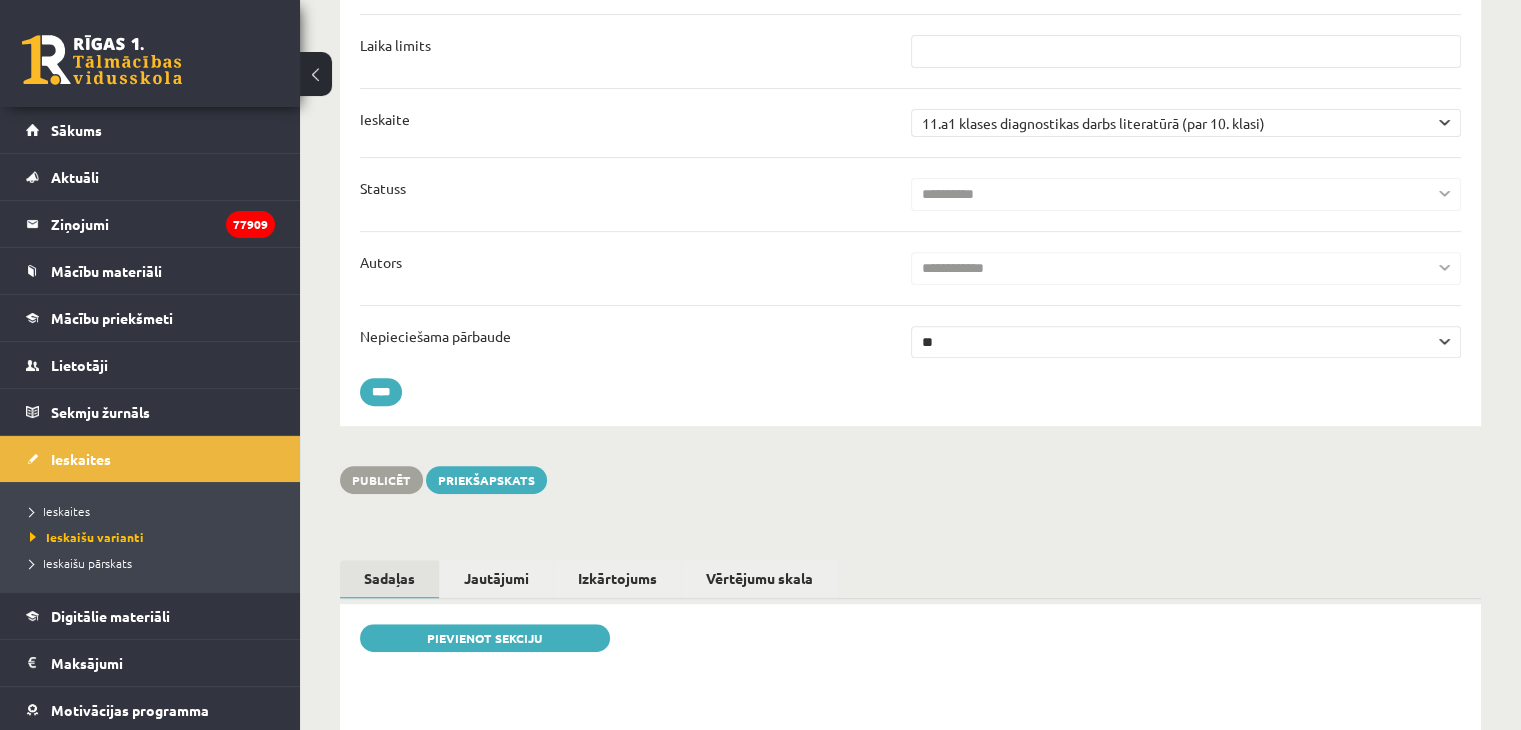 scroll, scrollTop: 0, scrollLeft: 0, axis: both 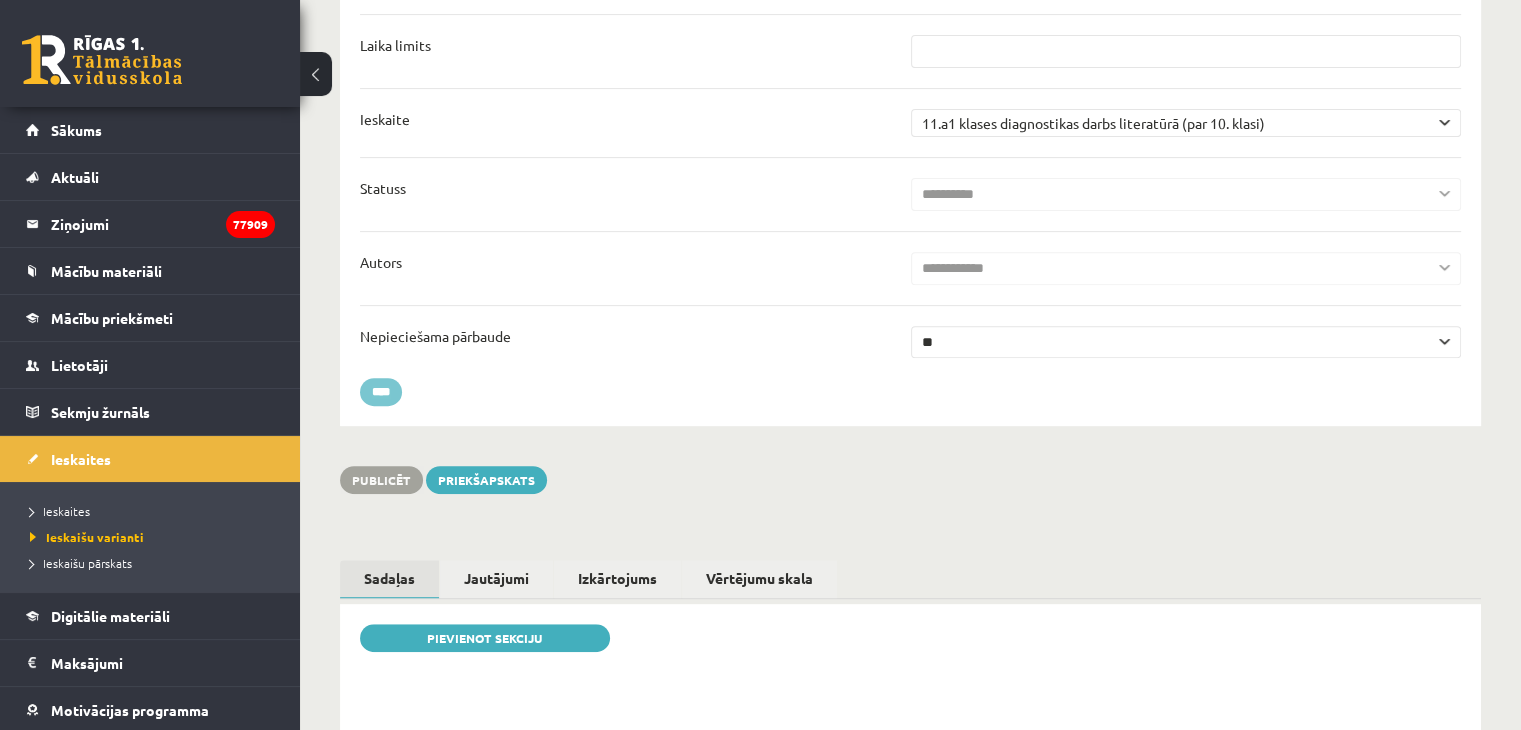 click on "****" at bounding box center [381, 392] 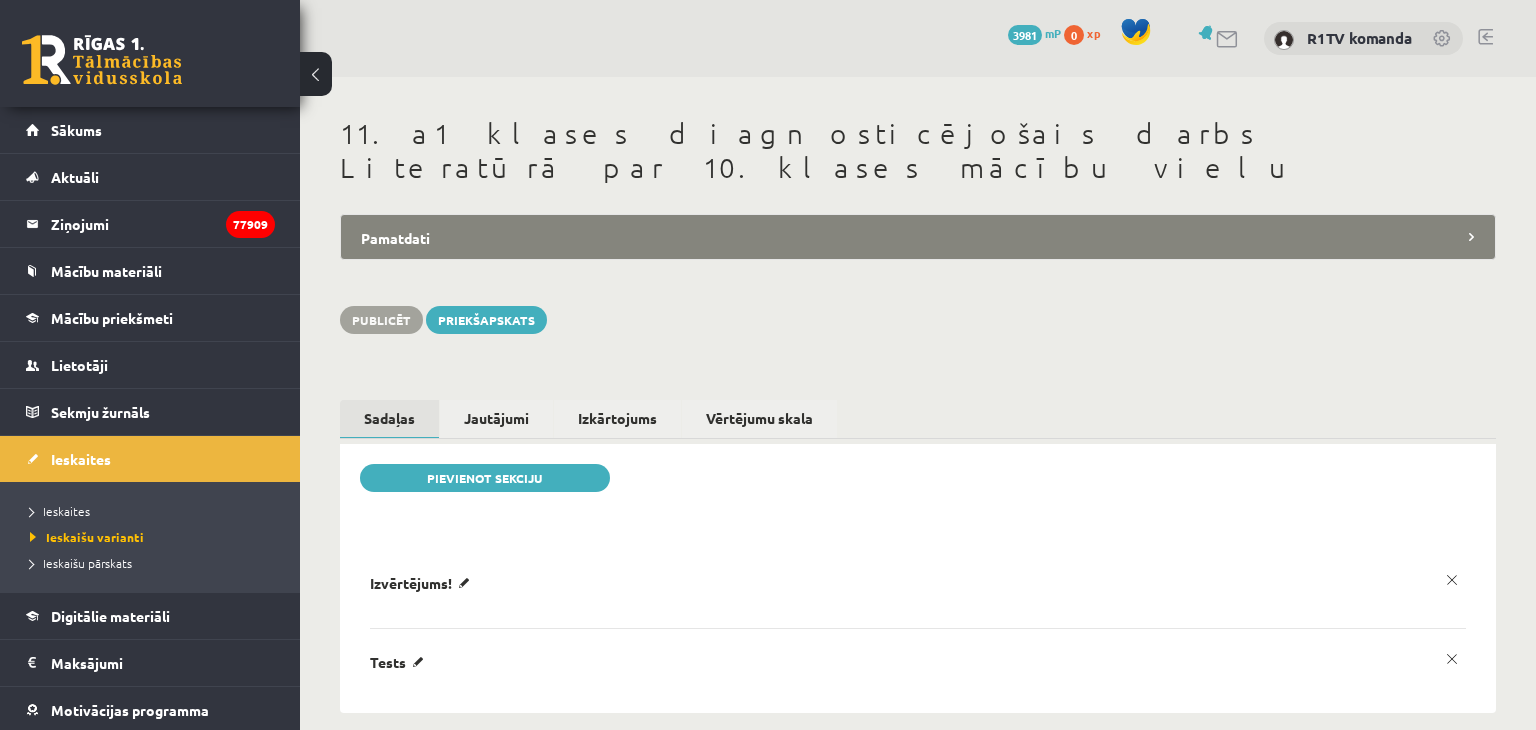 scroll, scrollTop: 0, scrollLeft: 0, axis: both 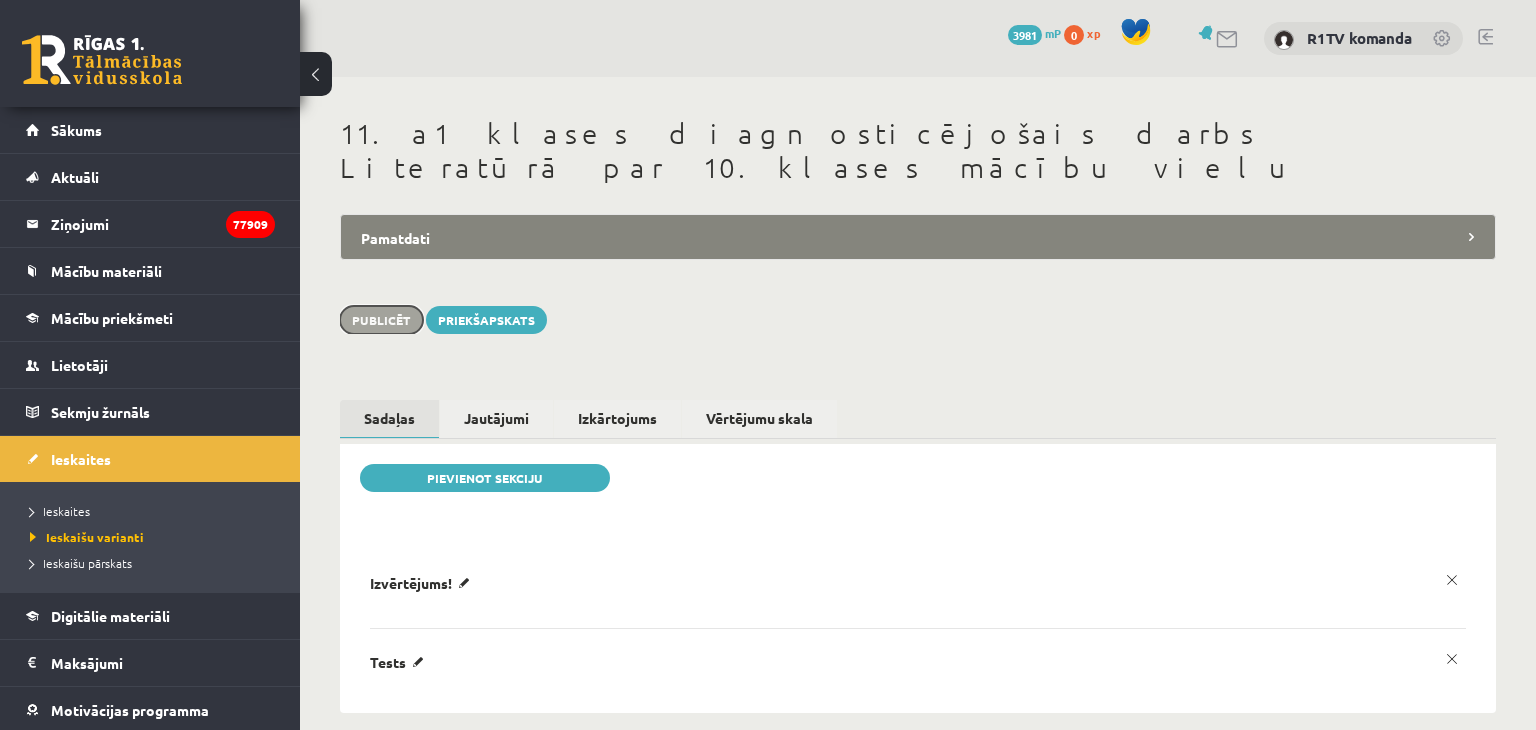 drag, startPoint x: 383, startPoint y: 292, endPoint x: 455, endPoint y: 194, distance: 121.60592 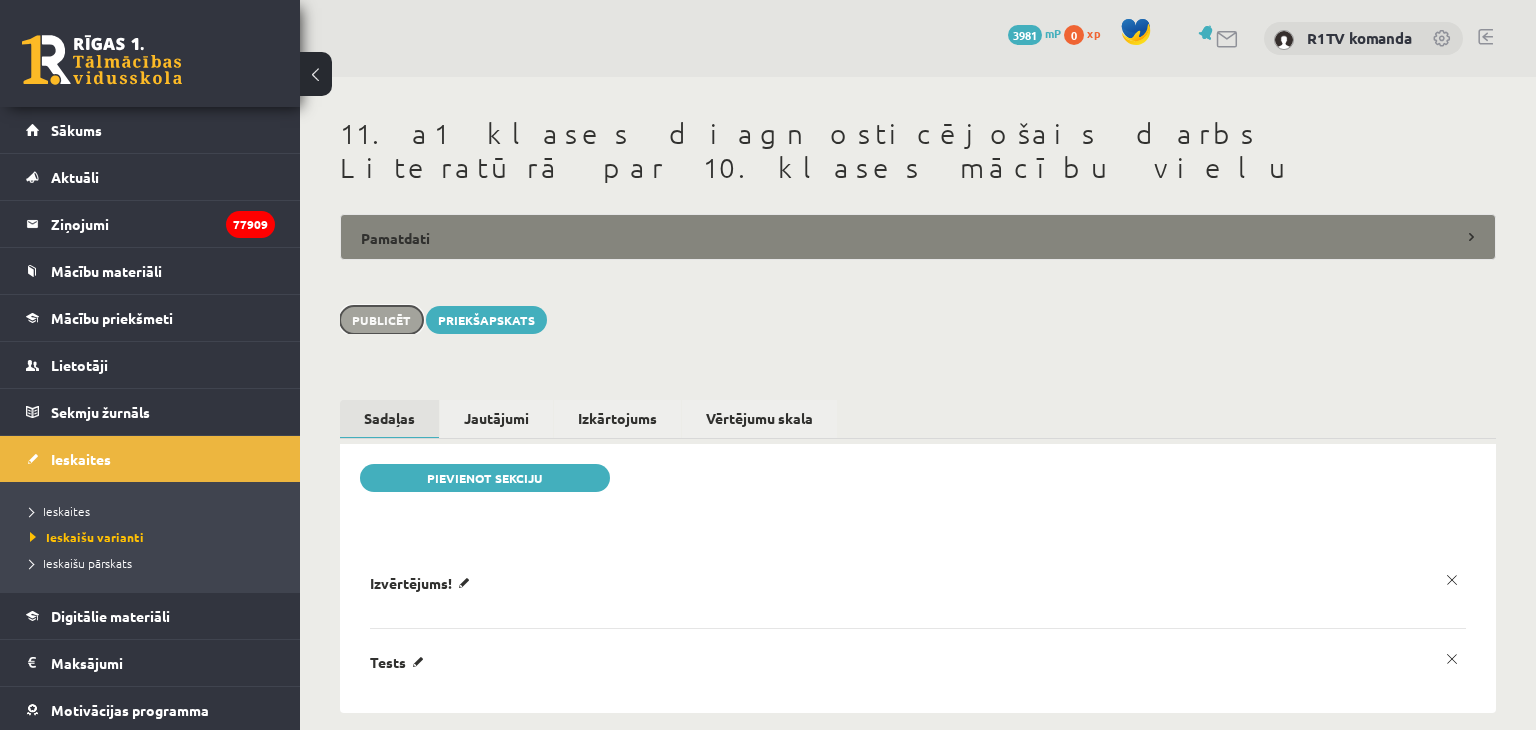 click on "Publicēt" at bounding box center [381, 320] 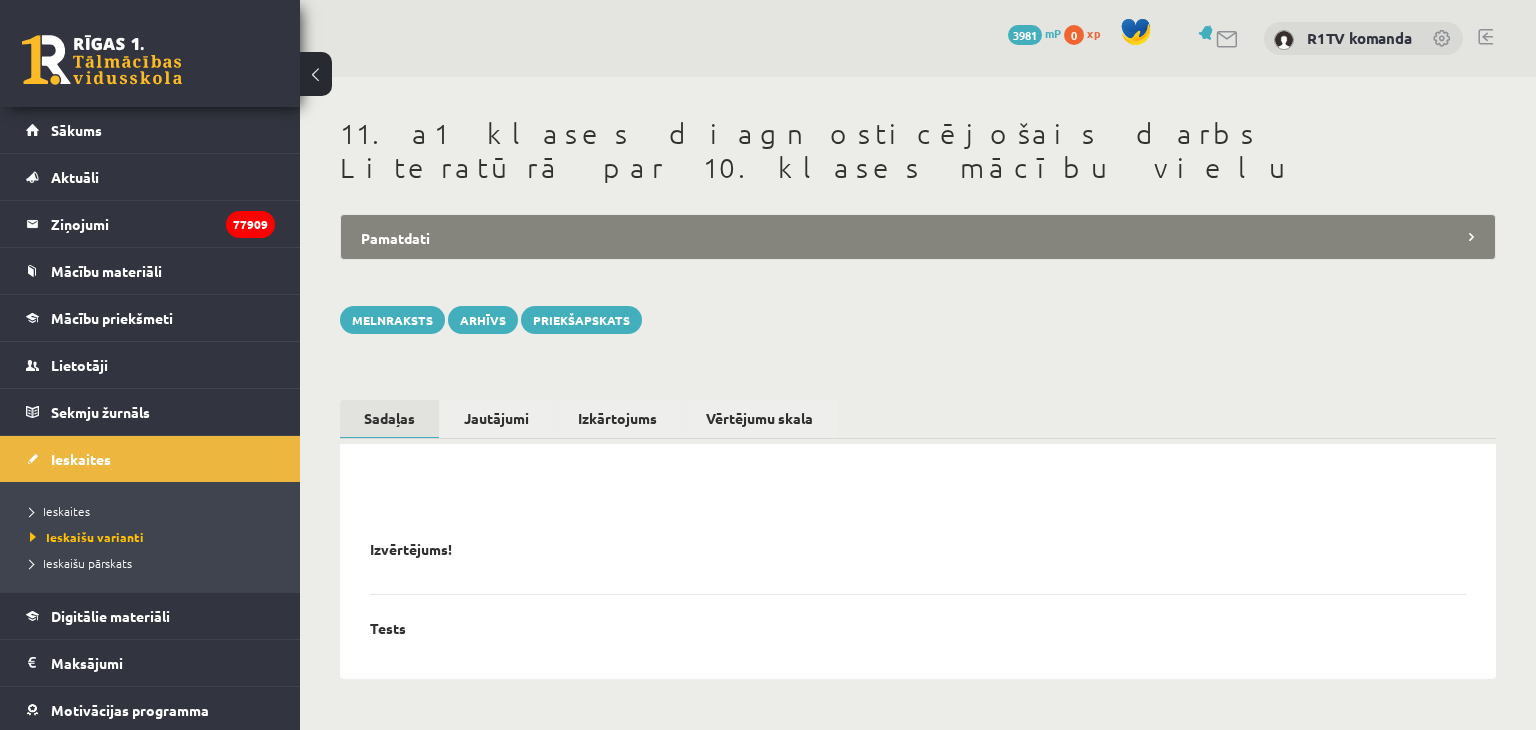 scroll, scrollTop: 0, scrollLeft: 0, axis: both 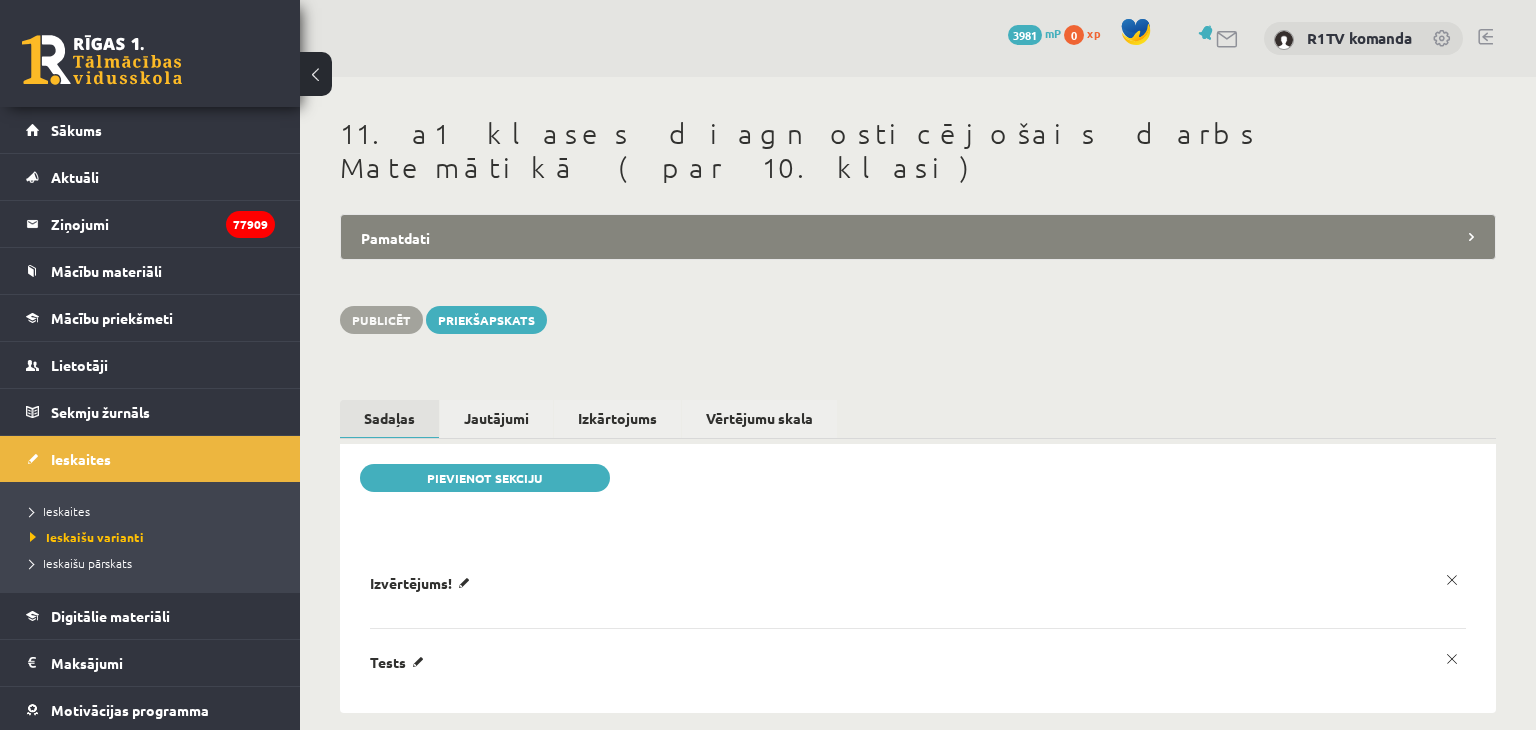 click on "Pamatdati" at bounding box center (918, 237) 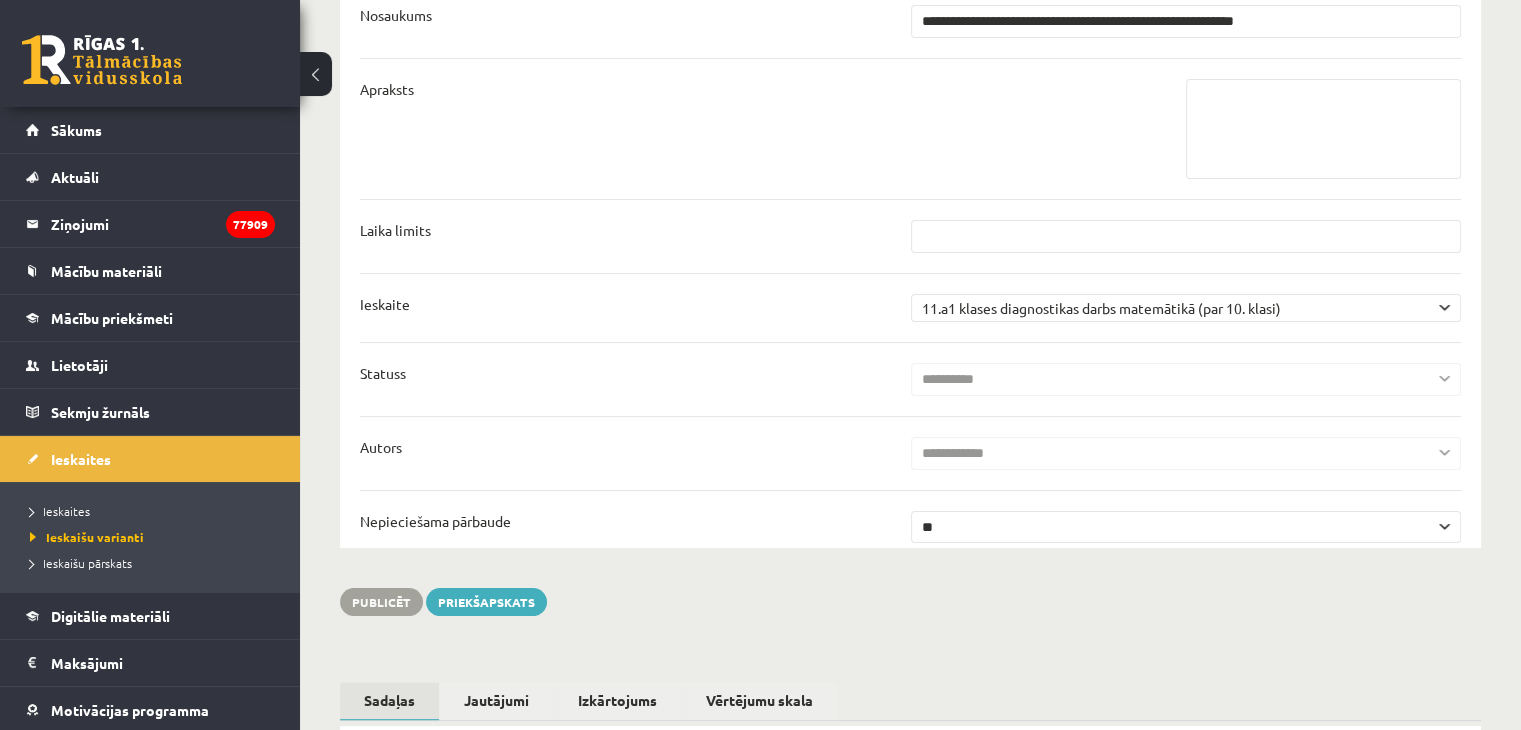scroll, scrollTop: 400, scrollLeft: 0, axis: vertical 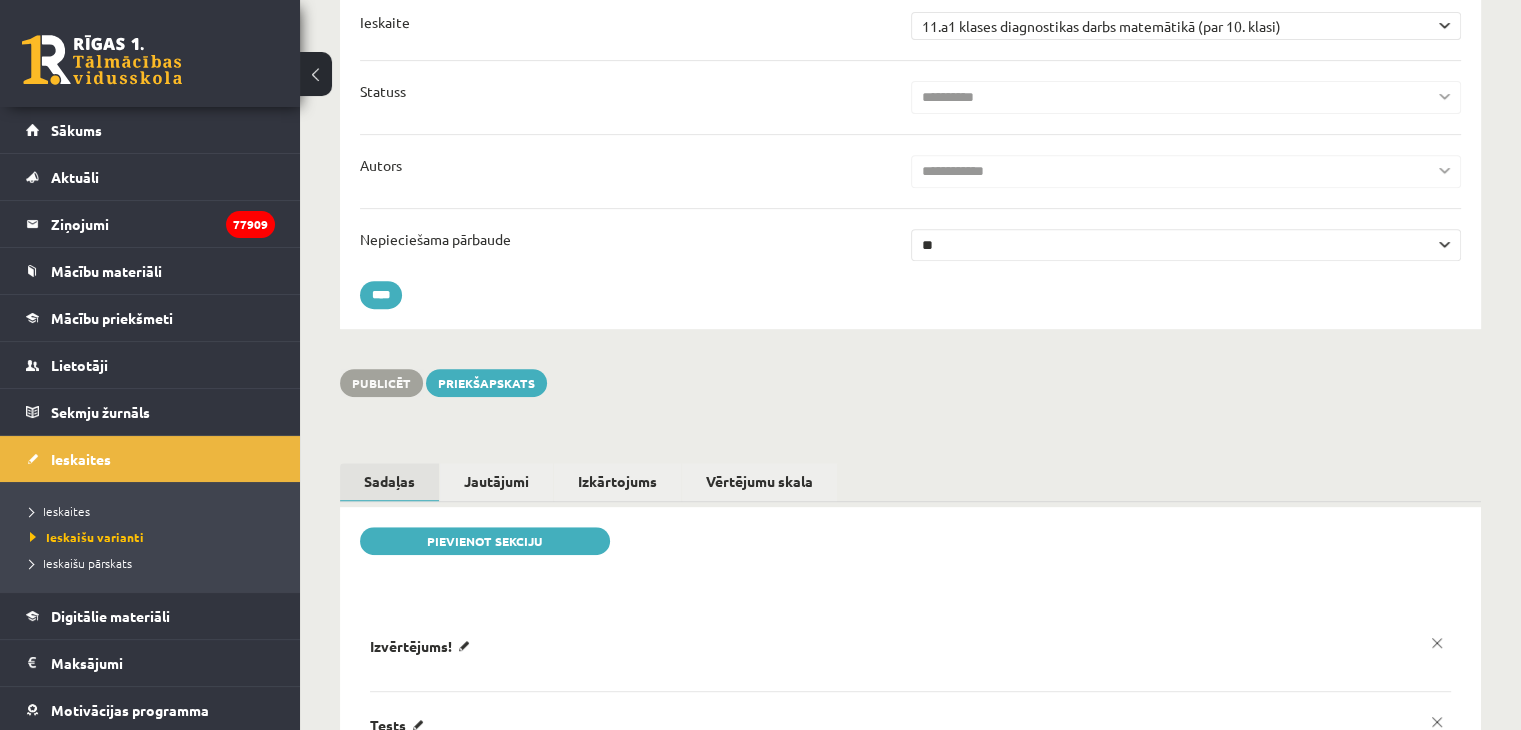 click on "**
**" at bounding box center [1186, 245] 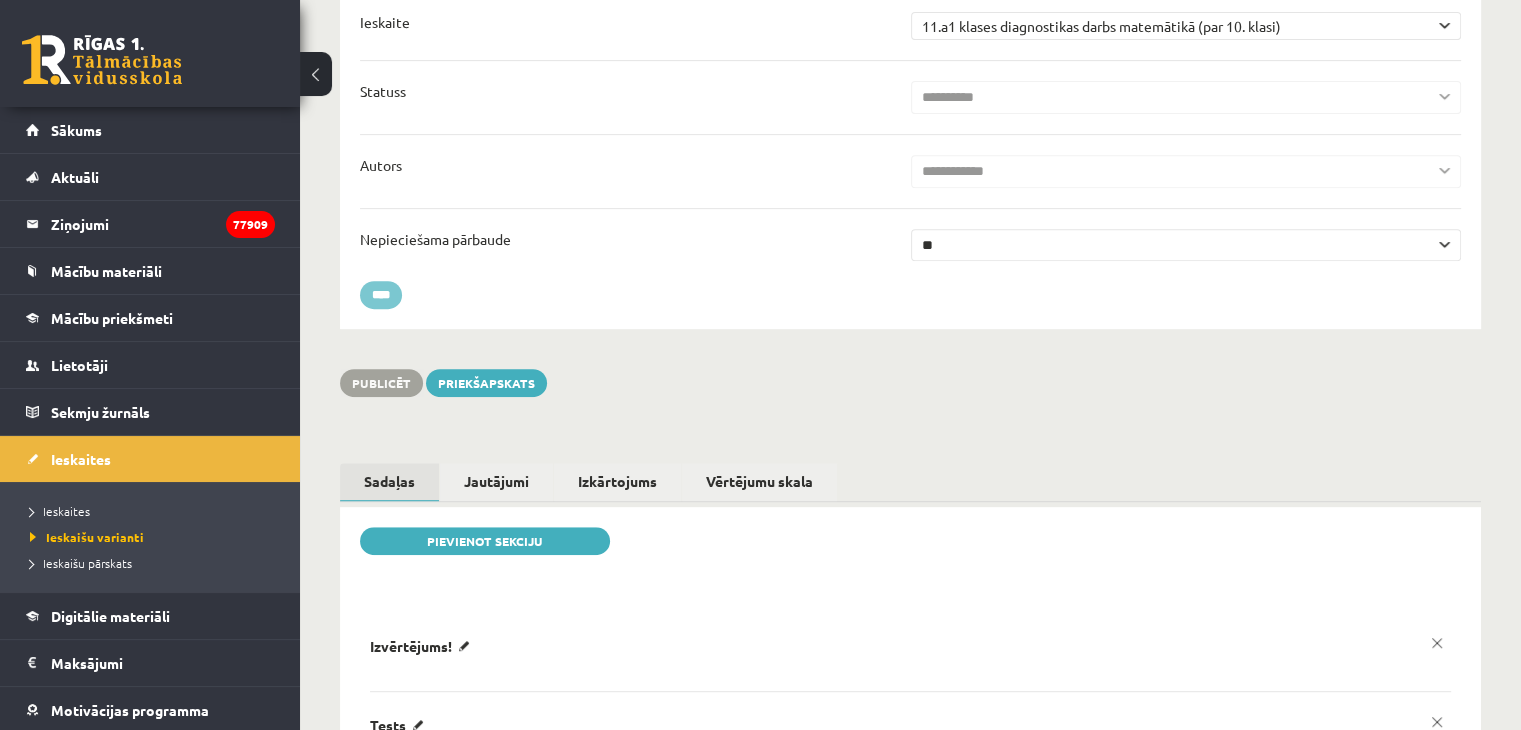 click on "****" at bounding box center (381, 295) 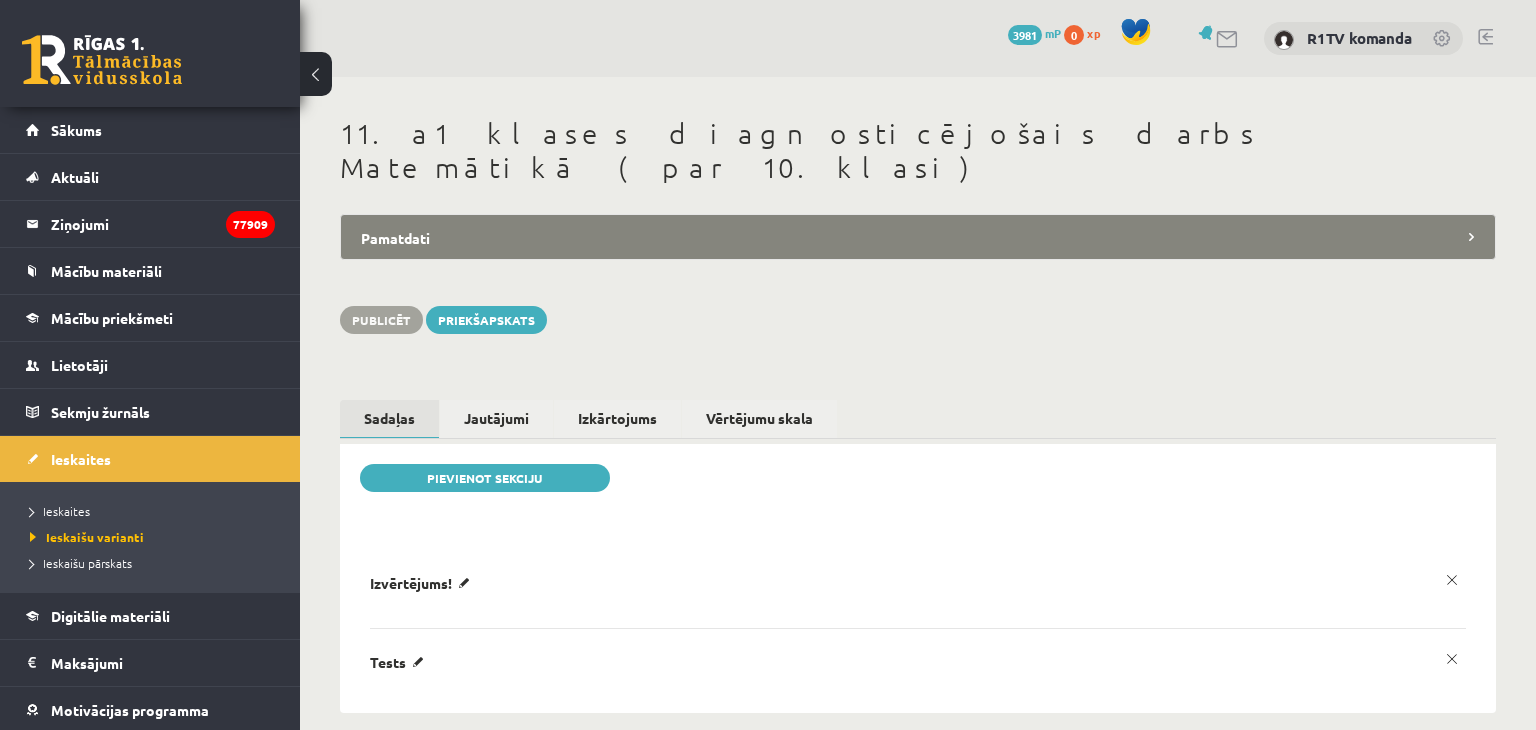 scroll, scrollTop: 0, scrollLeft: 0, axis: both 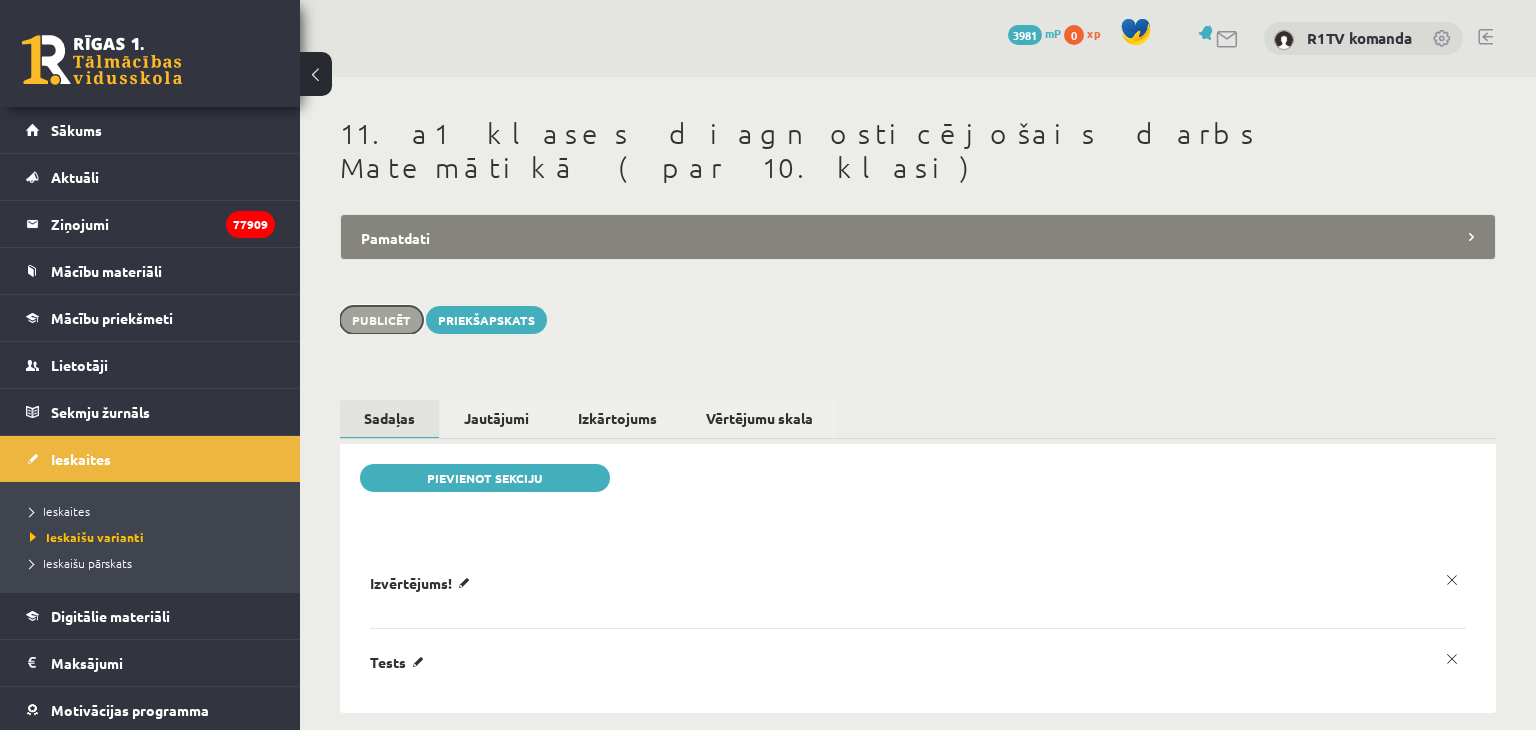 click on "Publicēt" at bounding box center (381, 320) 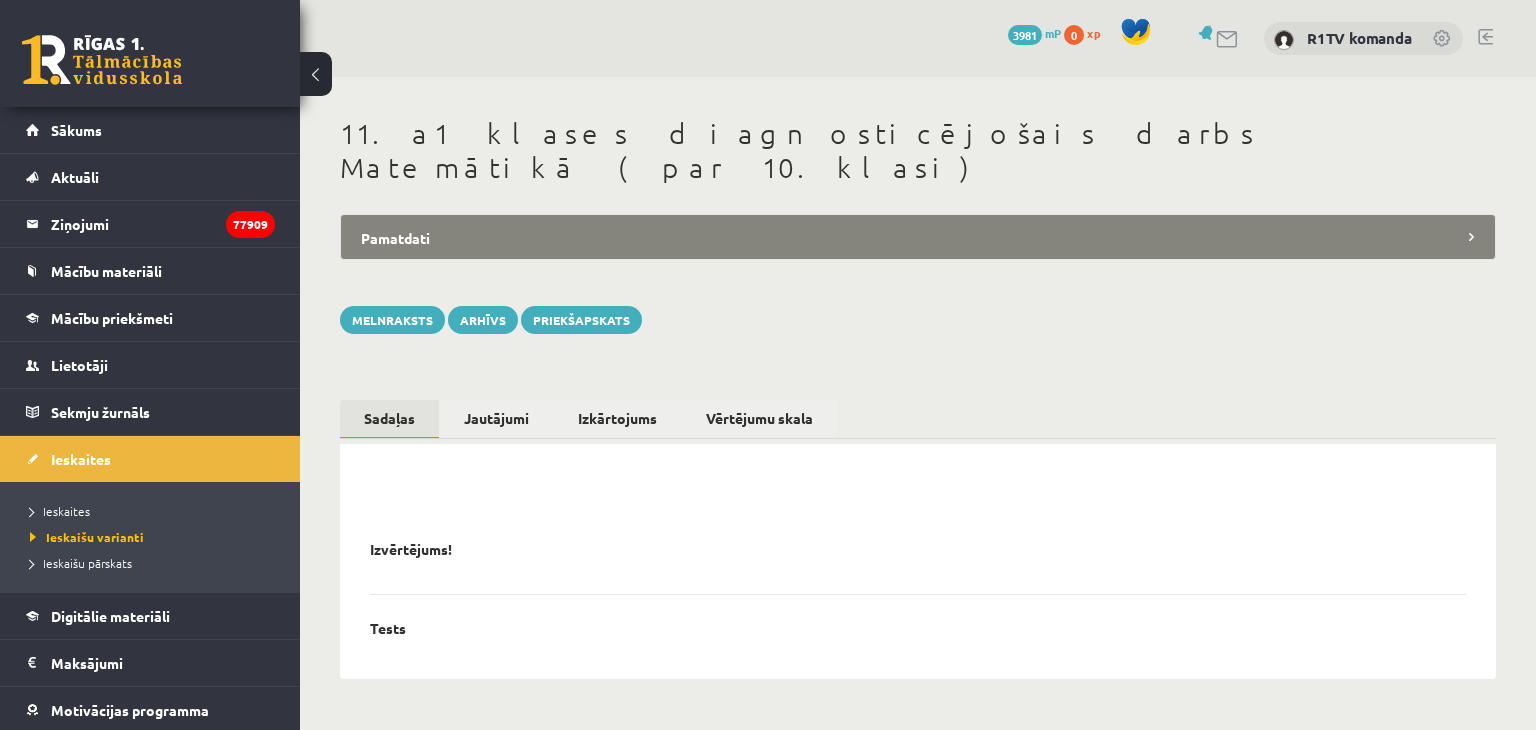 scroll, scrollTop: 0, scrollLeft: 0, axis: both 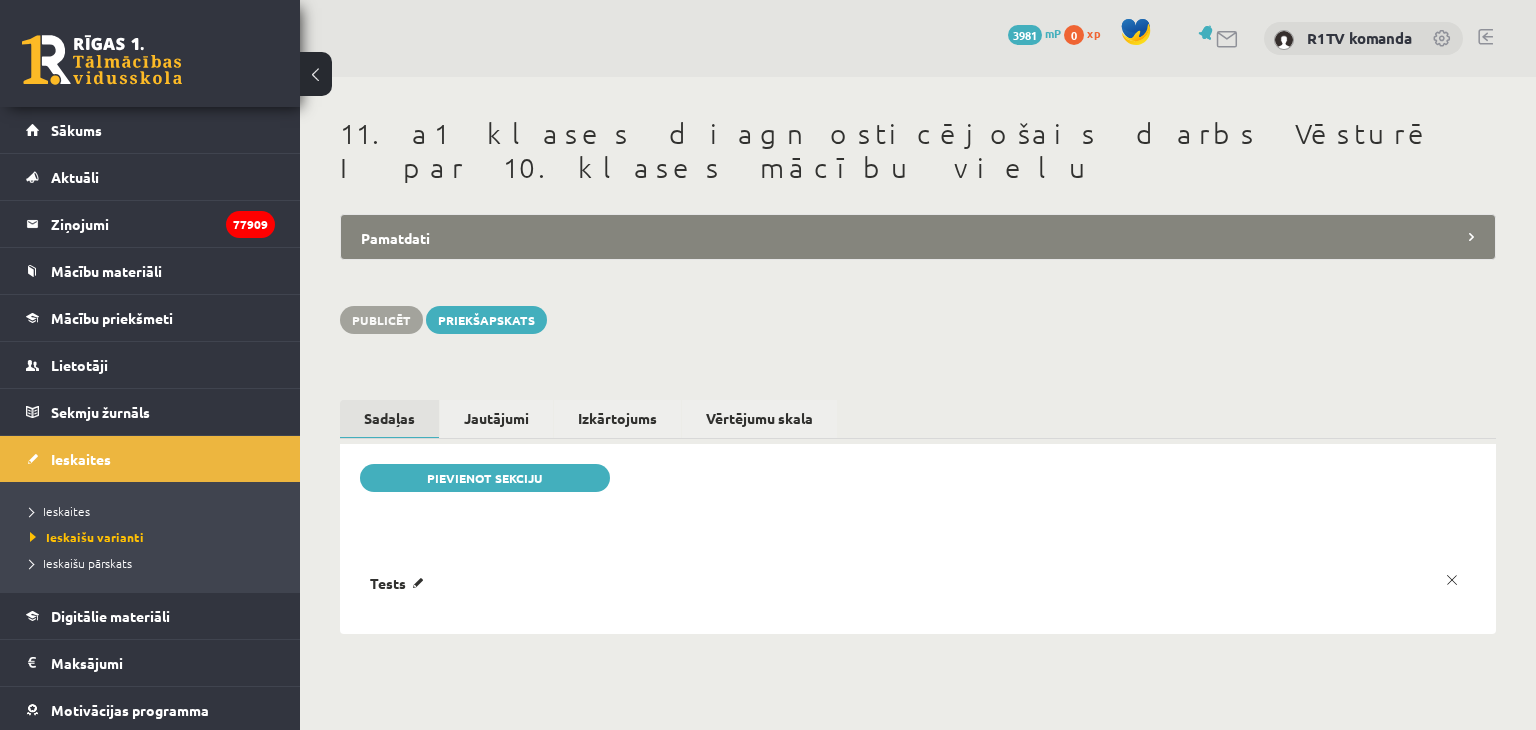 click on "Pamatdati" at bounding box center (918, 237) 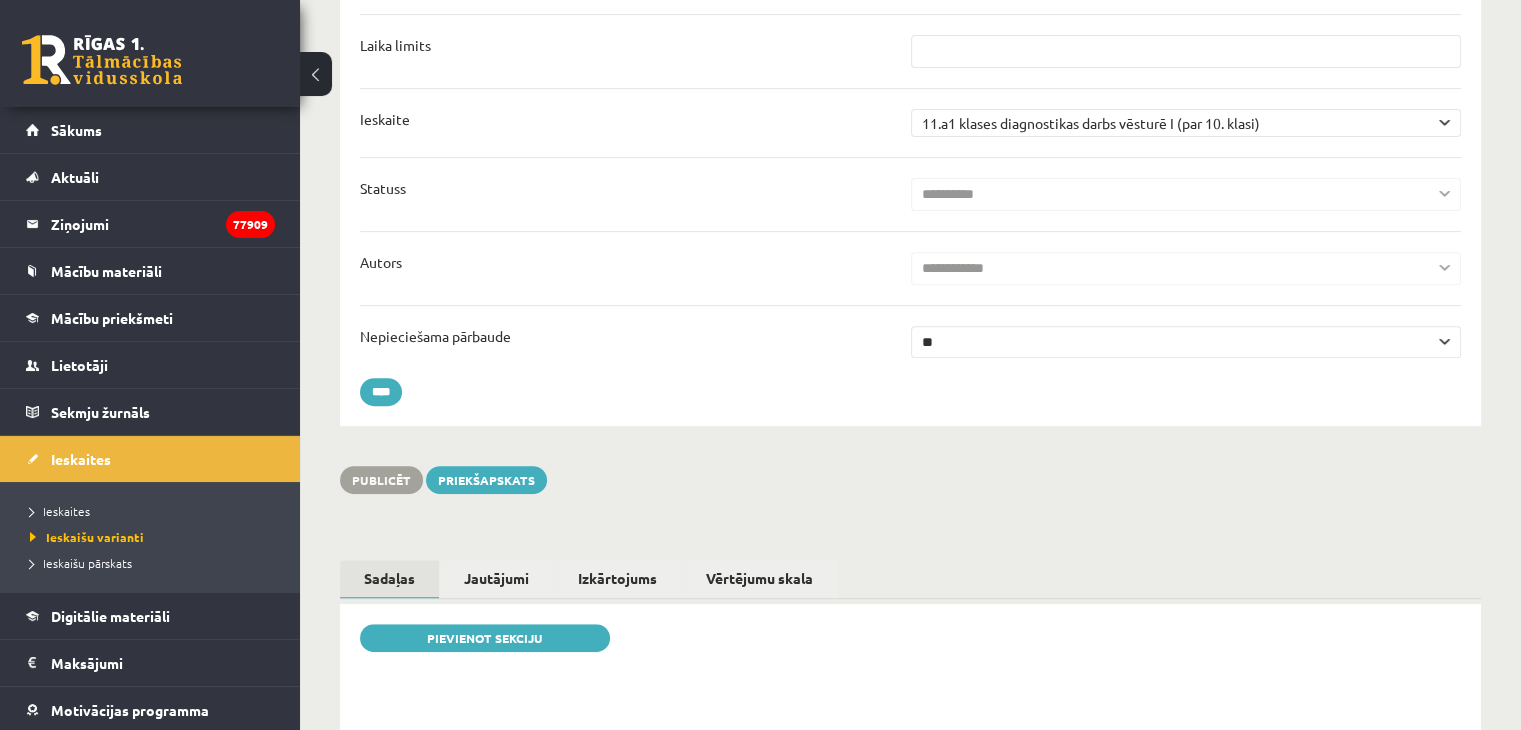 scroll, scrollTop: 0, scrollLeft: 0, axis: both 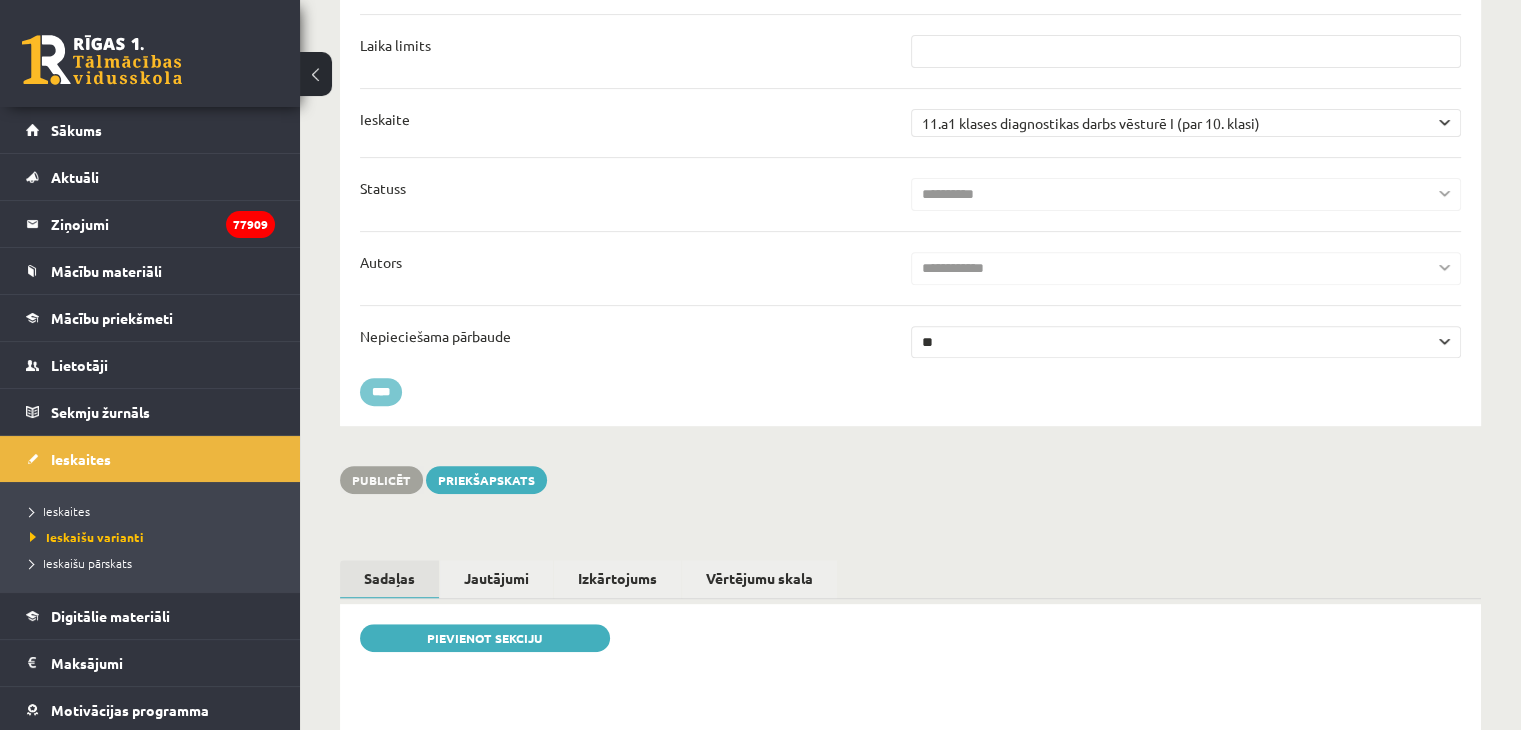 click on "****" at bounding box center (381, 392) 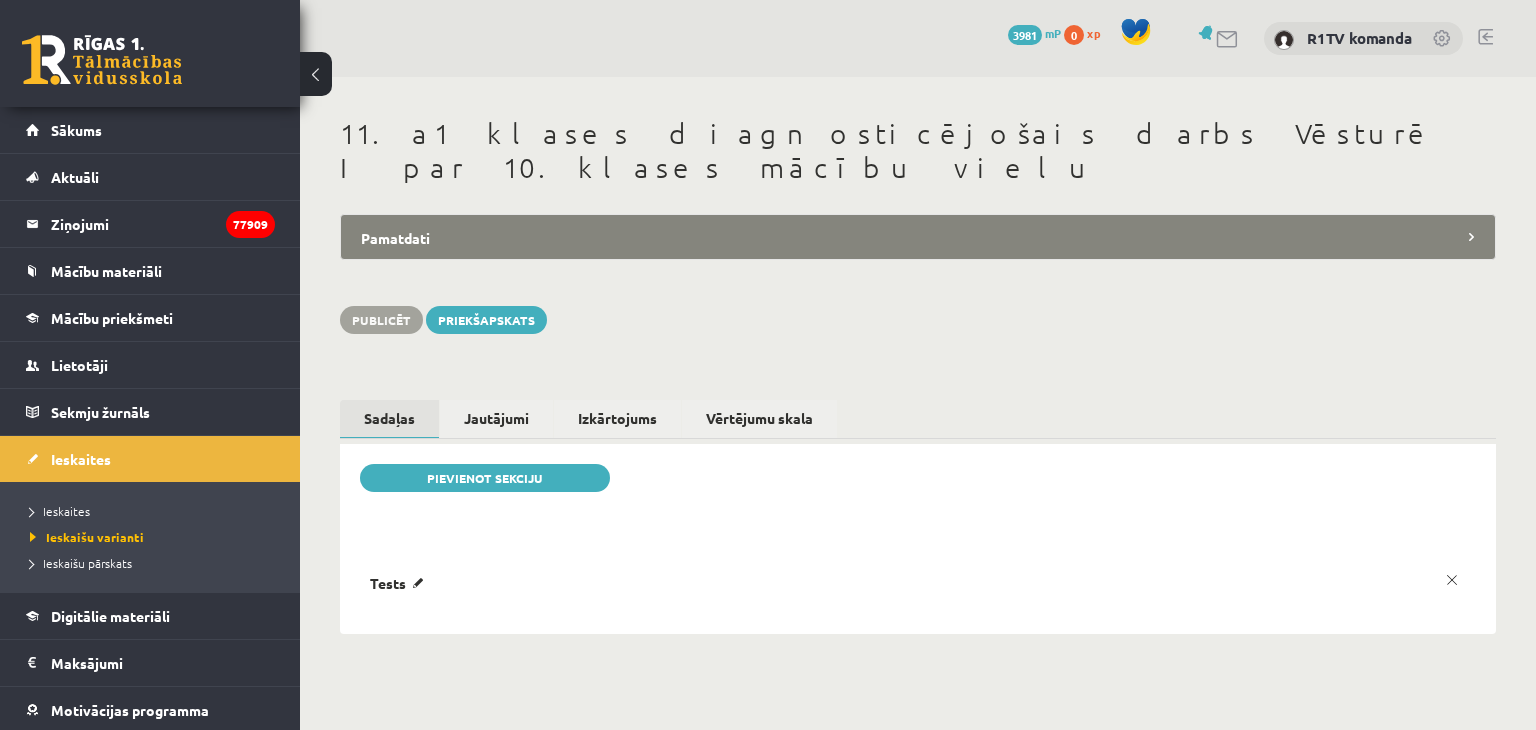 scroll, scrollTop: 0, scrollLeft: 0, axis: both 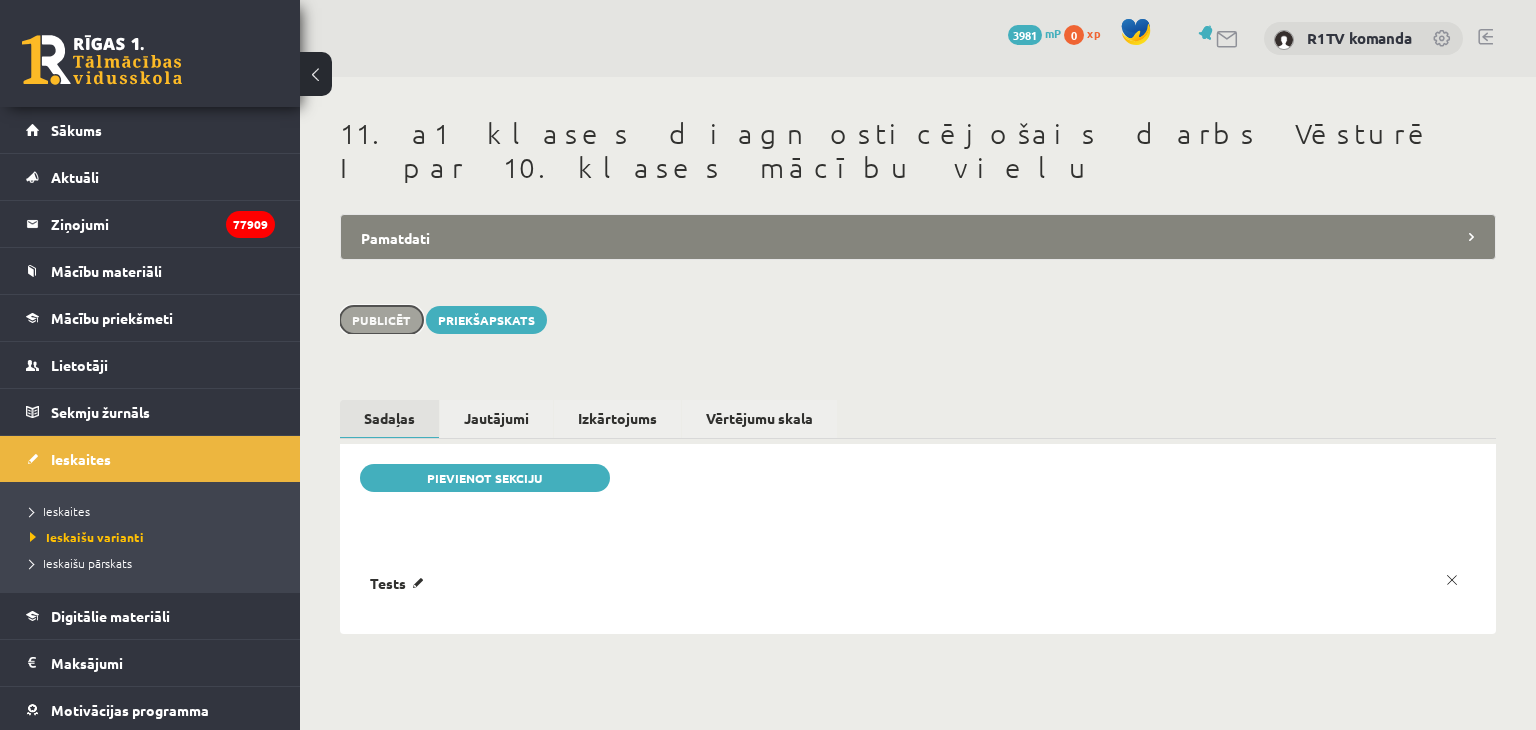 drag, startPoint x: 381, startPoint y: 277, endPoint x: 402, endPoint y: 257, distance: 29 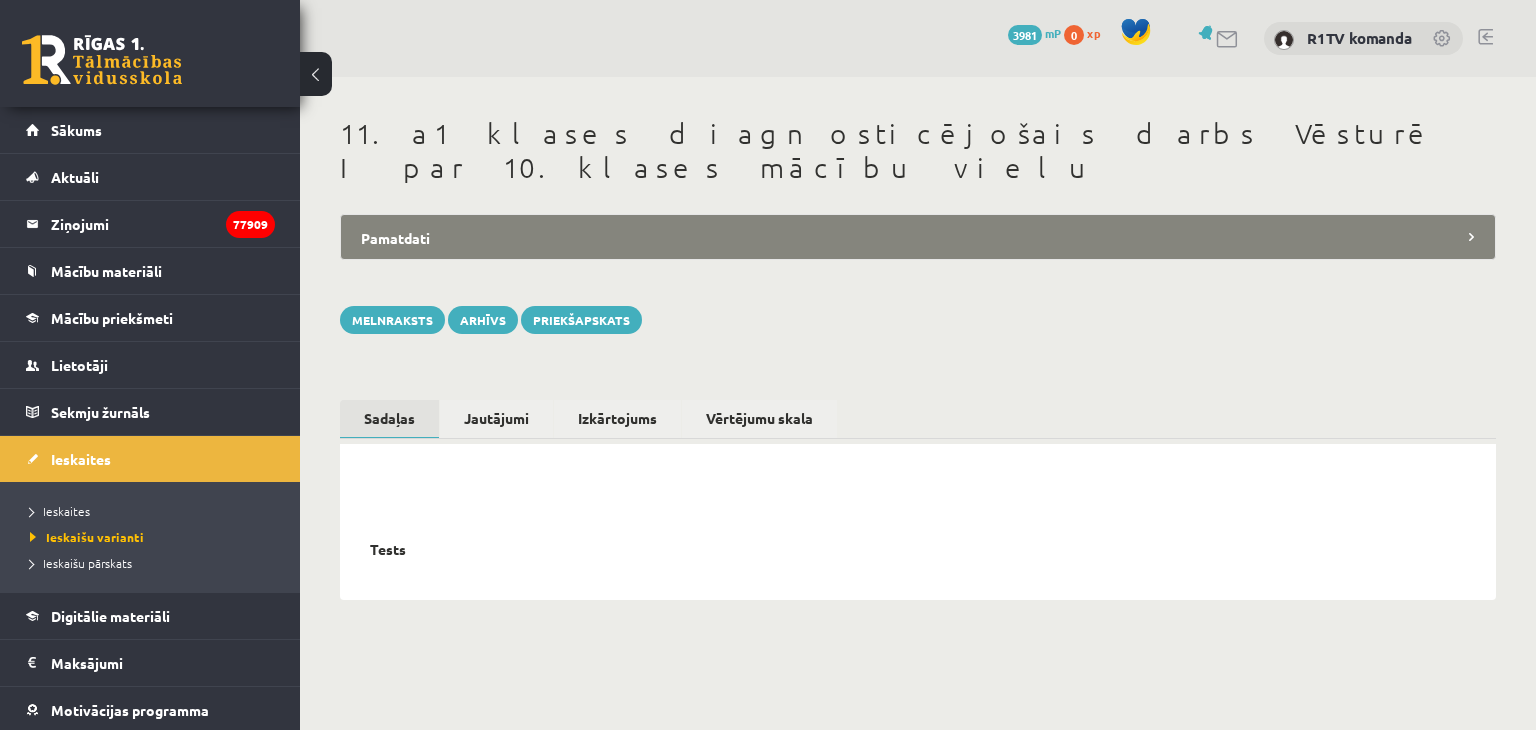 scroll, scrollTop: 0, scrollLeft: 0, axis: both 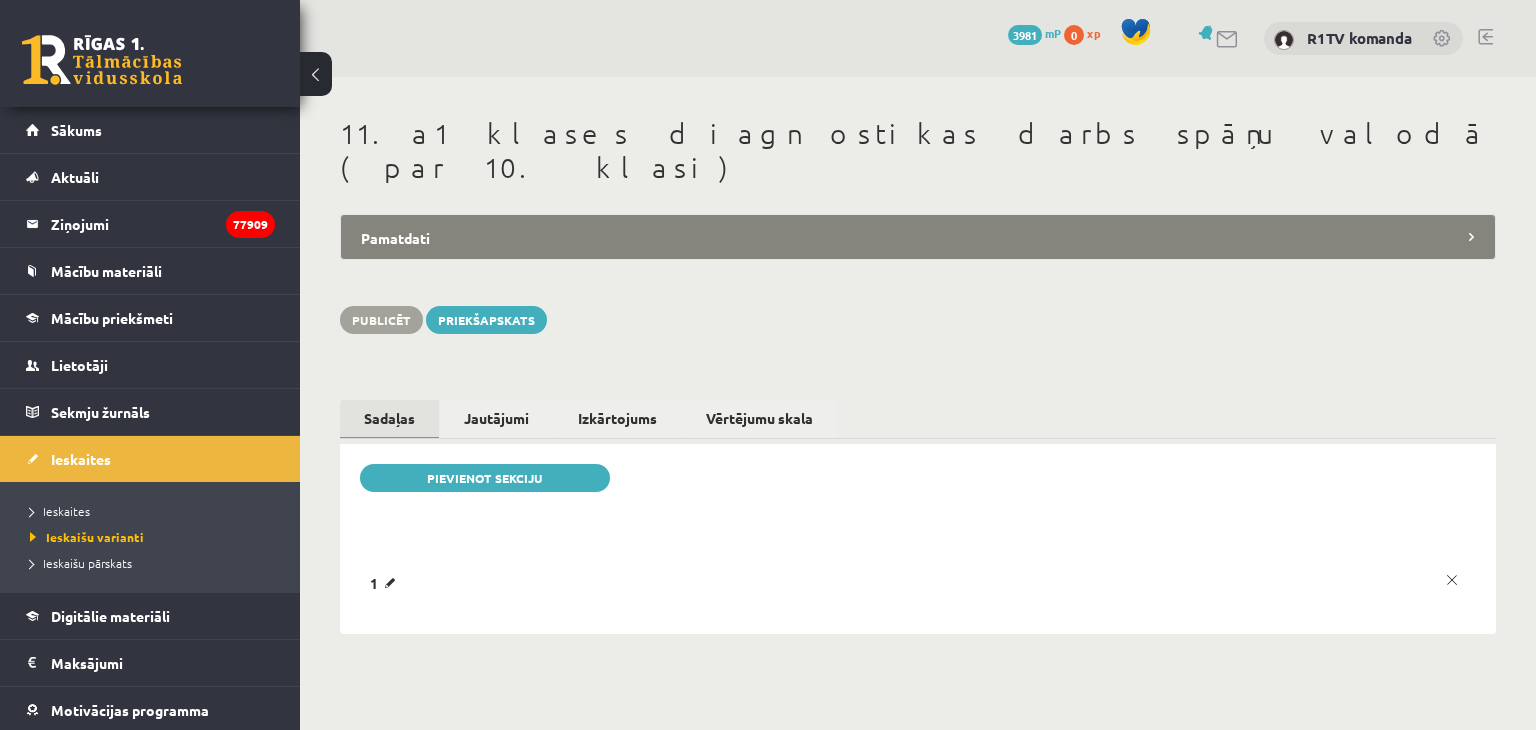 click on "Pamatdati" at bounding box center (918, 237) 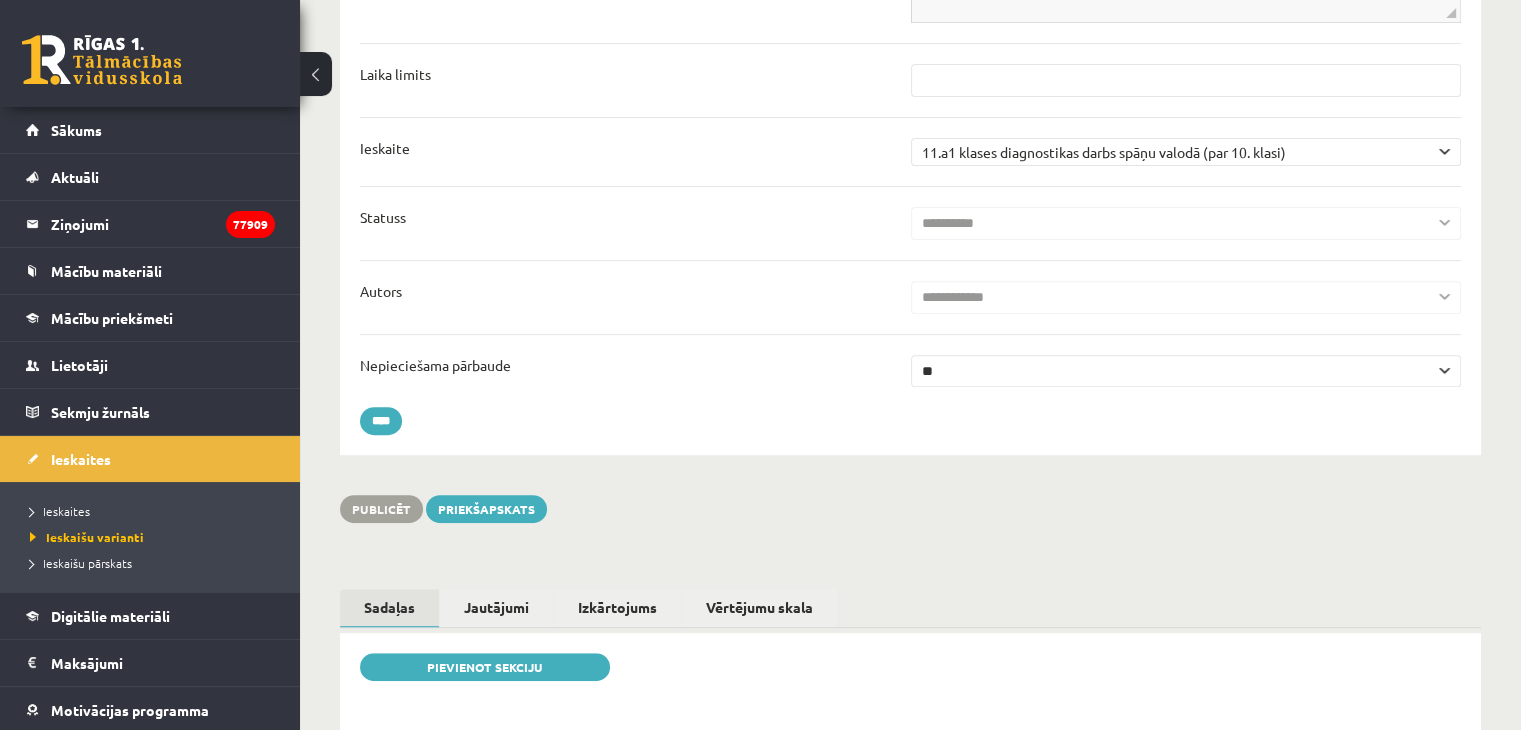 scroll, scrollTop: 0, scrollLeft: 0, axis: both 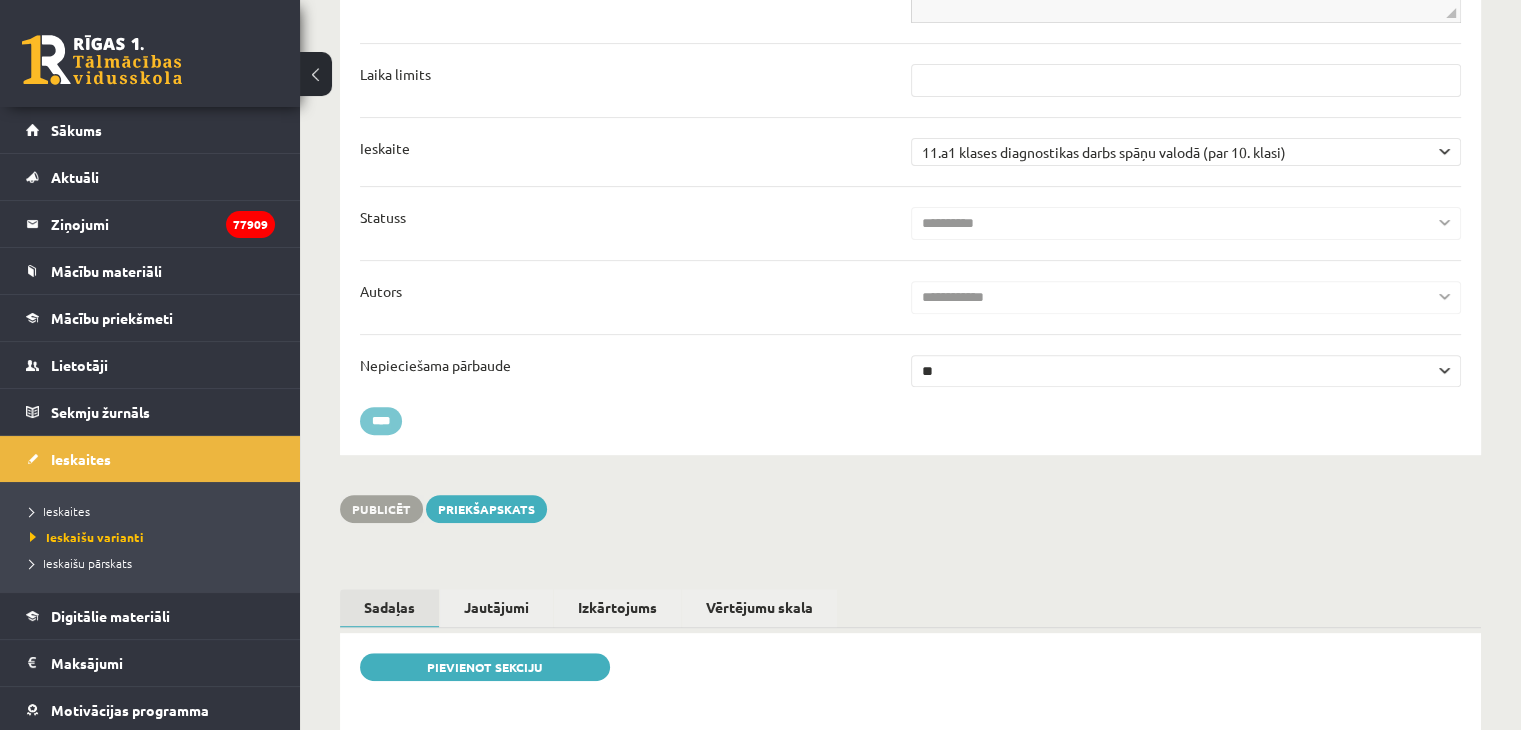 click on "****" at bounding box center (381, 421) 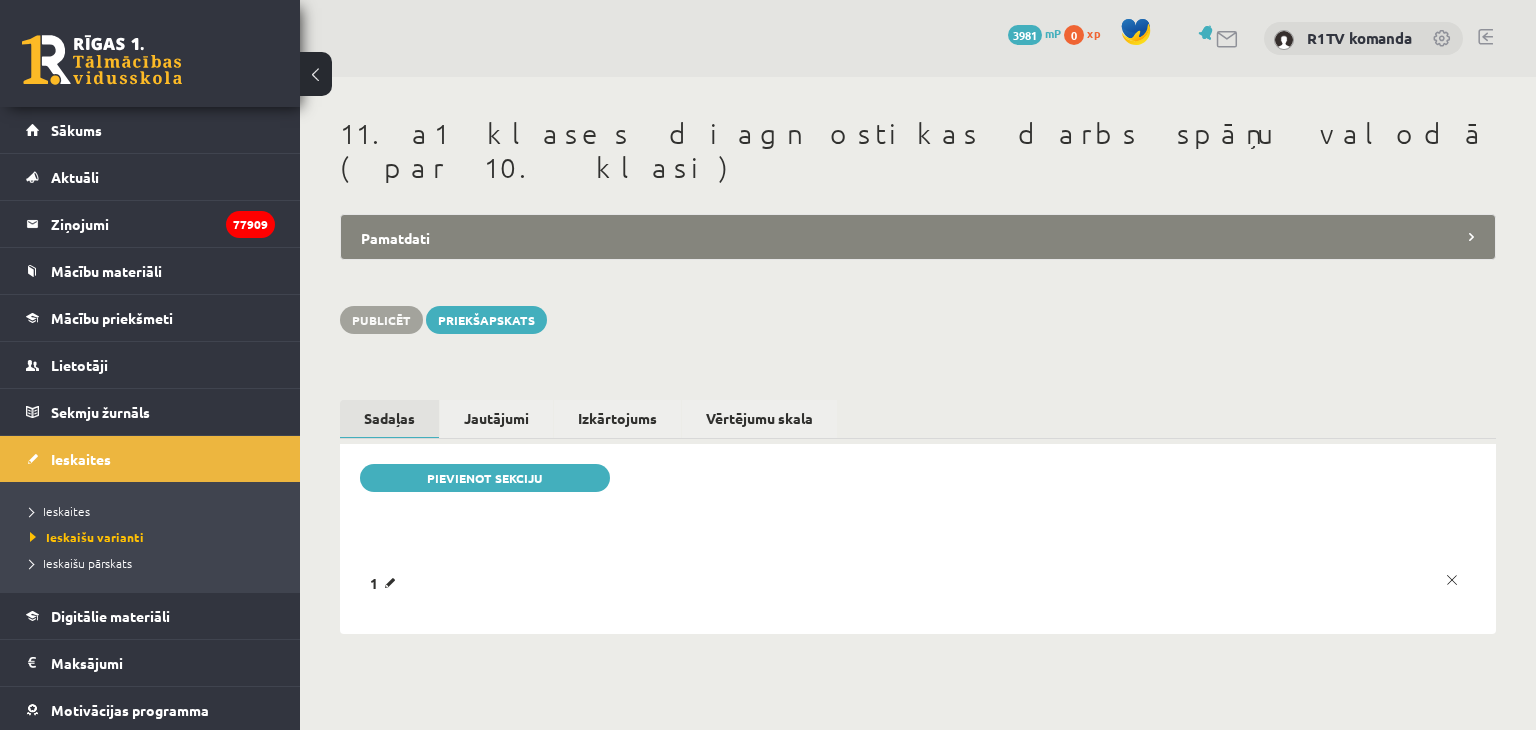 scroll, scrollTop: 0, scrollLeft: 0, axis: both 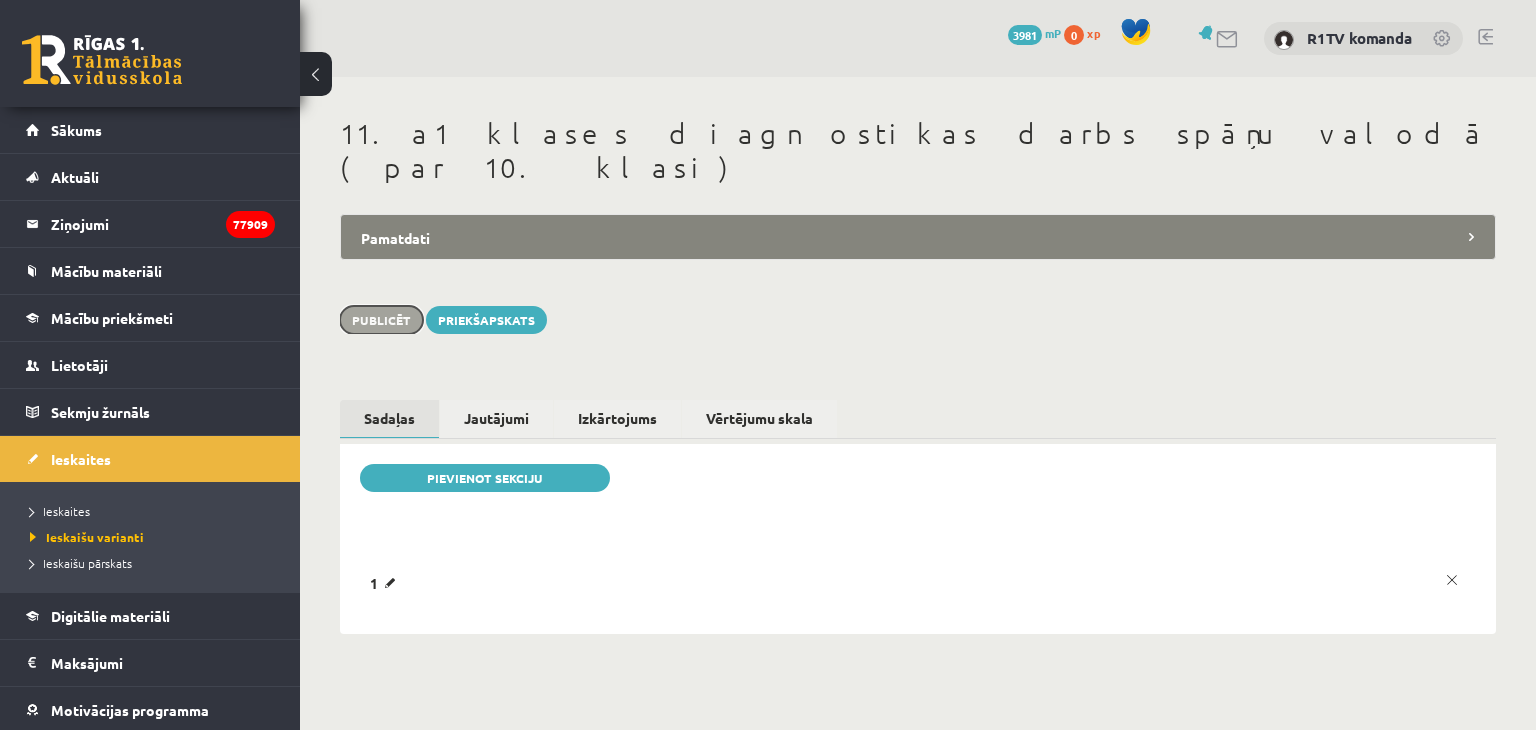 click on "Publicēt" at bounding box center [381, 320] 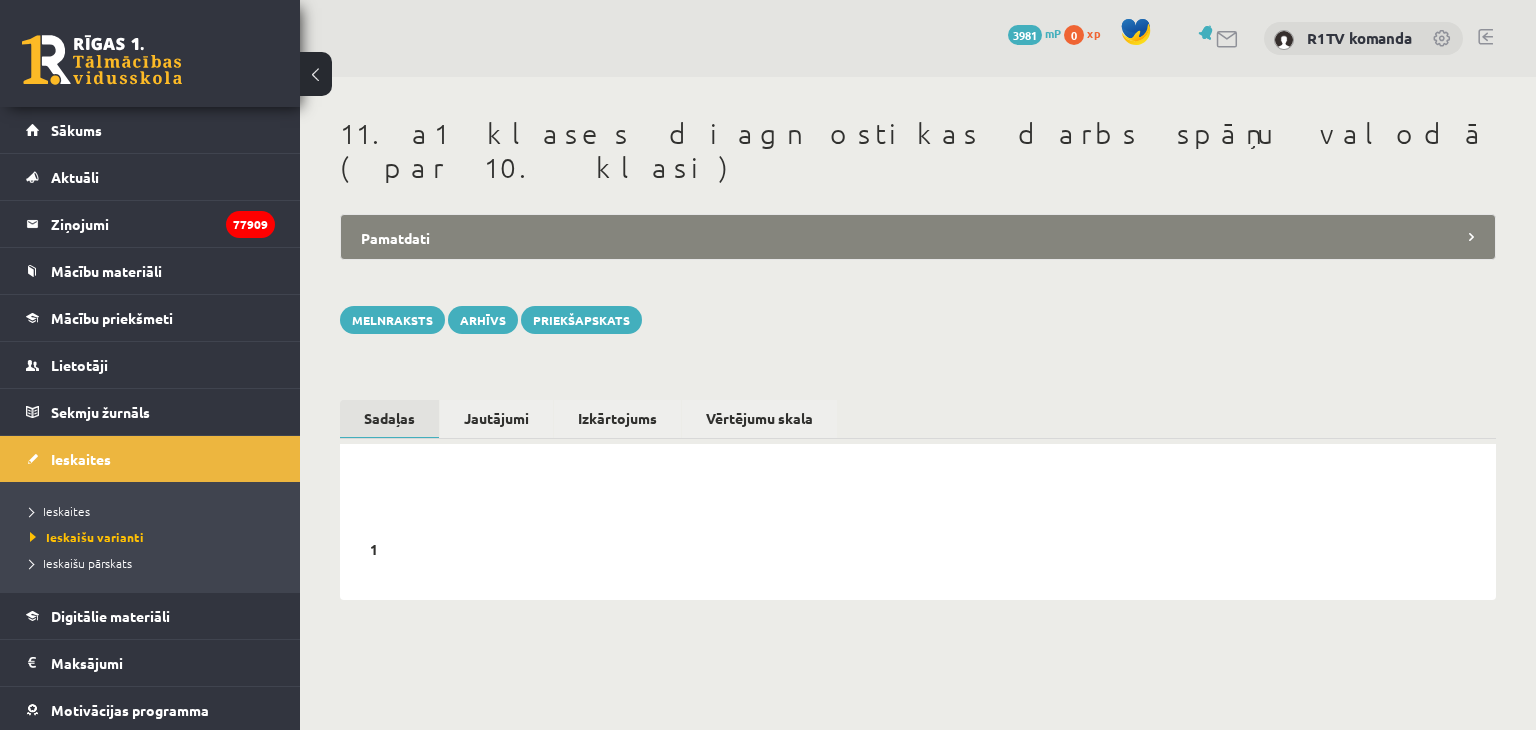 scroll, scrollTop: 0, scrollLeft: 0, axis: both 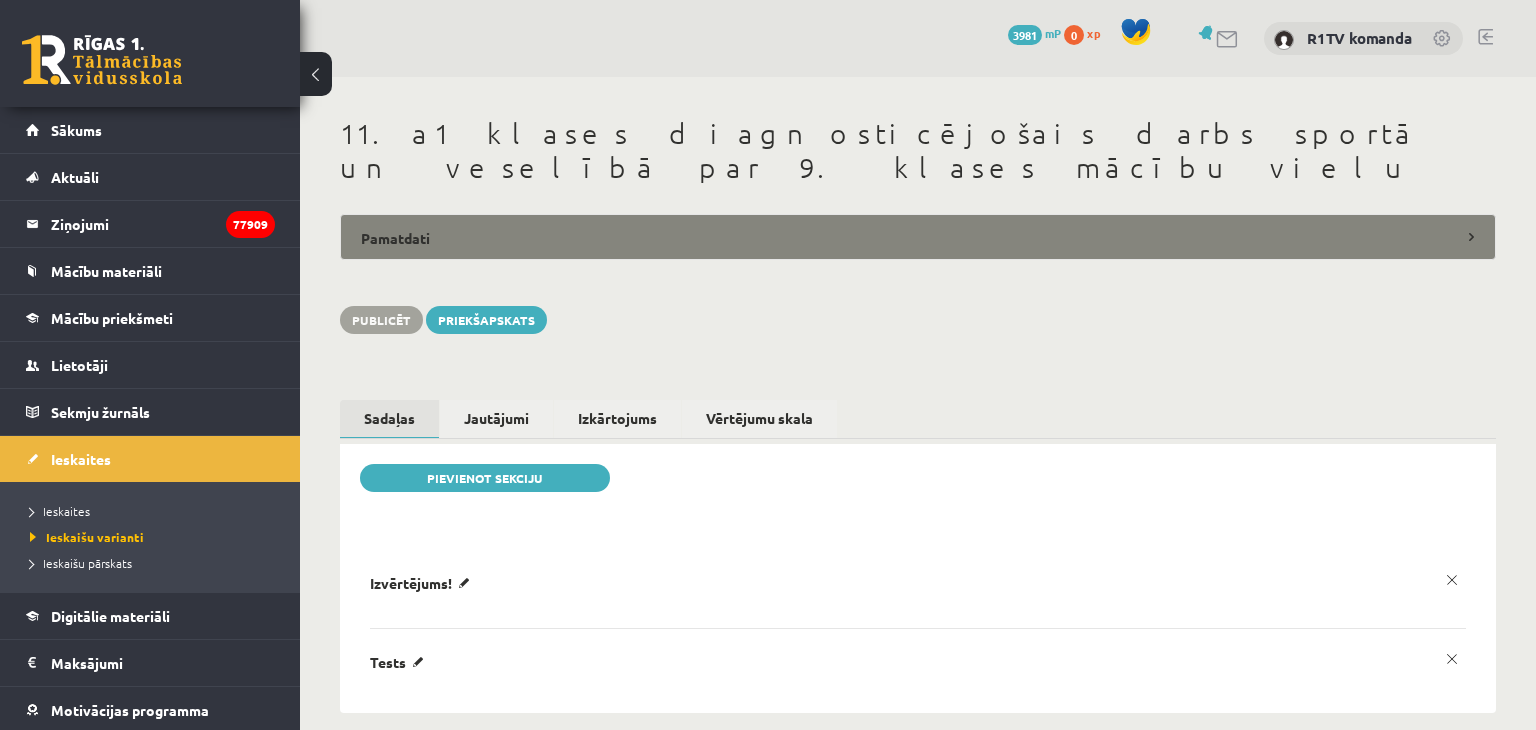 click on "Pamatdati" at bounding box center (918, 237) 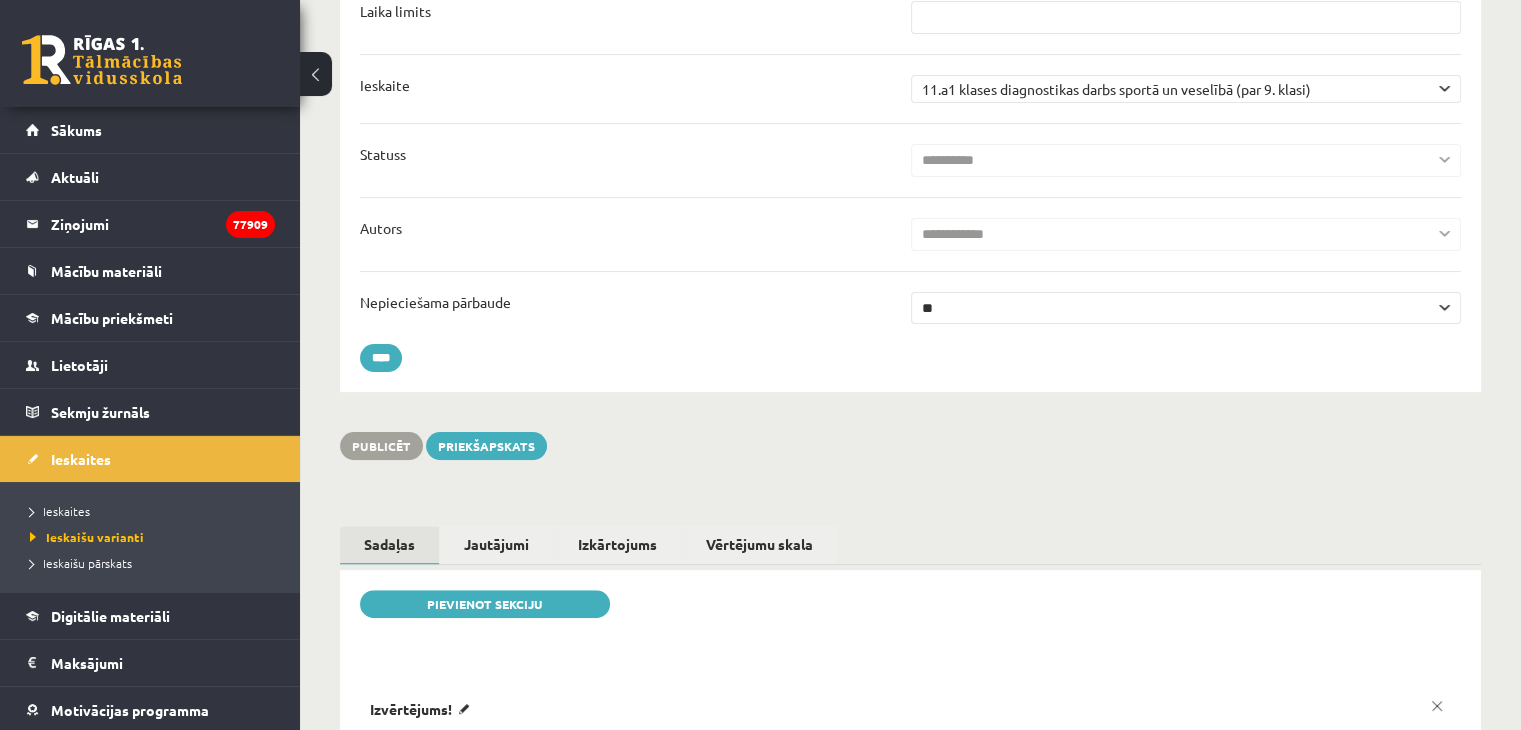 scroll, scrollTop: 703, scrollLeft: 0, axis: vertical 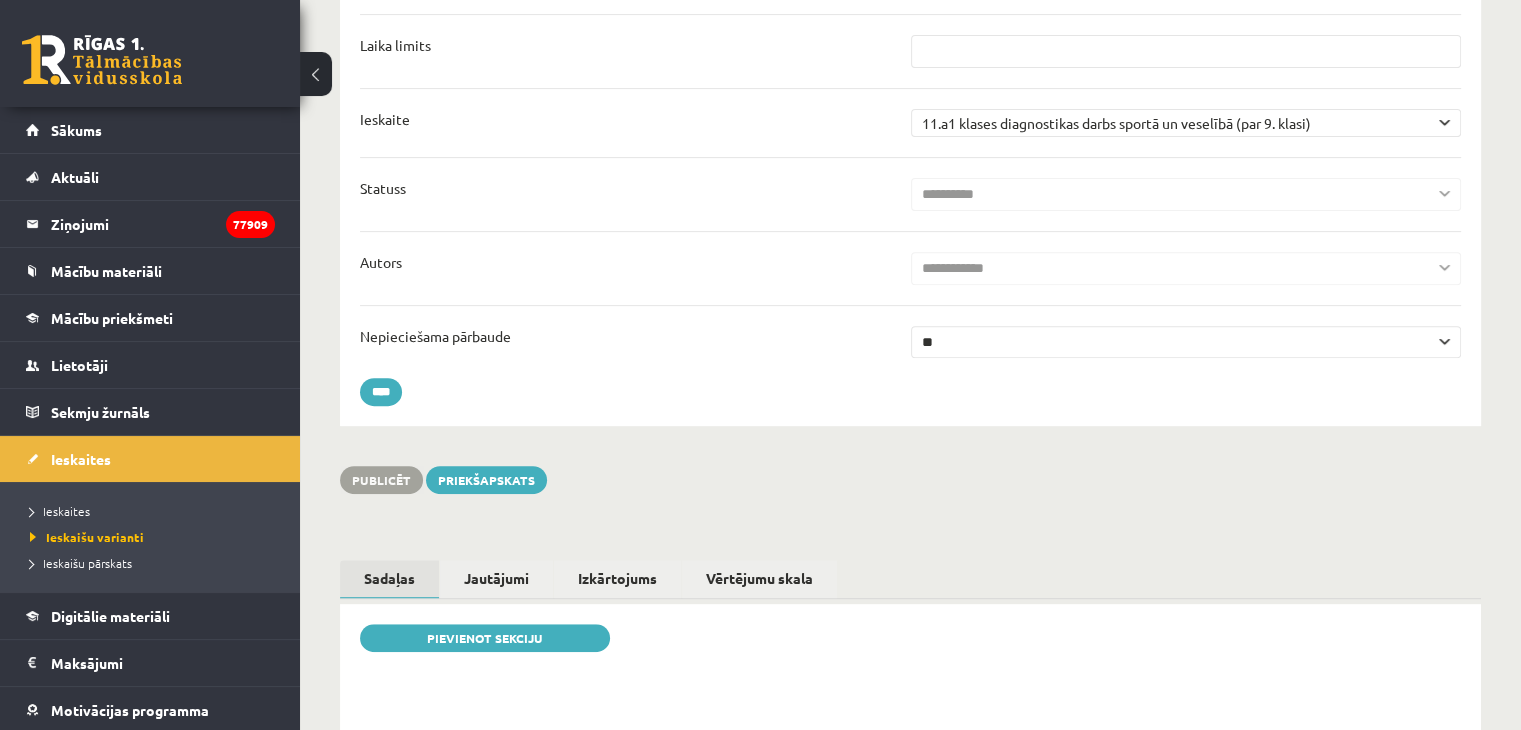 drag, startPoint x: 964, startPoint y: 270, endPoint x: 968, endPoint y: 284, distance: 14.56022 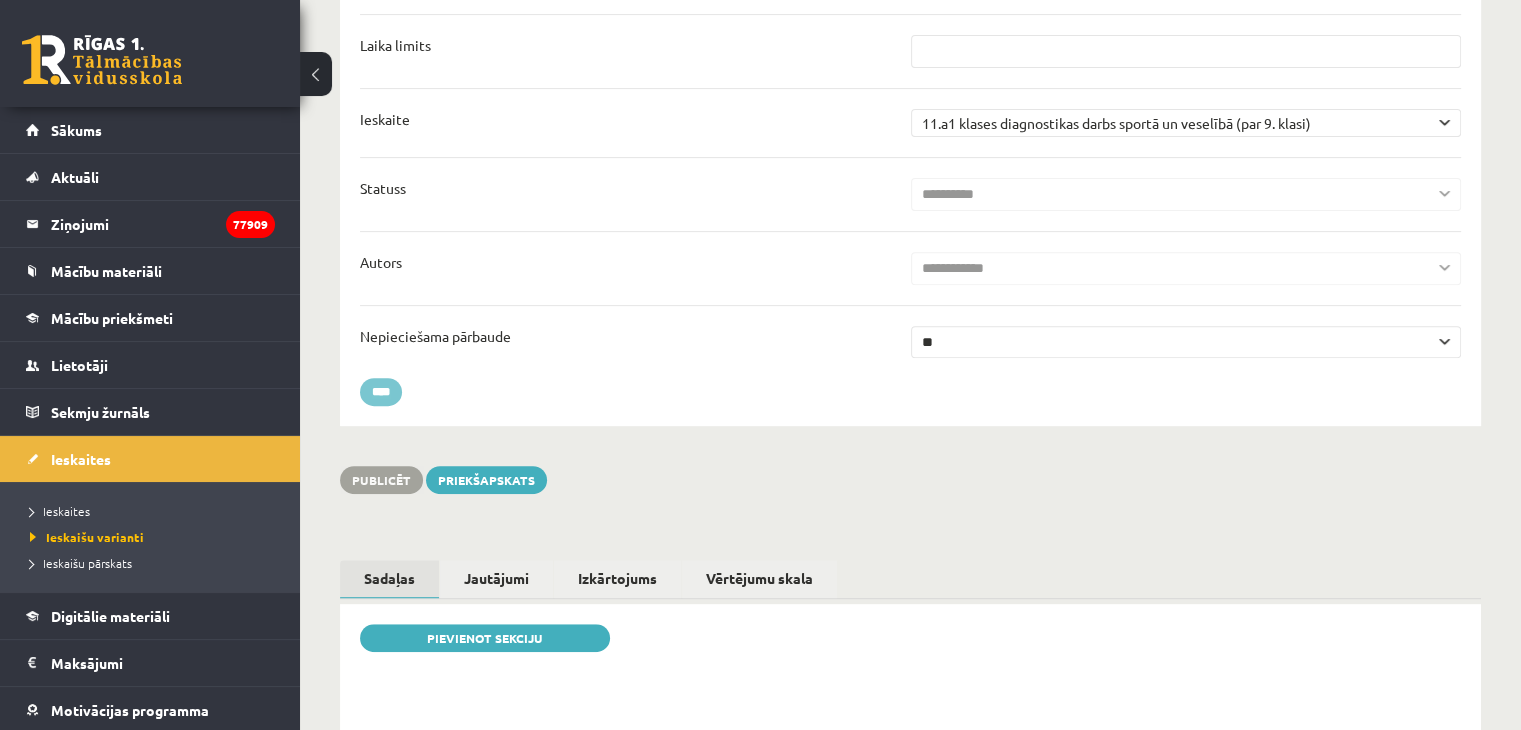 click on "****" at bounding box center [381, 392] 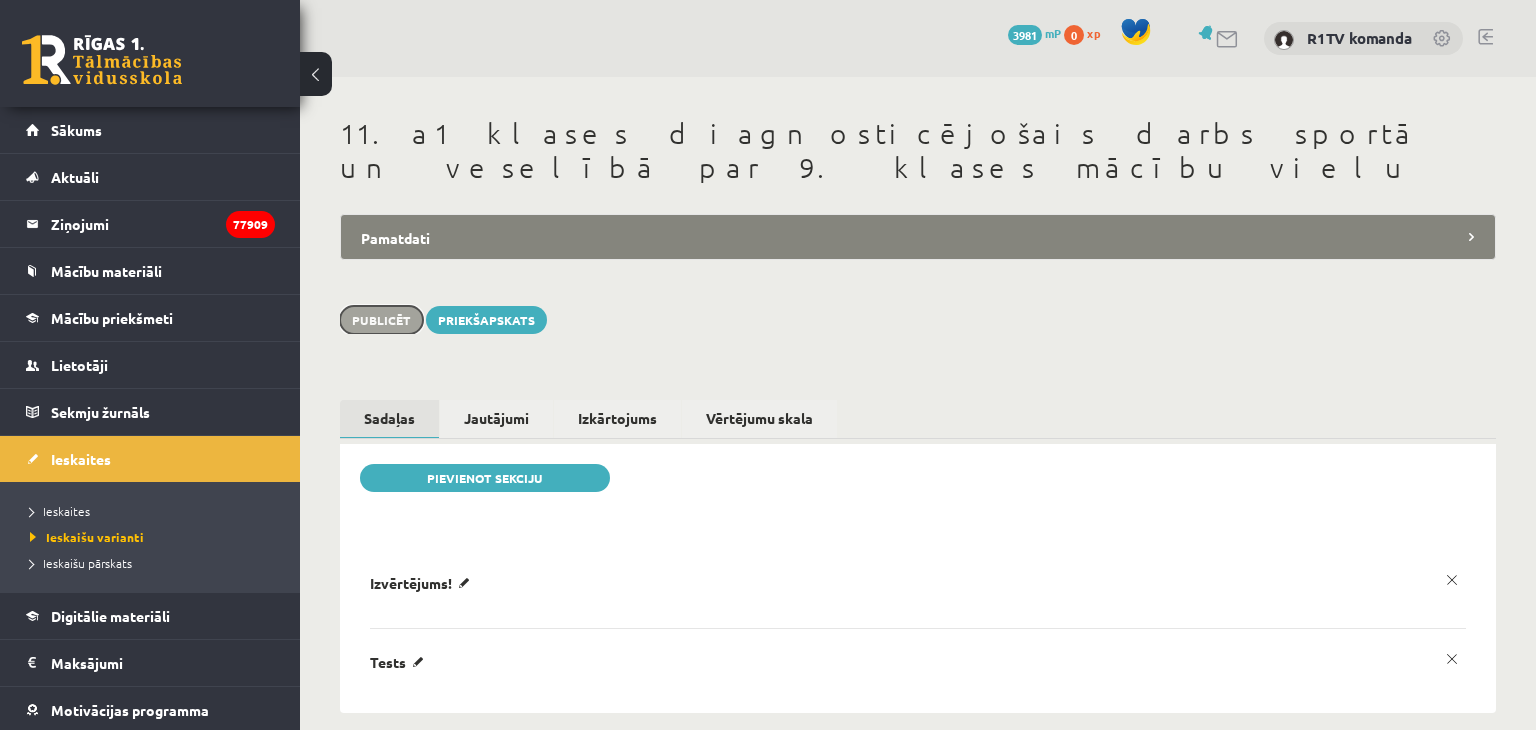 scroll, scrollTop: 0, scrollLeft: 0, axis: both 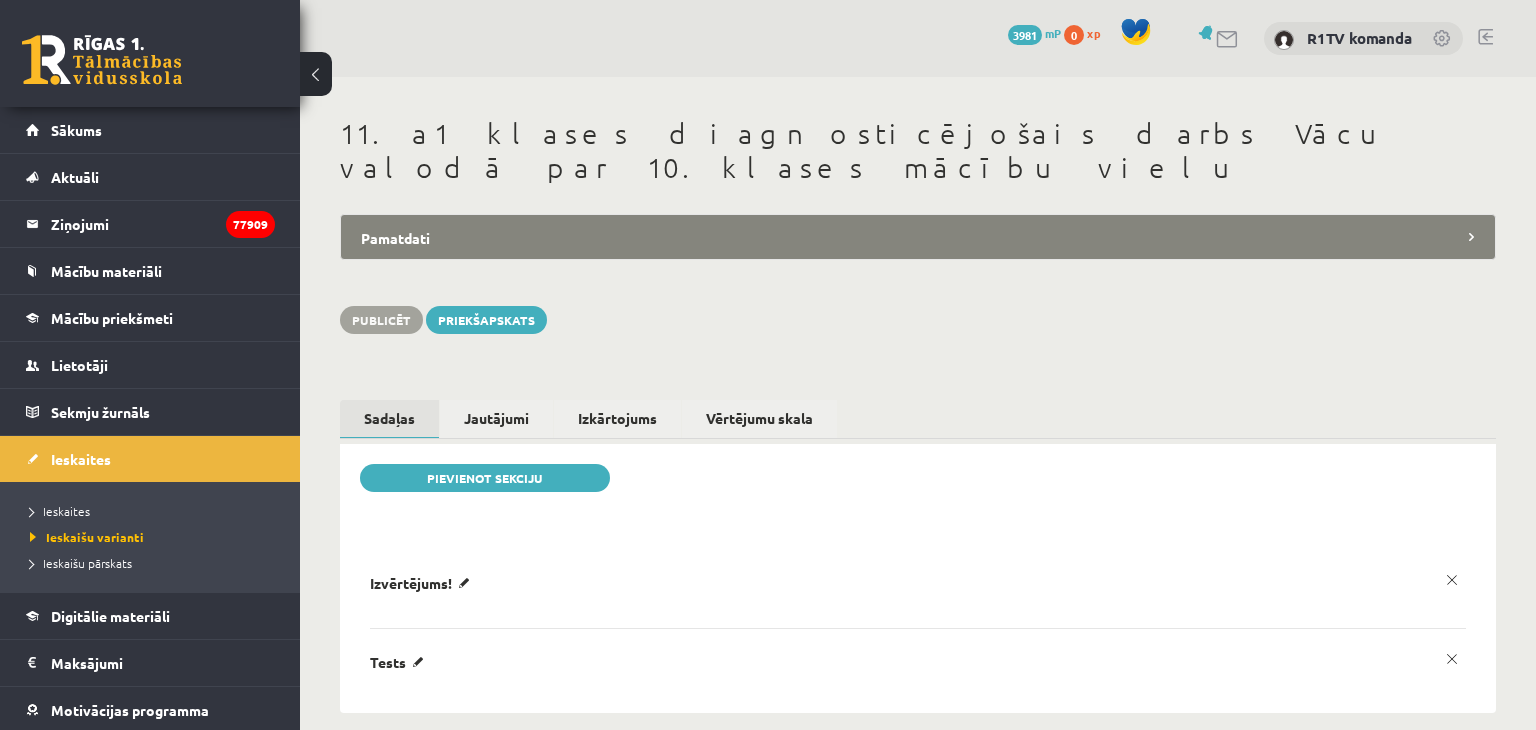click on "Pamatdati" at bounding box center (918, 237) 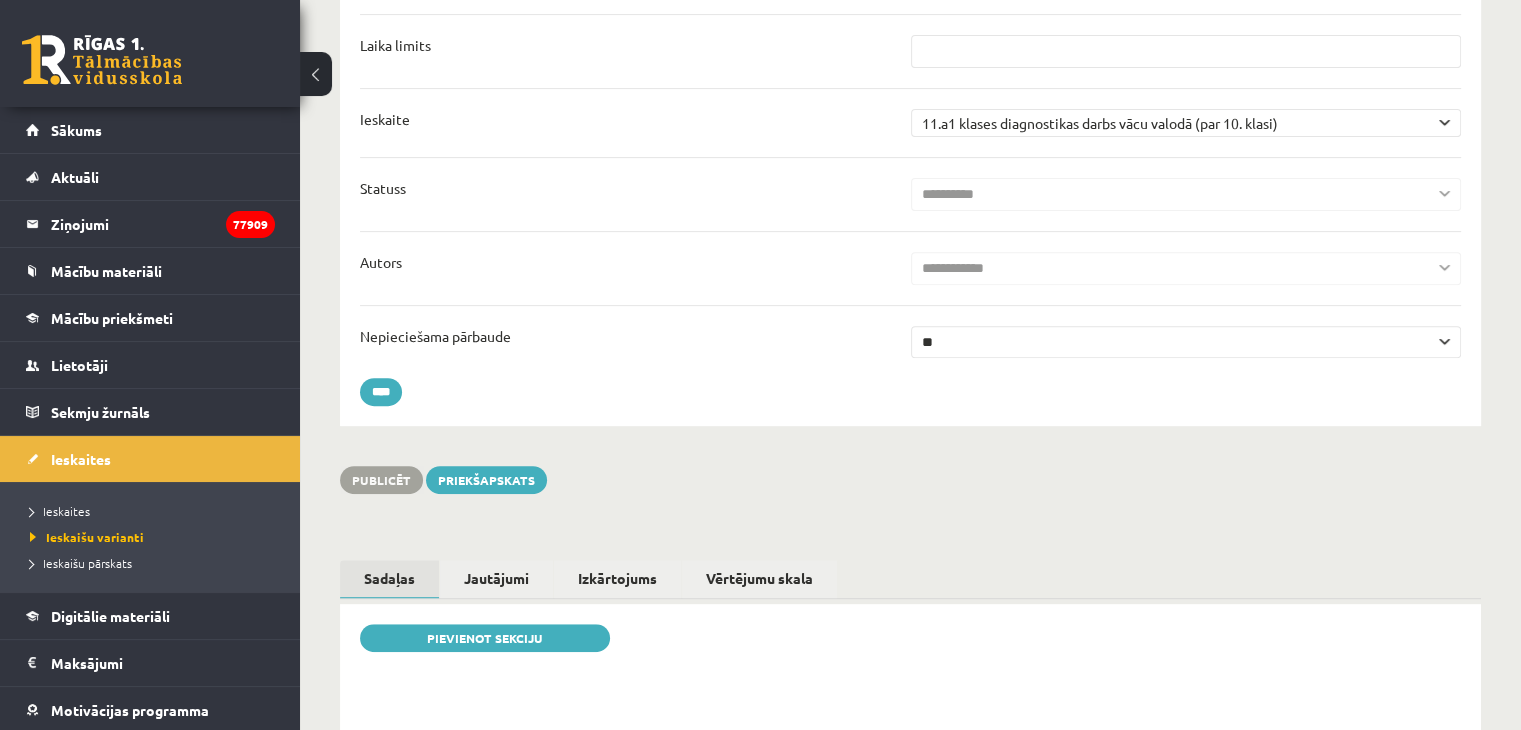 scroll, scrollTop: 0, scrollLeft: 0, axis: both 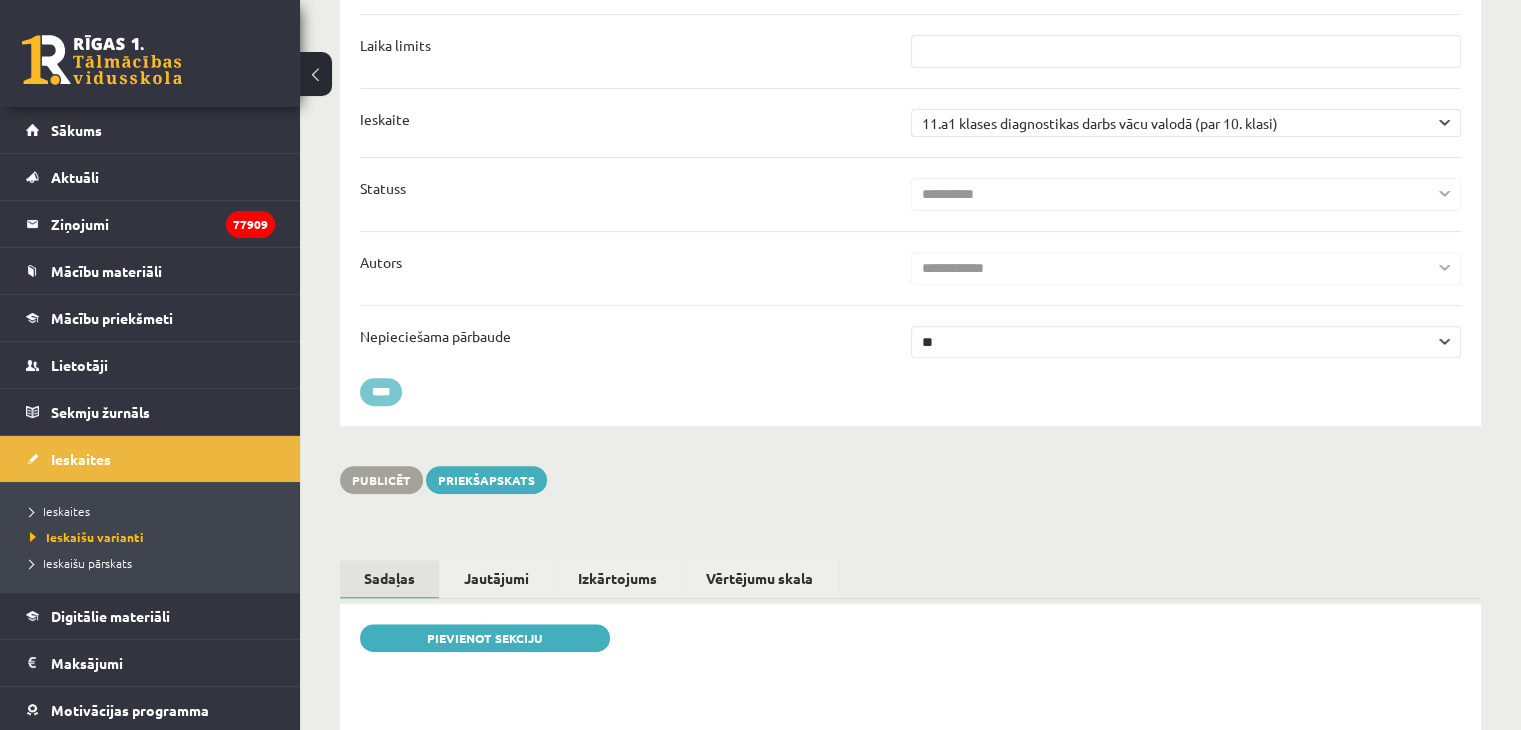click on "****" at bounding box center (381, 392) 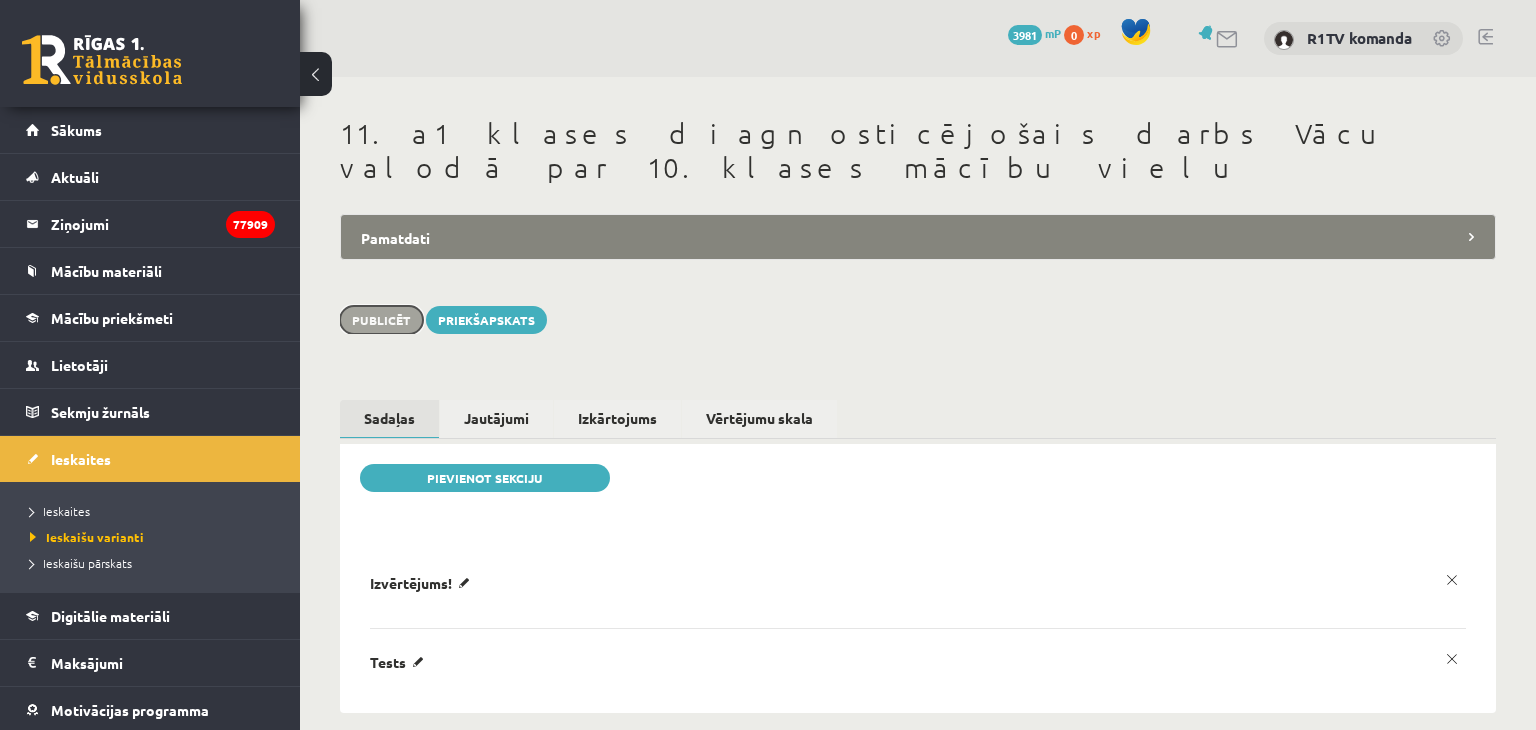 scroll, scrollTop: 0, scrollLeft: 0, axis: both 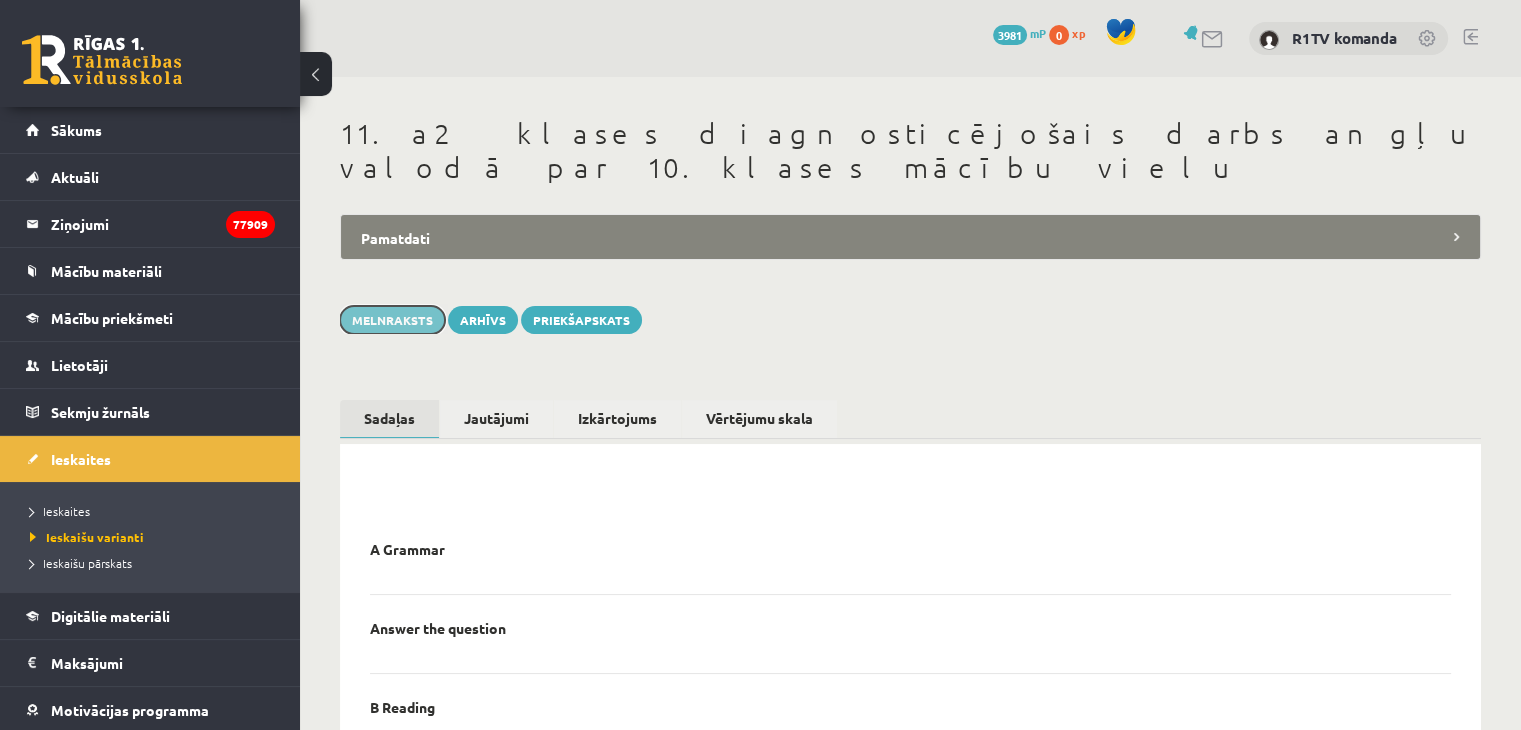click on "Melnraksts" at bounding box center [392, 320] 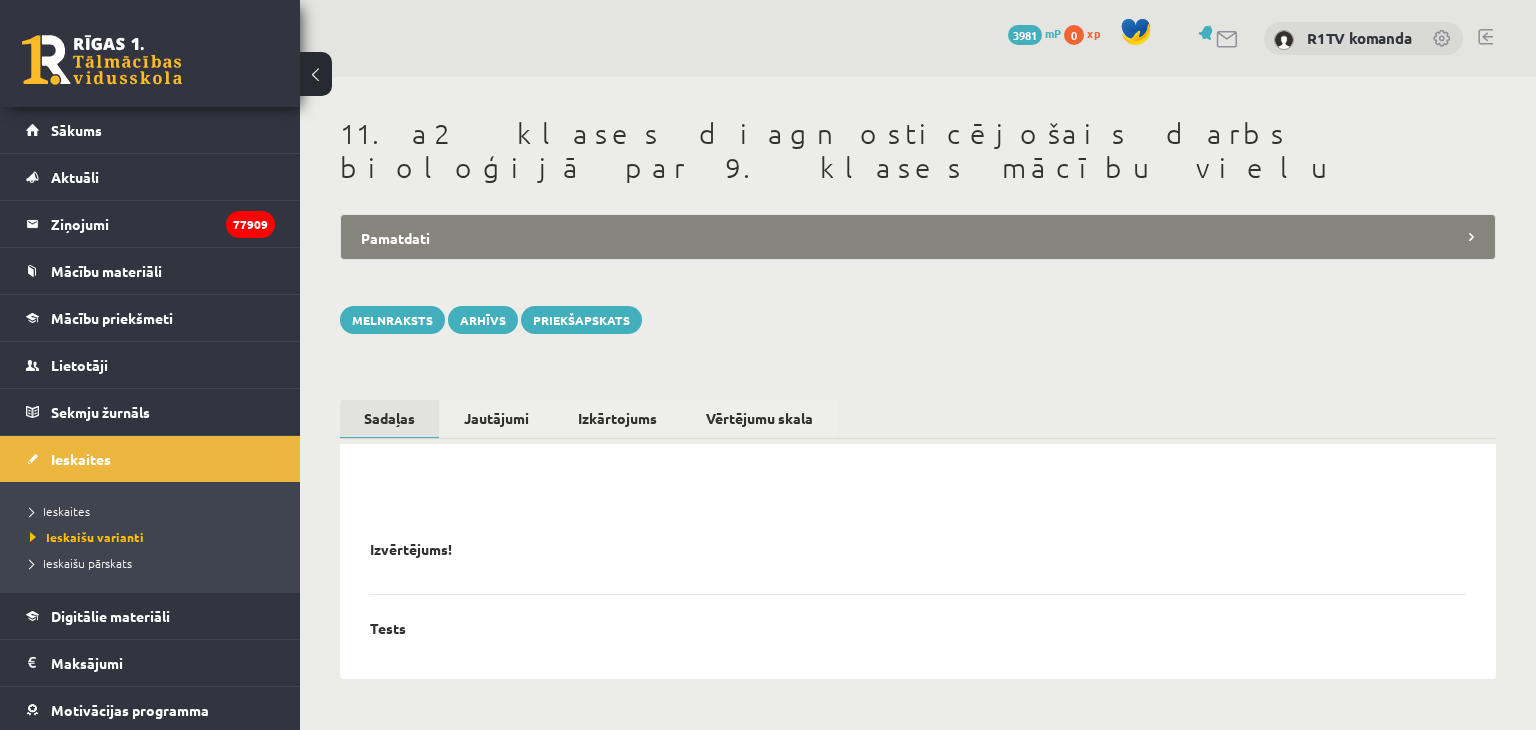 scroll, scrollTop: 0, scrollLeft: 0, axis: both 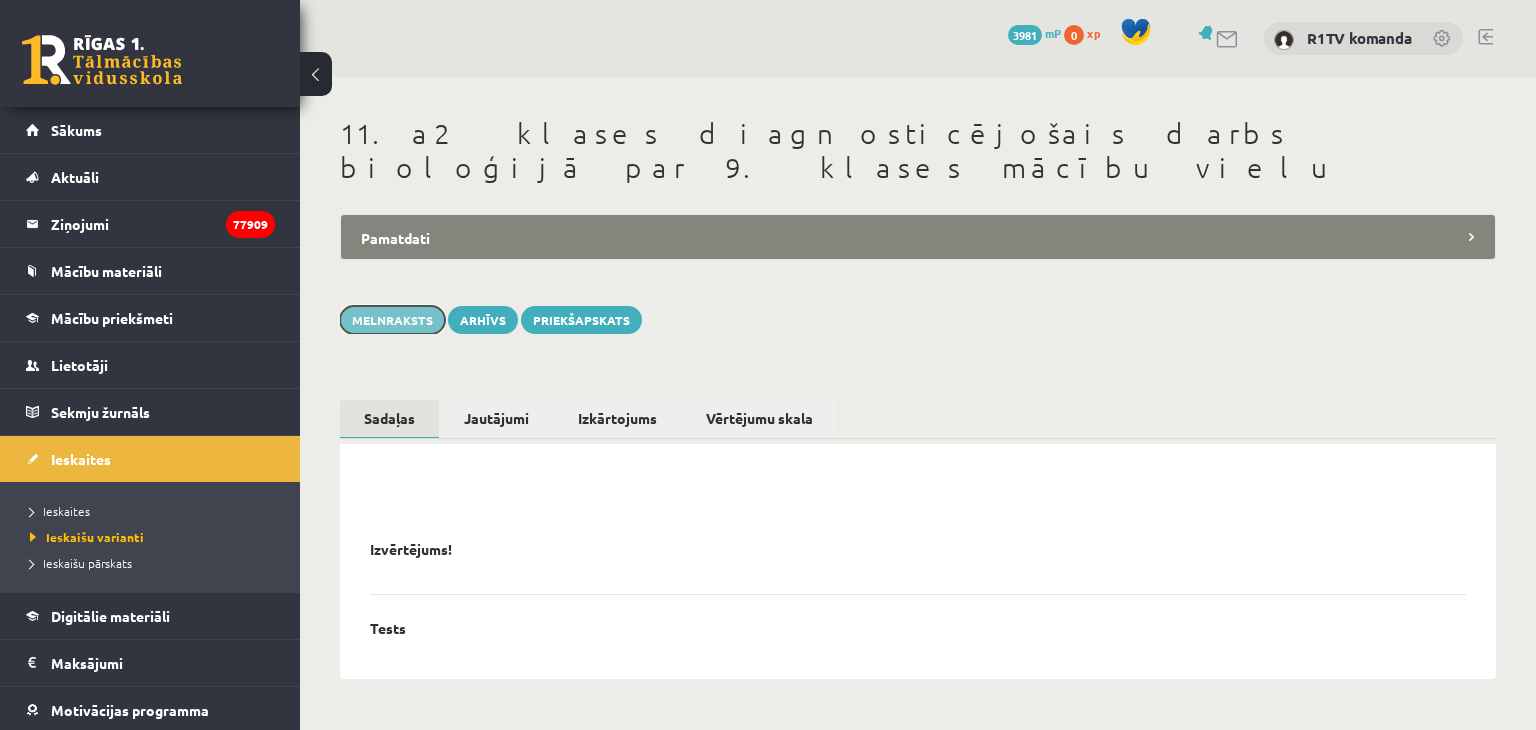 click on "Melnraksts" at bounding box center (392, 320) 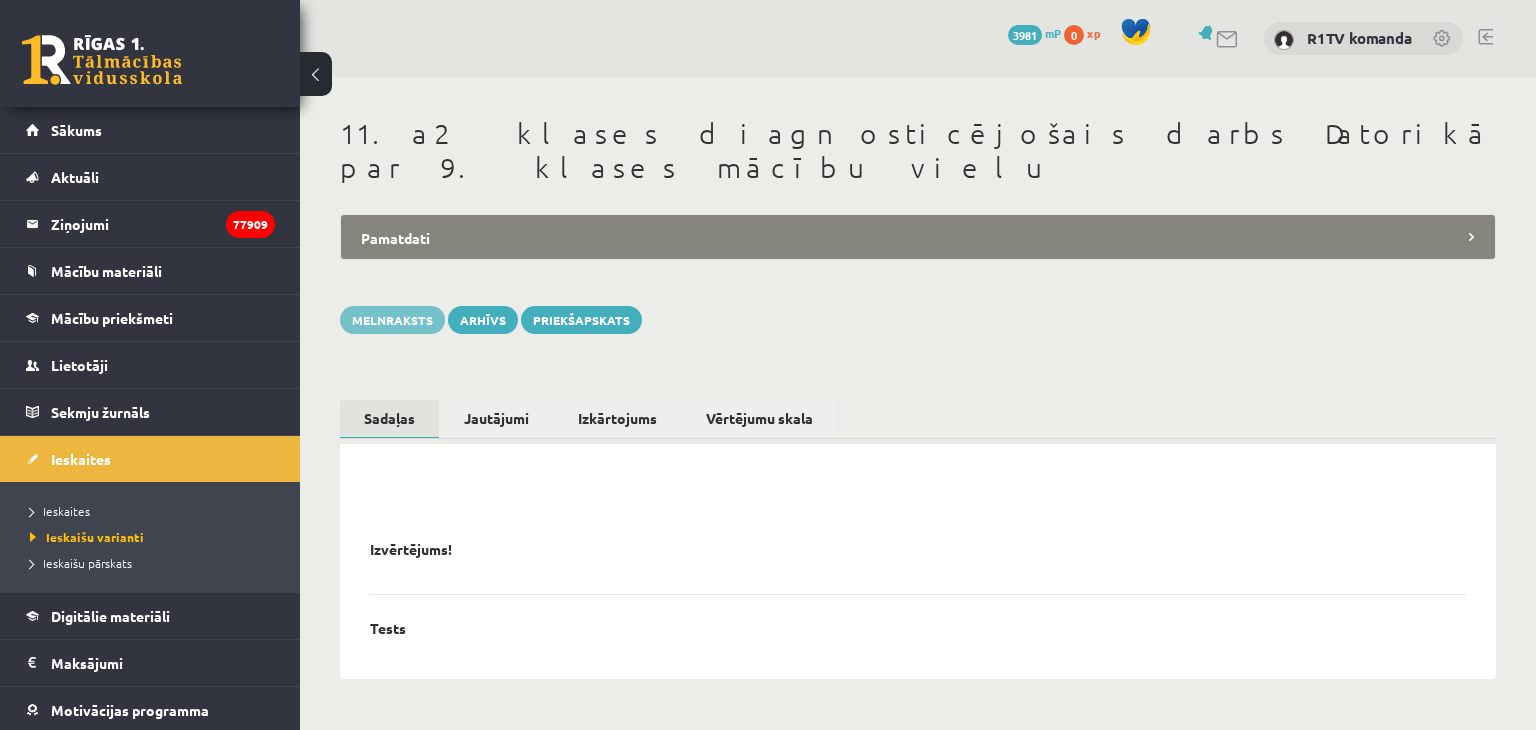 scroll, scrollTop: 0, scrollLeft: 0, axis: both 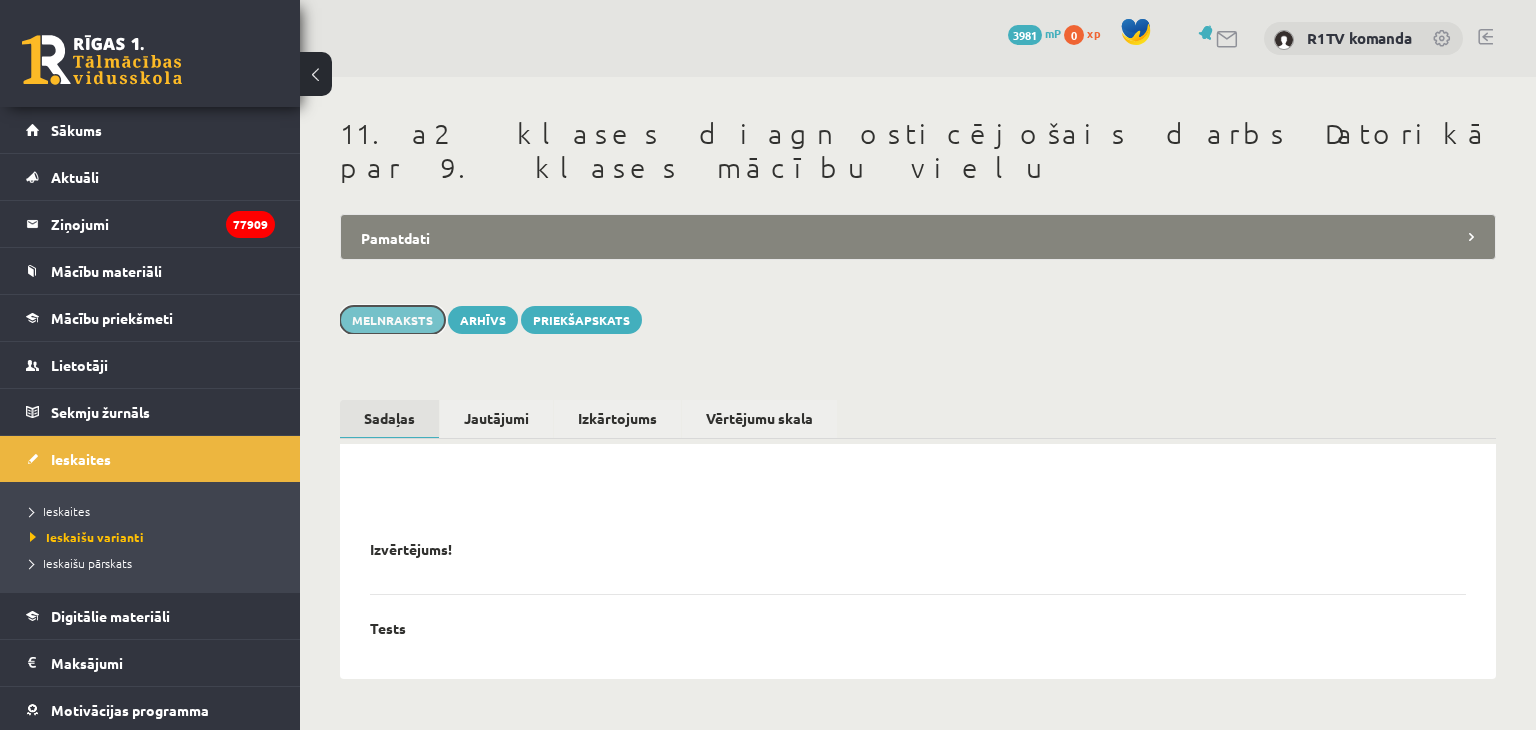 click on "Melnraksts" at bounding box center (392, 320) 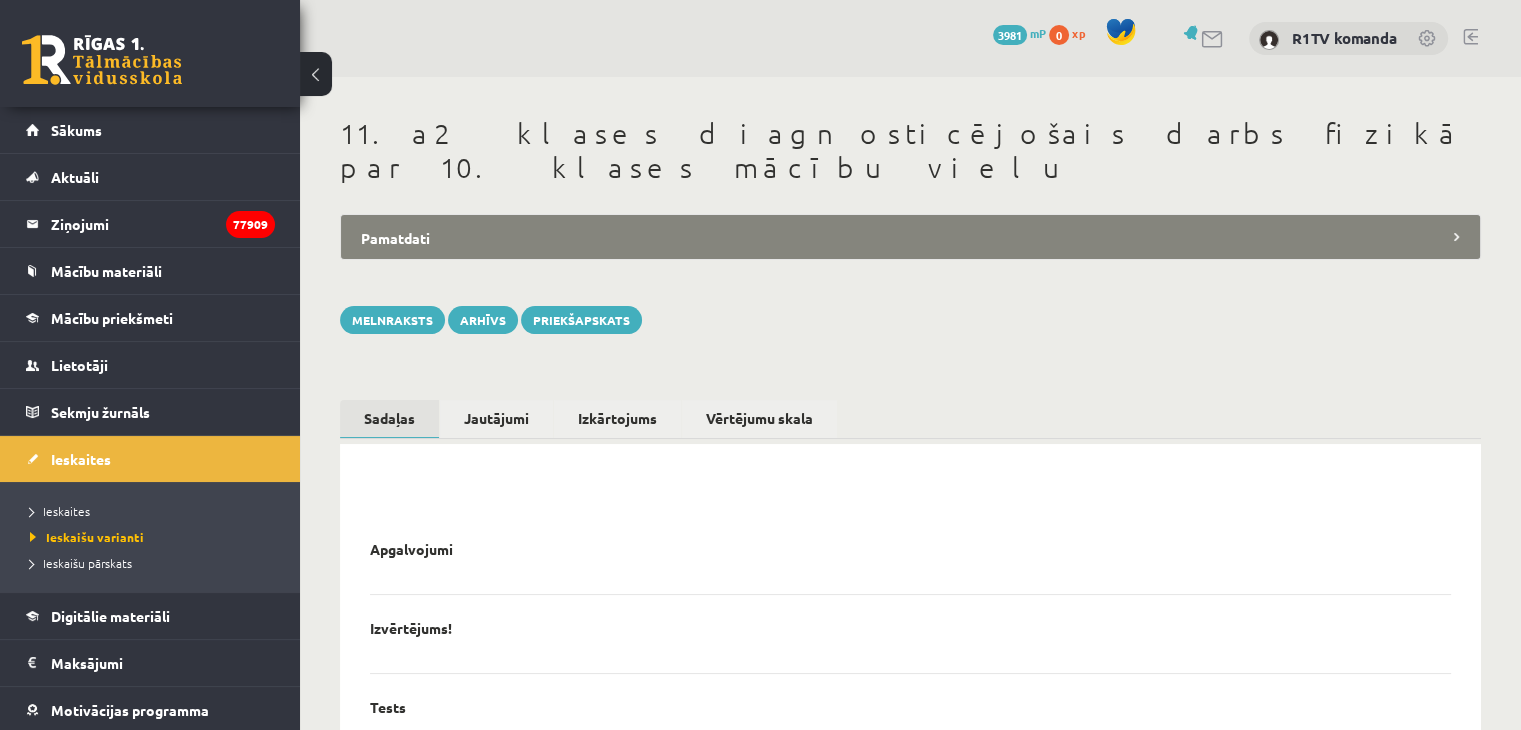 scroll, scrollTop: 0, scrollLeft: 0, axis: both 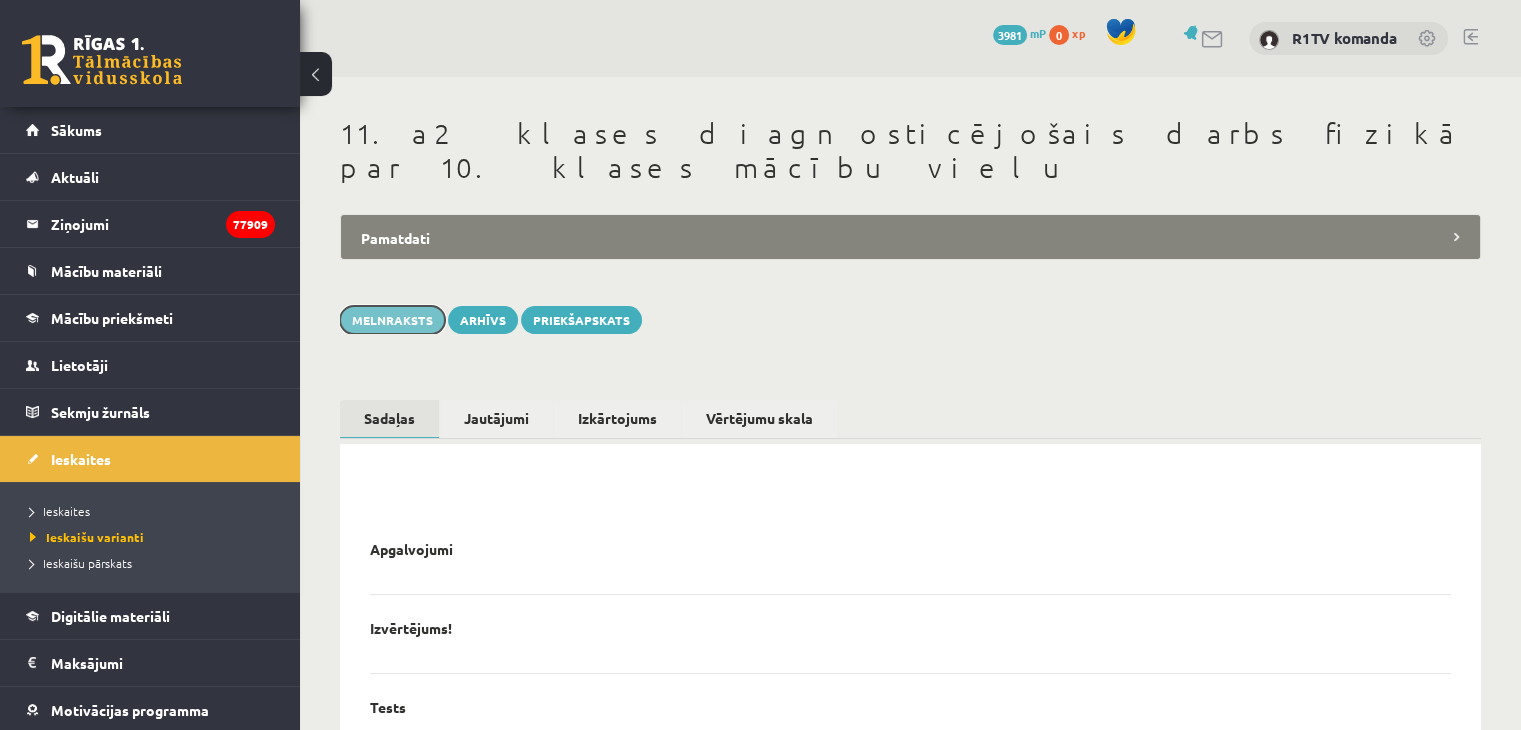 click on "Melnraksts" at bounding box center [392, 320] 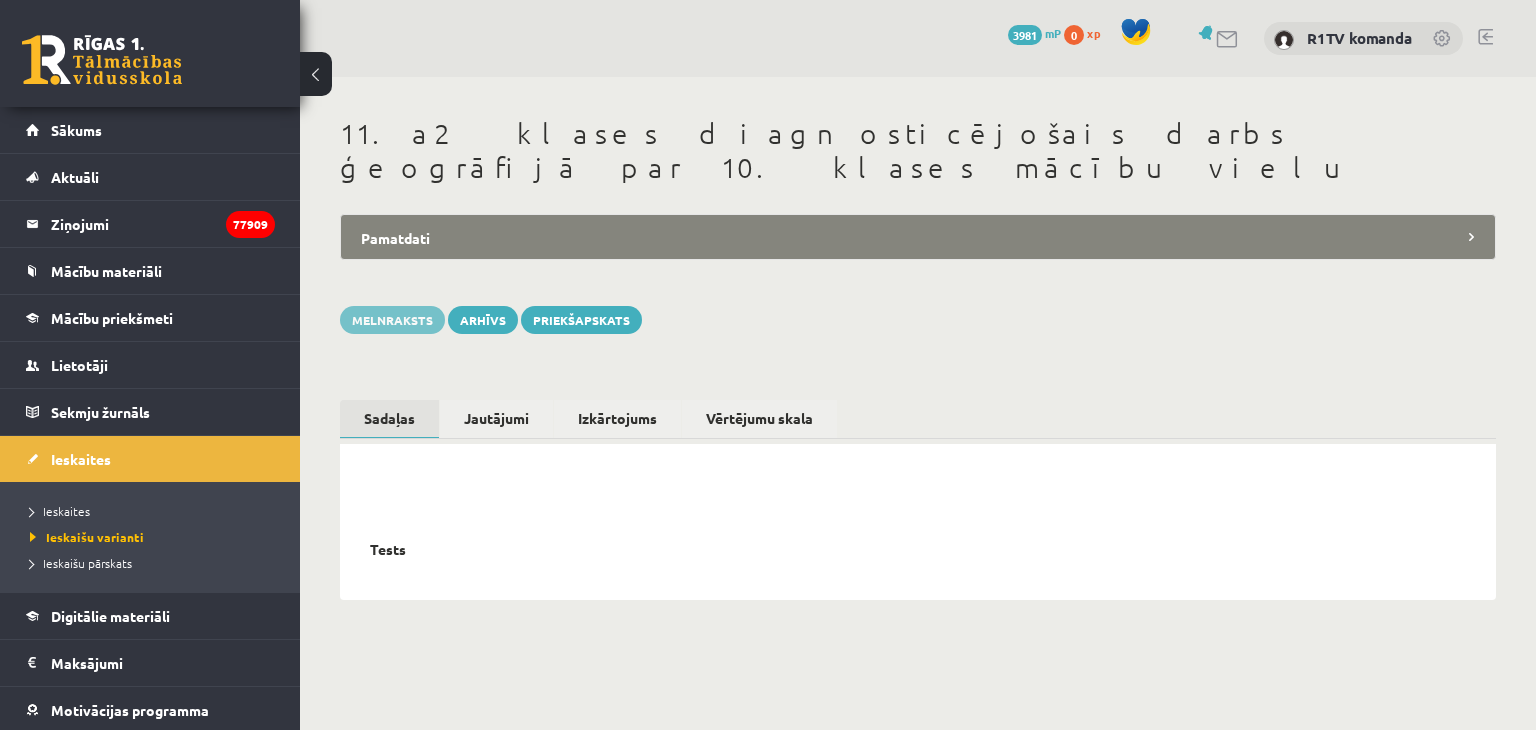 scroll, scrollTop: 0, scrollLeft: 0, axis: both 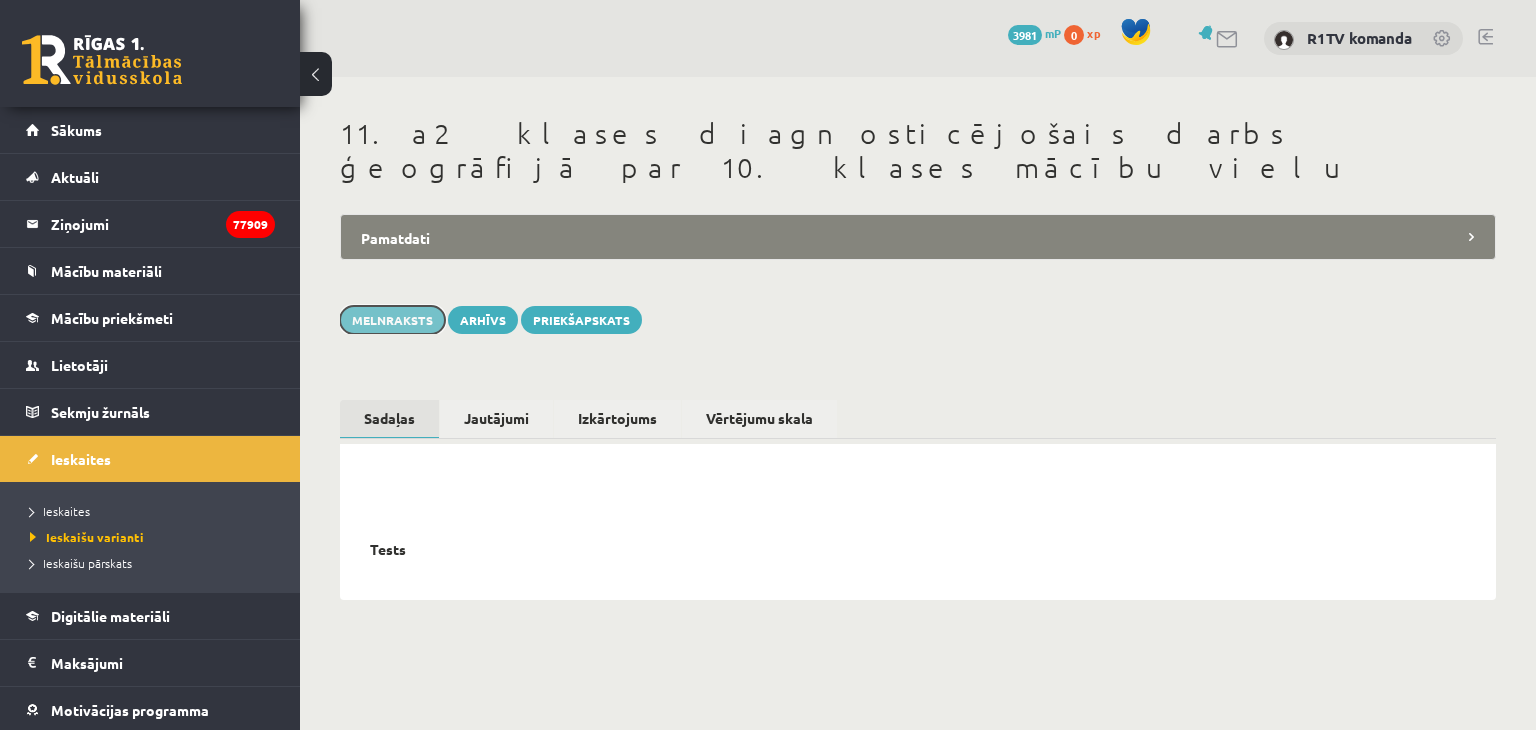 click on "Melnraksts" at bounding box center [392, 320] 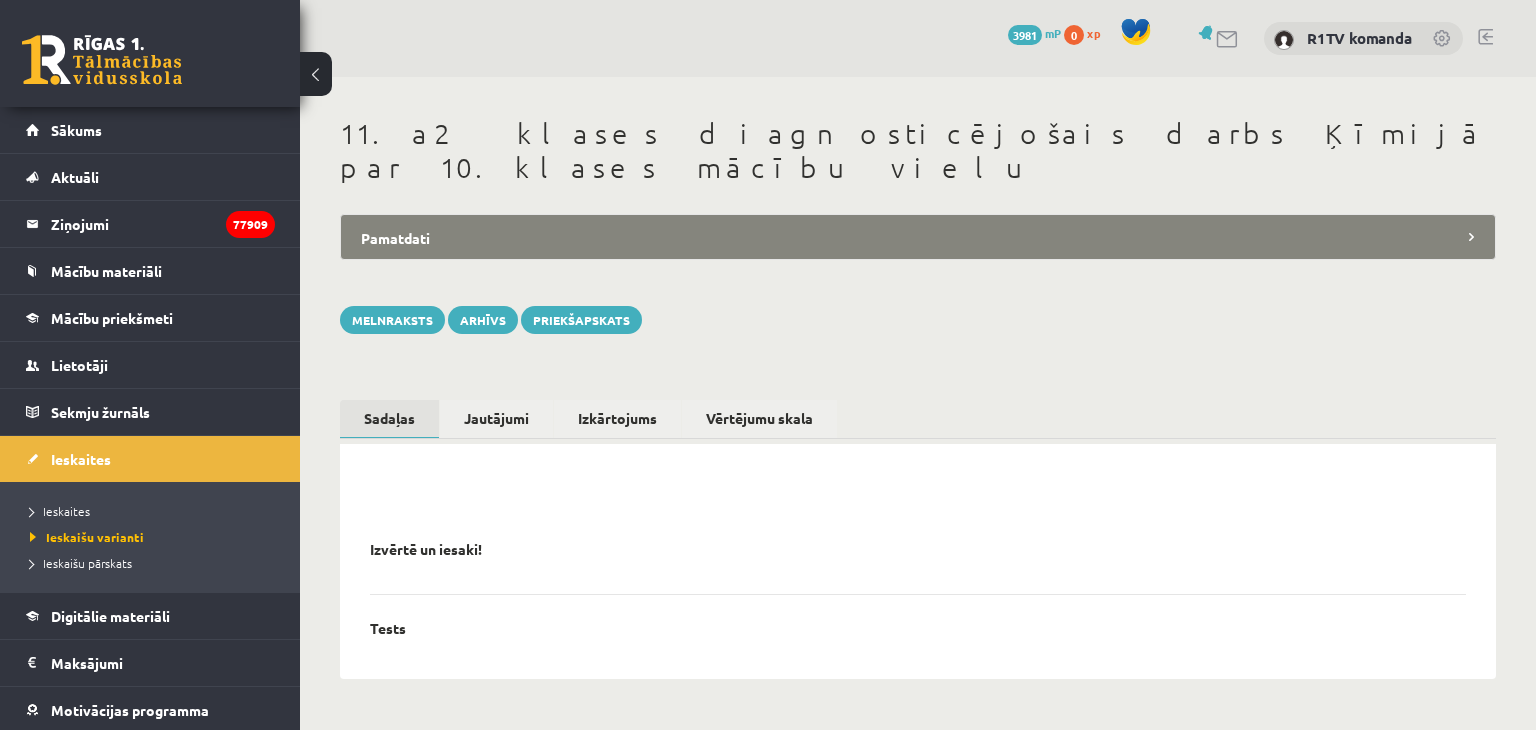scroll, scrollTop: 0, scrollLeft: 0, axis: both 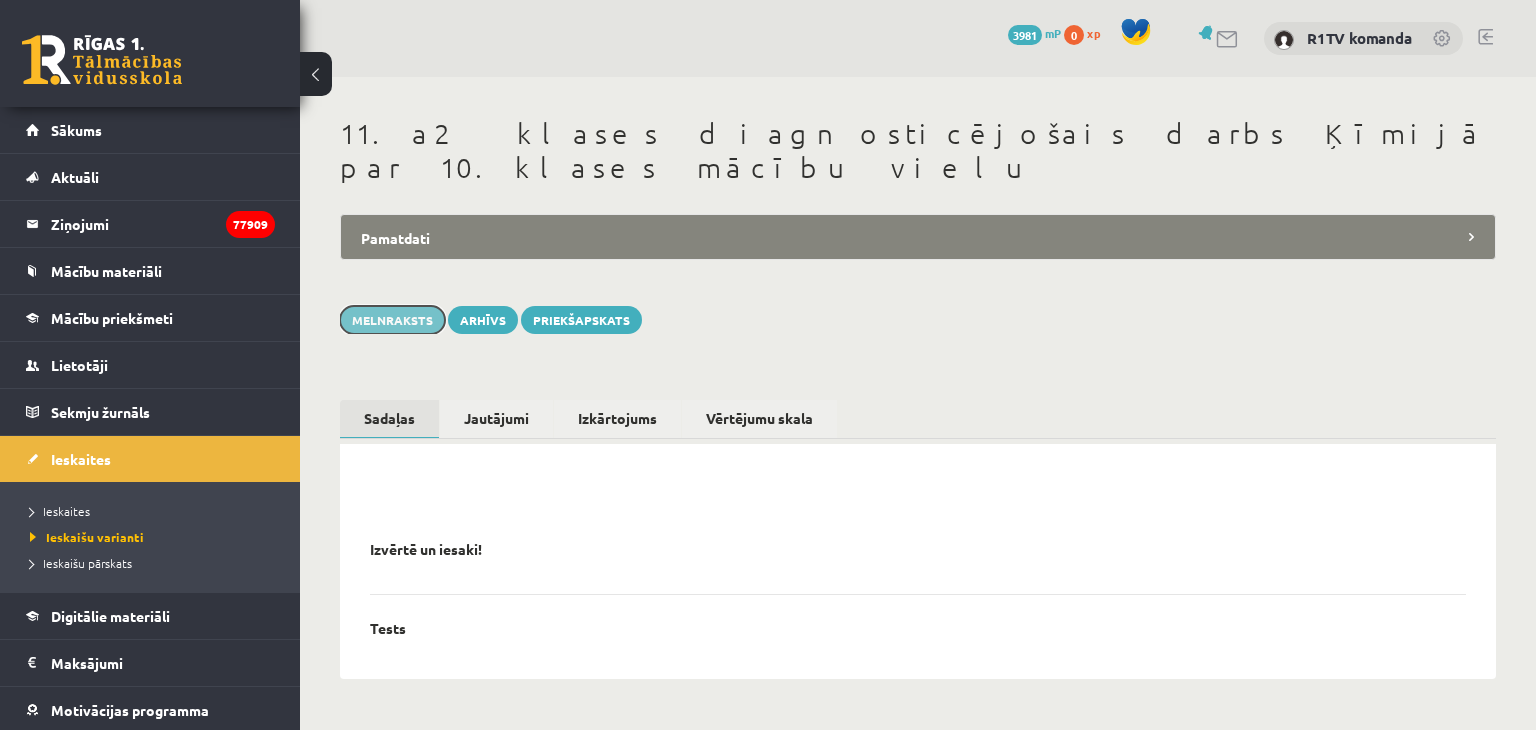 click on "Melnraksts" at bounding box center [392, 320] 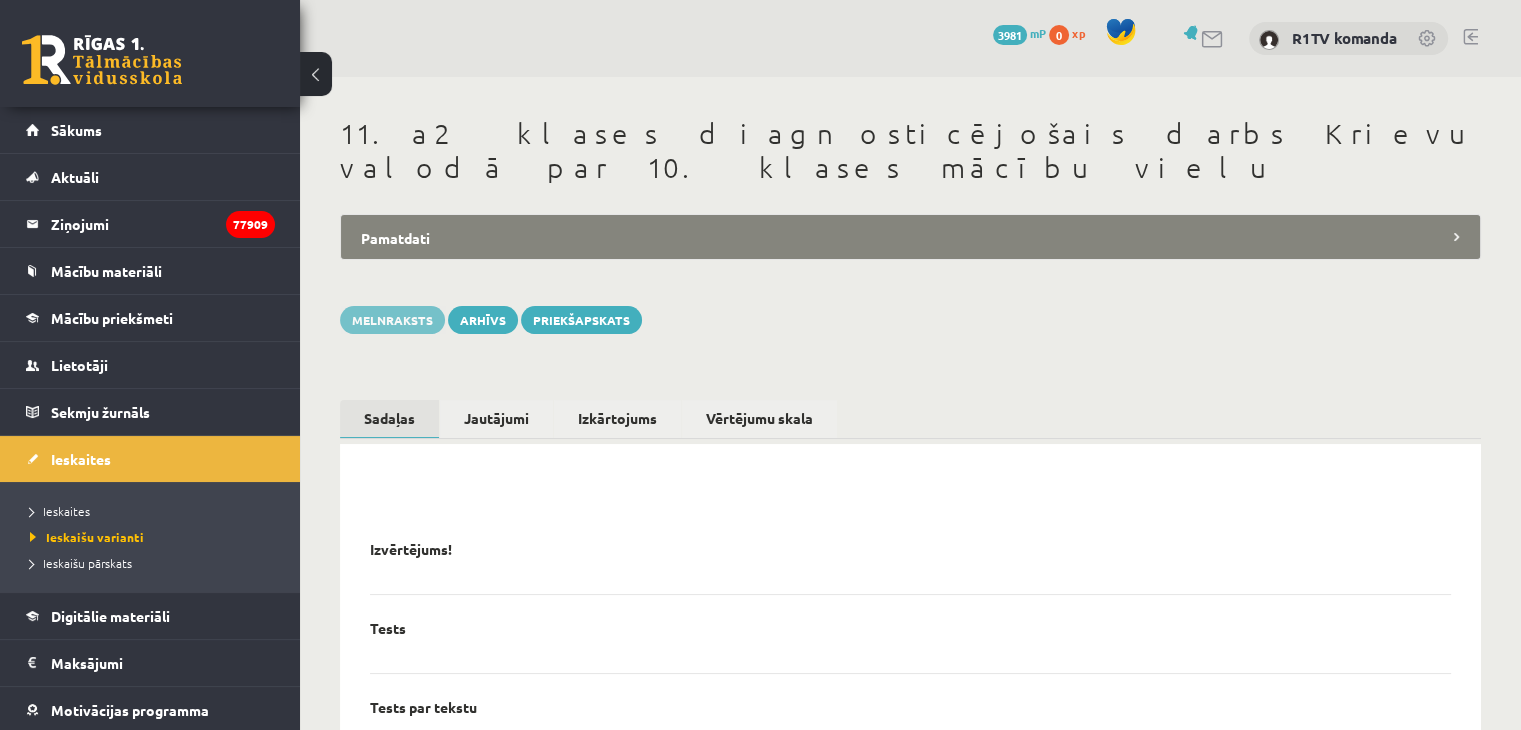 scroll, scrollTop: 0, scrollLeft: 0, axis: both 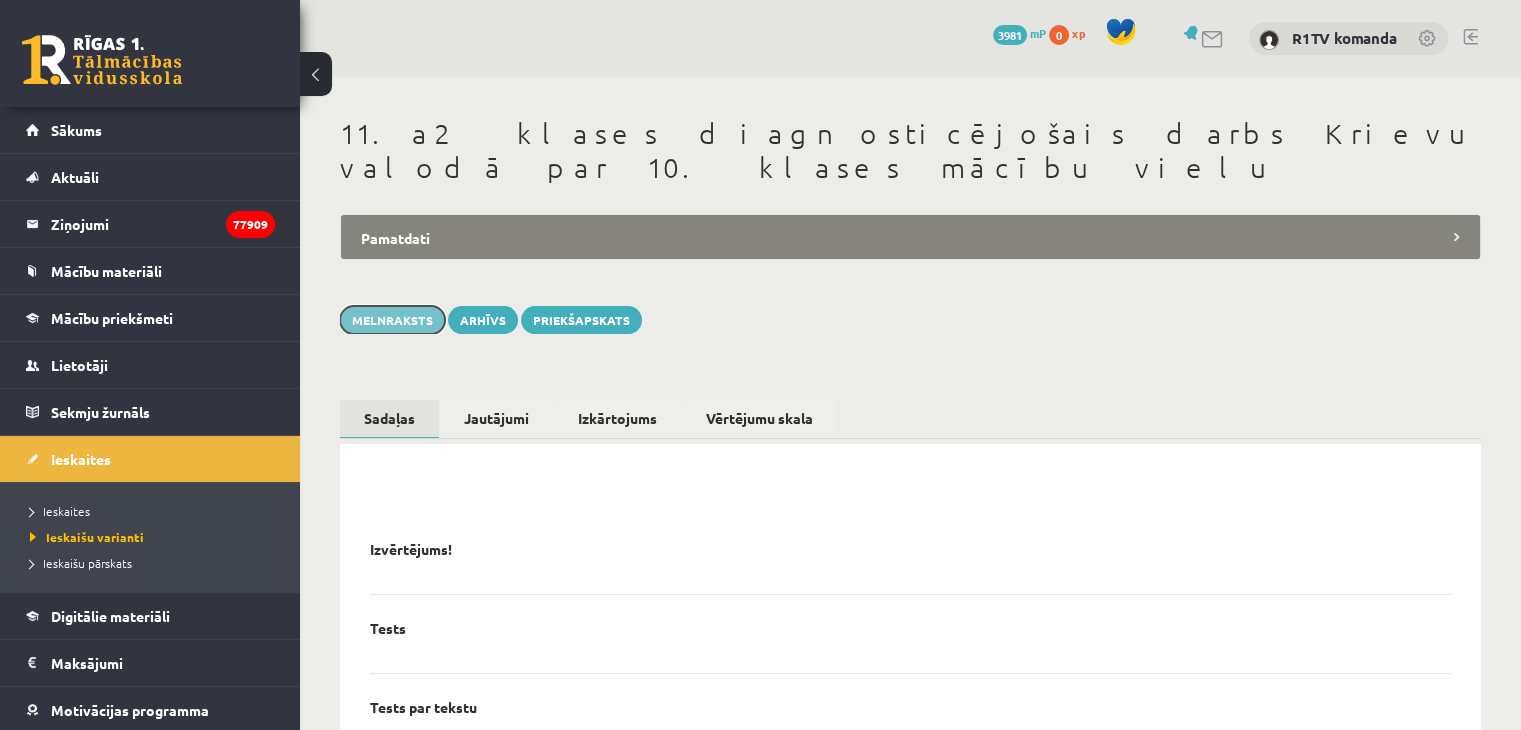 click on "Melnraksts" at bounding box center (392, 320) 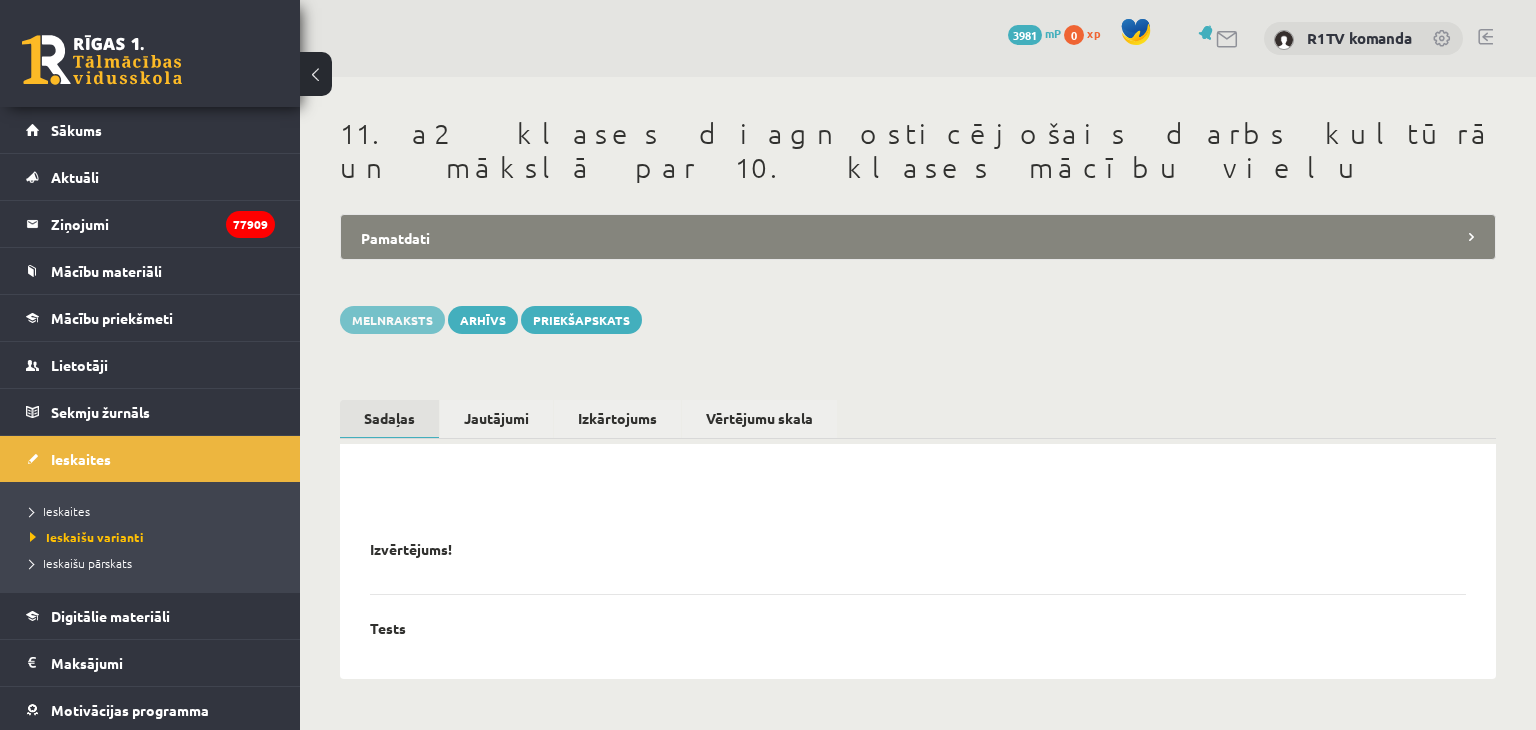 scroll, scrollTop: 0, scrollLeft: 0, axis: both 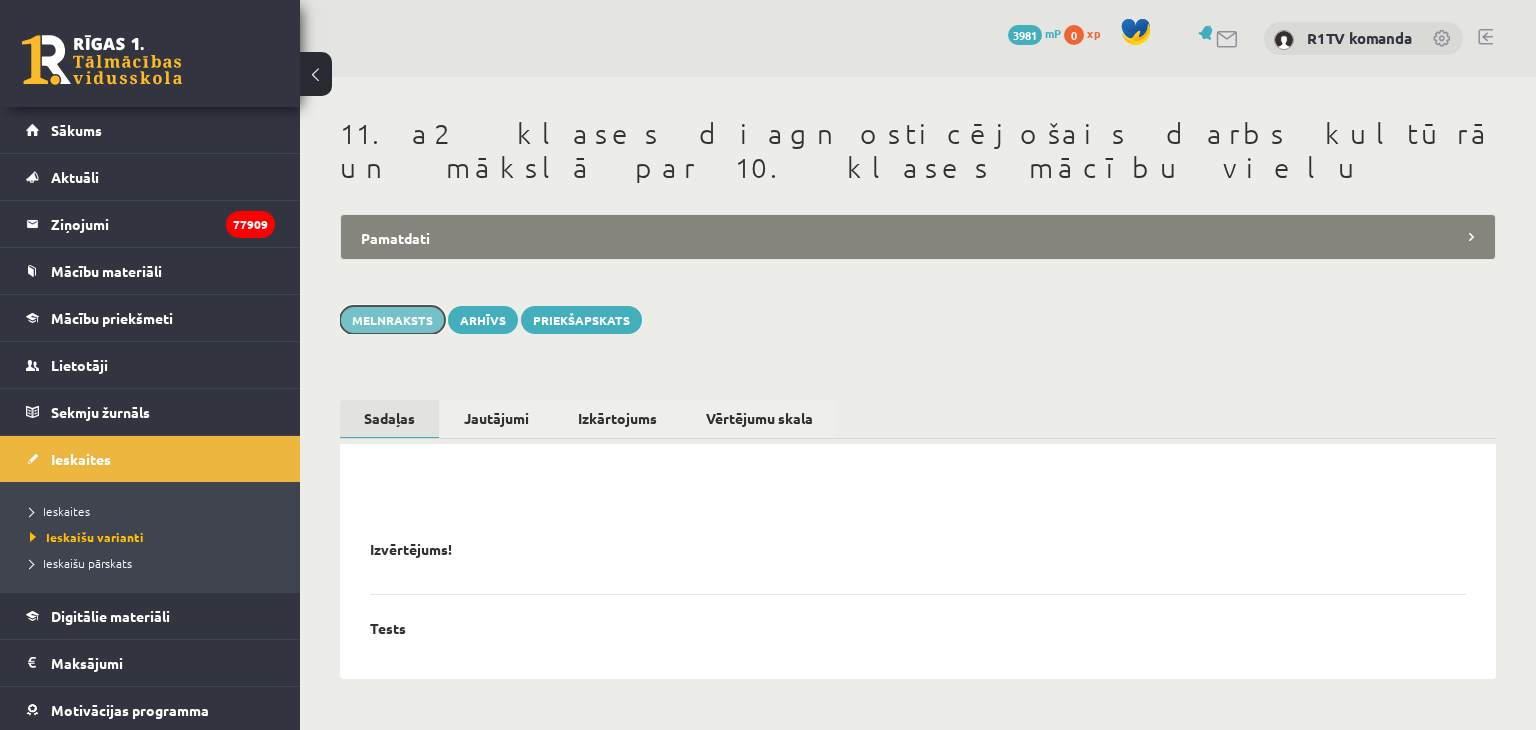 click on "Melnraksts" at bounding box center (392, 320) 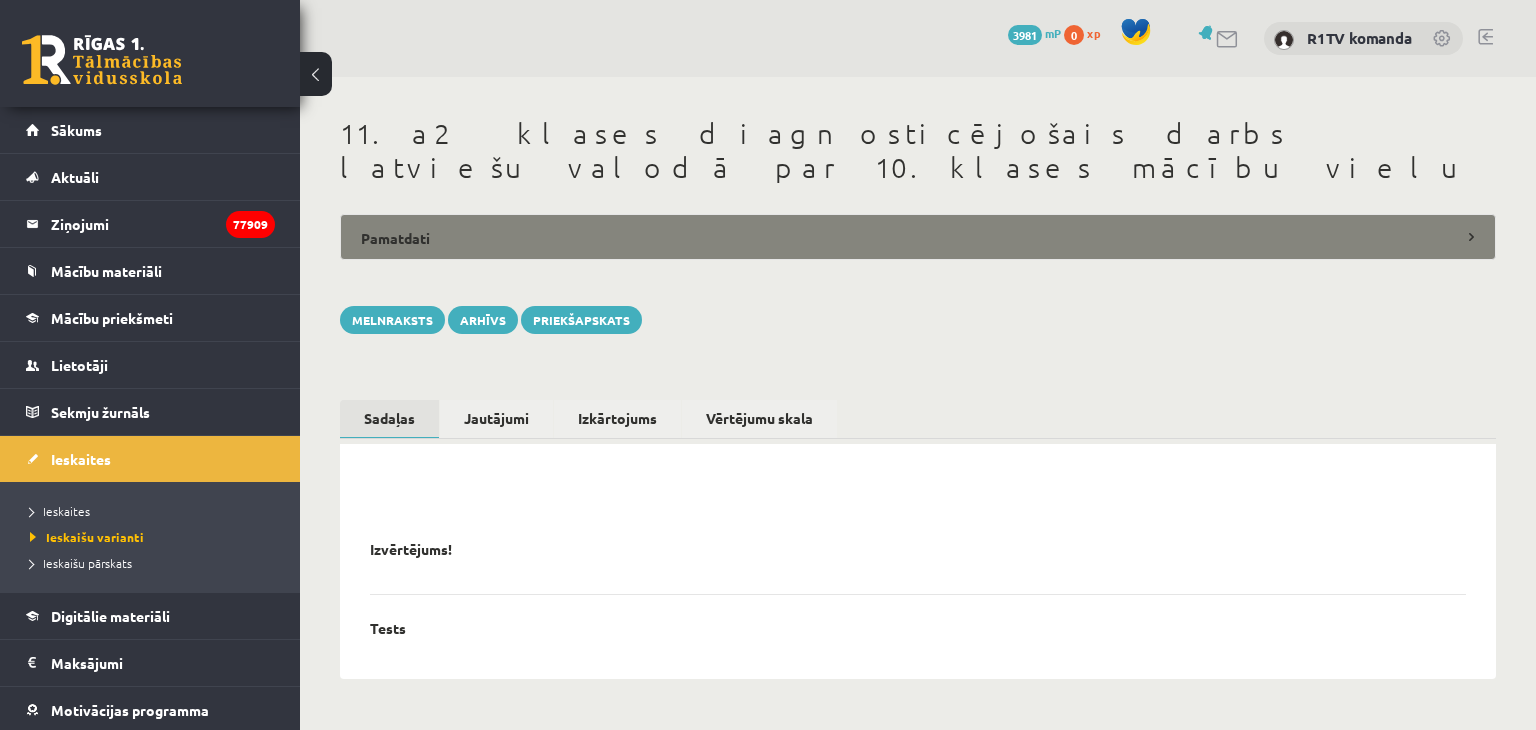 scroll, scrollTop: 0, scrollLeft: 0, axis: both 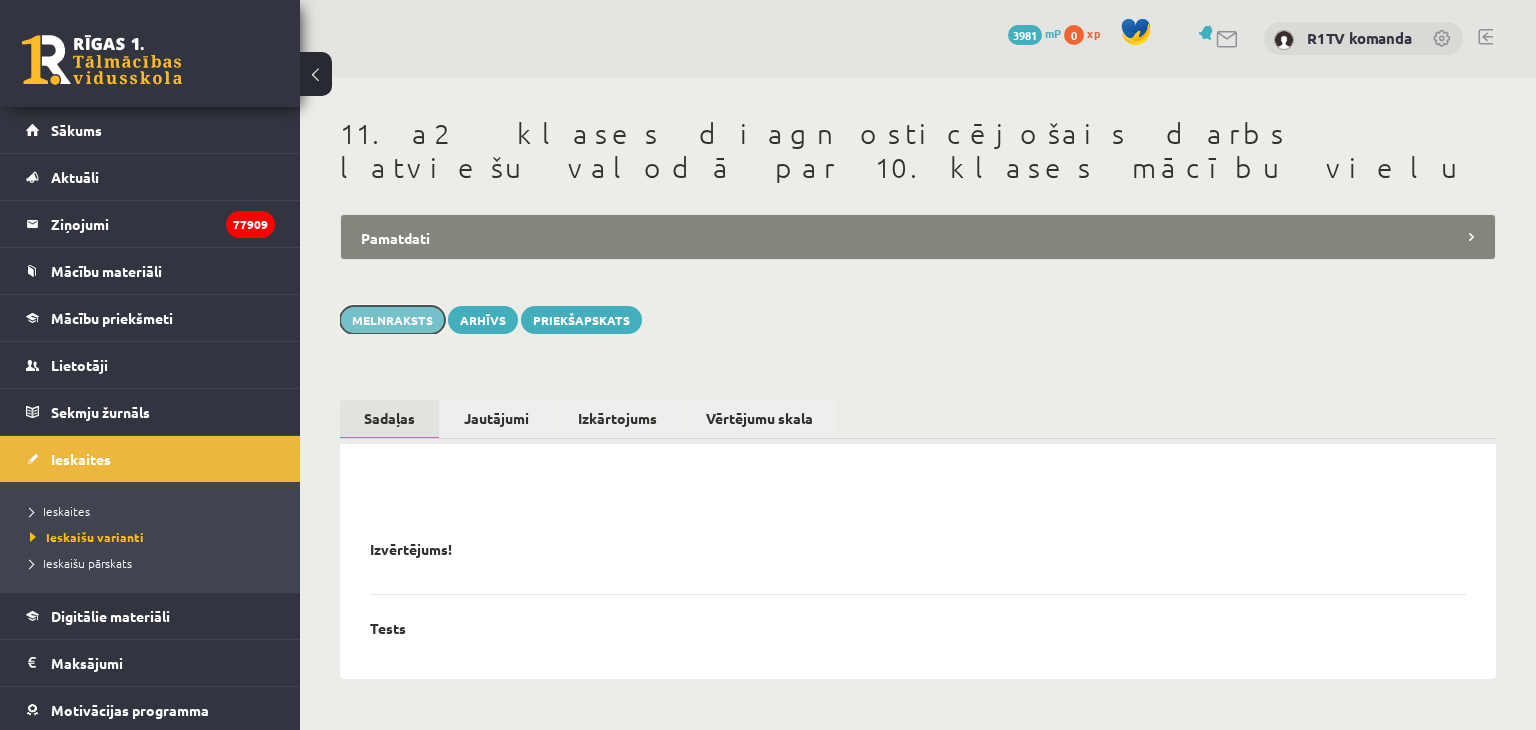 click on "Melnraksts" at bounding box center (392, 320) 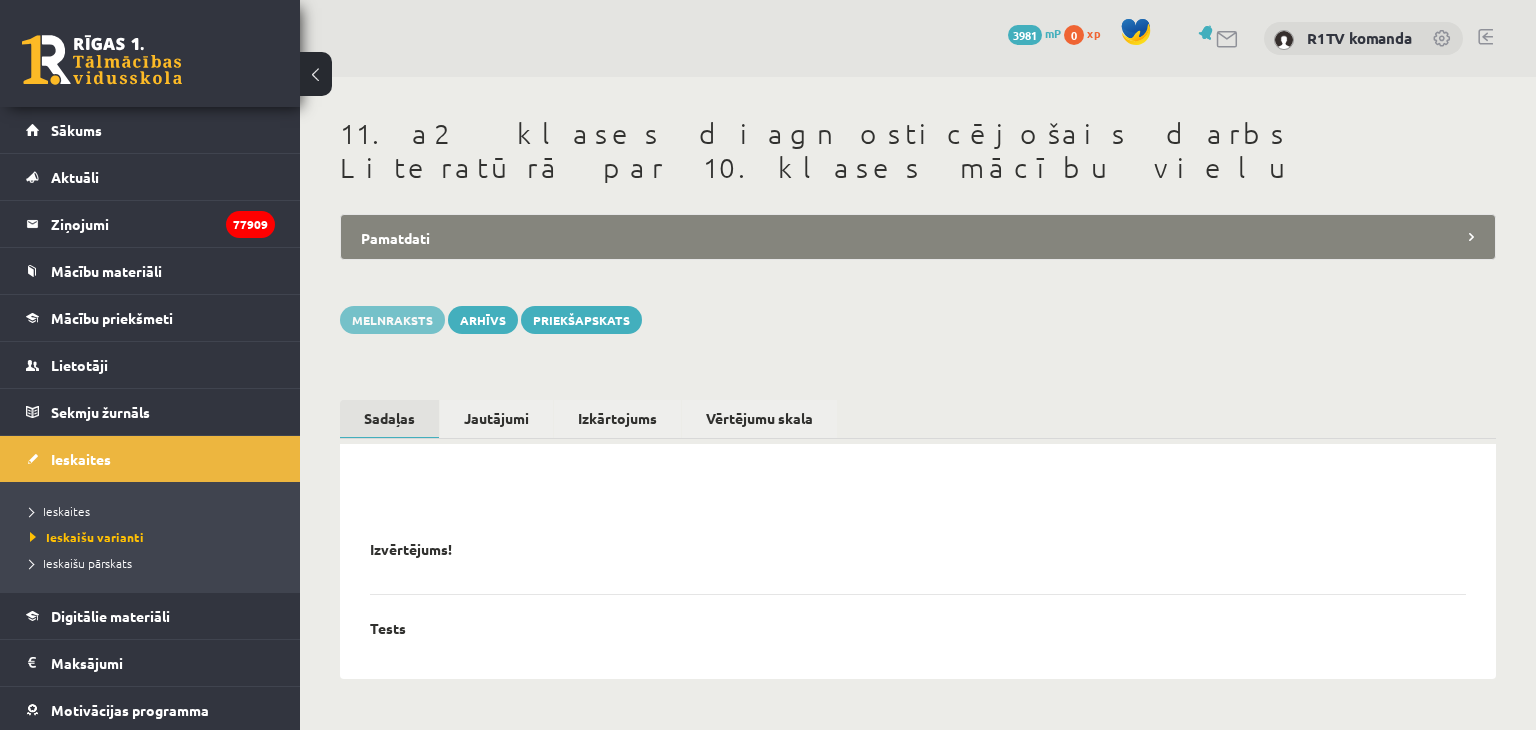 scroll, scrollTop: 0, scrollLeft: 0, axis: both 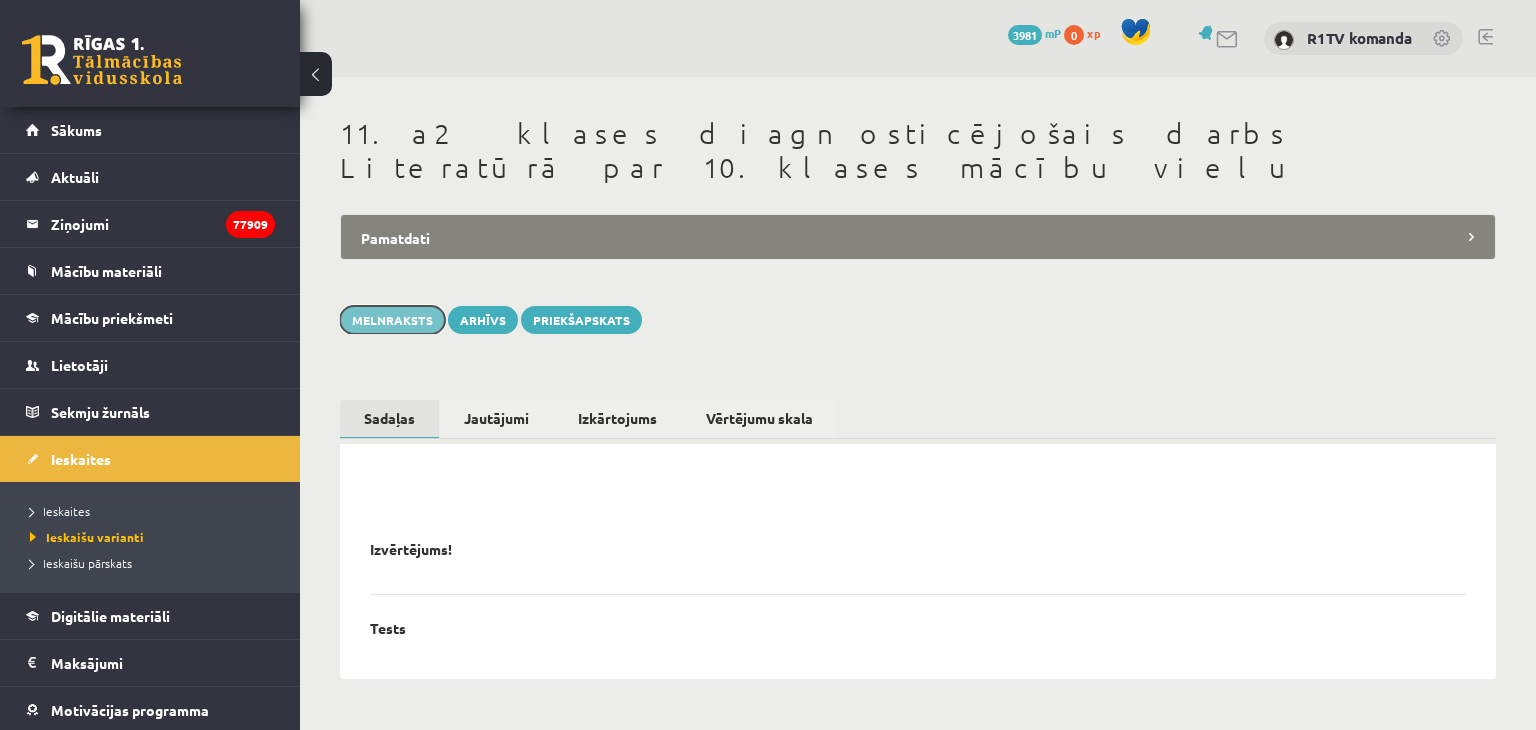 click on "Melnraksts" at bounding box center [392, 320] 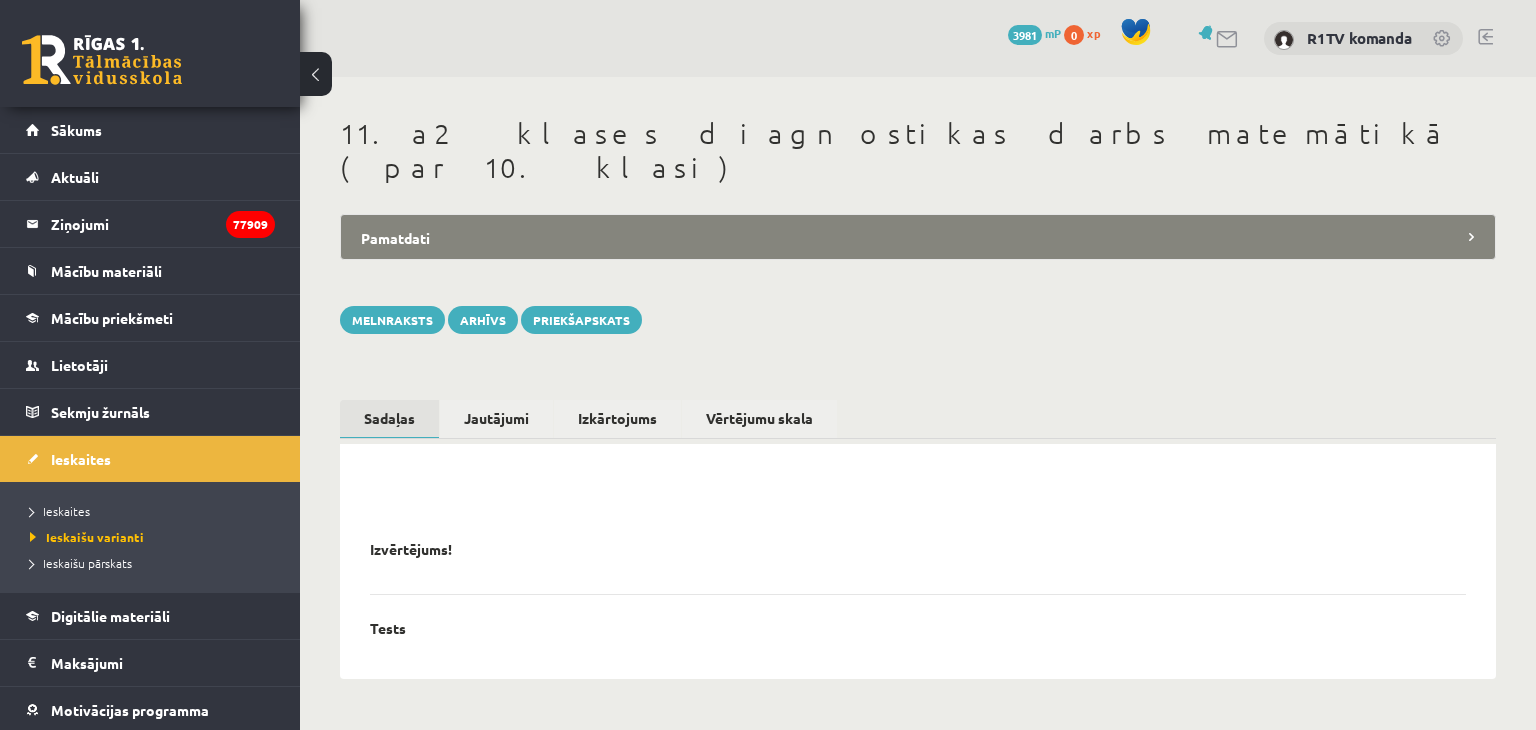 scroll, scrollTop: 0, scrollLeft: 0, axis: both 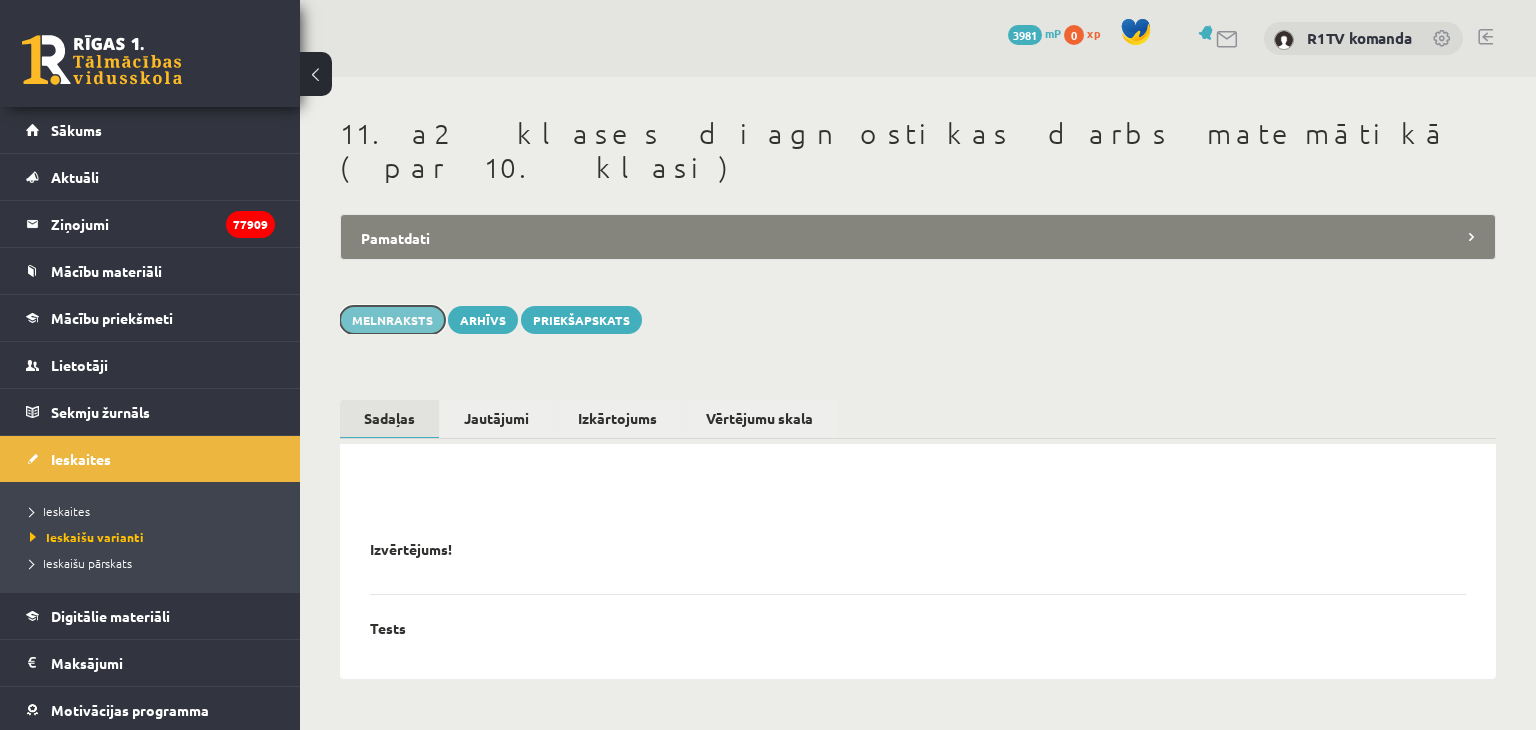 click on "Melnraksts" at bounding box center [392, 320] 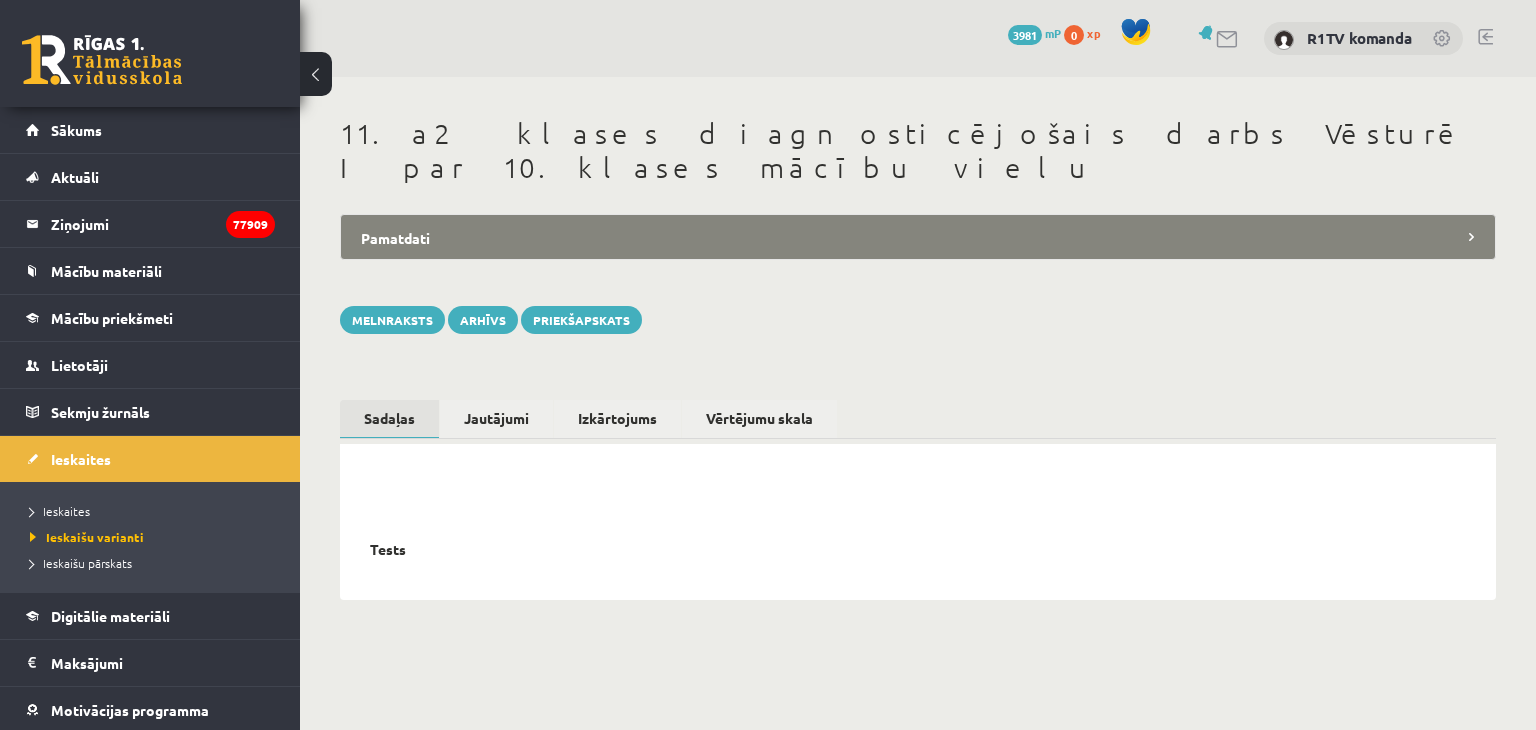 scroll, scrollTop: 0, scrollLeft: 0, axis: both 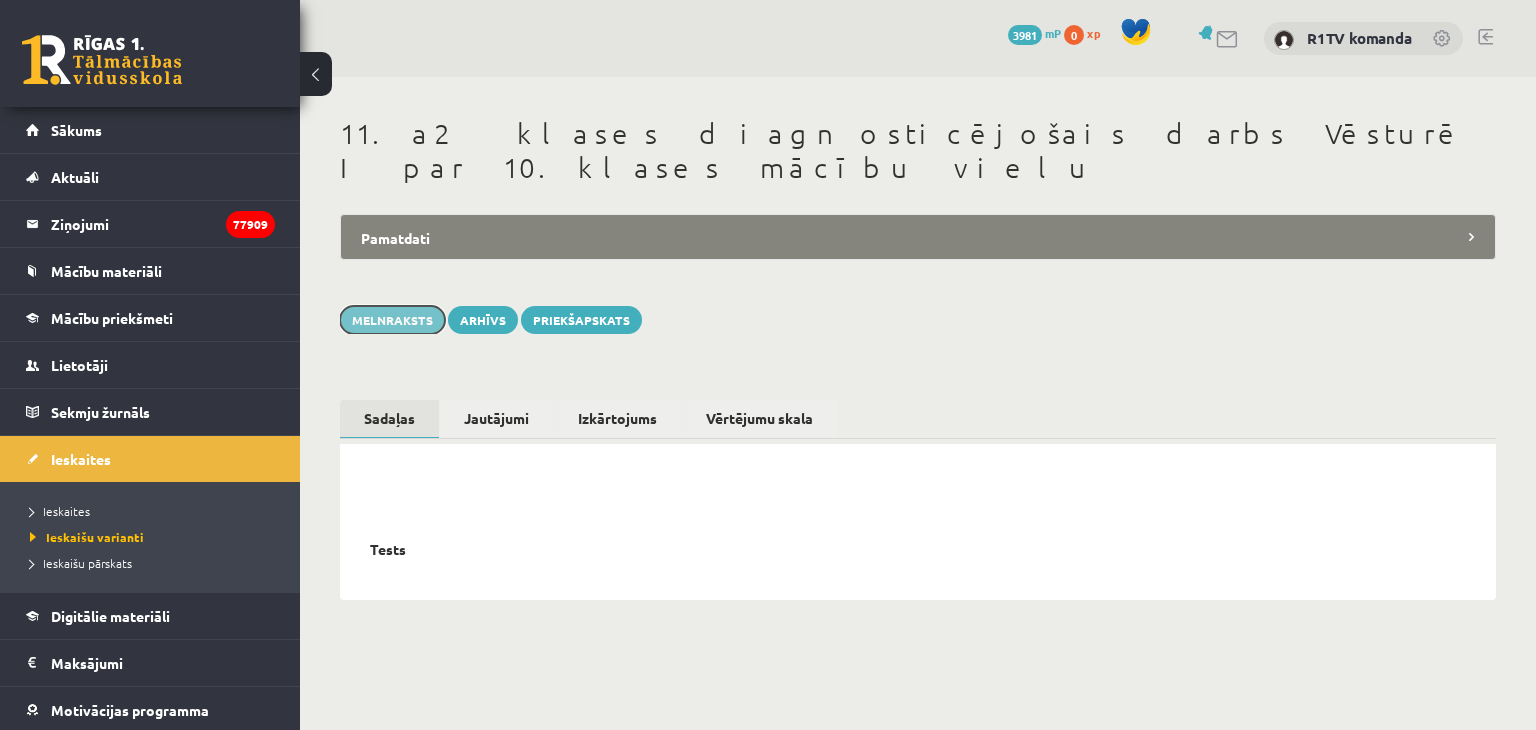 drag, startPoint x: 400, startPoint y: 289, endPoint x: 432, endPoint y: 283, distance: 32.55764 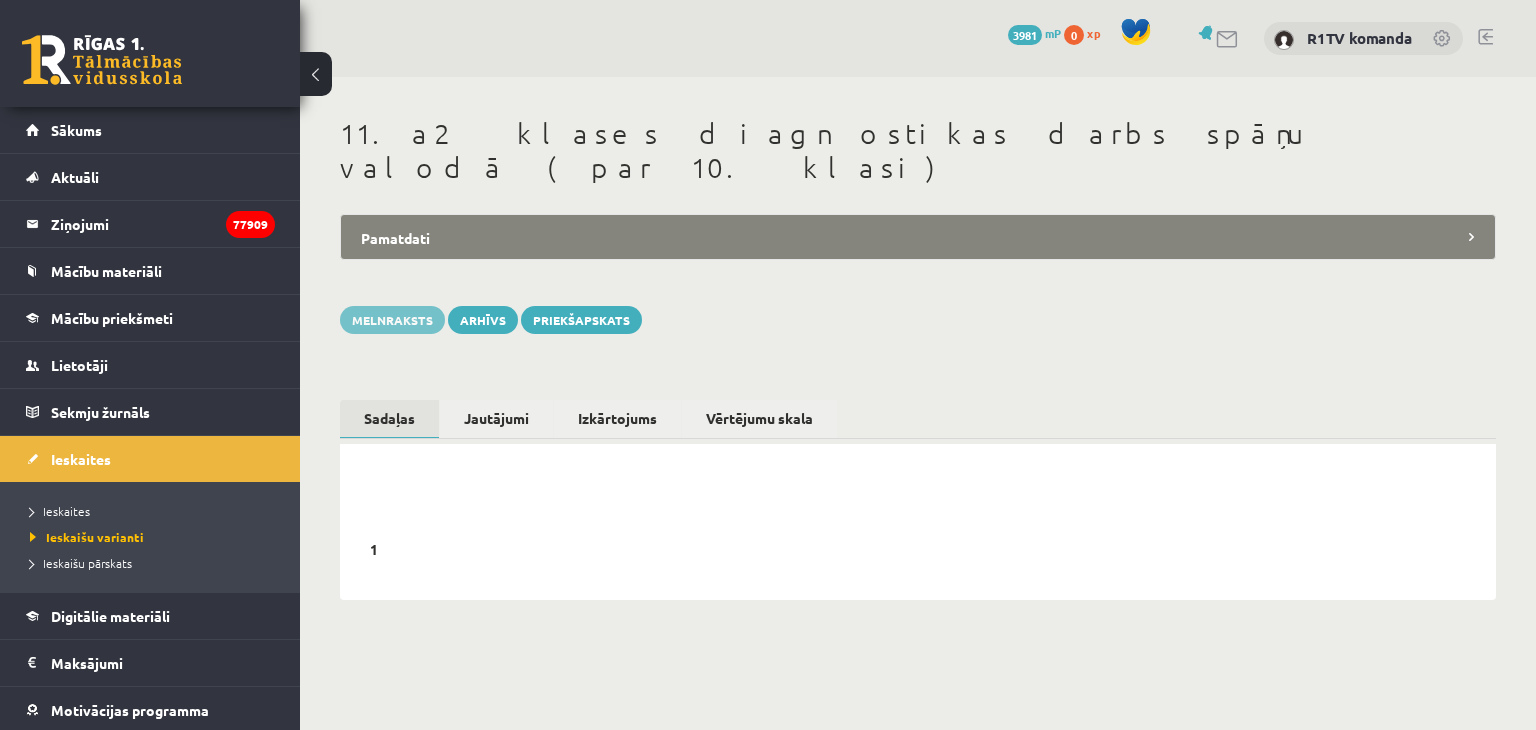 scroll, scrollTop: 0, scrollLeft: 0, axis: both 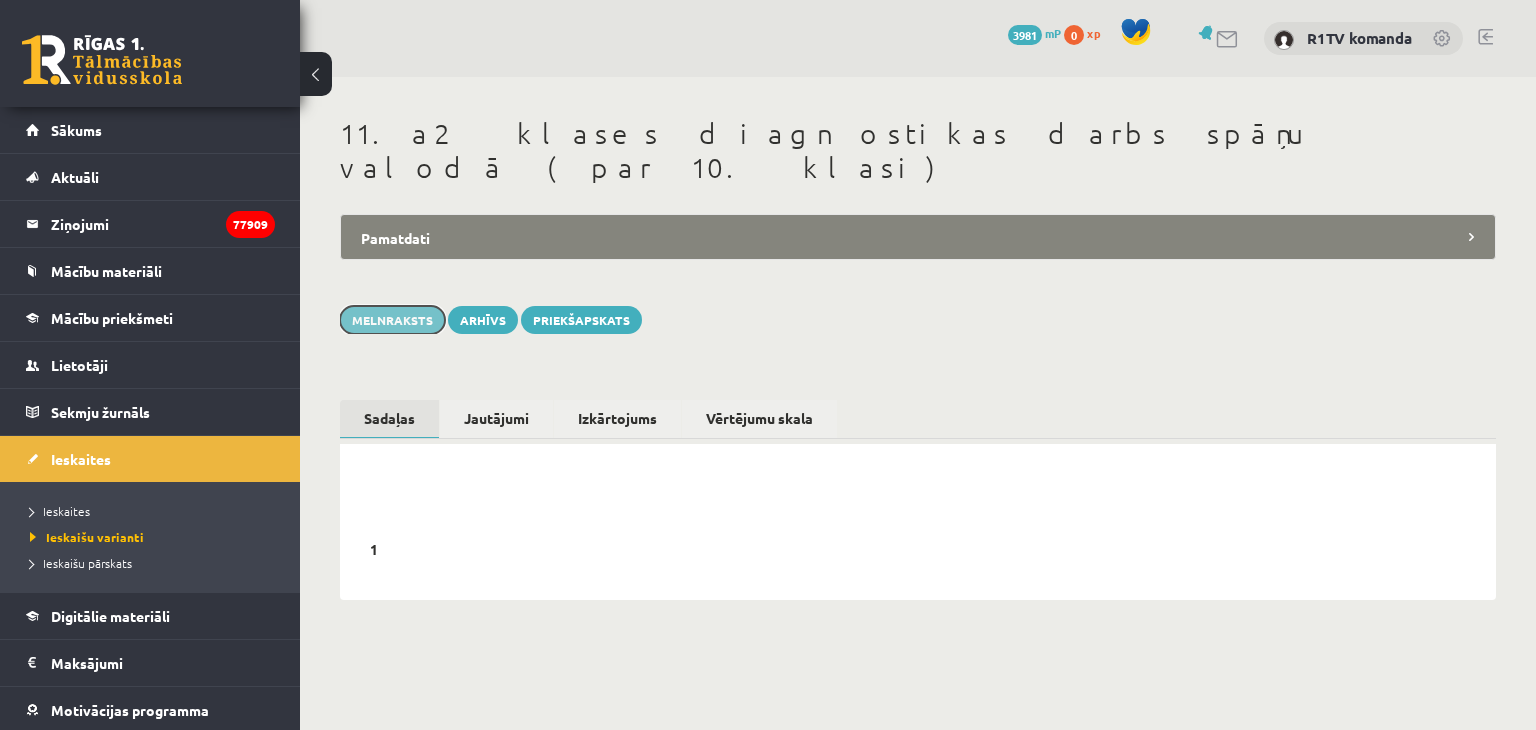 click on "Melnraksts" at bounding box center (392, 320) 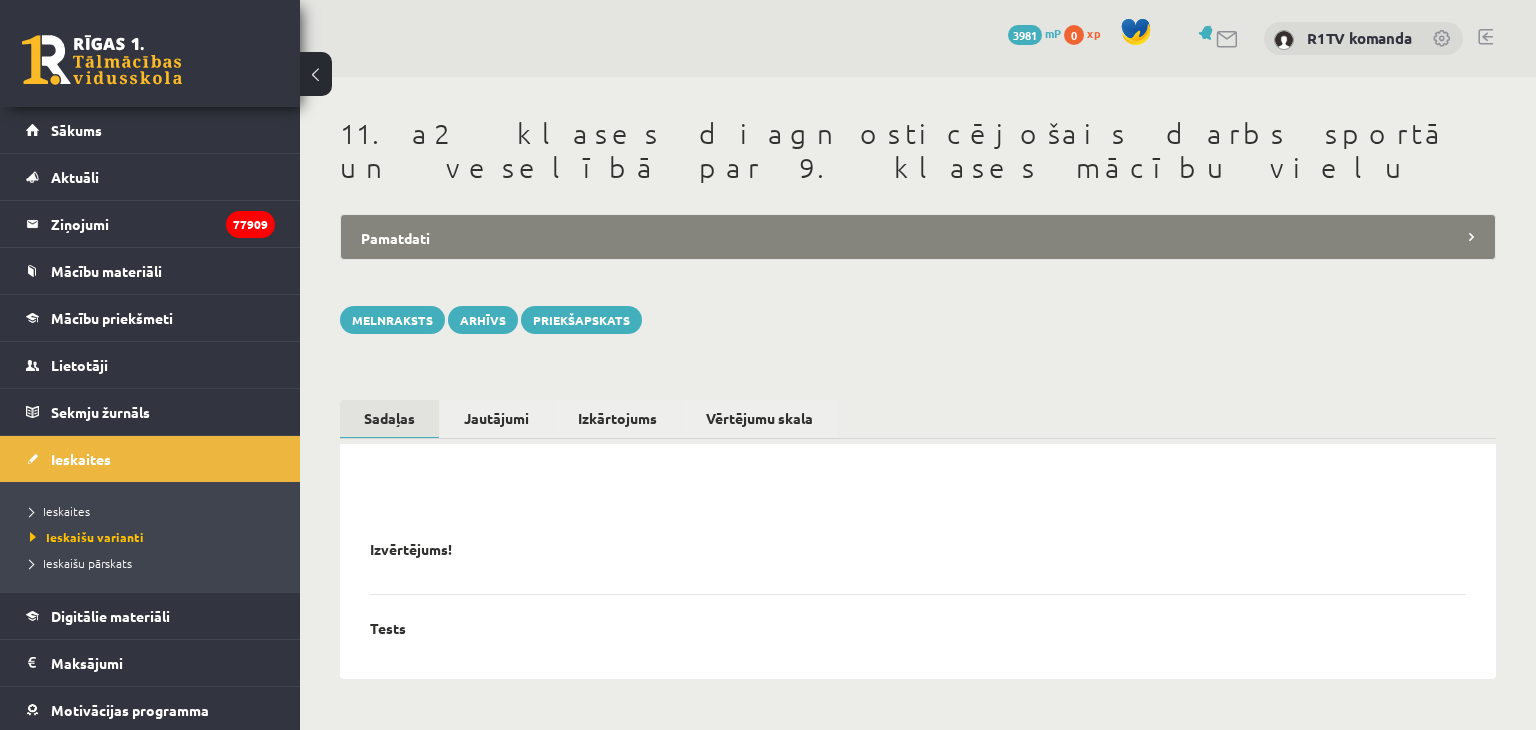scroll, scrollTop: 0, scrollLeft: 0, axis: both 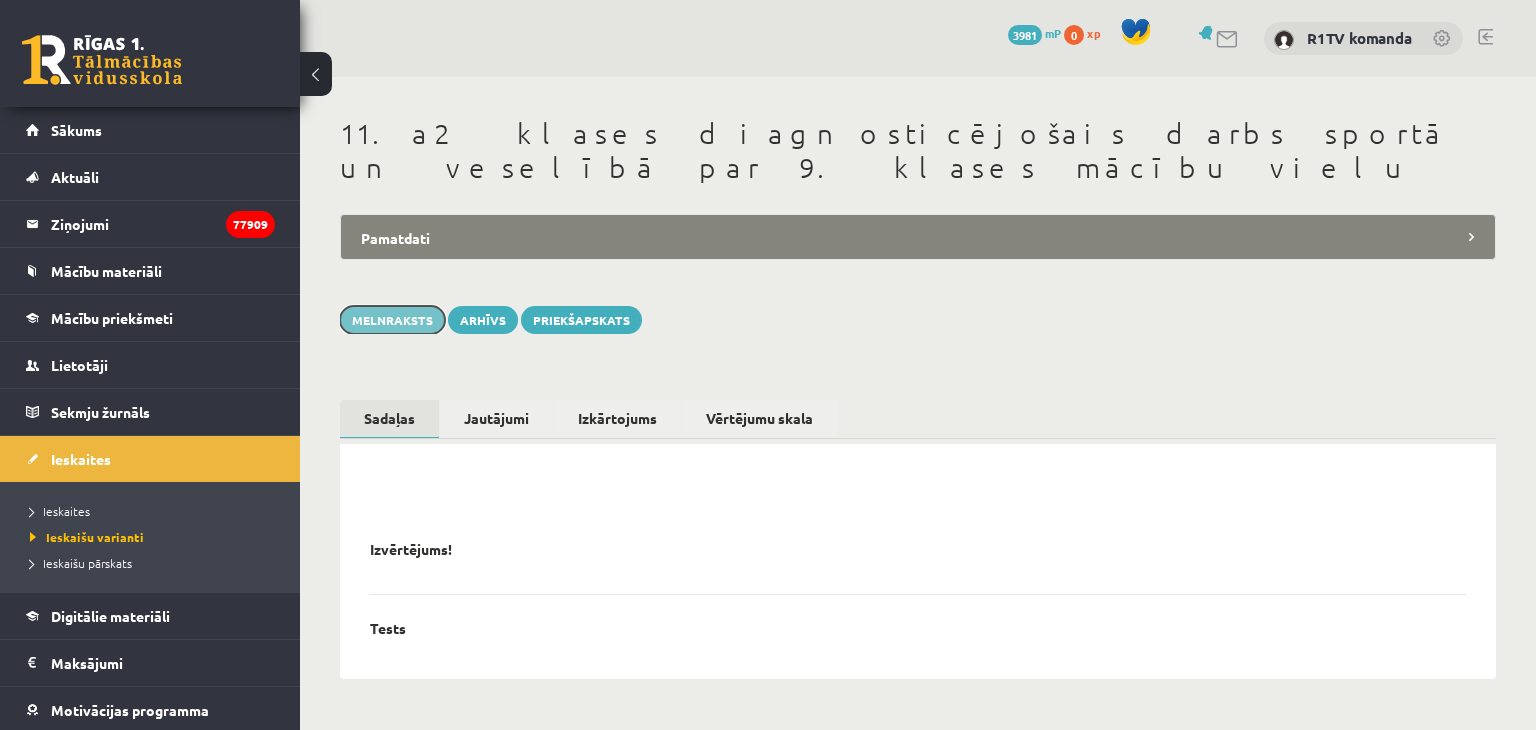 click on "Melnraksts" at bounding box center (392, 320) 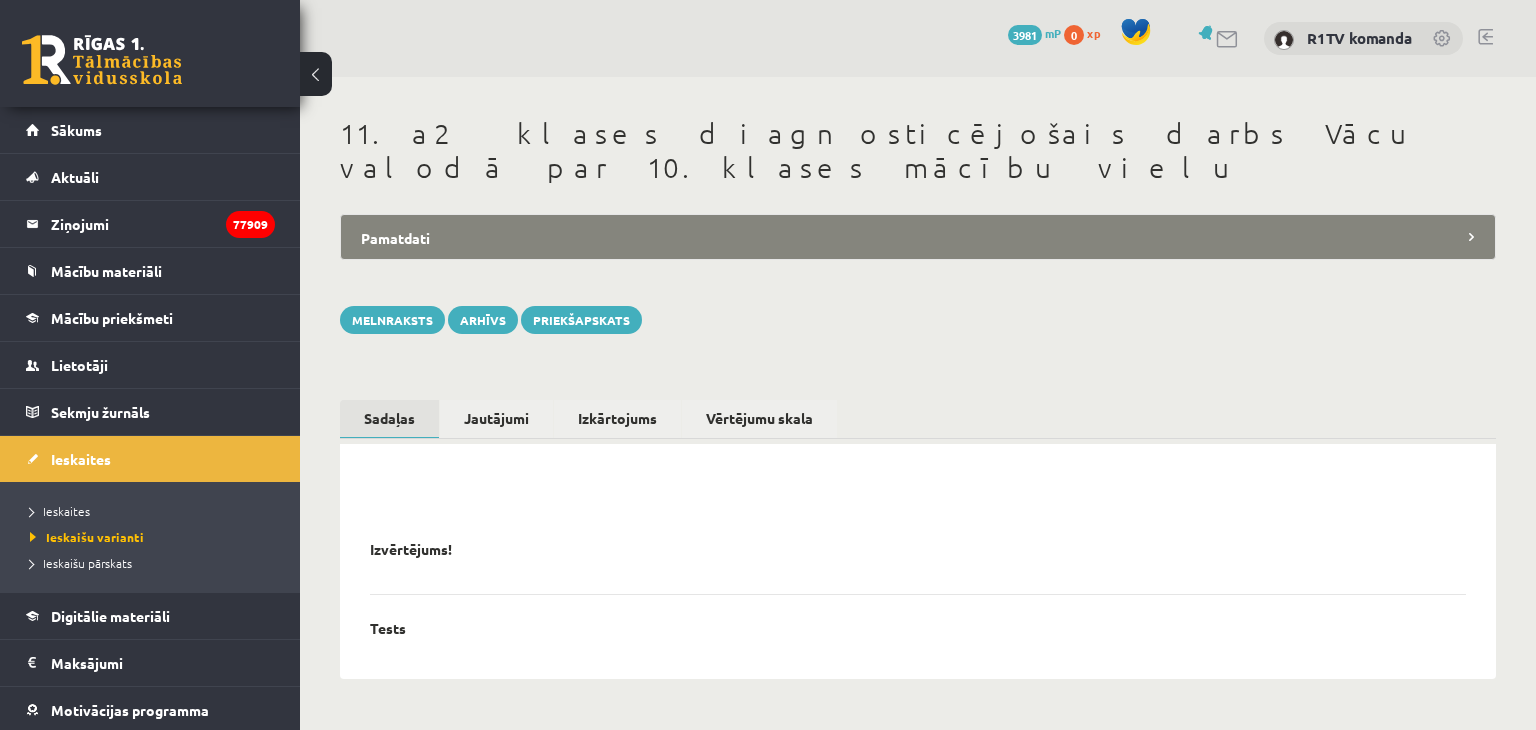 scroll, scrollTop: 0, scrollLeft: 0, axis: both 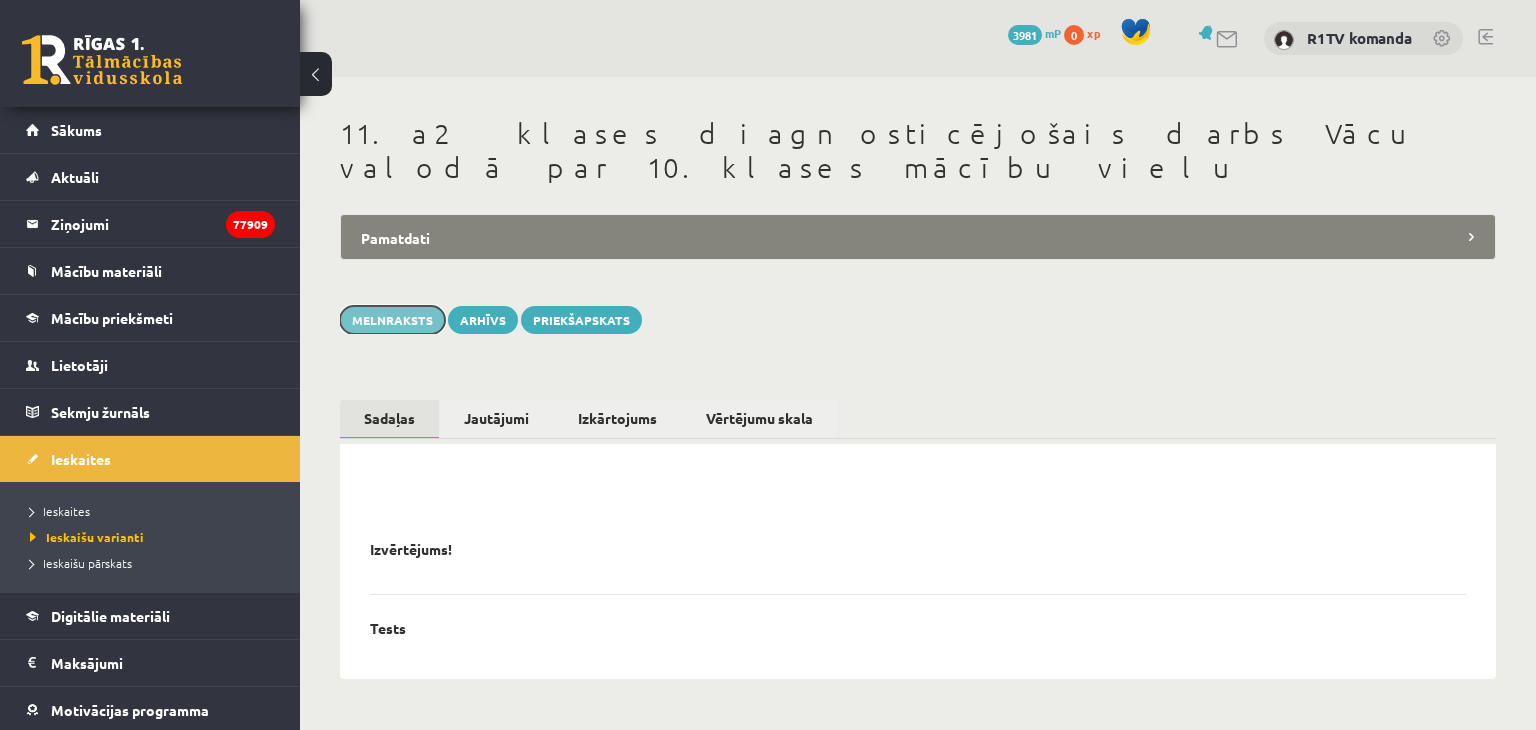 click on "Melnraksts" at bounding box center (392, 320) 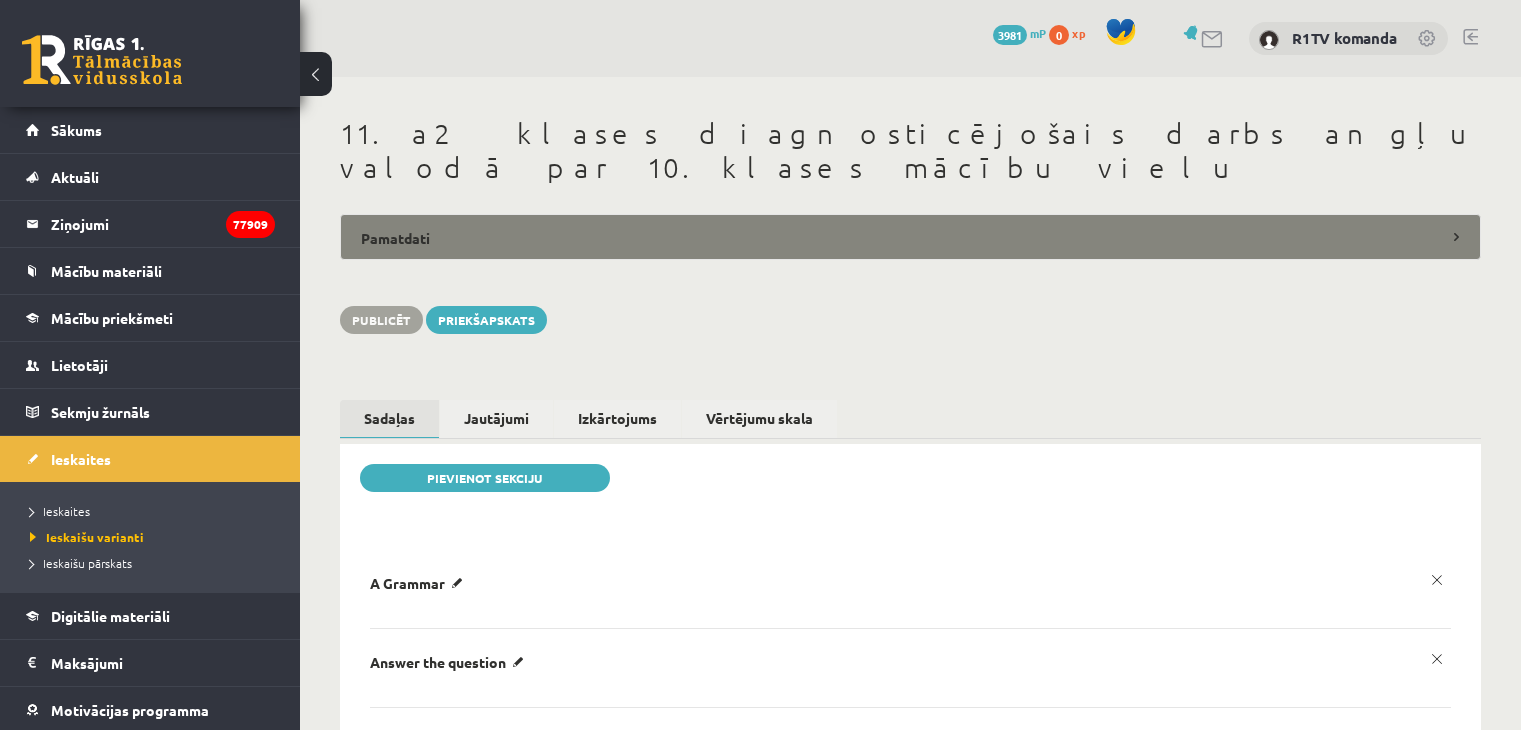 click on "Pamatdati" at bounding box center [910, 237] 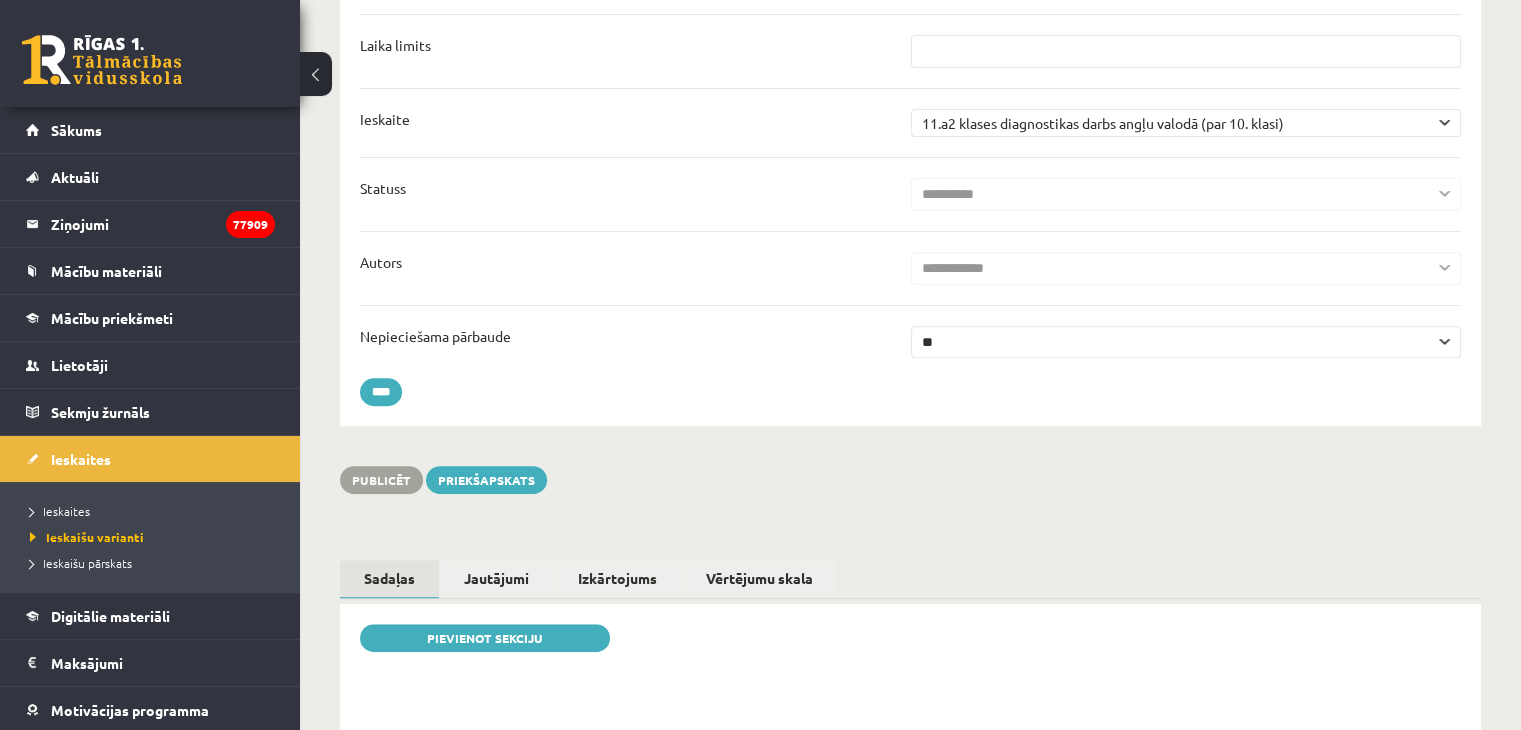 scroll, scrollTop: 0, scrollLeft: 0, axis: both 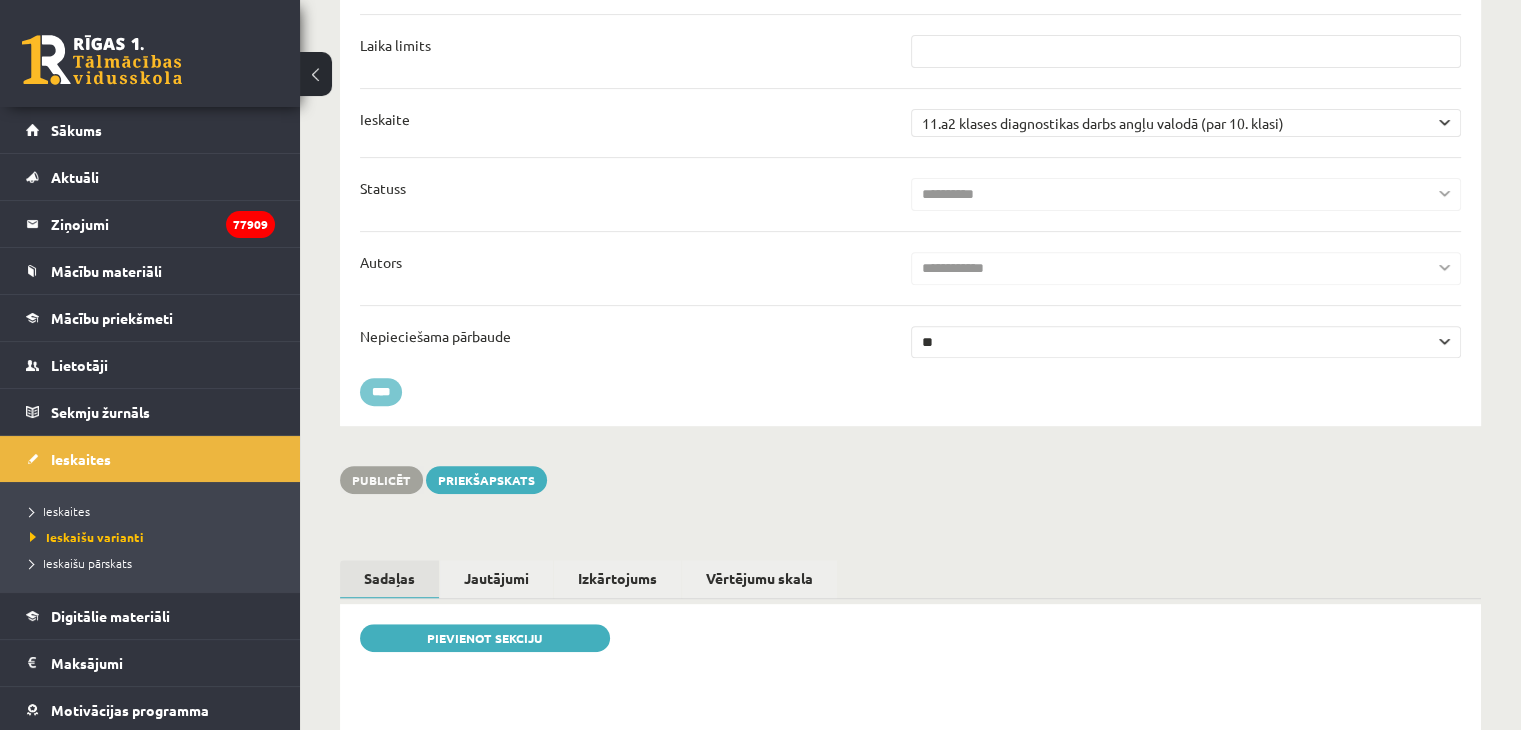 click on "****" at bounding box center (381, 392) 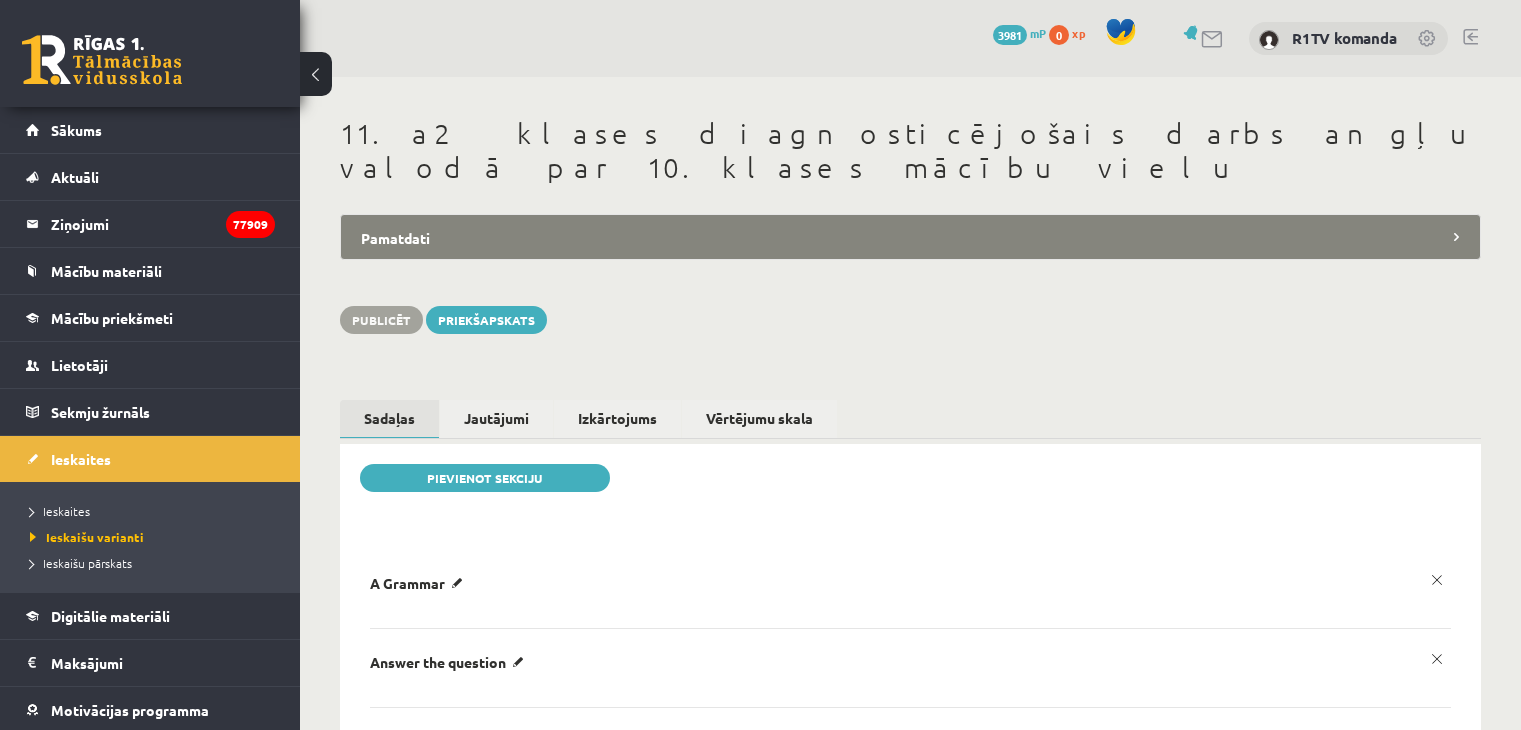 scroll, scrollTop: 0, scrollLeft: 0, axis: both 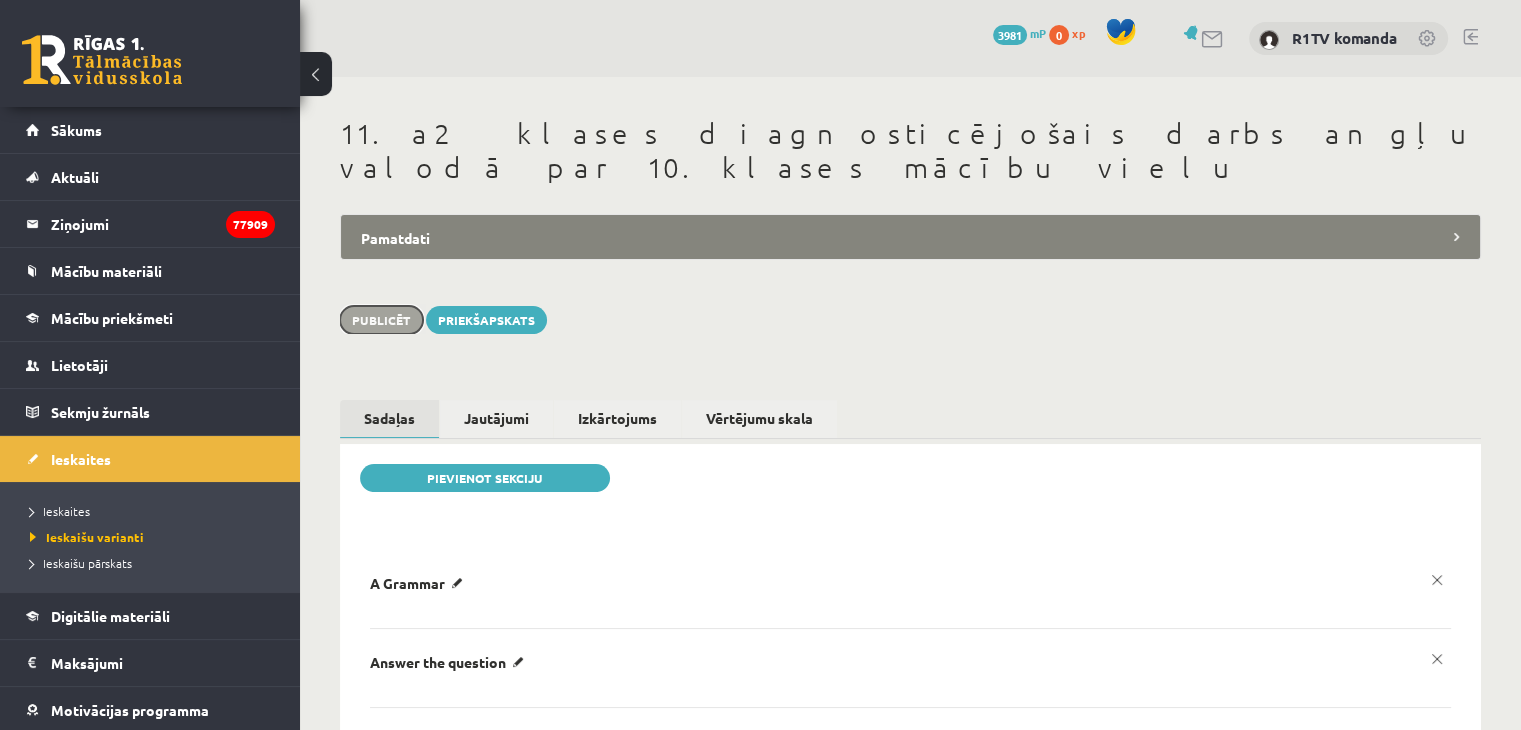 click on "Publicēt" at bounding box center (381, 320) 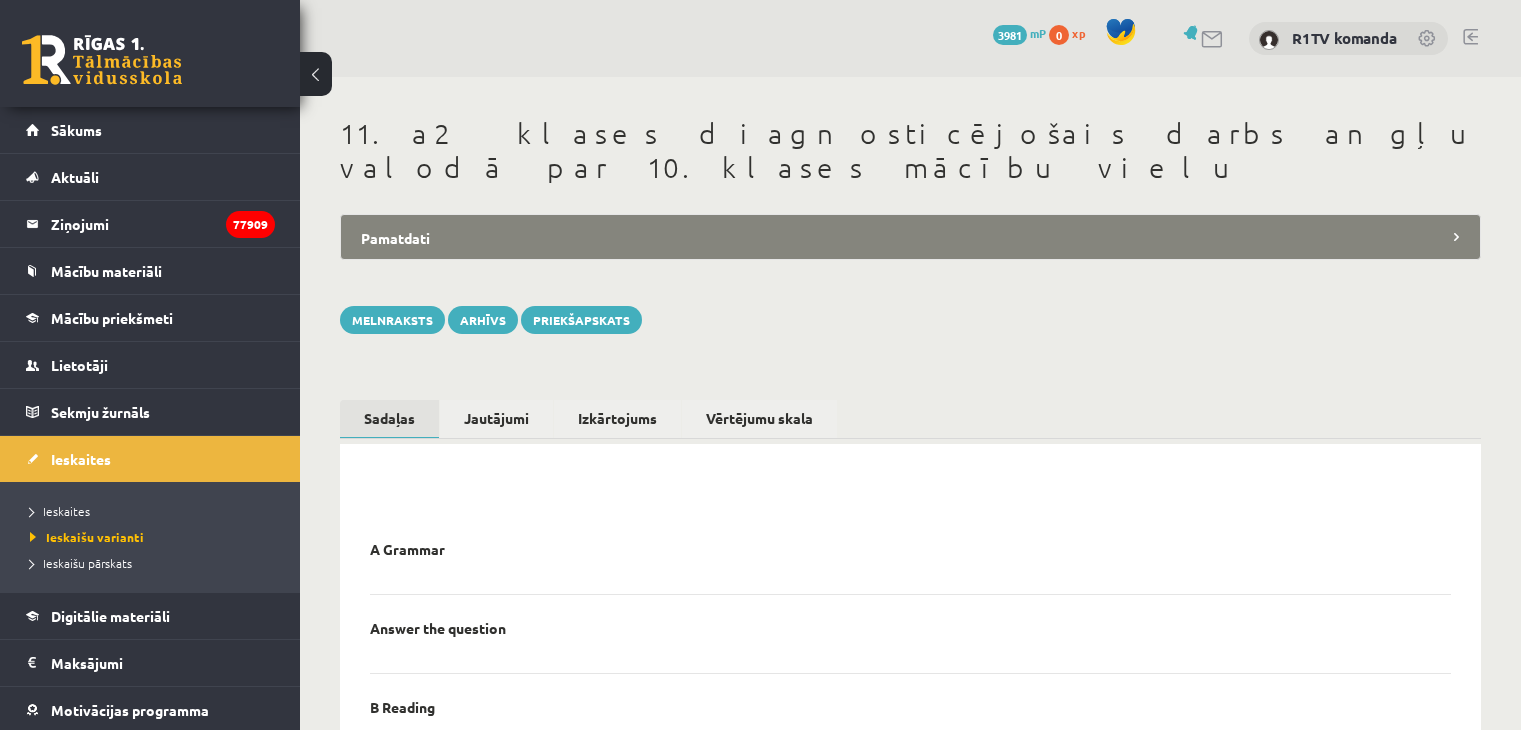 scroll, scrollTop: 0, scrollLeft: 0, axis: both 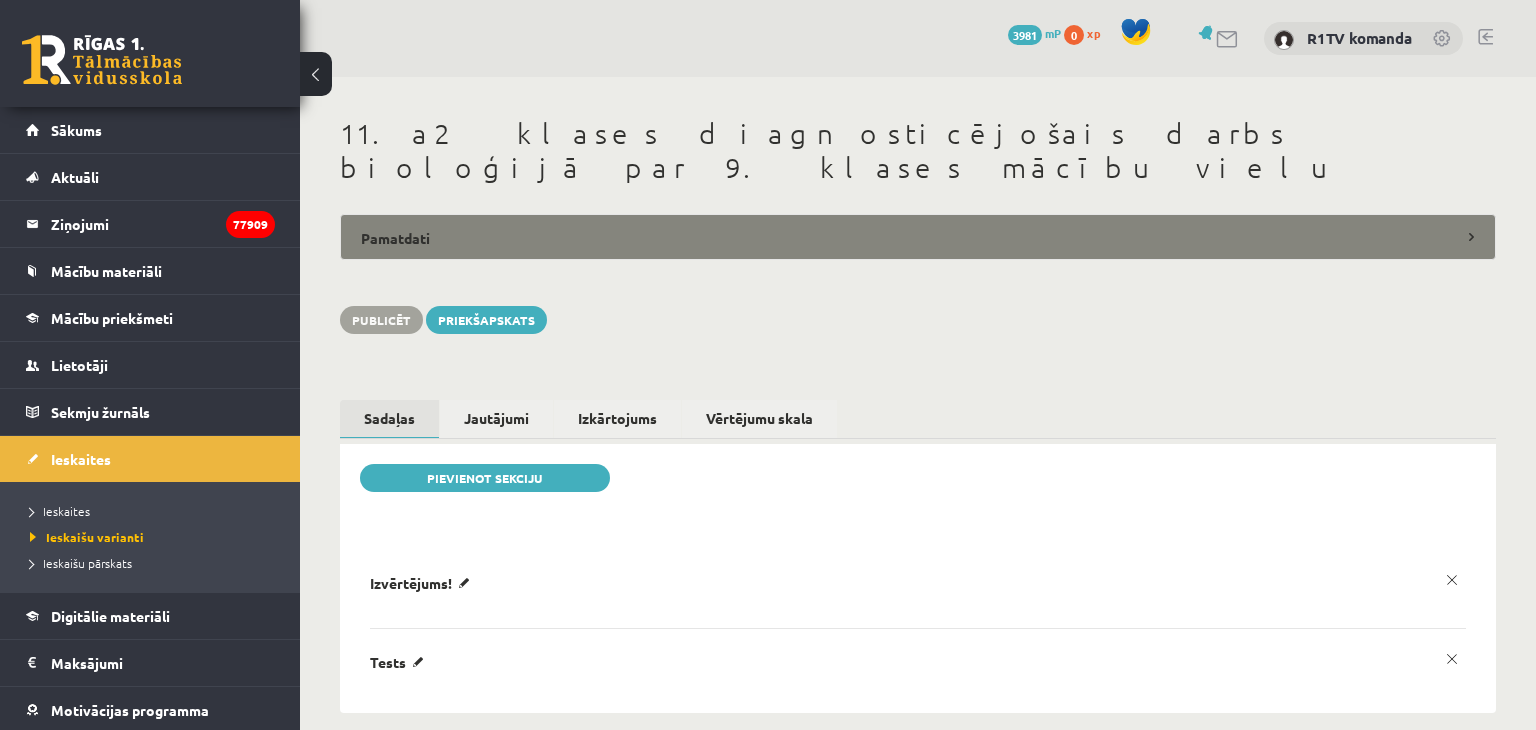 click on "Pamatdati" at bounding box center [918, 237] 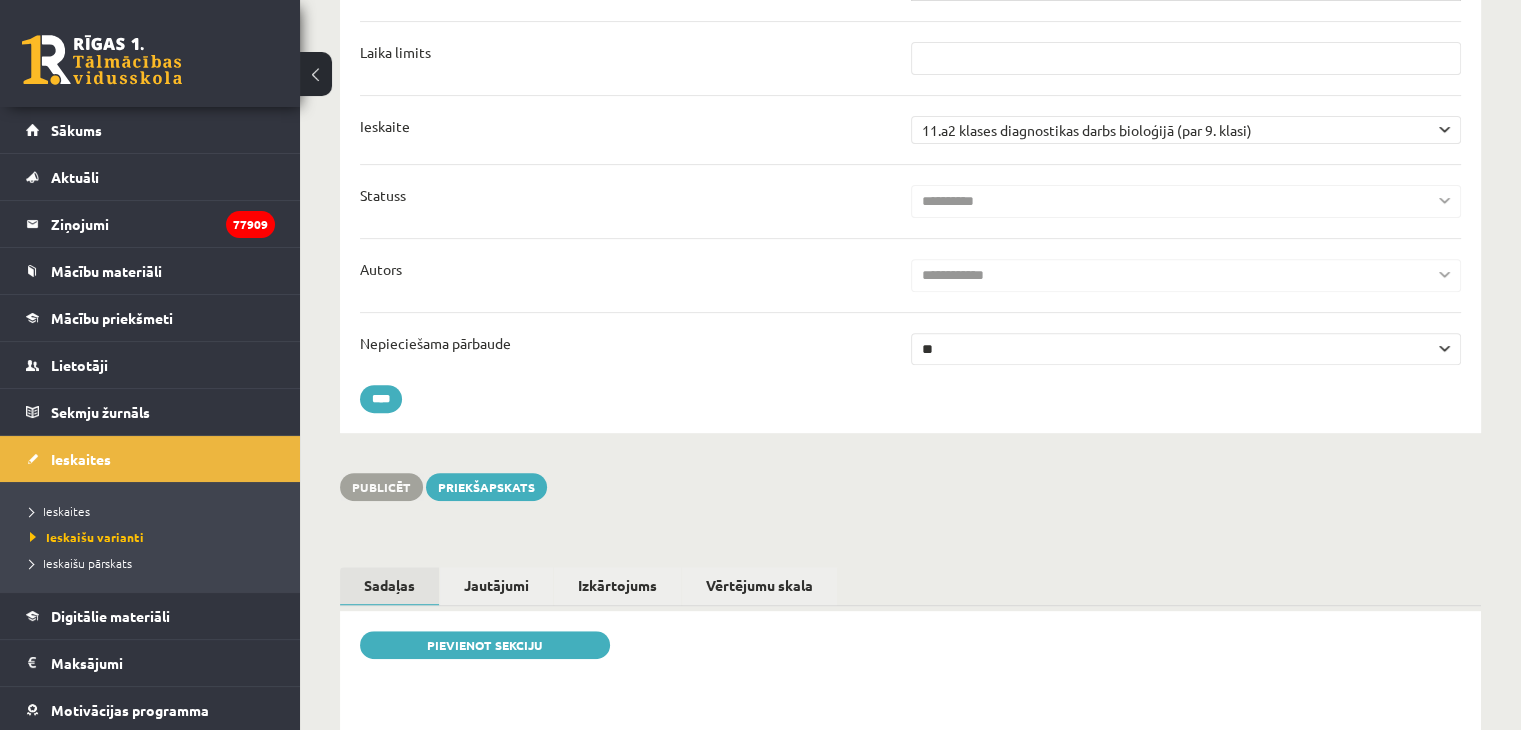 scroll, scrollTop: 700, scrollLeft: 0, axis: vertical 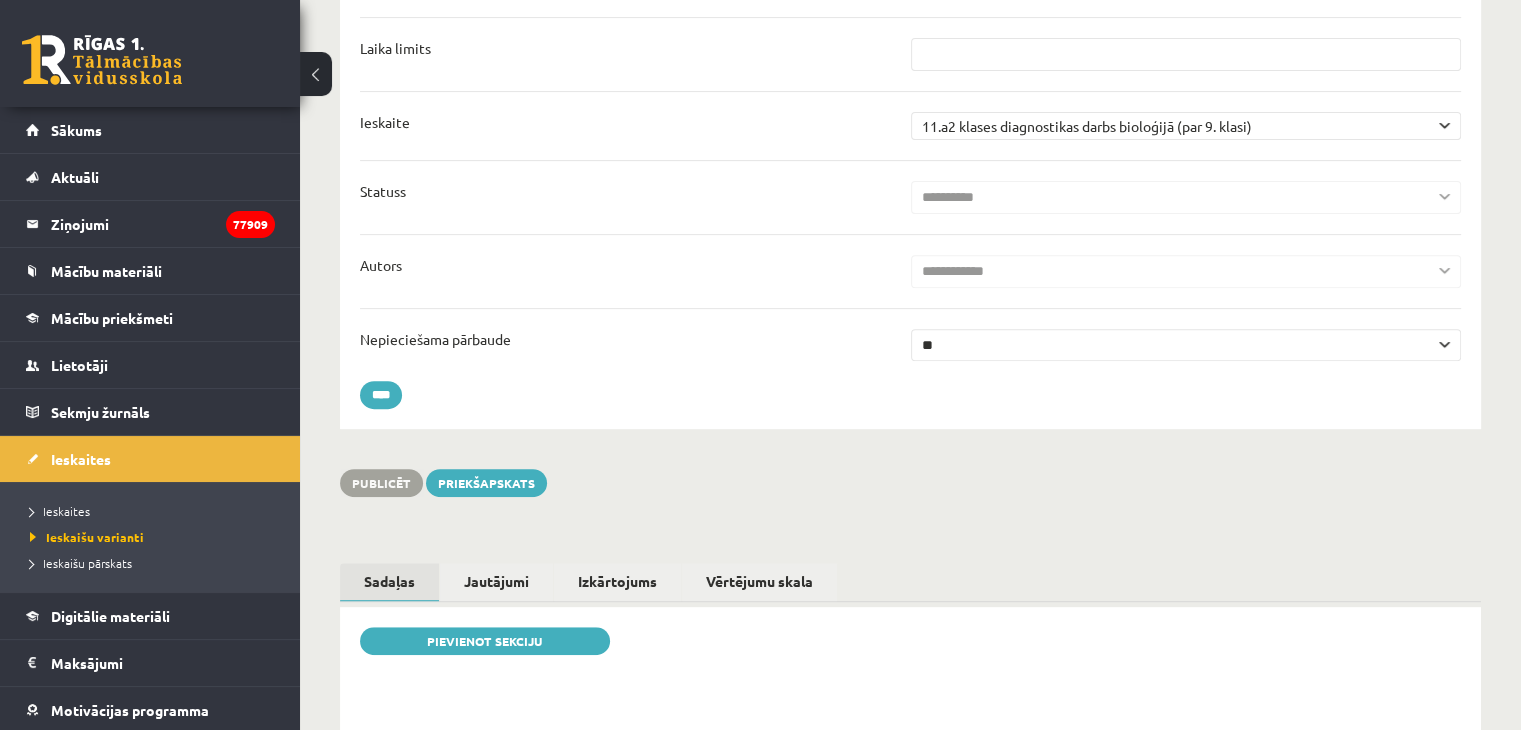click on "**
**" at bounding box center (1186, 345) 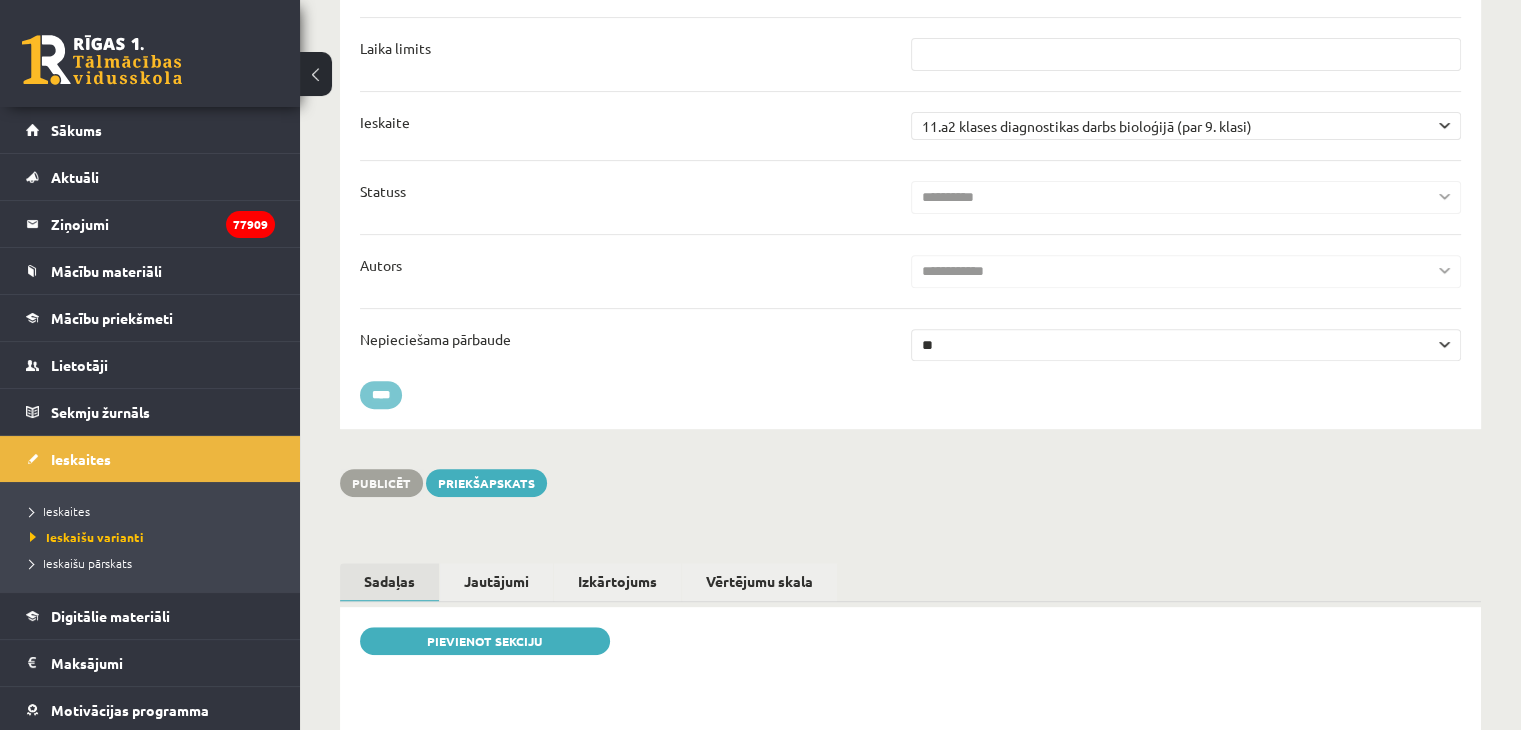 click on "****" at bounding box center (381, 395) 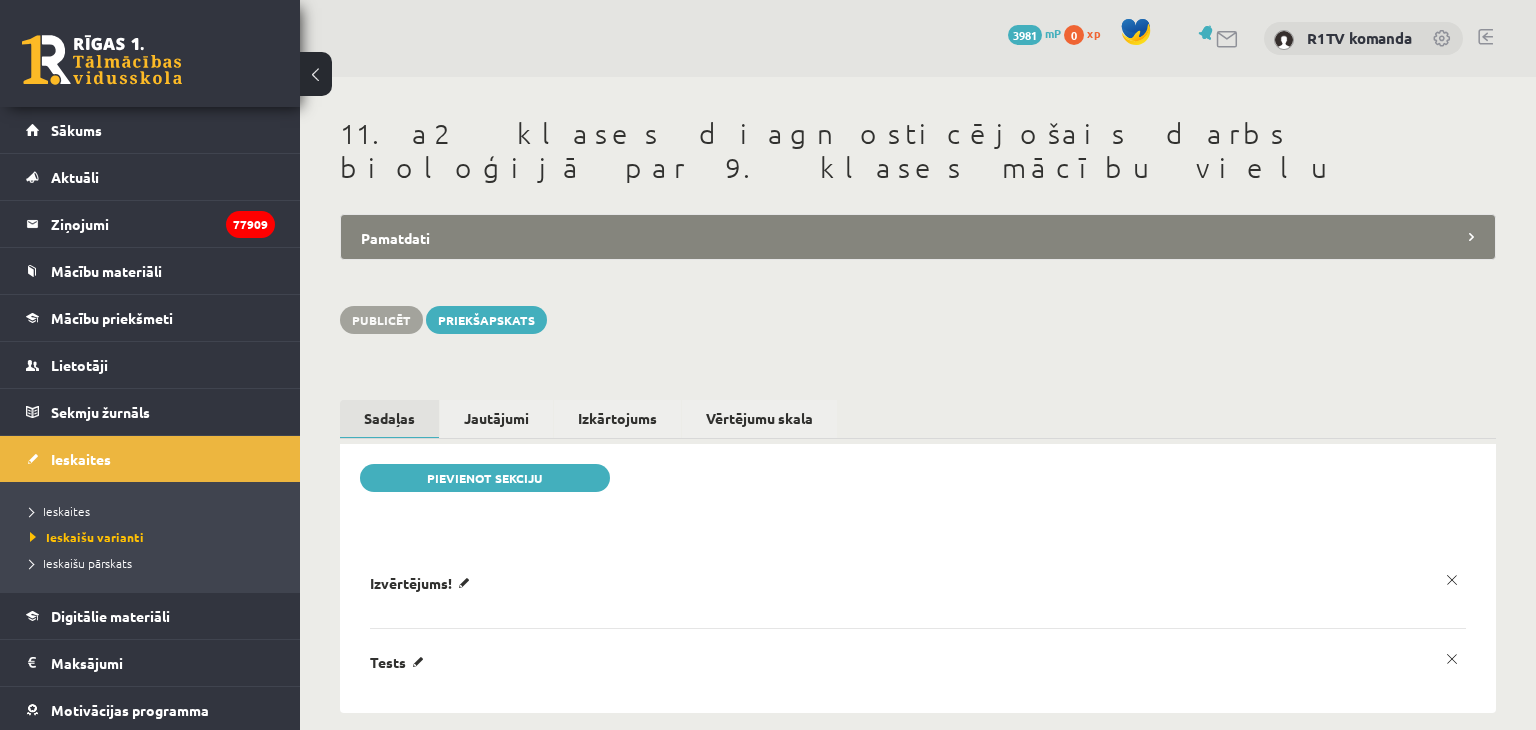 scroll, scrollTop: 0, scrollLeft: 0, axis: both 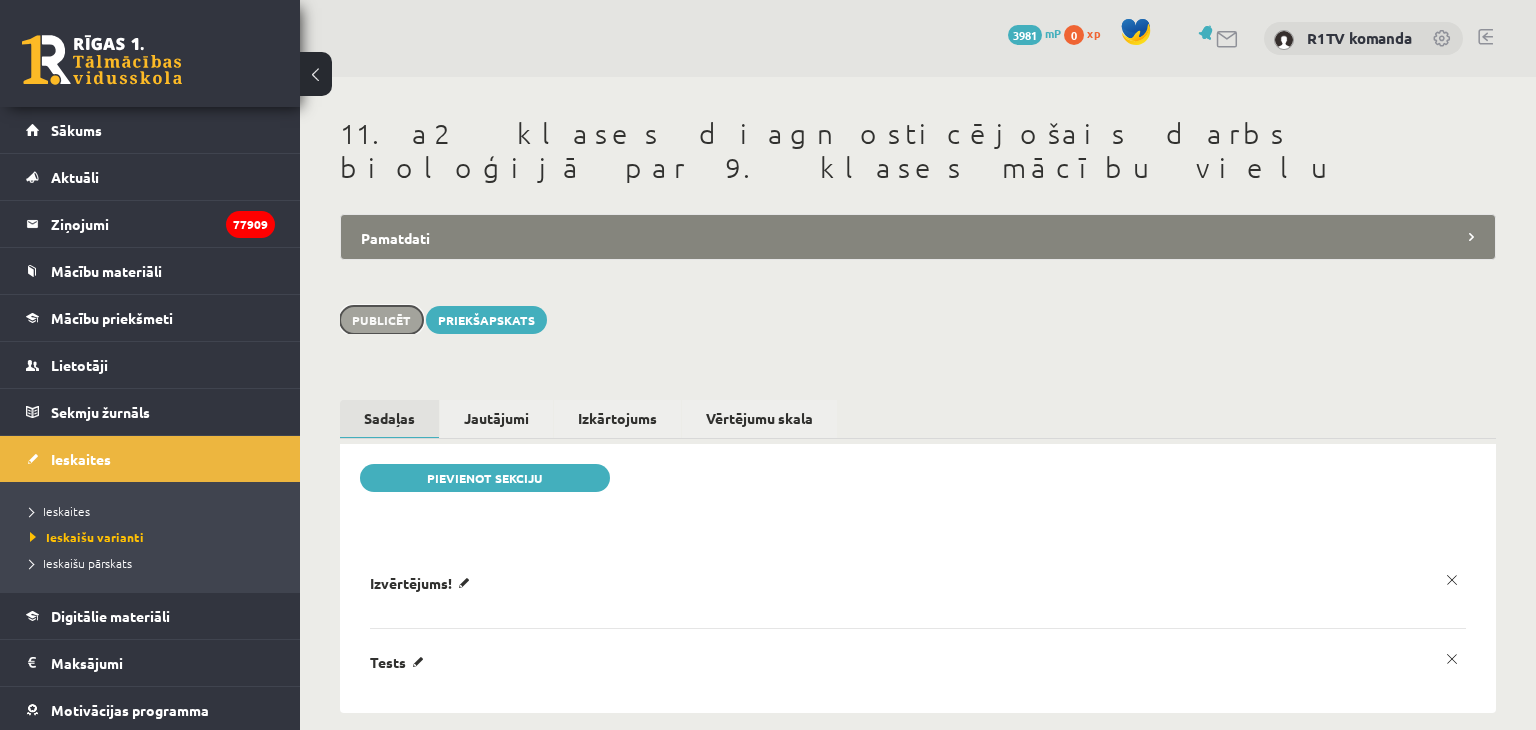 click on "Publicēt" at bounding box center (381, 320) 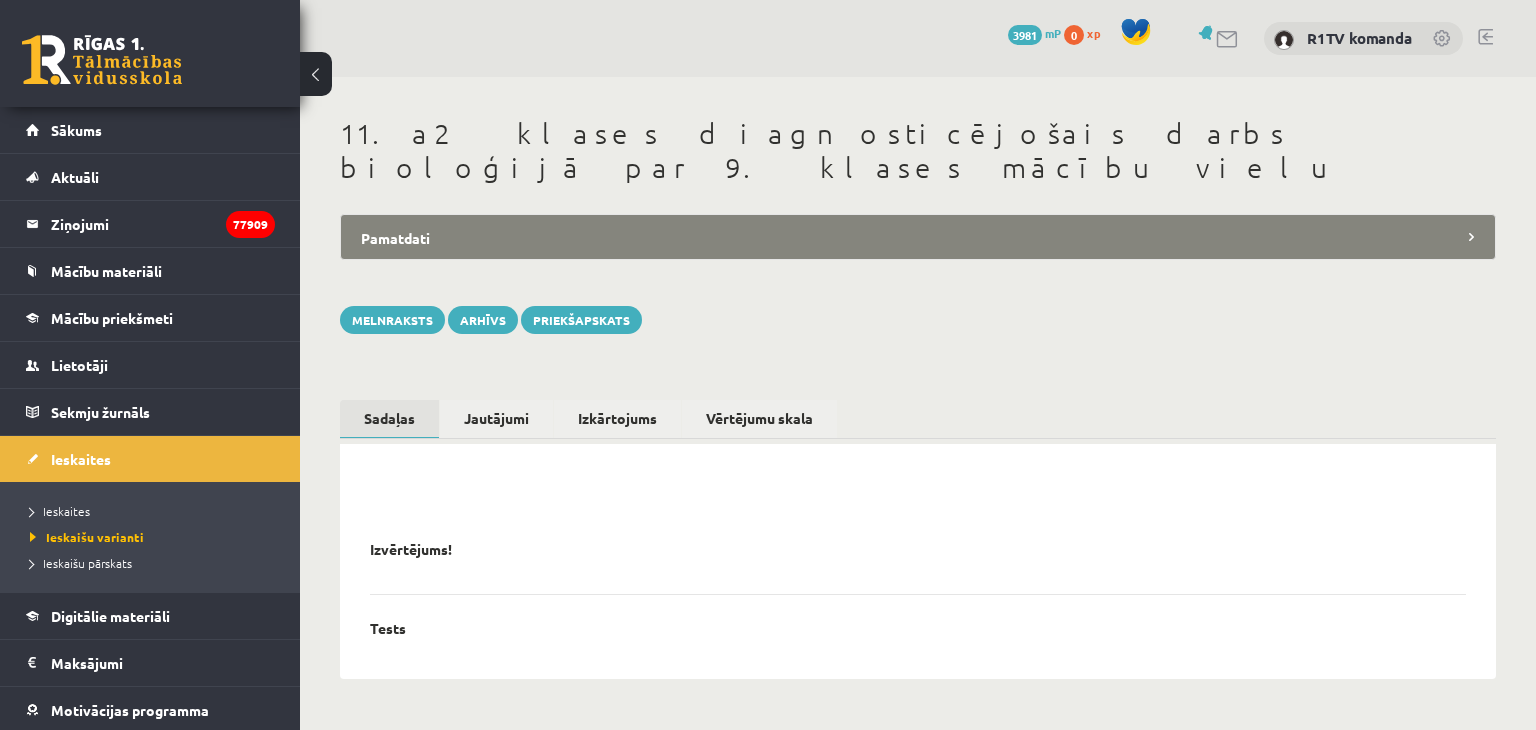 scroll, scrollTop: 0, scrollLeft: 0, axis: both 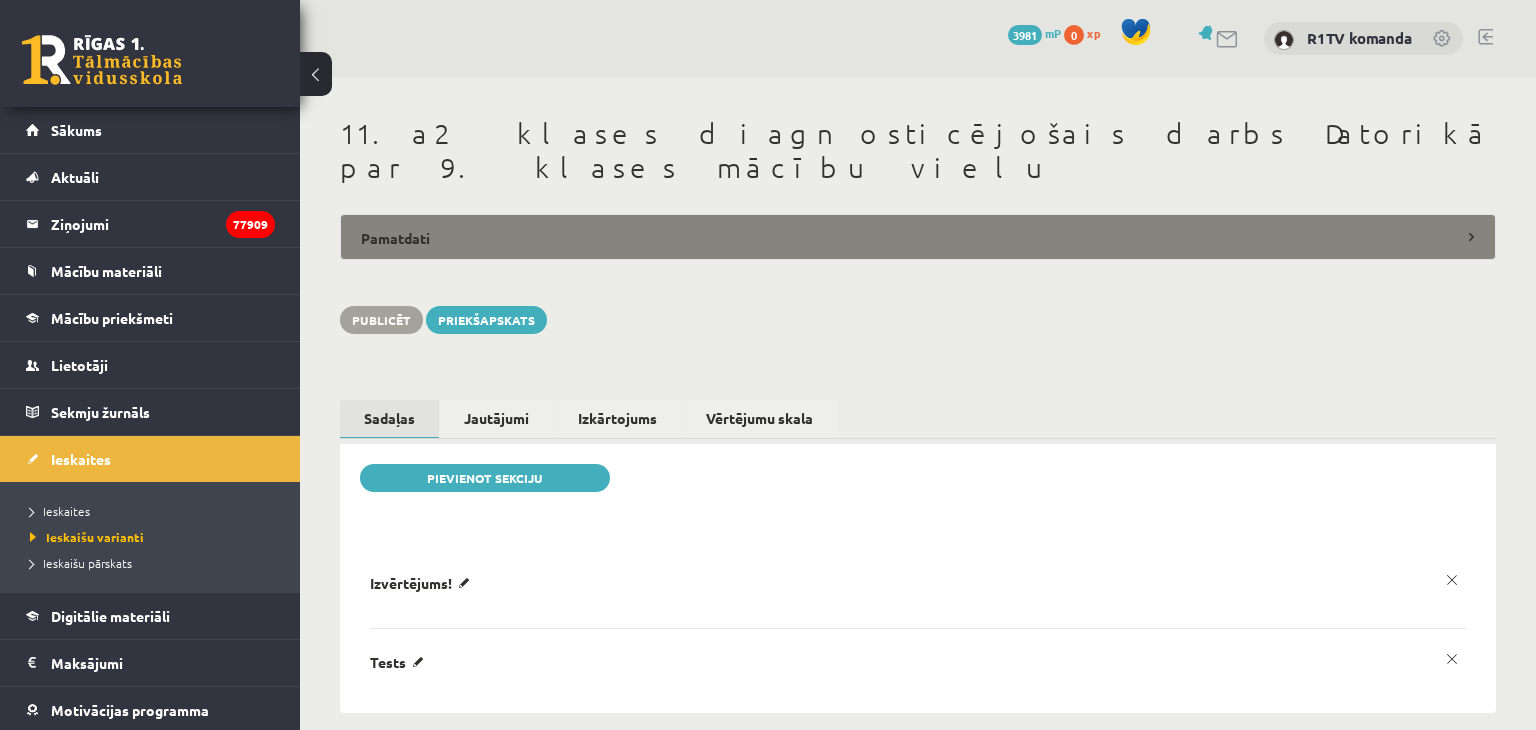 click on "Pamatdati" at bounding box center [918, 237] 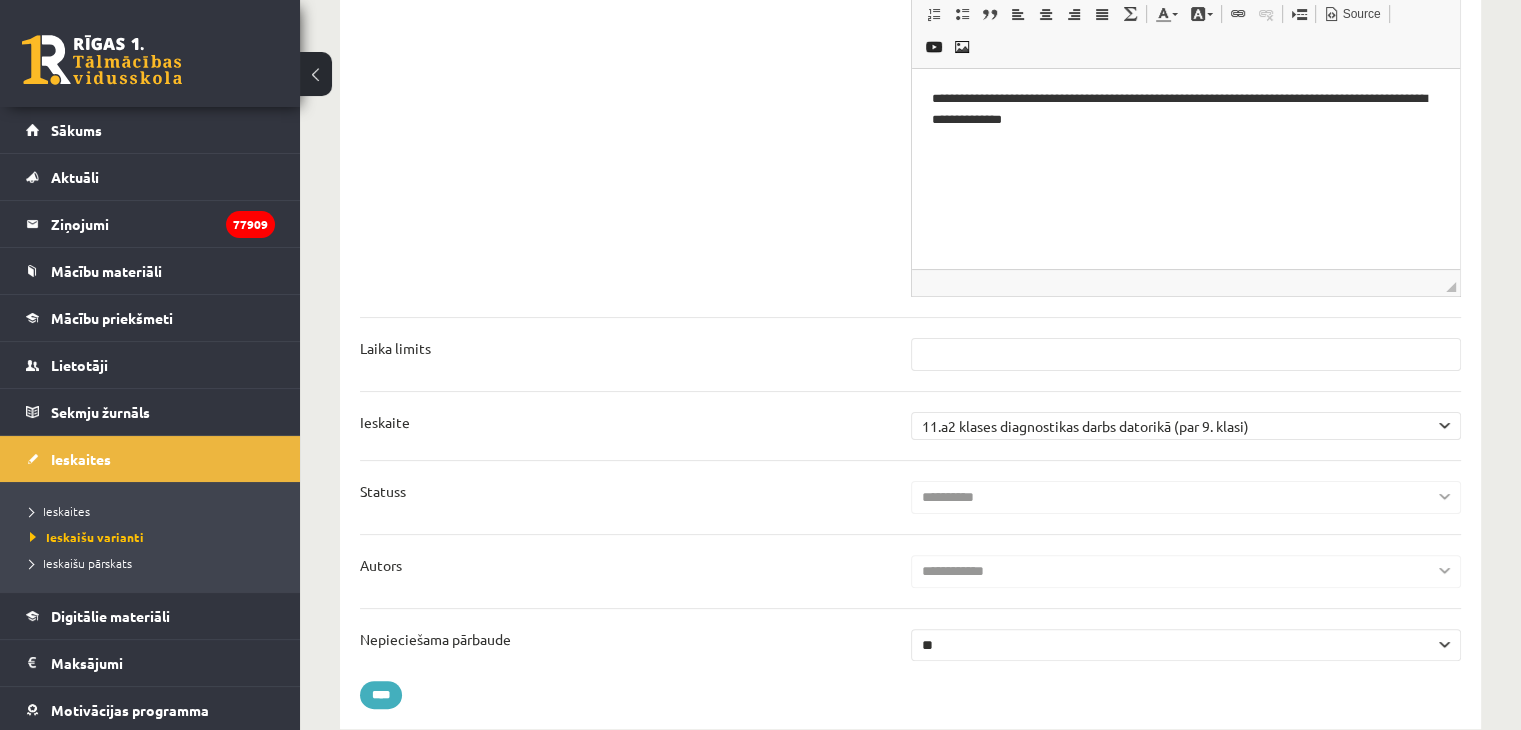 scroll, scrollTop: 0, scrollLeft: 0, axis: both 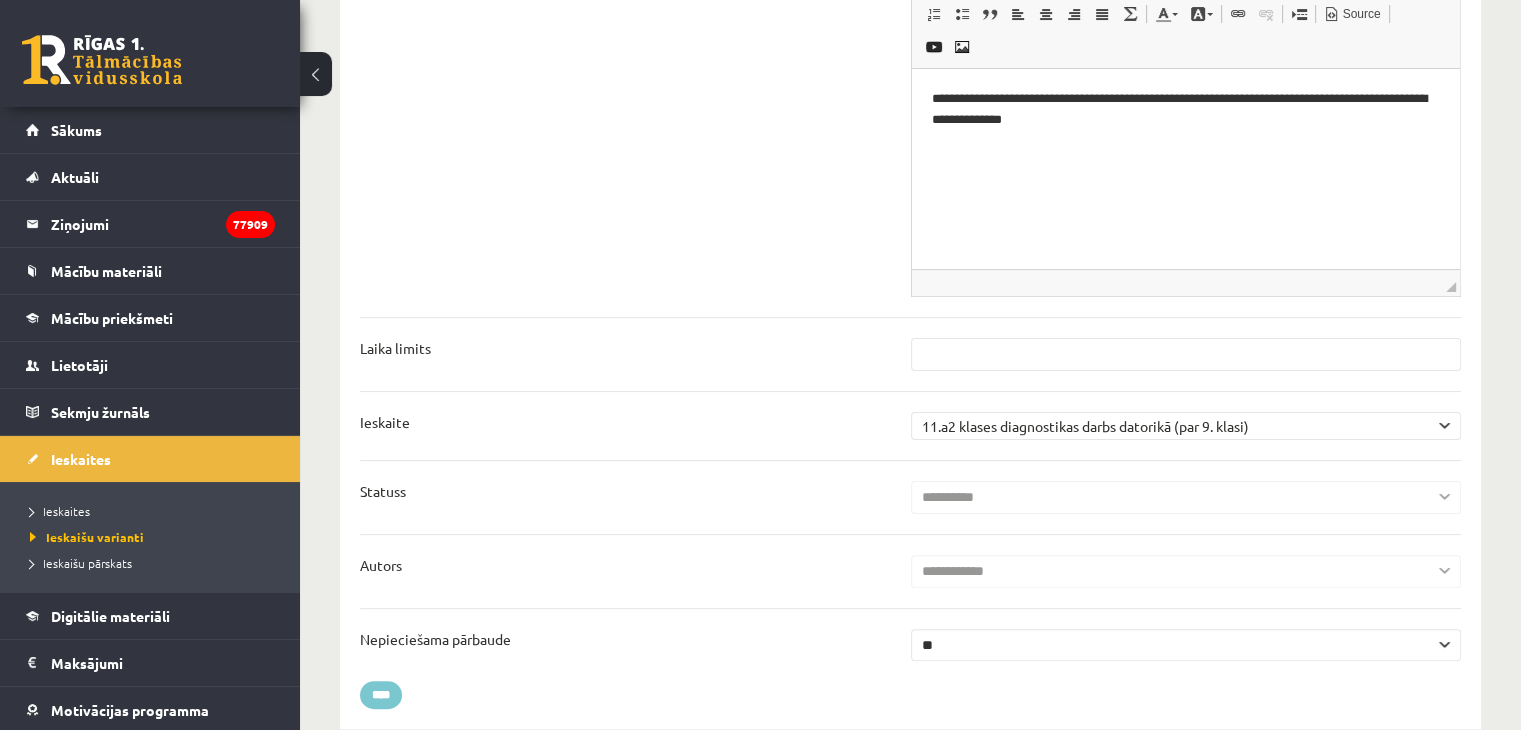 click on "****" at bounding box center [381, 695] 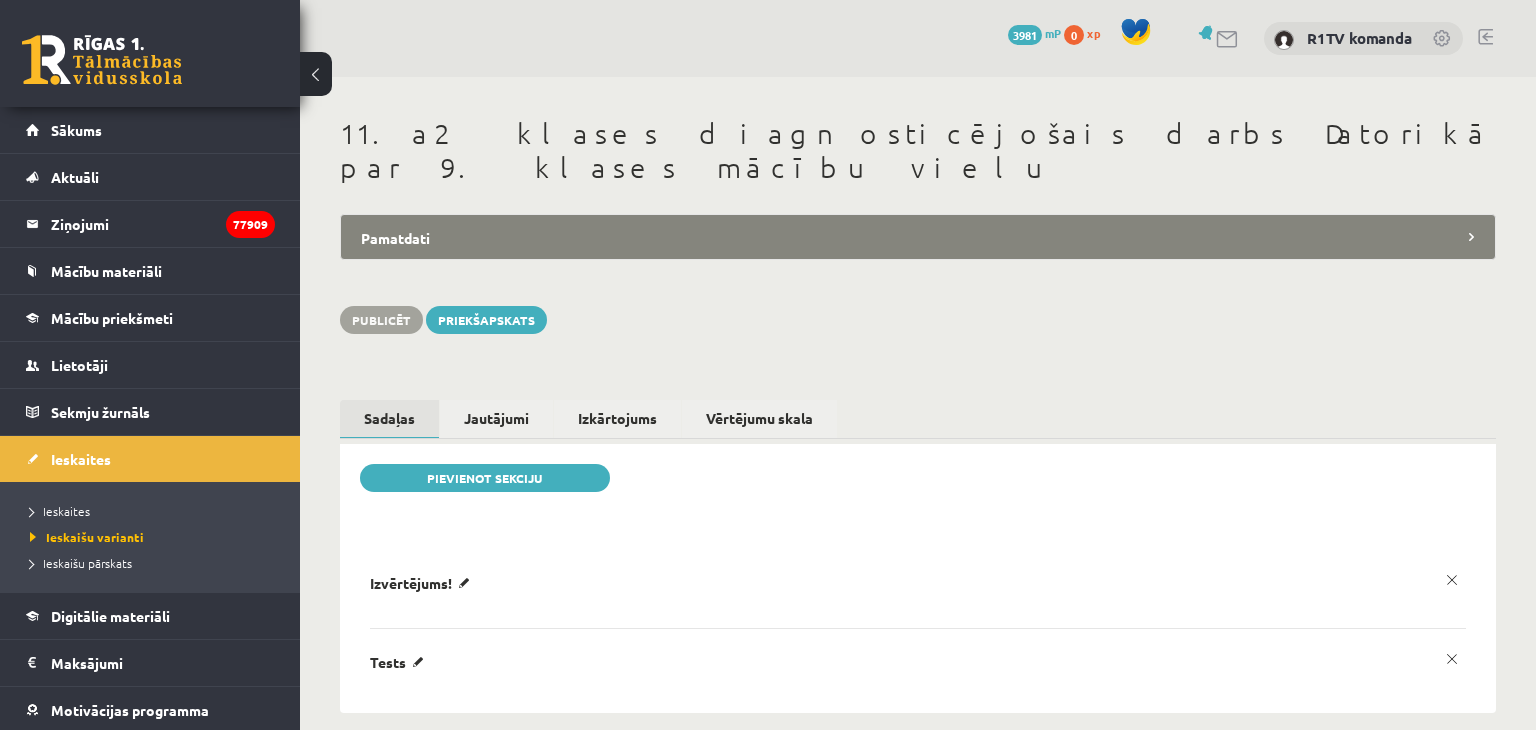 scroll, scrollTop: 0, scrollLeft: 0, axis: both 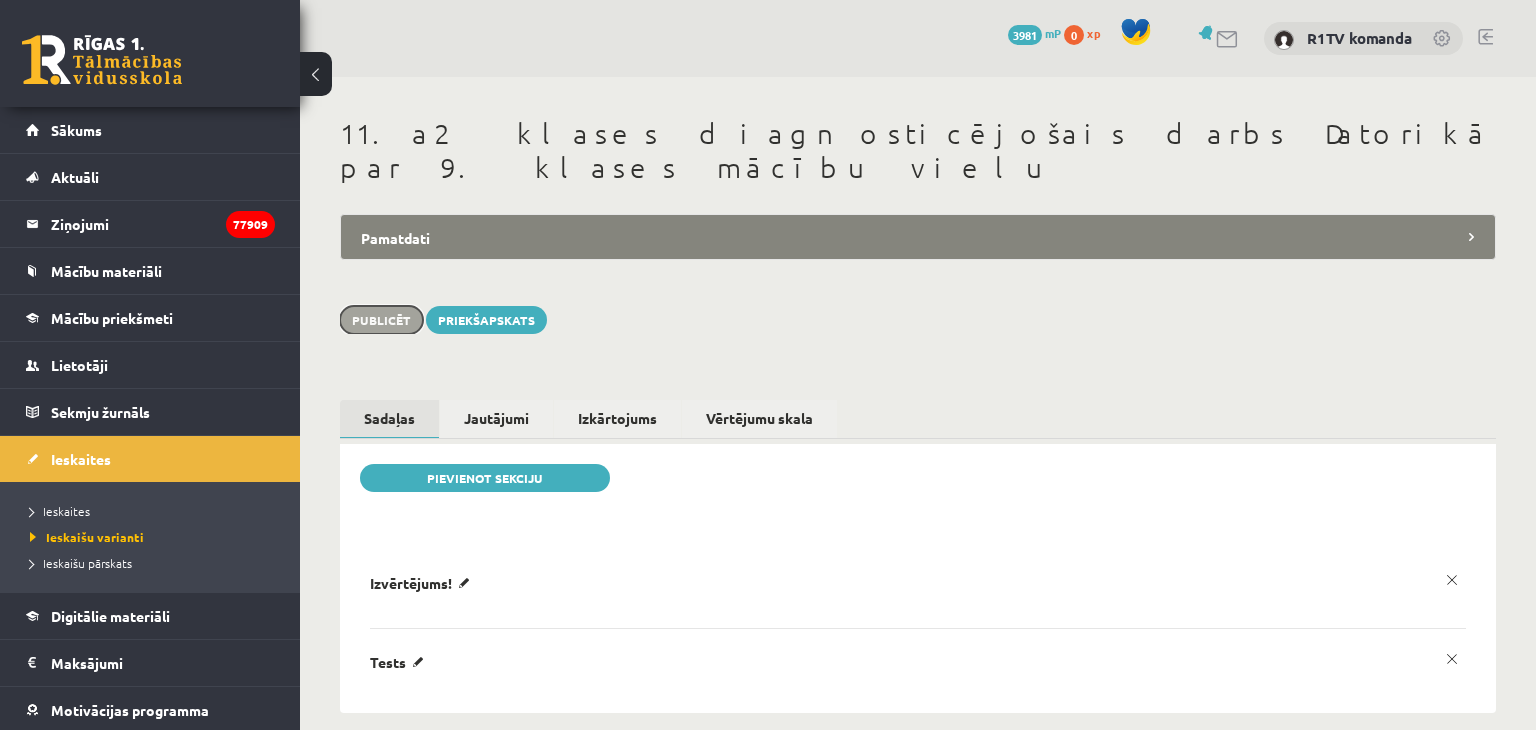 click on "Publicēt" at bounding box center (381, 320) 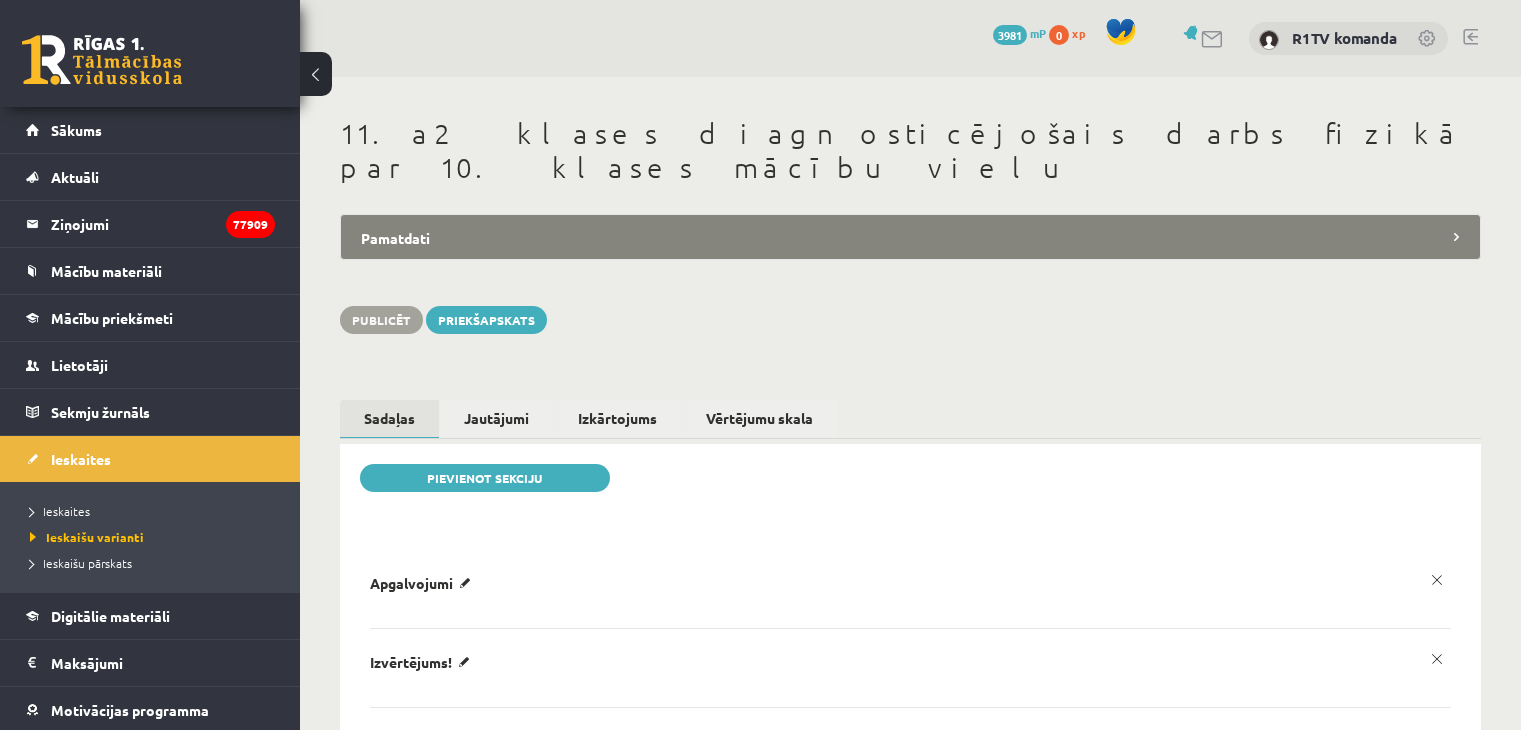 click on "Pamatdati" at bounding box center (910, 237) 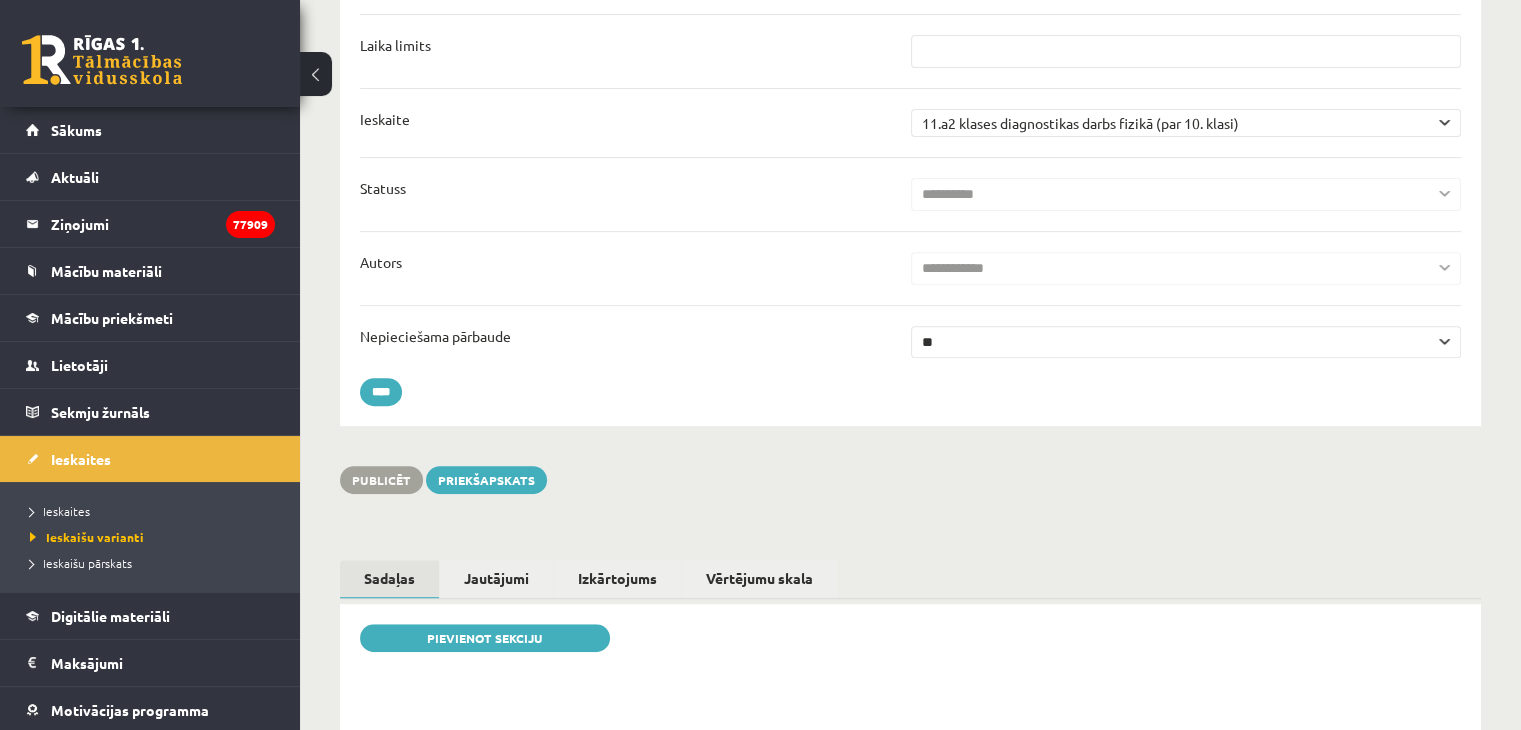scroll, scrollTop: 0, scrollLeft: 0, axis: both 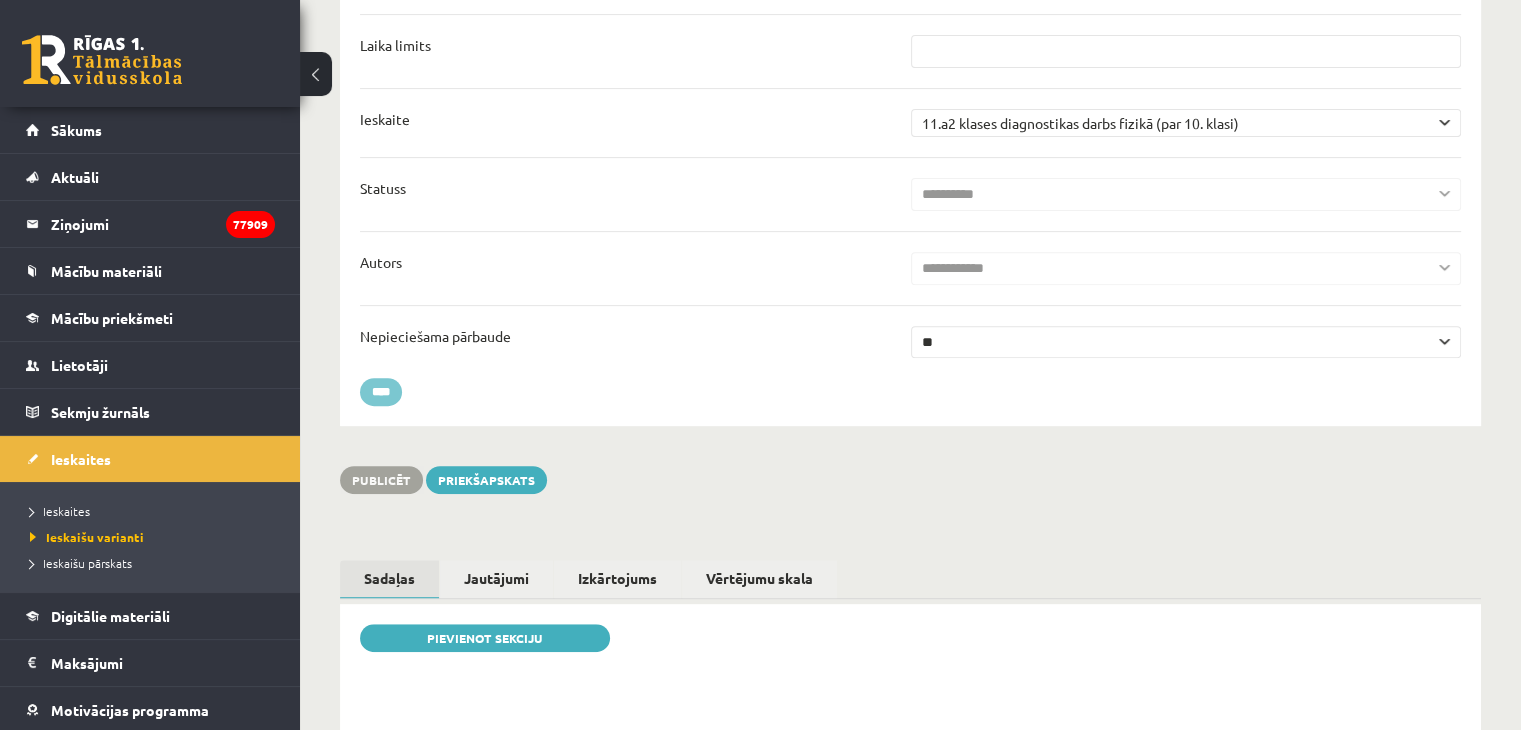 click on "****" at bounding box center [381, 392] 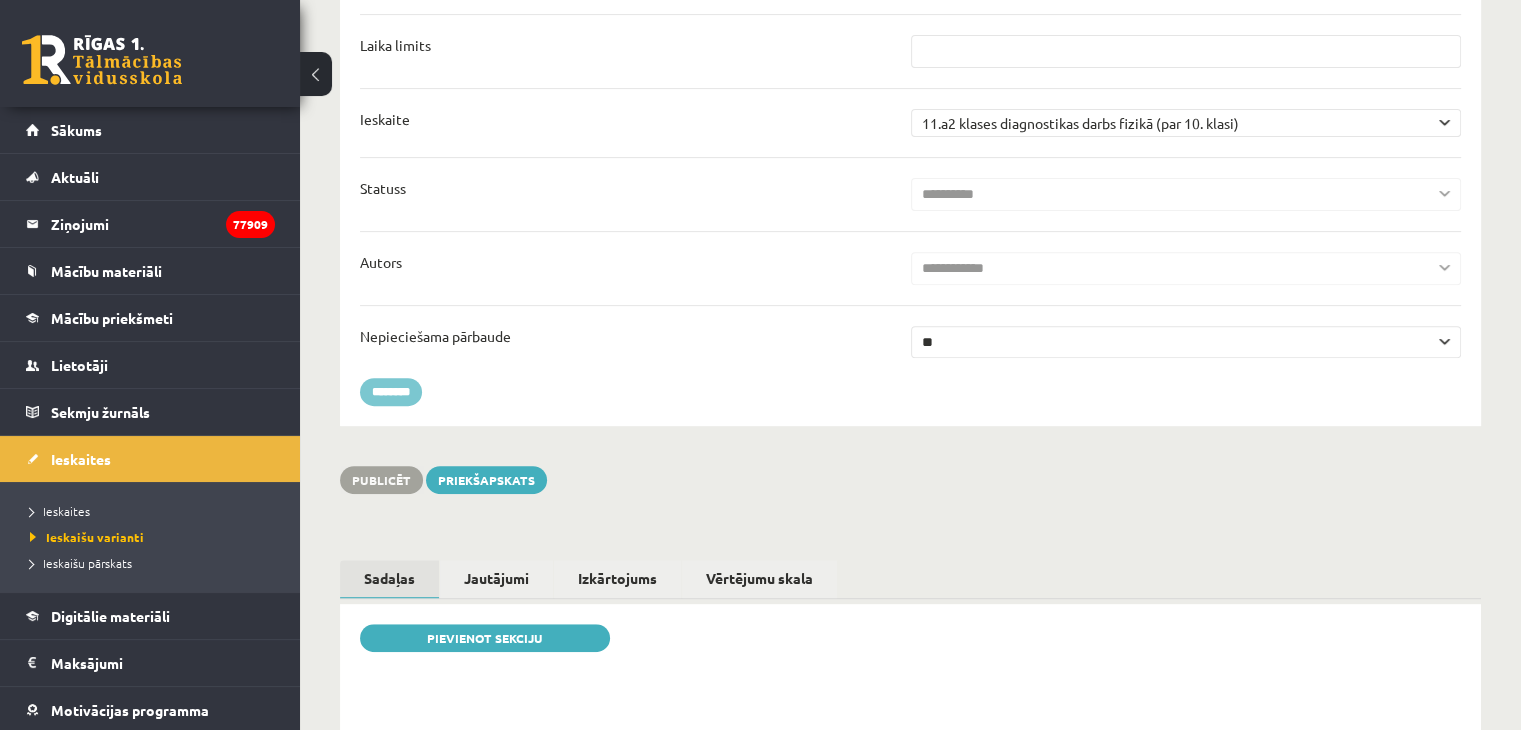 type on "********" 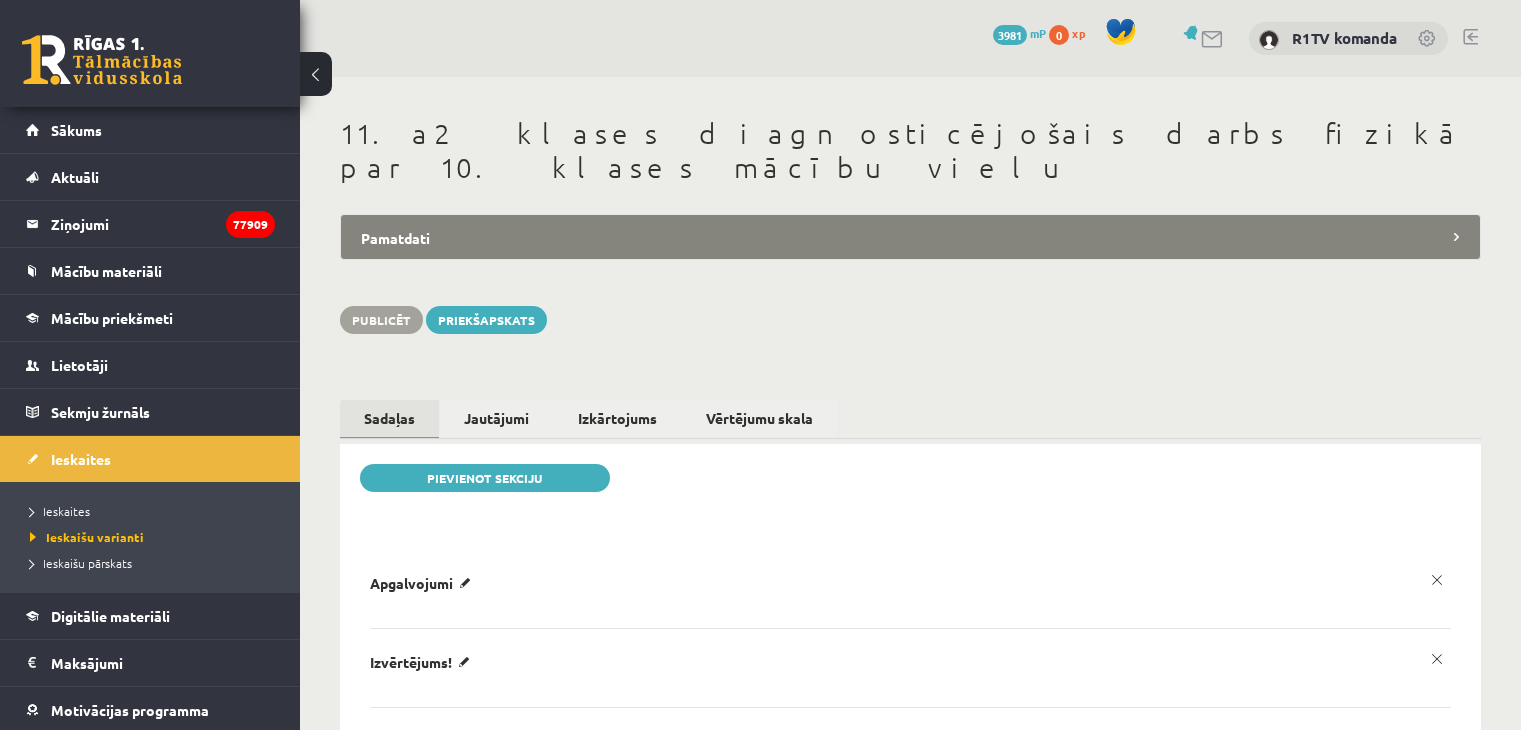 scroll, scrollTop: 0, scrollLeft: 0, axis: both 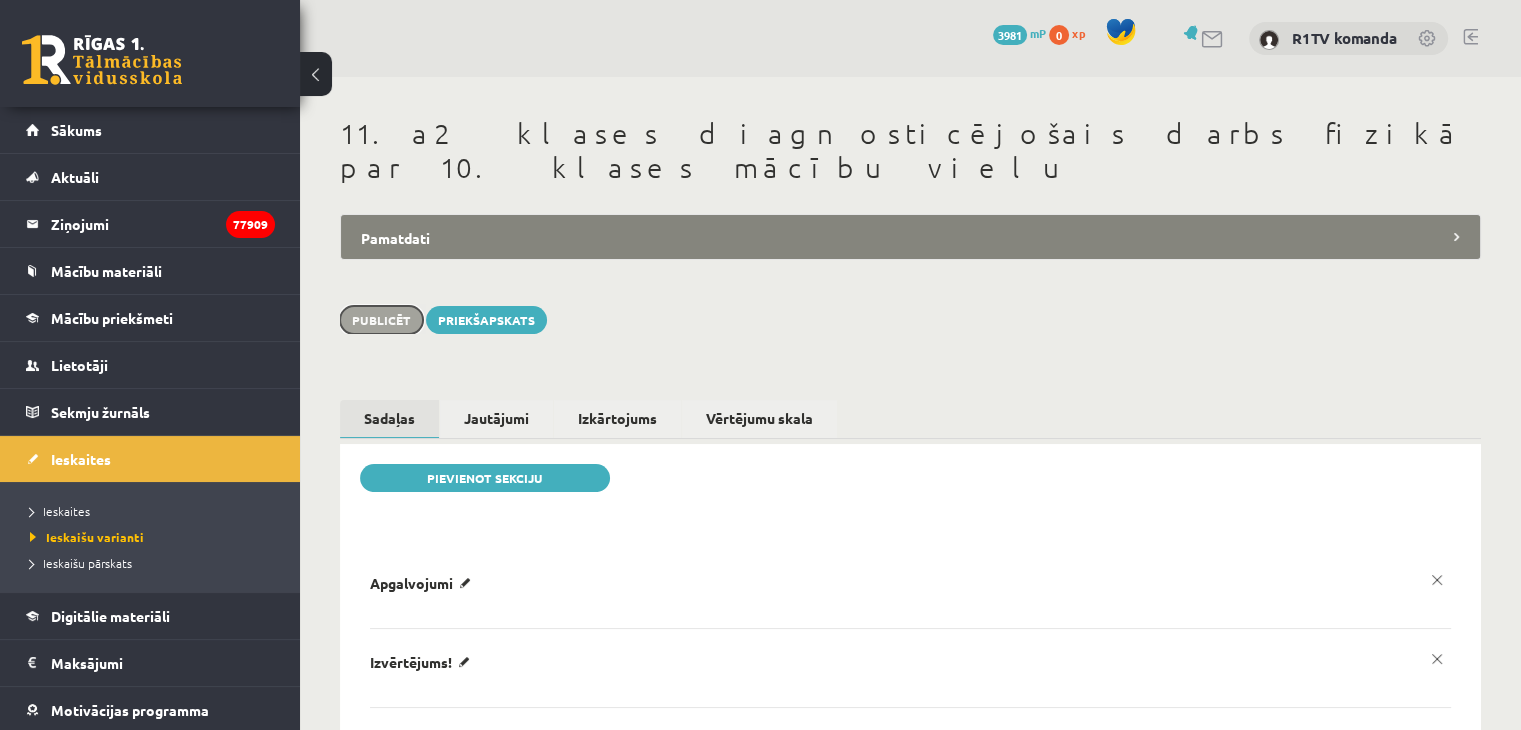 click on "Publicēt" at bounding box center [381, 320] 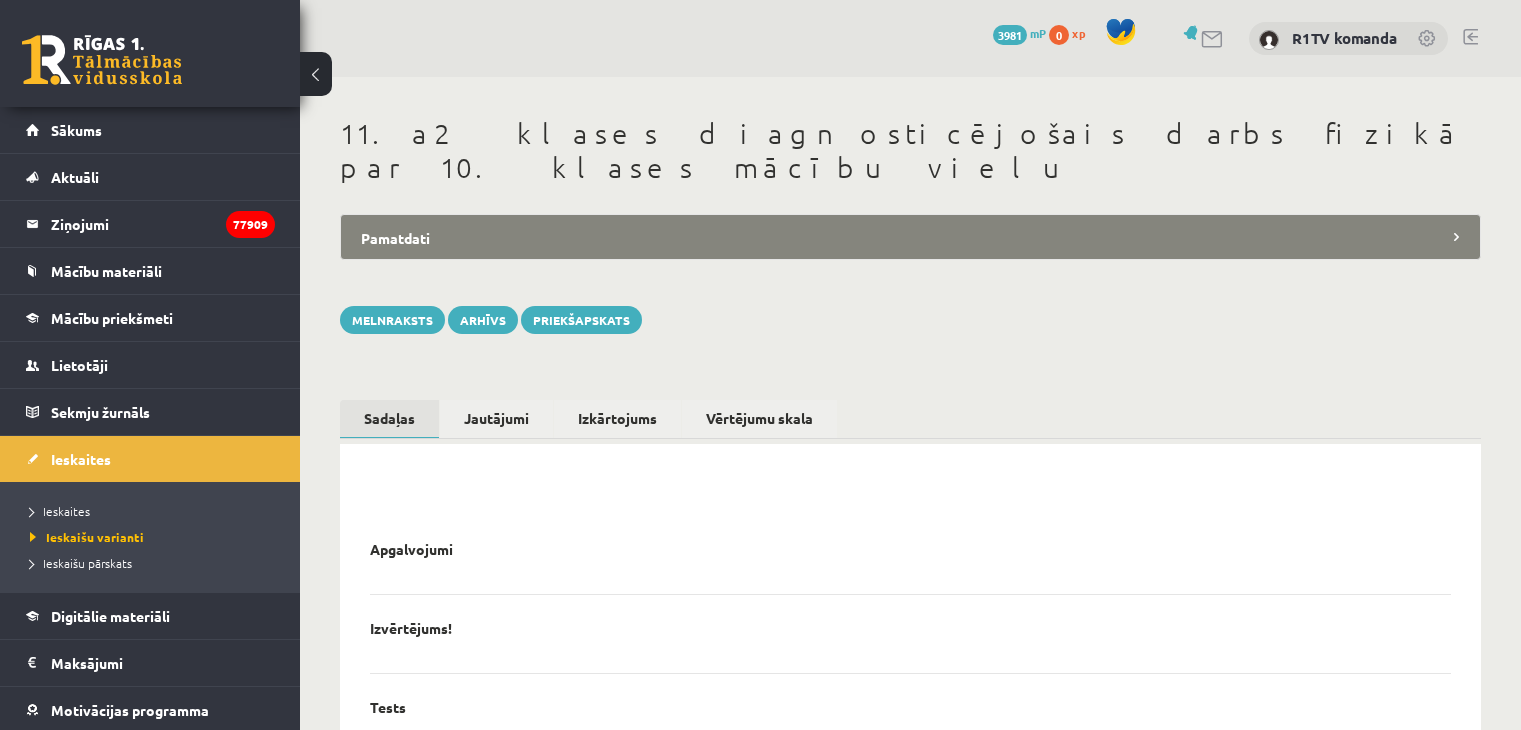 scroll, scrollTop: 0, scrollLeft: 0, axis: both 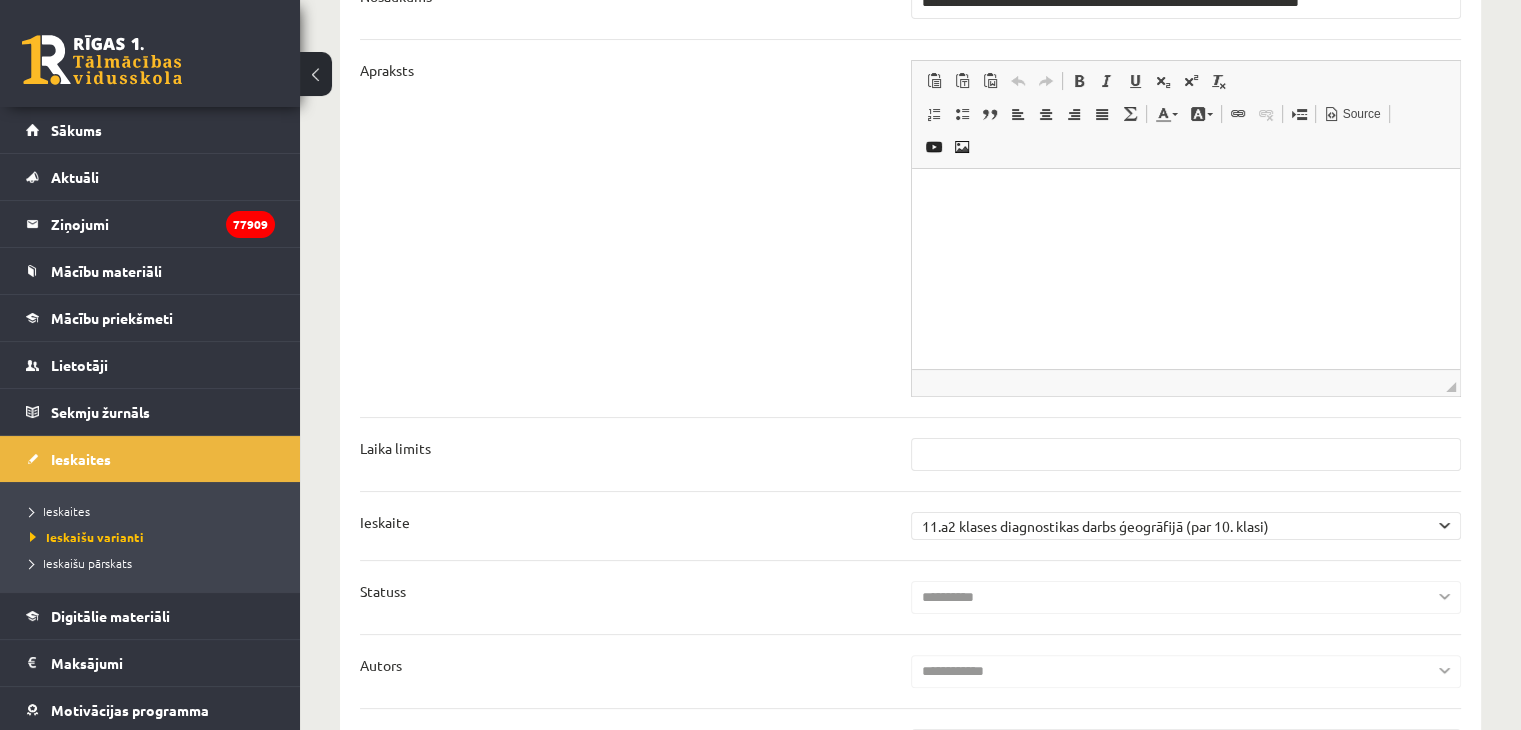 click on "**********" at bounding box center (910, 373) 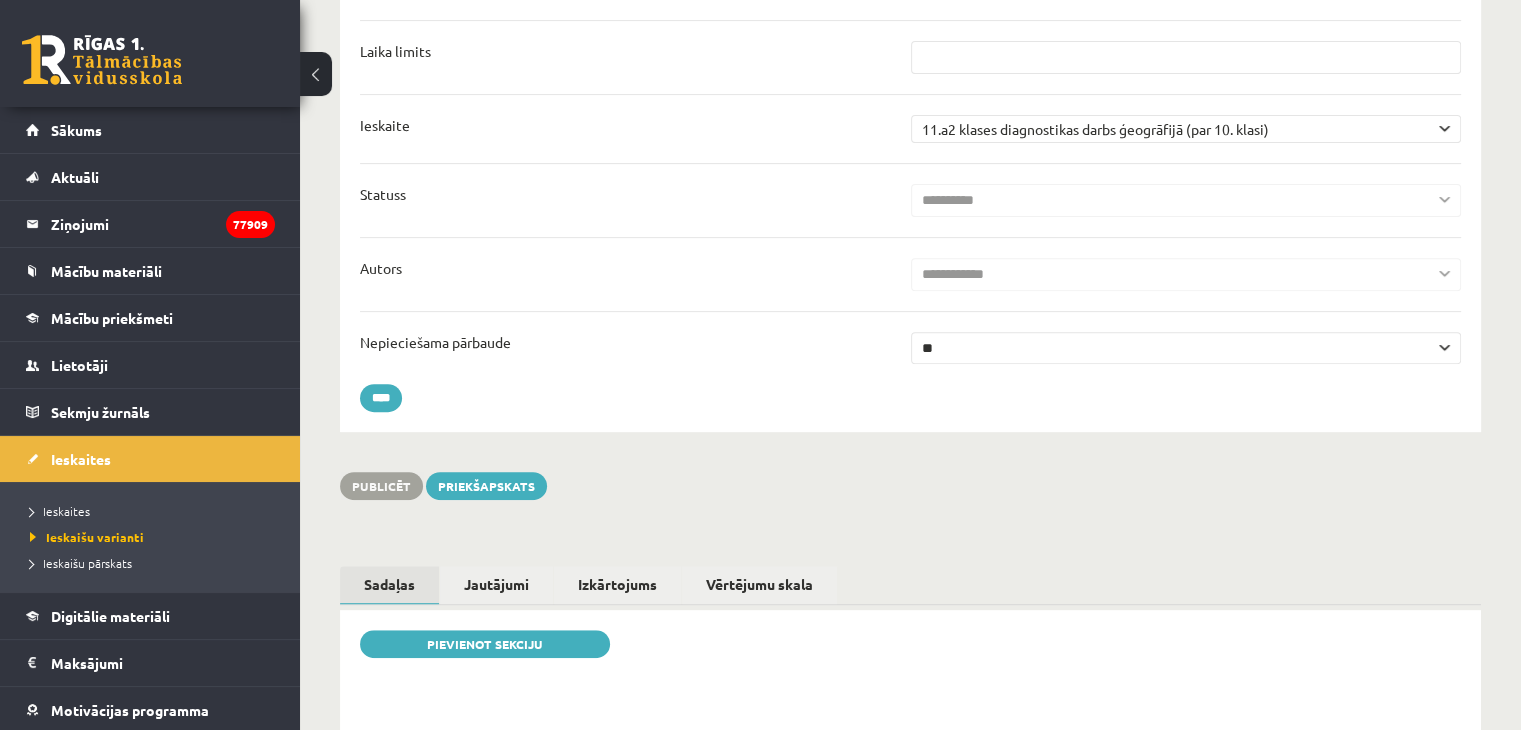 scroll, scrollTop: 700, scrollLeft: 0, axis: vertical 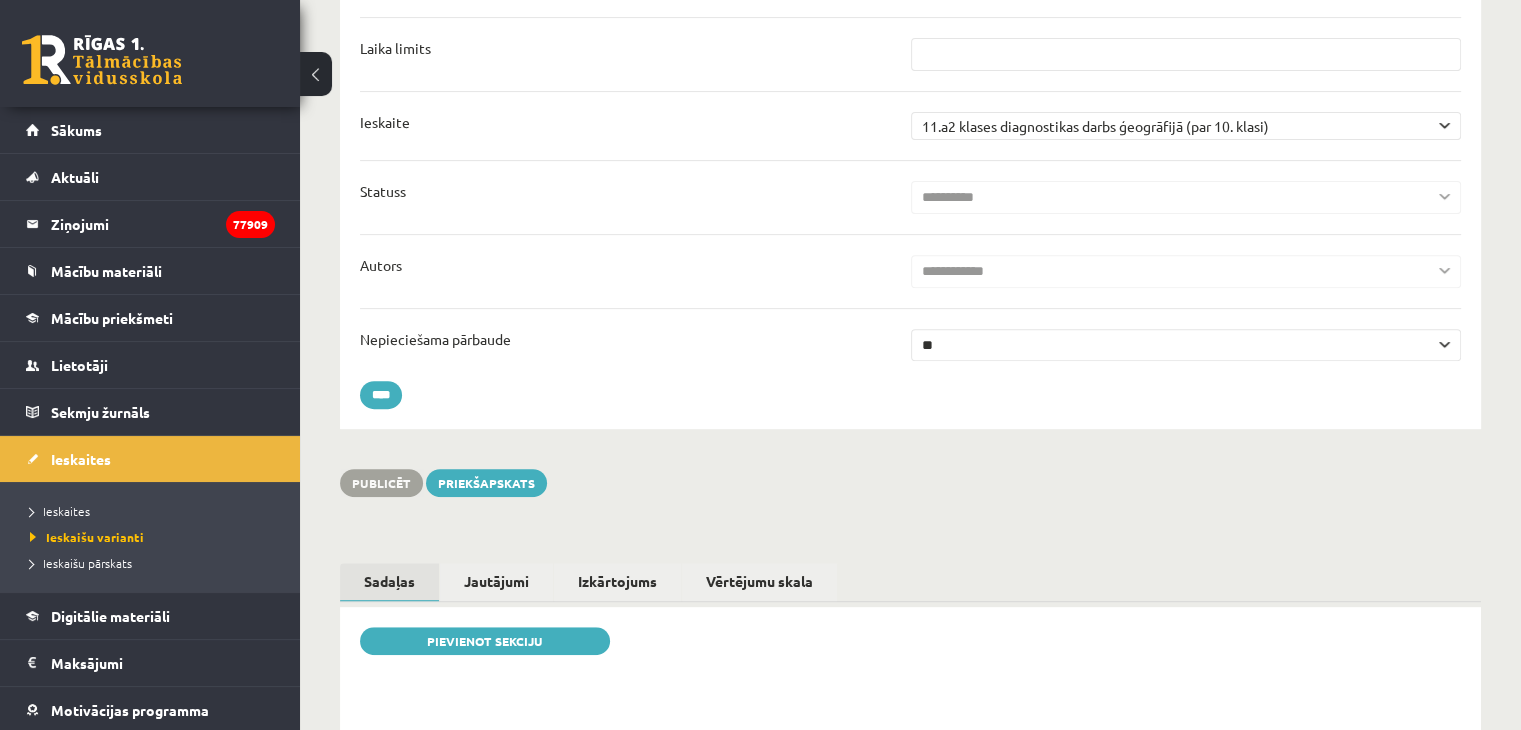click on "**
**" at bounding box center (1186, 345) 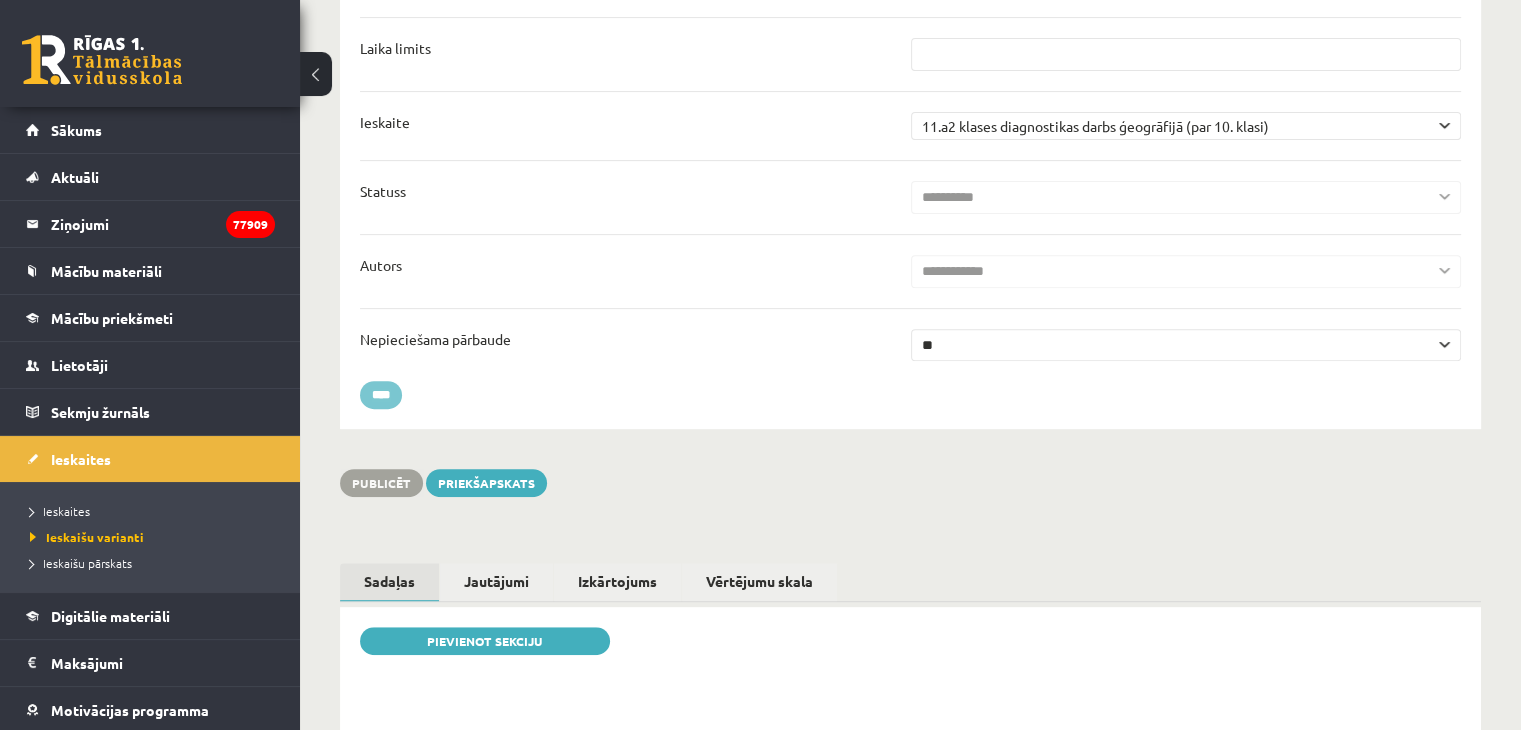 click on "****" at bounding box center [381, 395] 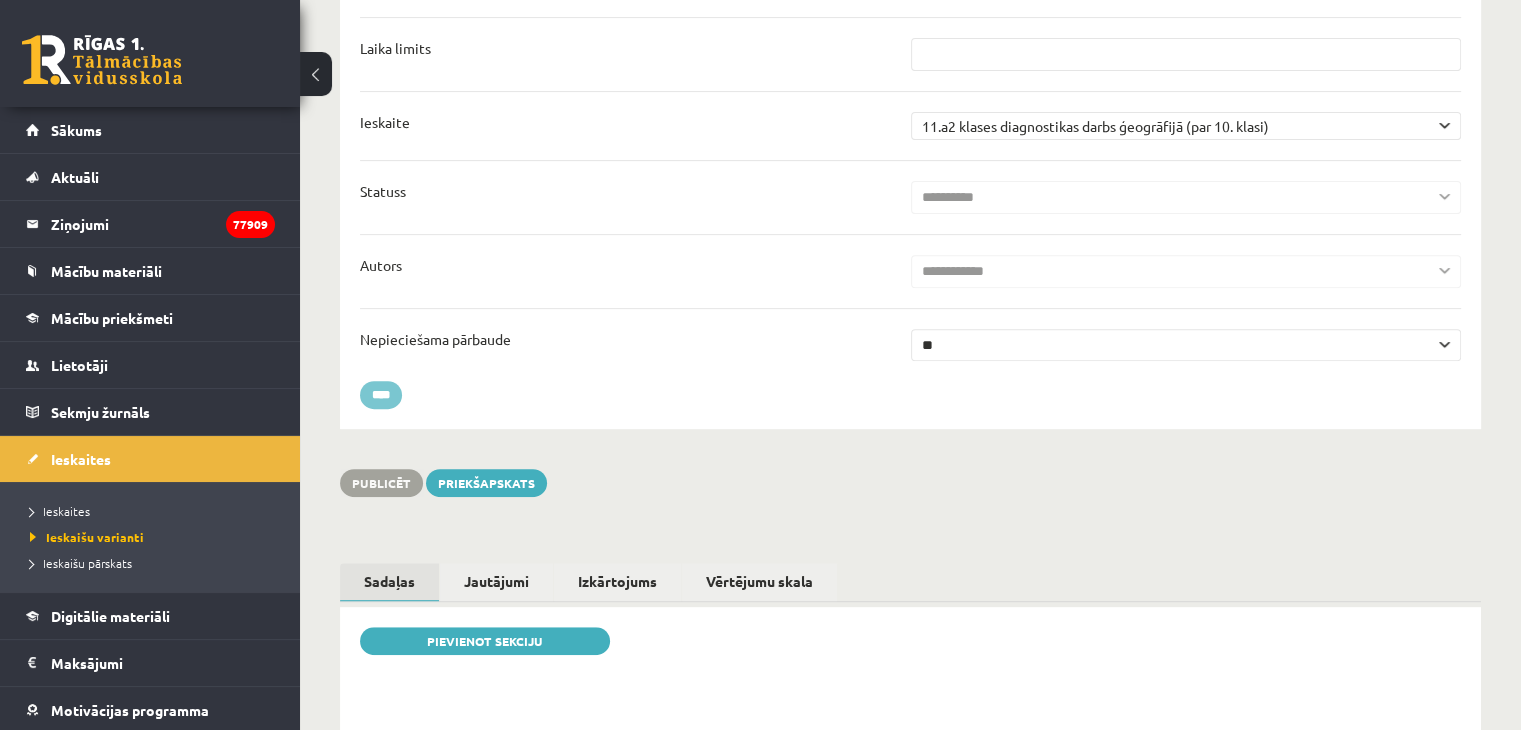 type on "********" 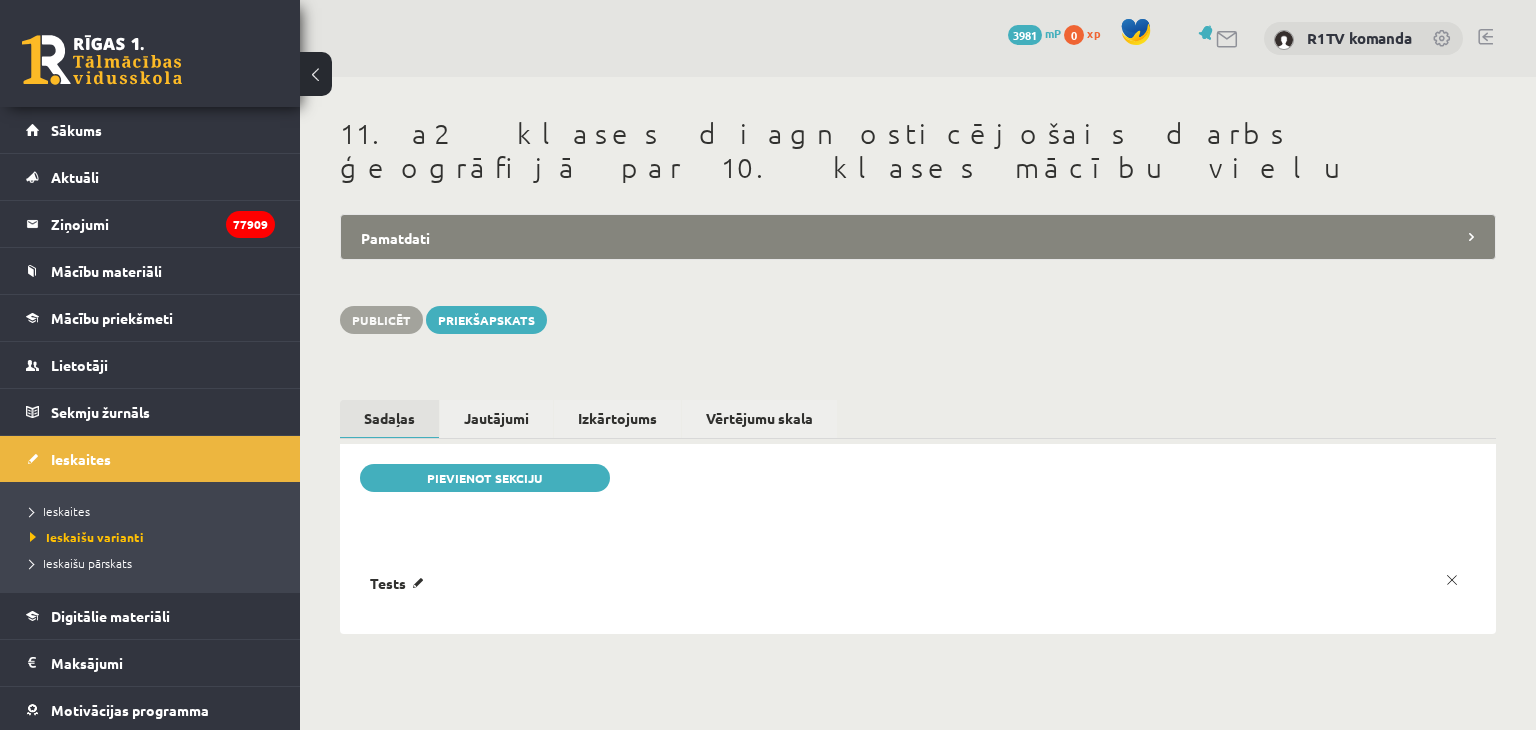 scroll, scrollTop: 0, scrollLeft: 0, axis: both 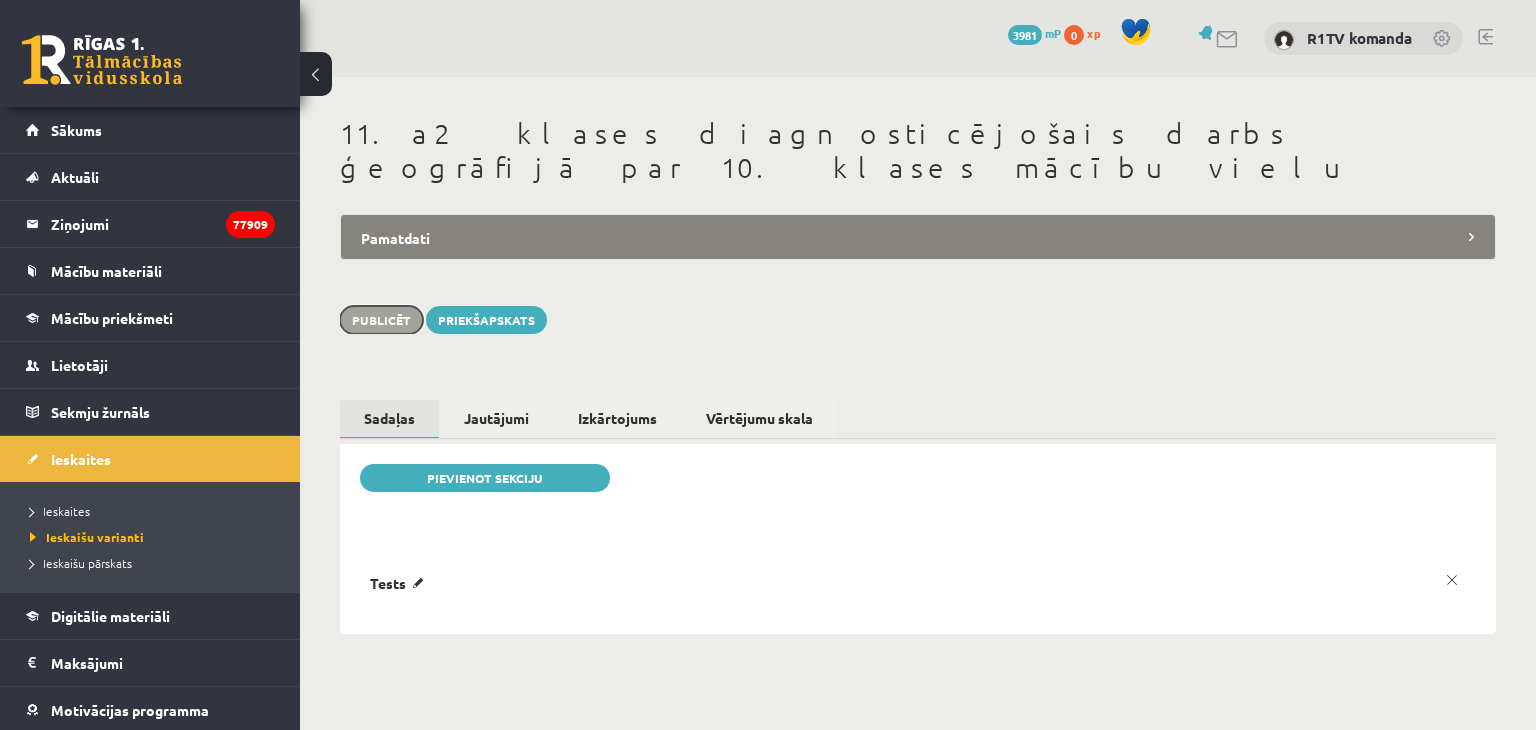 click on "Publicēt" at bounding box center (381, 320) 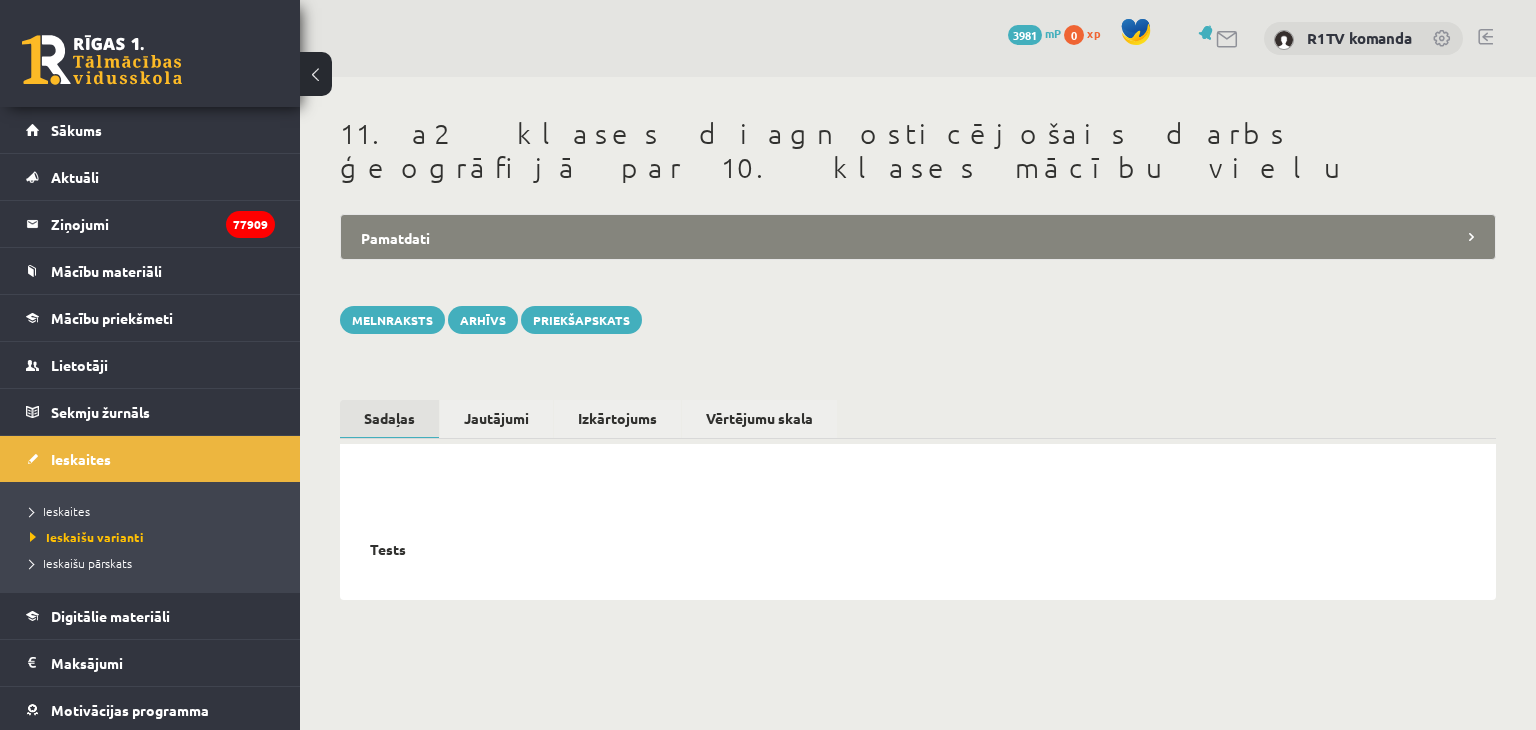 scroll, scrollTop: 0, scrollLeft: 0, axis: both 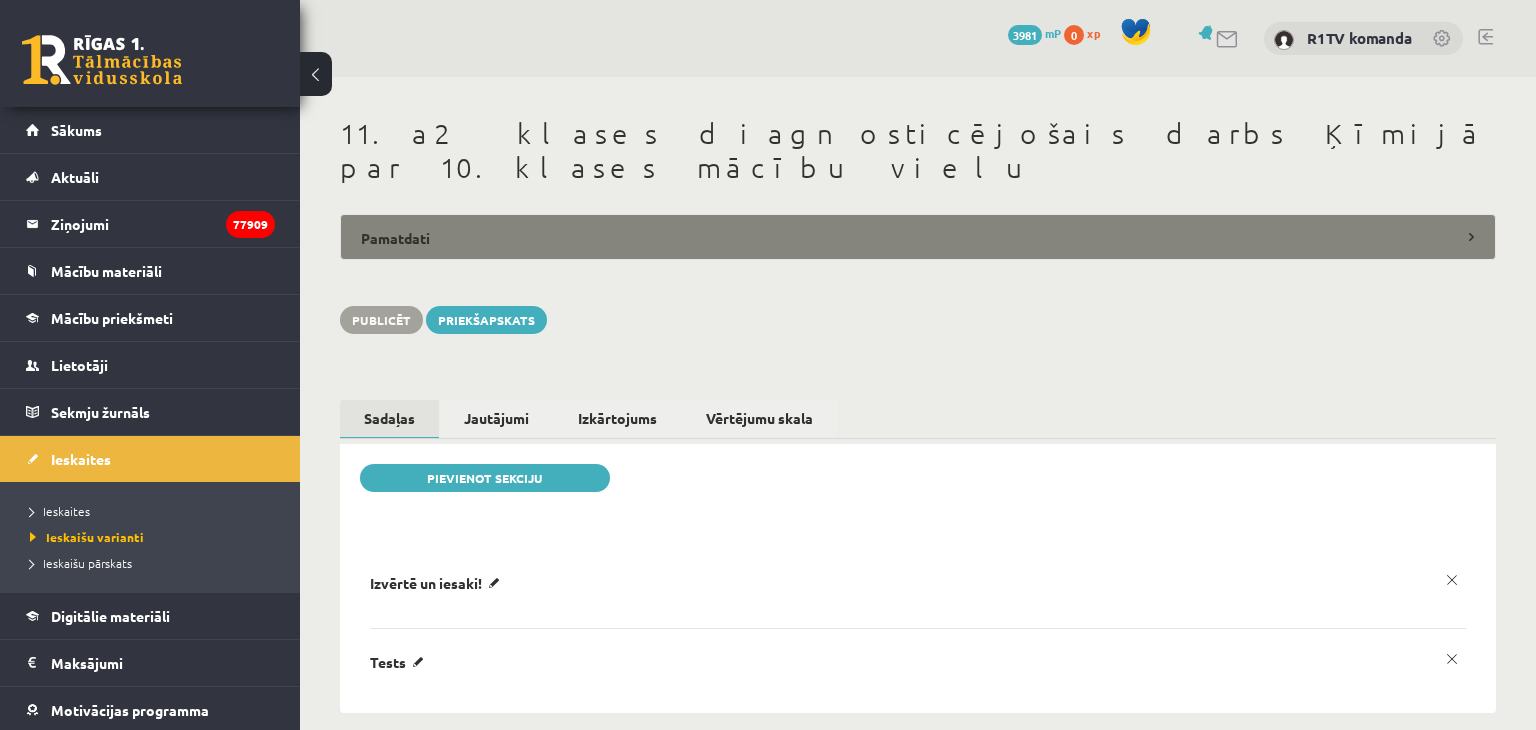 click on "Pamatdati" at bounding box center (918, 237) 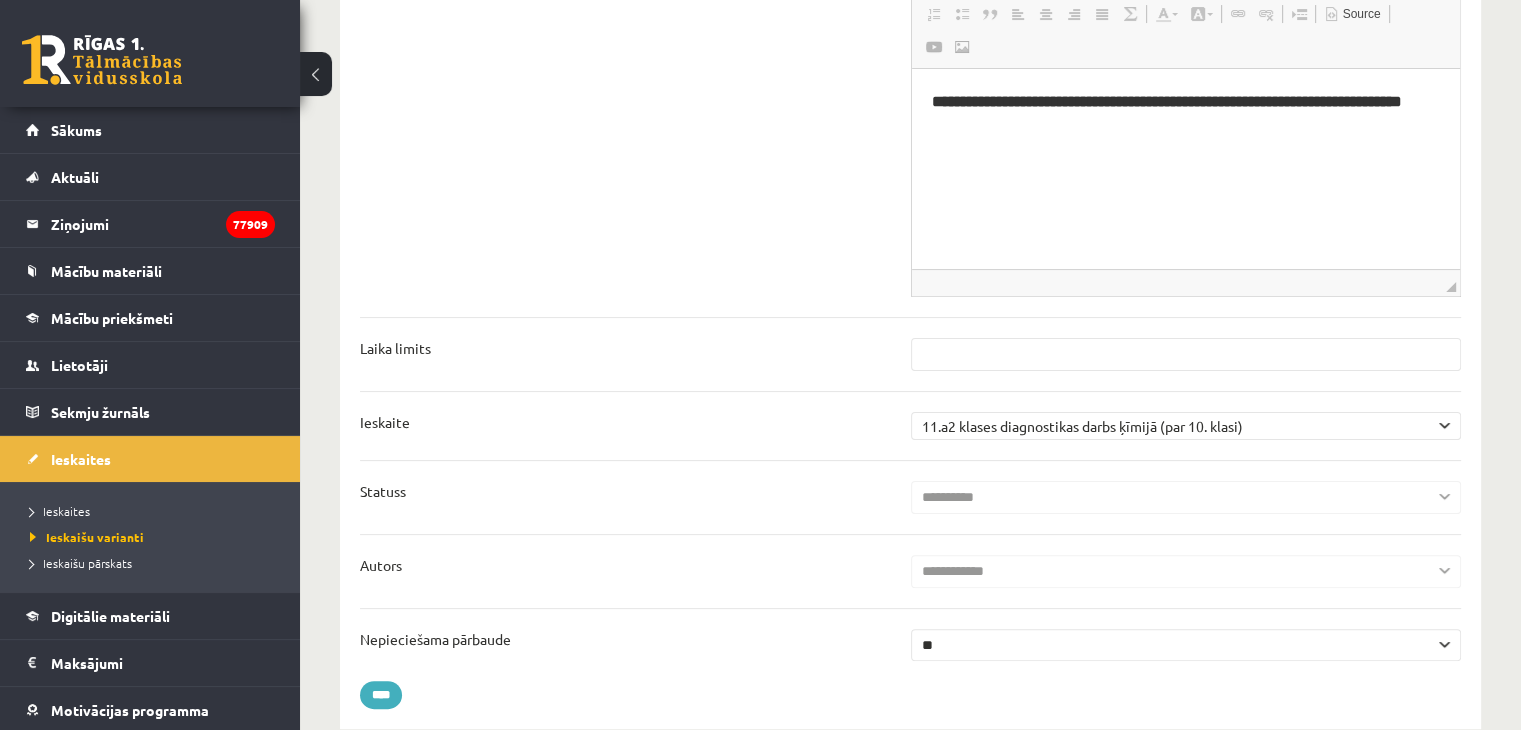 scroll, scrollTop: 0, scrollLeft: 0, axis: both 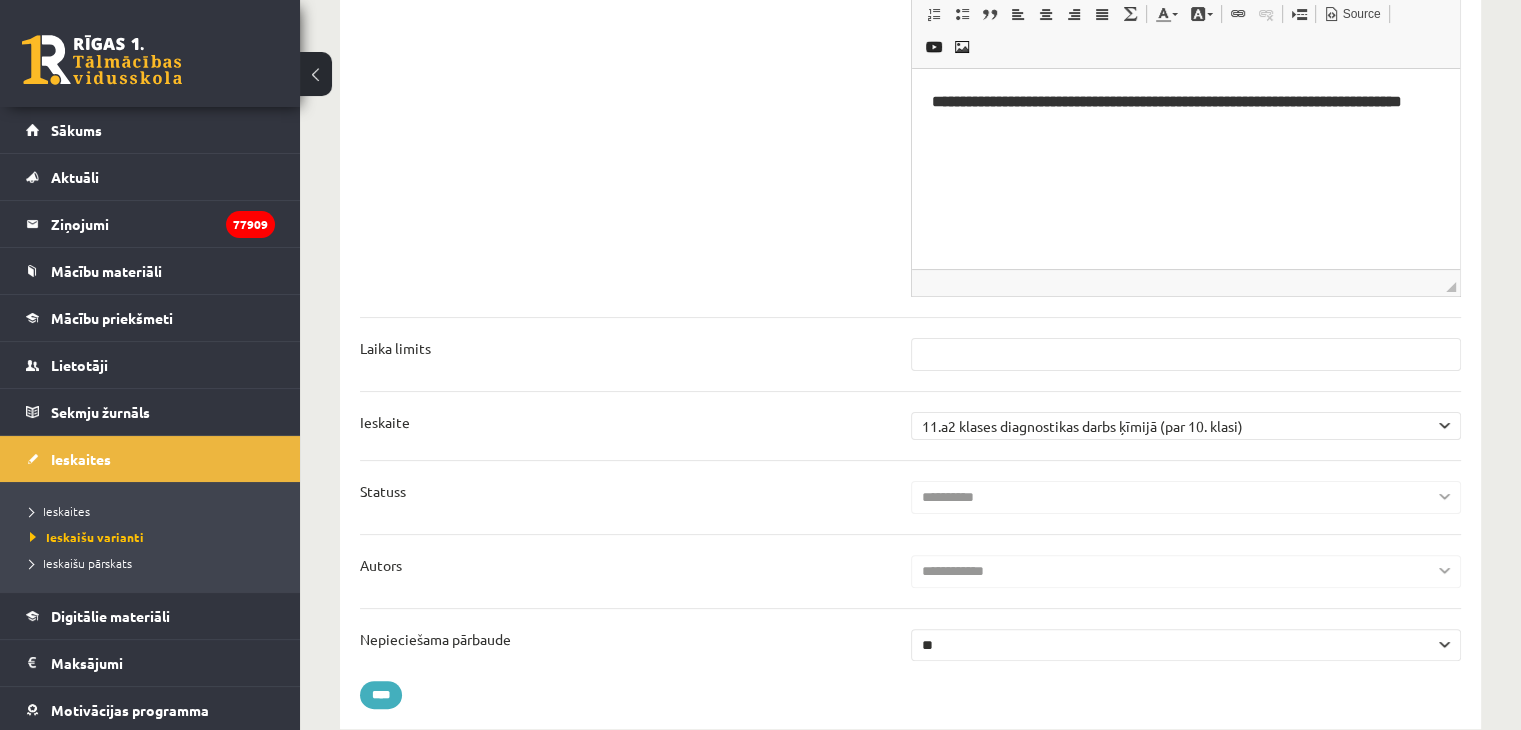 click on "**
**" at bounding box center (1186, 645) 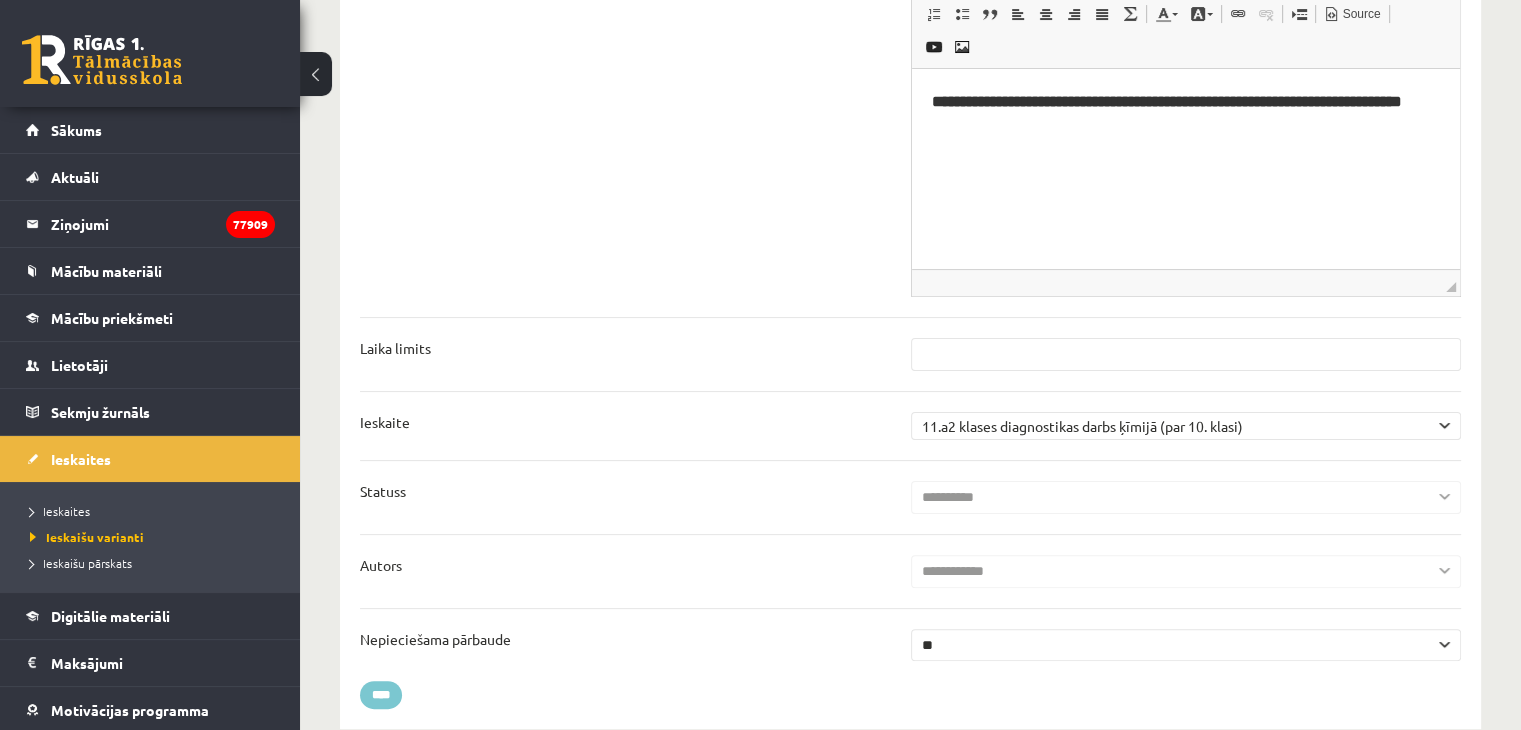 click on "****" at bounding box center [381, 695] 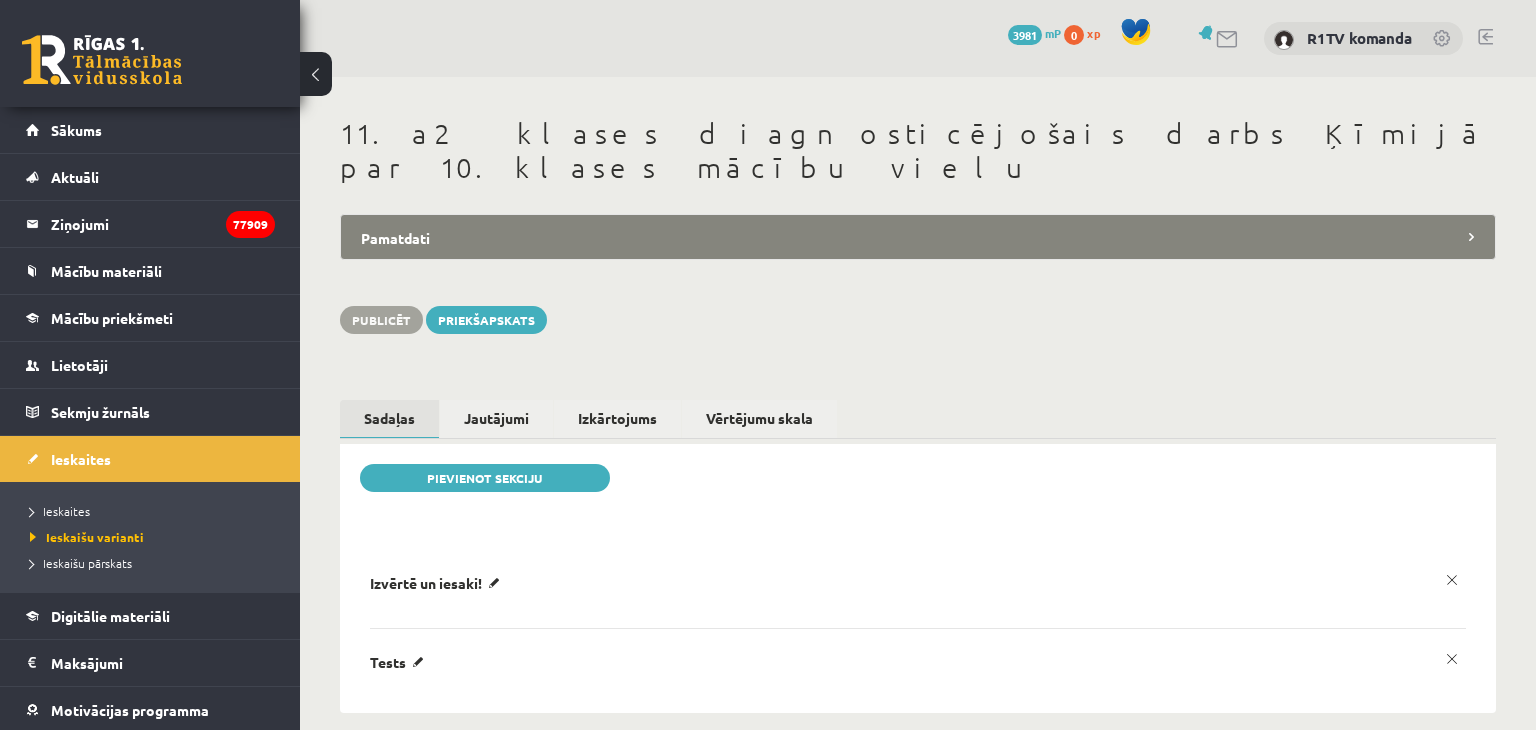 scroll, scrollTop: 0, scrollLeft: 0, axis: both 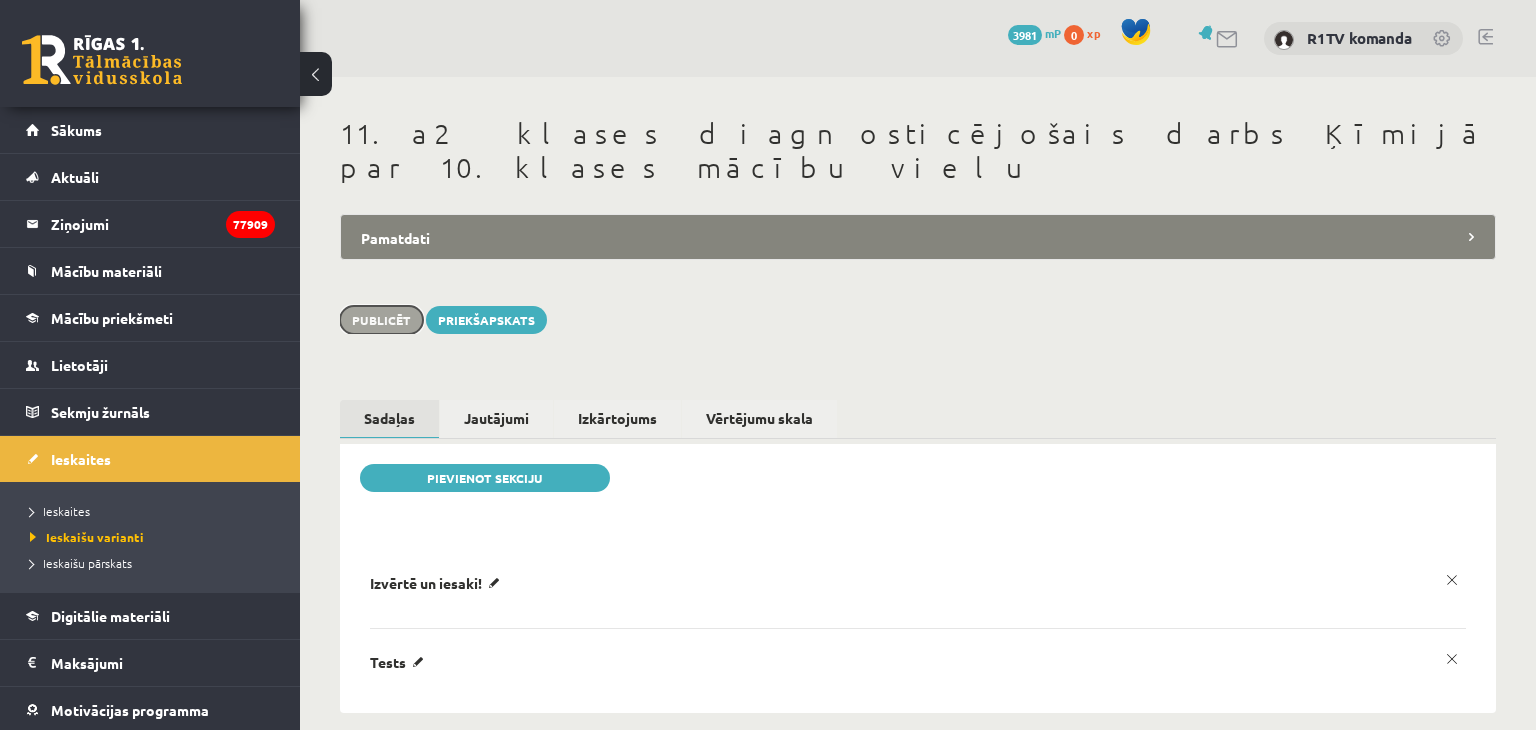 click on "Publicēt" at bounding box center (381, 320) 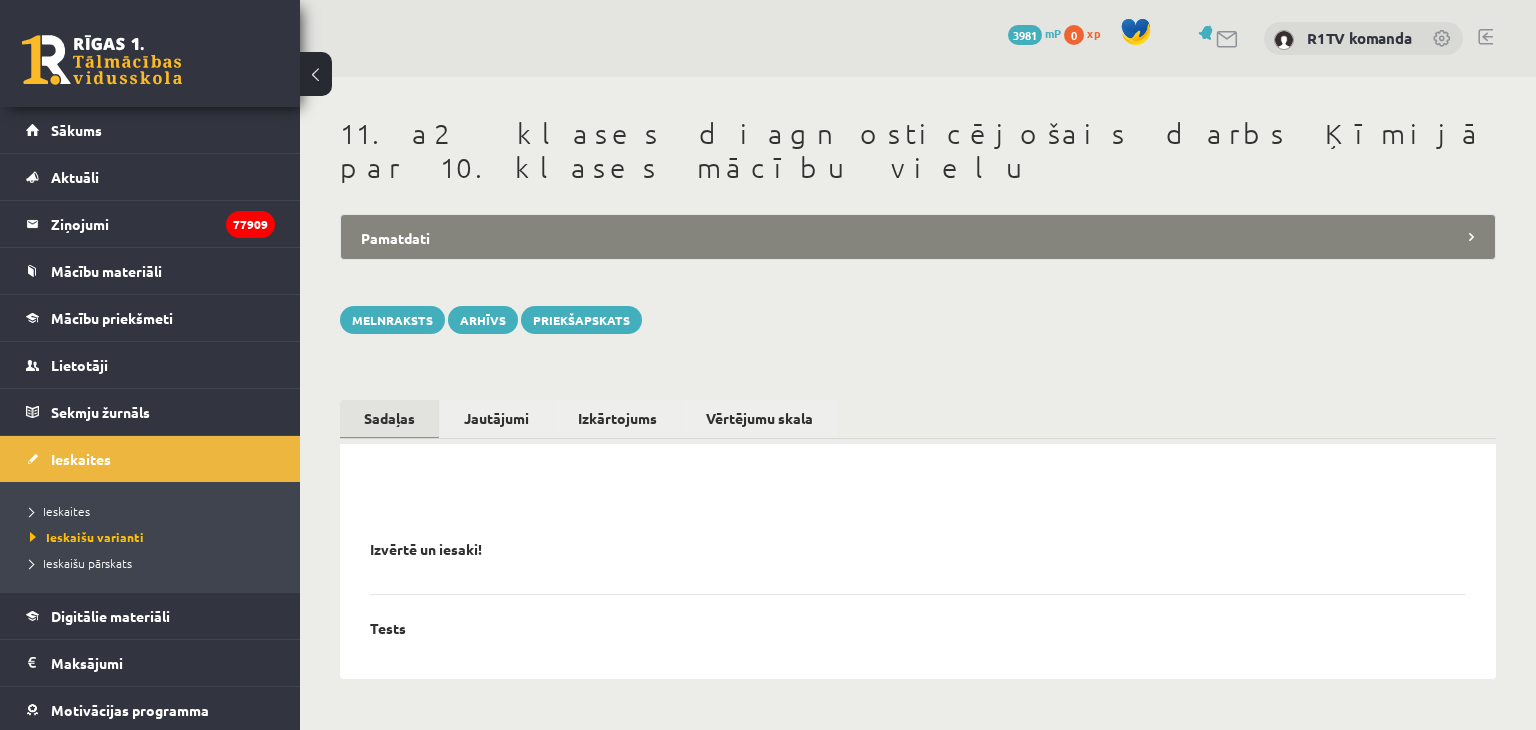 scroll, scrollTop: 0, scrollLeft: 0, axis: both 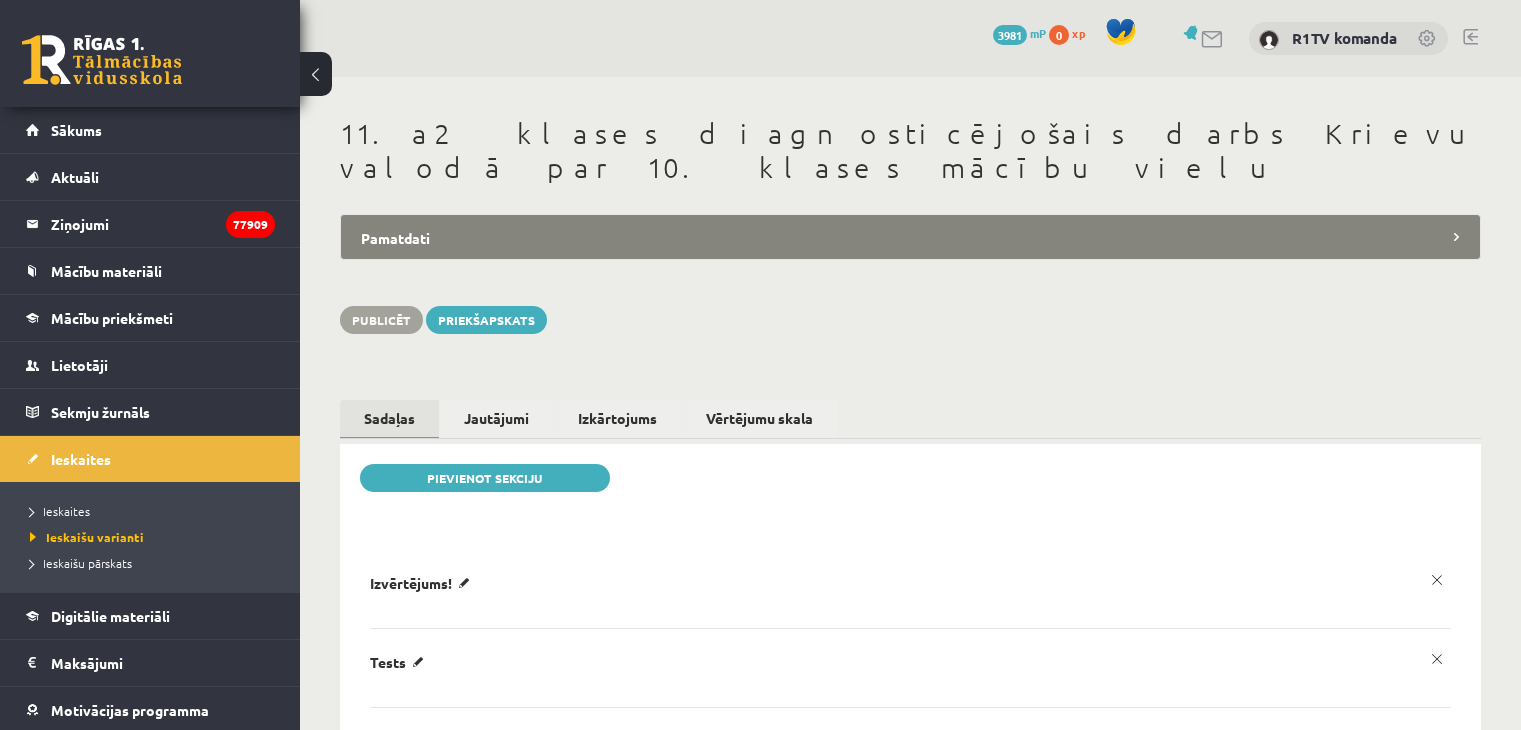 click on "Pamatdati" at bounding box center [910, 237] 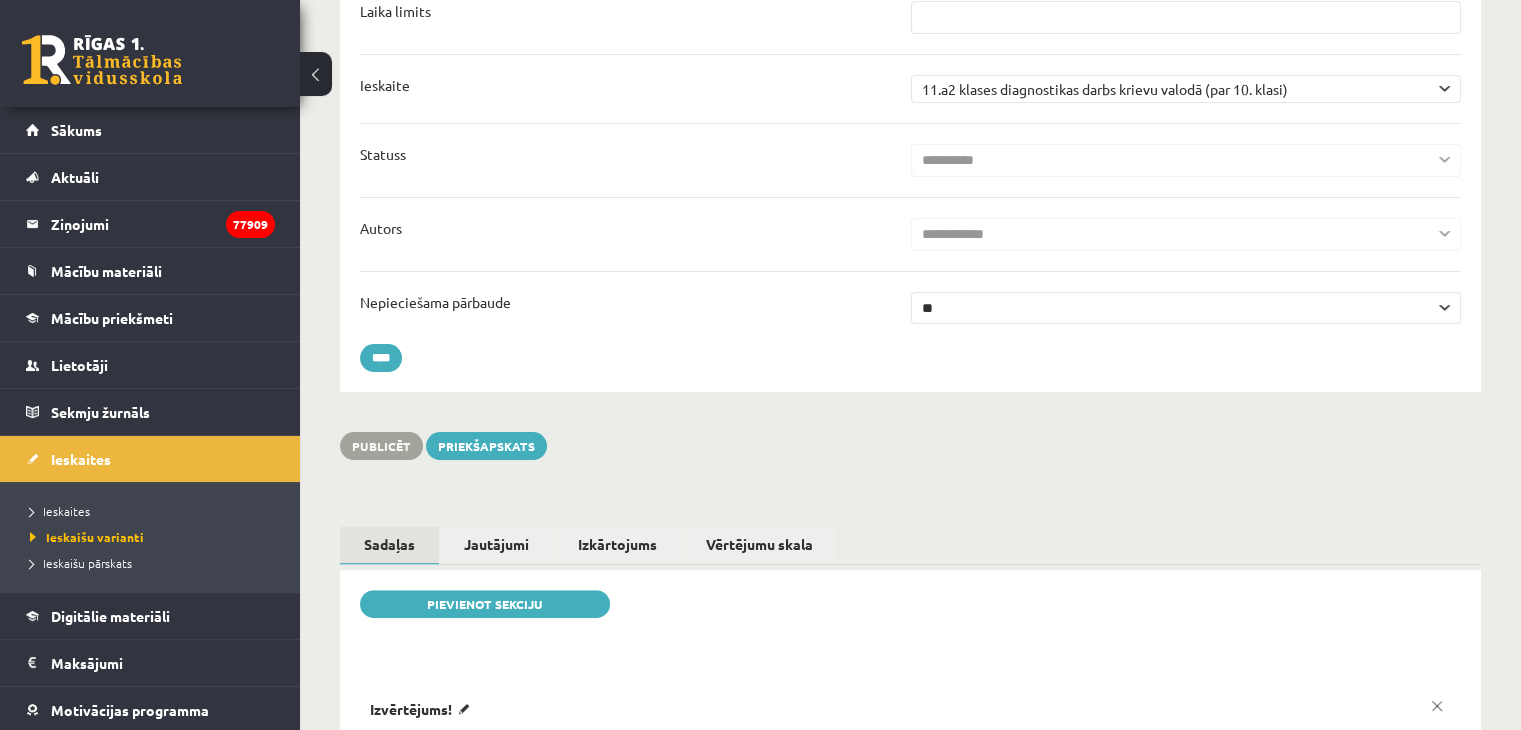 scroll, scrollTop: 703, scrollLeft: 0, axis: vertical 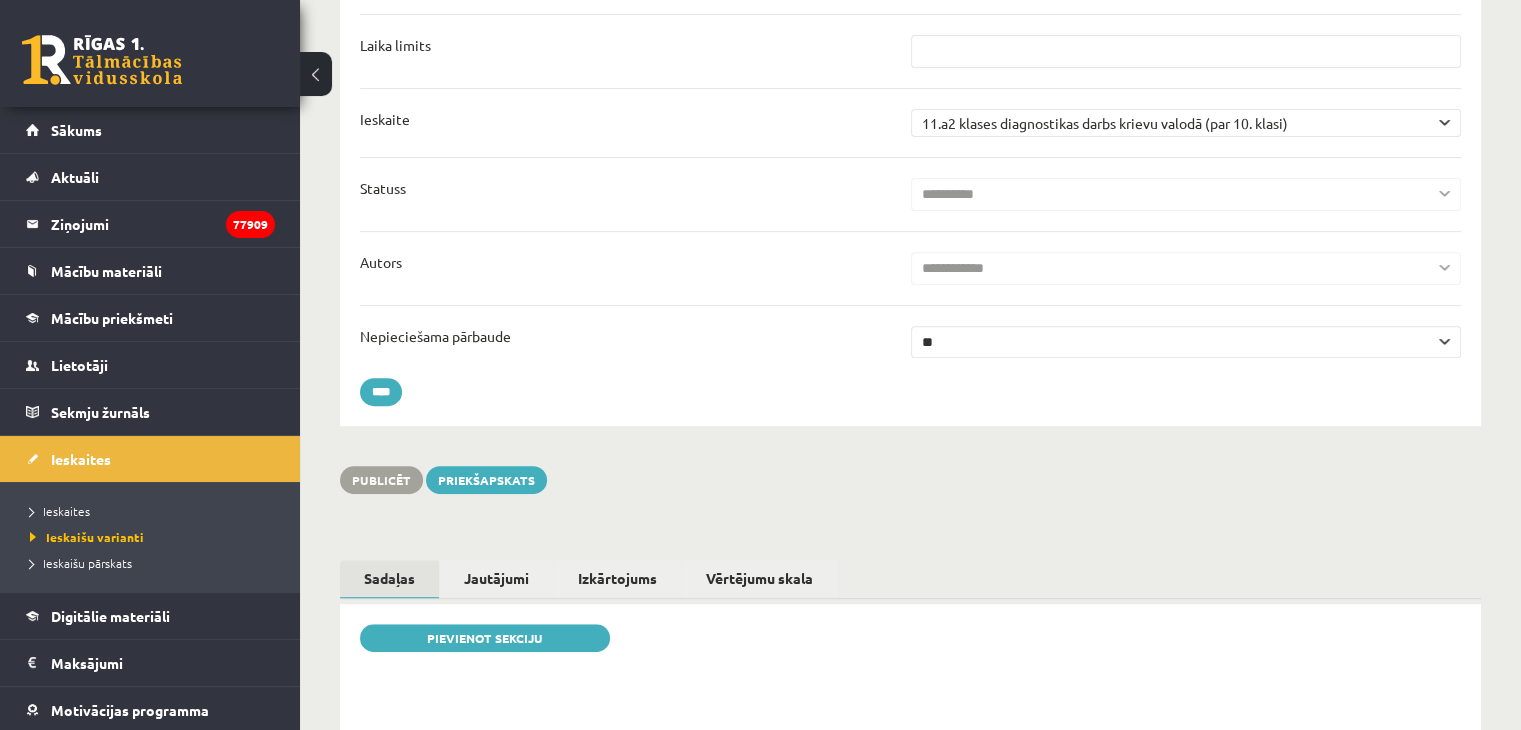 drag, startPoint x: 965, startPoint y: 271, endPoint x: 969, endPoint y: 281, distance: 10.770329 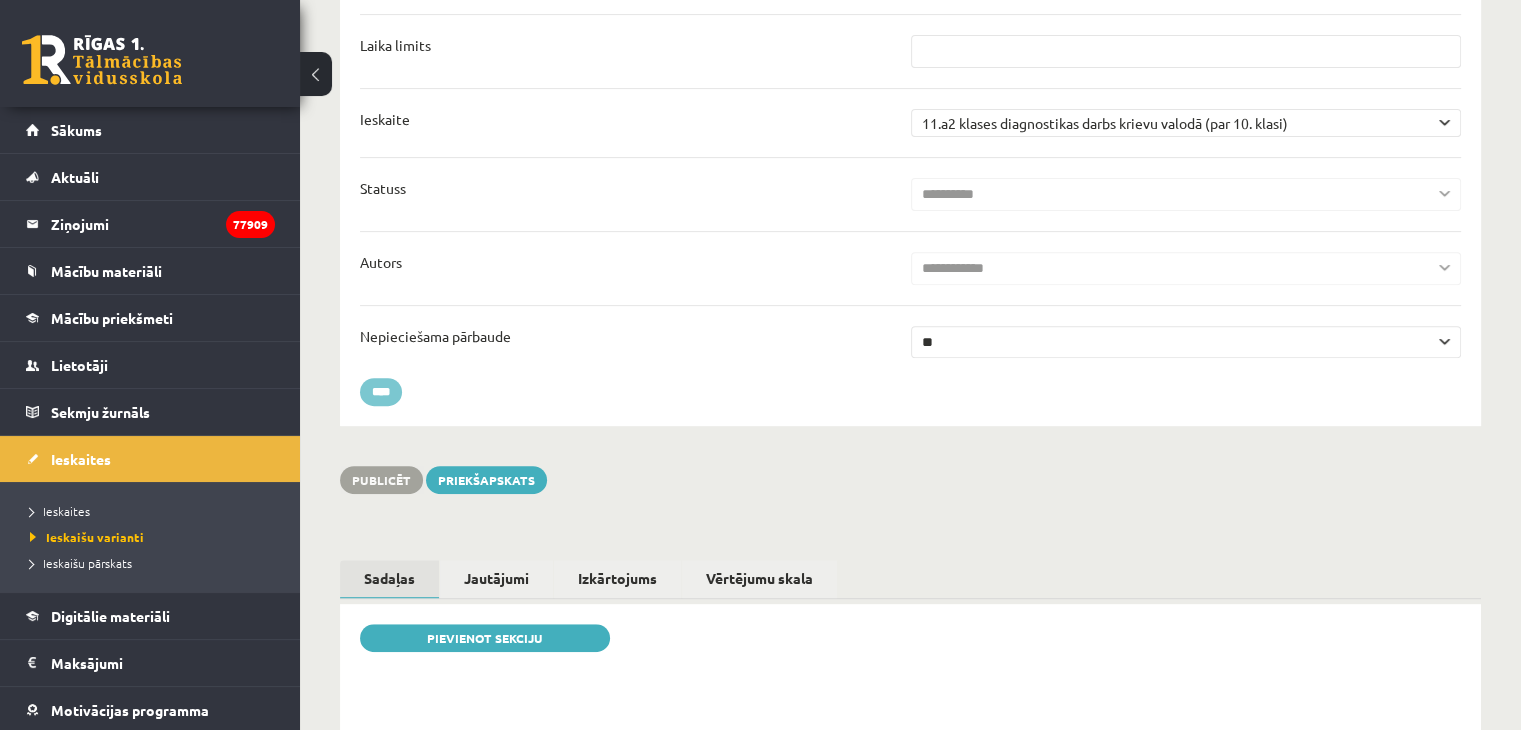 click on "****" at bounding box center (381, 392) 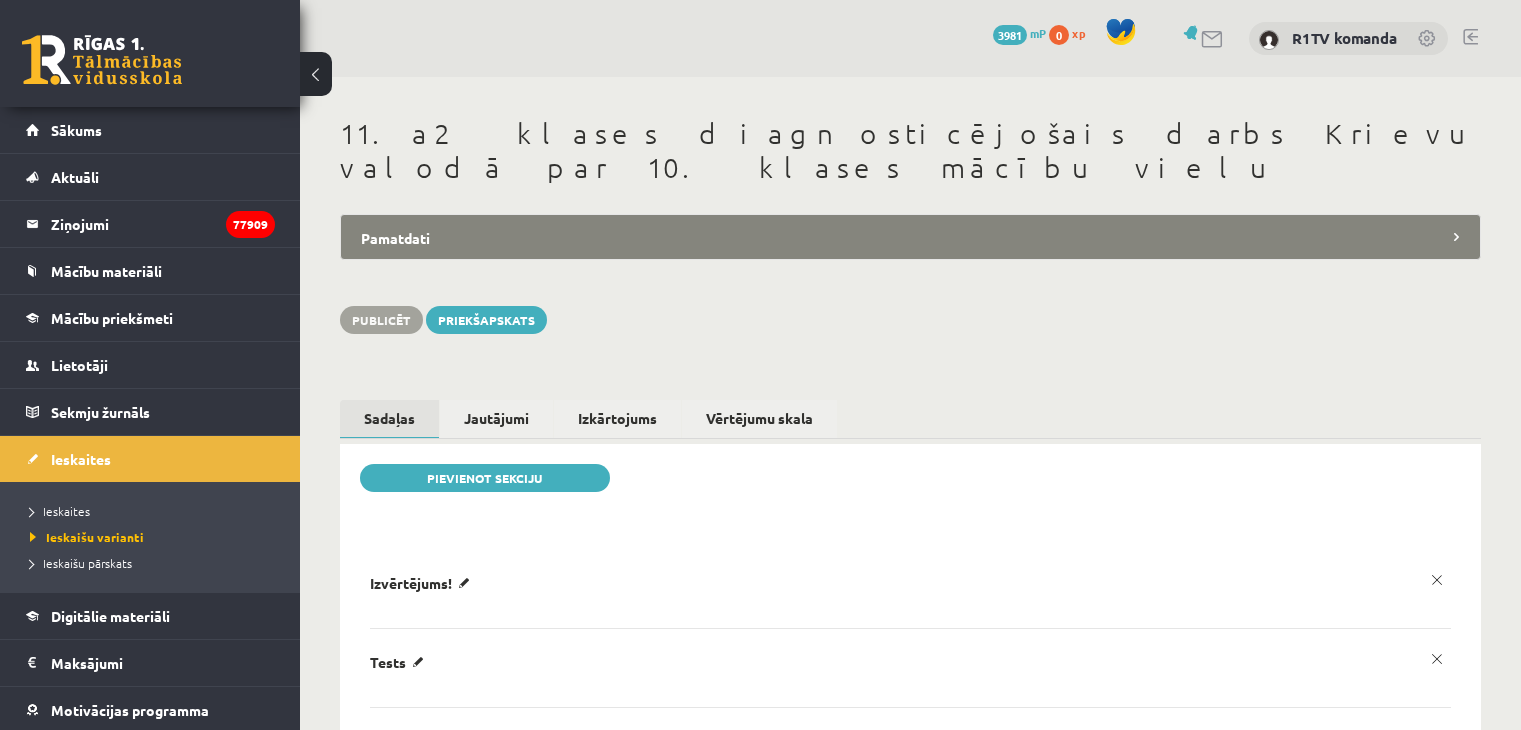 scroll, scrollTop: 0, scrollLeft: 0, axis: both 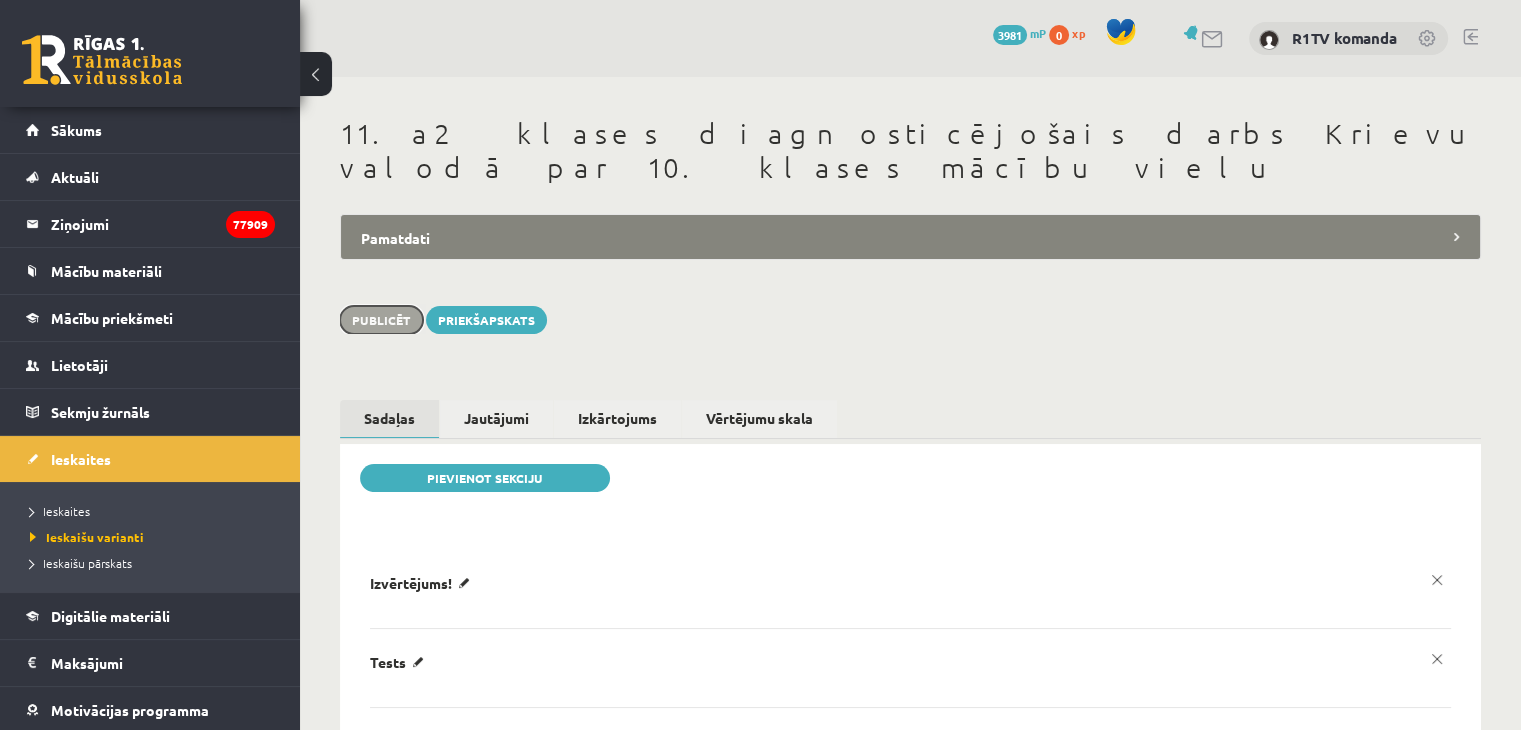 click on "Publicēt" at bounding box center (381, 320) 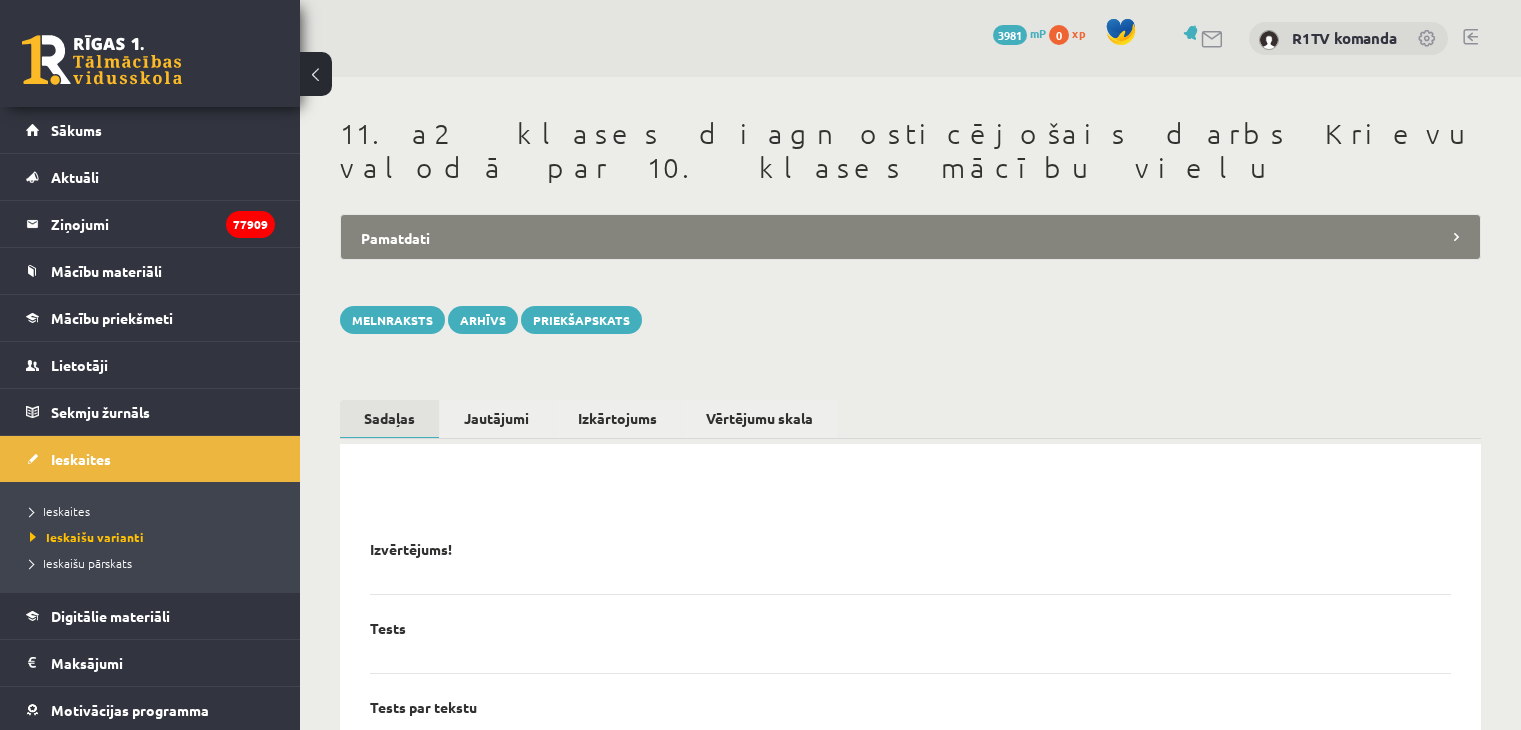 scroll, scrollTop: 0, scrollLeft: 0, axis: both 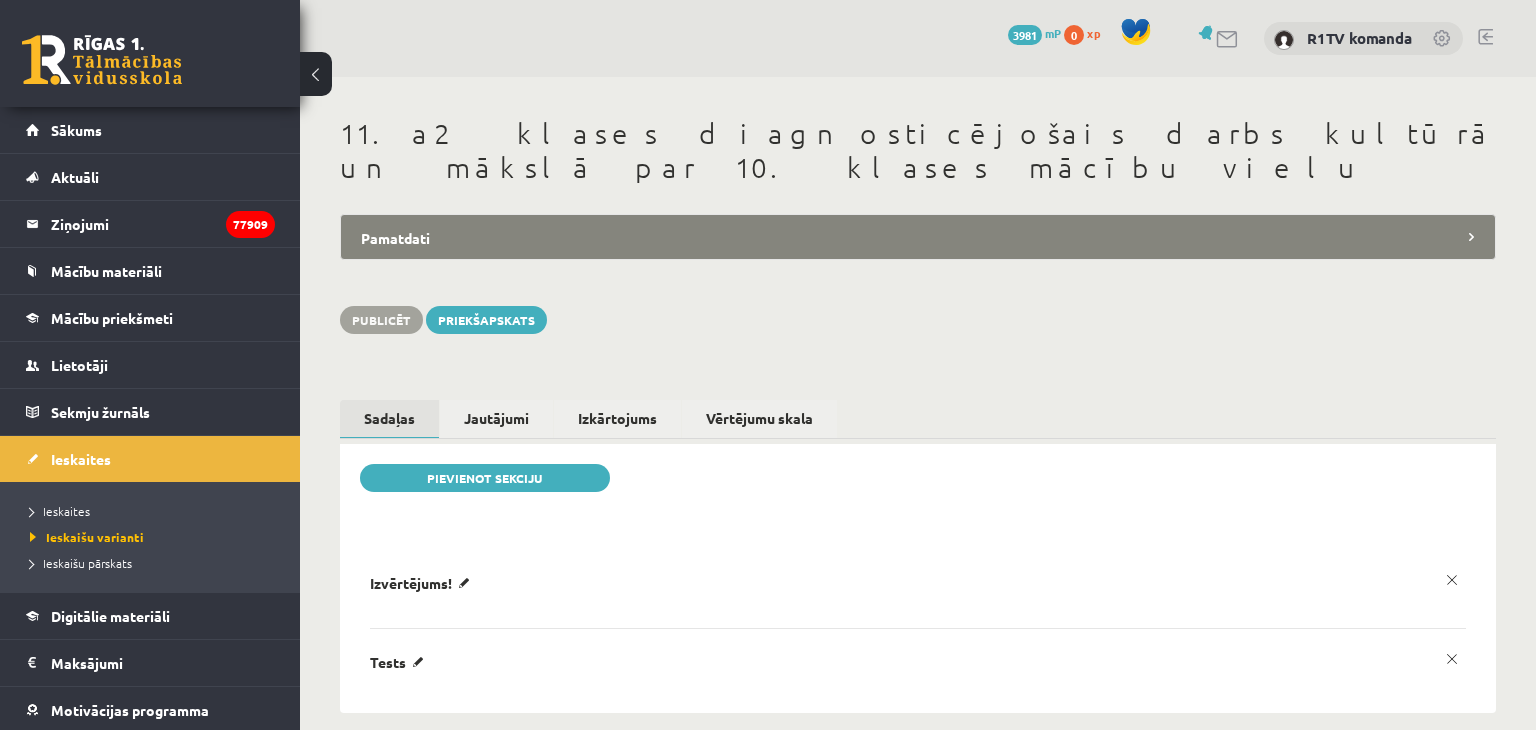 click on "Pamatdati" at bounding box center (918, 237) 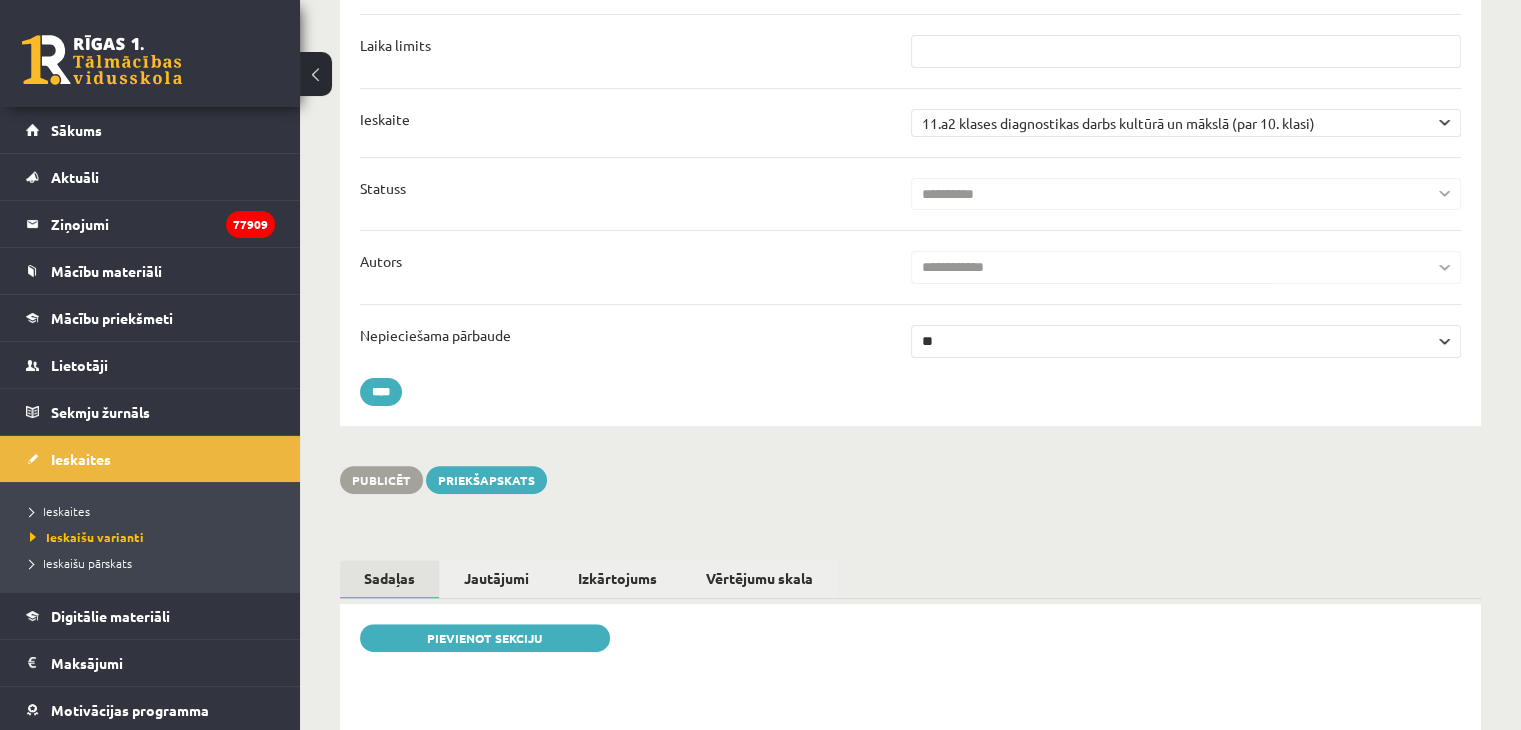 scroll, scrollTop: 703, scrollLeft: 0, axis: vertical 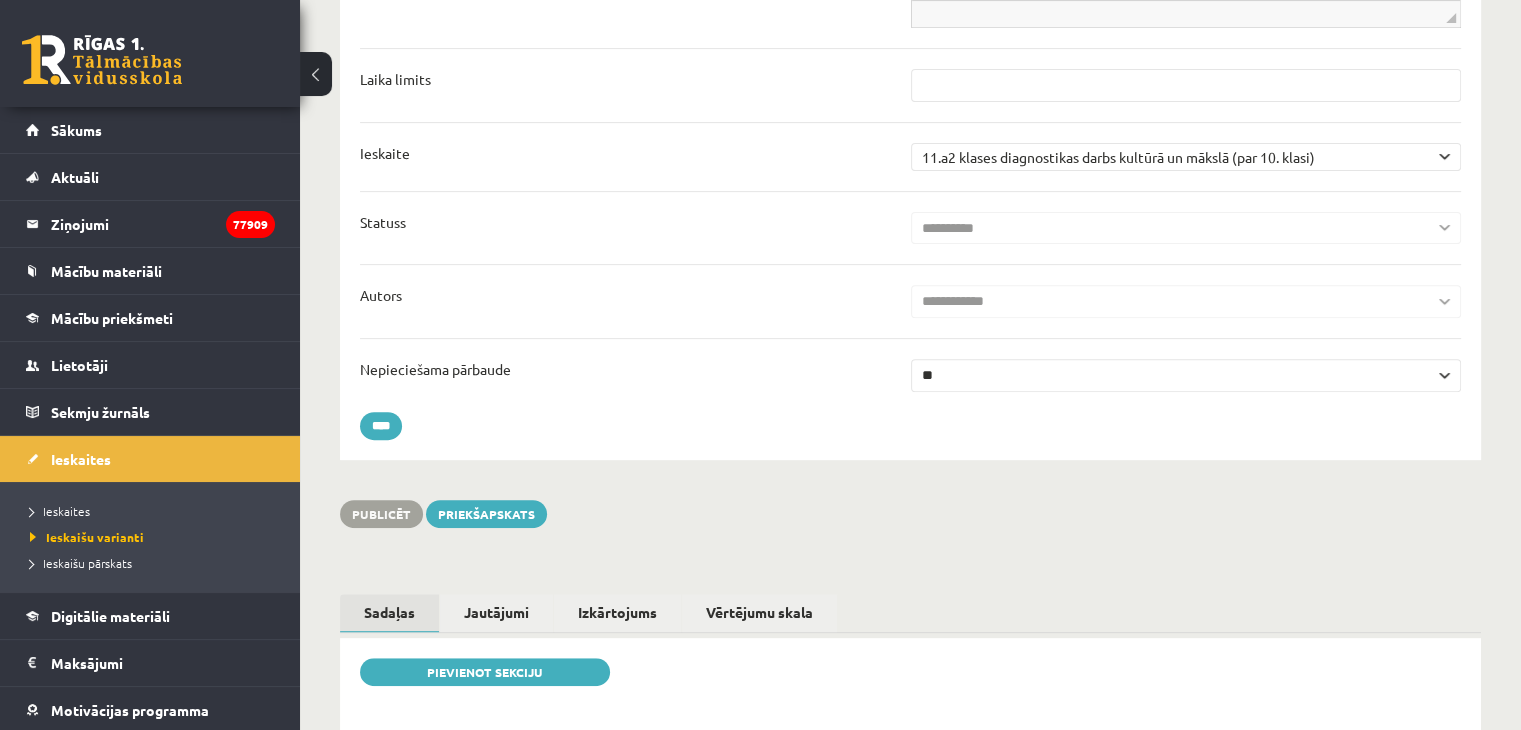 click on "**
**" at bounding box center [1186, 375] 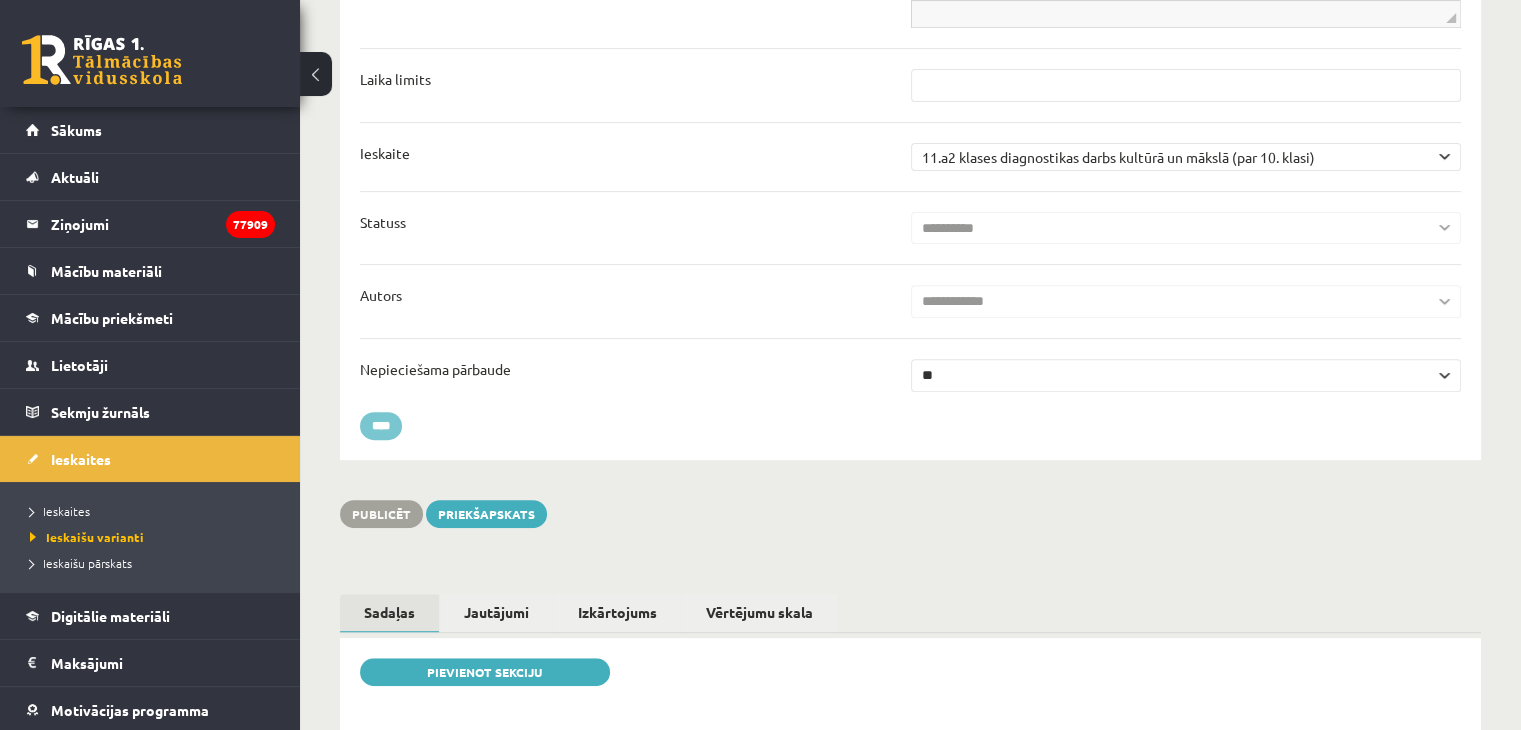 click on "****" at bounding box center (381, 426) 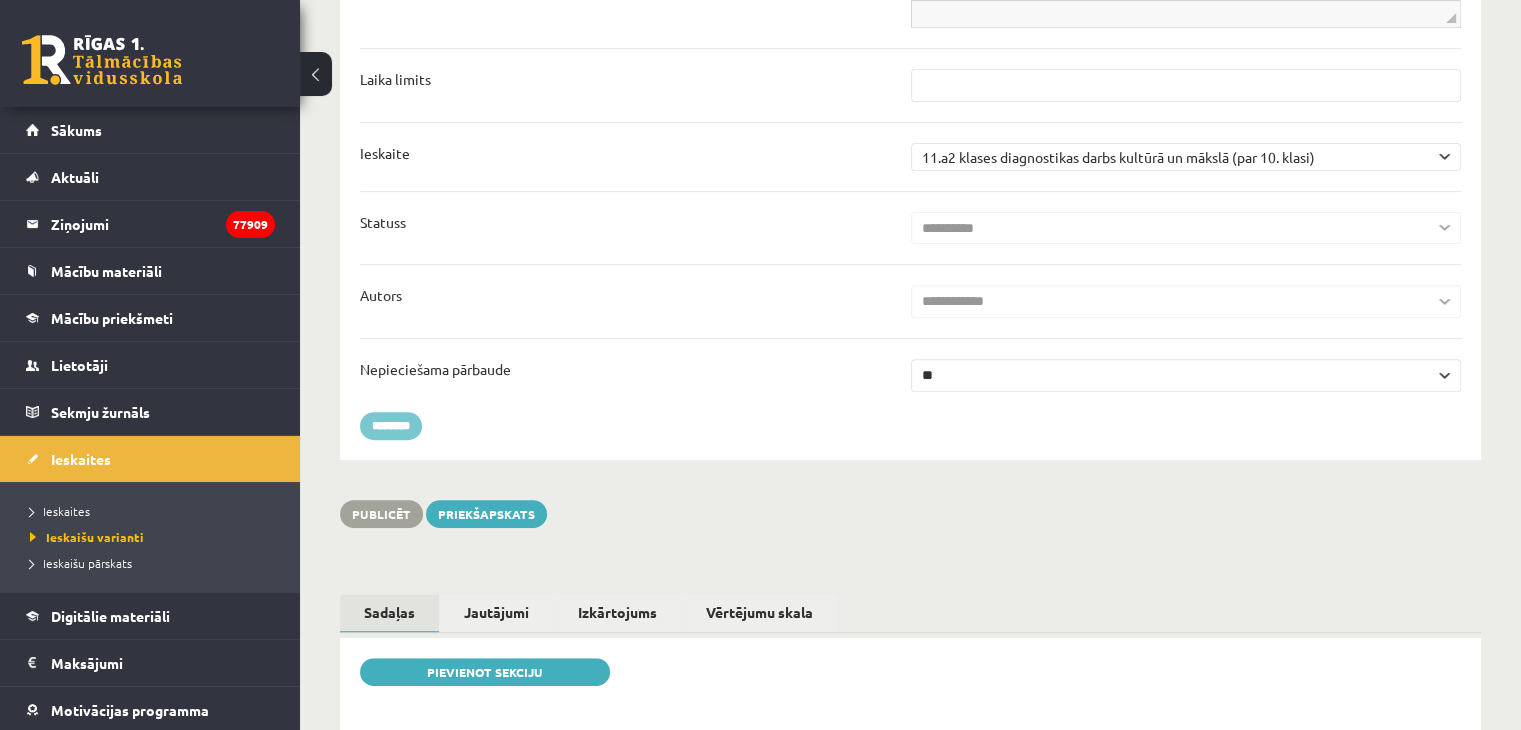 type on "********" 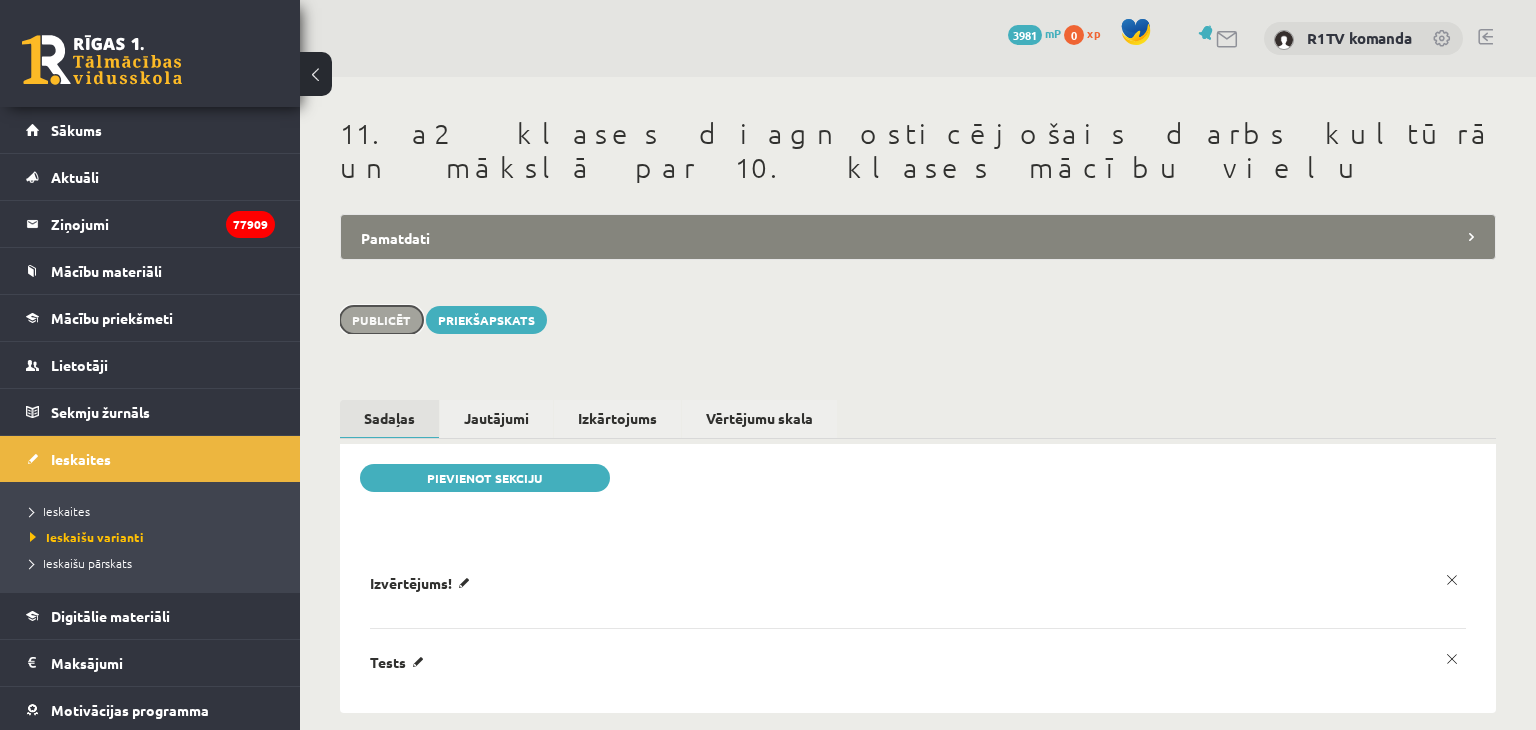 scroll, scrollTop: 0, scrollLeft: 0, axis: both 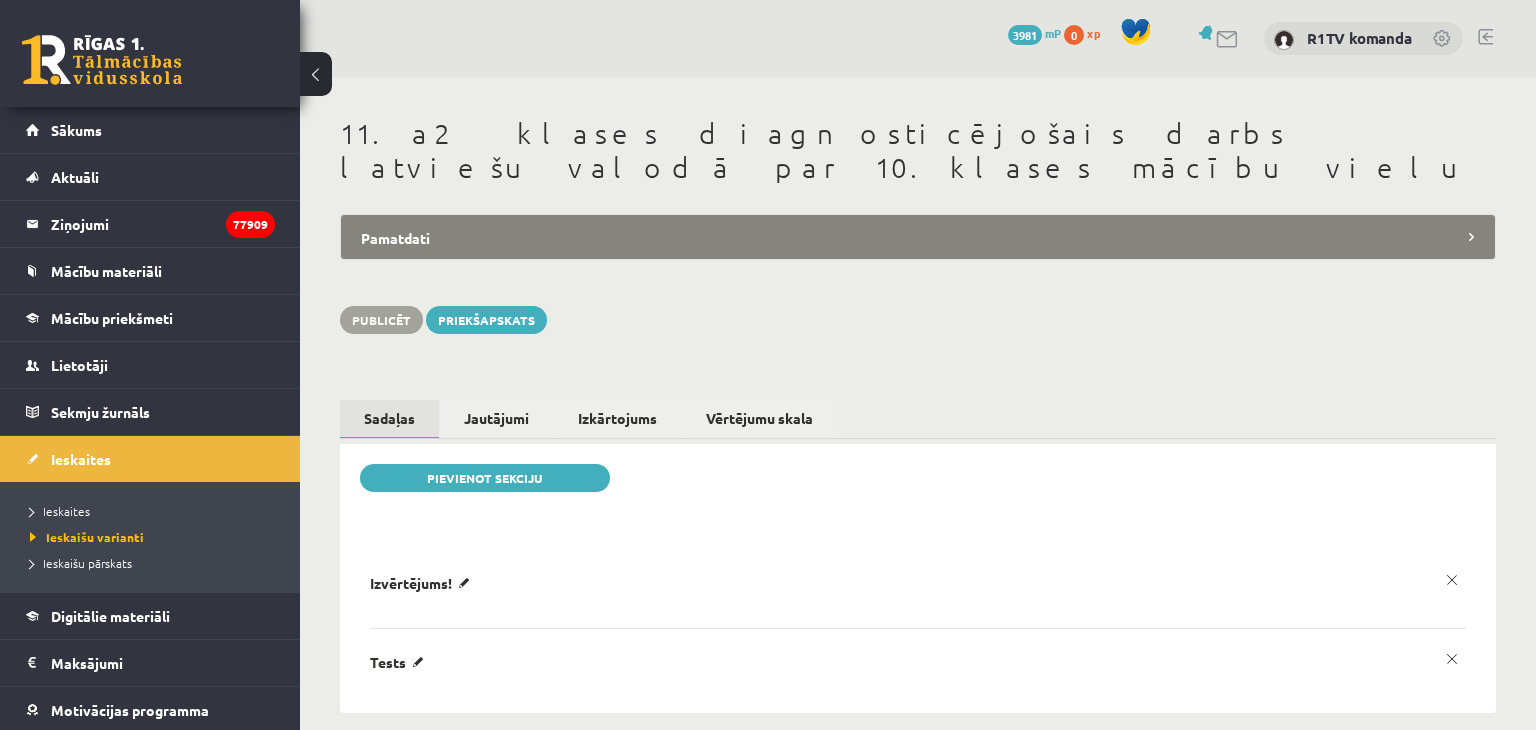 click on "Pamatdati" at bounding box center (918, 237) 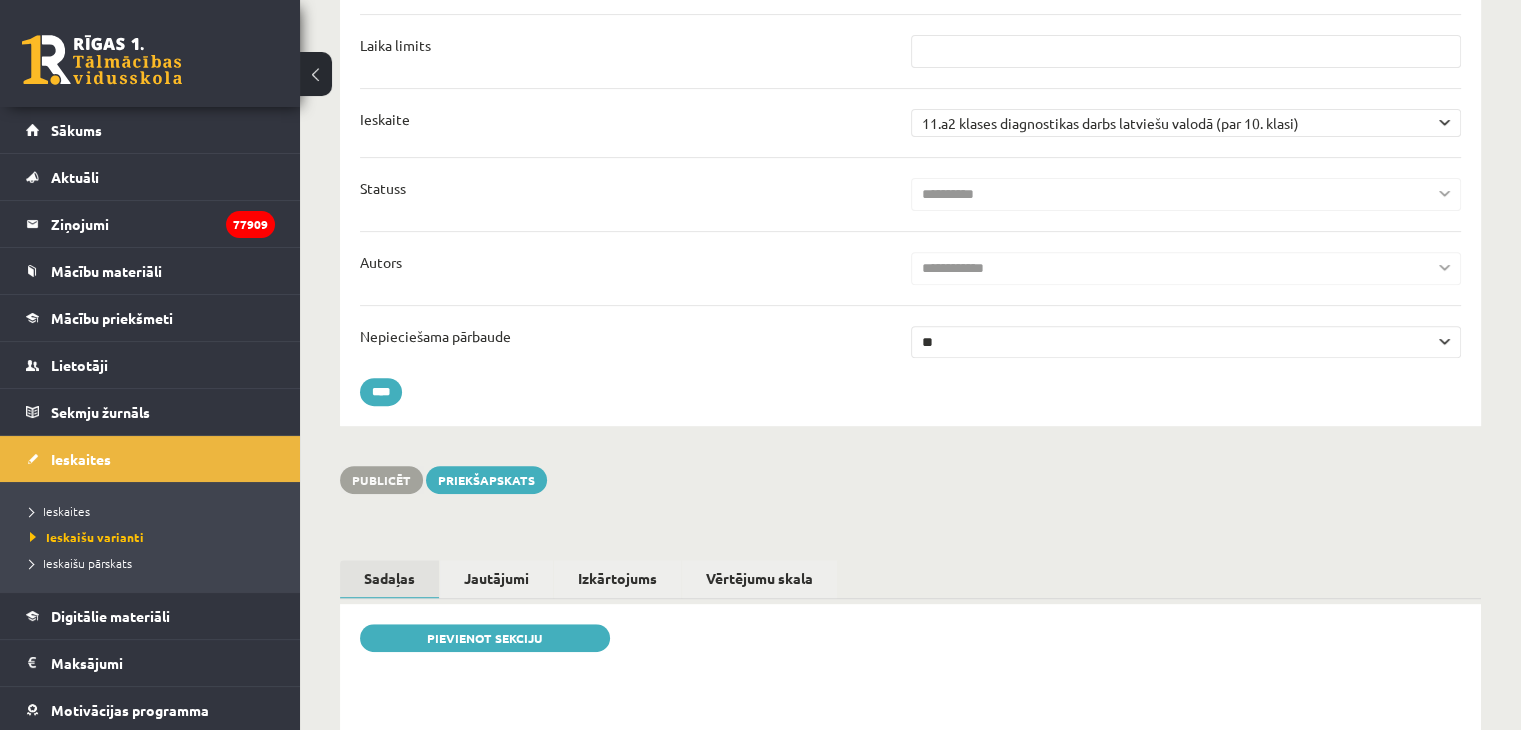 scroll, scrollTop: 0, scrollLeft: 0, axis: both 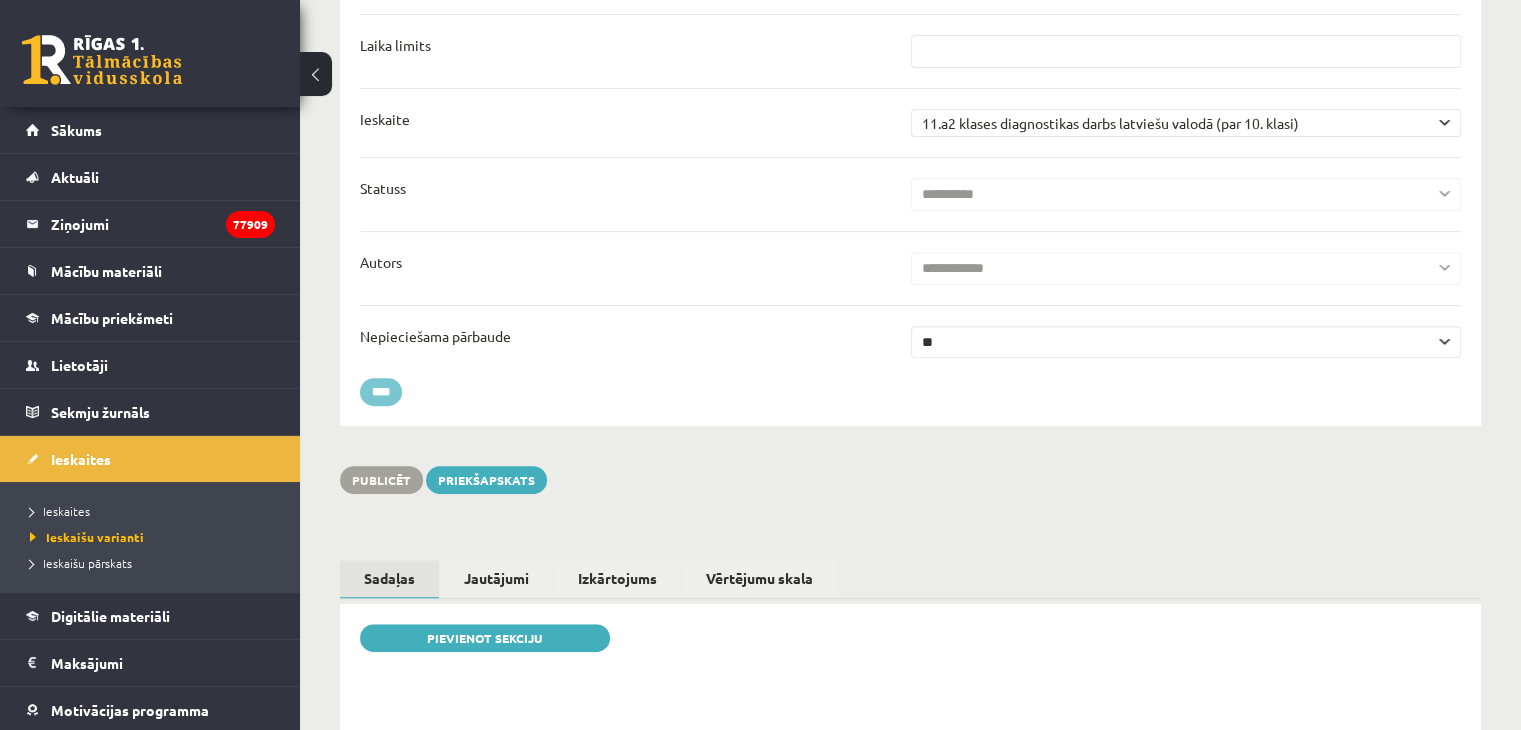 click on "****" at bounding box center [381, 392] 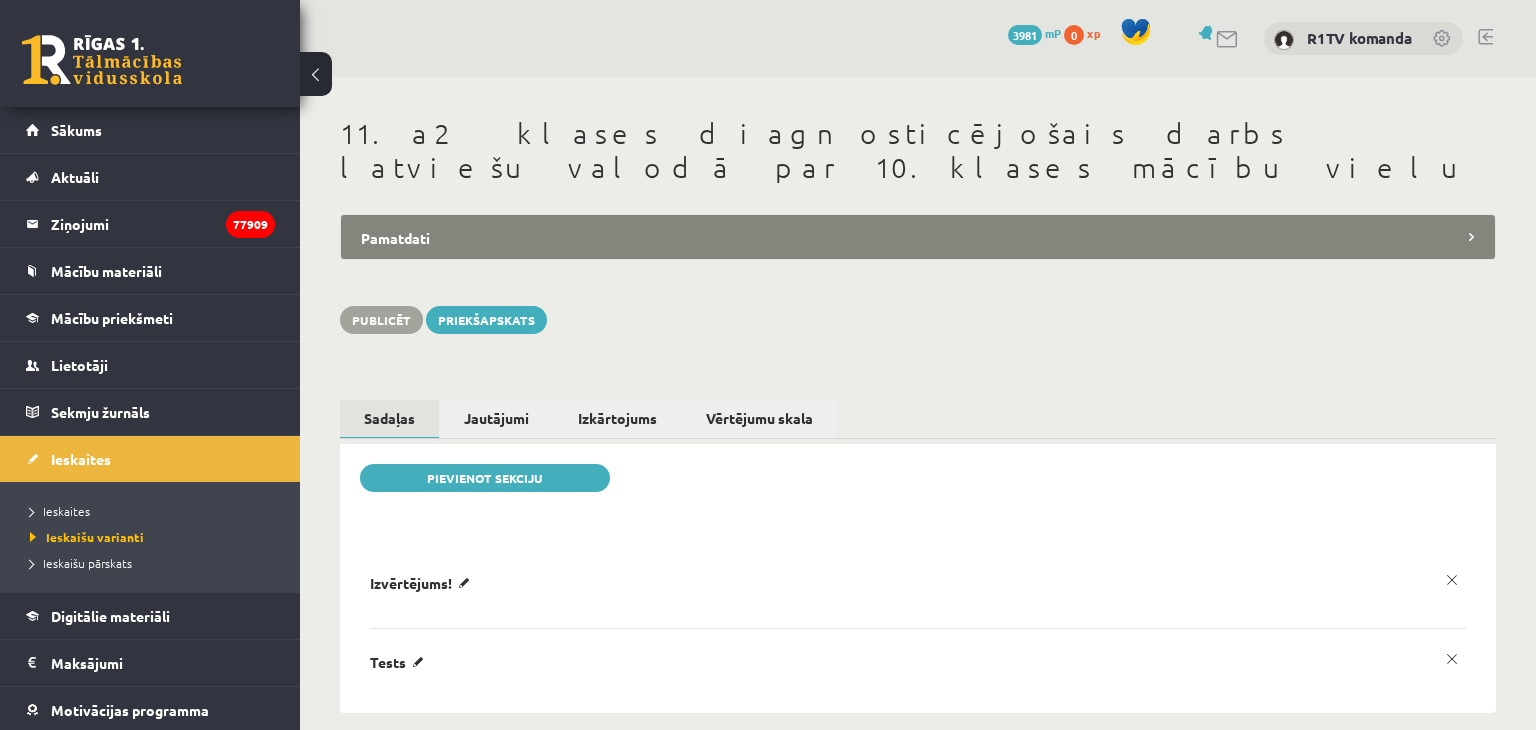 scroll, scrollTop: 0, scrollLeft: 0, axis: both 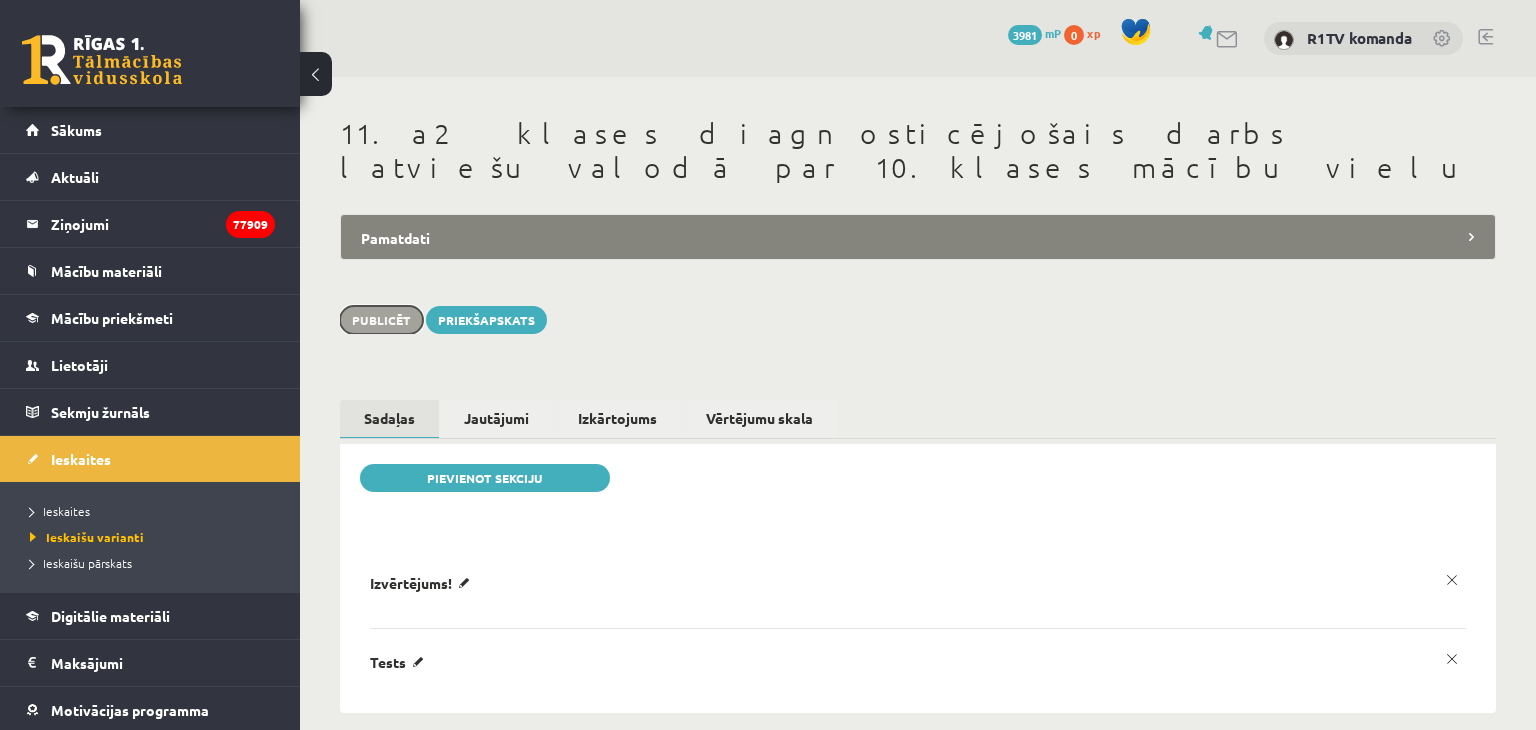 click on "Publicēt" at bounding box center [381, 320] 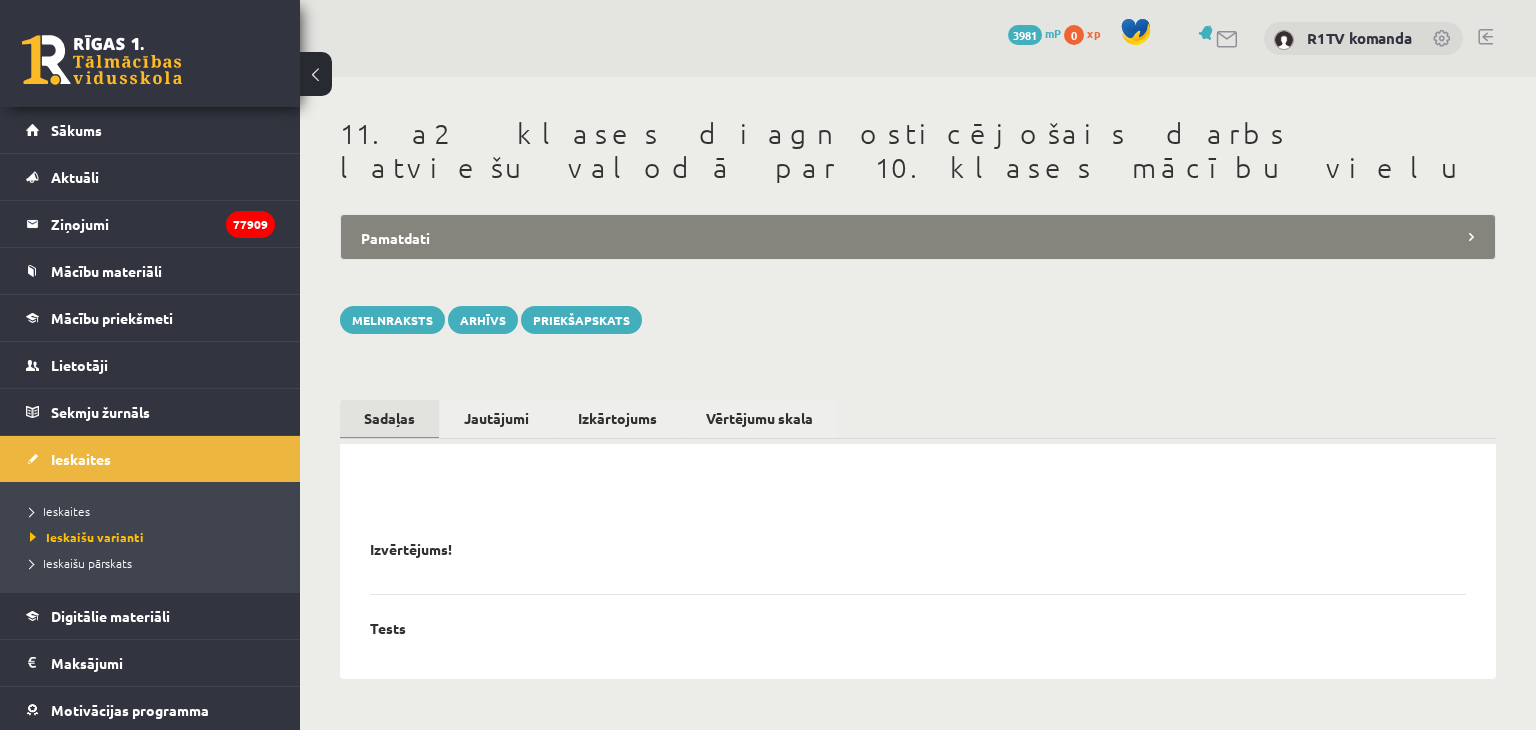 scroll, scrollTop: 0, scrollLeft: 0, axis: both 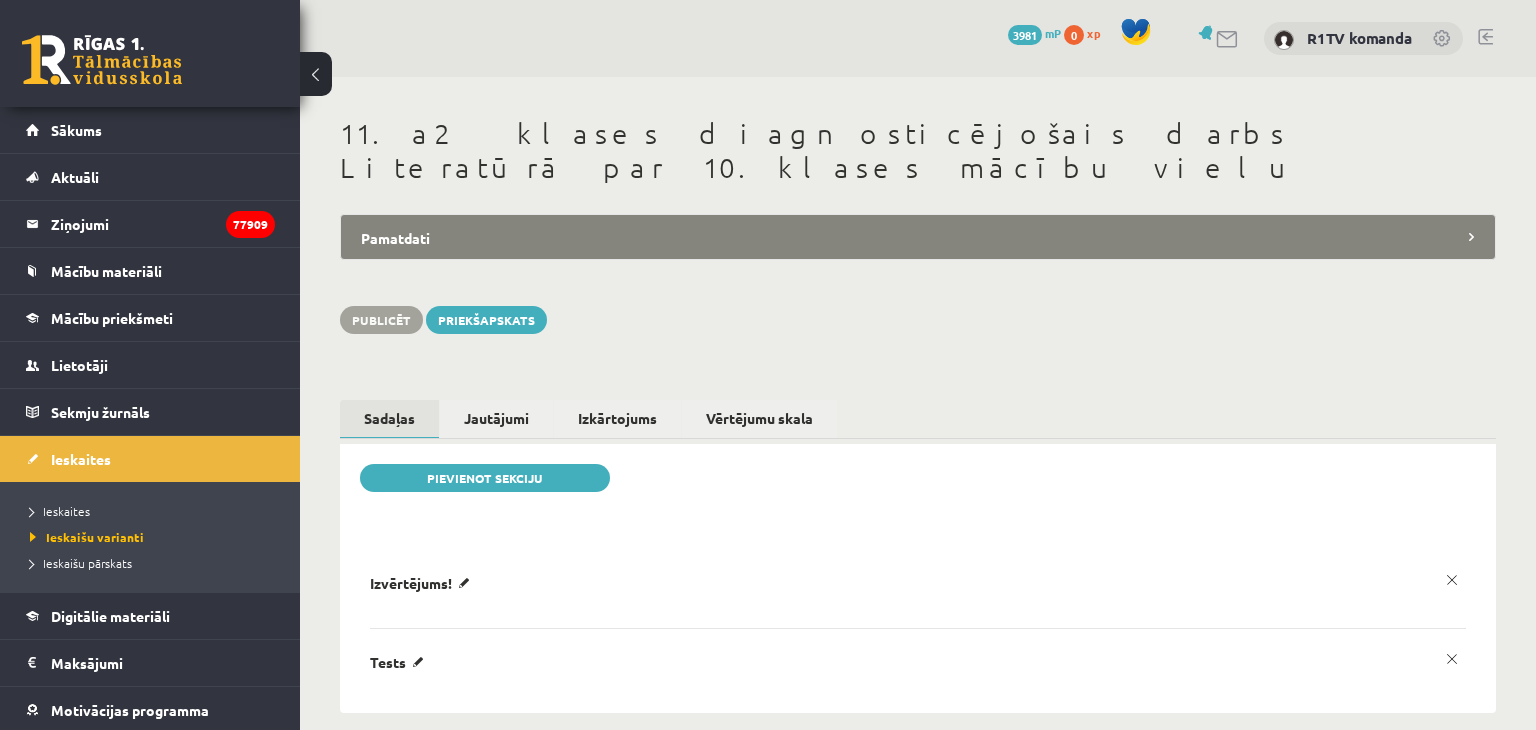 click on "Pamatdati" at bounding box center (918, 237) 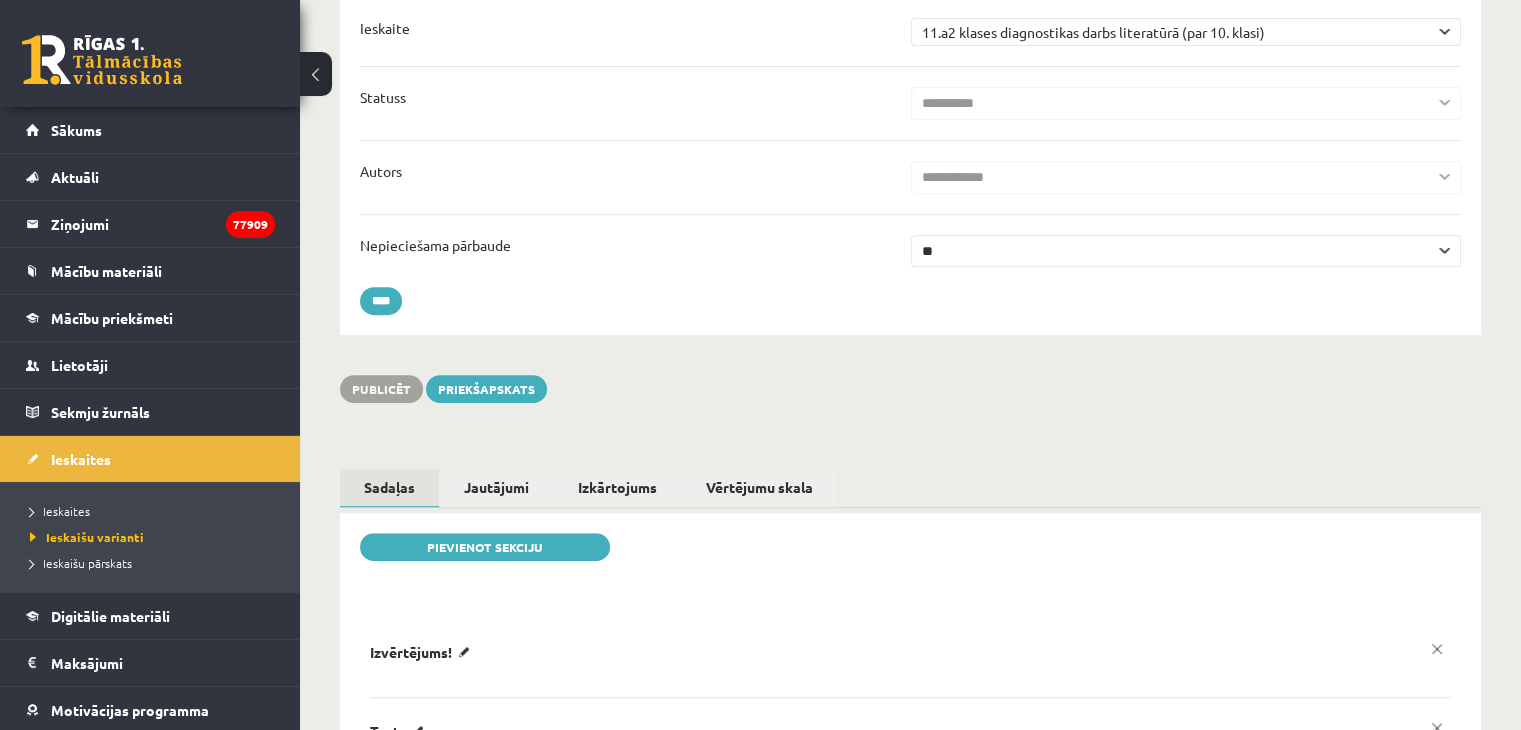 scroll, scrollTop: 0, scrollLeft: 0, axis: both 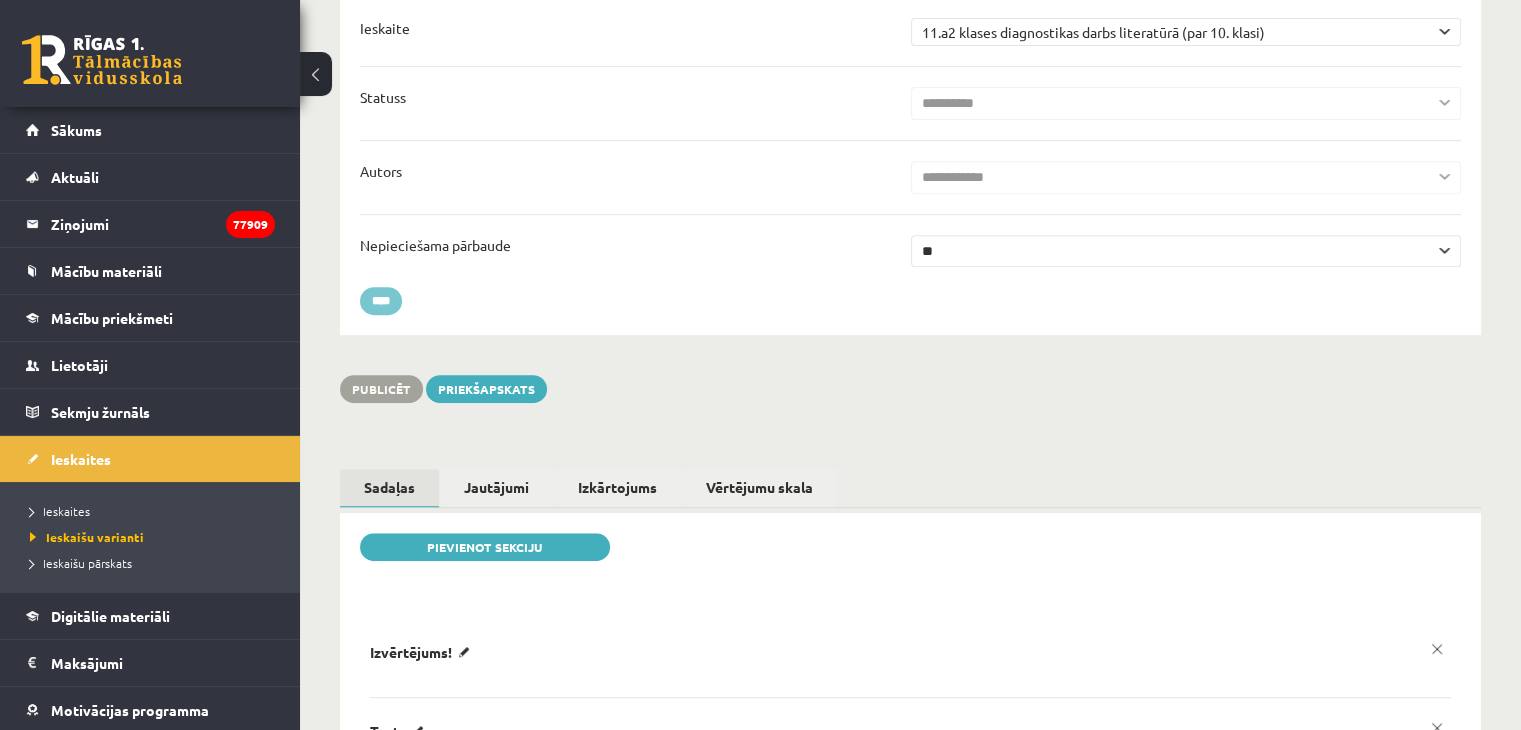 click on "****" at bounding box center (381, 301) 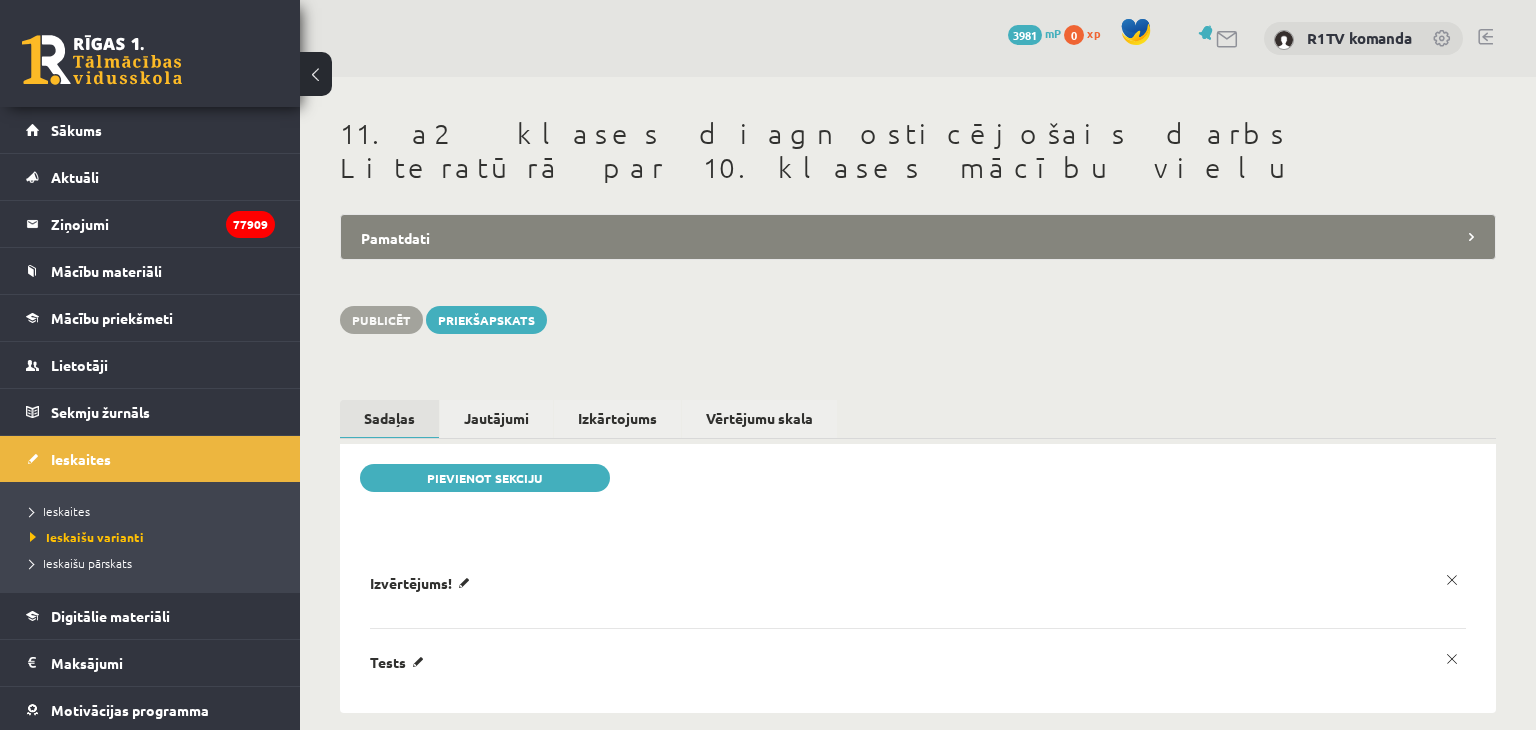 scroll, scrollTop: 0, scrollLeft: 0, axis: both 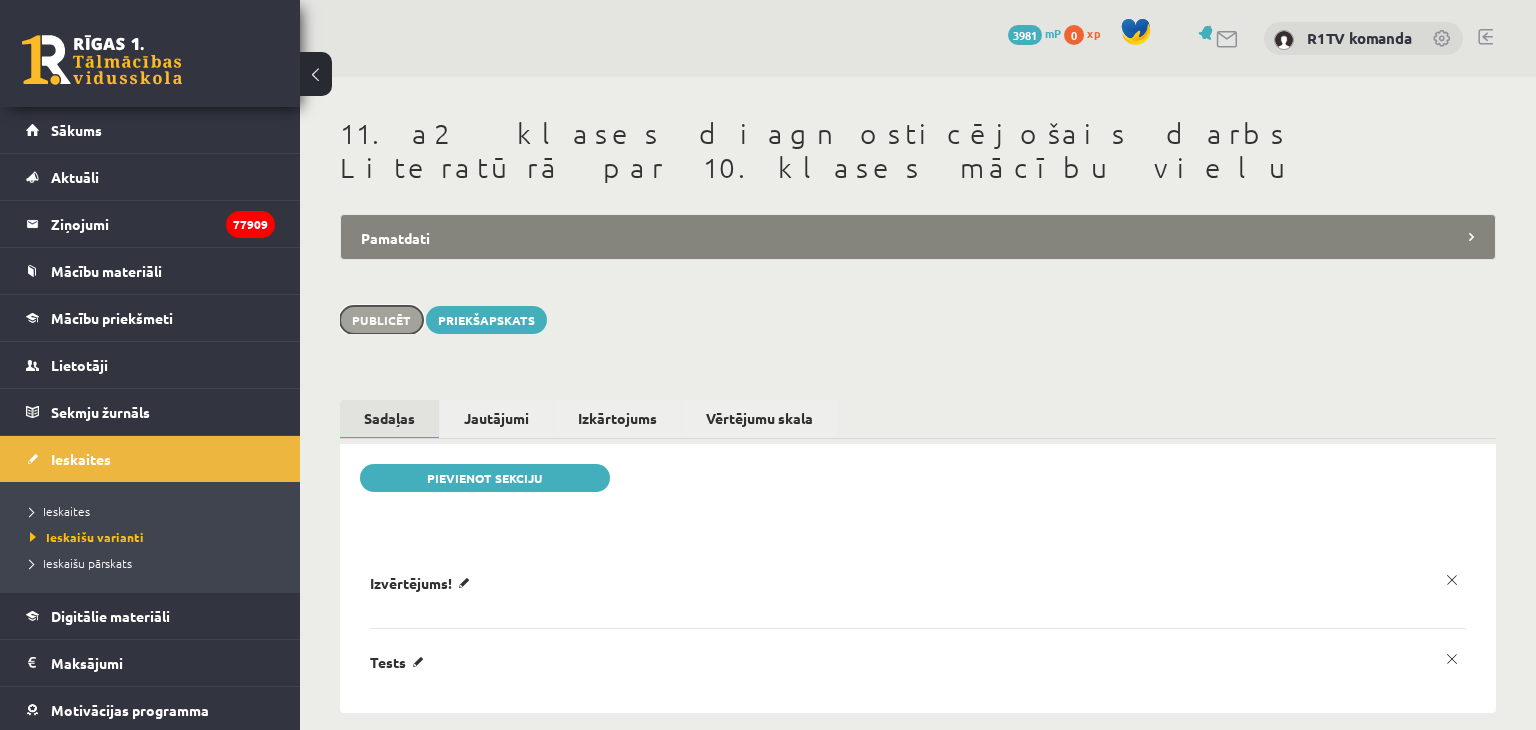 click on "Publicēt" at bounding box center (381, 320) 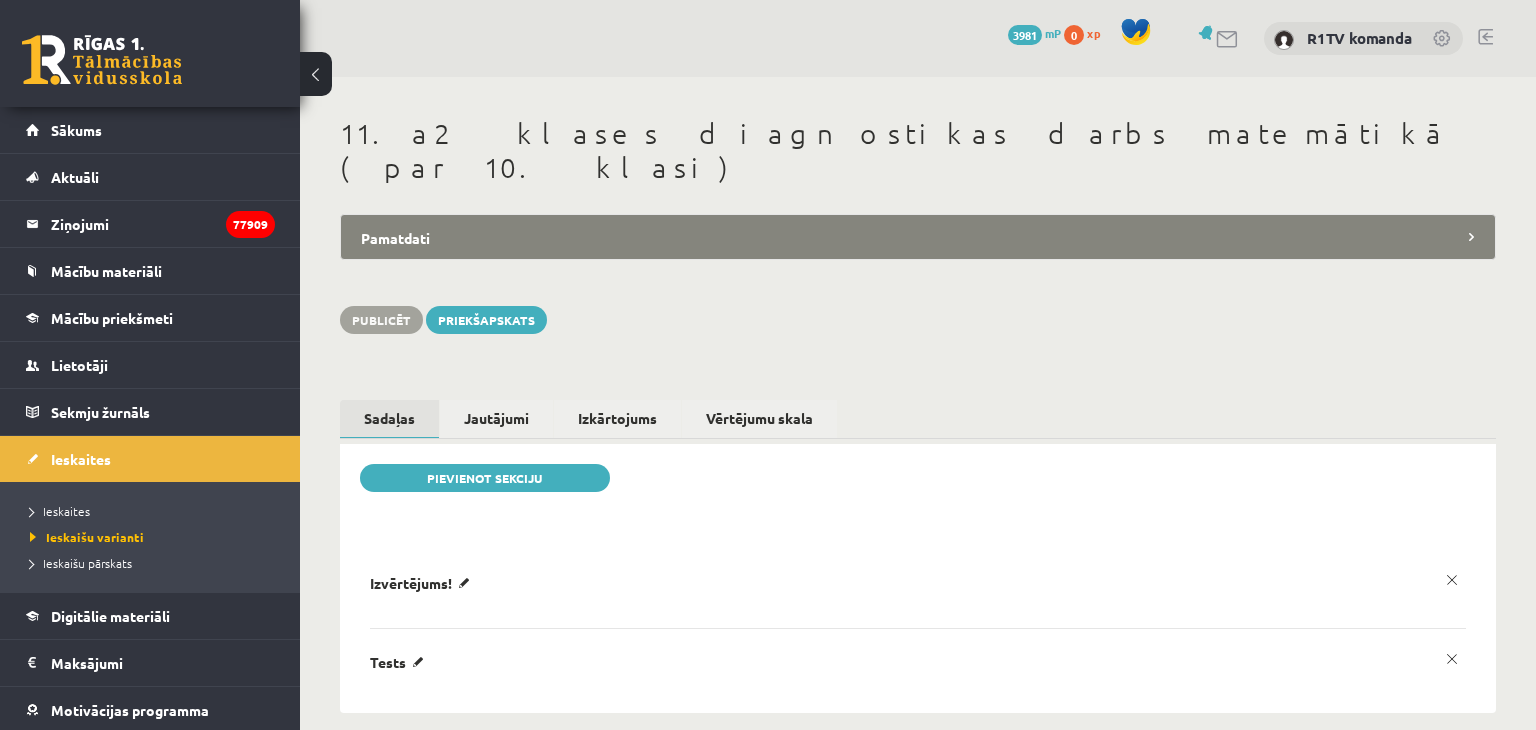 click on "Pamatdati" at bounding box center (918, 237) 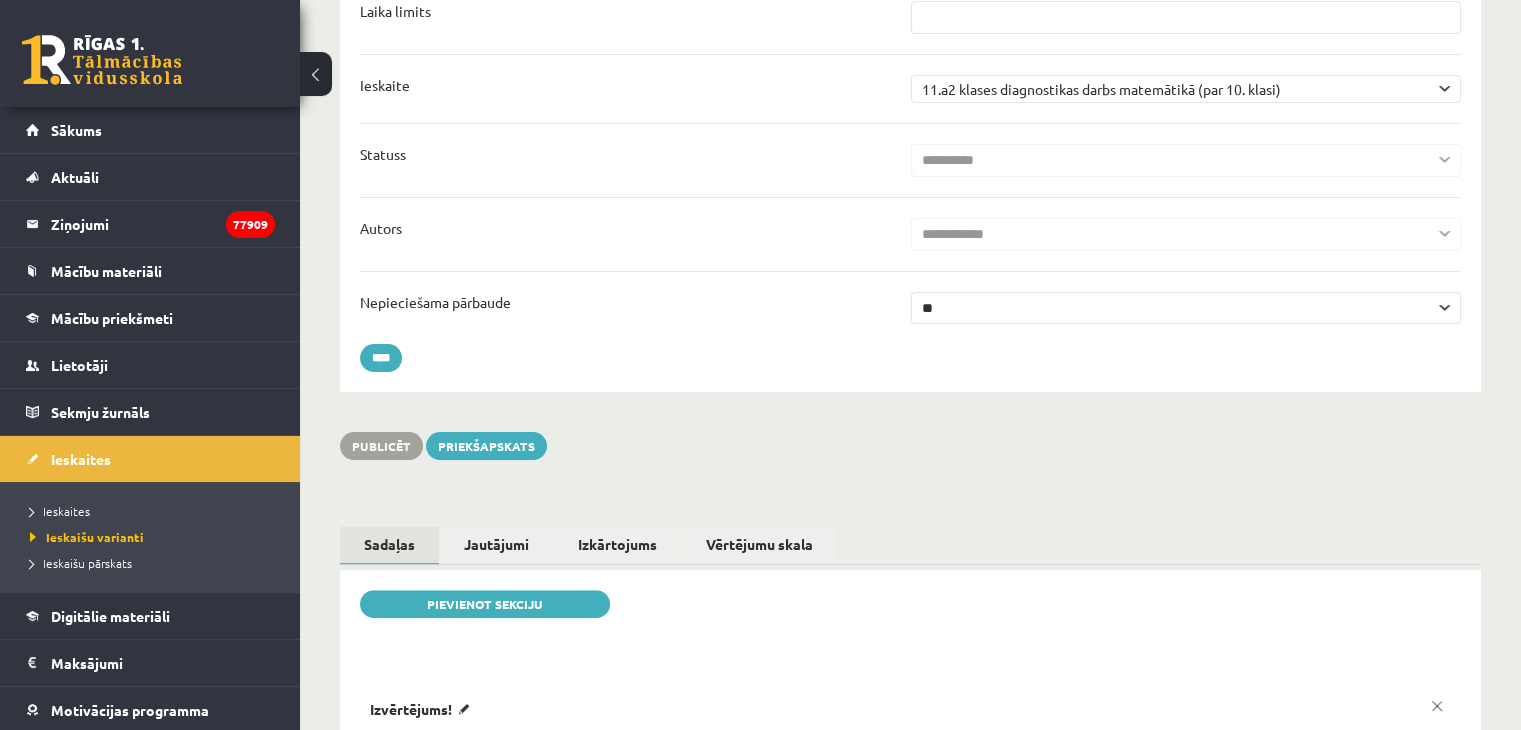 scroll, scrollTop: 703, scrollLeft: 0, axis: vertical 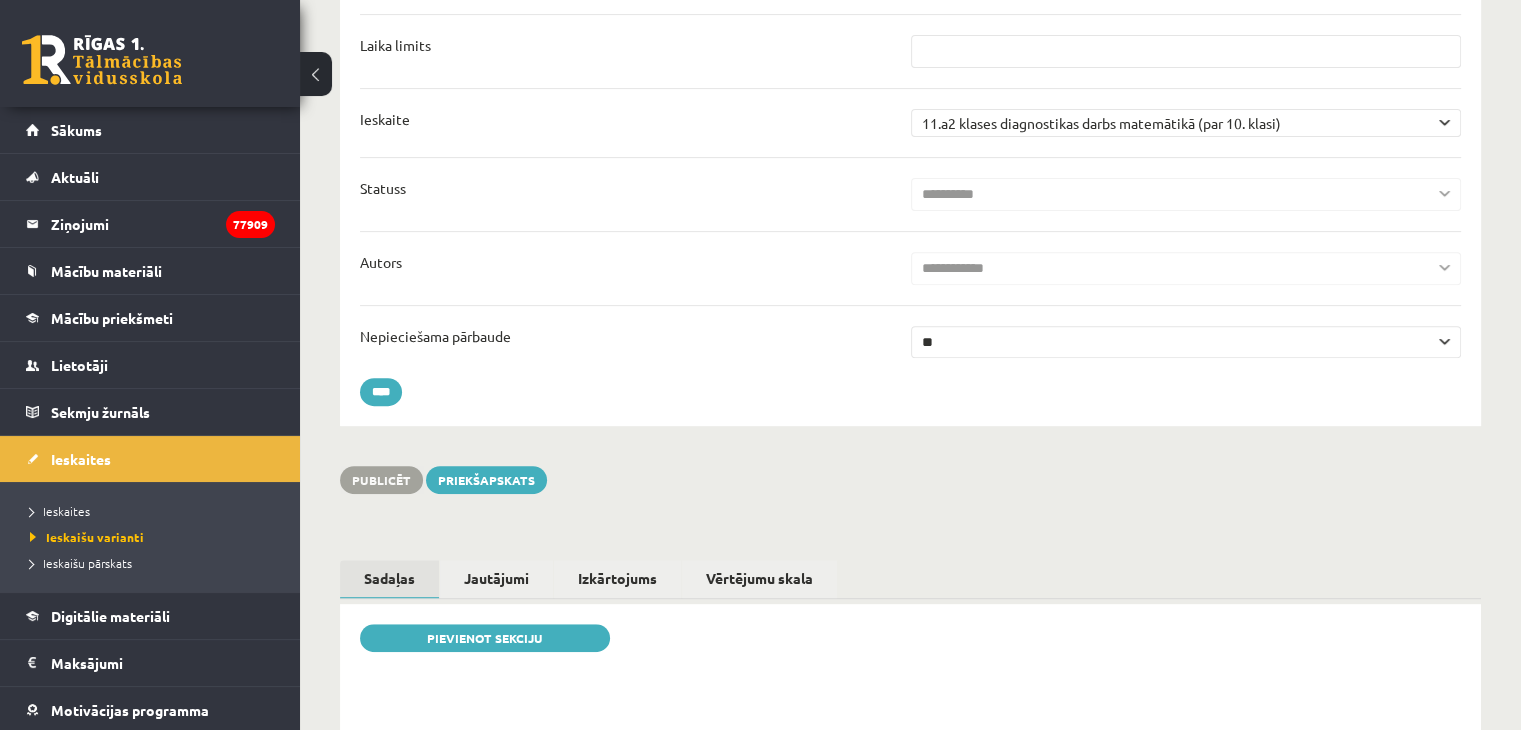 click on "**
**" at bounding box center (1186, 342) 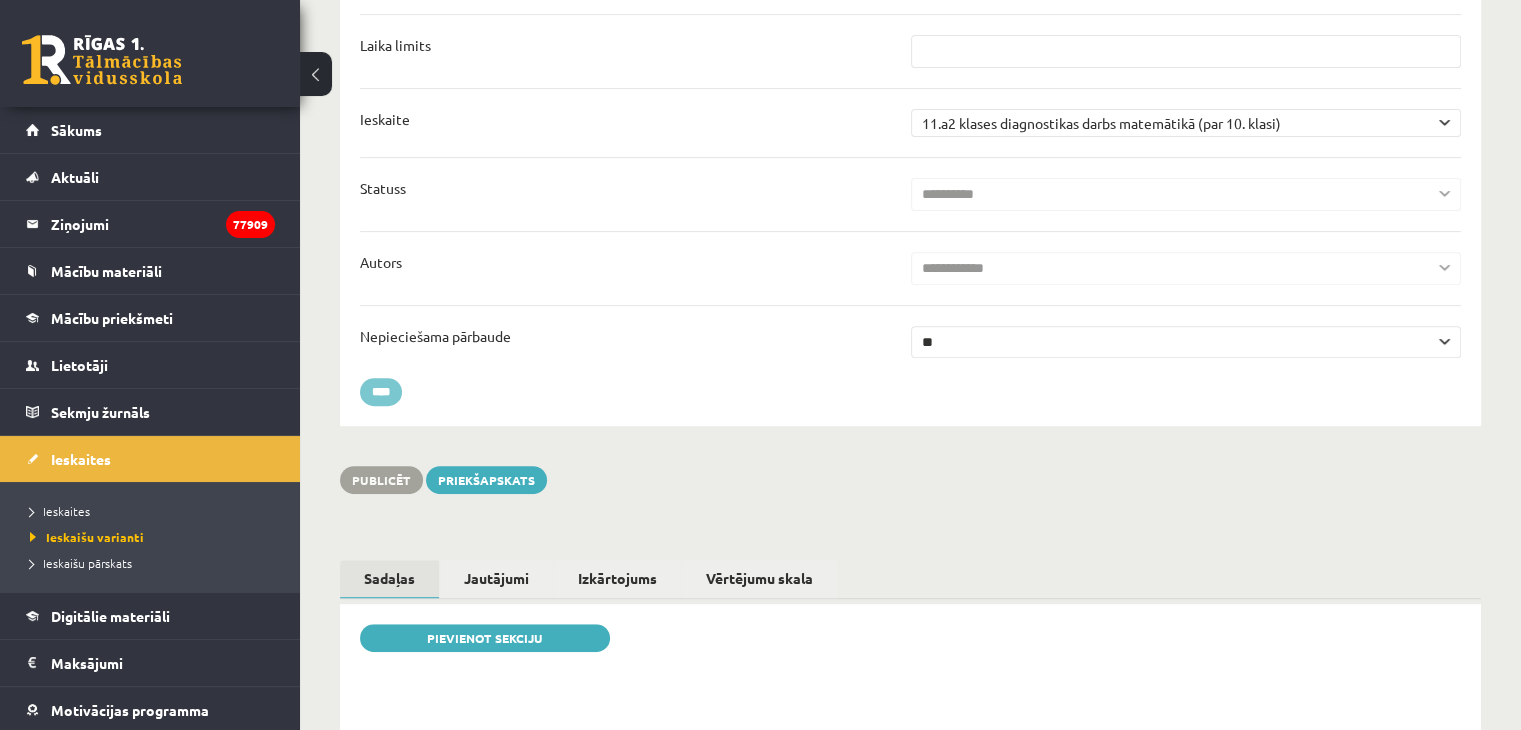 click on "****" at bounding box center [381, 392] 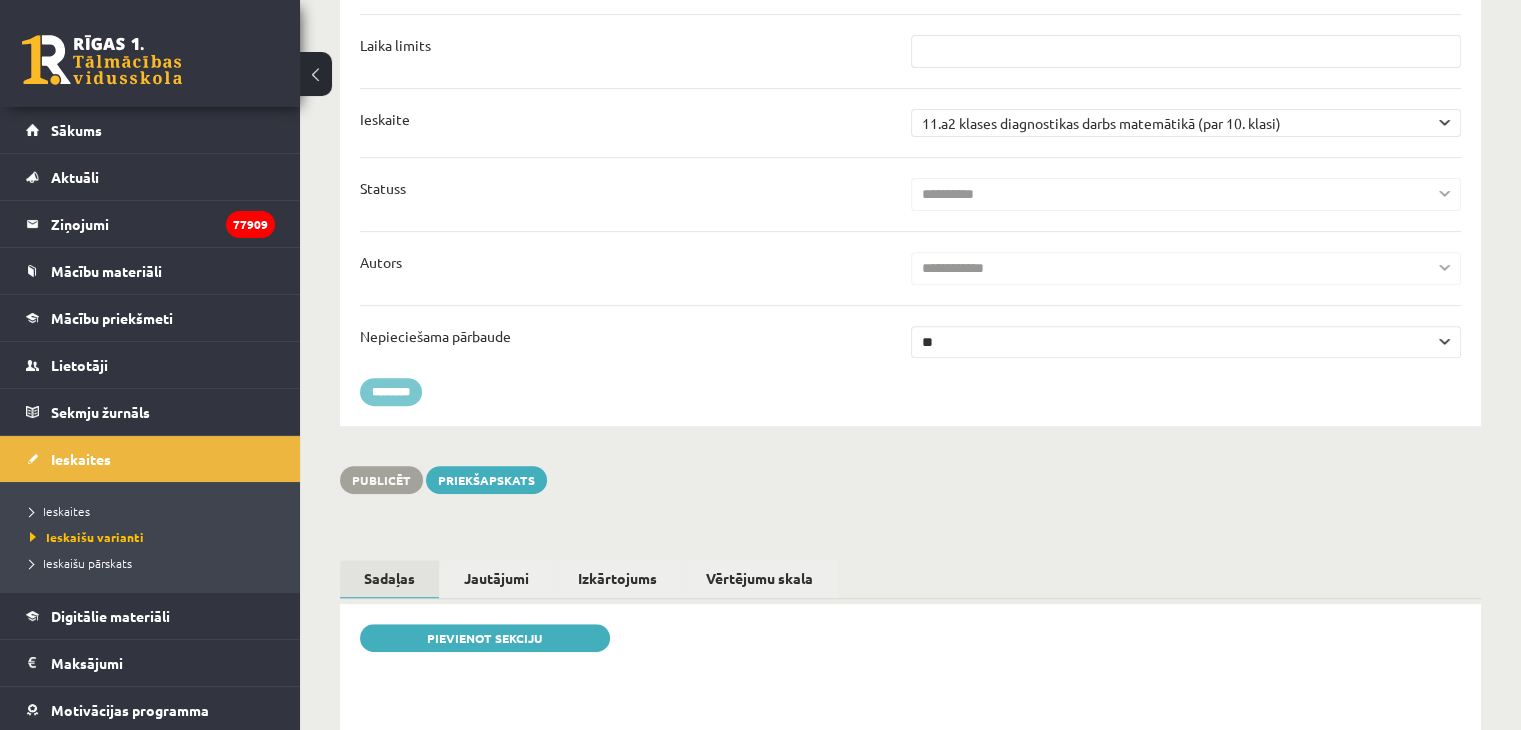 type on "********" 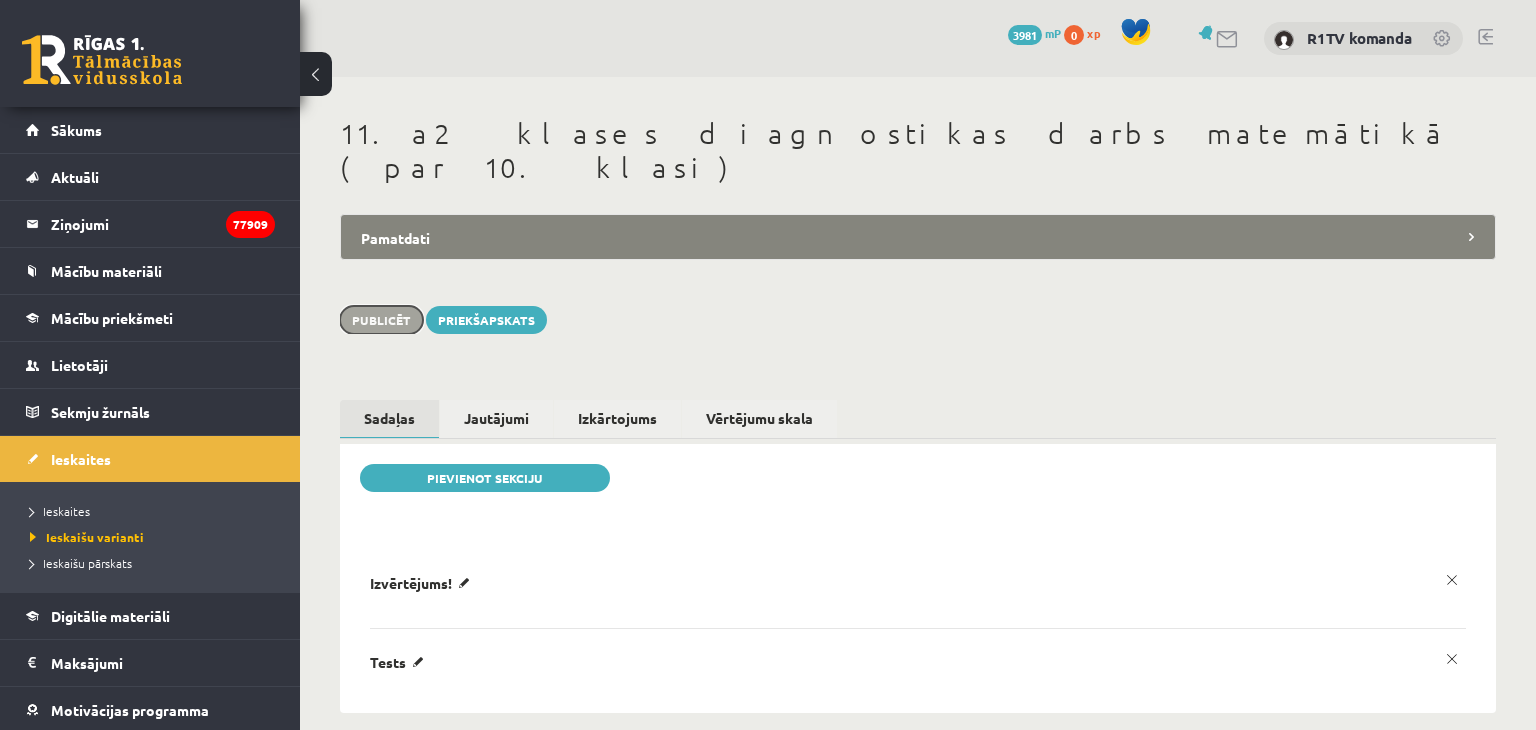 scroll, scrollTop: 0, scrollLeft: 0, axis: both 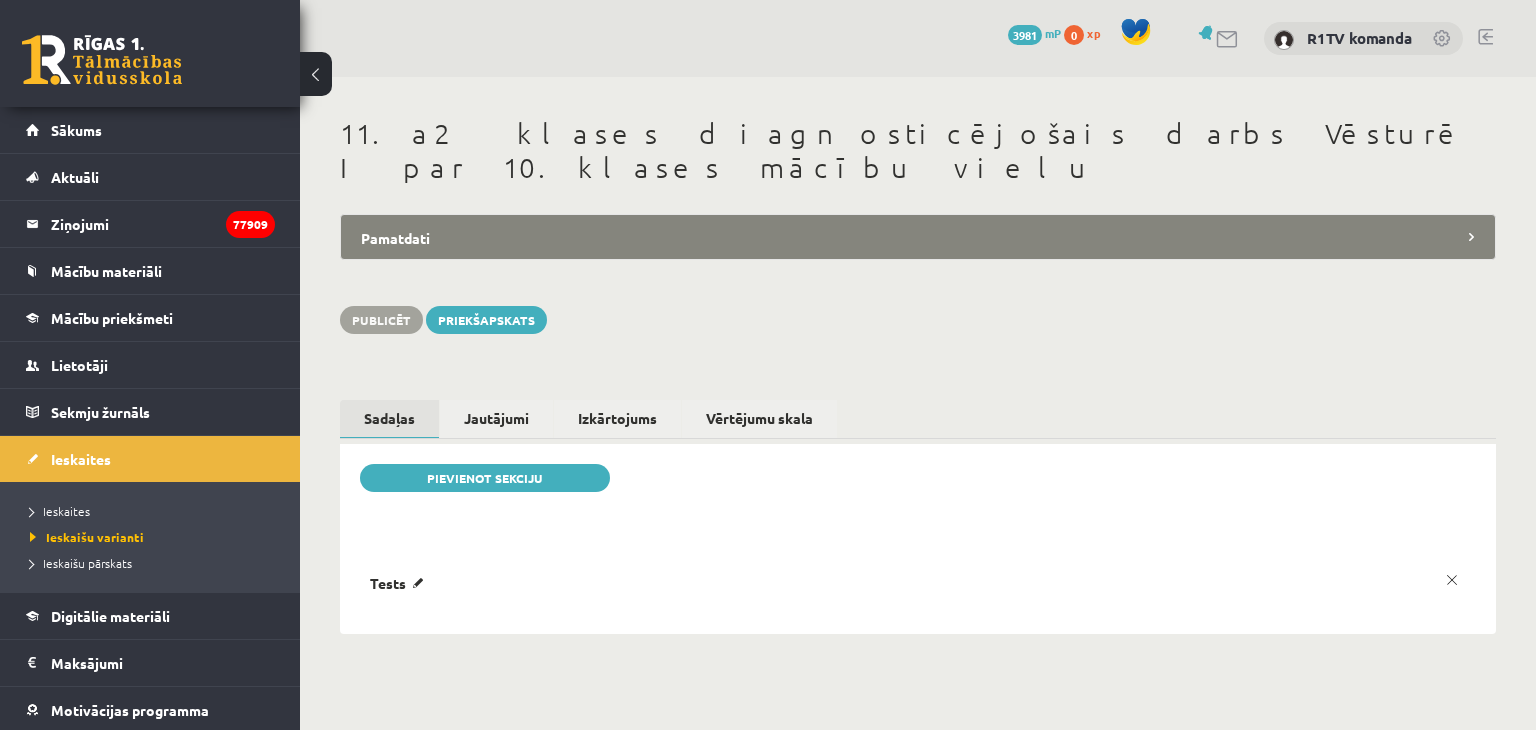 click on "Pamatdati" at bounding box center [918, 237] 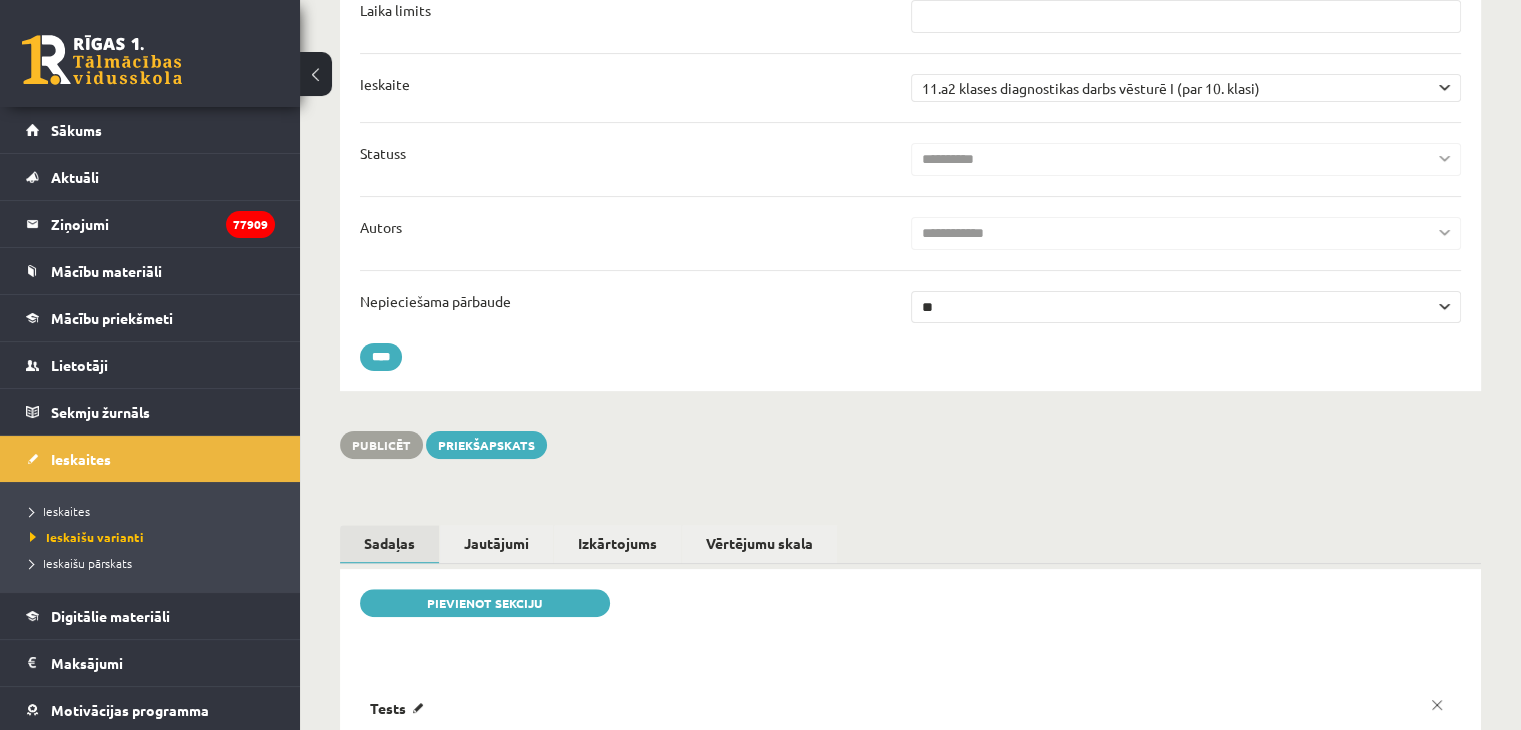 scroll, scrollTop: 704, scrollLeft: 0, axis: vertical 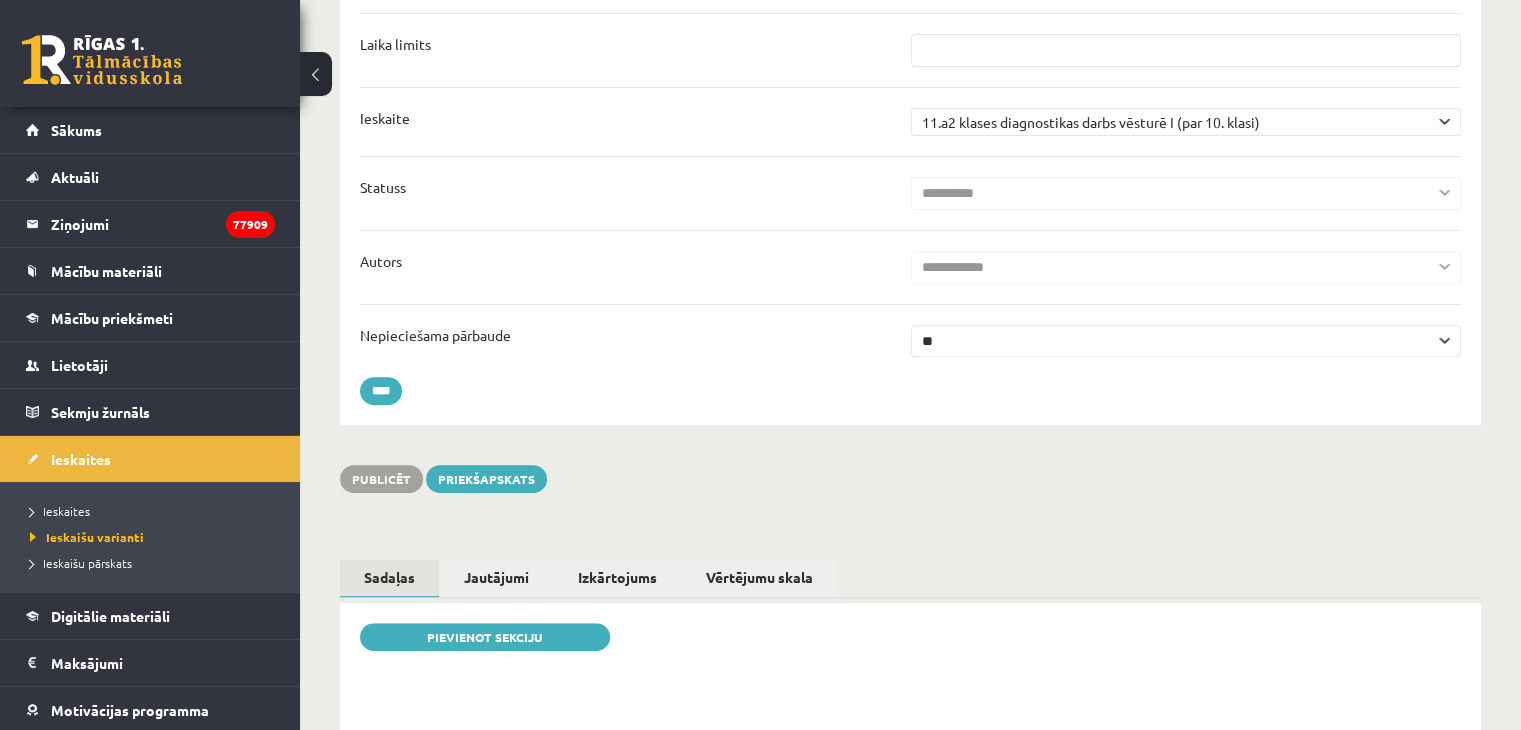 click on "**
**" at bounding box center [1186, 341] 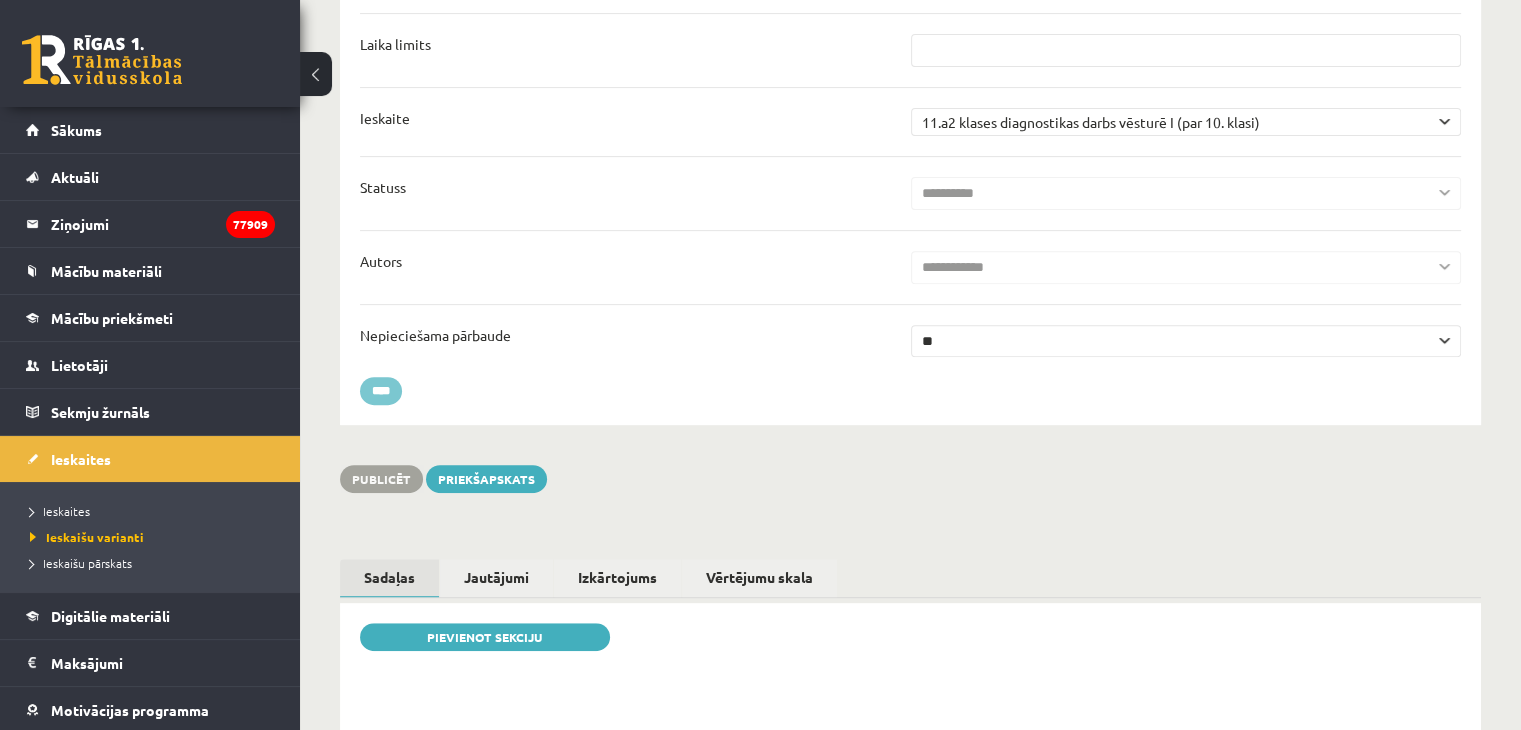 click on "****" at bounding box center (381, 391) 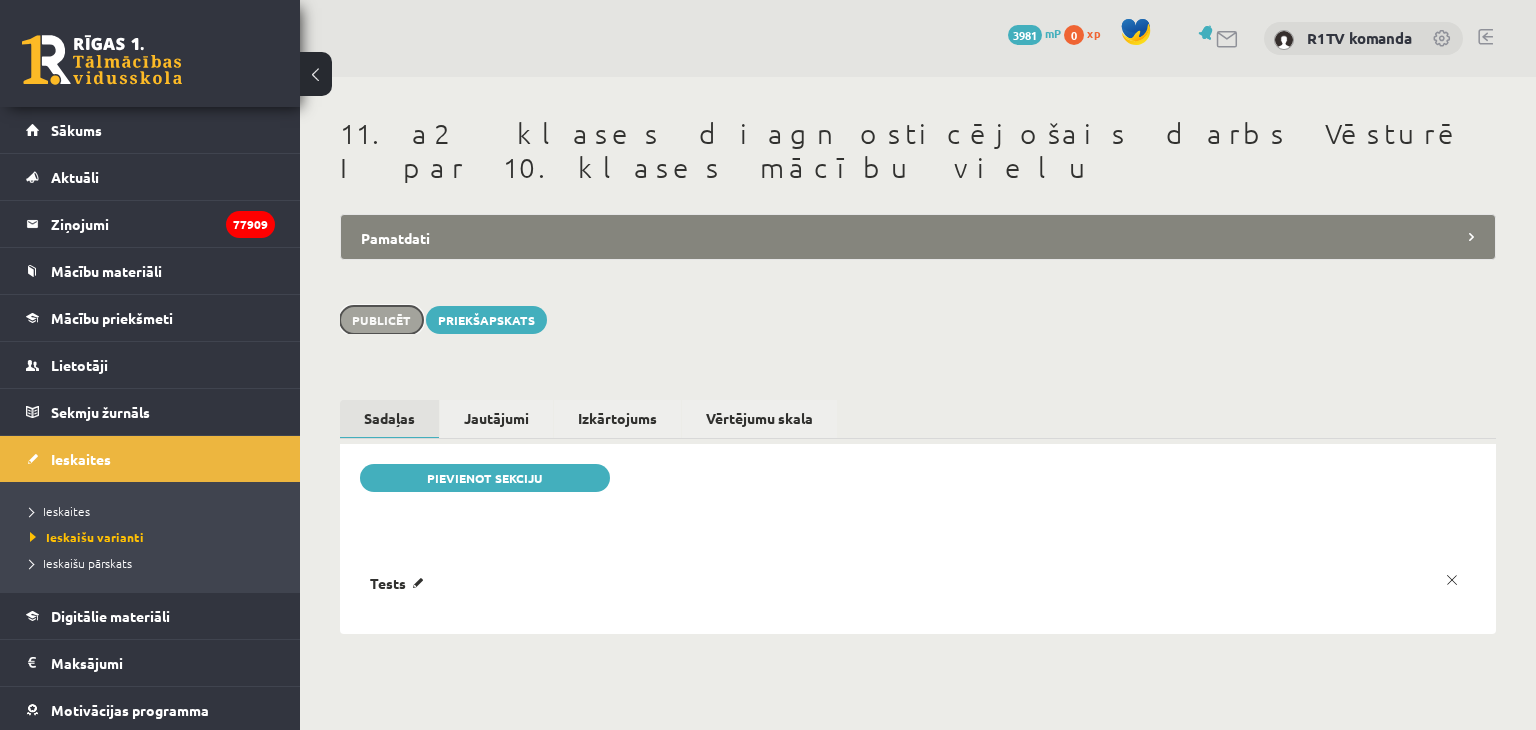 scroll, scrollTop: 0, scrollLeft: 0, axis: both 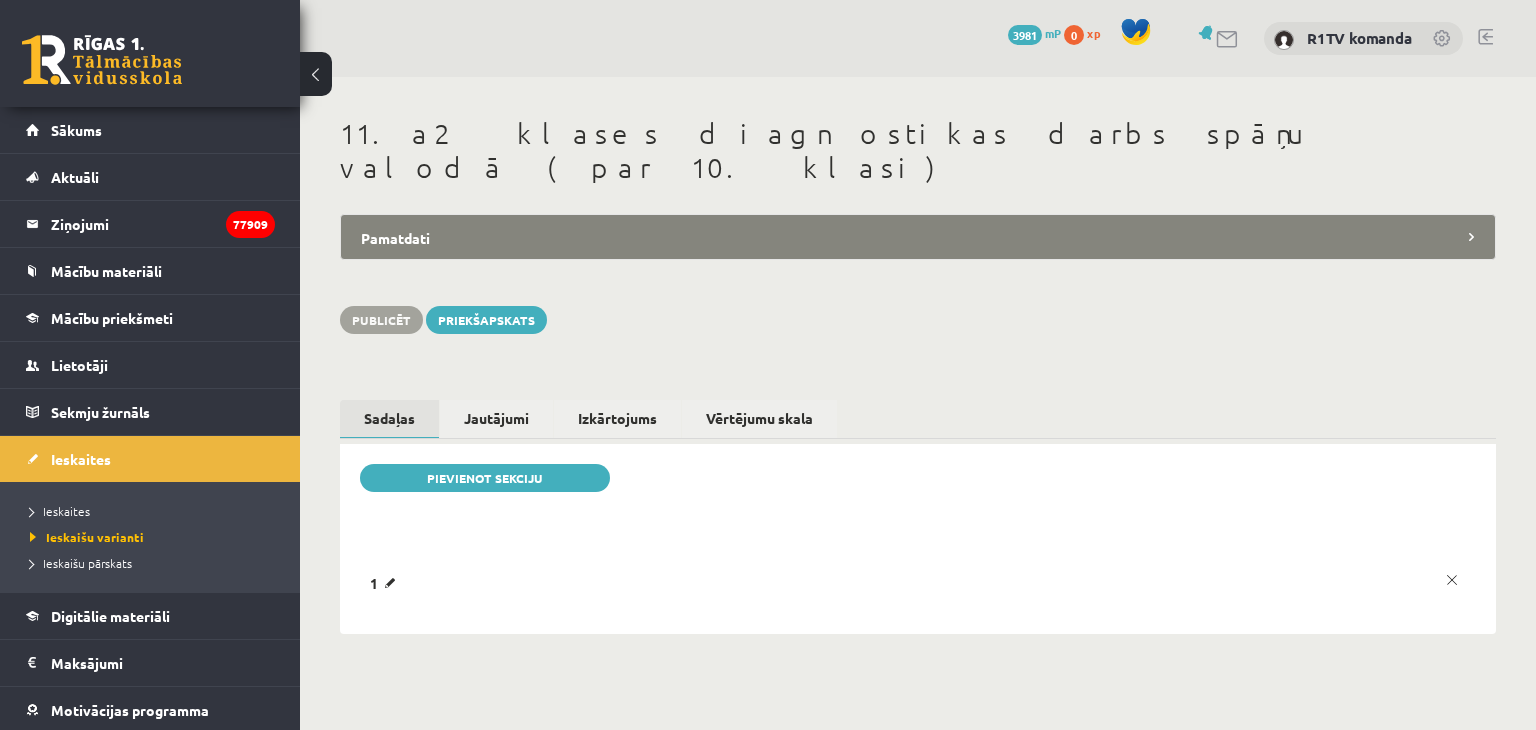 click on "Pamatdati" at bounding box center [918, 237] 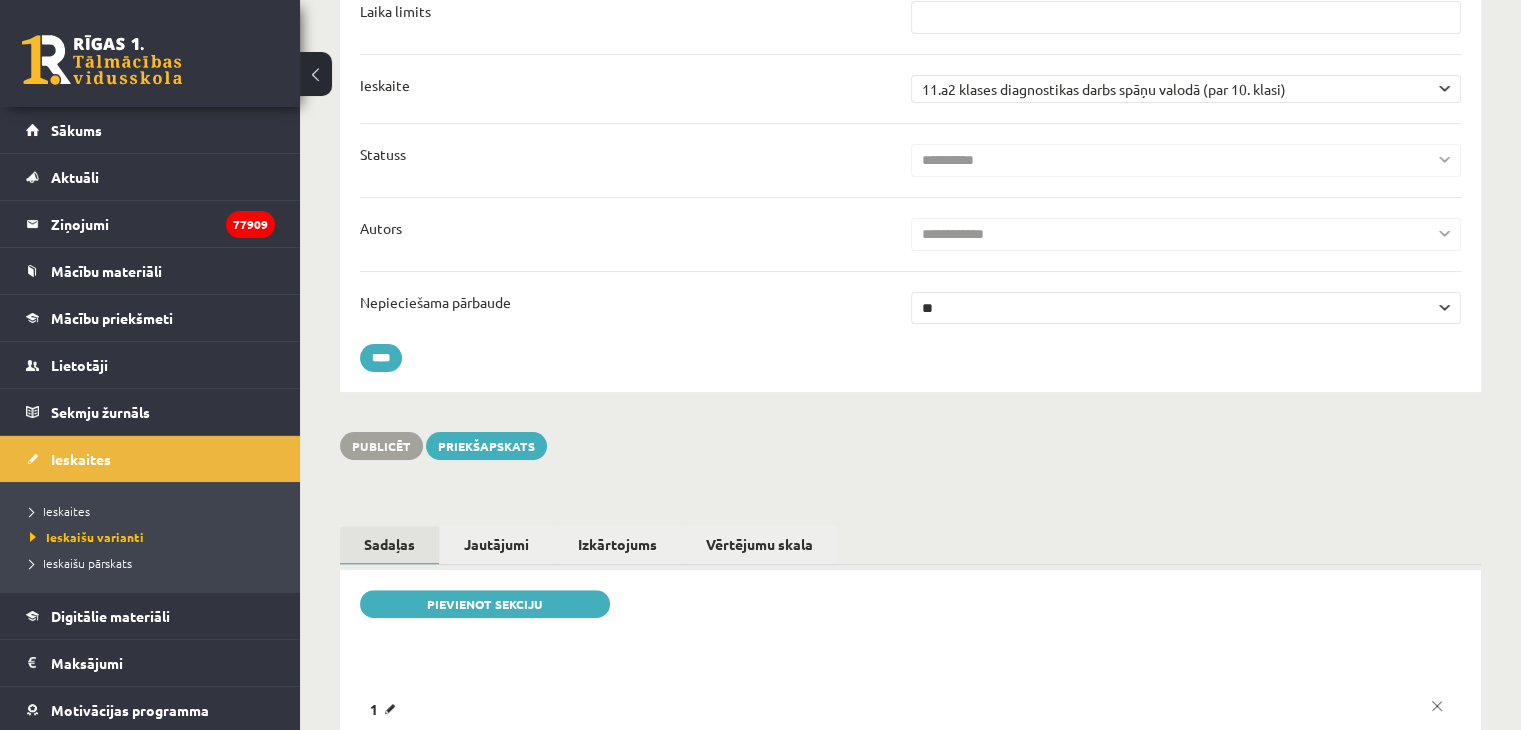 scroll, scrollTop: 703, scrollLeft: 0, axis: vertical 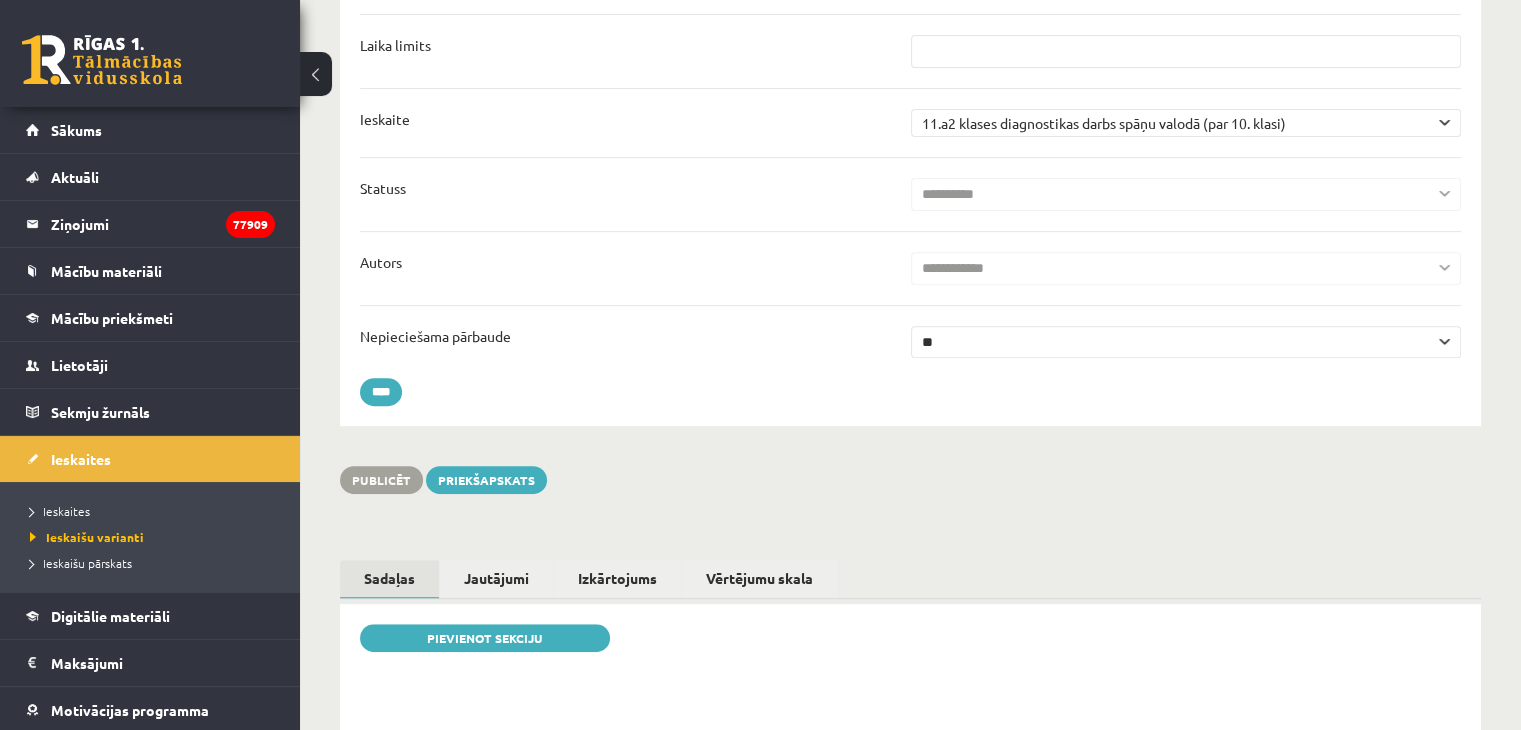 click on "**
**" at bounding box center (1186, 342) 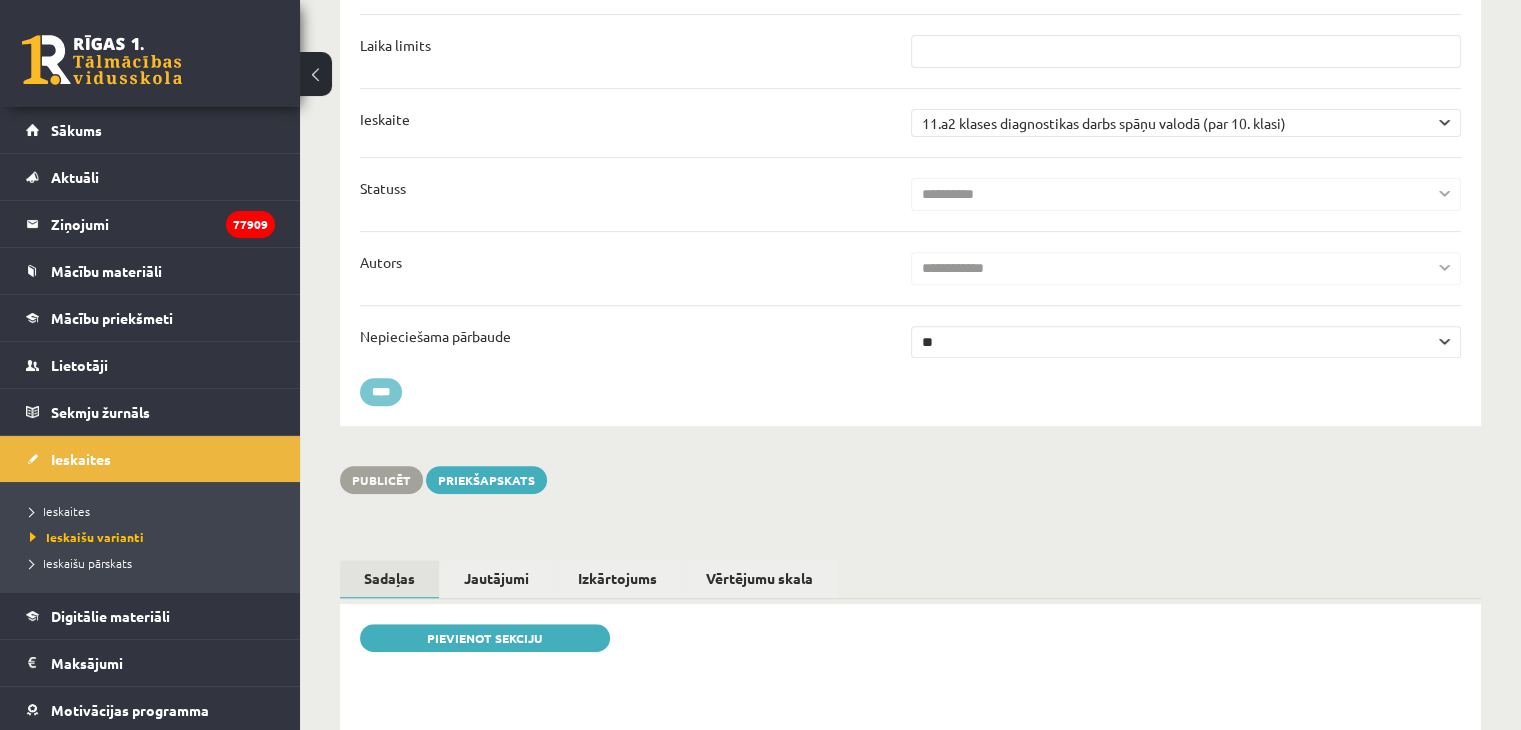 click on "****" at bounding box center [381, 392] 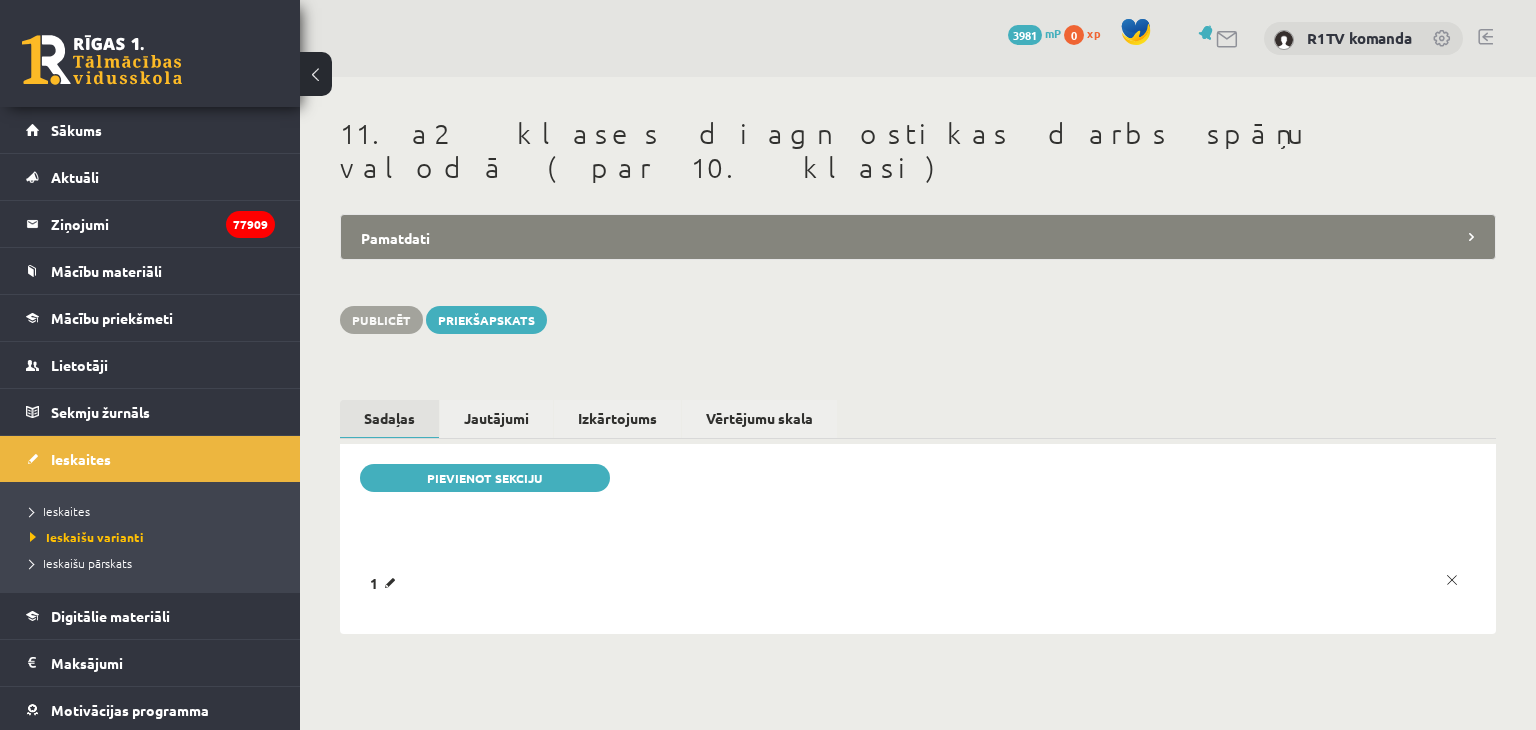 scroll, scrollTop: 0, scrollLeft: 0, axis: both 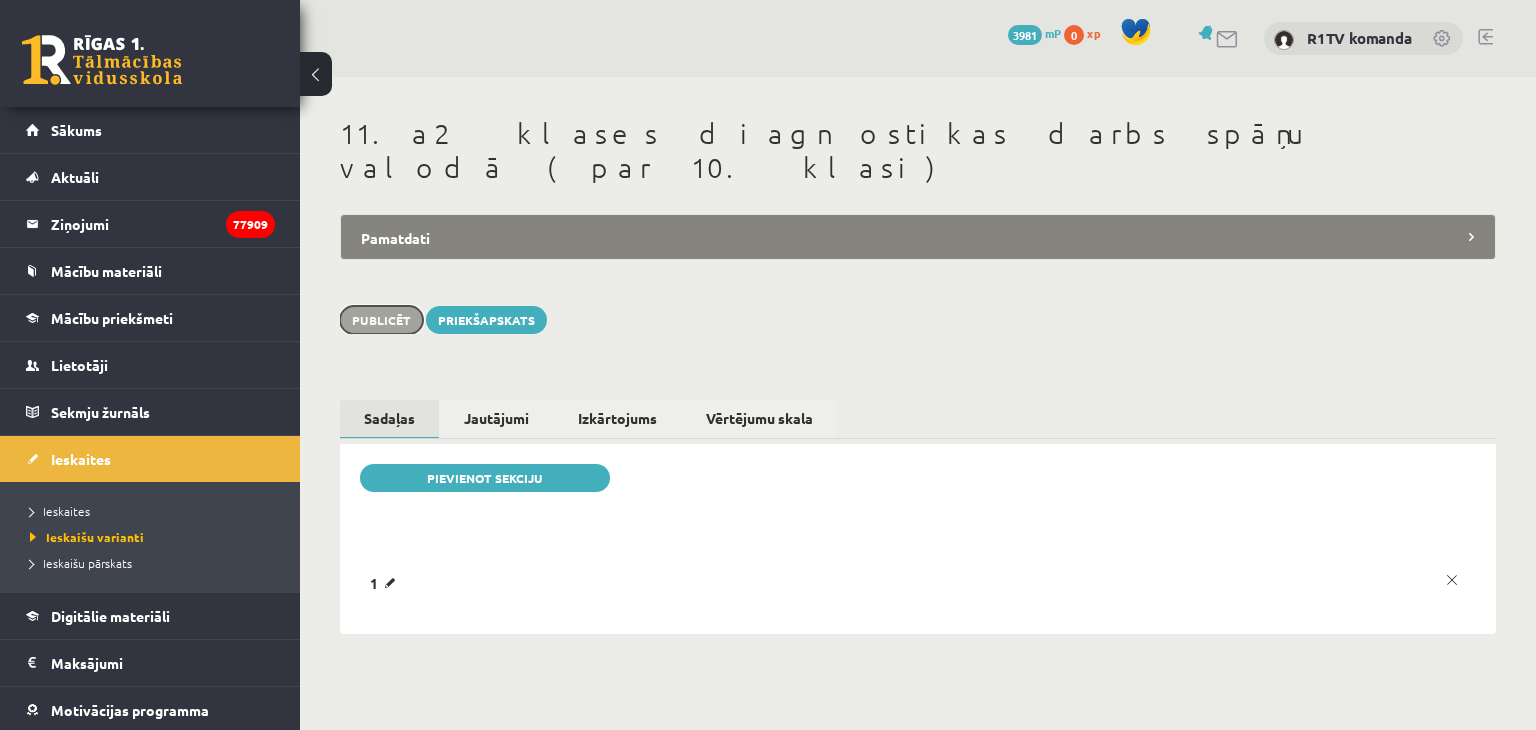 click on "Publicēt" at bounding box center [381, 320] 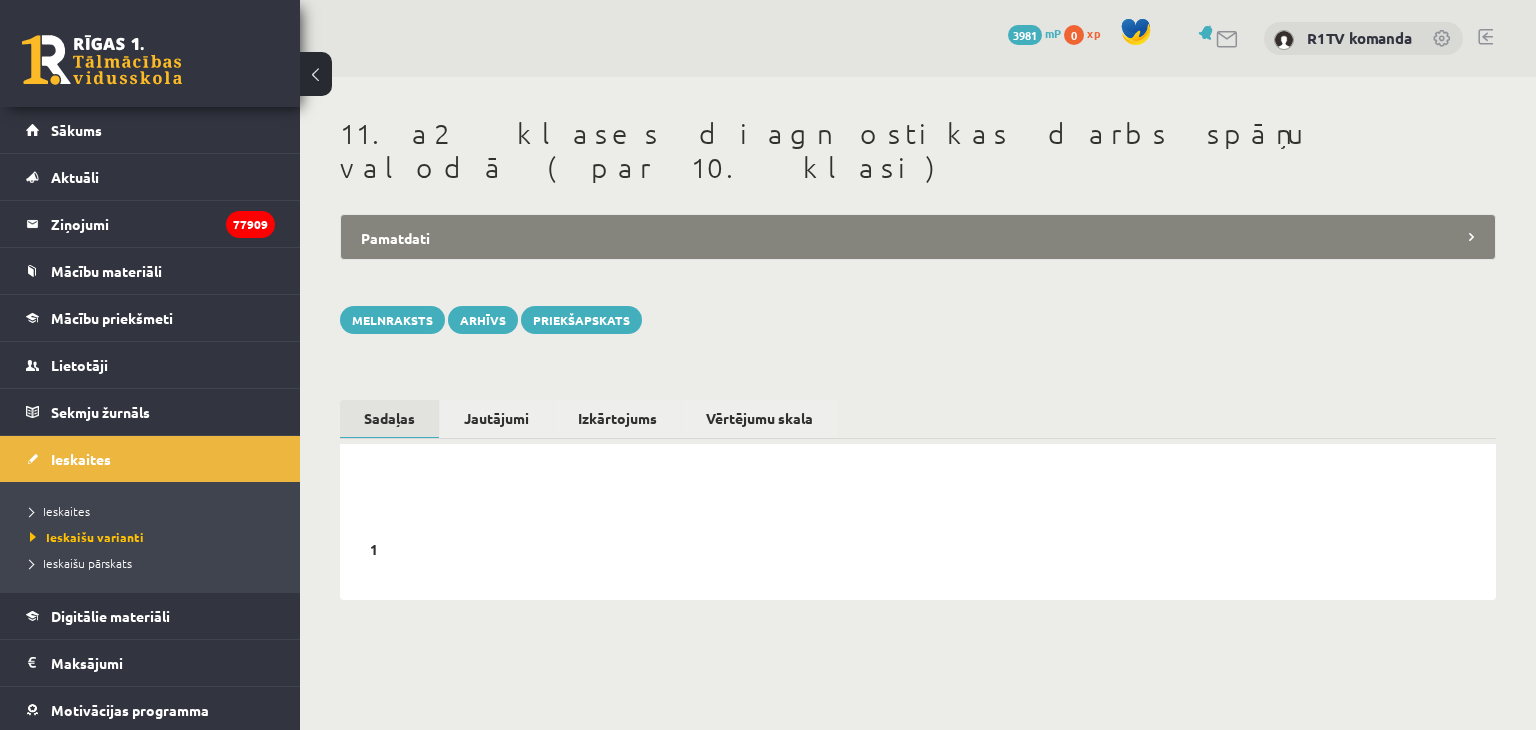 scroll, scrollTop: 0, scrollLeft: 0, axis: both 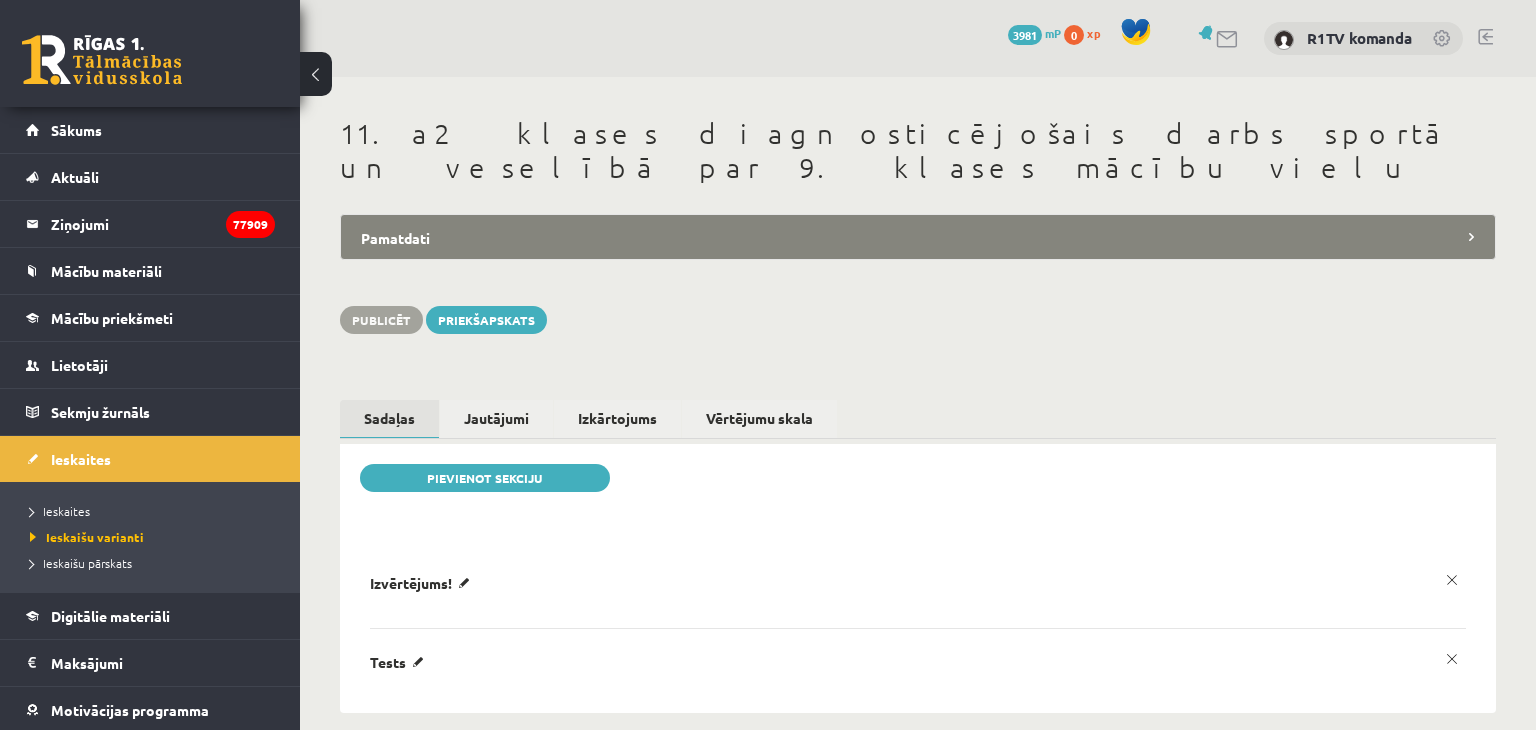 click on "Pamatdati" at bounding box center (918, 237) 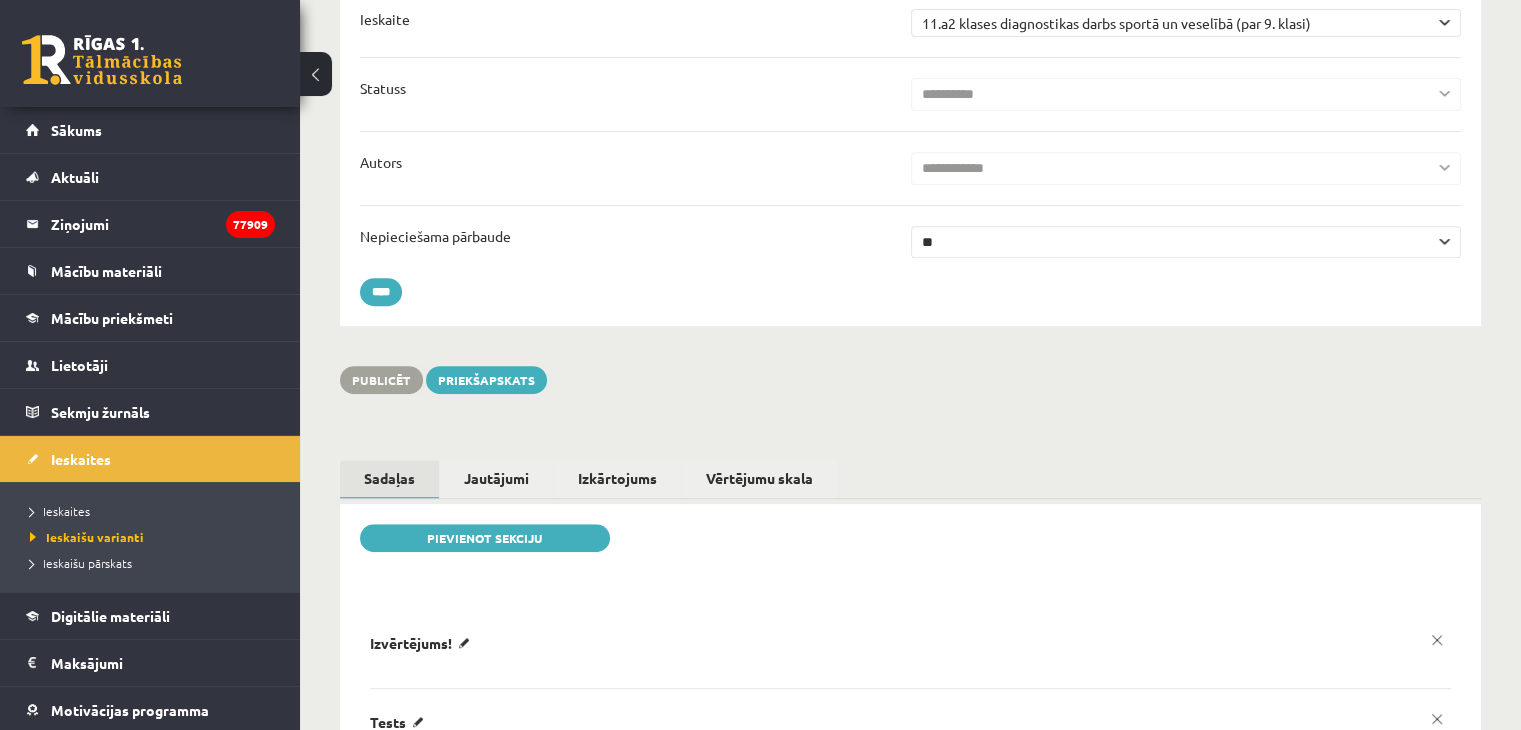scroll, scrollTop: 0, scrollLeft: 0, axis: both 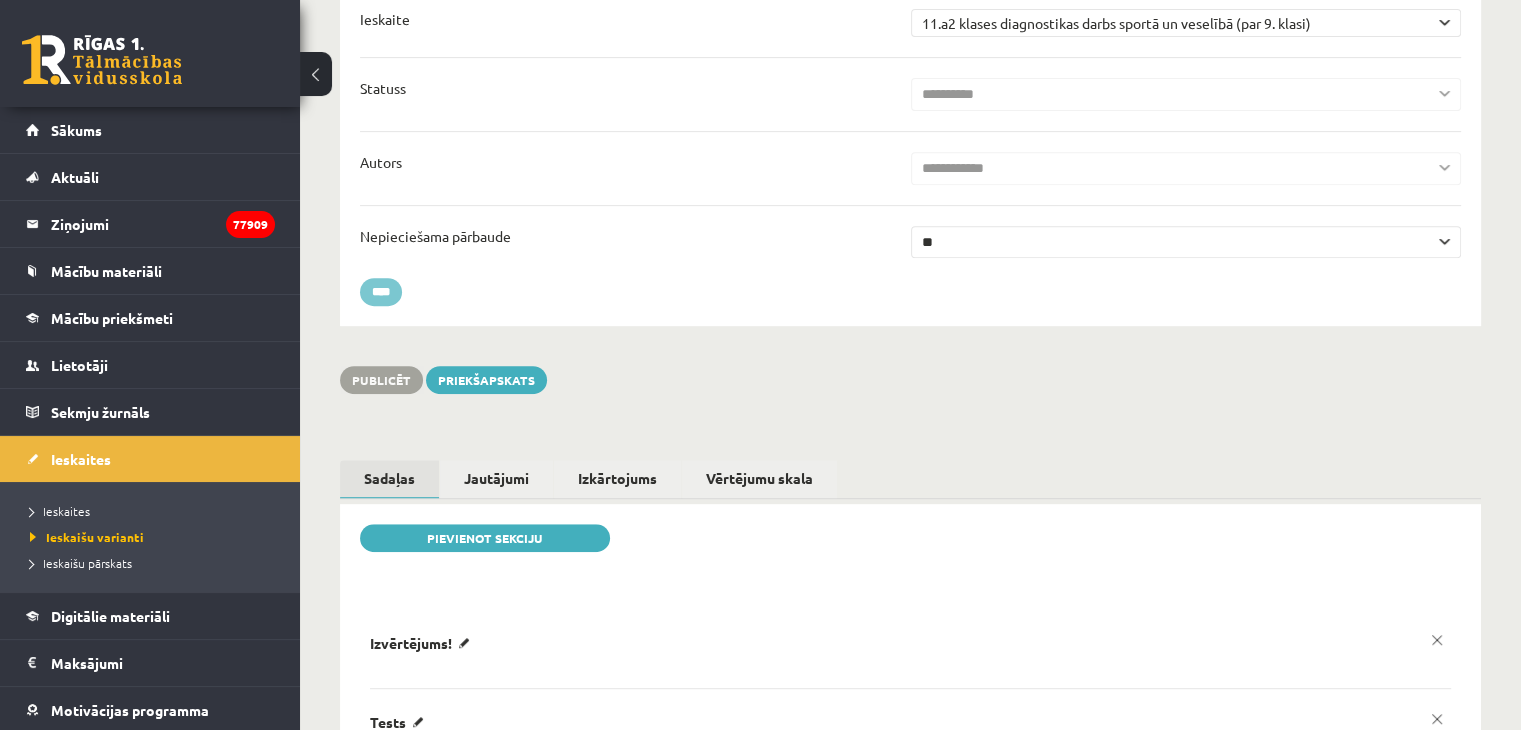 click on "****" at bounding box center (381, 292) 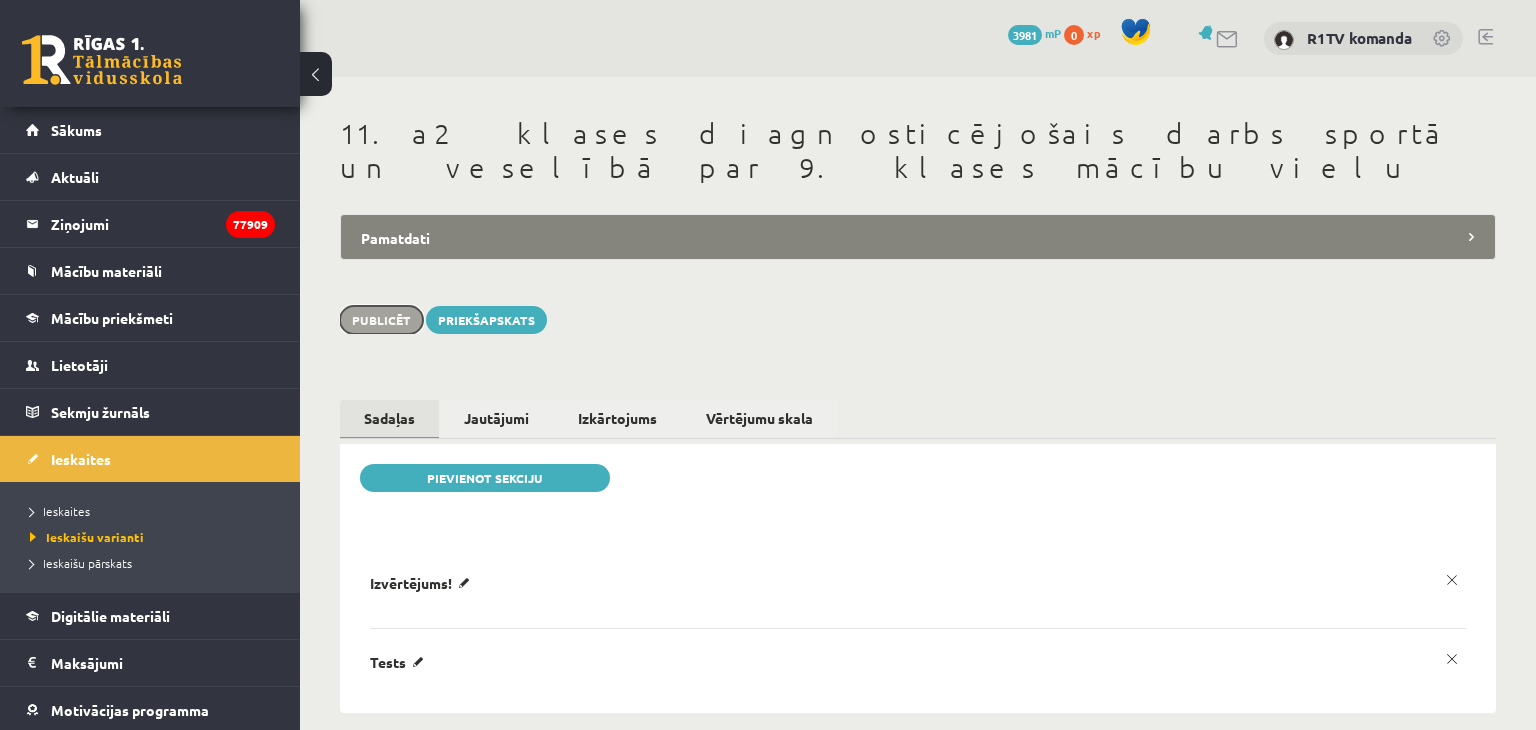 scroll, scrollTop: 0, scrollLeft: 0, axis: both 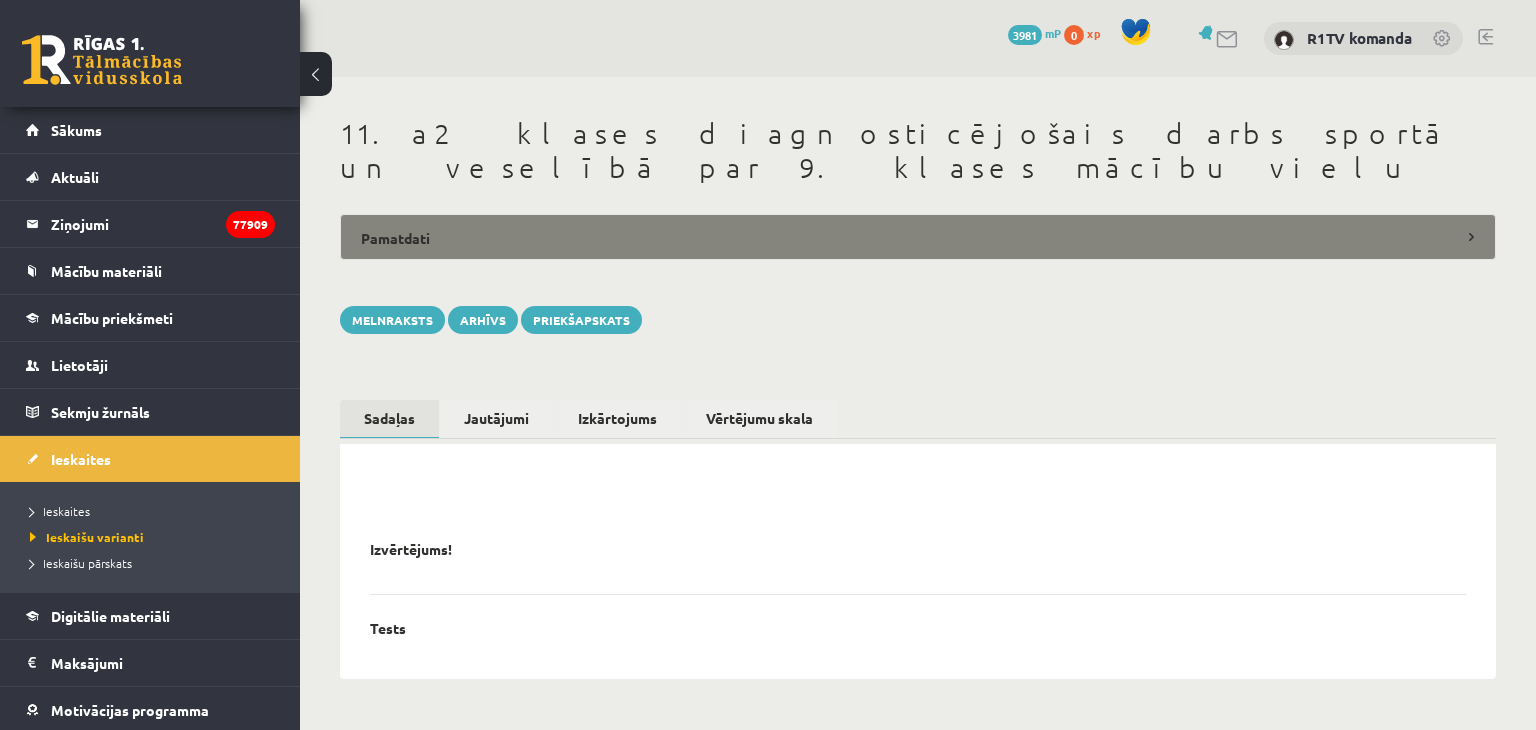 click on "Pamatdati" at bounding box center (918, 237) 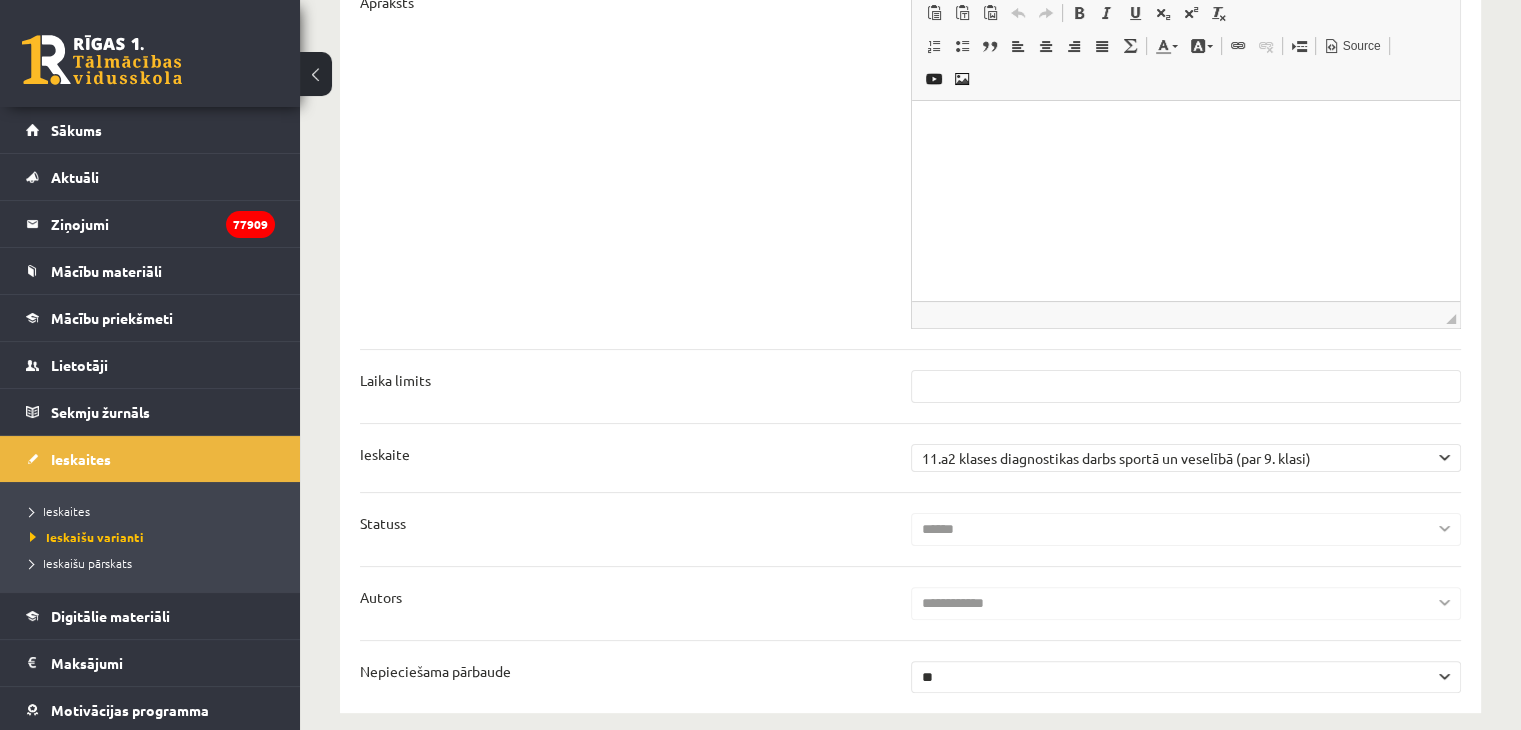 scroll, scrollTop: 400, scrollLeft: 0, axis: vertical 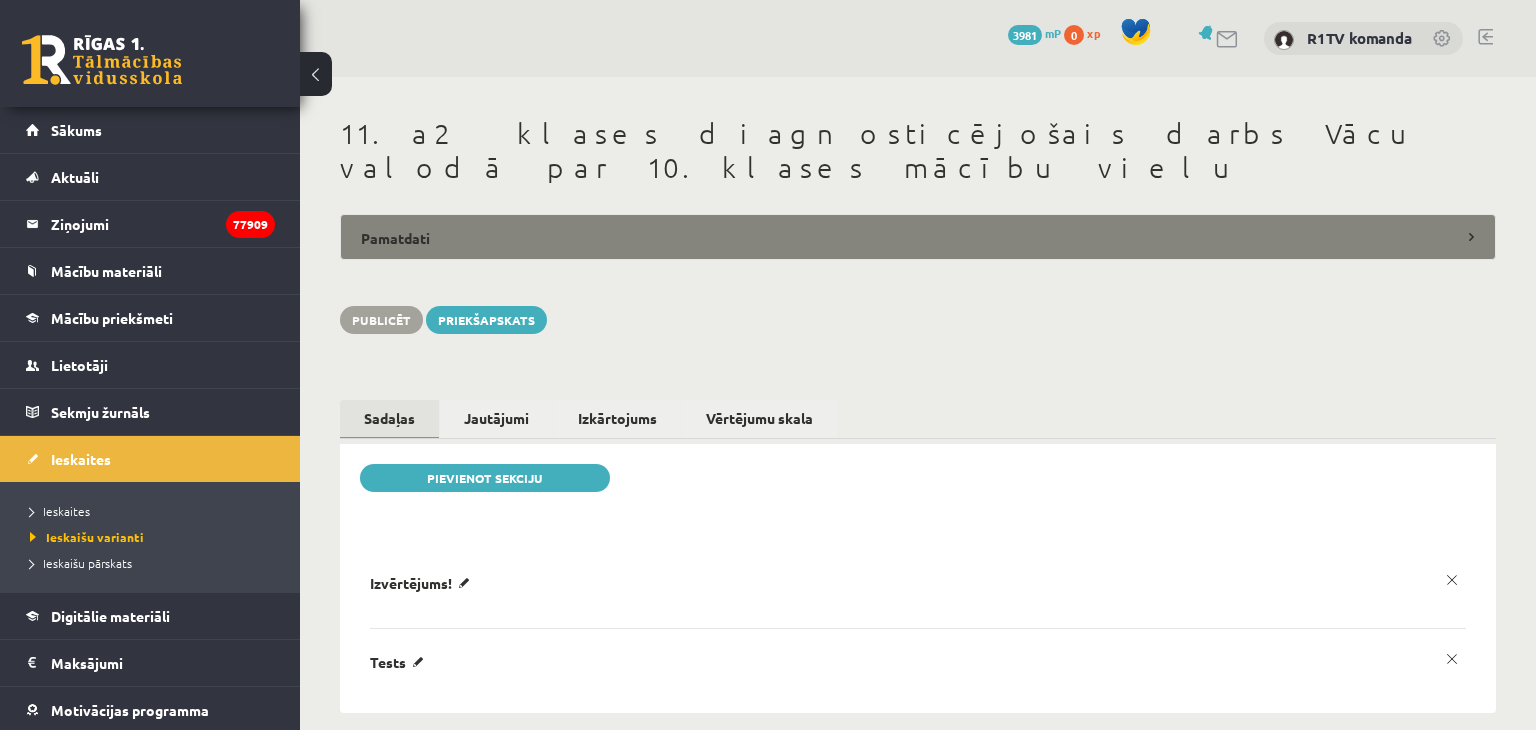 click on "Pamatdati" at bounding box center [918, 237] 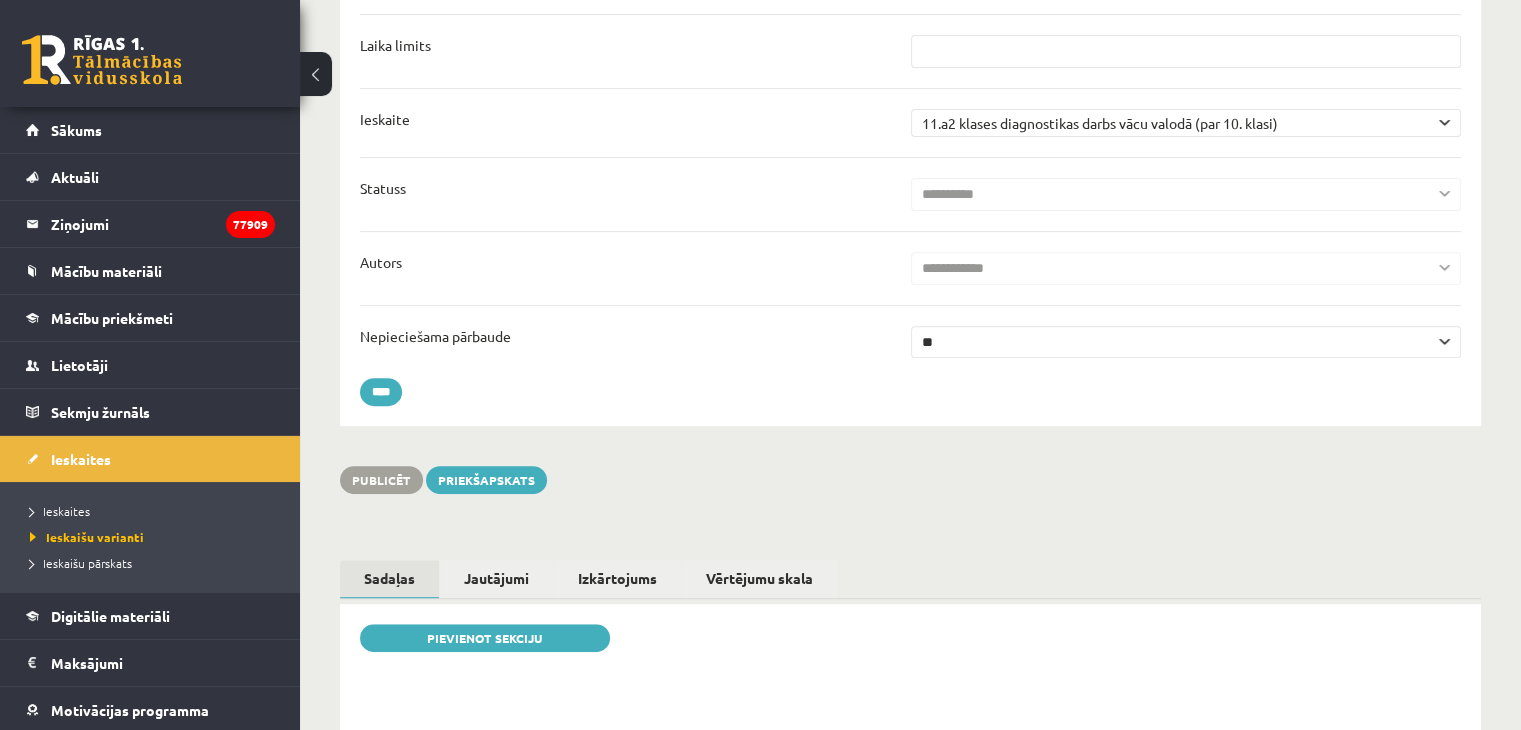 scroll, scrollTop: 0, scrollLeft: 0, axis: both 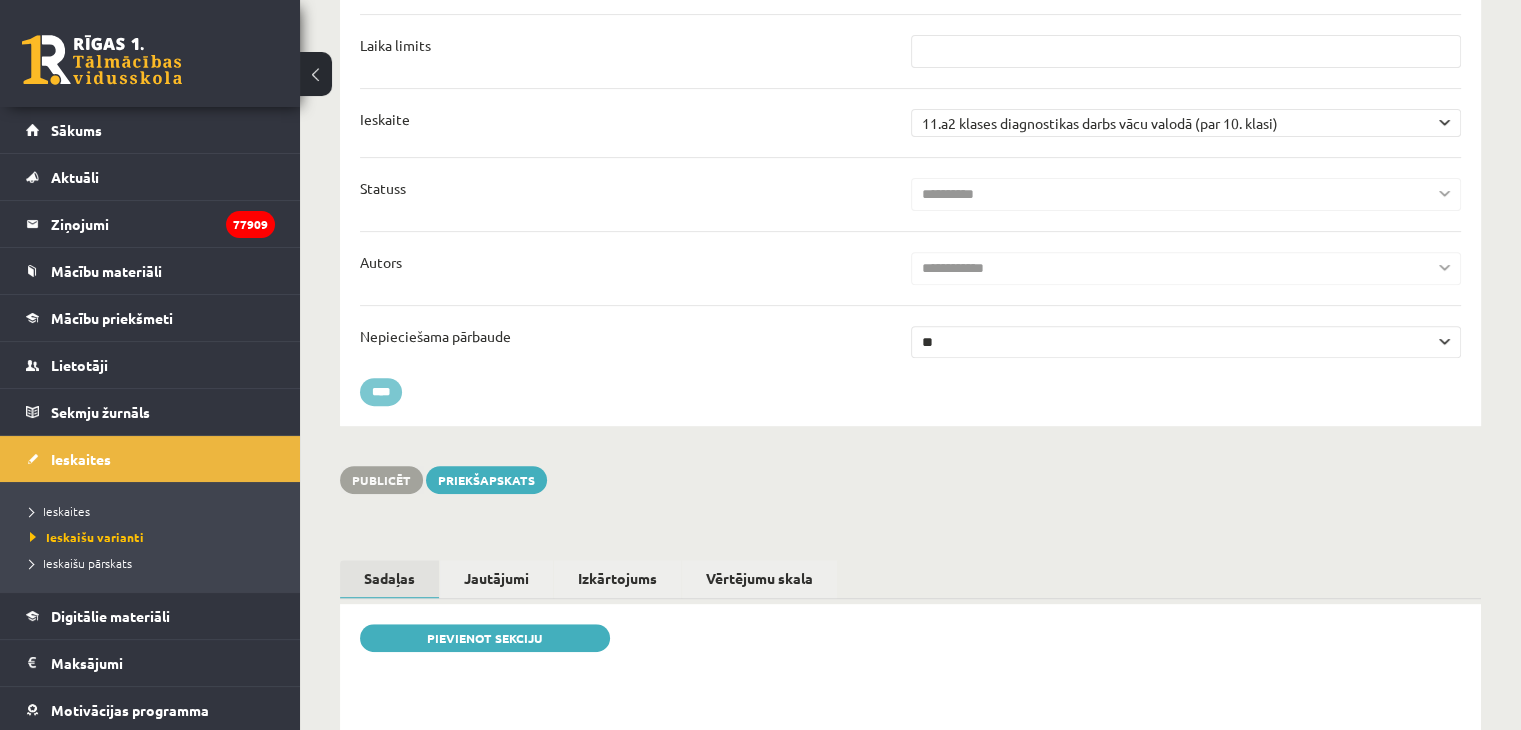 click on "****" at bounding box center (381, 392) 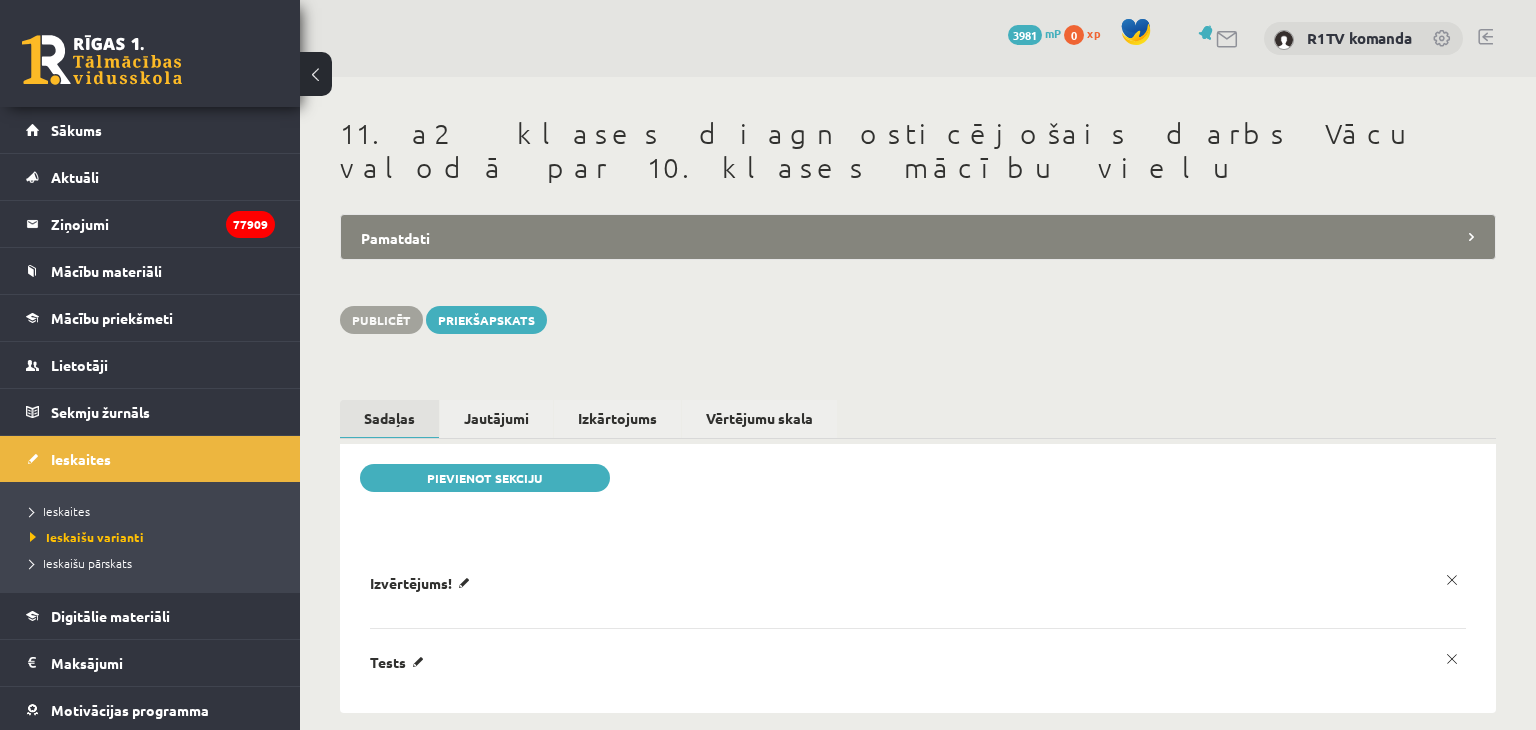 scroll, scrollTop: 0, scrollLeft: 0, axis: both 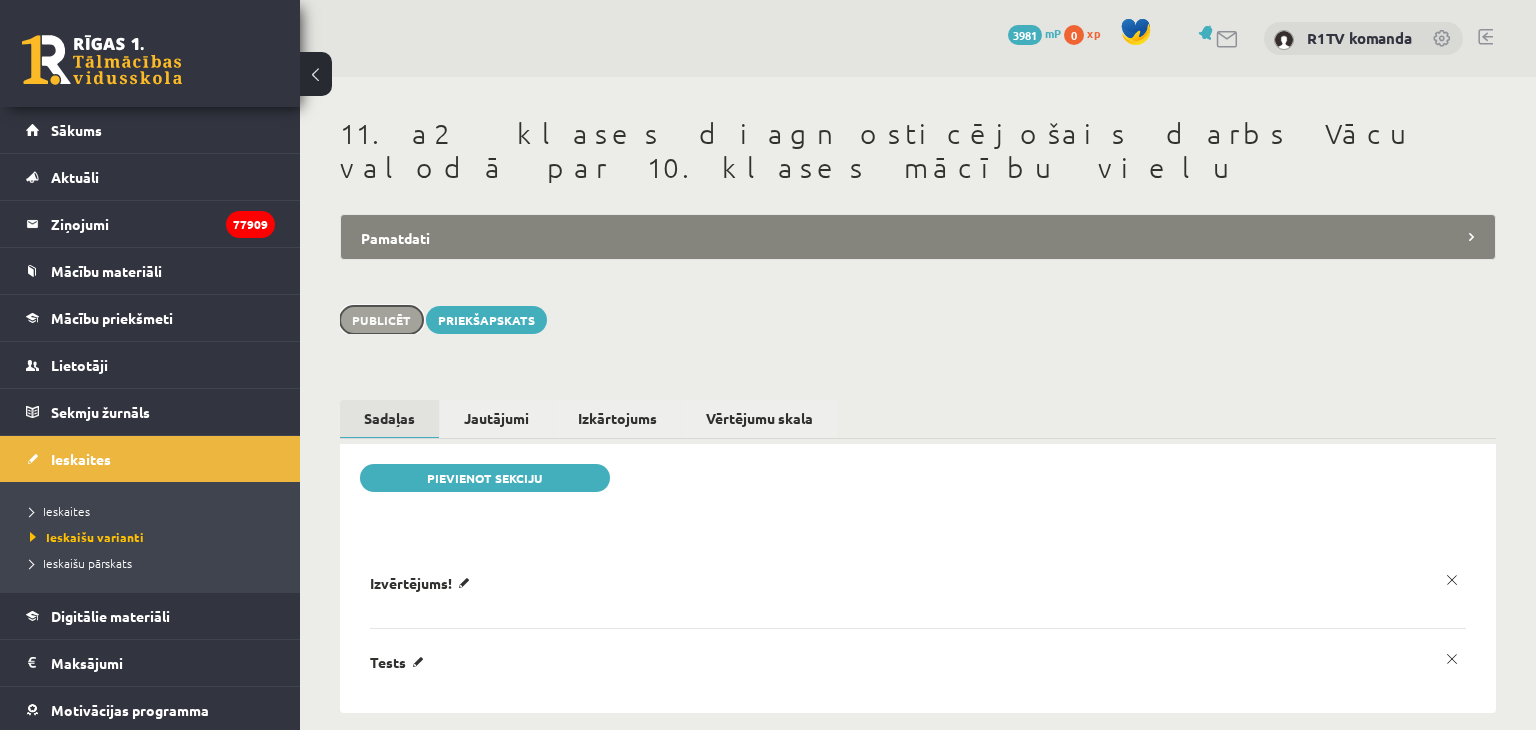 click on "Publicēt" at bounding box center (381, 320) 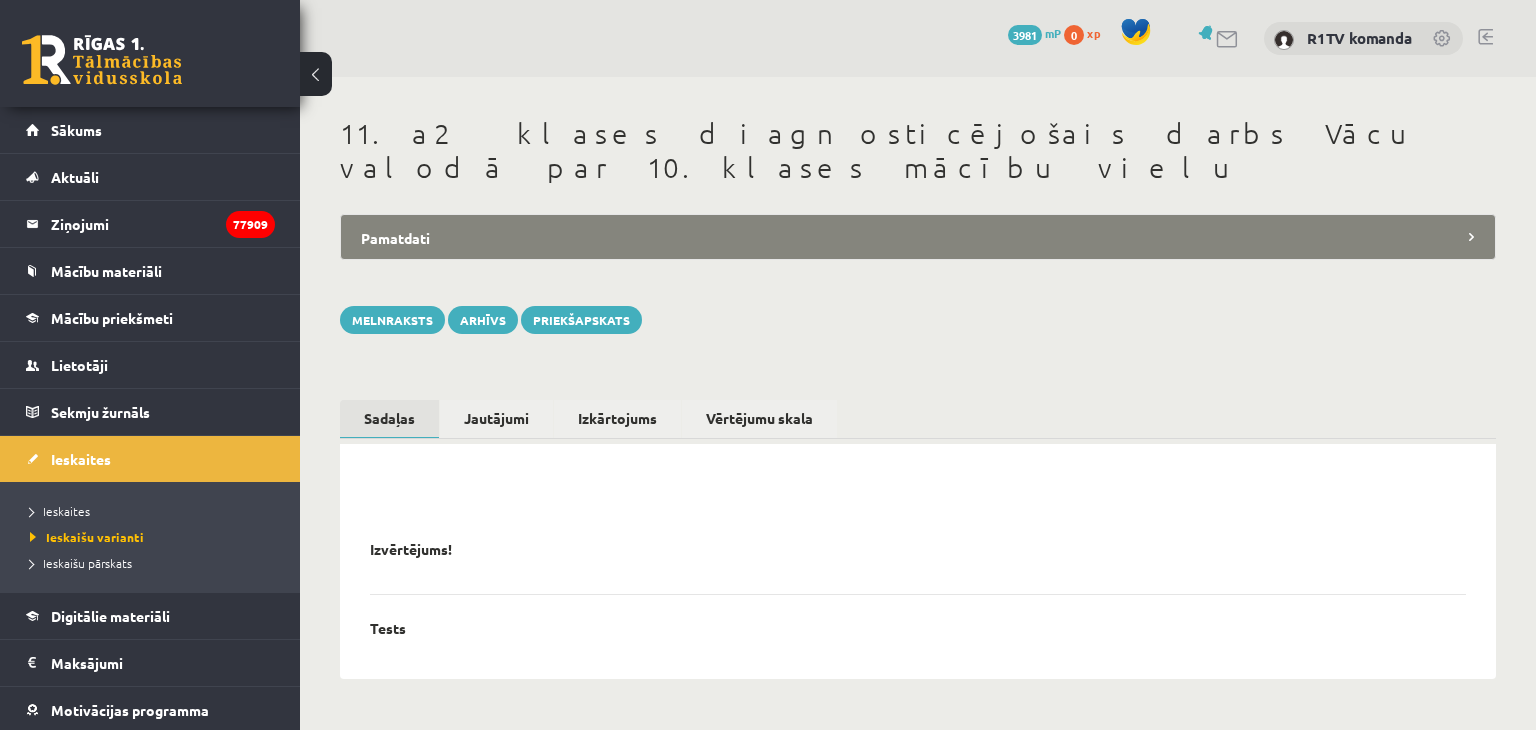 scroll, scrollTop: 0, scrollLeft: 0, axis: both 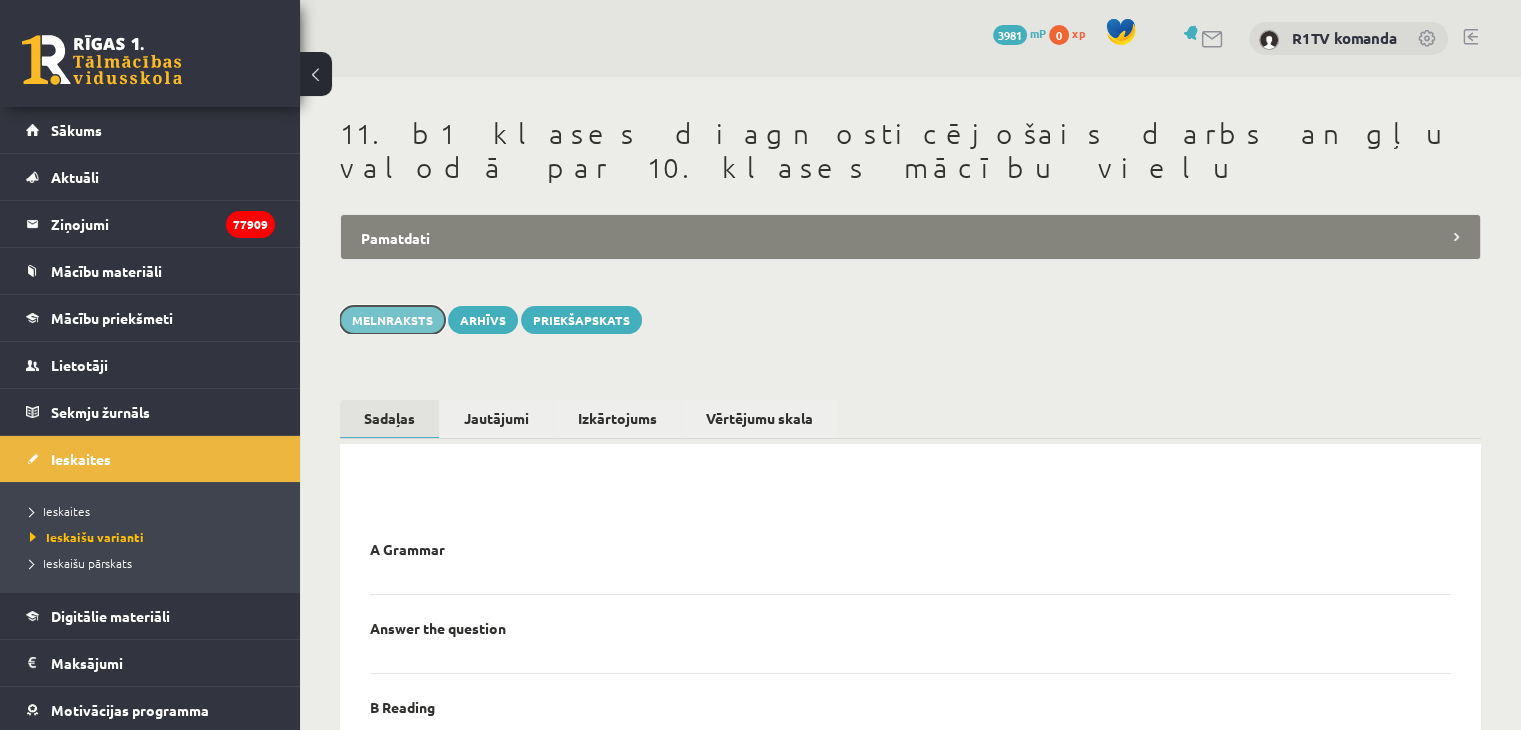 click on "Melnraksts" at bounding box center [392, 320] 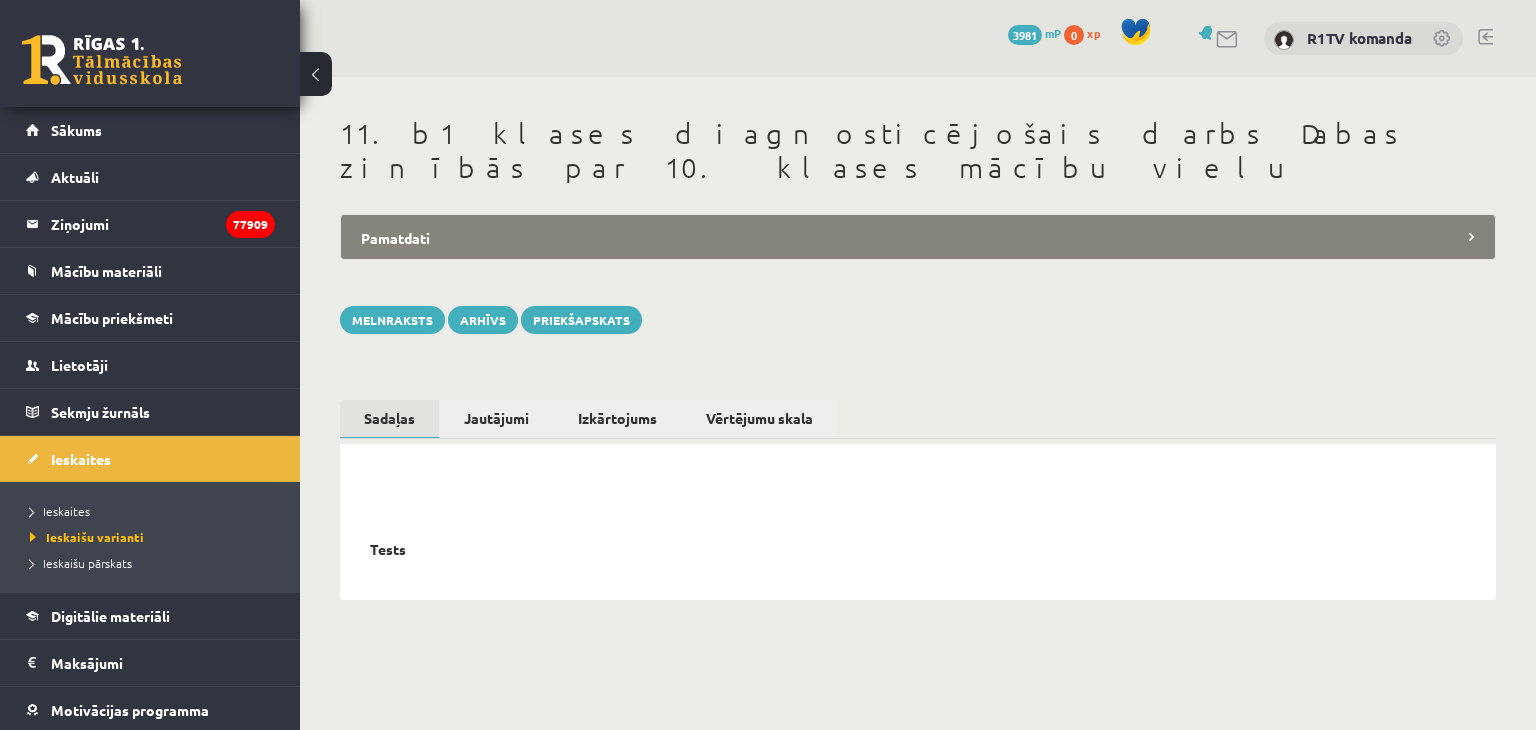 scroll, scrollTop: 0, scrollLeft: 0, axis: both 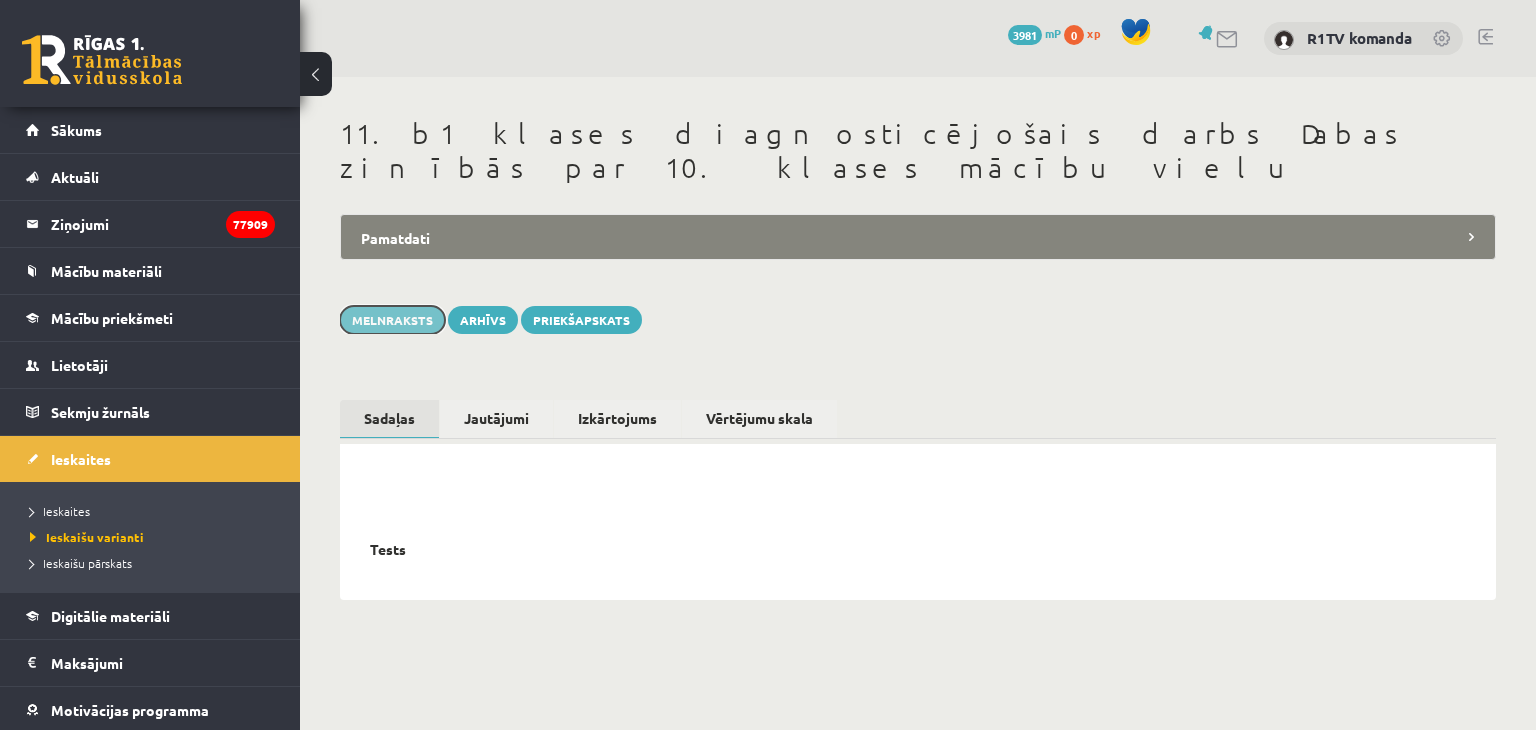 drag, startPoint x: 382, startPoint y: 294, endPoint x: 408, endPoint y: 289, distance: 26.476404 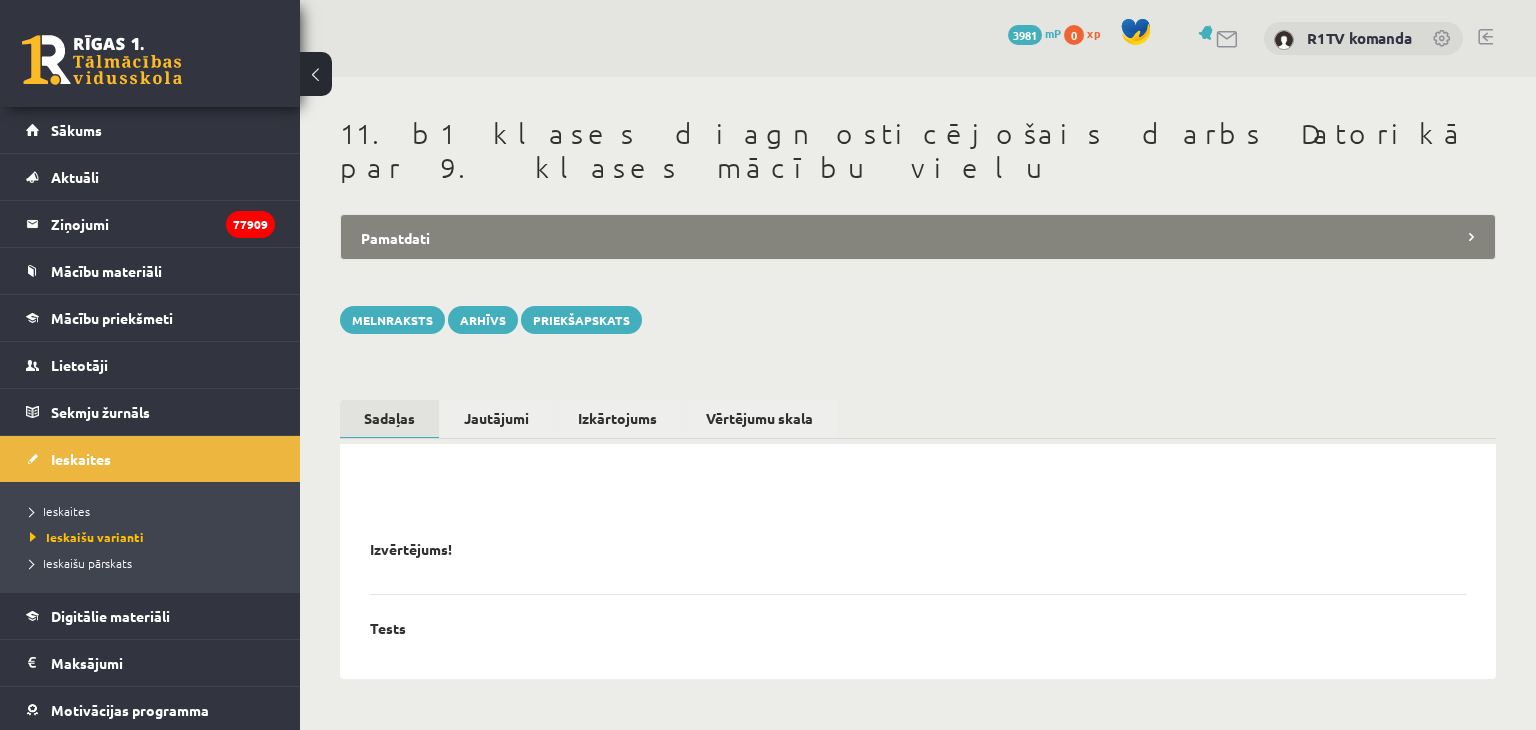 scroll, scrollTop: 0, scrollLeft: 0, axis: both 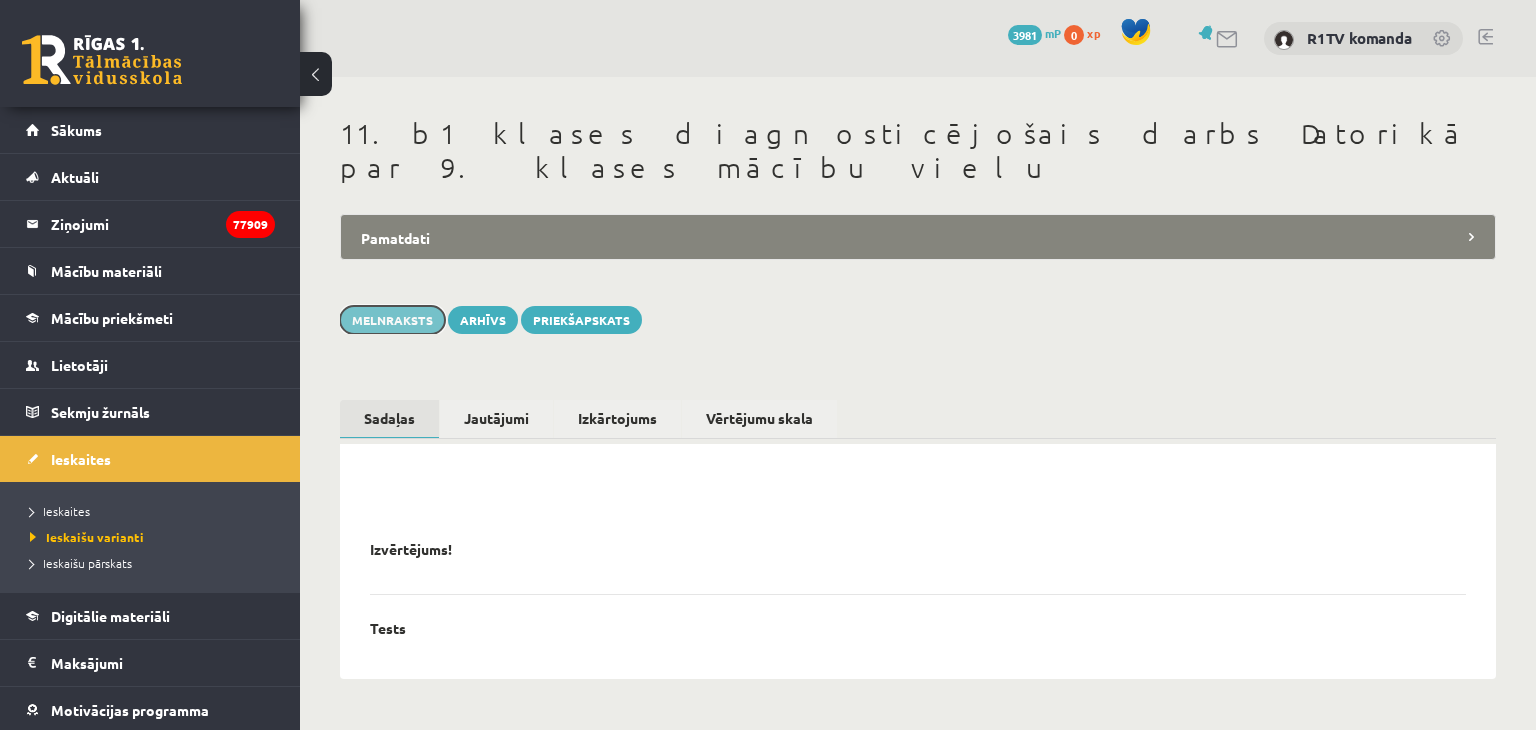 drag, startPoint x: 379, startPoint y: 289, endPoint x: 400, endPoint y: 285, distance: 21.377558 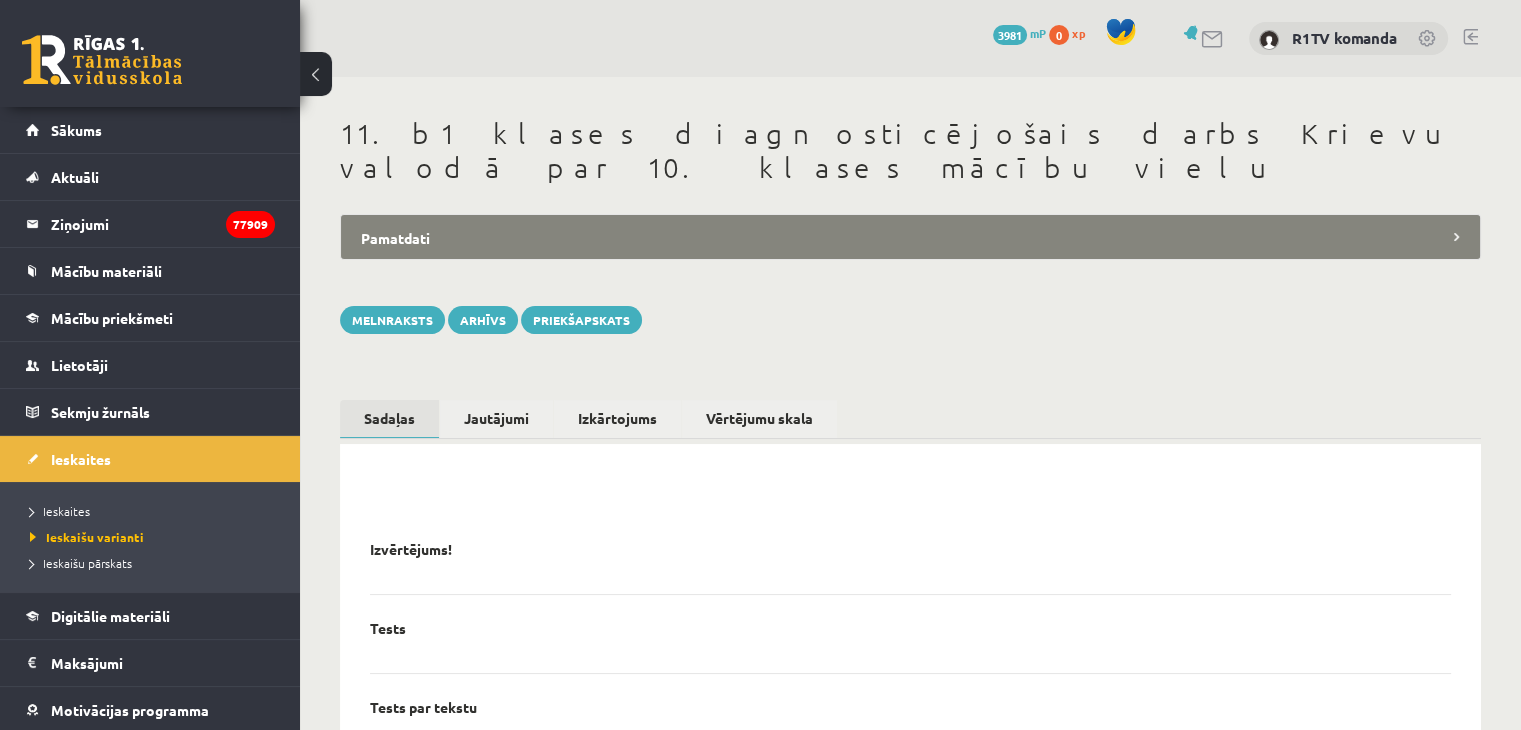 scroll, scrollTop: 0, scrollLeft: 0, axis: both 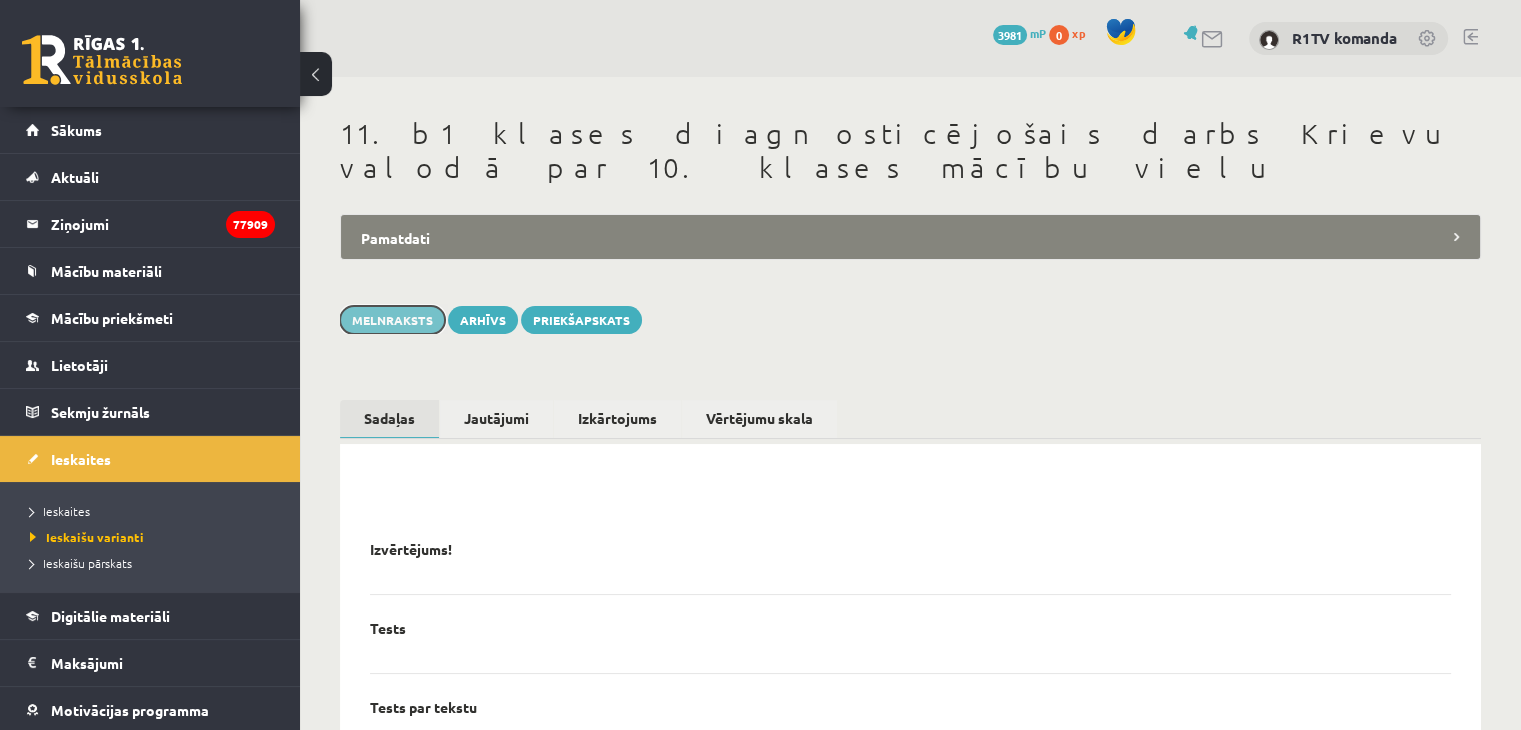 click on "Melnraksts" at bounding box center [392, 320] 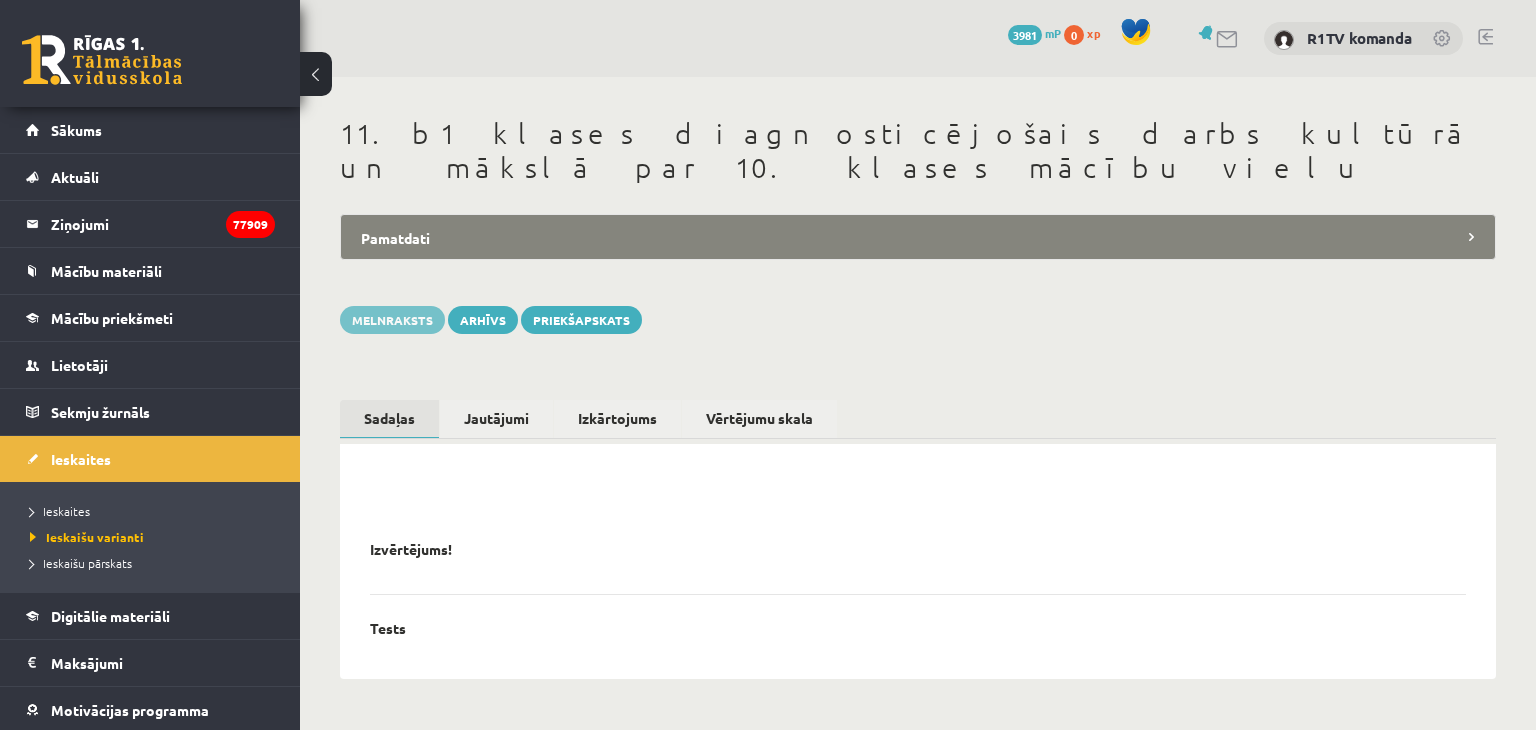 scroll, scrollTop: 0, scrollLeft: 0, axis: both 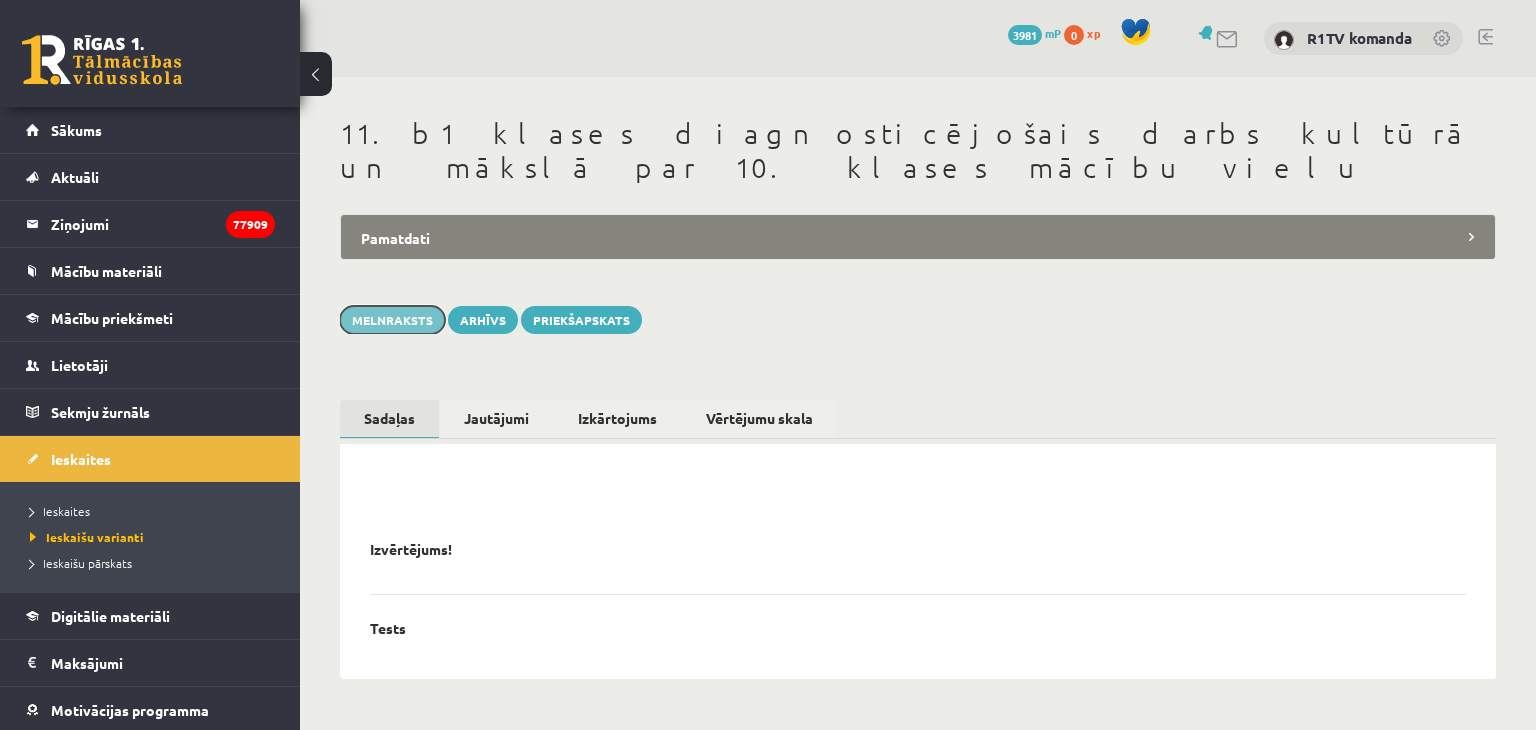 click on "Melnraksts" at bounding box center (392, 320) 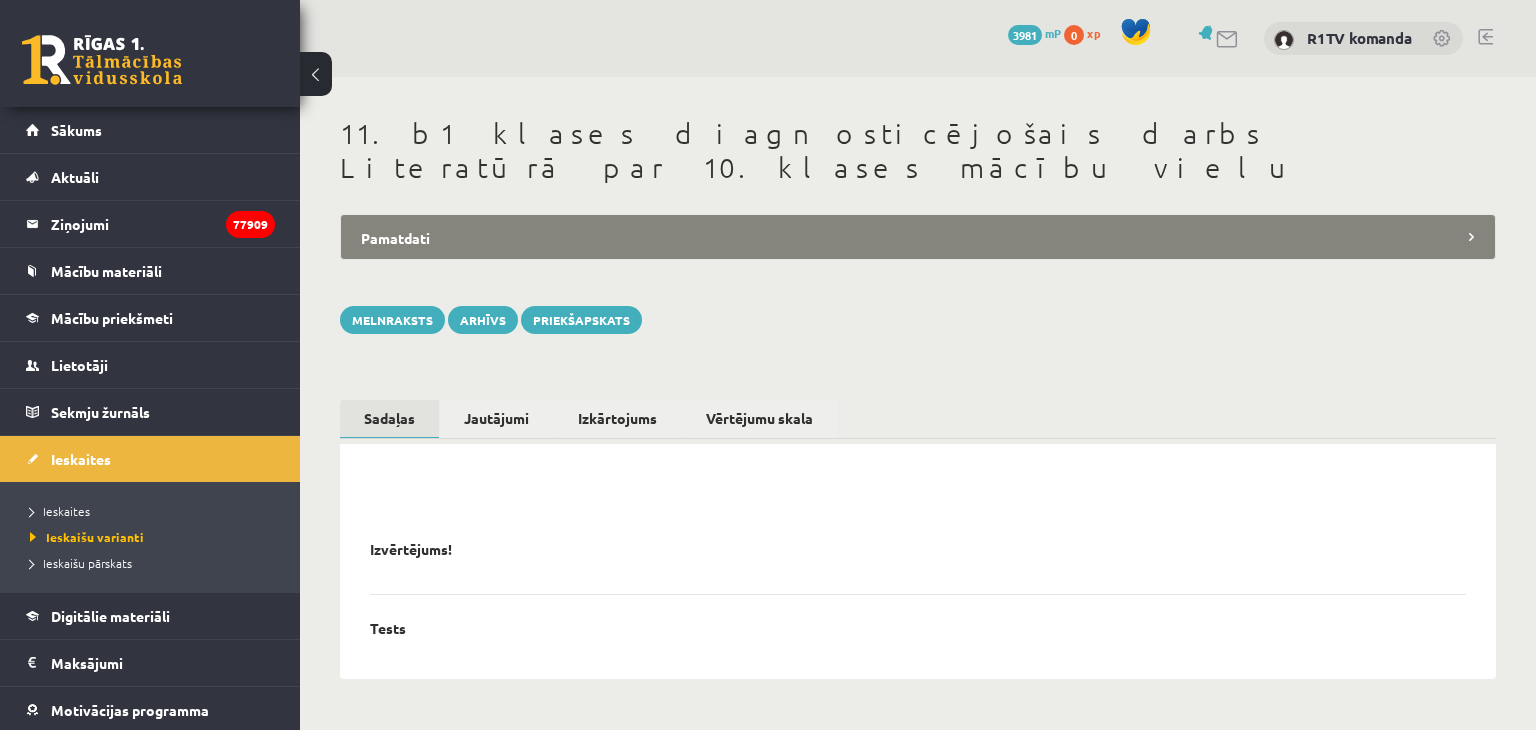 scroll, scrollTop: 0, scrollLeft: 0, axis: both 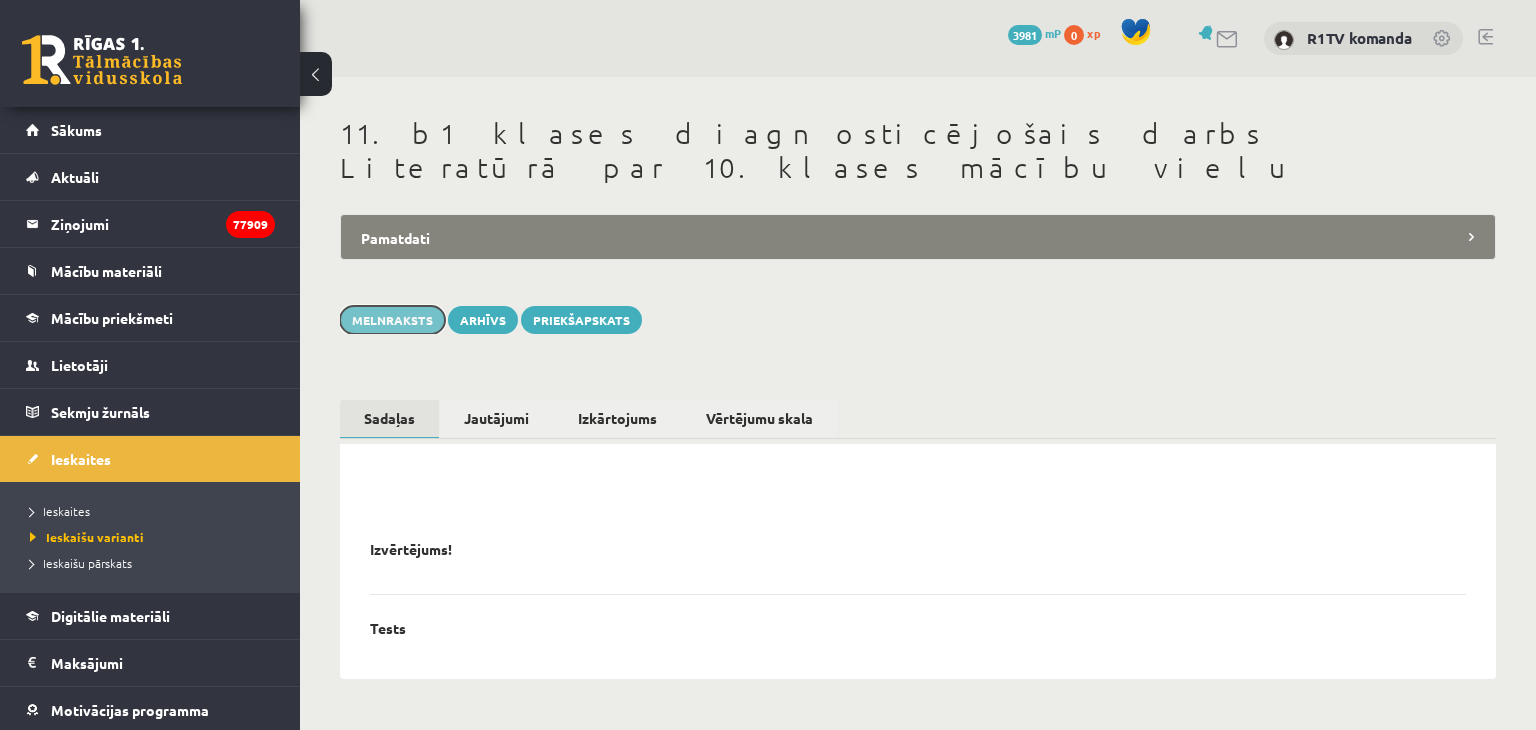 click on "Melnraksts" at bounding box center [392, 320] 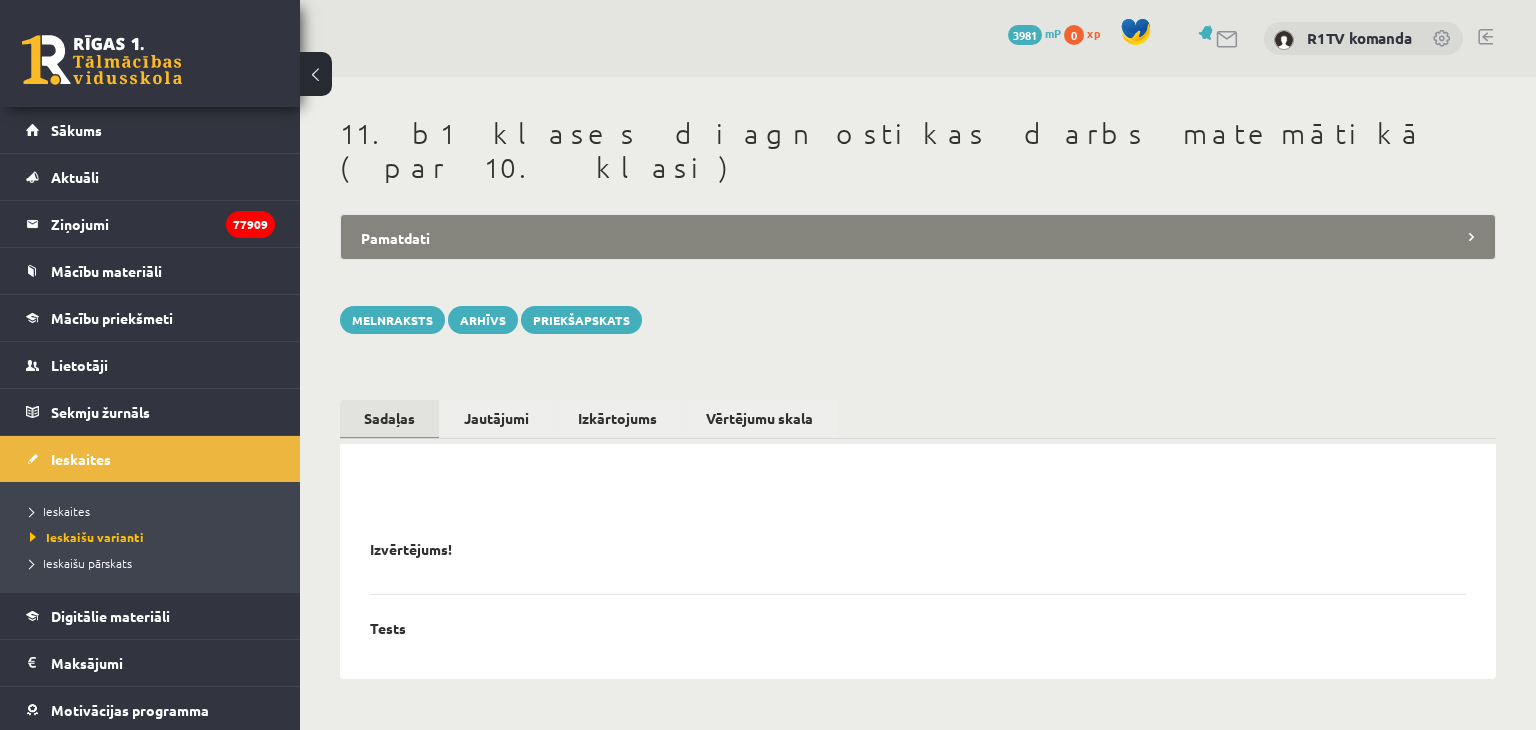 scroll, scrollTop: 0, scrollLeft: 0, axis: both 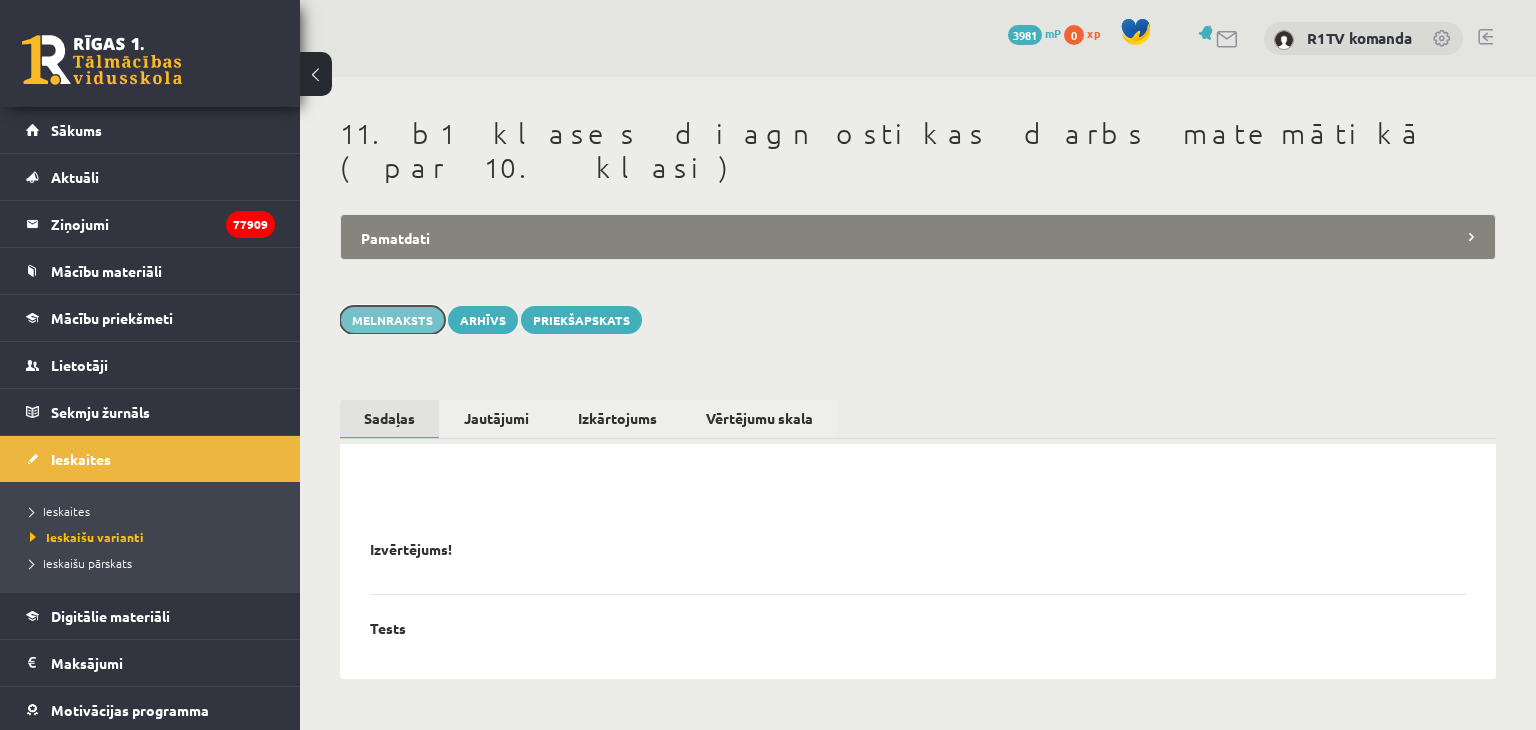 click on "Melnraksts" at bounding box center [392, 320] 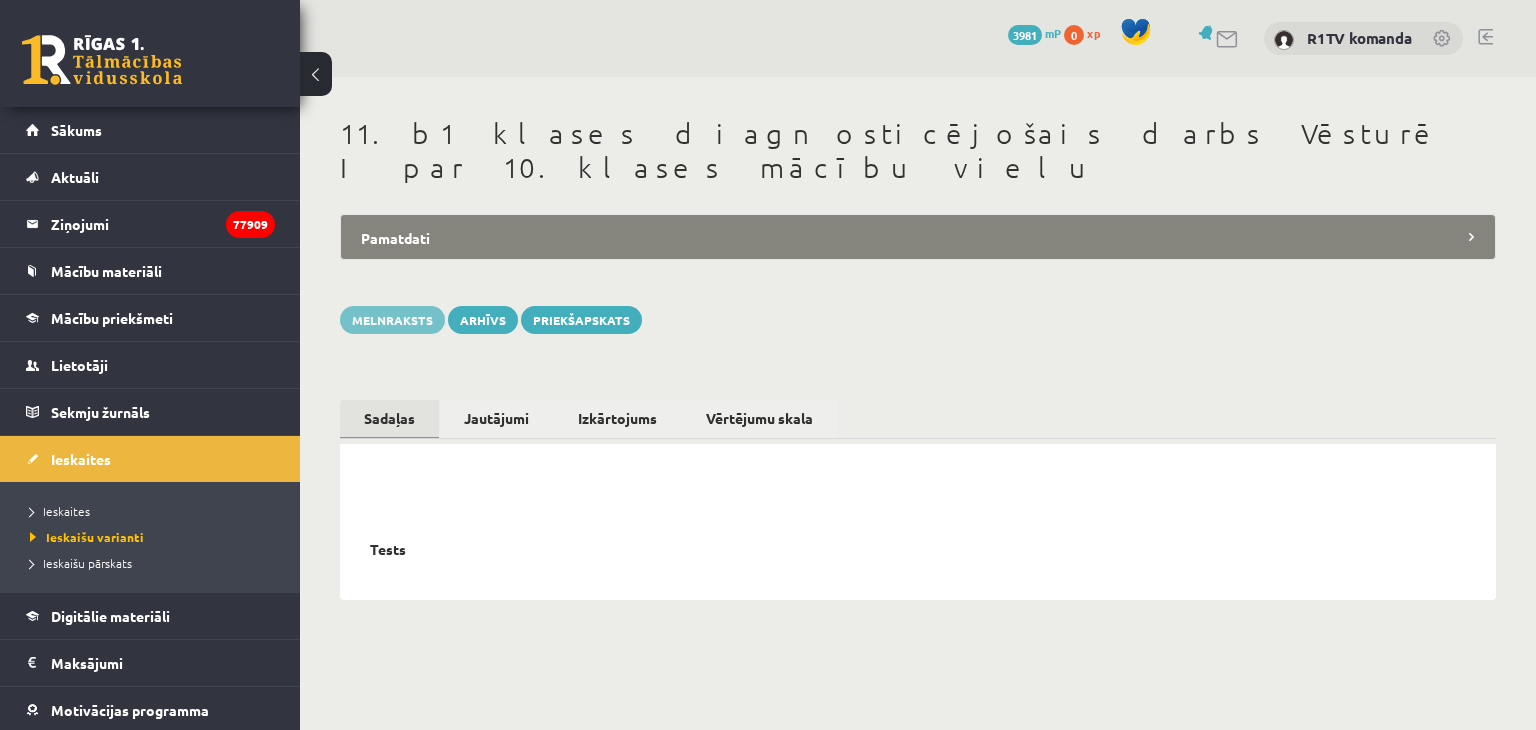 scroll, scrollTop: 0, scrollLeft: 0, axis: both 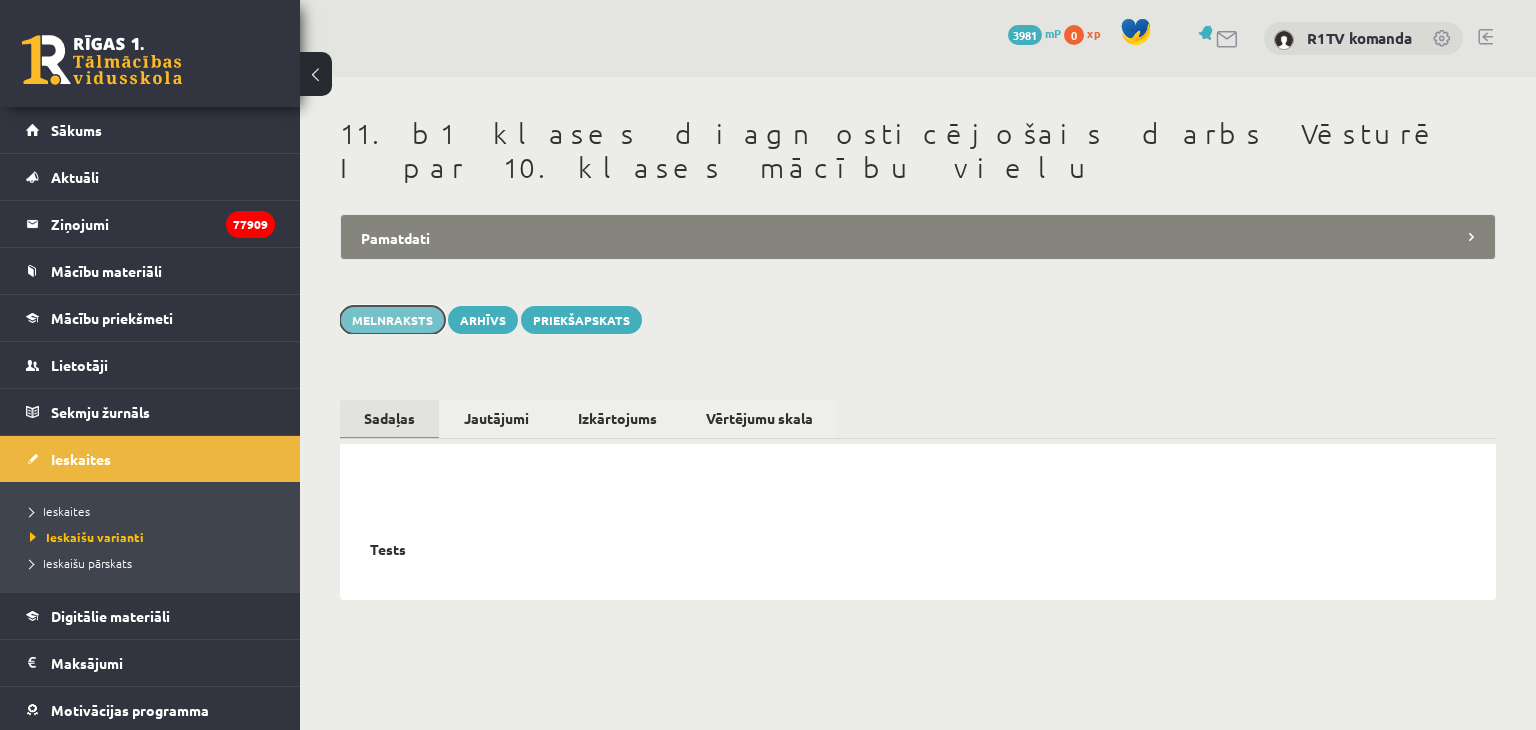 click on "Melnraksts" at bounding box center [392, 320] 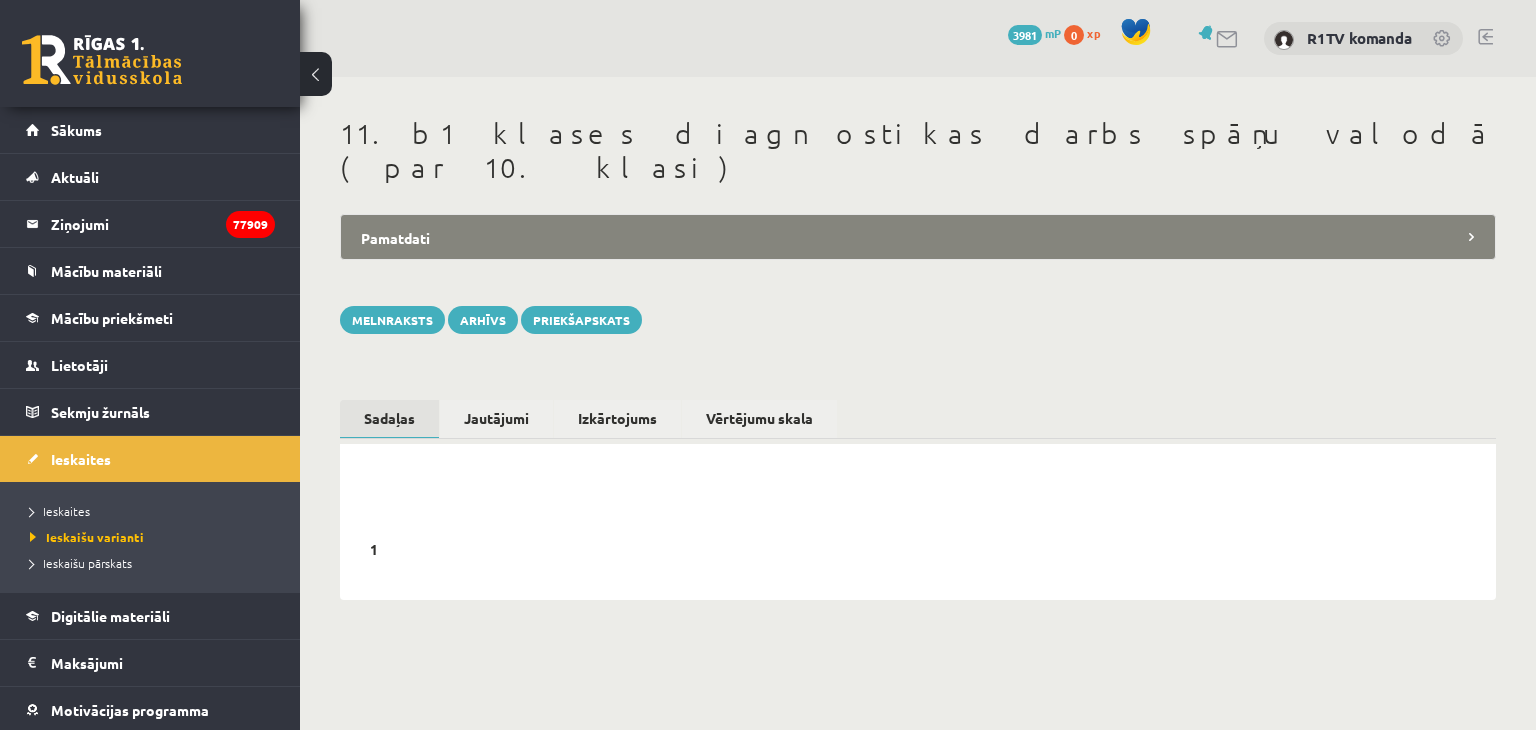 scroll, scrollTop: 0, scrollLeft: 0, axis: both 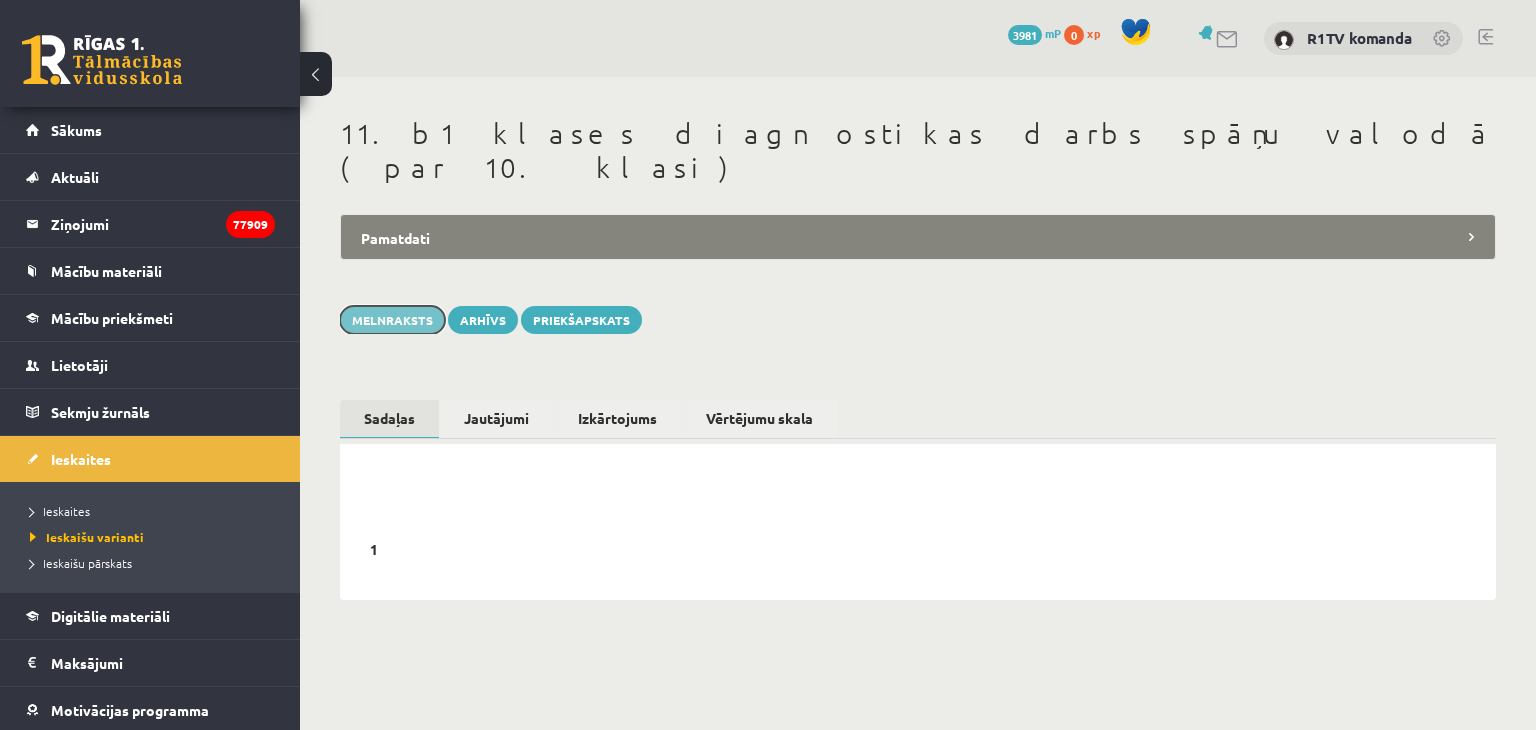 click on "Melnraksts" at bounding box center (392, 320) 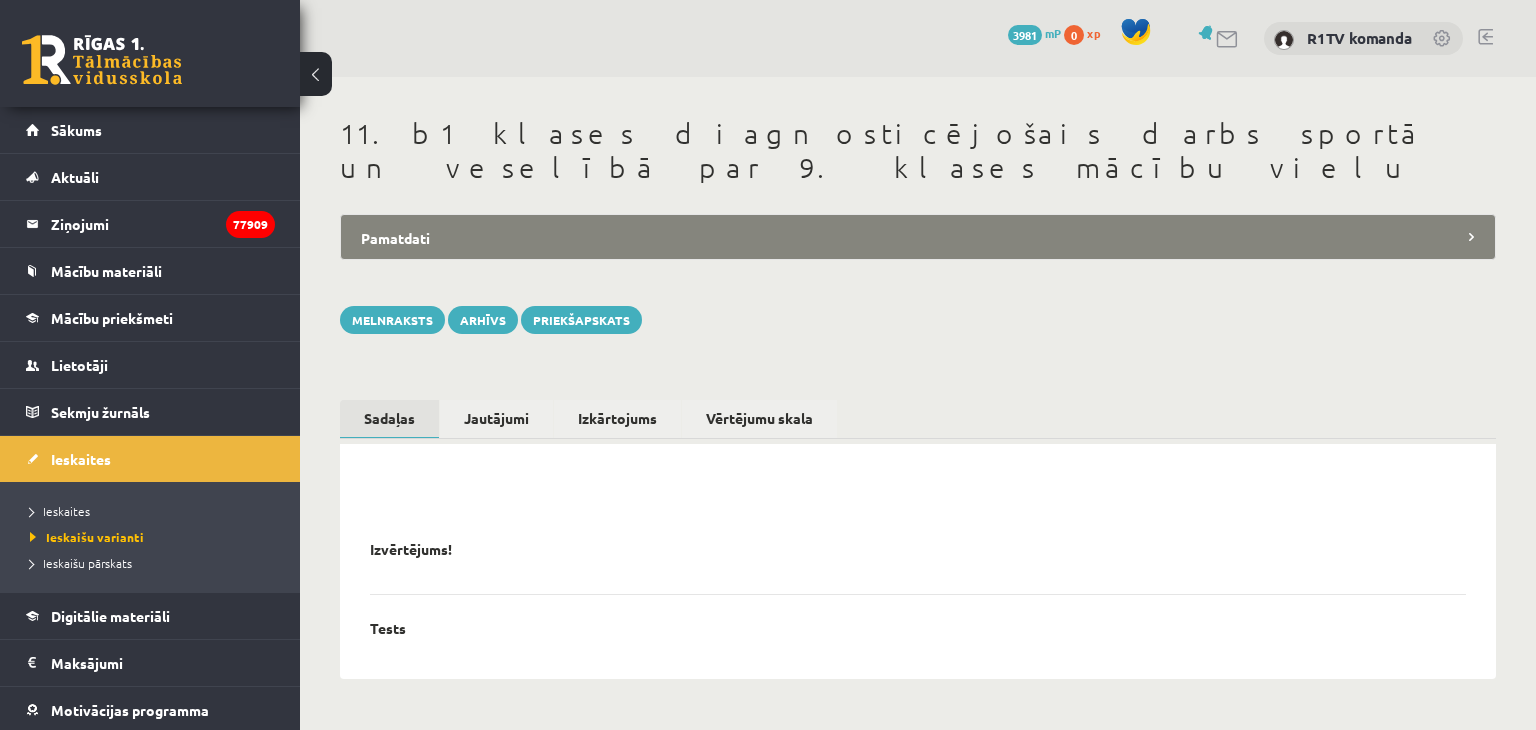scroll, scrollTop: 0, scrollLeft: 0, axis: both 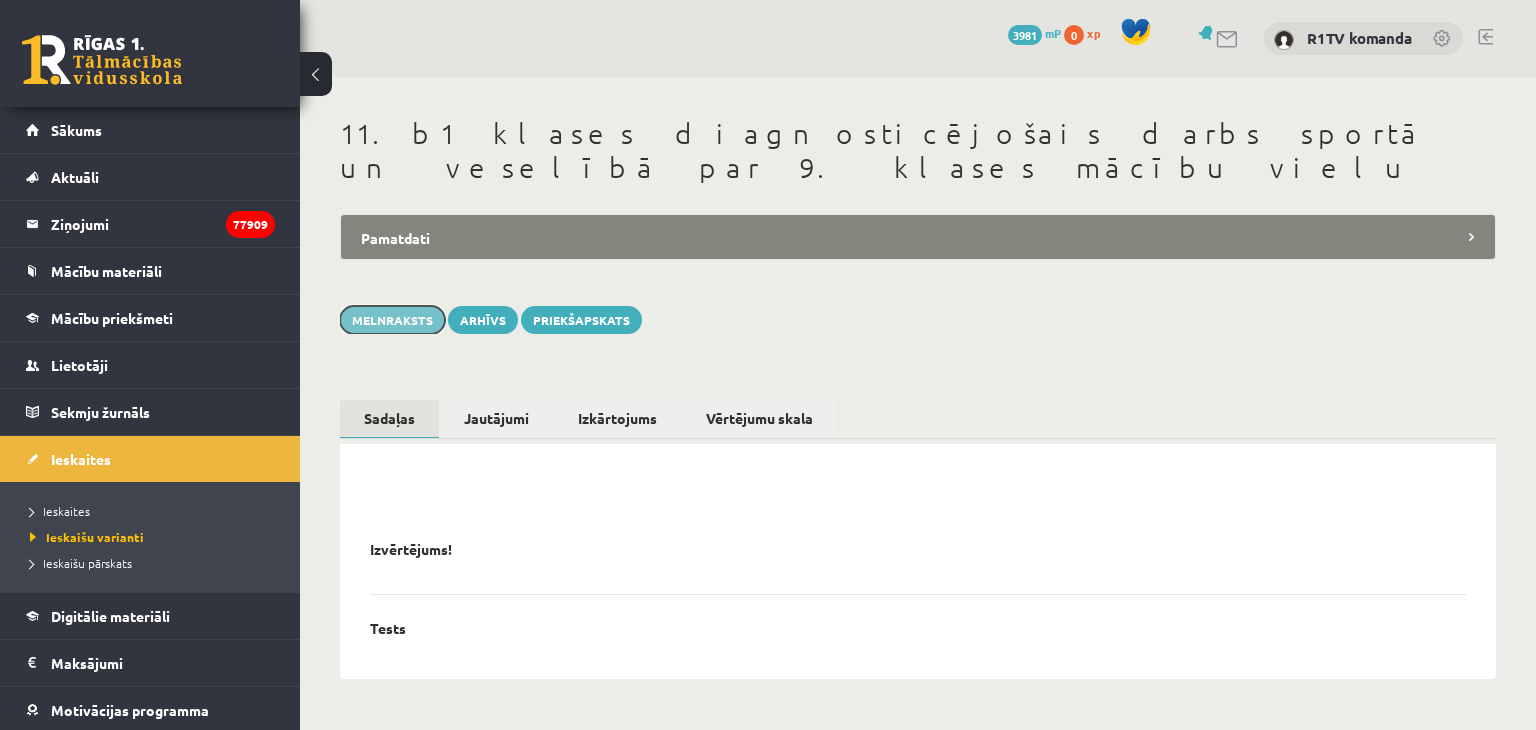 click on "Melnraksts" at bounding box center [392, 320] 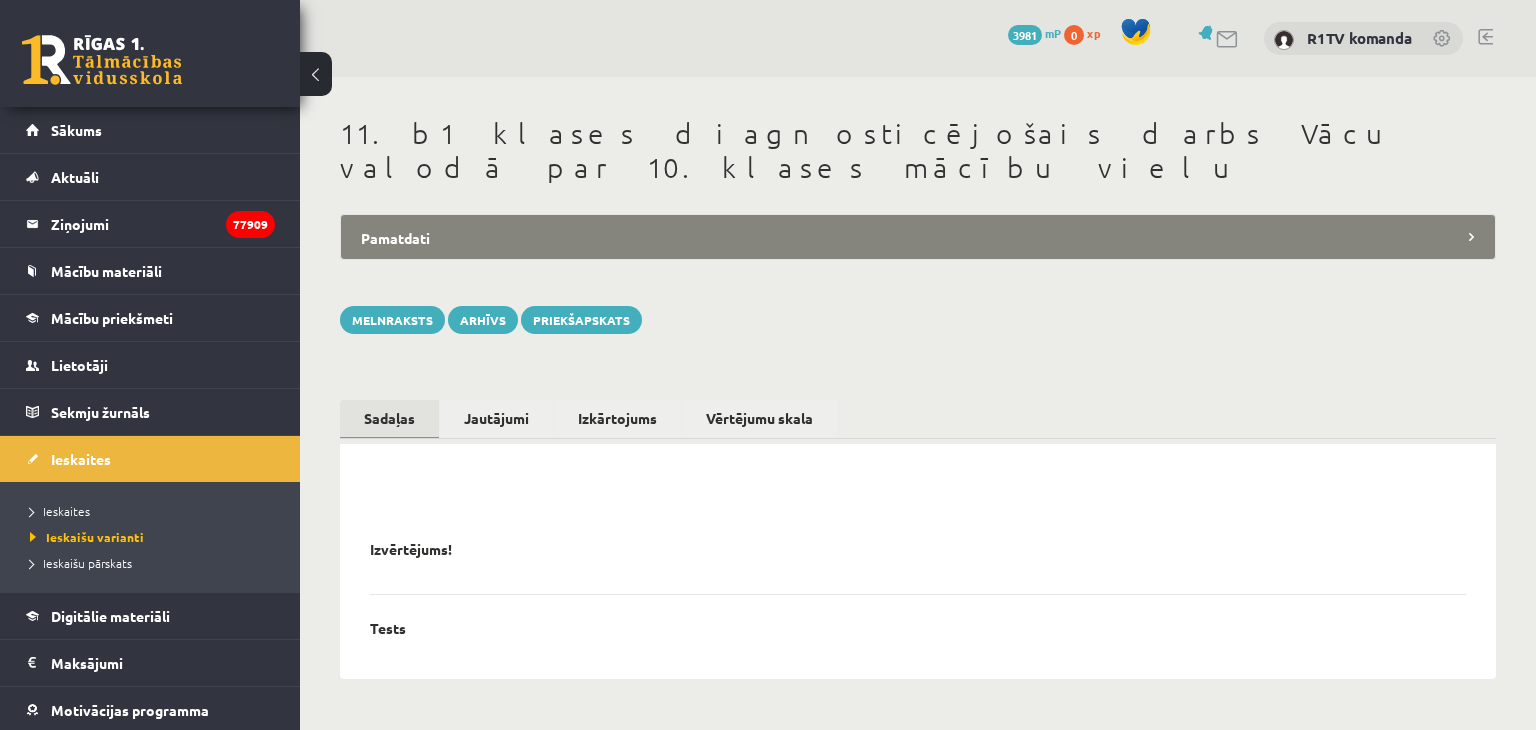 scroll, scrollTop: 0, scrollLeft: 0, axis: both 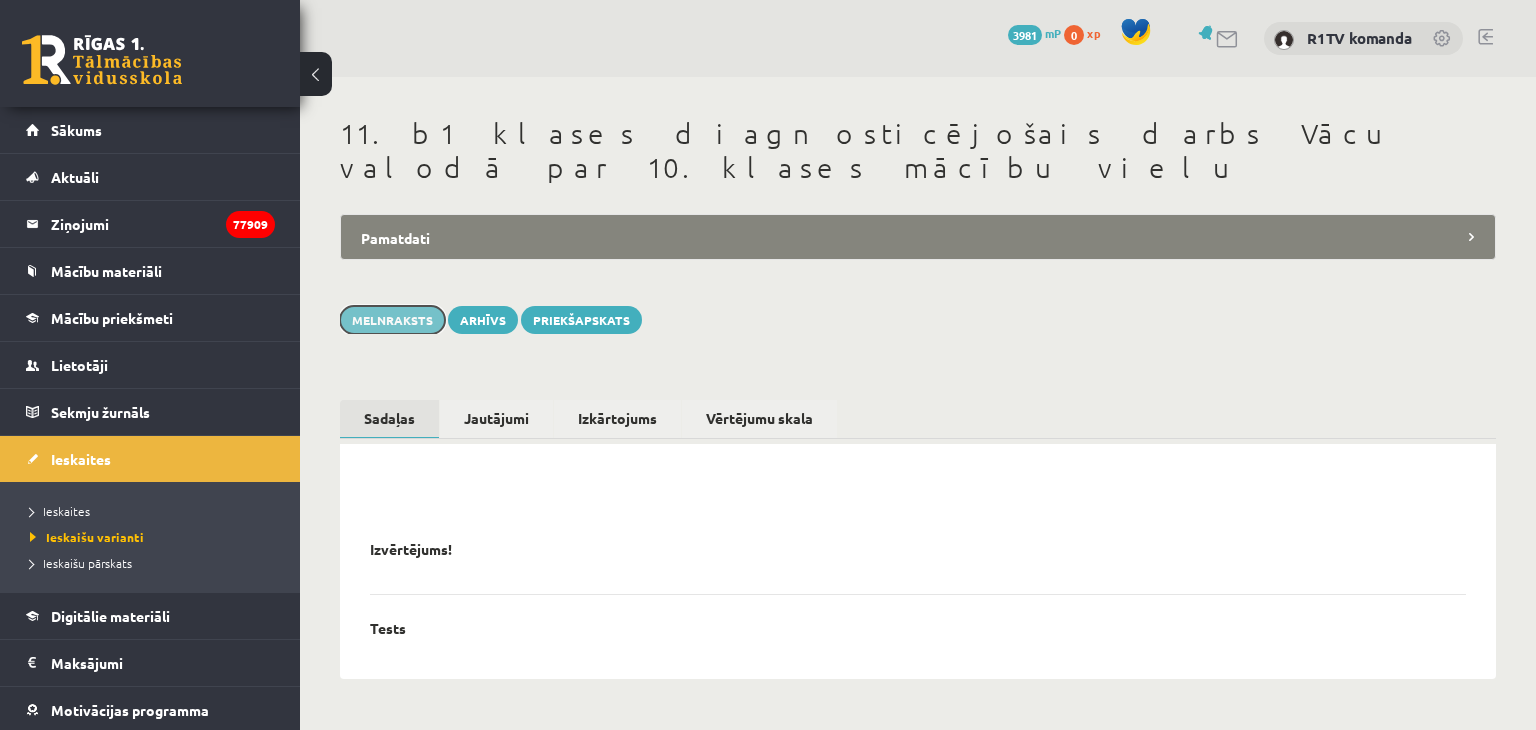 click on "Melnraksts" at bounding box center [392, 320] 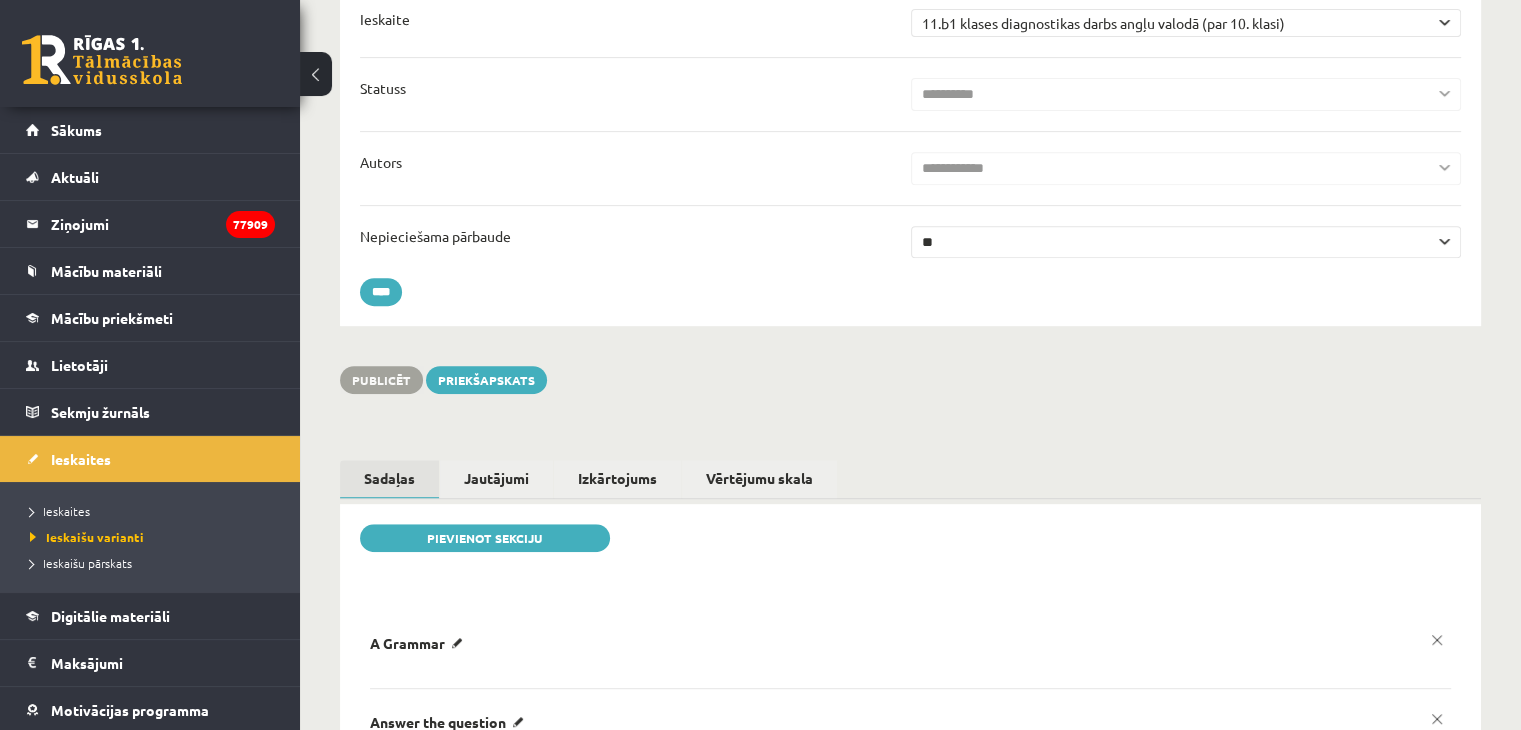 scroll, scrollTop: 0, scrollLeft: 0, axis: both 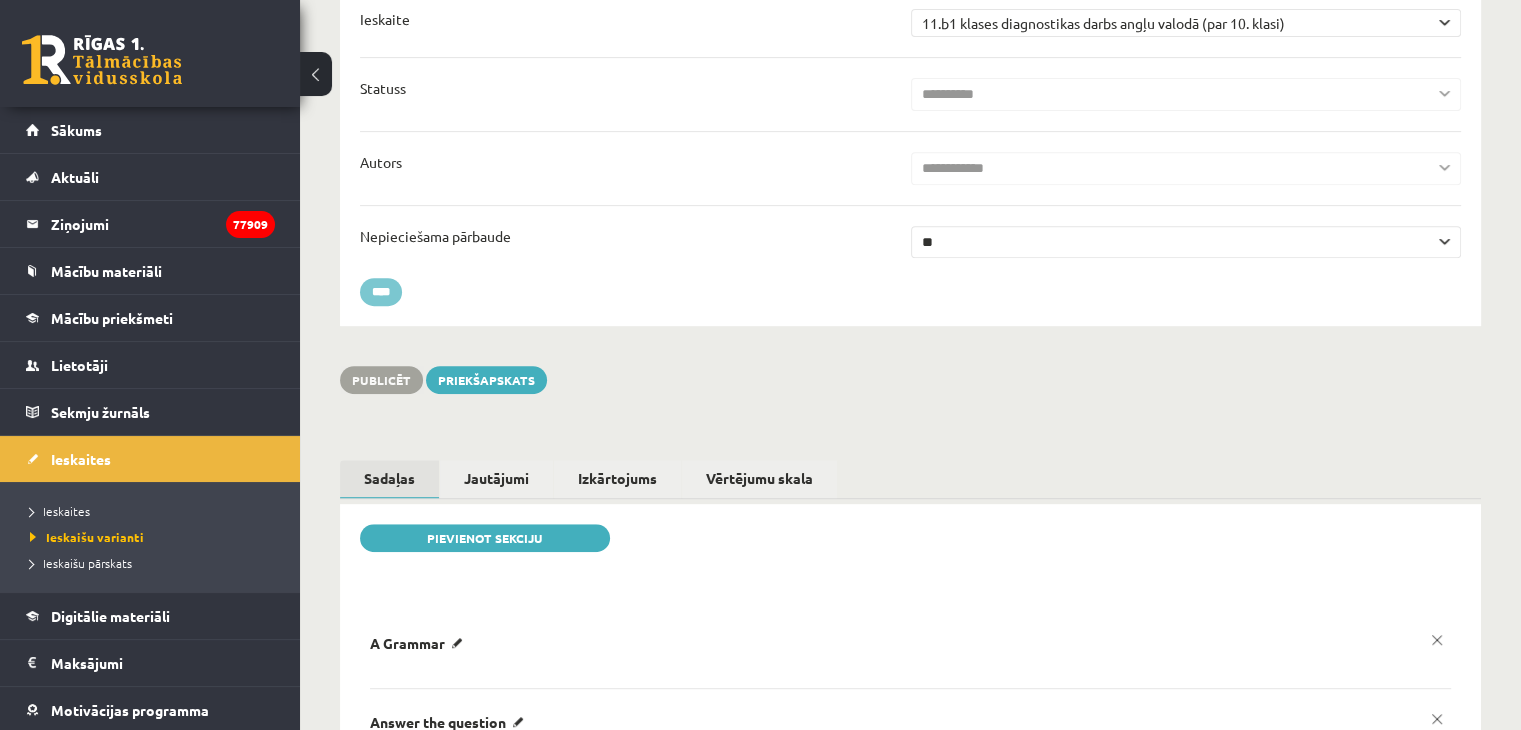 click on "****" at bounding box center (381, 292) 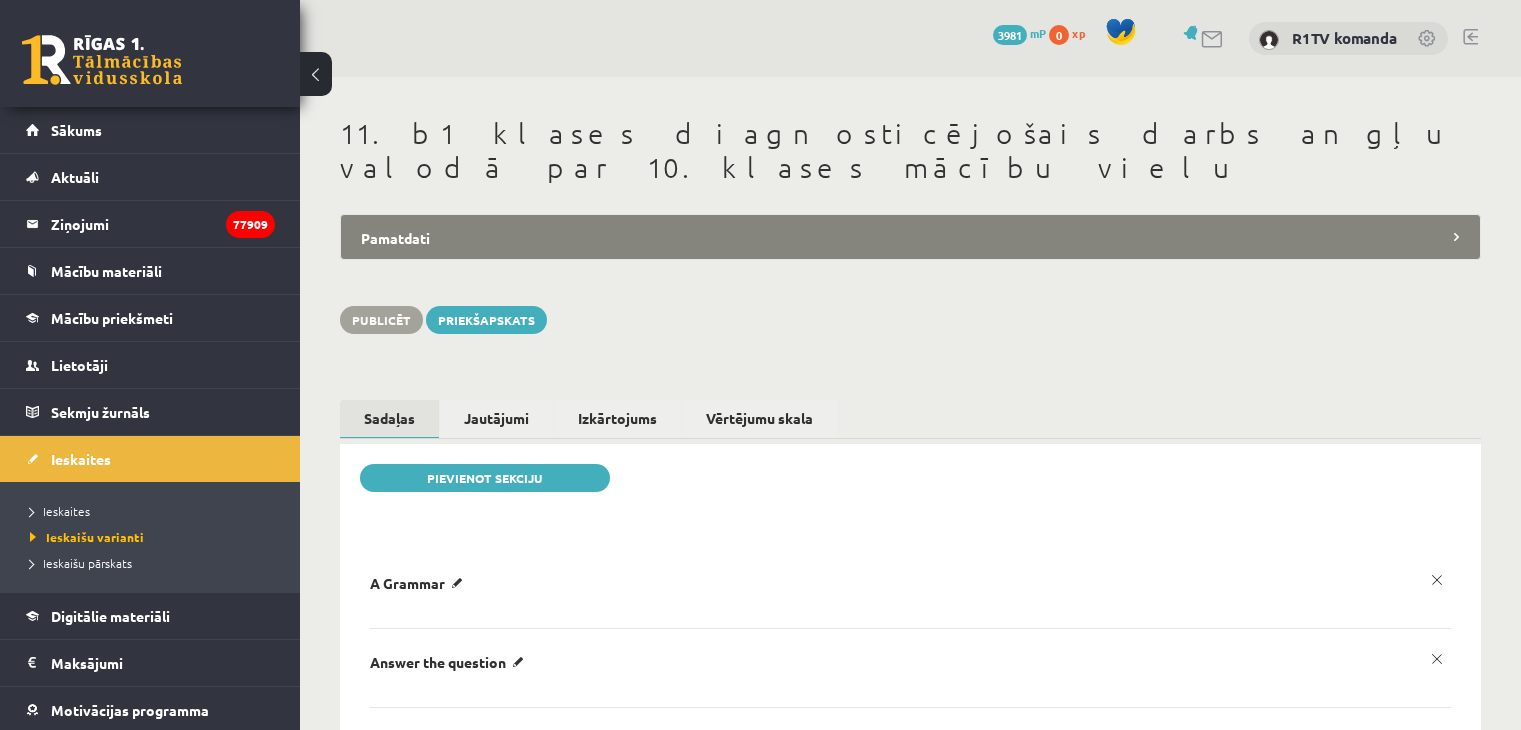 scroll, scrollTop: 0, scrollLeft: 0, axis: both 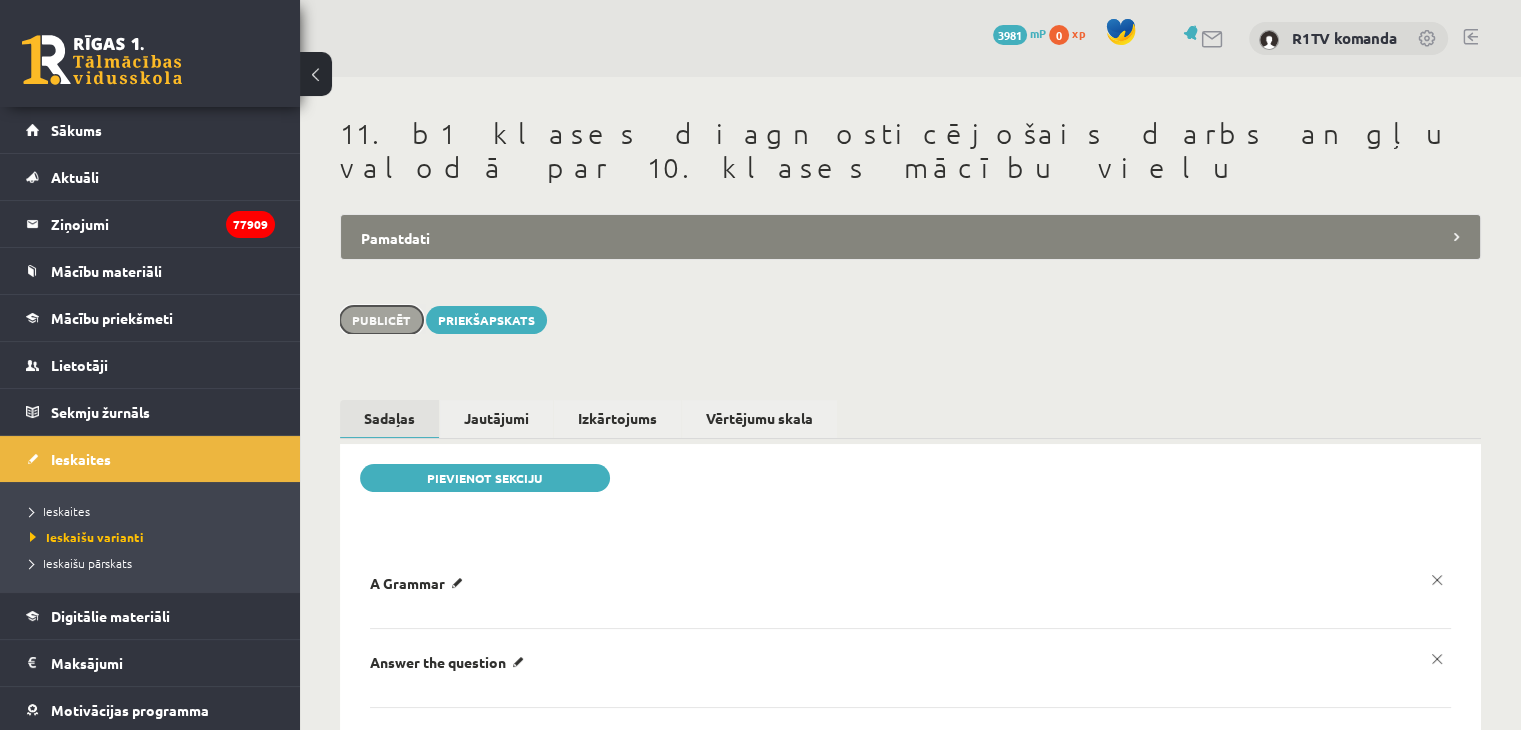 click on "Publicēt" at bounding box center (381, 320) 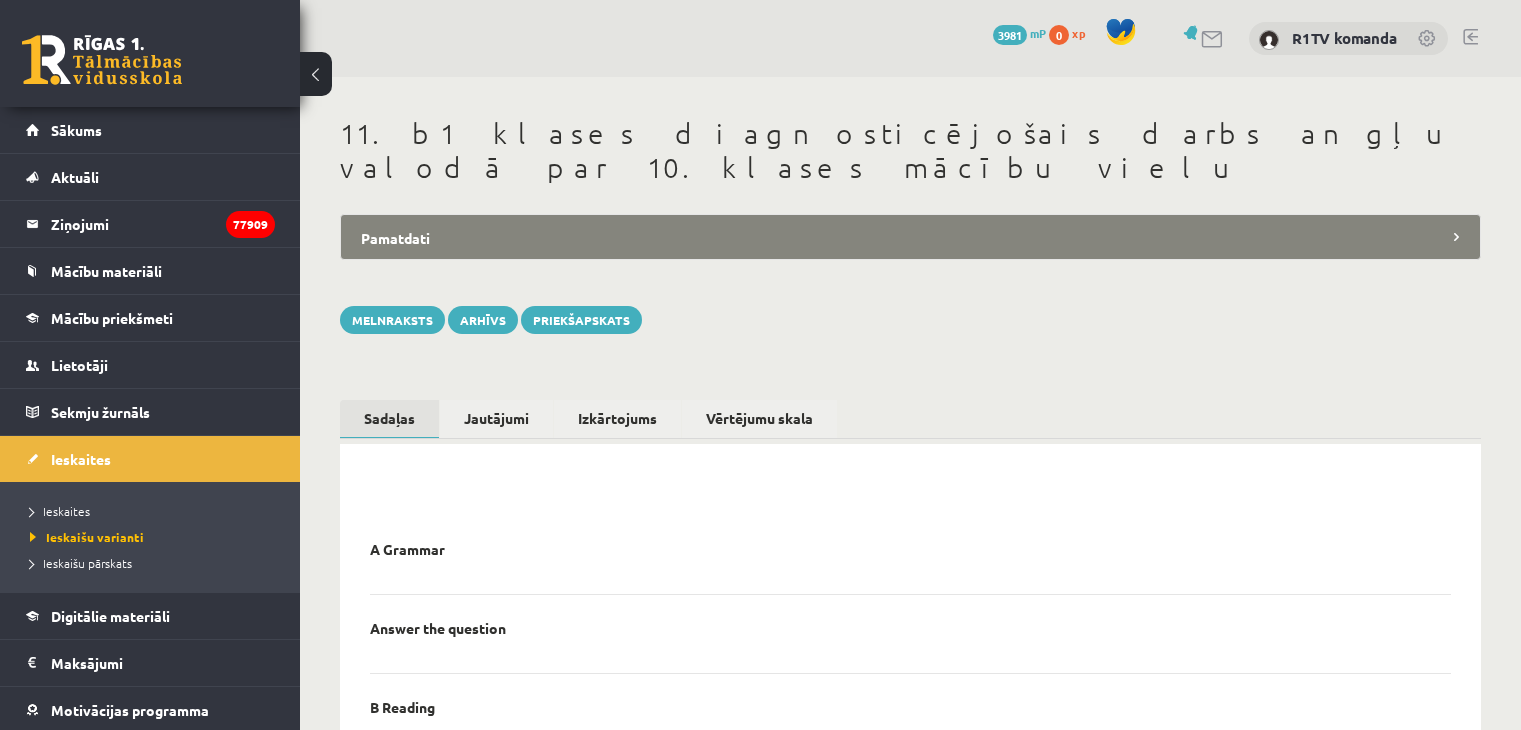 scroll, scrollTop: 0, scrollLeft: 0, axis: both 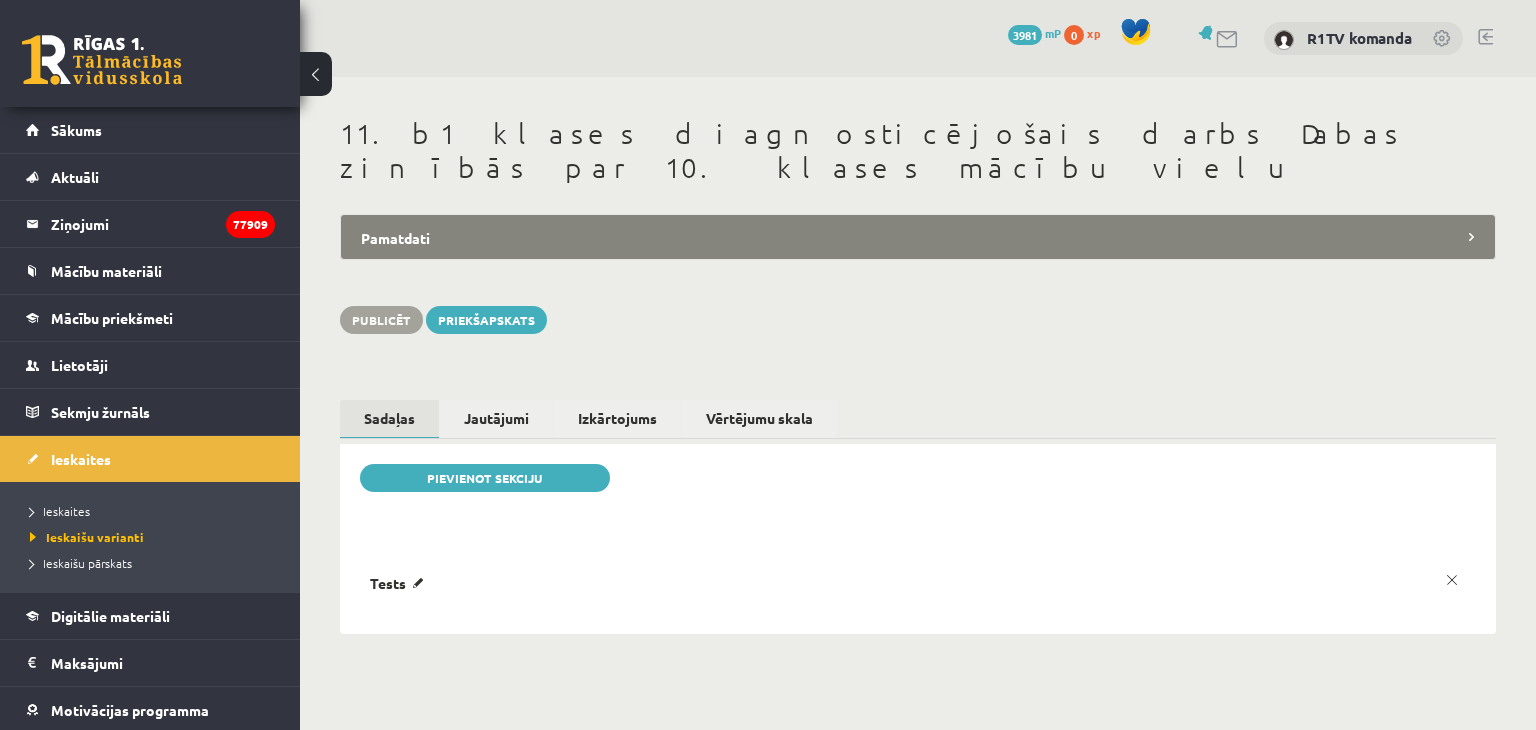 click on "Pamatdati" at bounding box center [918, 237] 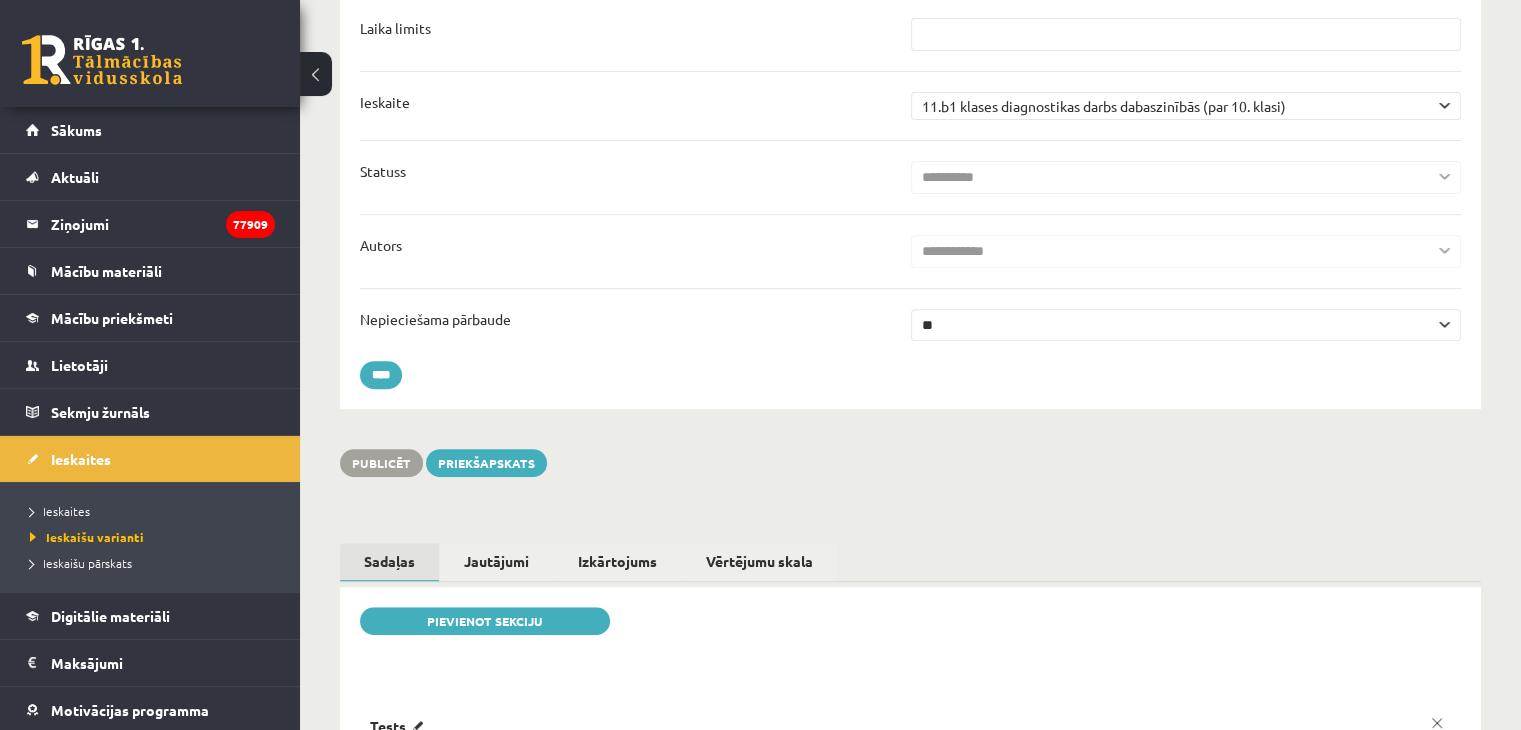 scroll, scrollTop: 0, scrollLeft: 0, axis: both 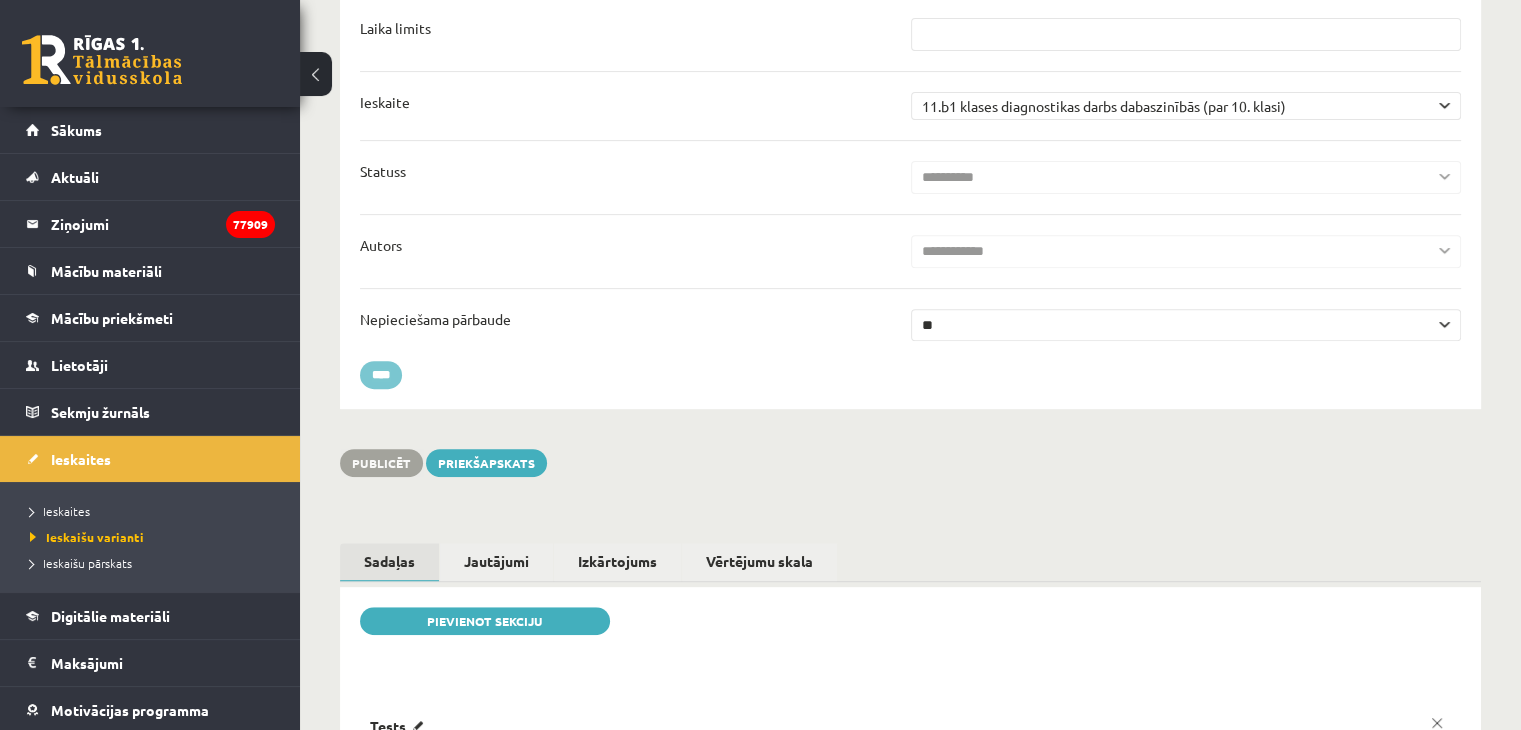 click on "****" at bounding box center [381, 375] 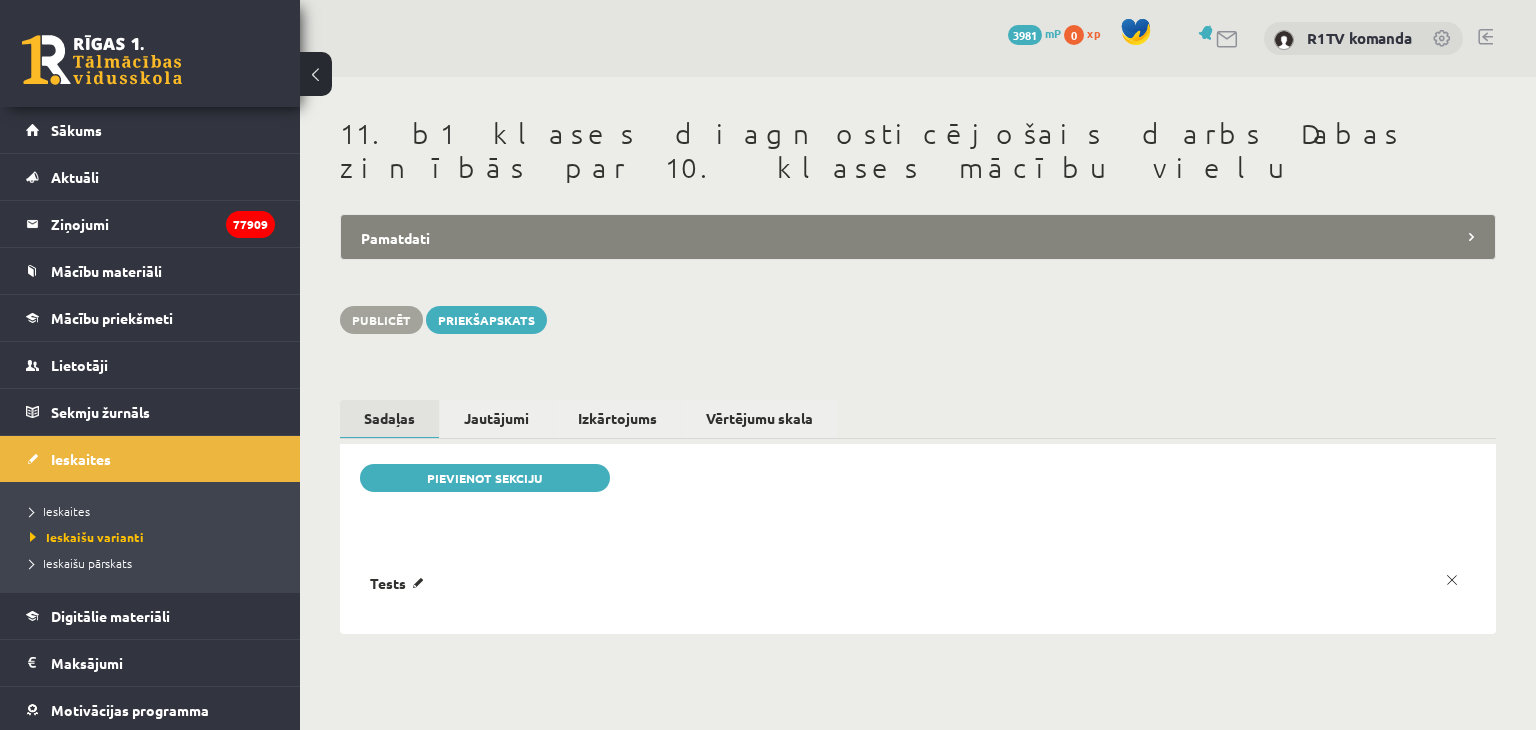 scroll, scrollTop: 0, scrollLeft: 0, axis: both 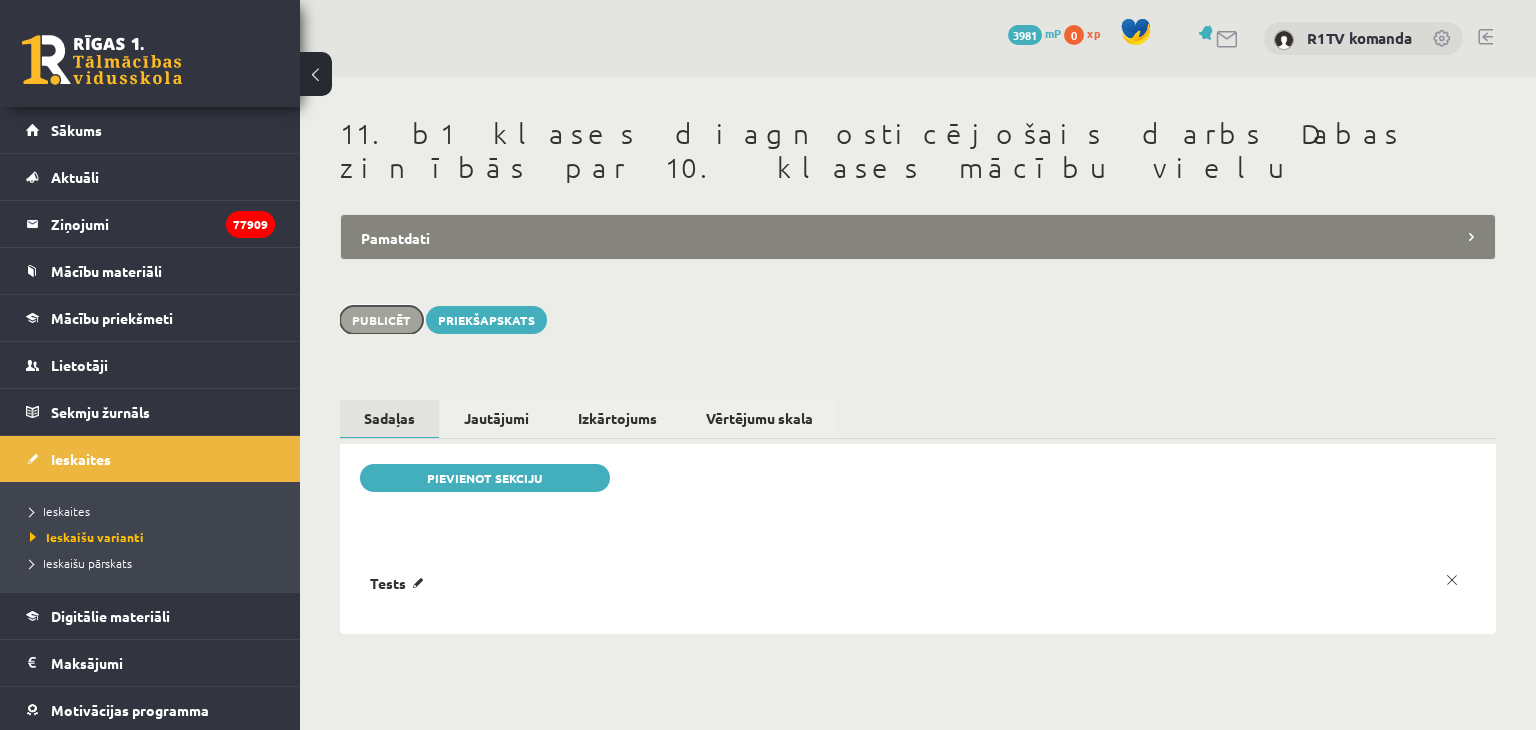 click on "Publicēt" at bounding box center [381, 320] 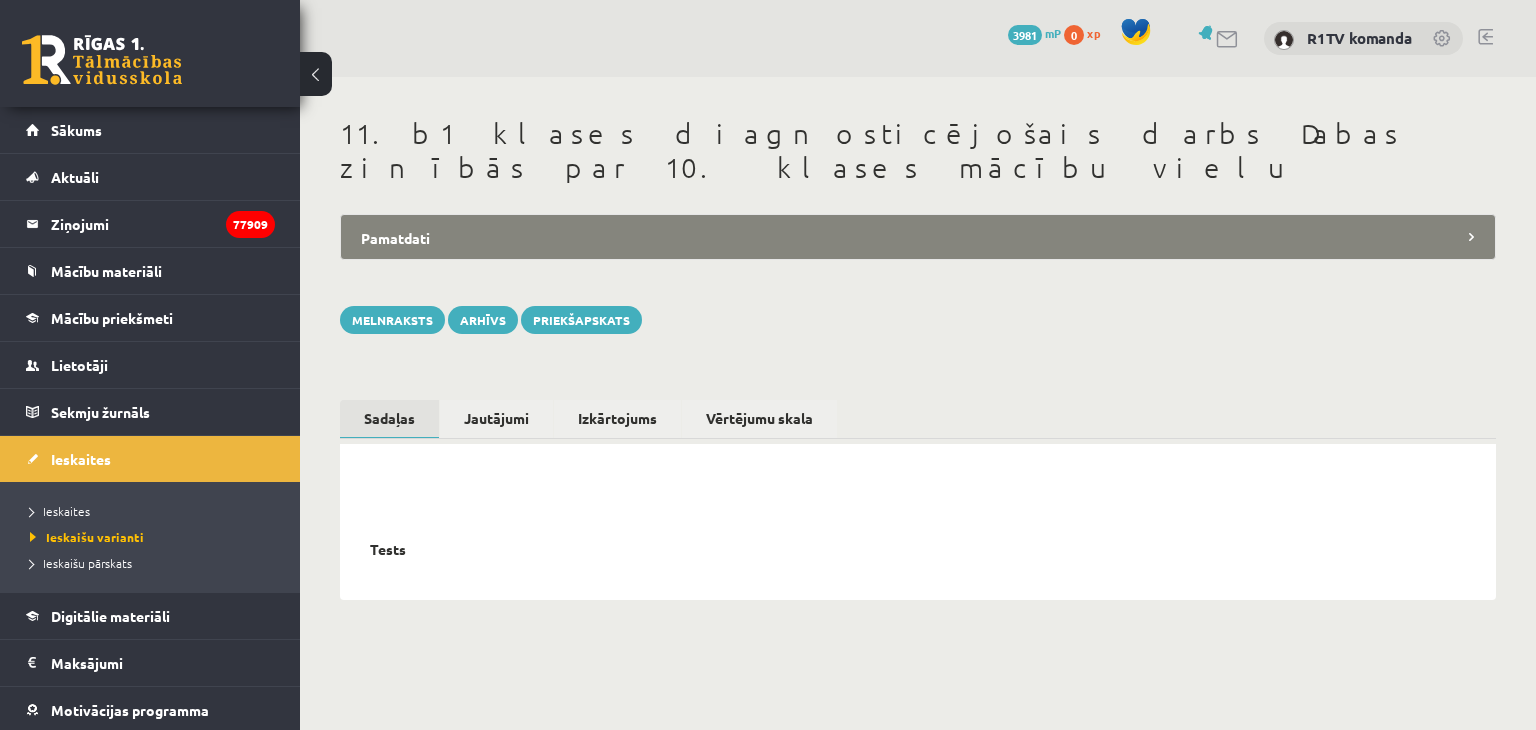 scroll, scrollTop: 0, scrollLeft: 0, axis: both 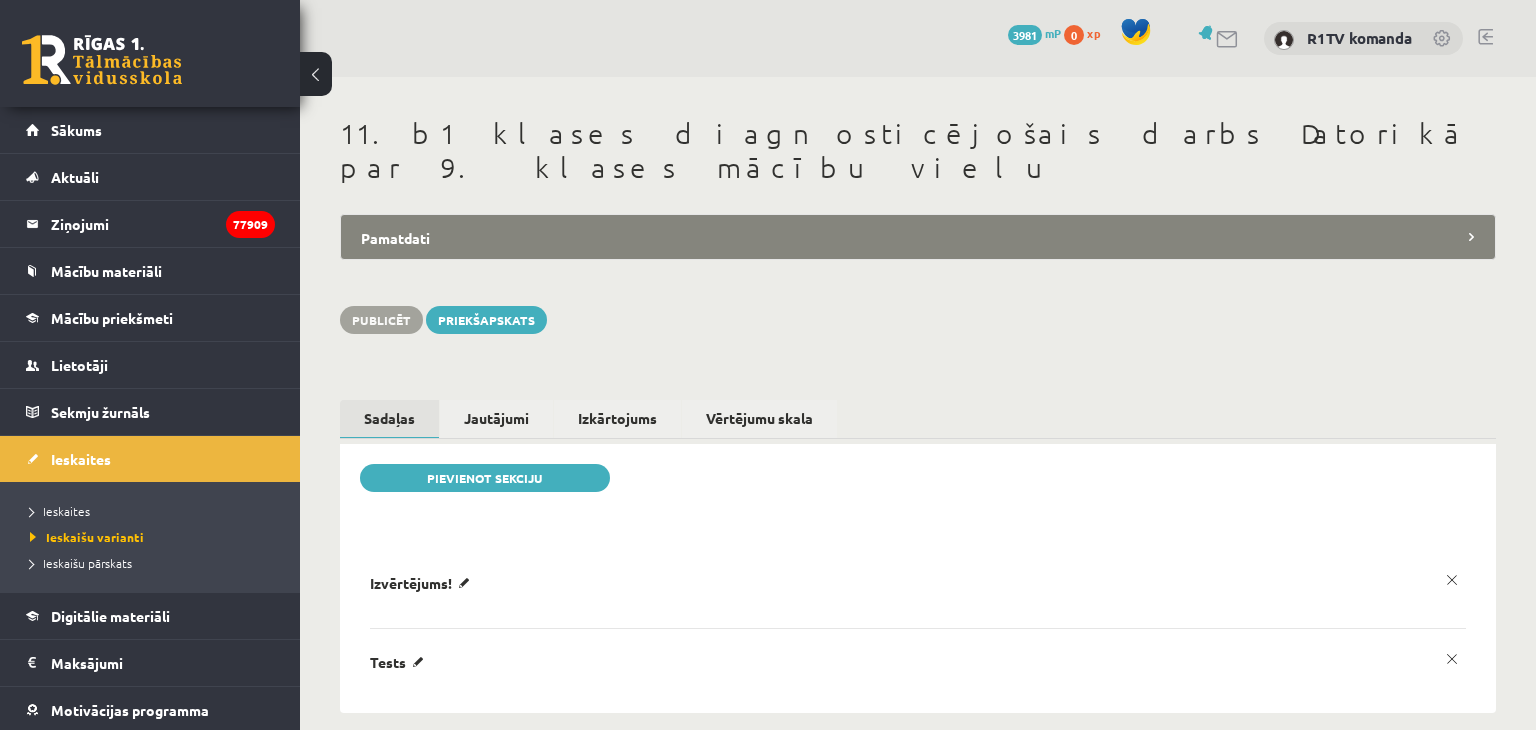 click on "Pamatdati" at bounding box center (918, 237) 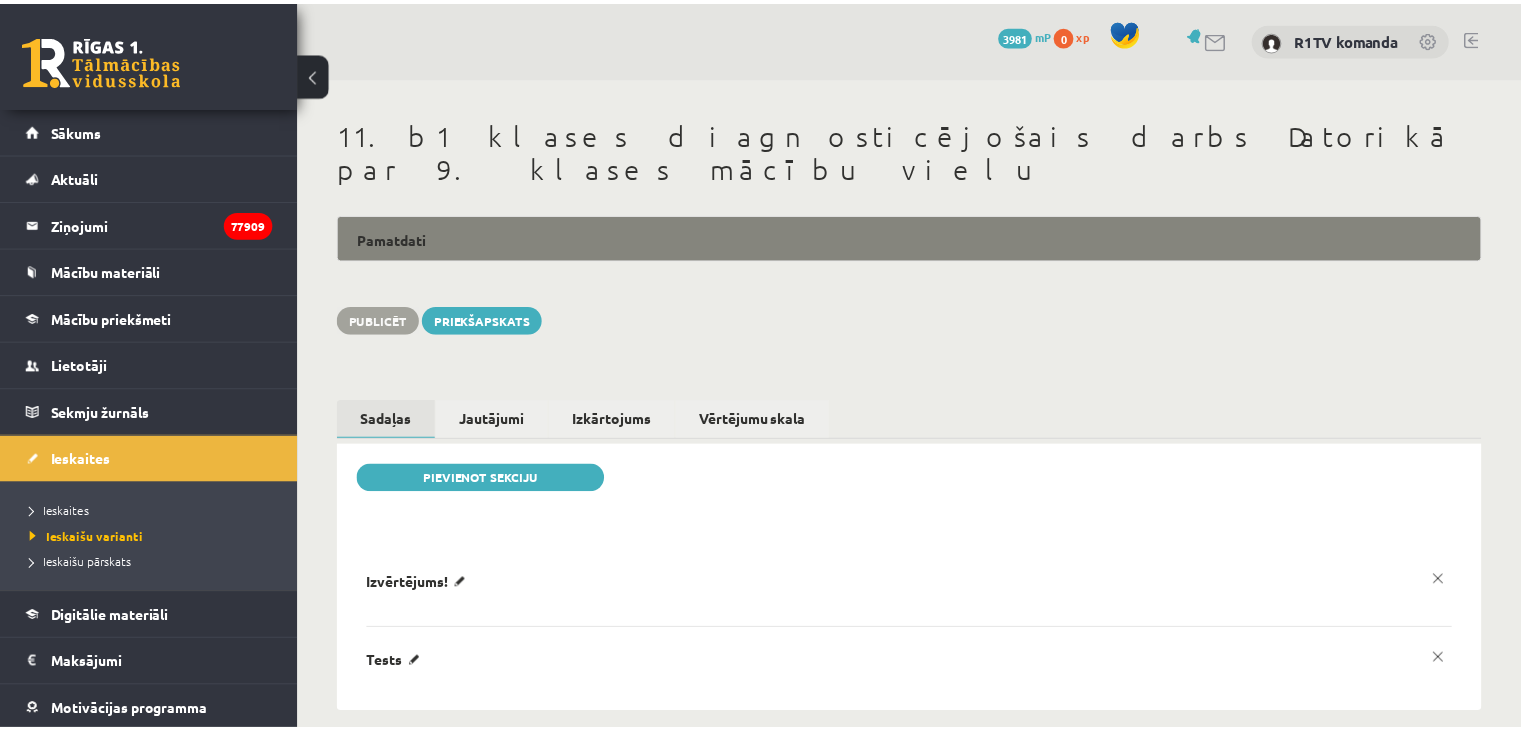 scroll, scrollTop: 0, scrollLeft: 0, axis: both 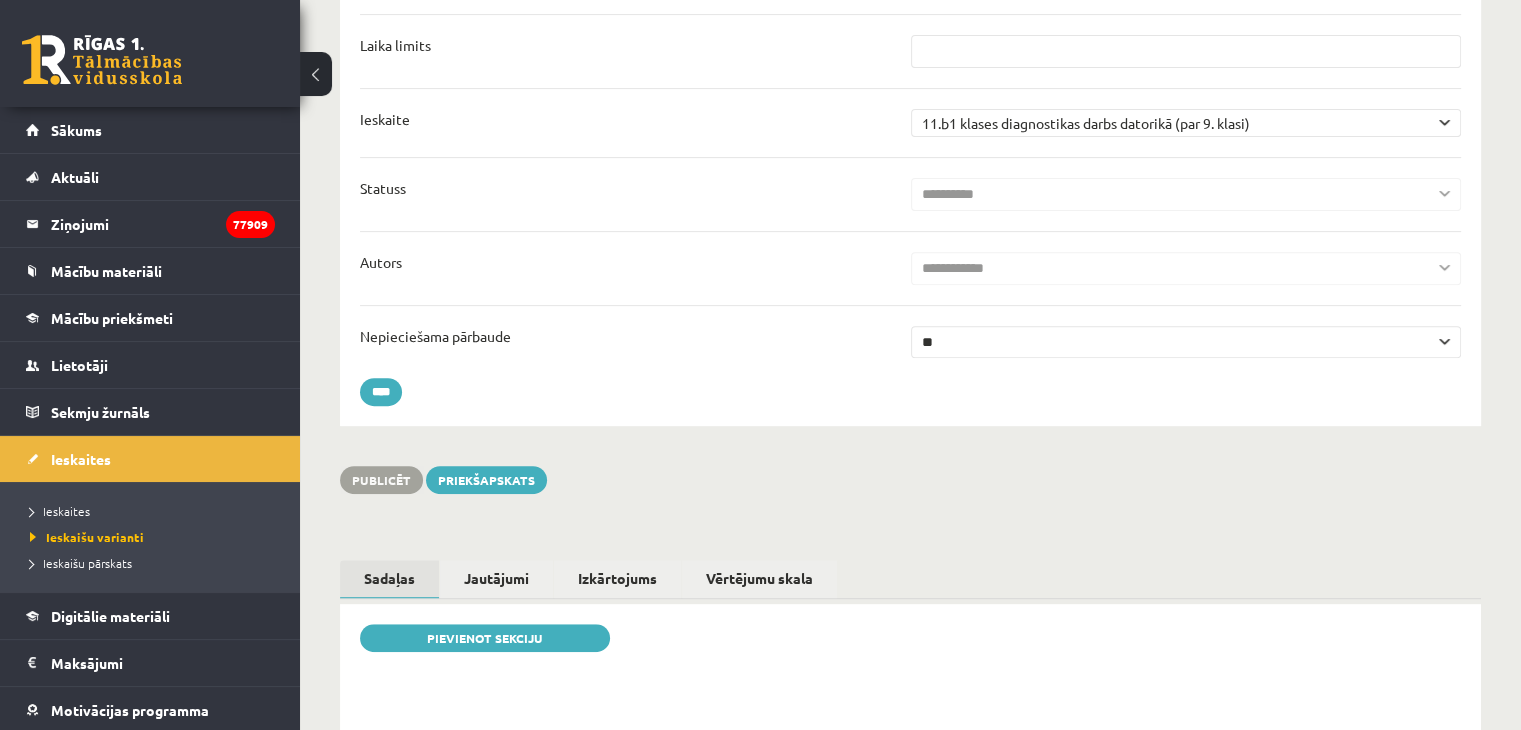 click on "**
**" at bounding box center [1186, 342] 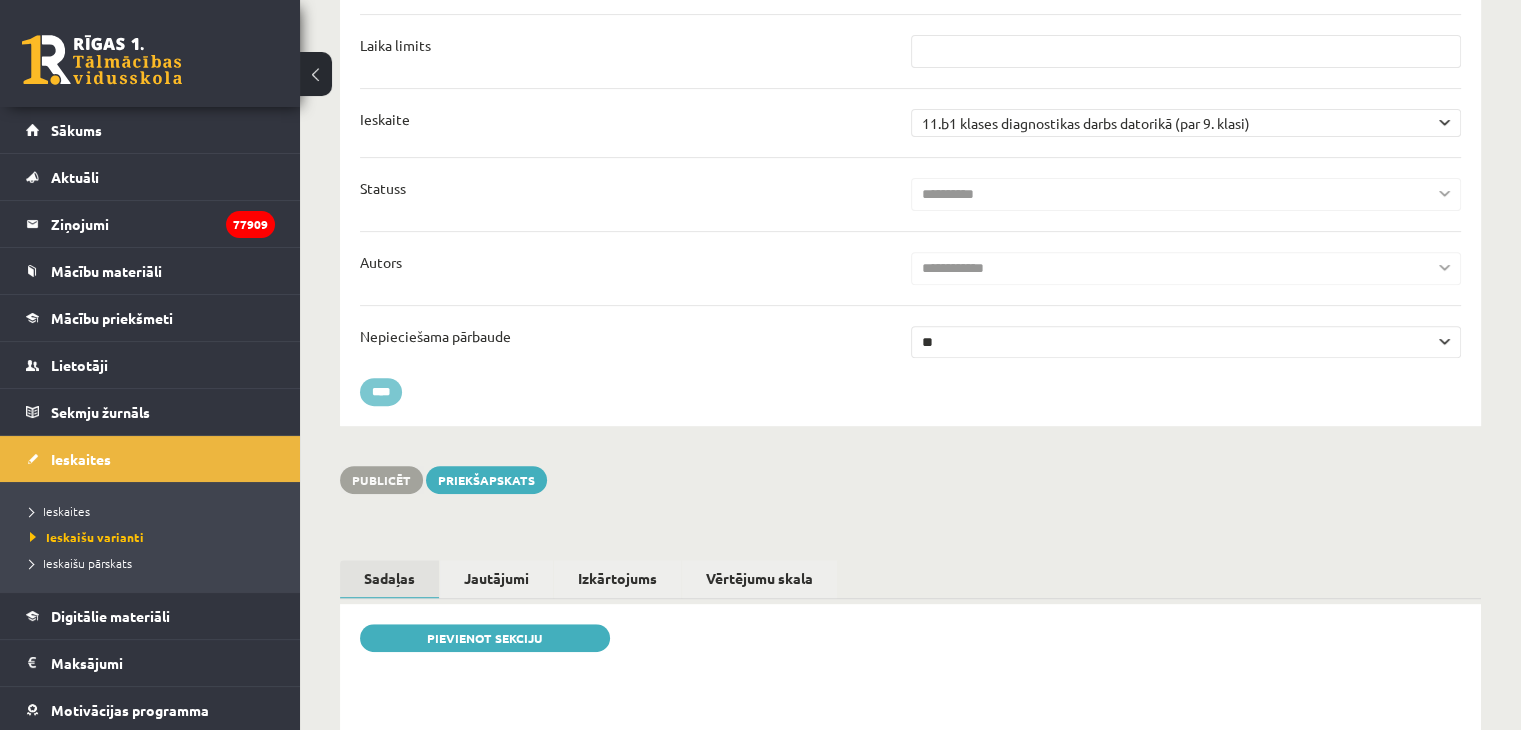 click on "****" at bounding box center [381, 392] 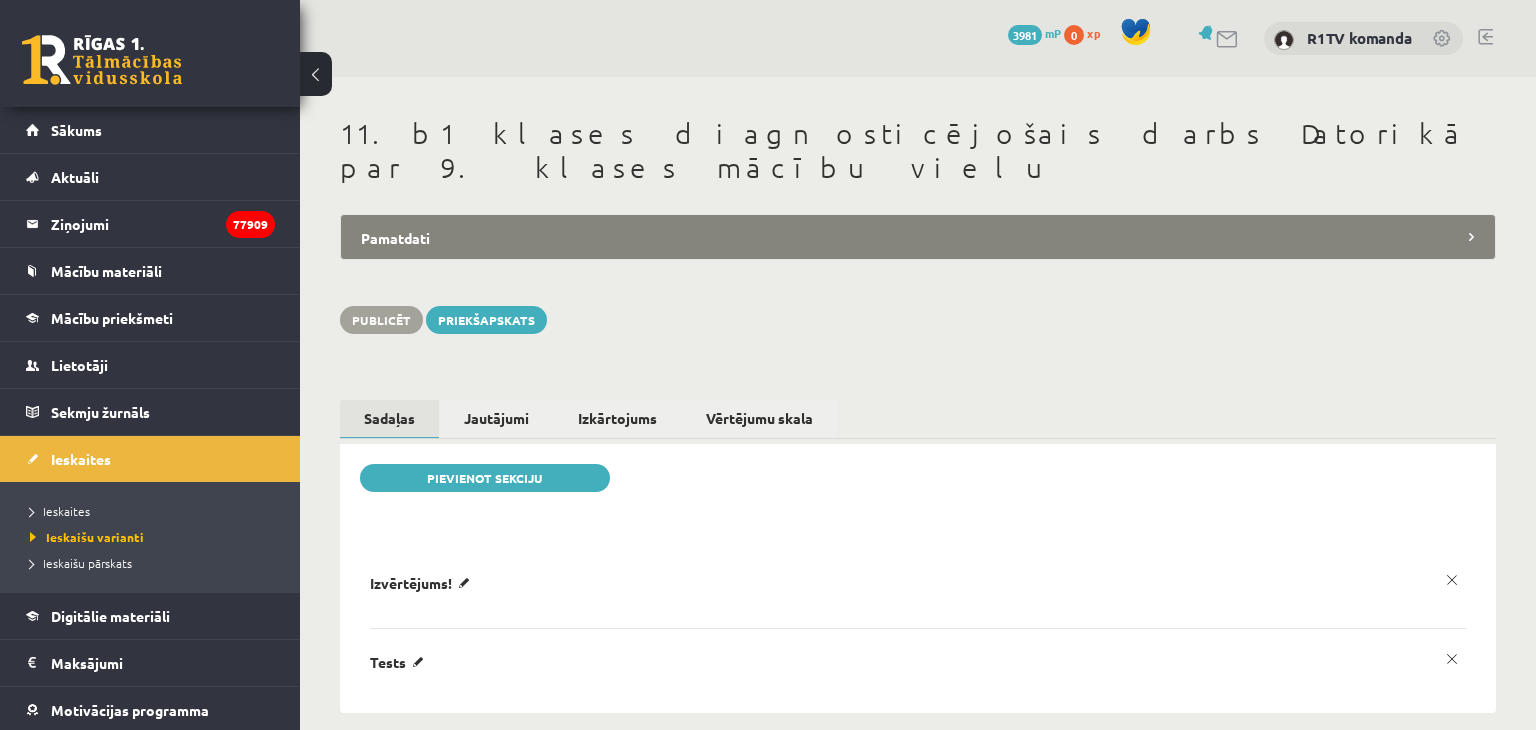 scroll, scrollTop: 0, scrollLeft: 0, axis: both 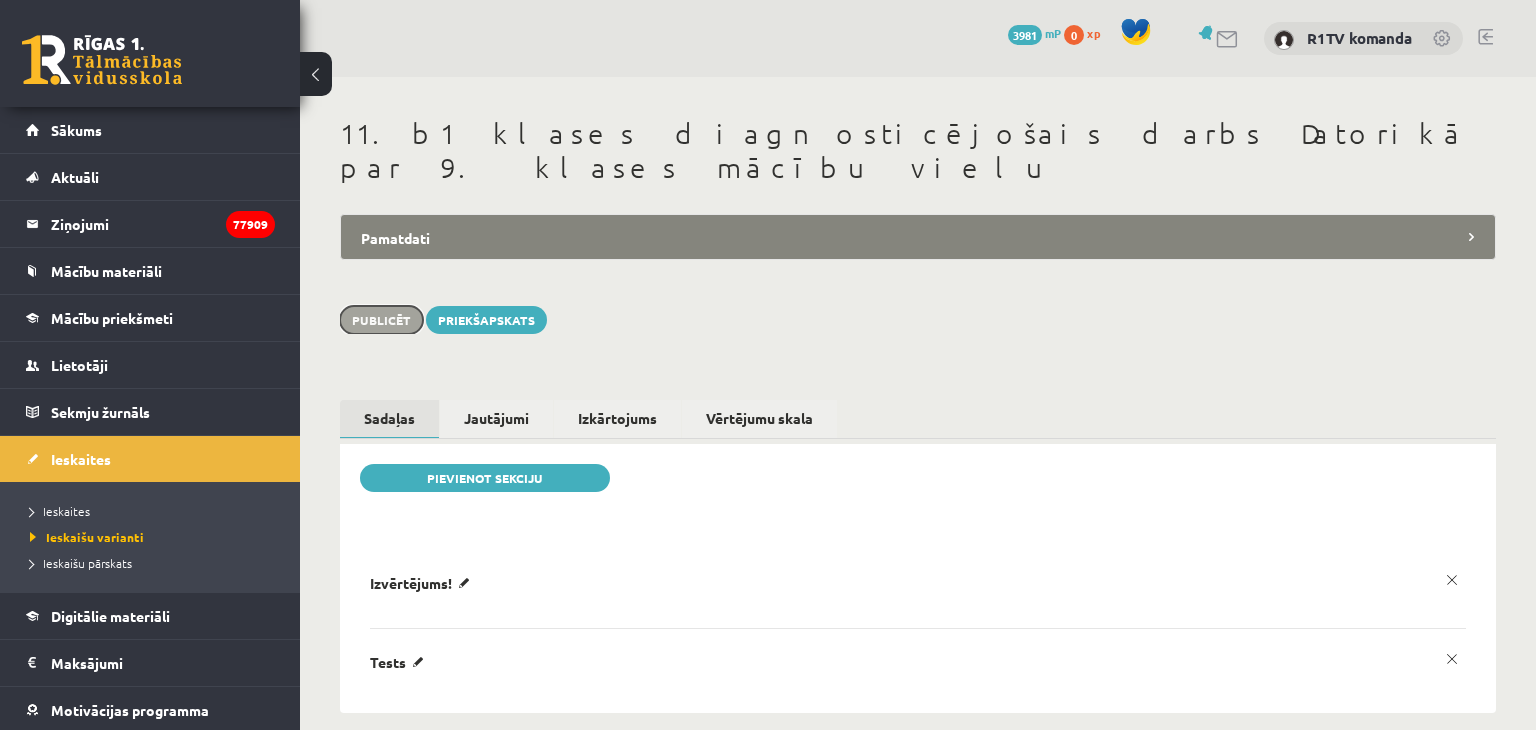 click on "Publicēt" at bounding box center (381, 320) 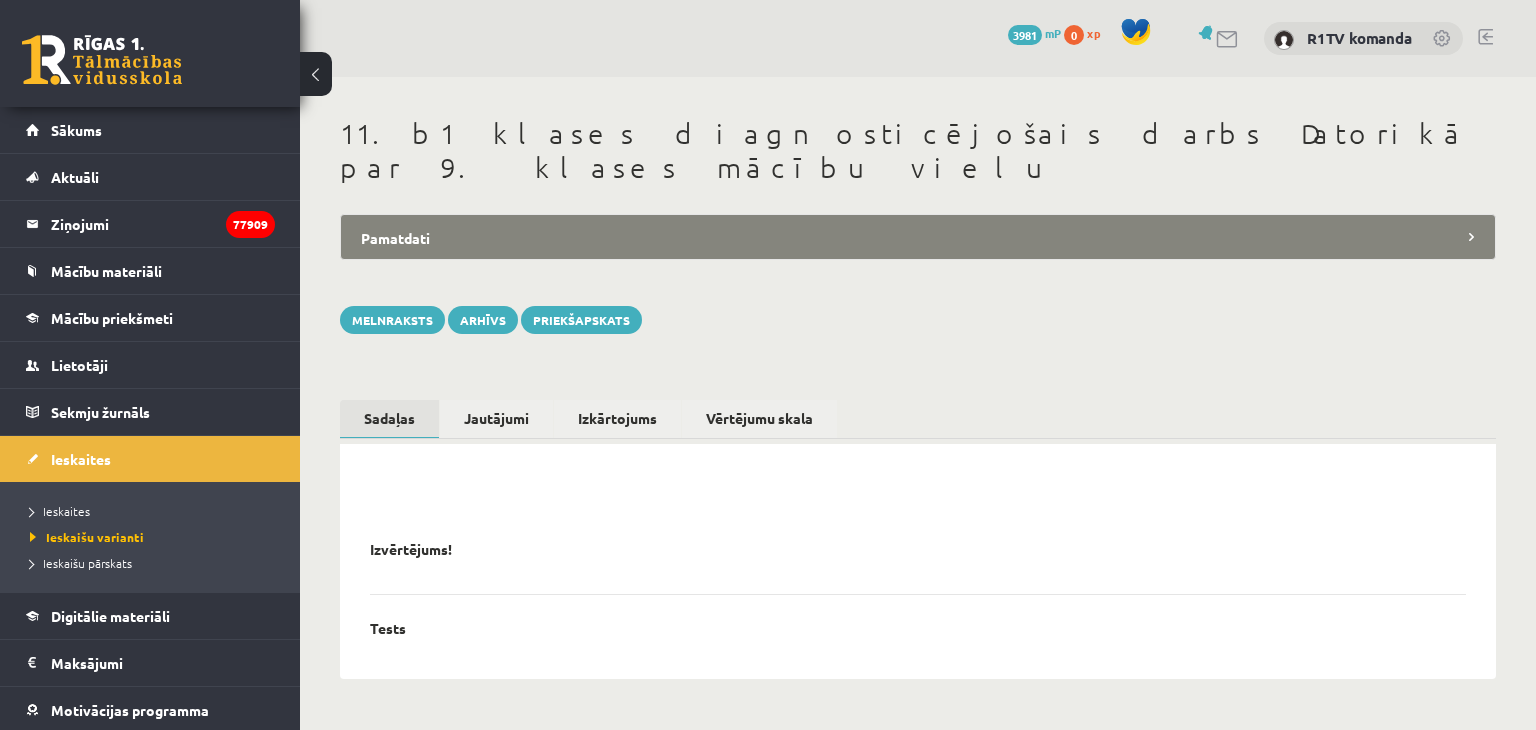 scroll, scrollTop: 0, scrollLeft: 0, axis: both 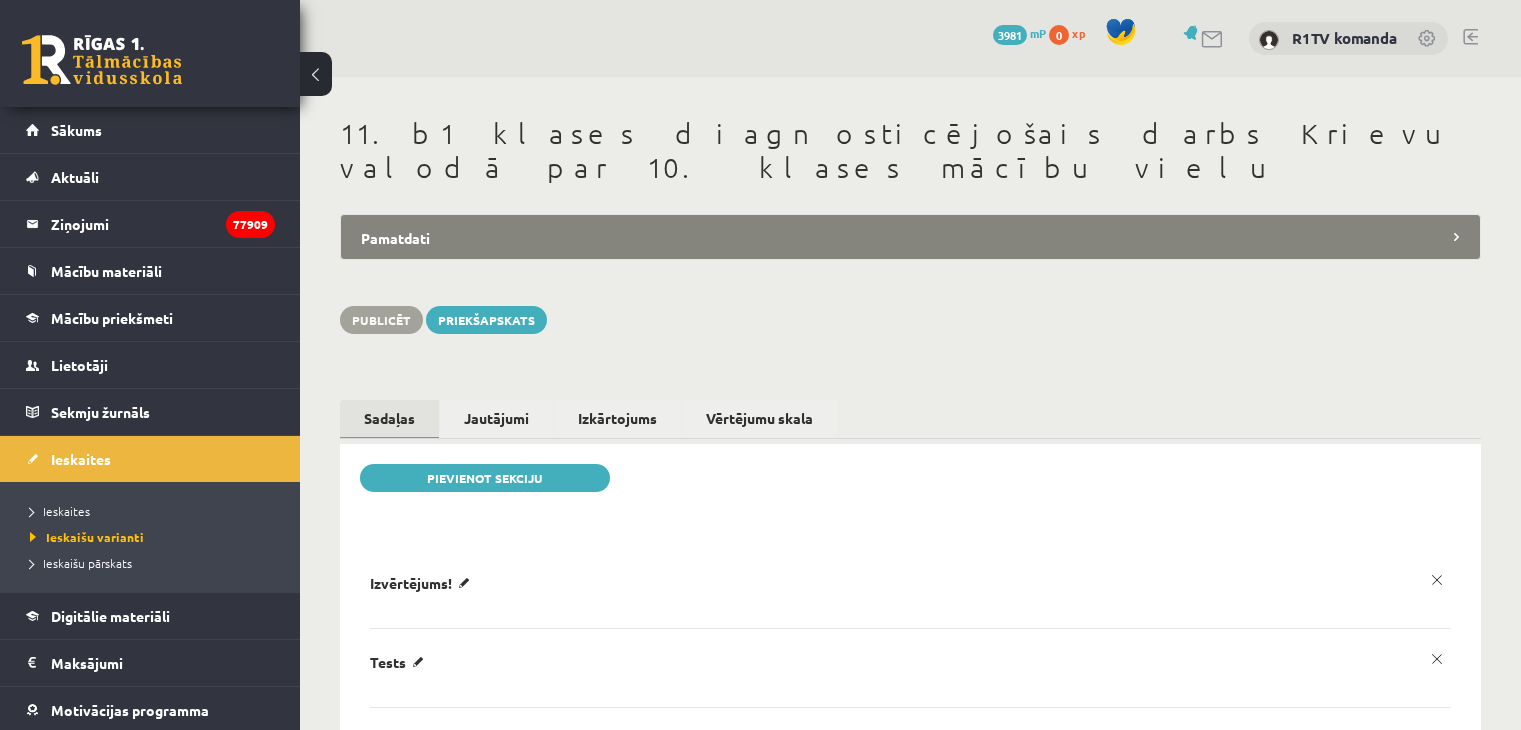 click on "Pamatdati" at bounding box center [910, 237] 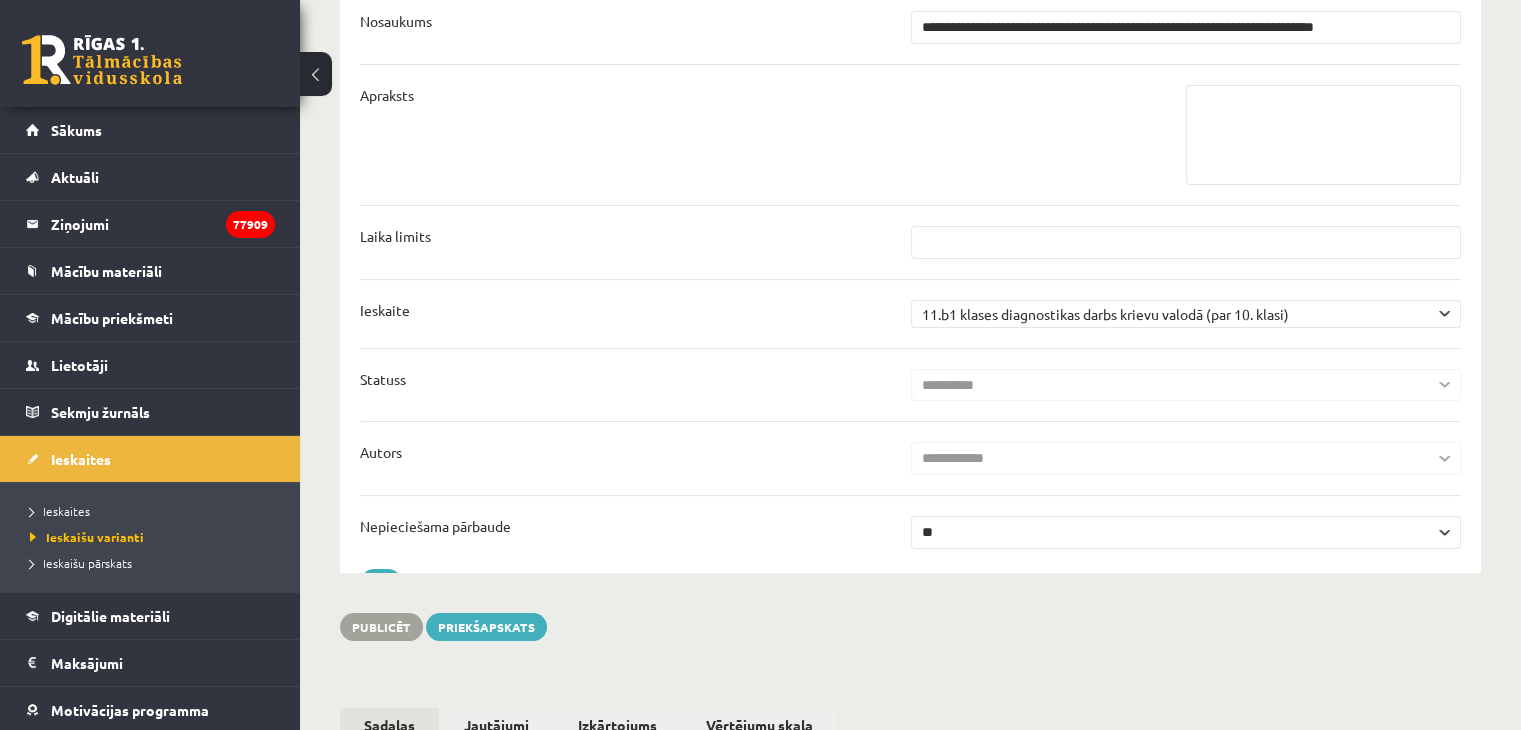 scroll, scrollTop: 400, scrollLeft: 0, axis: vertical 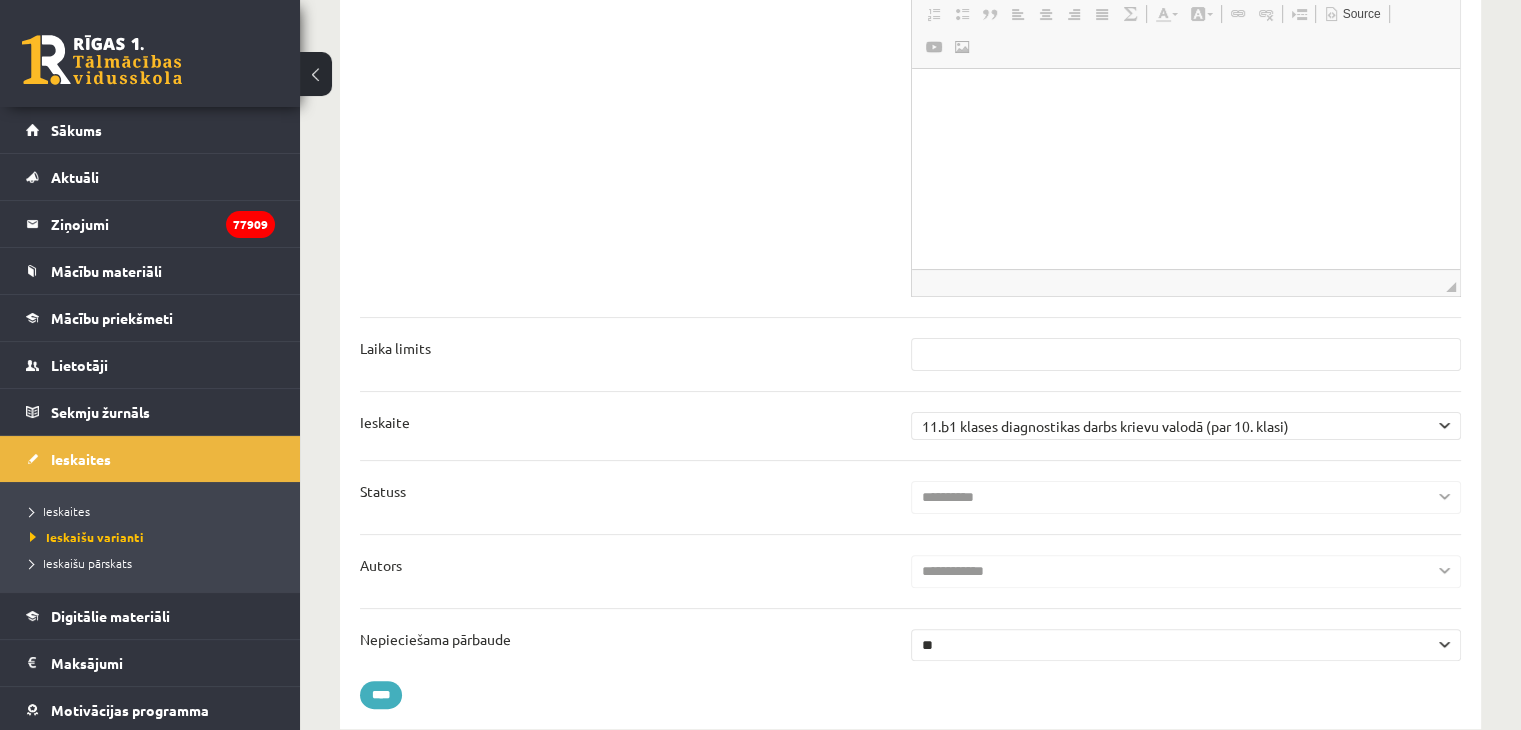click on "**********" at bounding box center (910, 273) 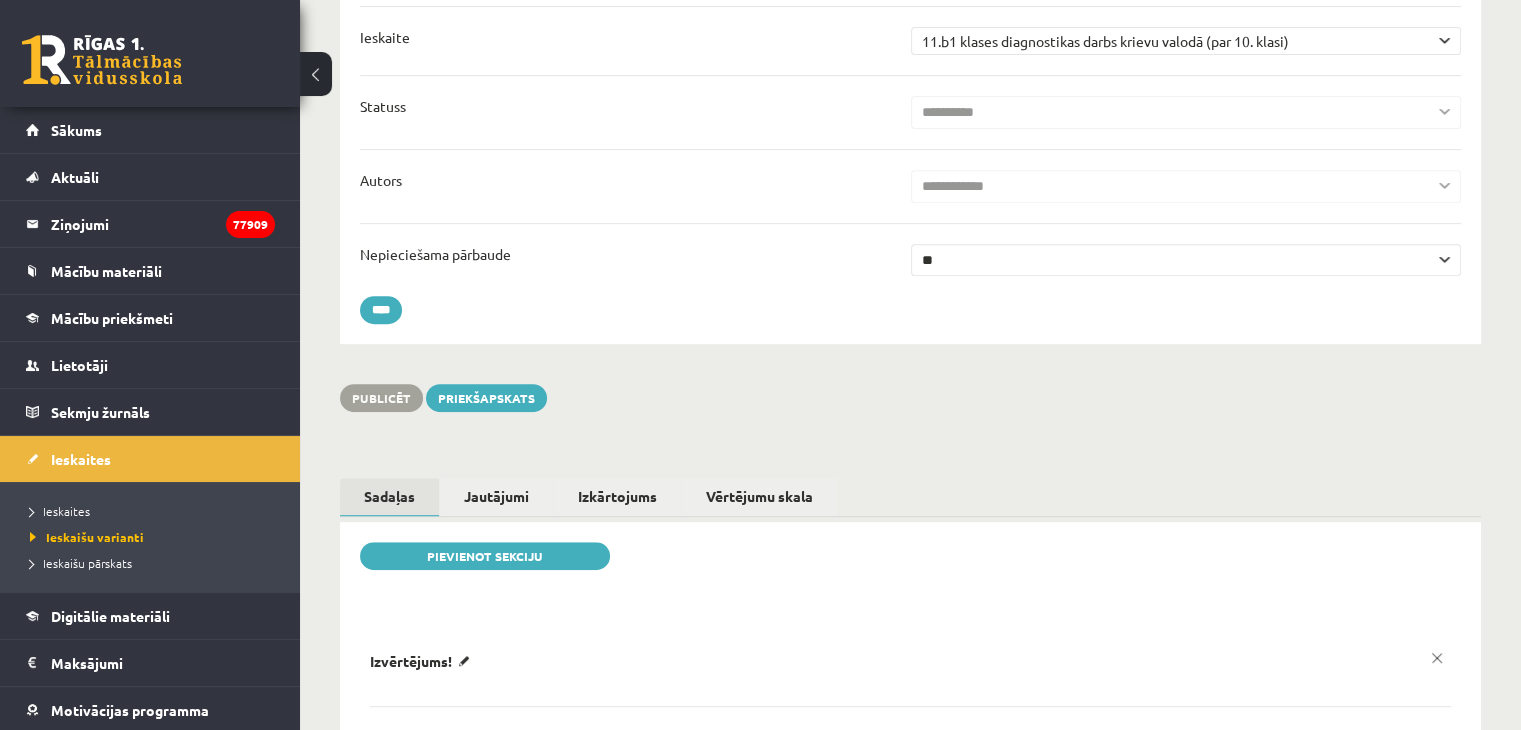 scroll, scrollTop: 800, scrollLeft: 0, axis: vertical 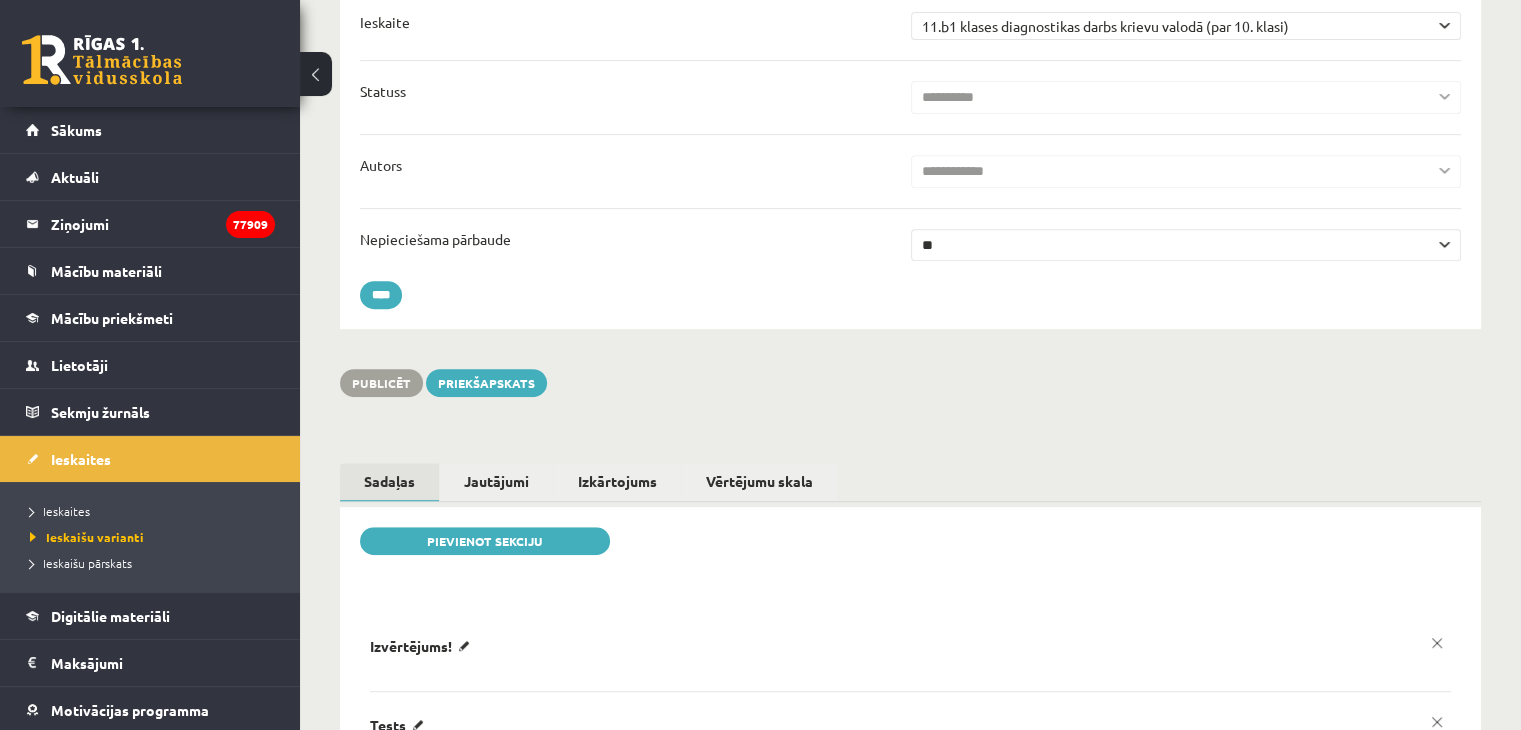 click on "**
**" at bounding box center [1186, 245] 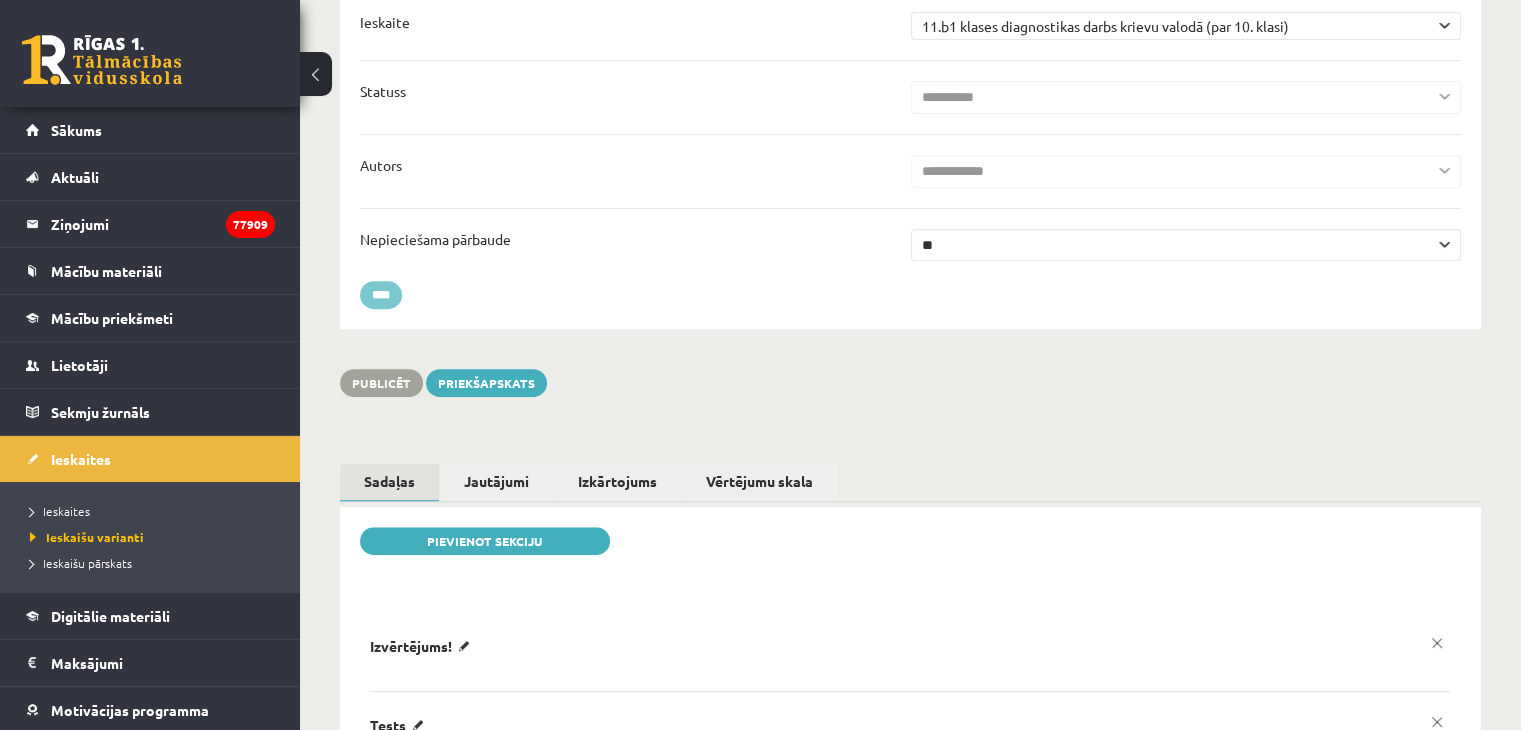 click on "****" at bounding box center (381, 295) 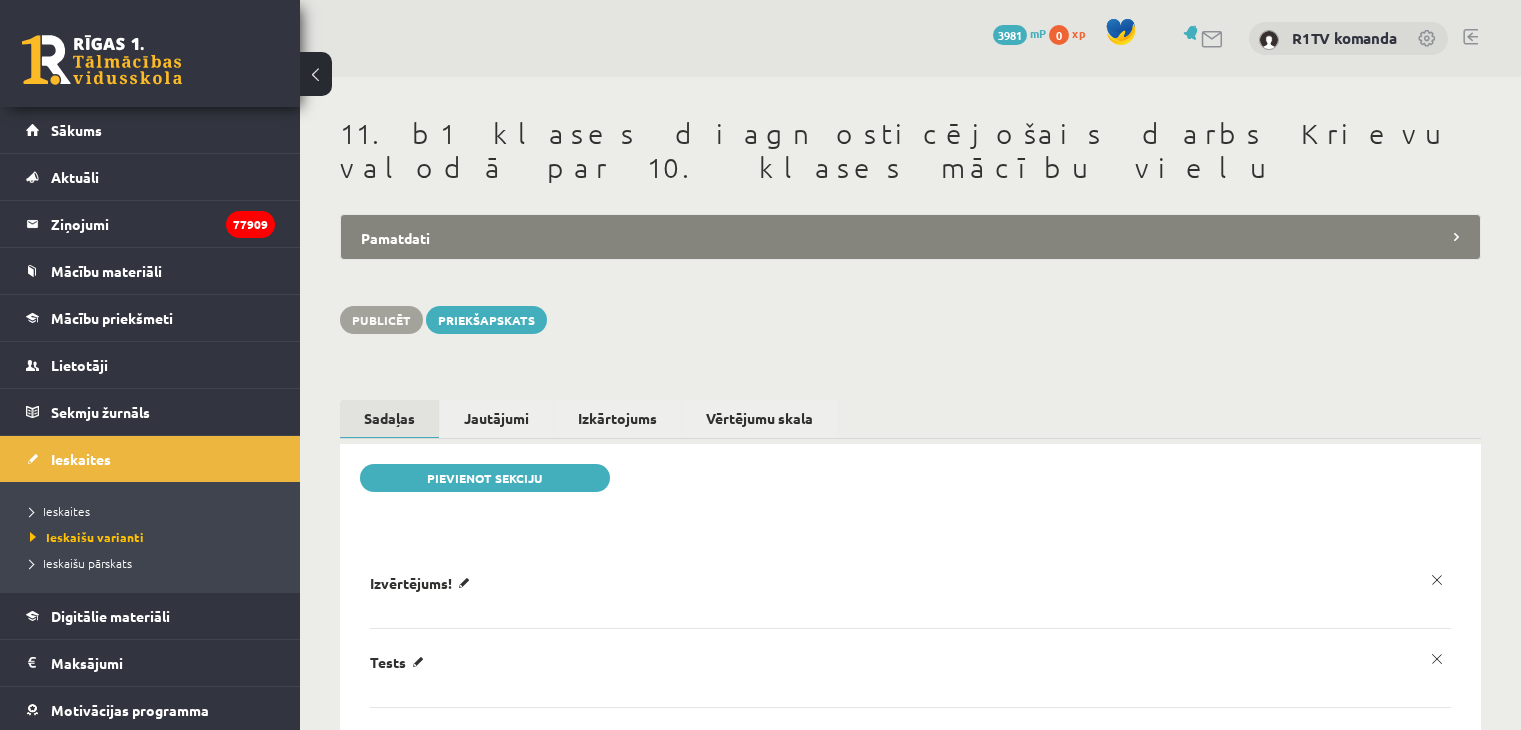 scroll, scrollTop: 0, scrollLeft: 0, axis: both 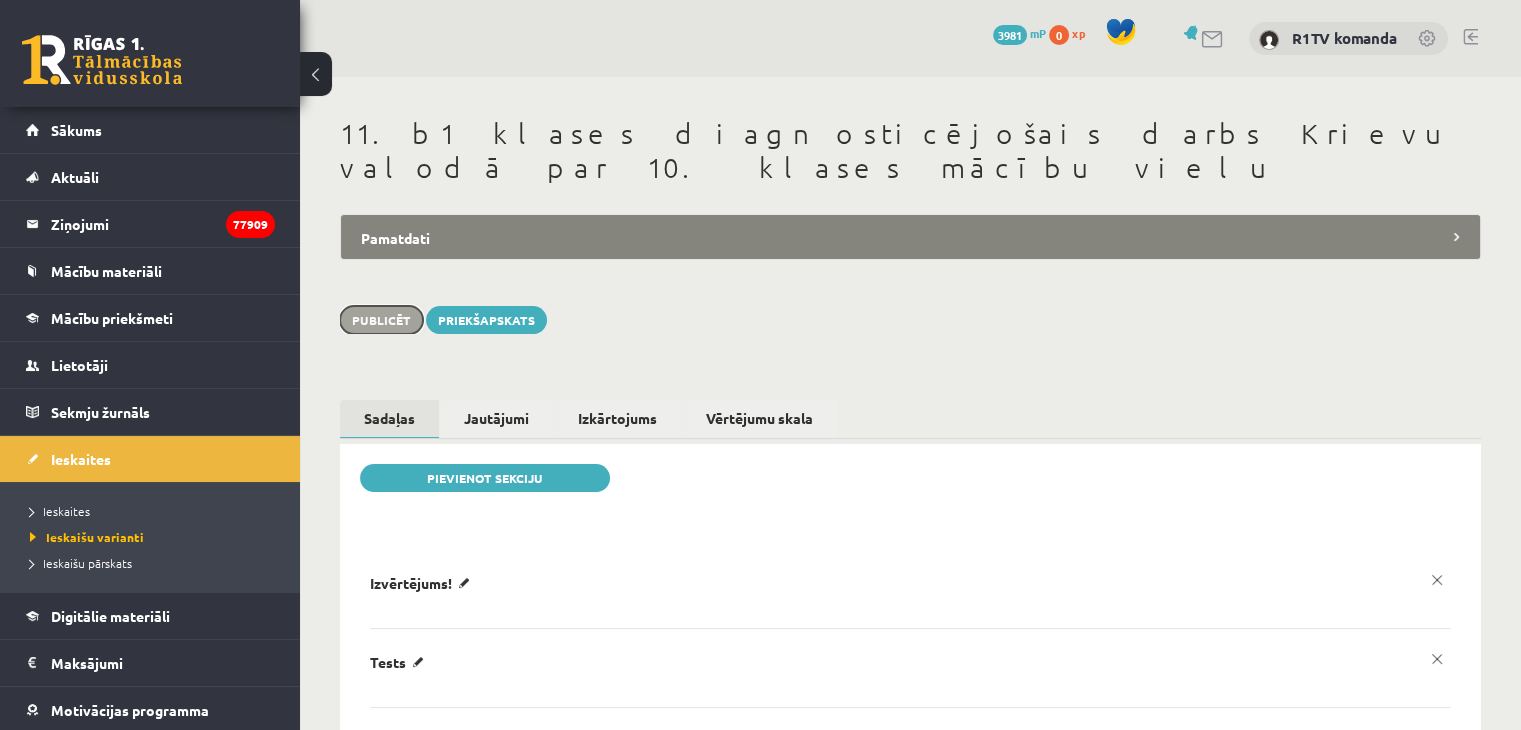 click on "Publicēt" at bounding box center [381, 320] 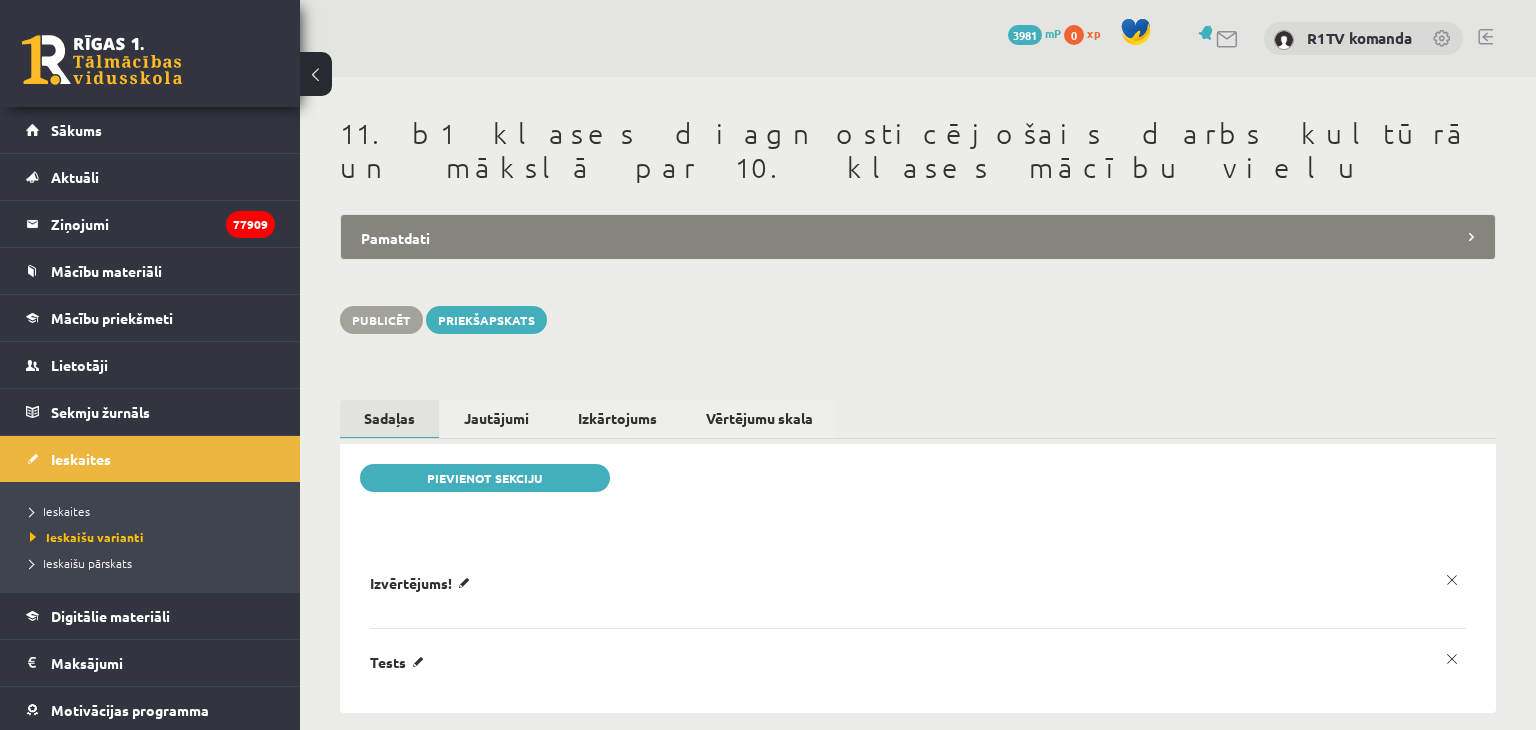 click on "Pamatdati" at bounding box center [918, 237] 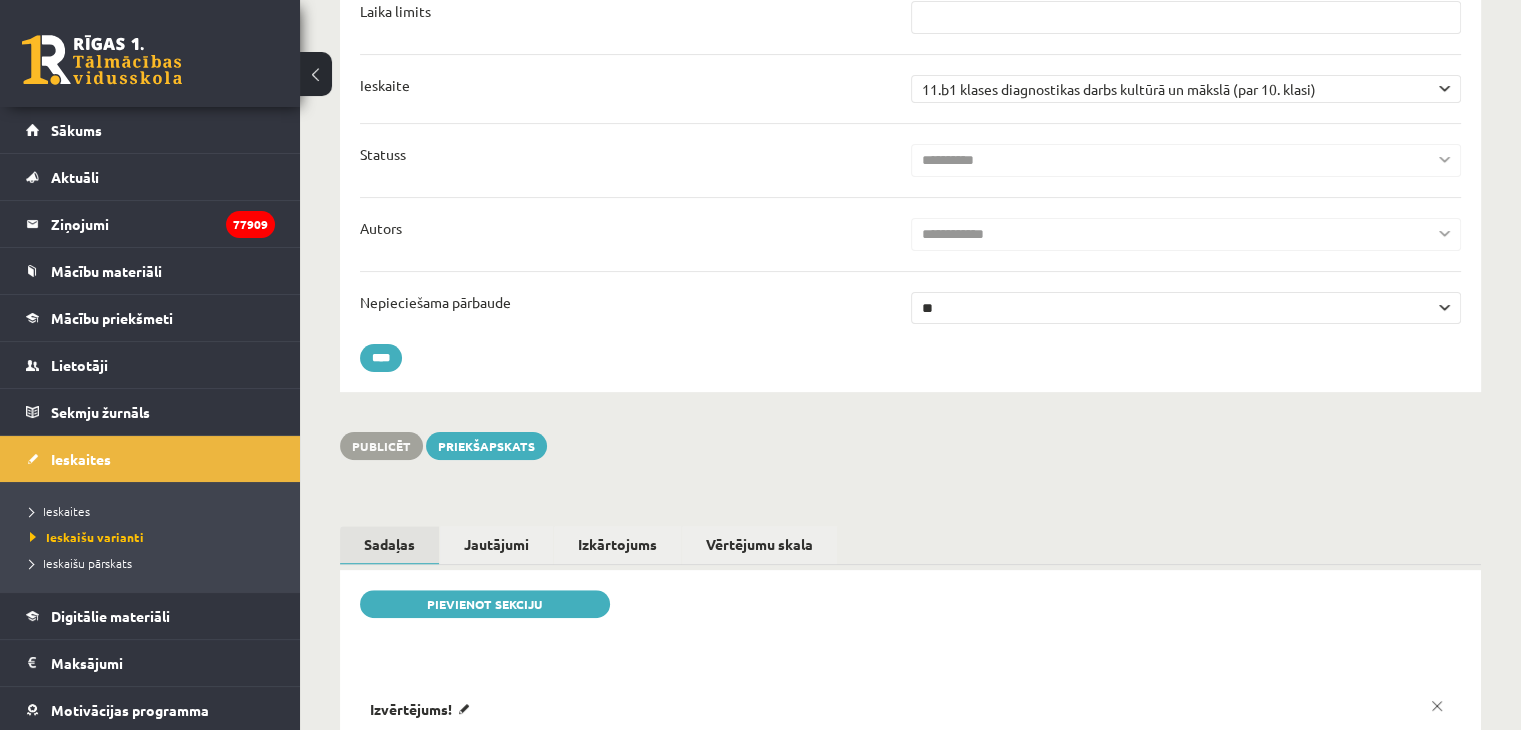 scroll, scrollTop: 703, scrollLeft: 0, axis: vertical 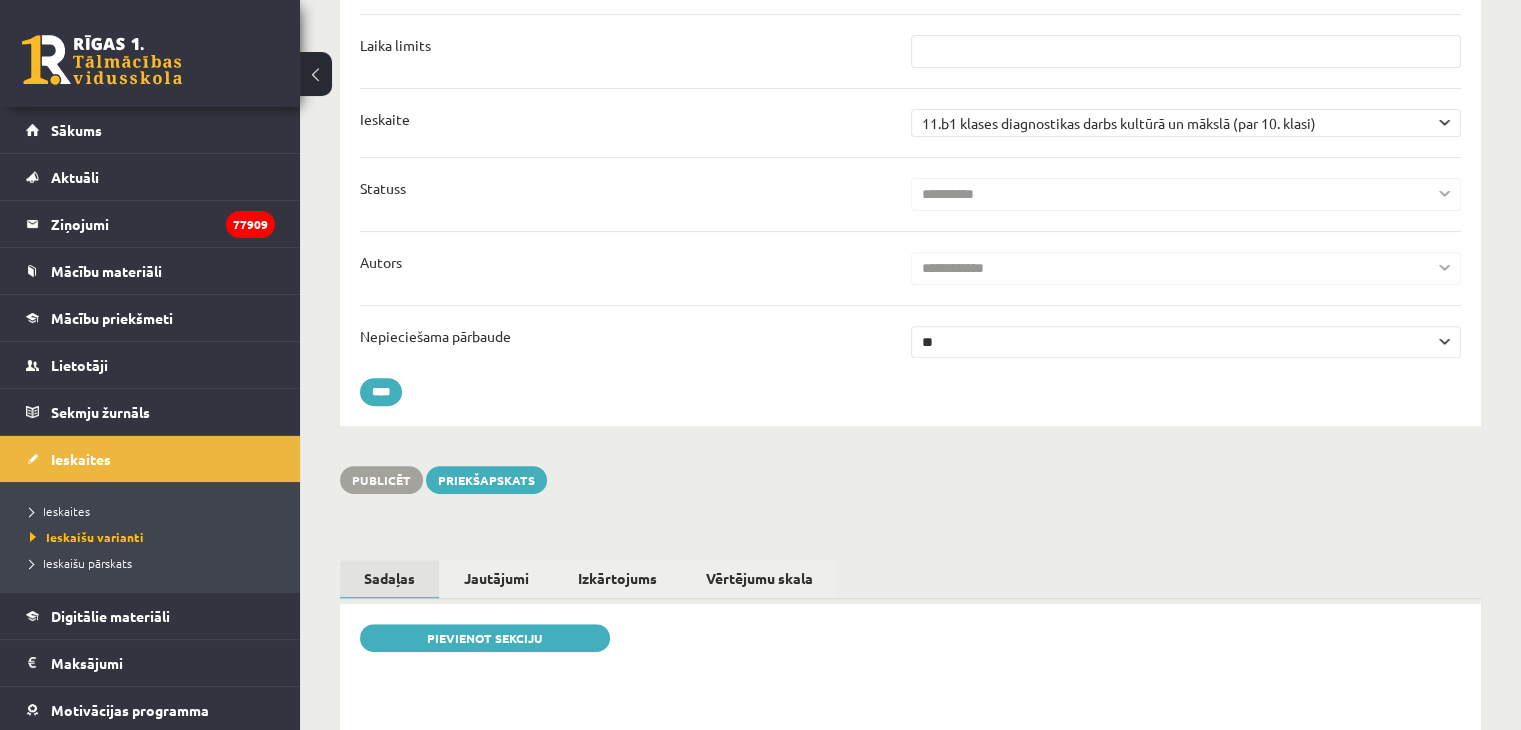 drag, startPoint x: 952, startPoint y: 272, endPoint x: 964, endPoint y: 279, distance: 13.892444 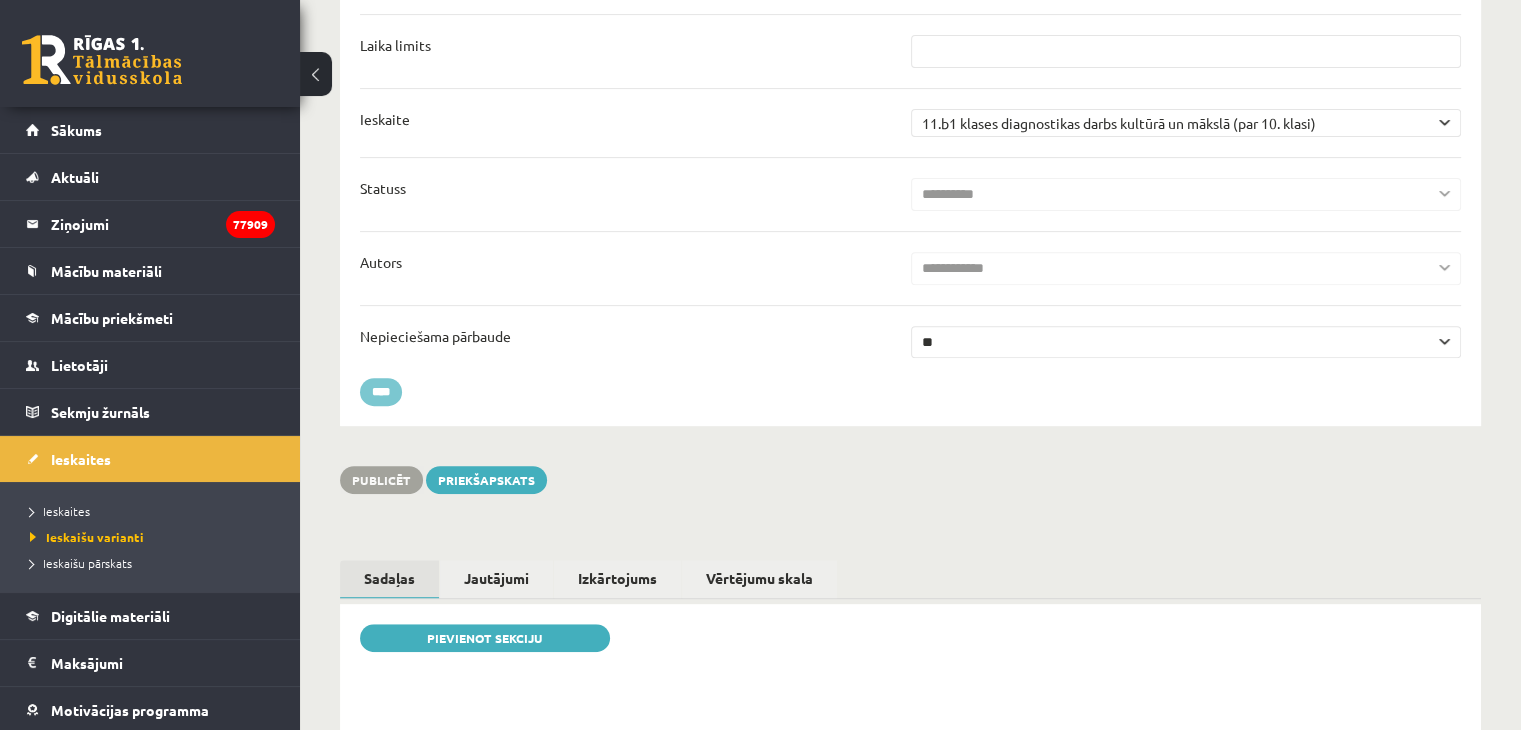 click on "****" at bounding box center [381, 392] 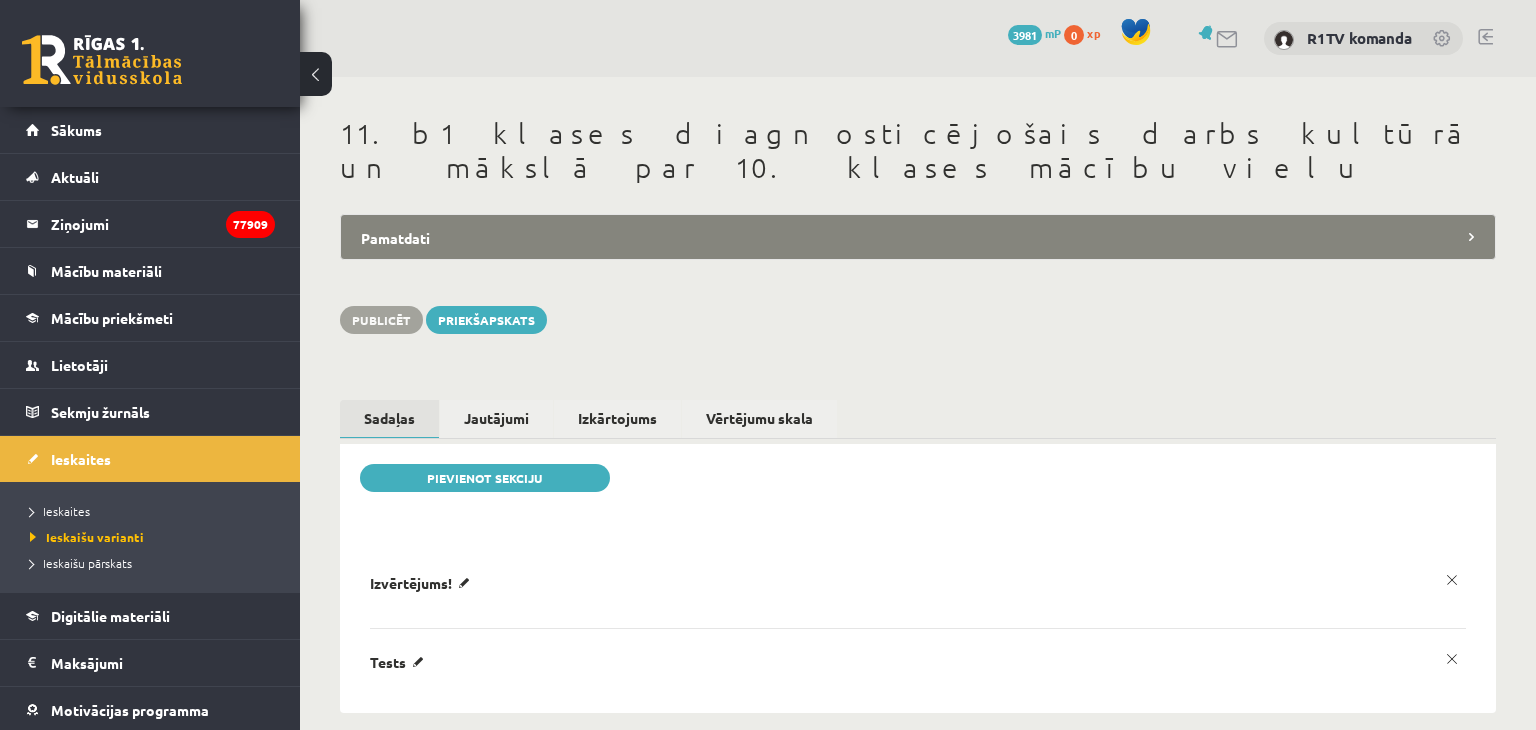 scroll, scrollTop: 0, scrollLeft: 0, axis: both 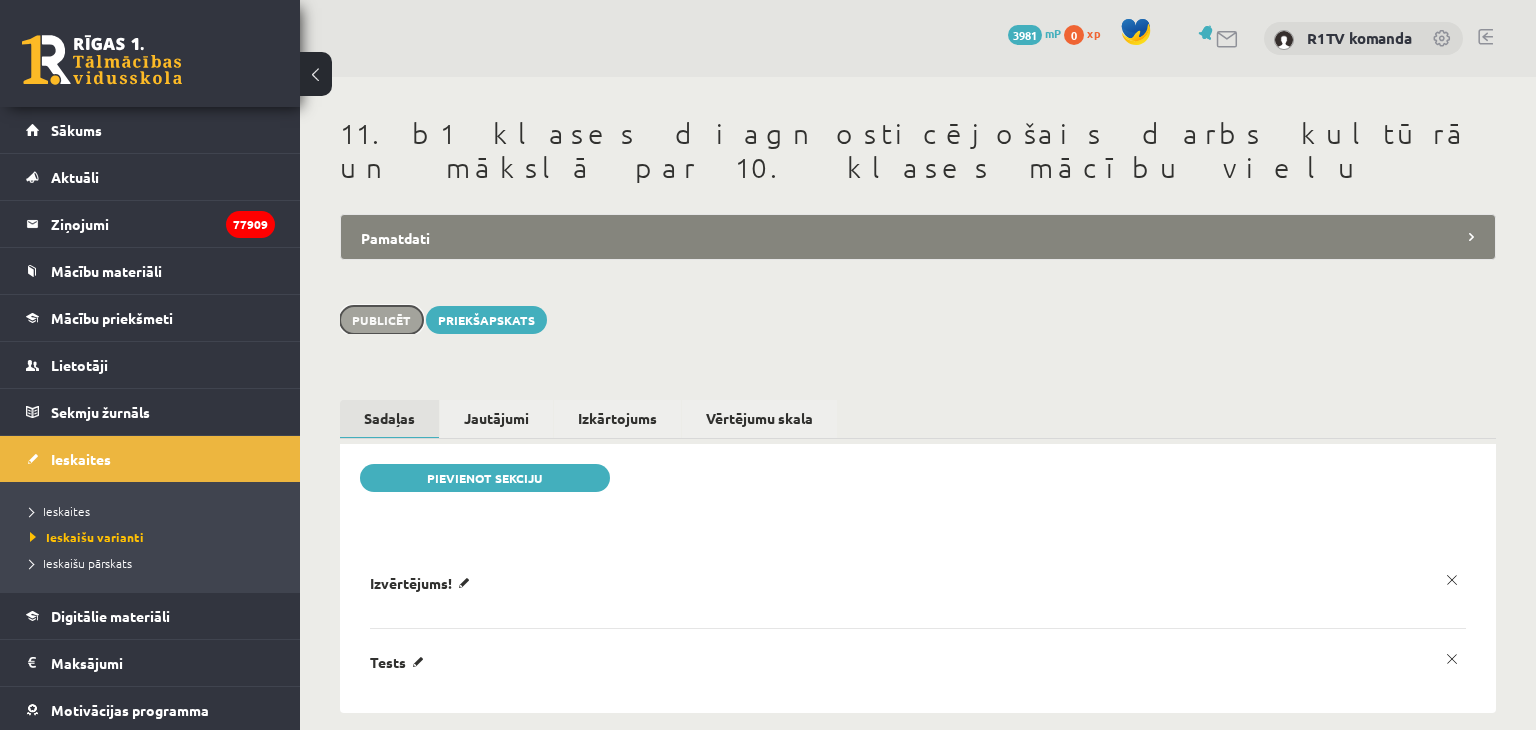 click on "Publicēt" at bounding box center [381, 320] 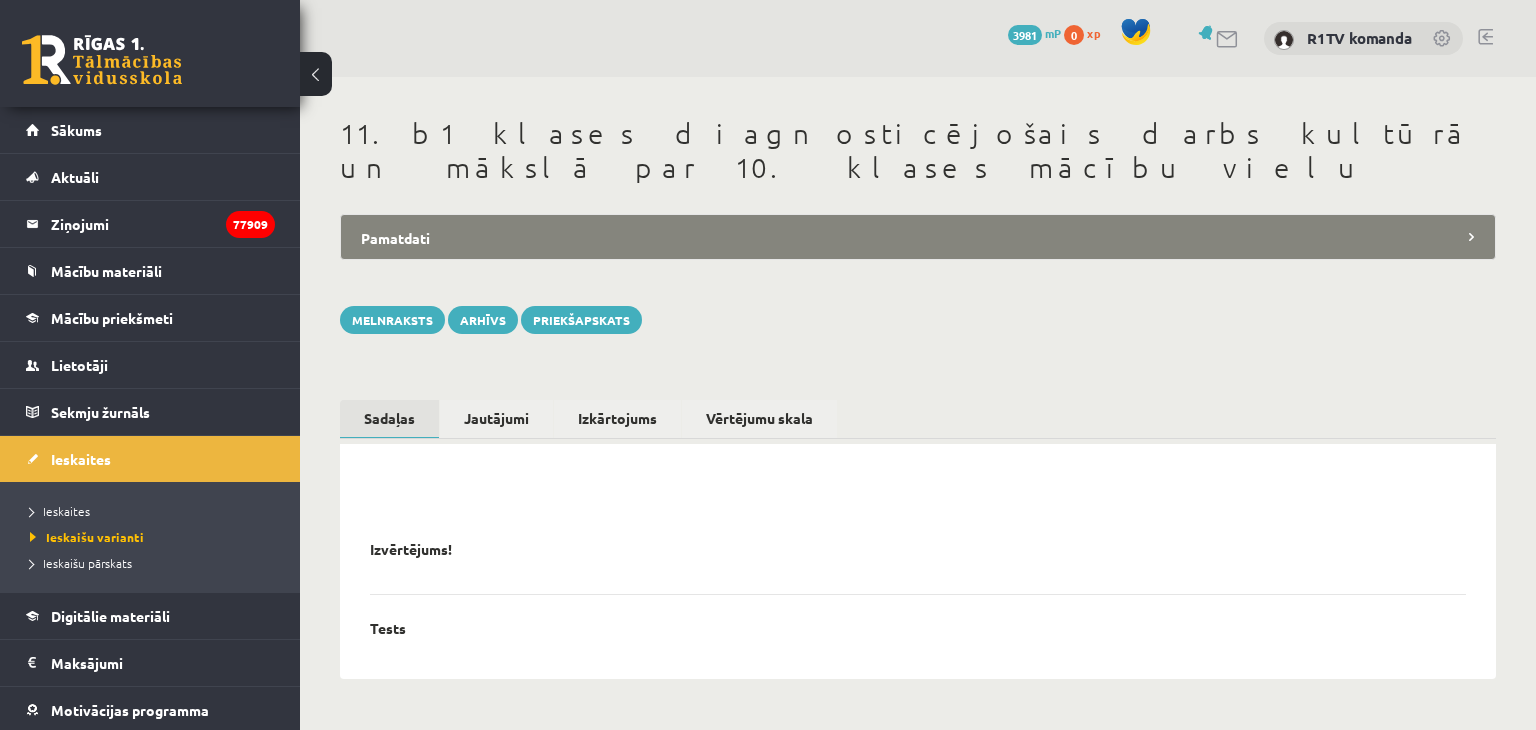 scroll, scrollTop: 0, scrollLeft: 0, axis: both 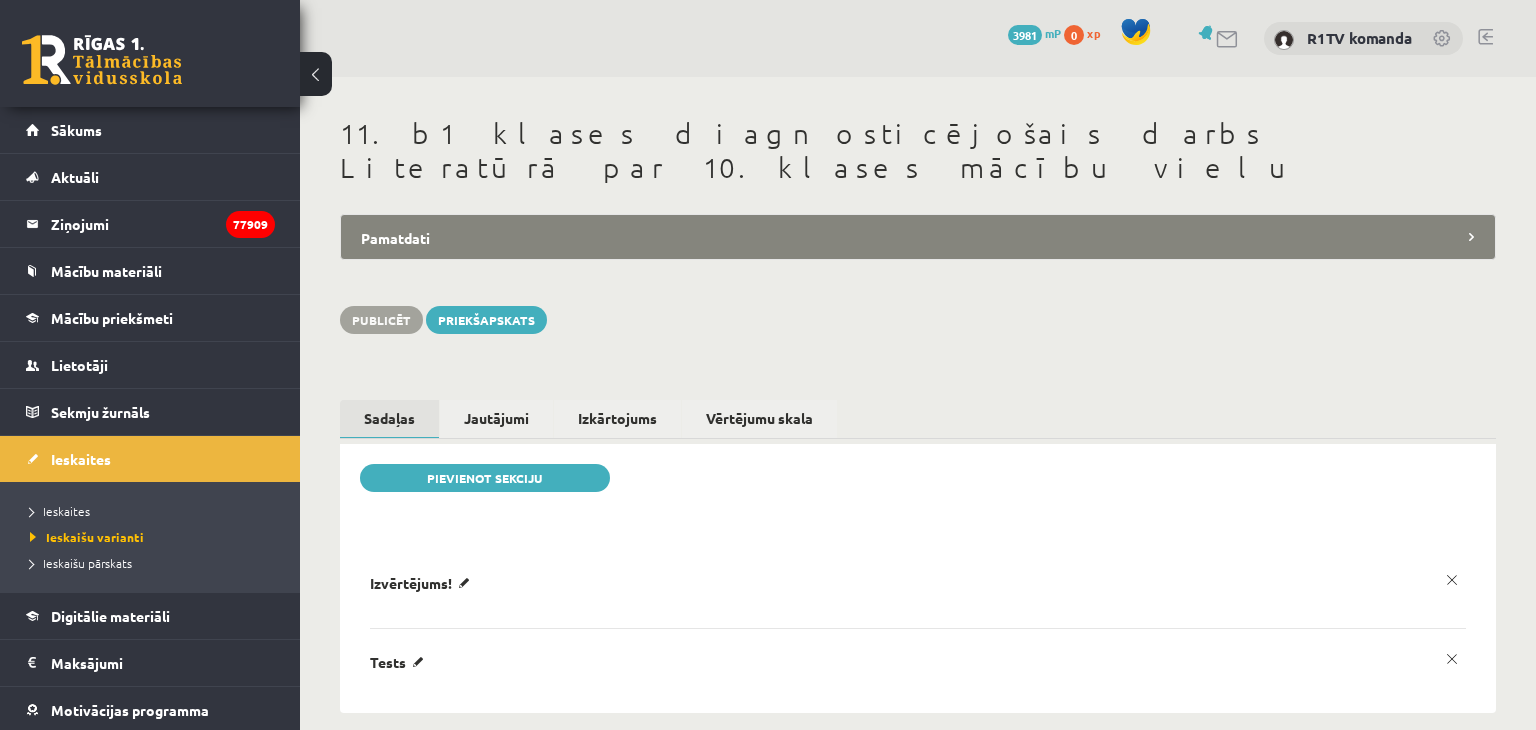 click on "Pamatdati" at bounding box center (918, 237) 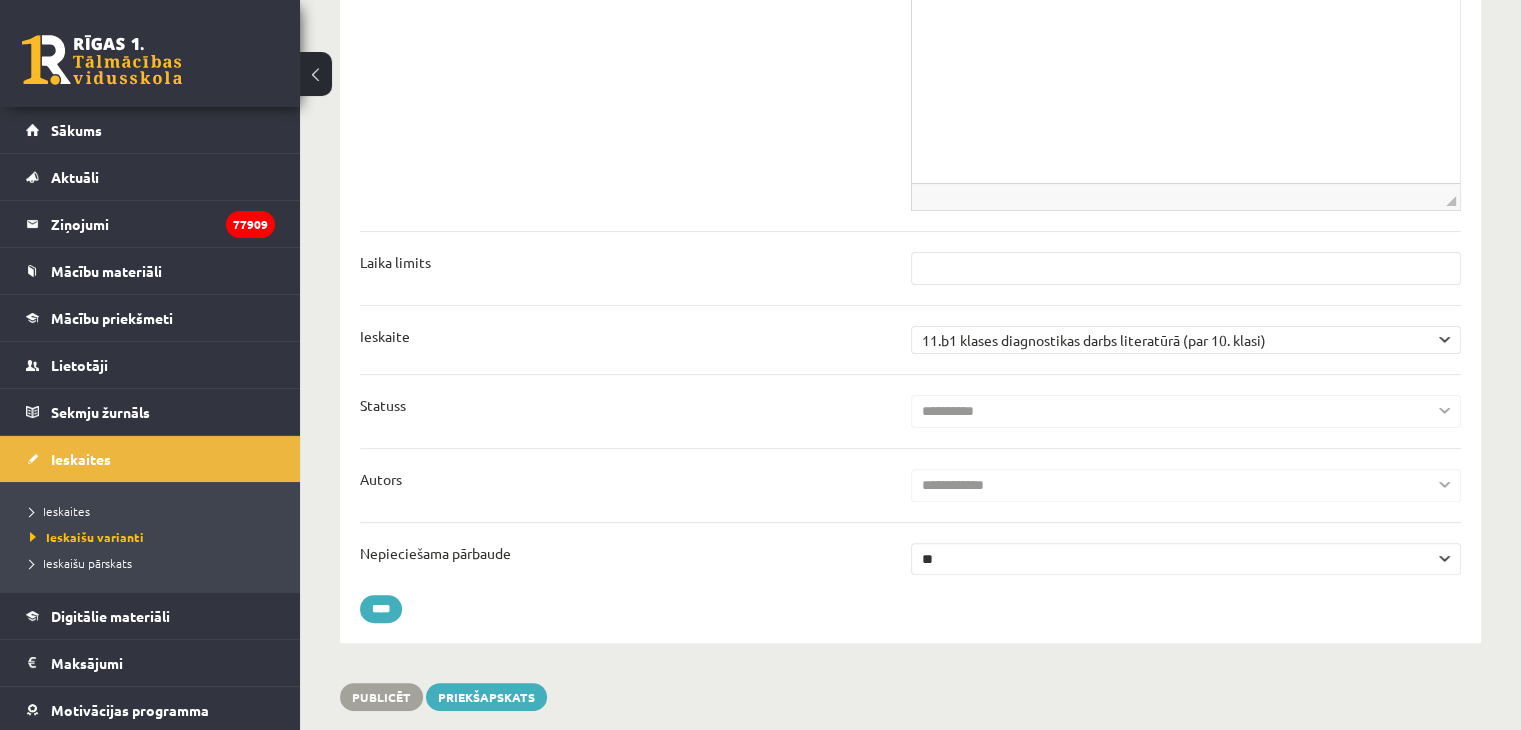 scroll, scrollTop: 500, scrollLeft: 0, axis: vertical 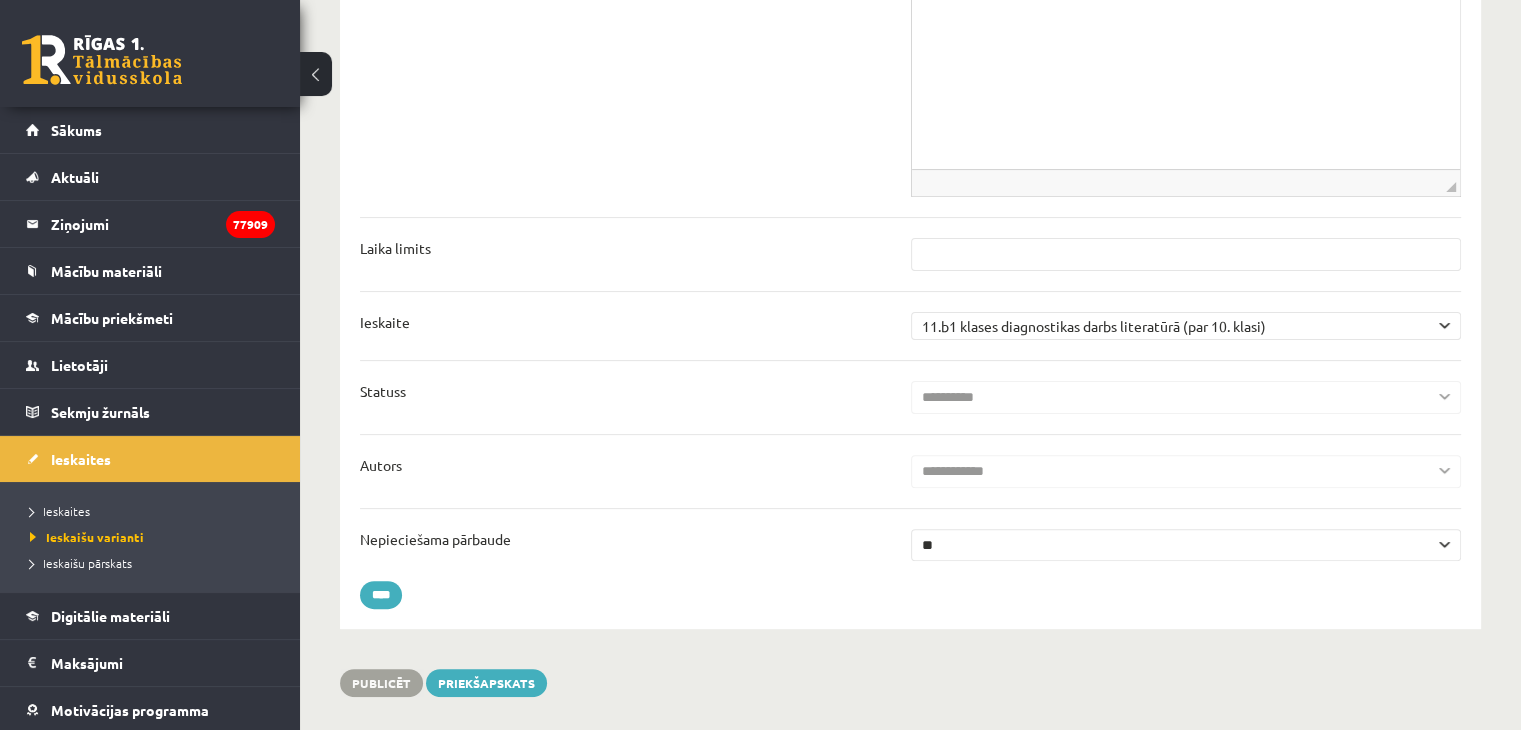 drag, startPoint x: 1004, startPoint y: 470, endPoint x: 998, endPoint y: 488, distance: 18.973665 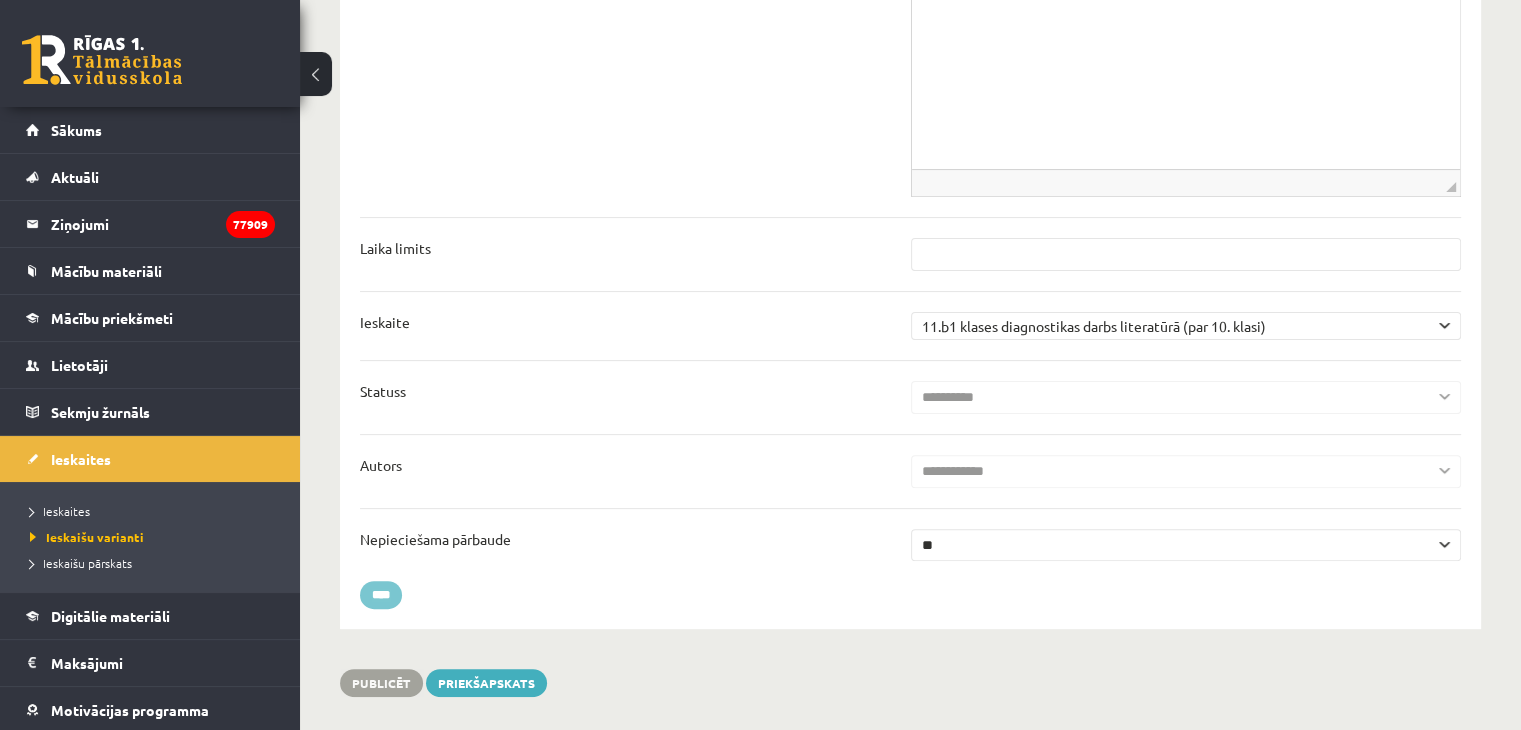 click on "****" at bounding box center [381, 595] 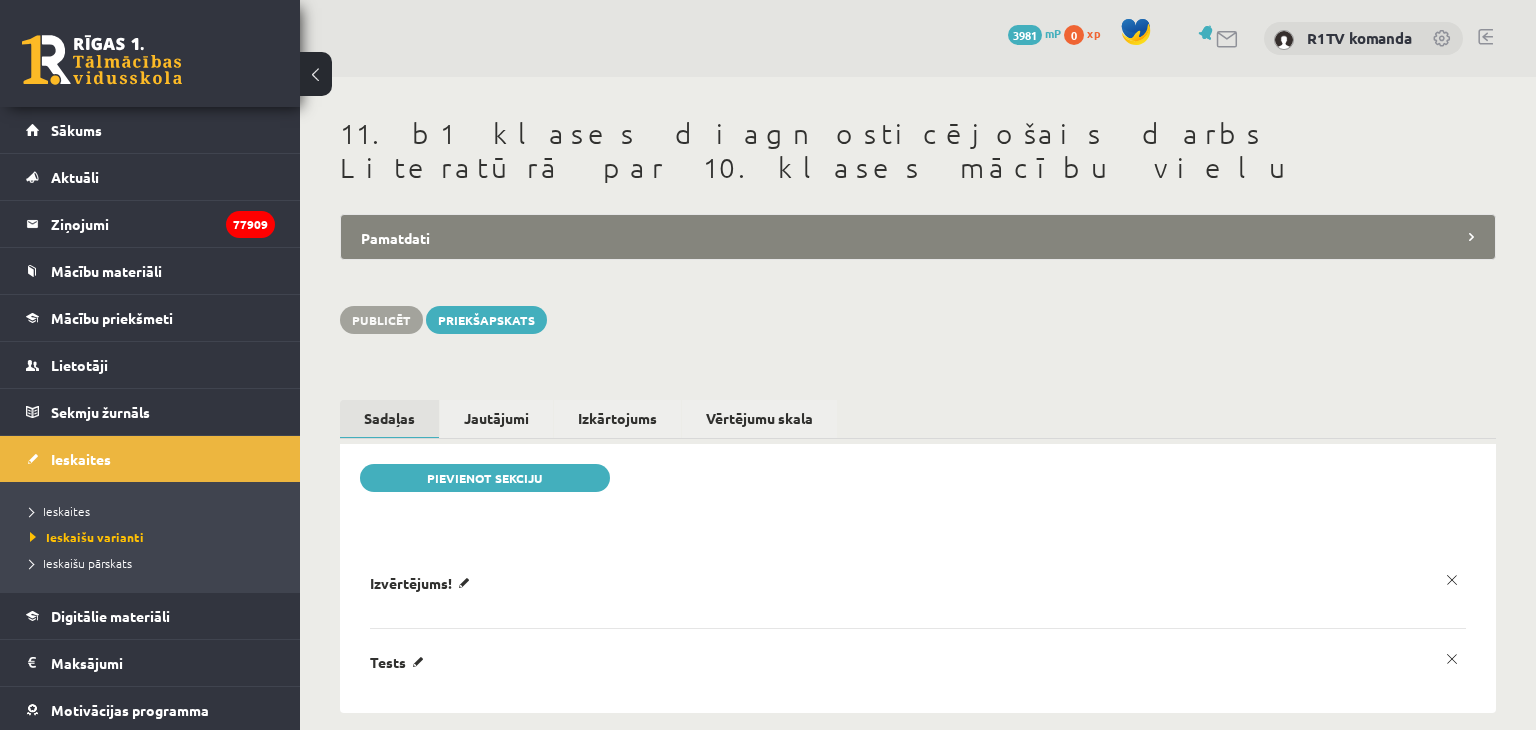 scroll, scrollTop: 0, scrollLeft: 0, axis: both 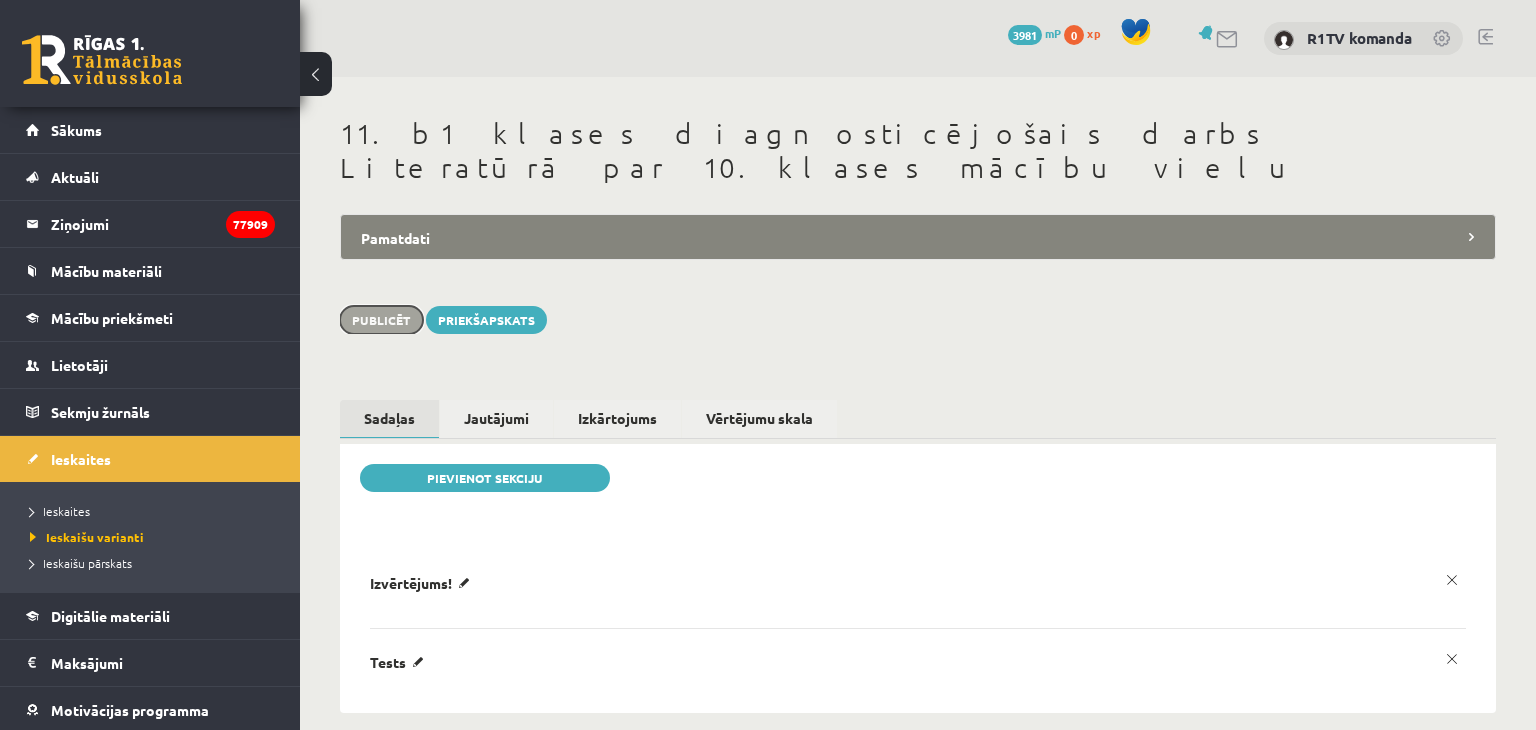 click on "Publicēt" at bounding box center (381, 320) 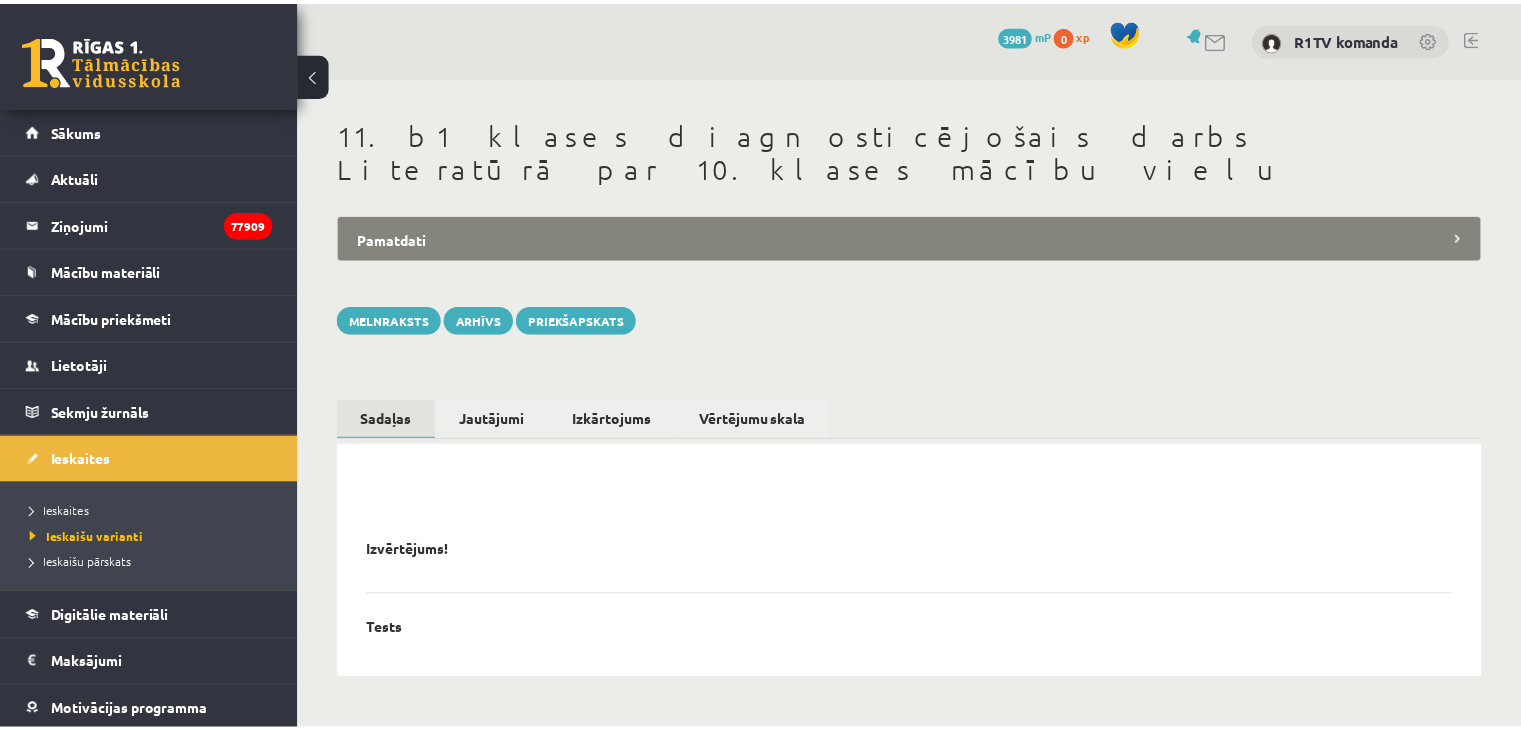 scroll, scrollTop: 0, scrollLeft: 0, axis: both 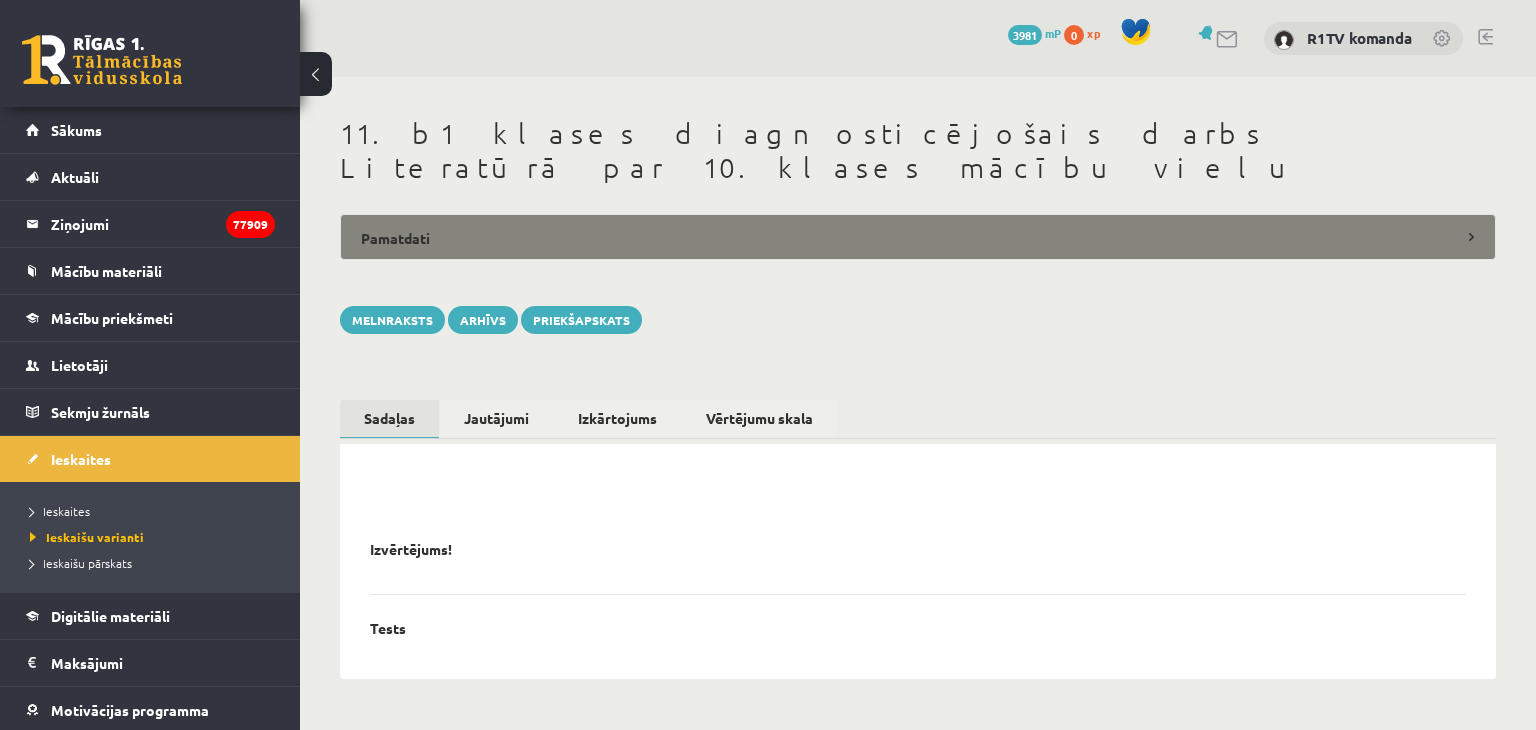 click on "Pamatdati" at bounding box center (918, 237) 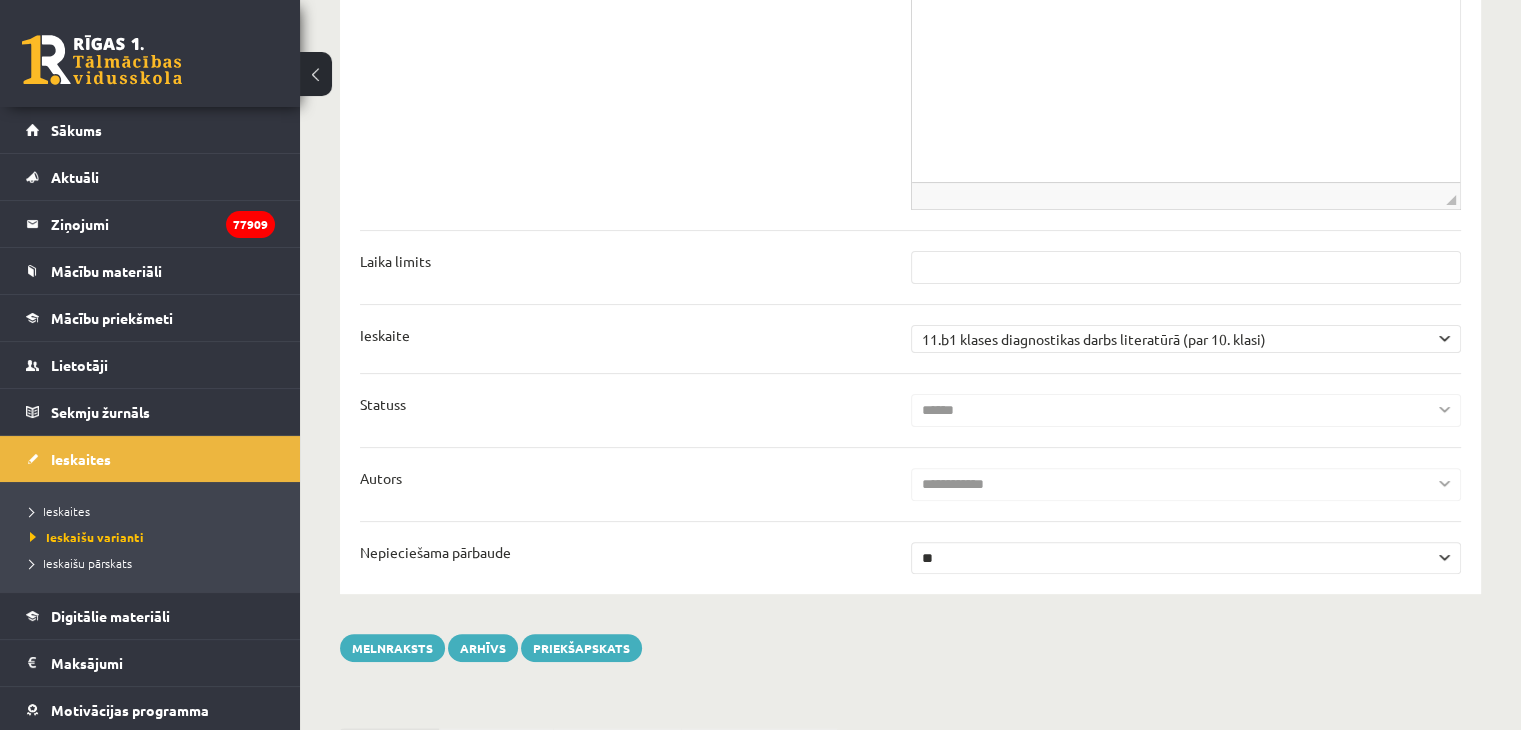 scroll, scrollTop: 500, scrollLeft: 0, axis: vertical 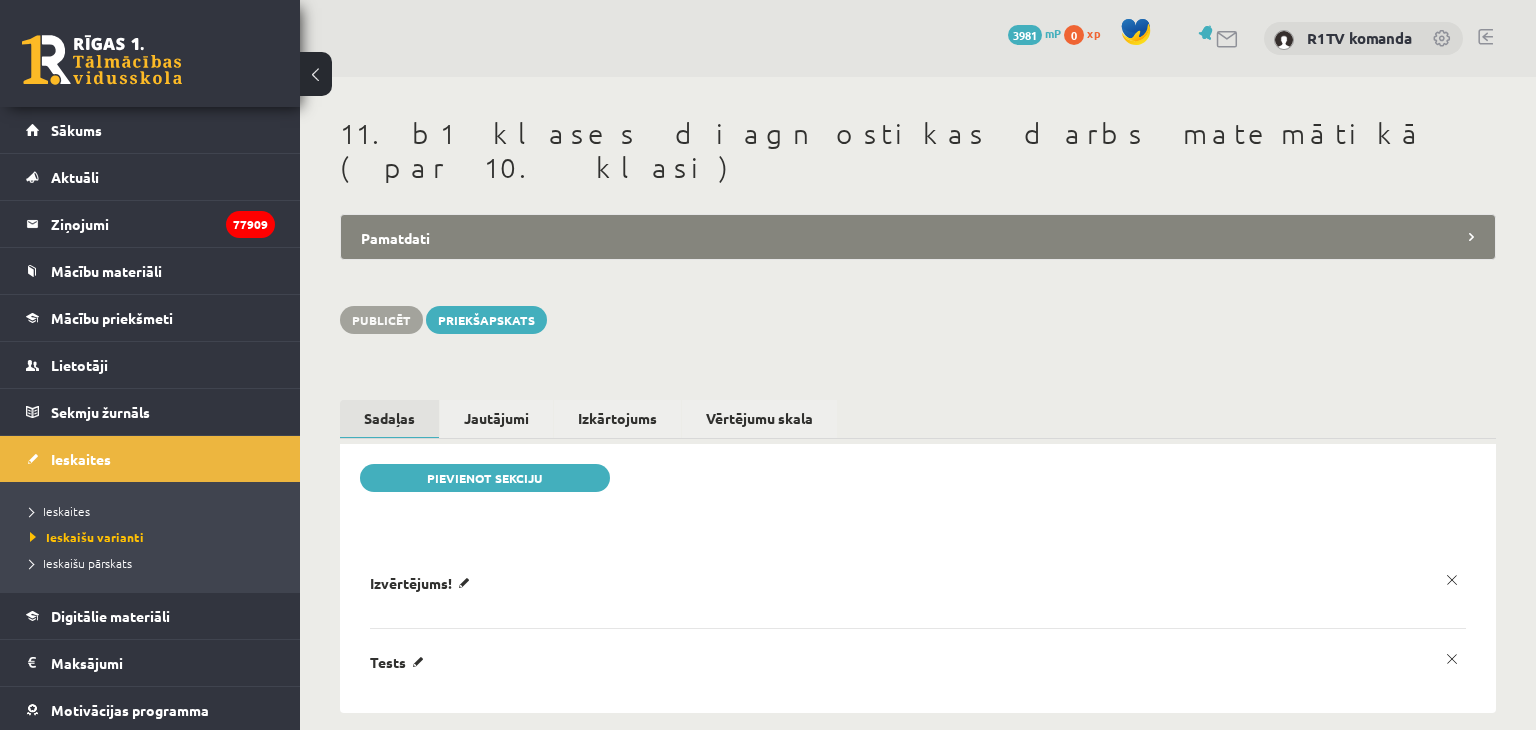 drag, startPoint x: 769, startPoint y: 210, endPoint x: 788, endPoint y: 227, distance: 25.495098 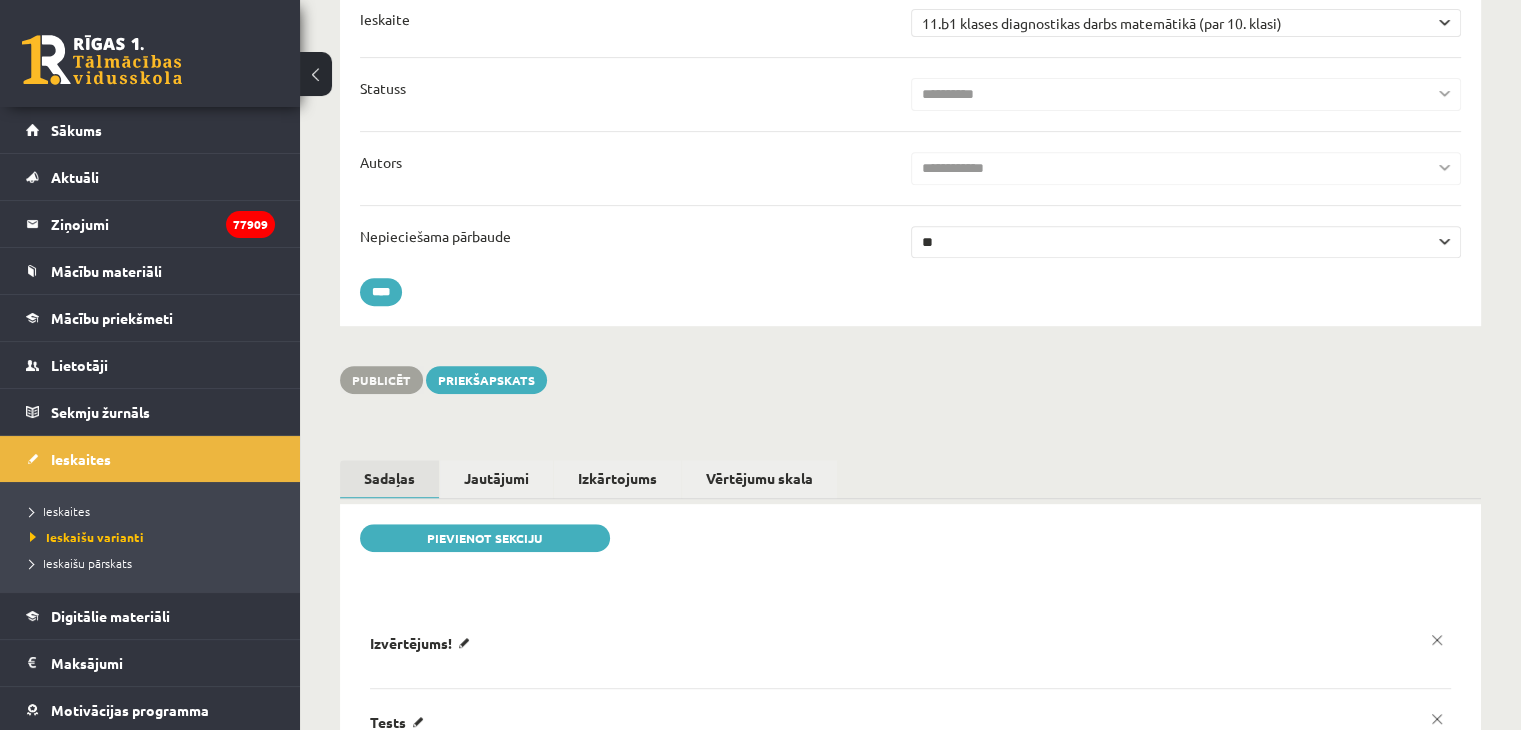 scroll, scrollTop: 0, scrollLeft: 0, axis: both 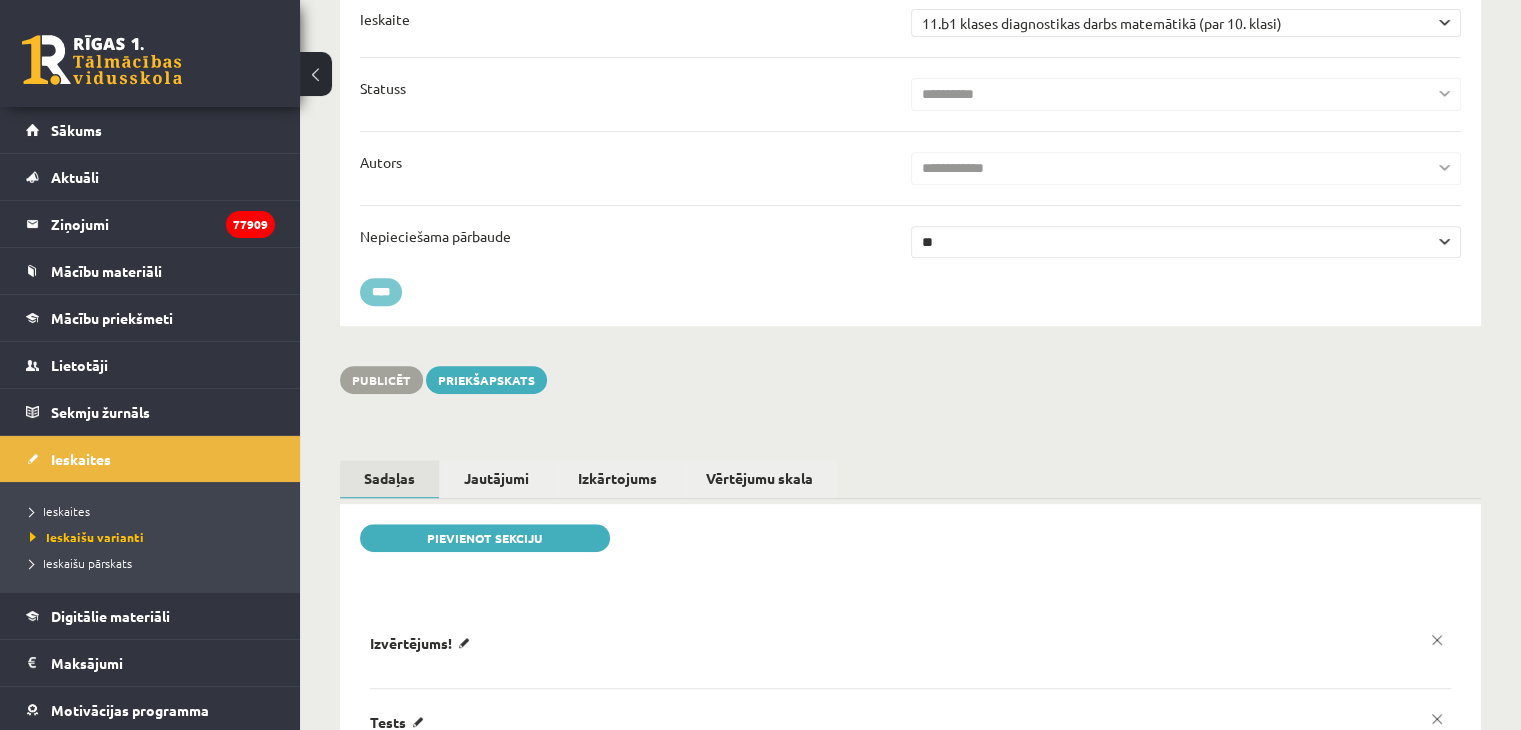 click on "****" at bounding box center (381, 292) 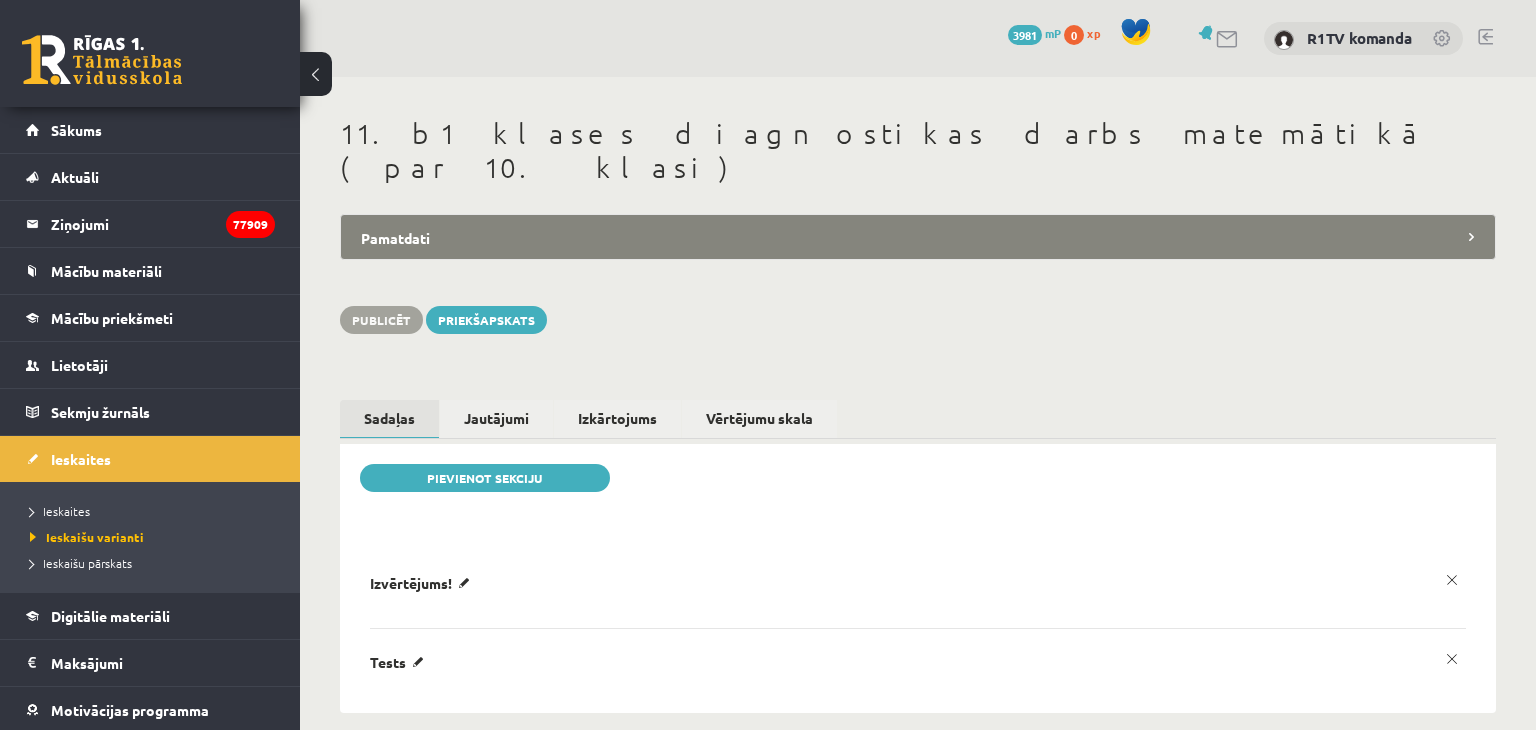 scroll, scrollTop: 0, scrollLeft: 0, axis: both 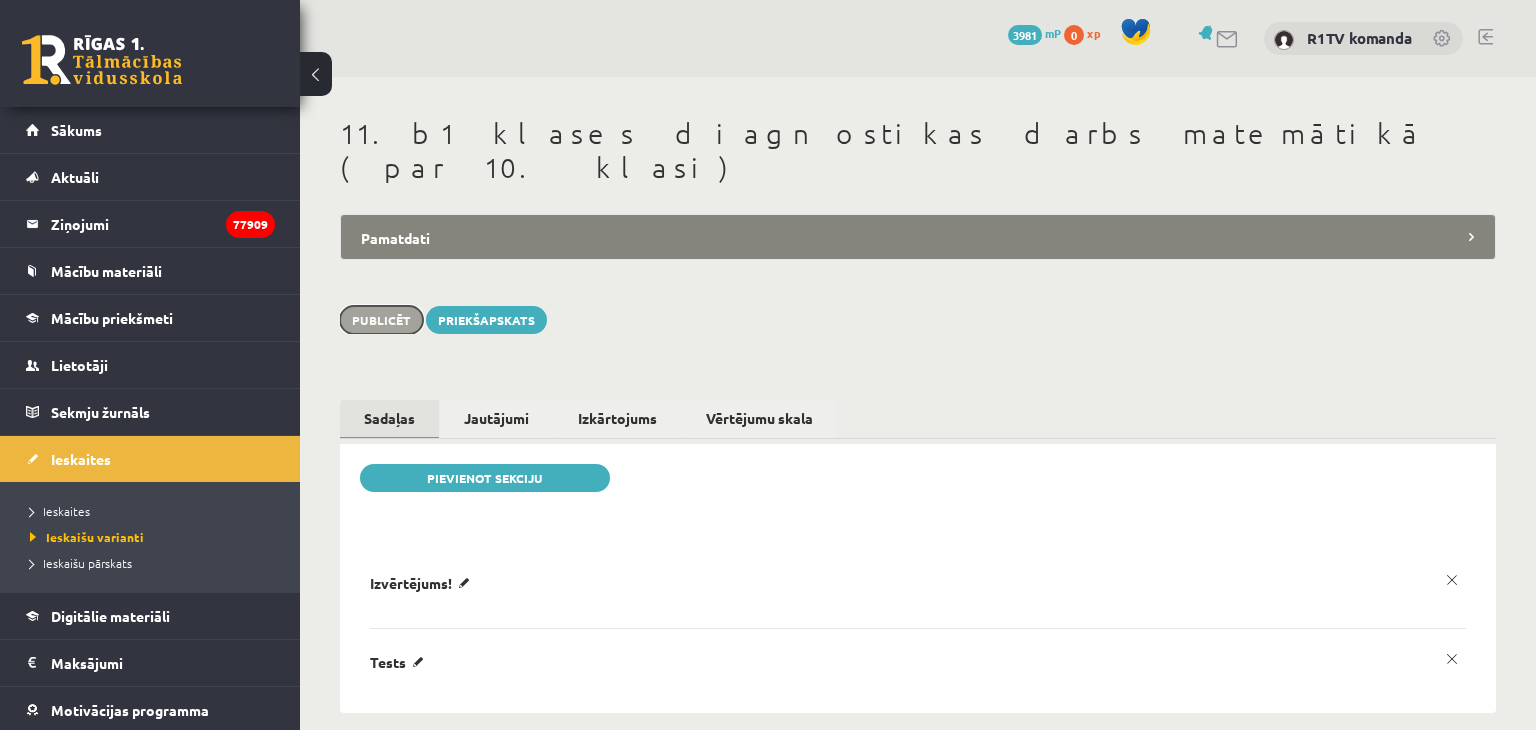 click on "Publicēt" at bounding box center (381, 320) 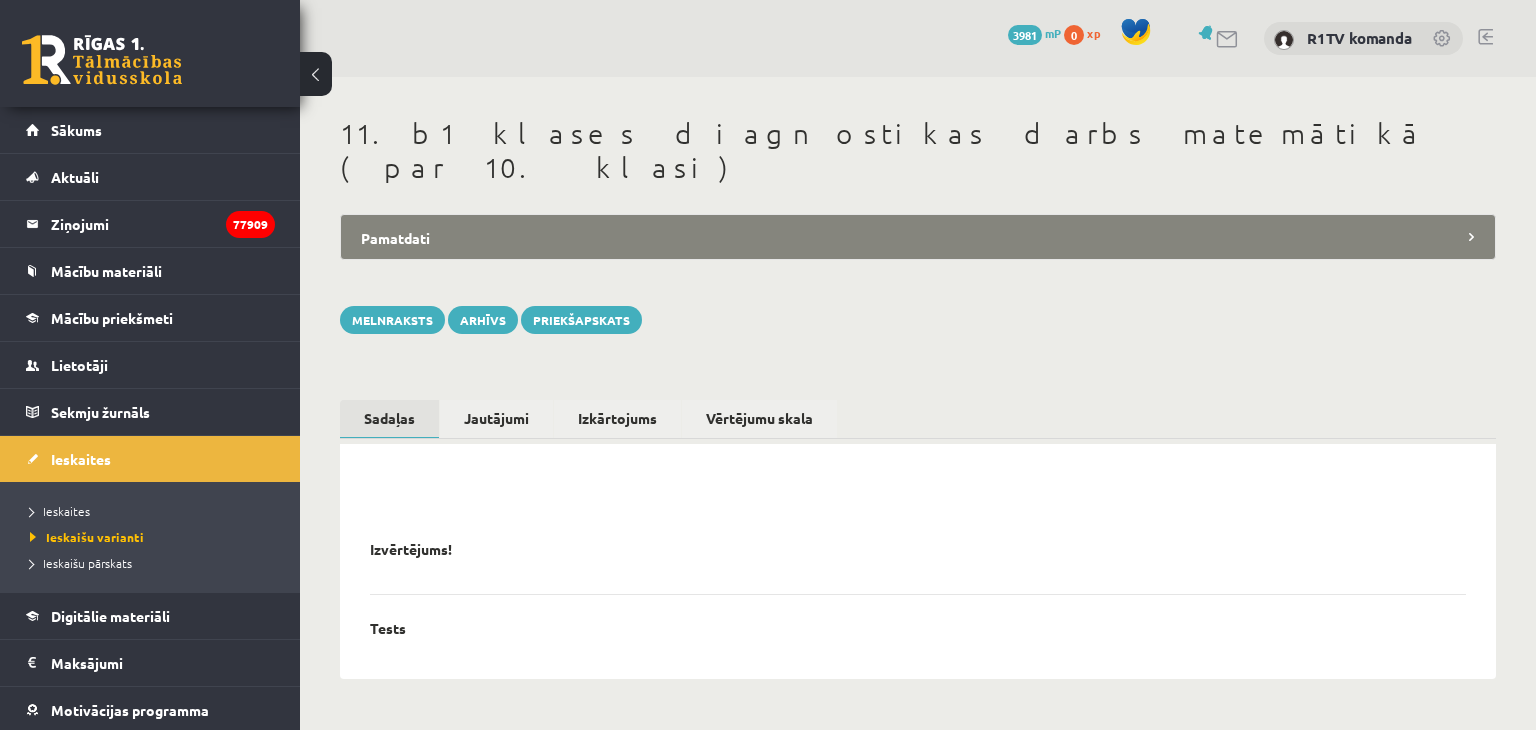 scroll, scrollTop: 0, scrollLeft: 0, axis: both 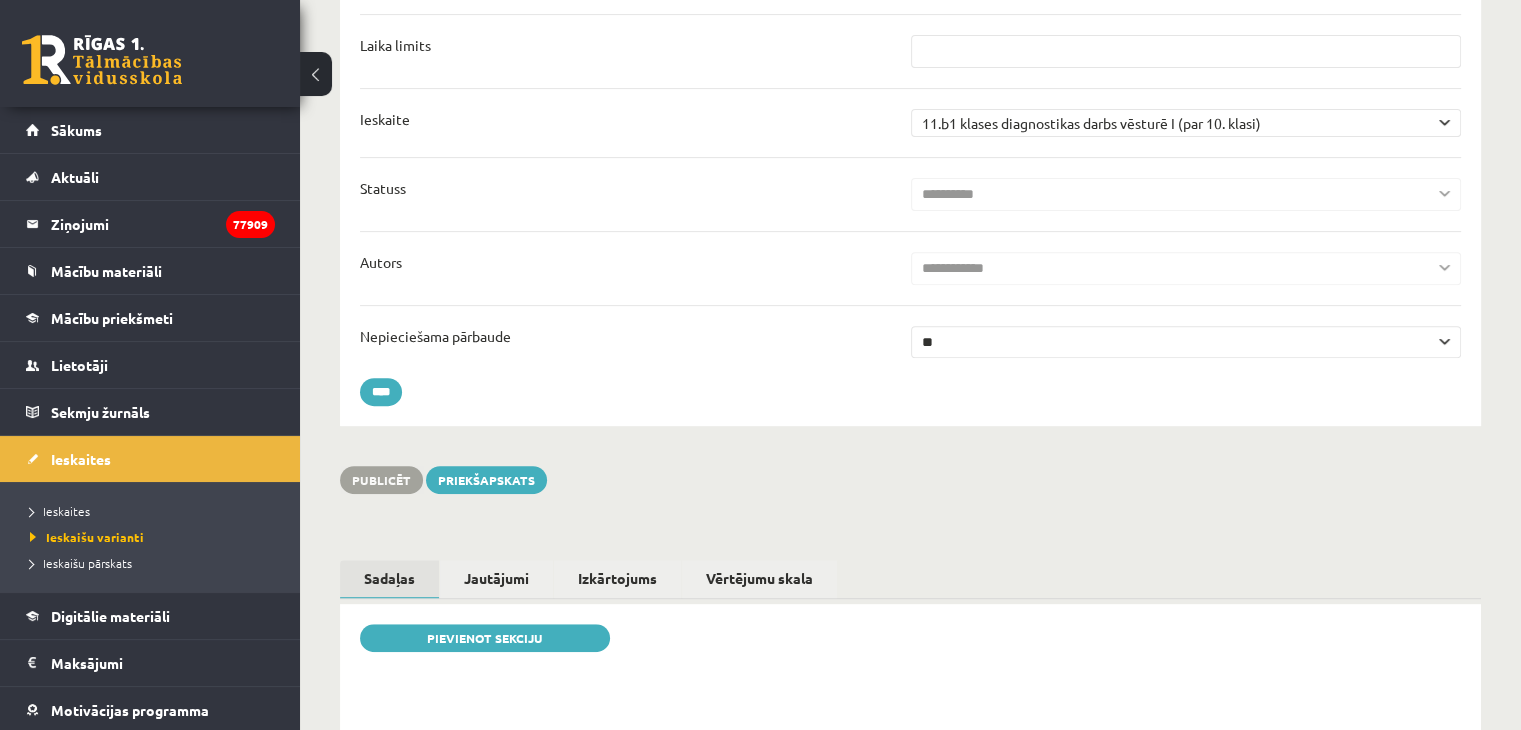 click on "**
**" at bounding box center (1186, 342) 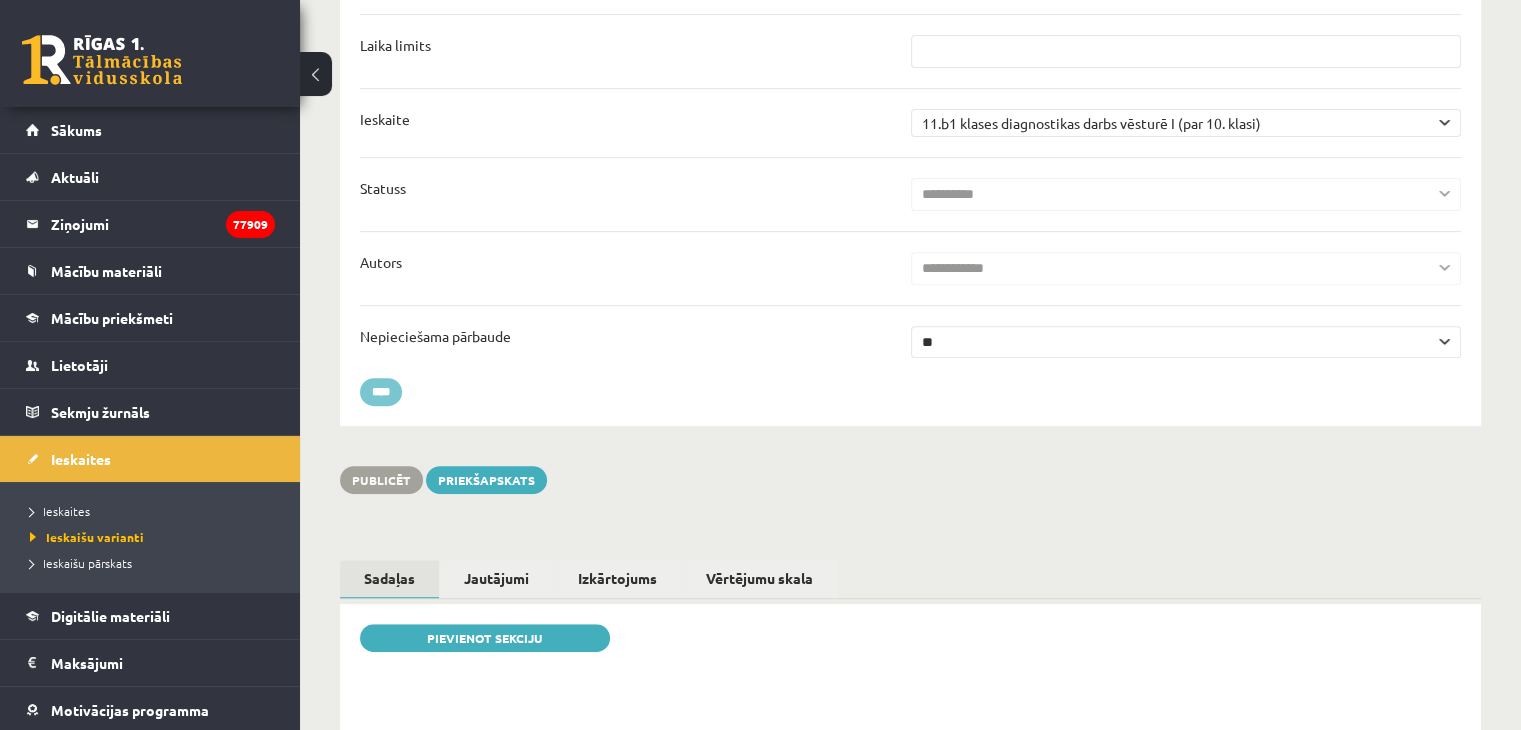 click on "****" at bounding box center [381, 392] 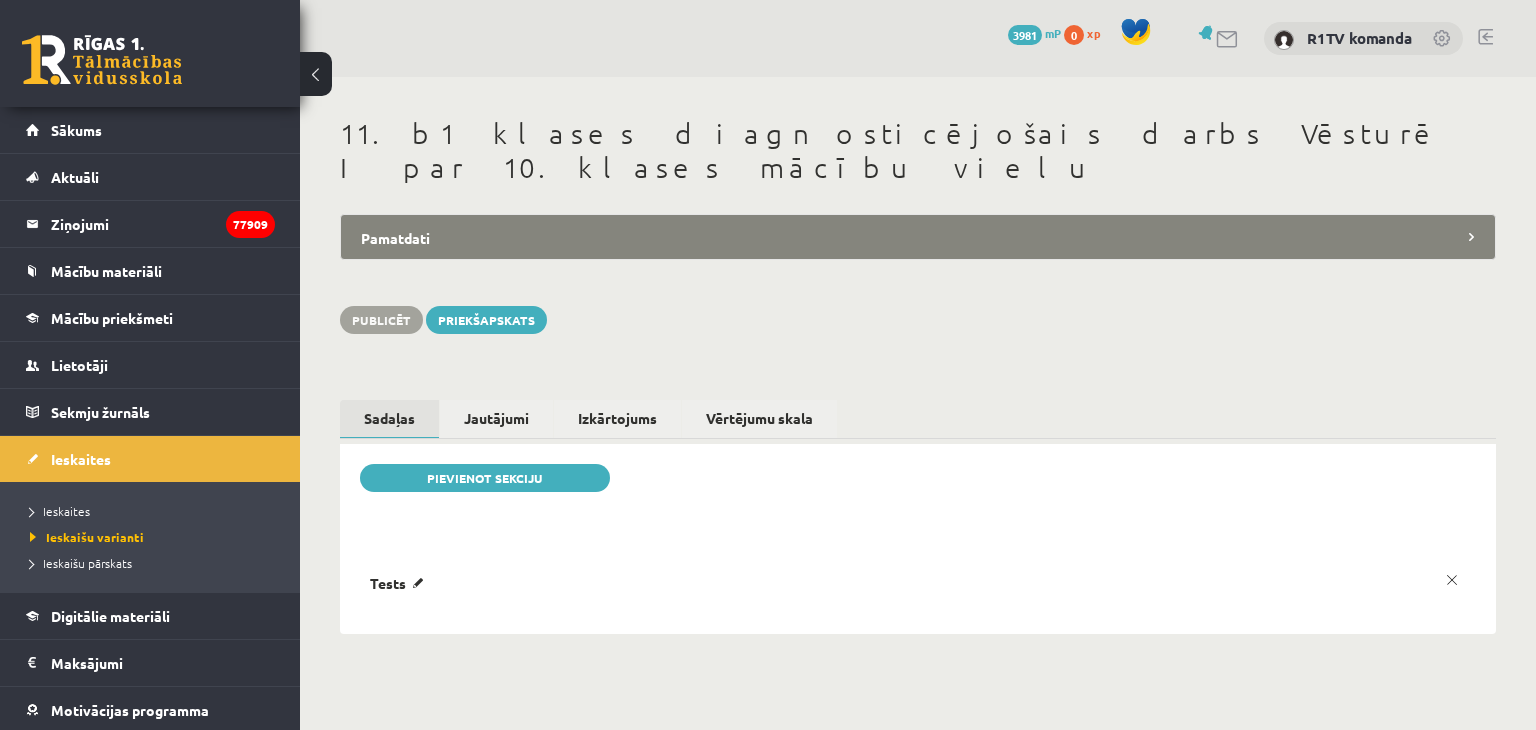 scroll, scrollTop: 0, scrollLeft: 0, axis: both 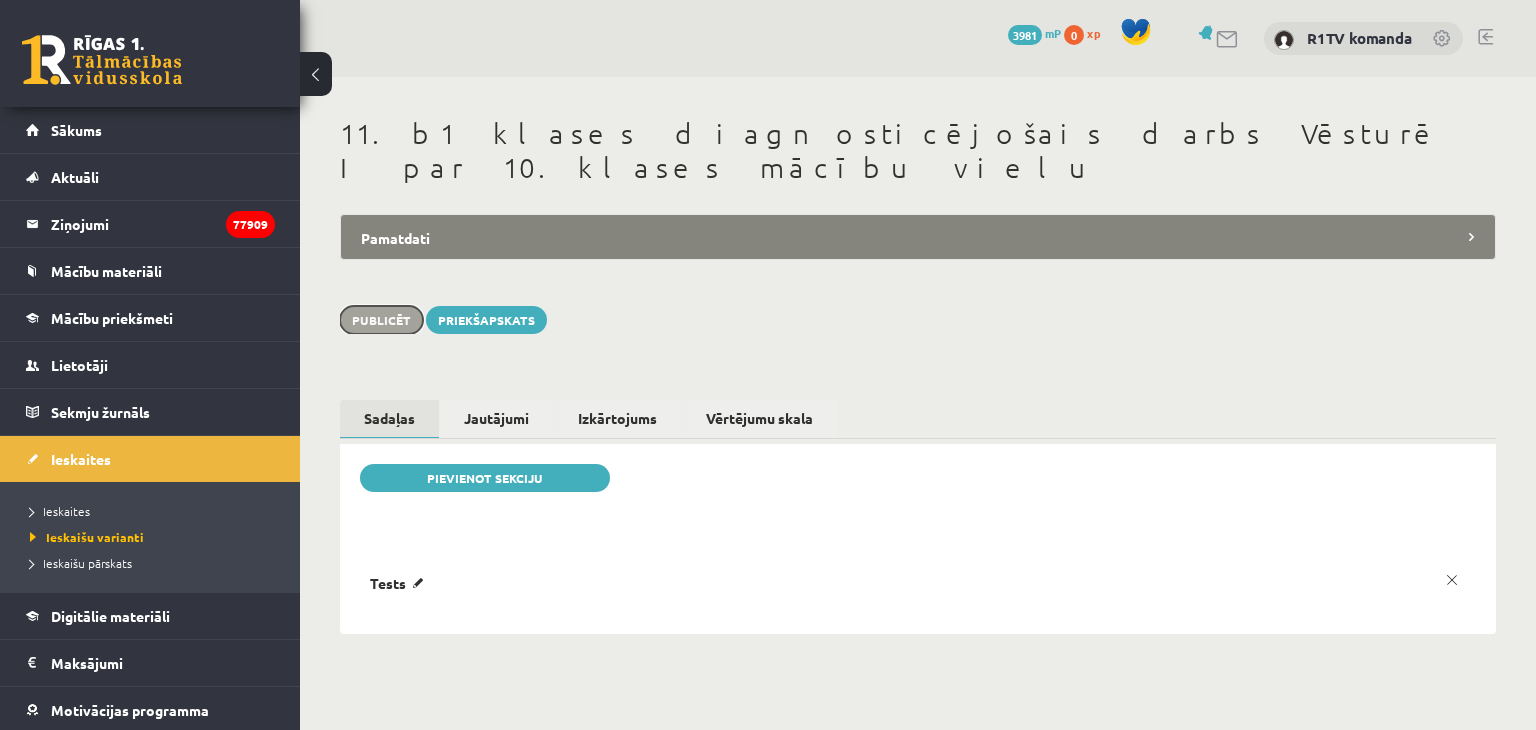 click on "Publicēt" at bounding box center (381, 320) 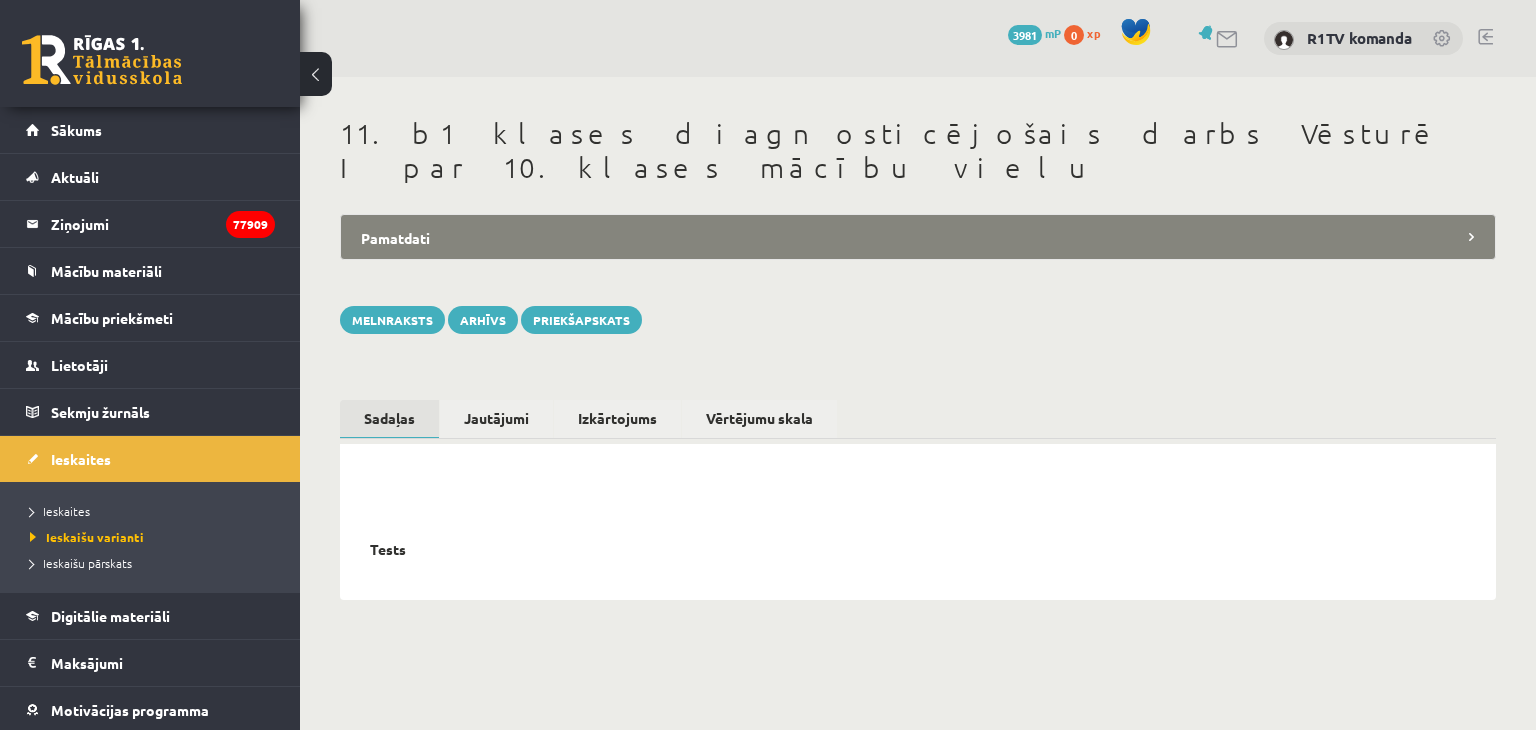 scroll, scrollTop: 0, scrollLeft: 0, axis: both 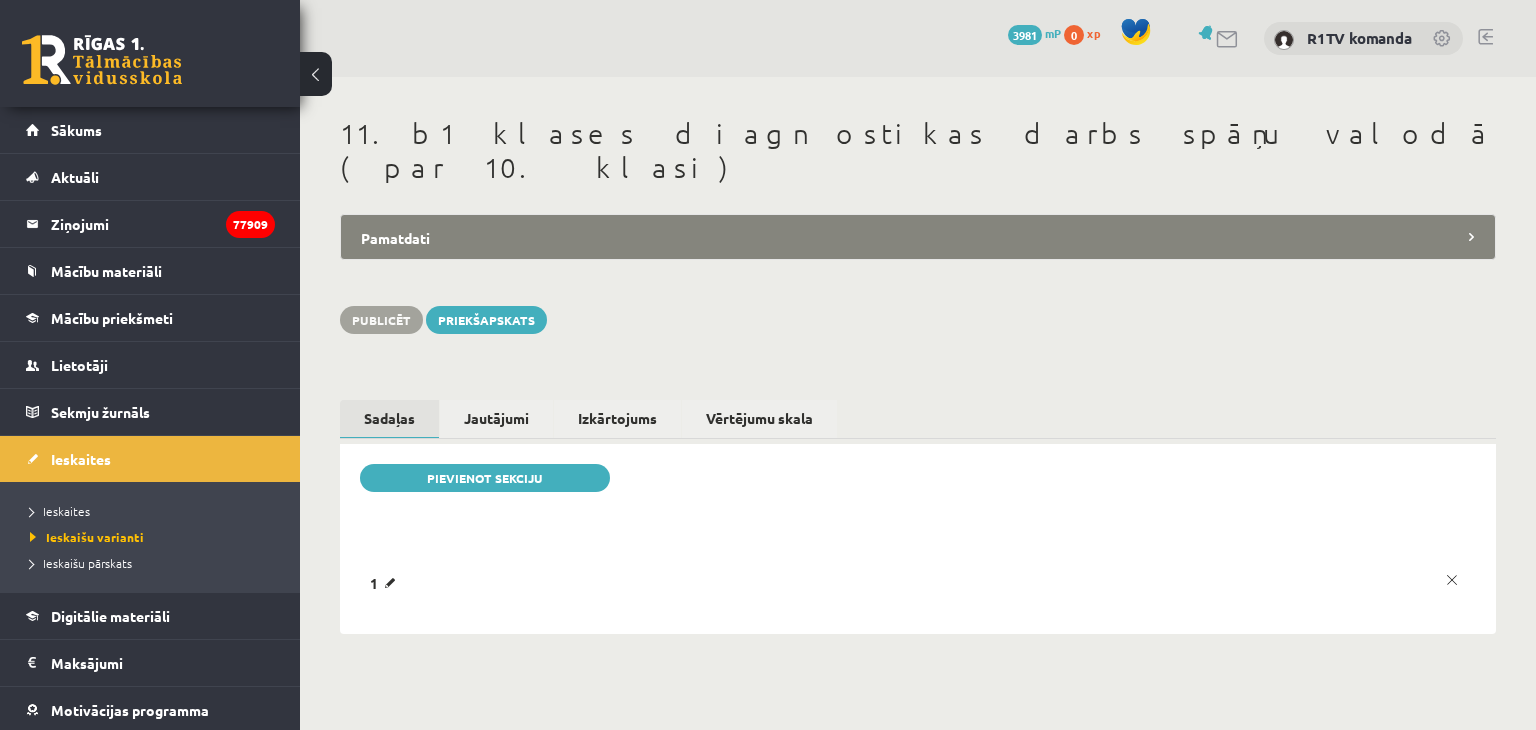 click on "Pamatdati" at bounding box center (918, 237) 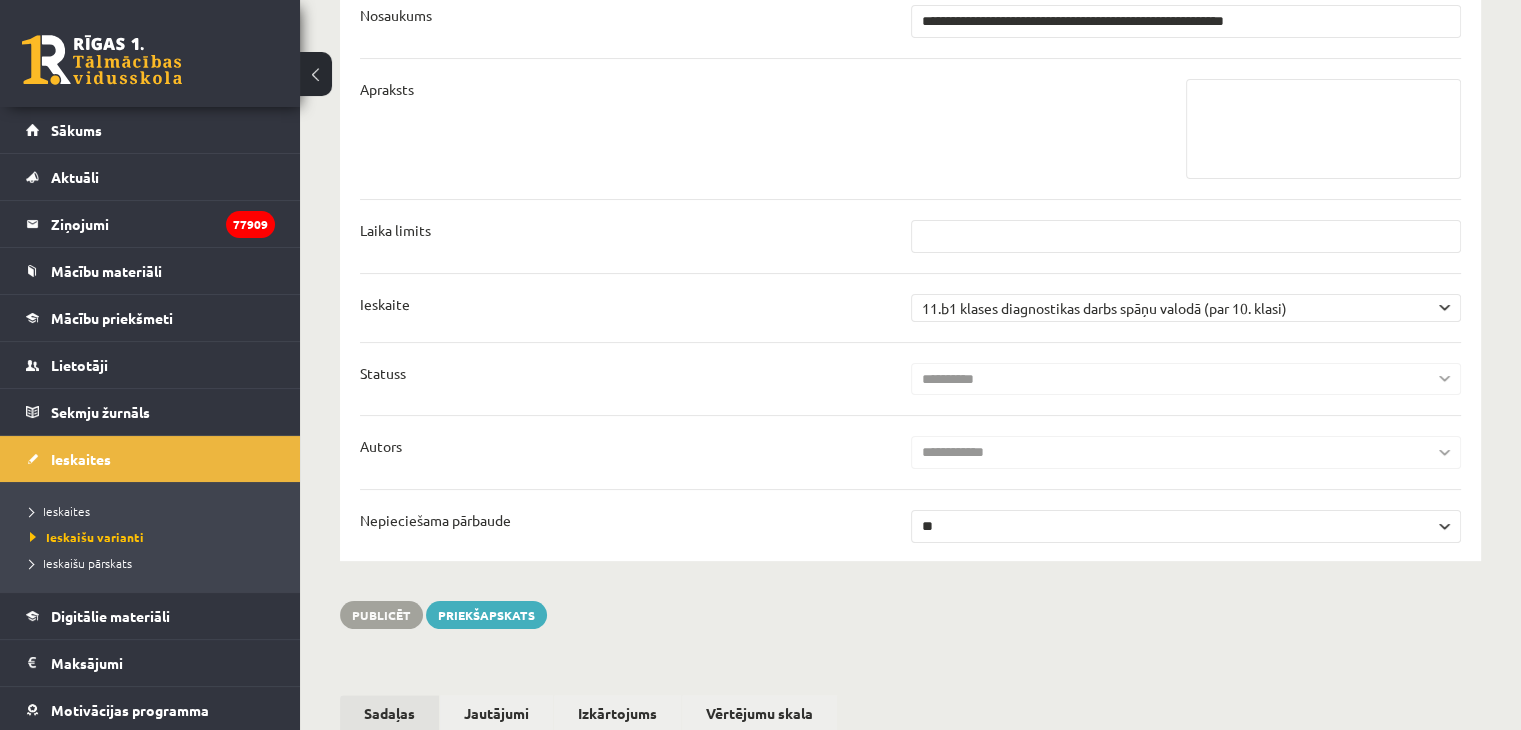scroll, scrollTop: 400, scrollLeft: 0, axis: vertical 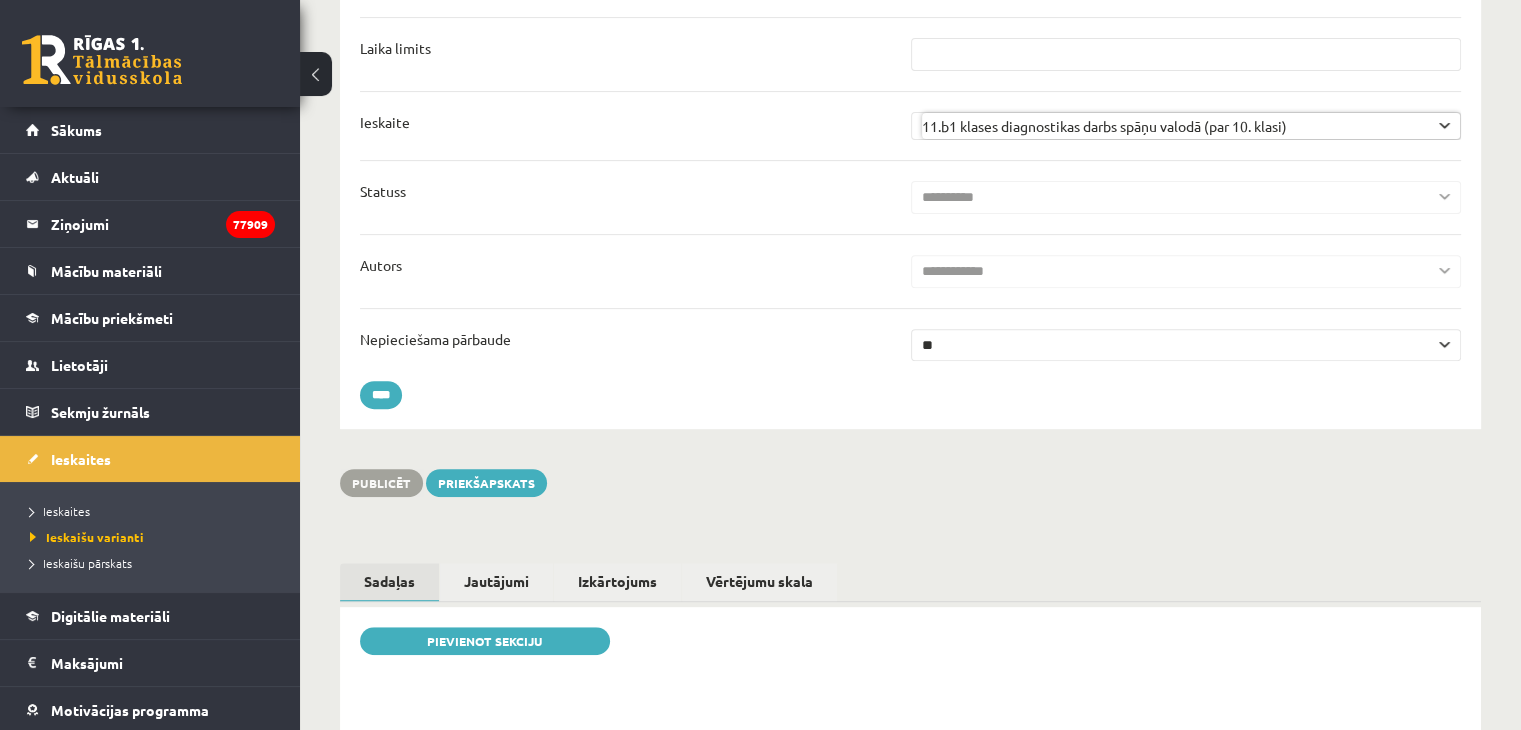 click on "**
**" at bounding box center [1186, 345] 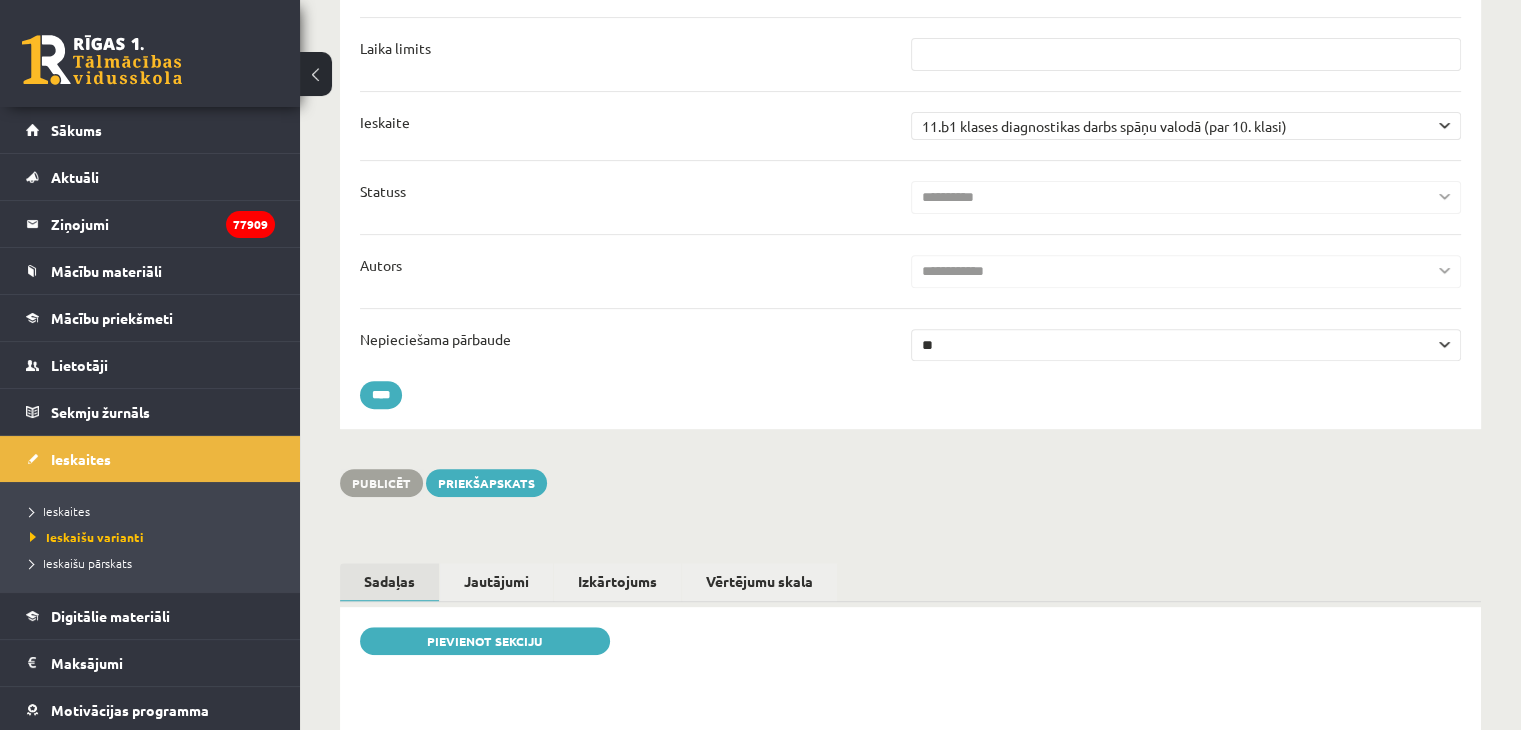 select on "*****" 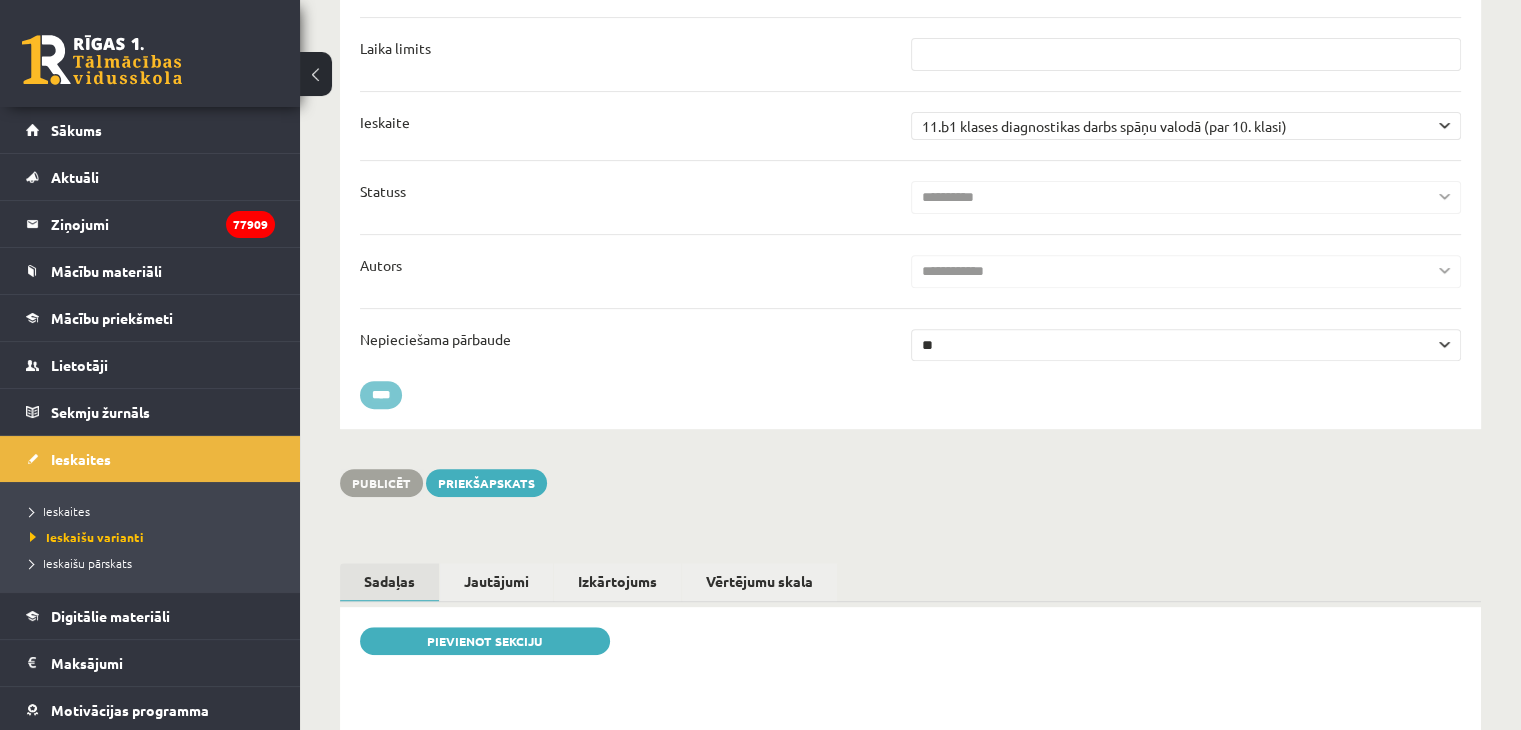 click on "****" at bounding box center [381, 395] 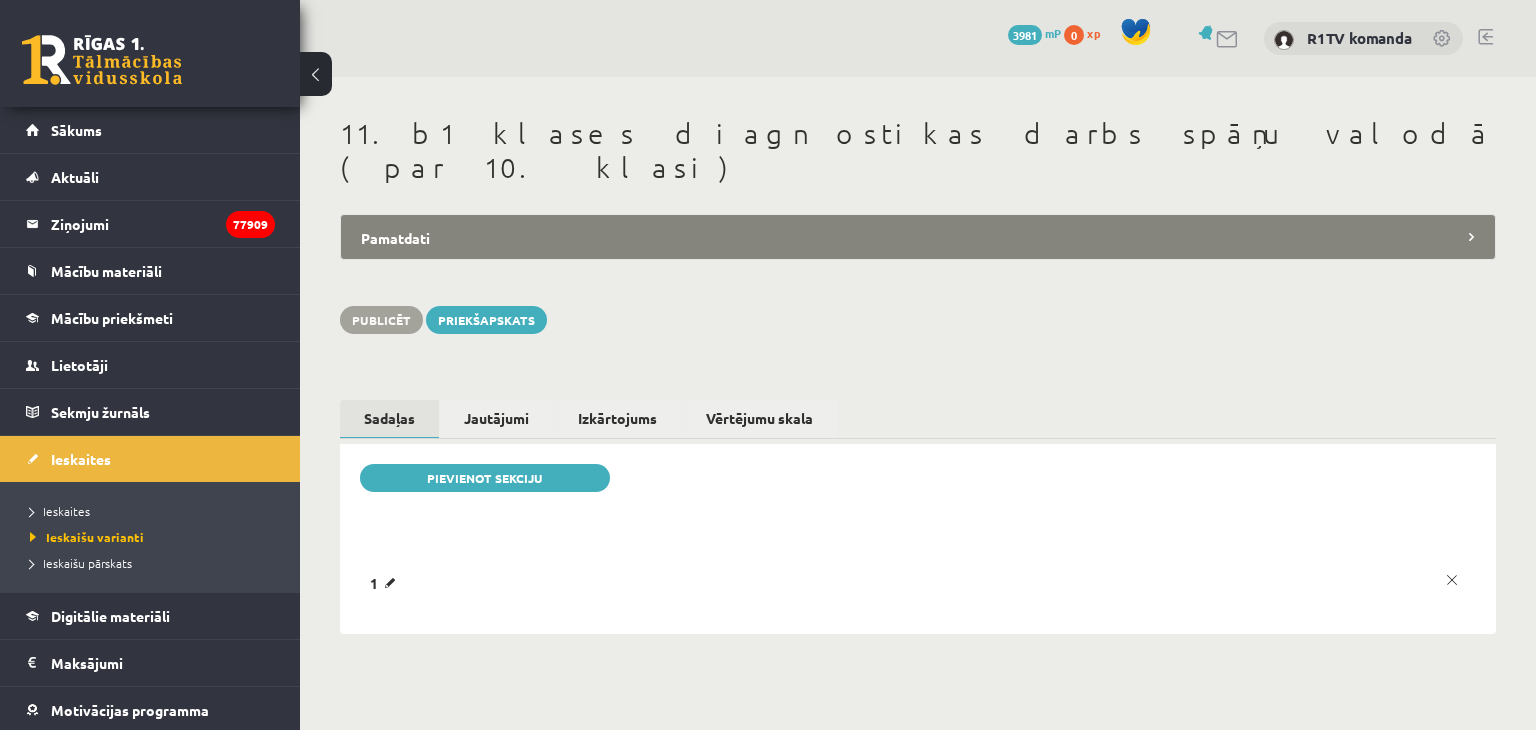 scroll, scrollTop: 0, scrollLeft: 0, axis: both 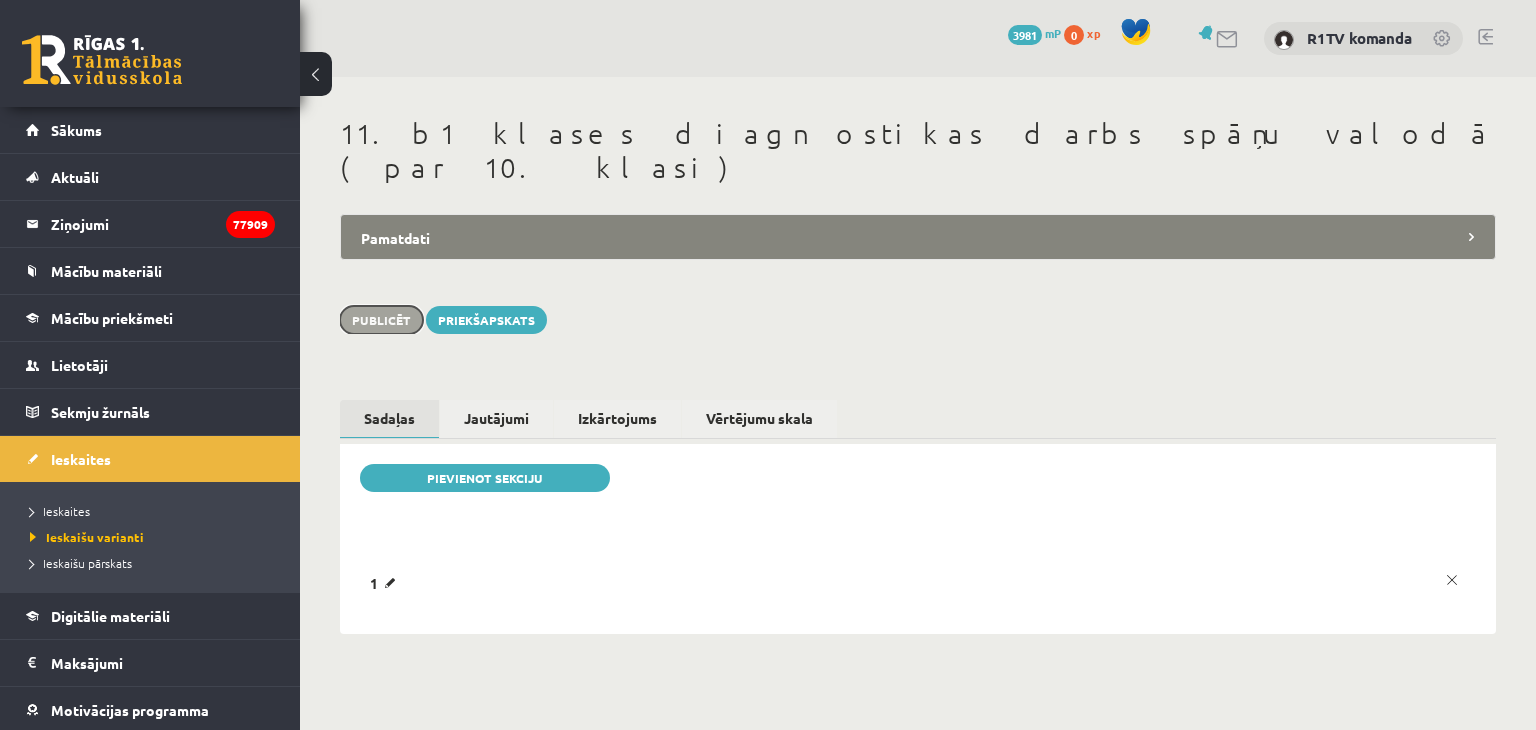 click on "Publicēt" at bounding box center (381, 320) 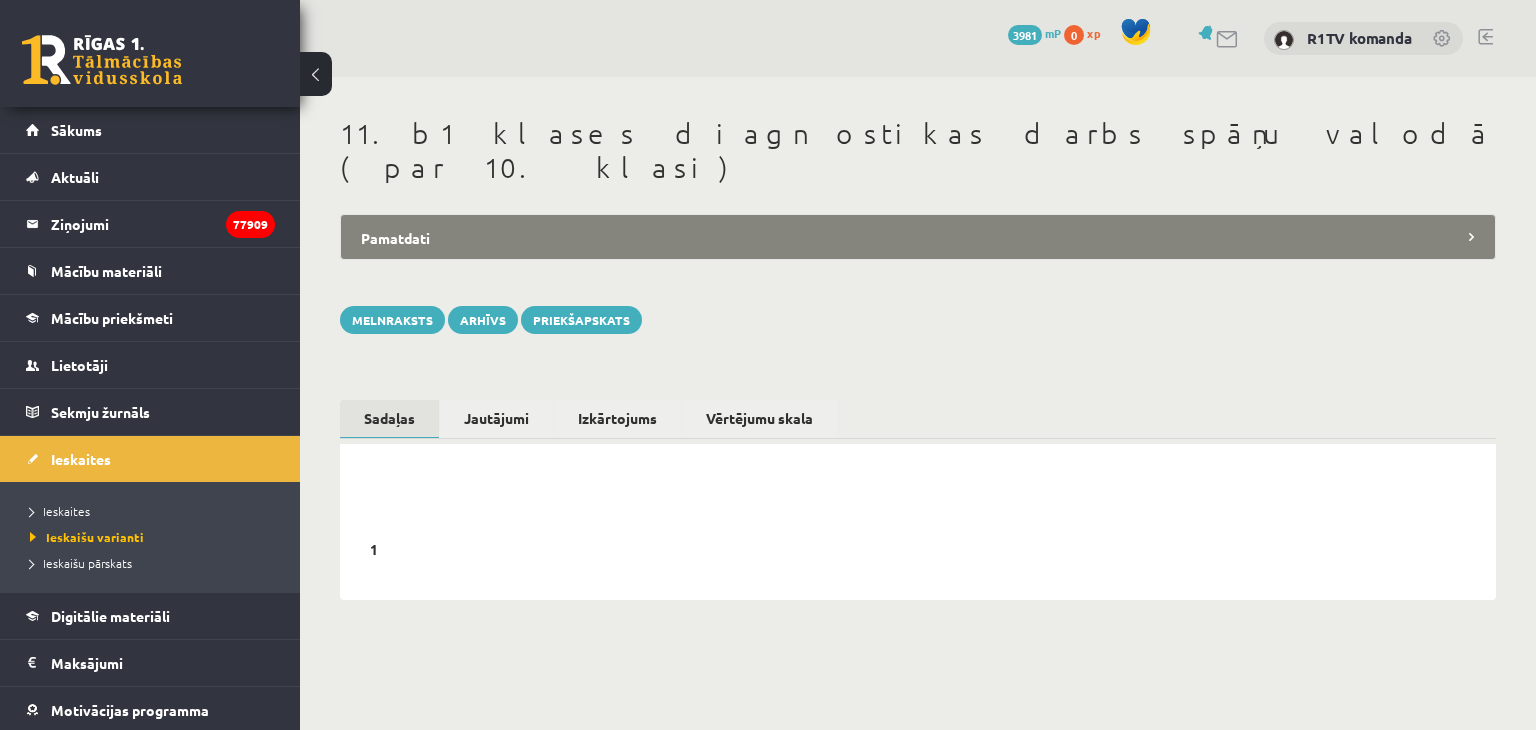 scroll, scrollTop: 0, scrollLeft: 0, axis: both 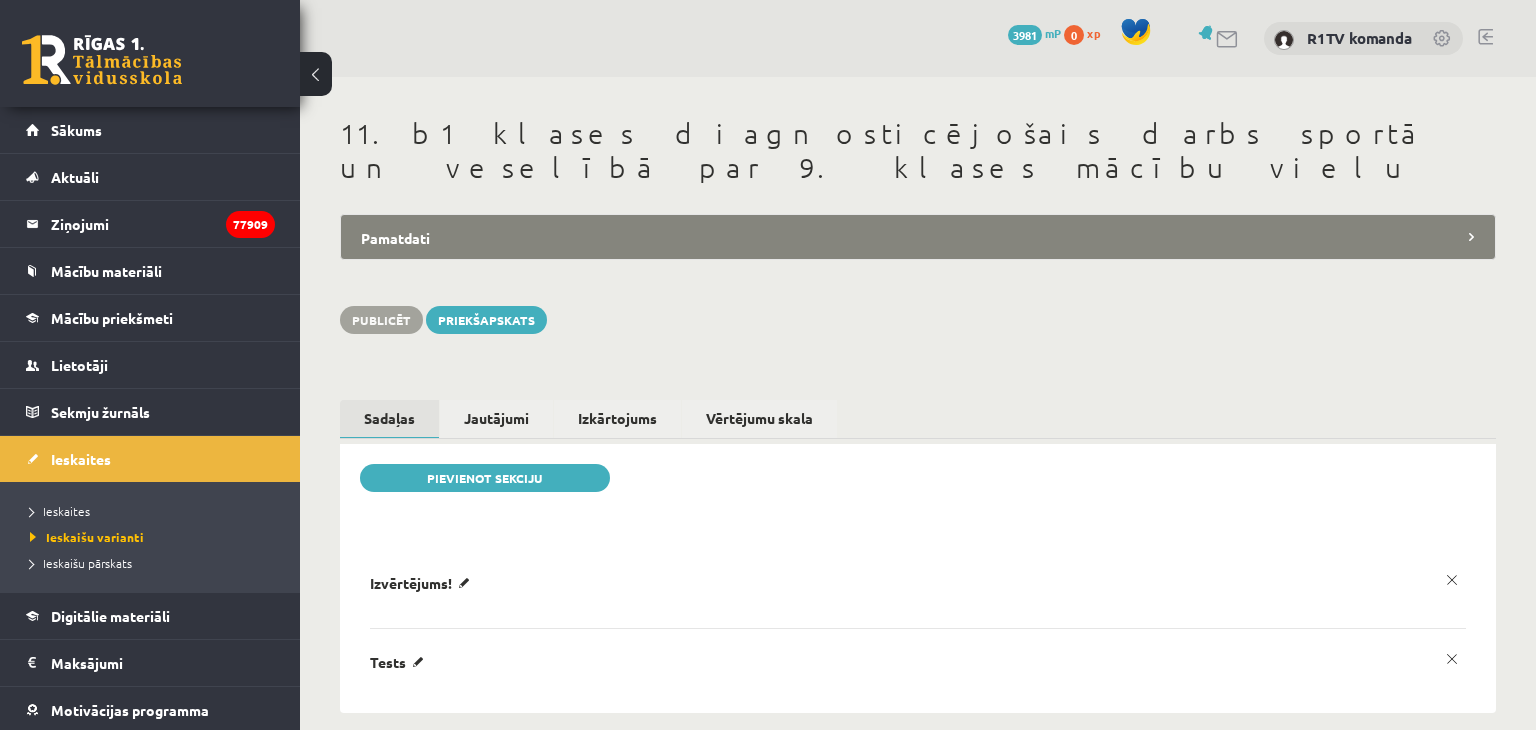 drag, startPoint x: 0, startPoint y: 0, endPoint x: 929, endPoint y: 293, distance: 974.10986 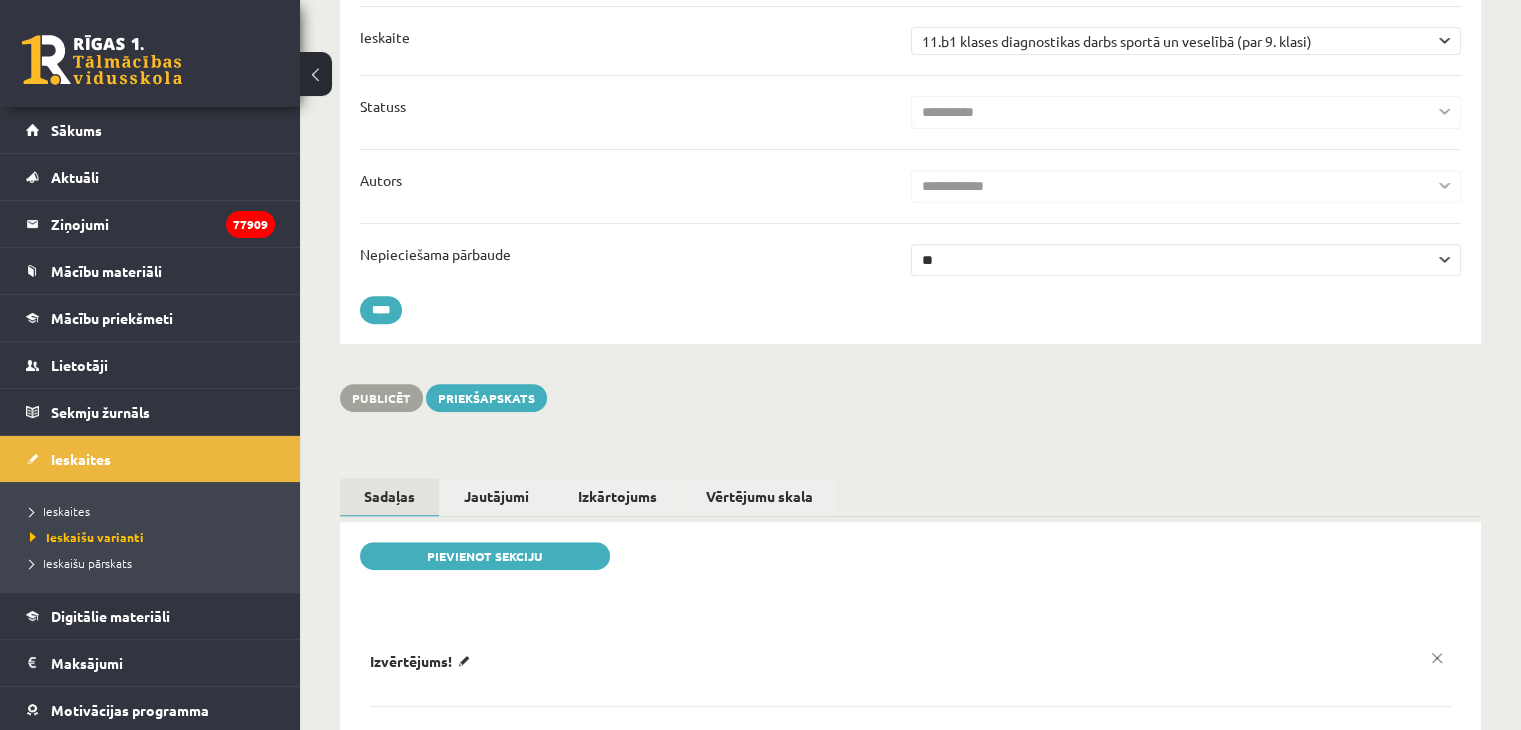 scroll, scrollTop: 0, scrollLeft: 0, axis: both 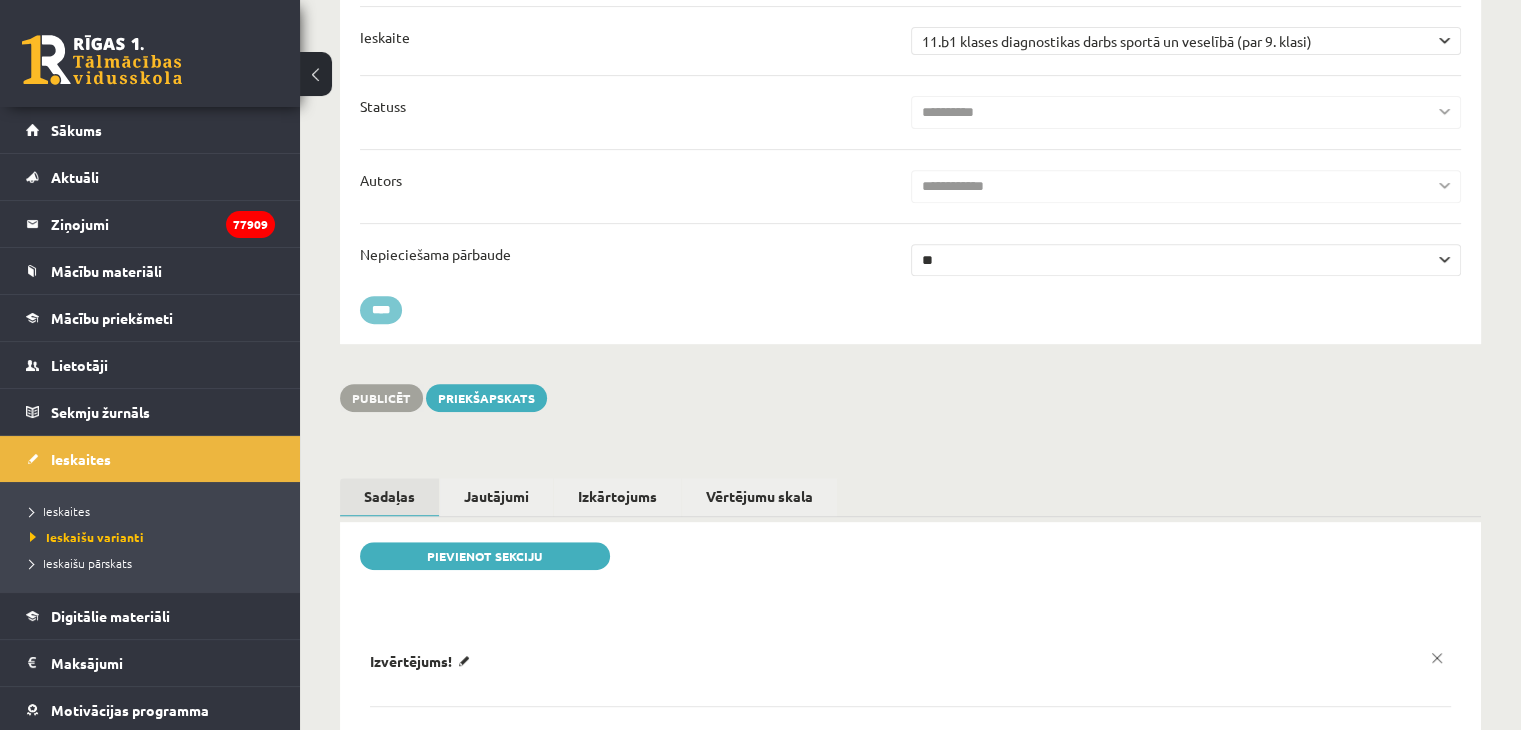 click on "****" at bounding box center [381, 310] 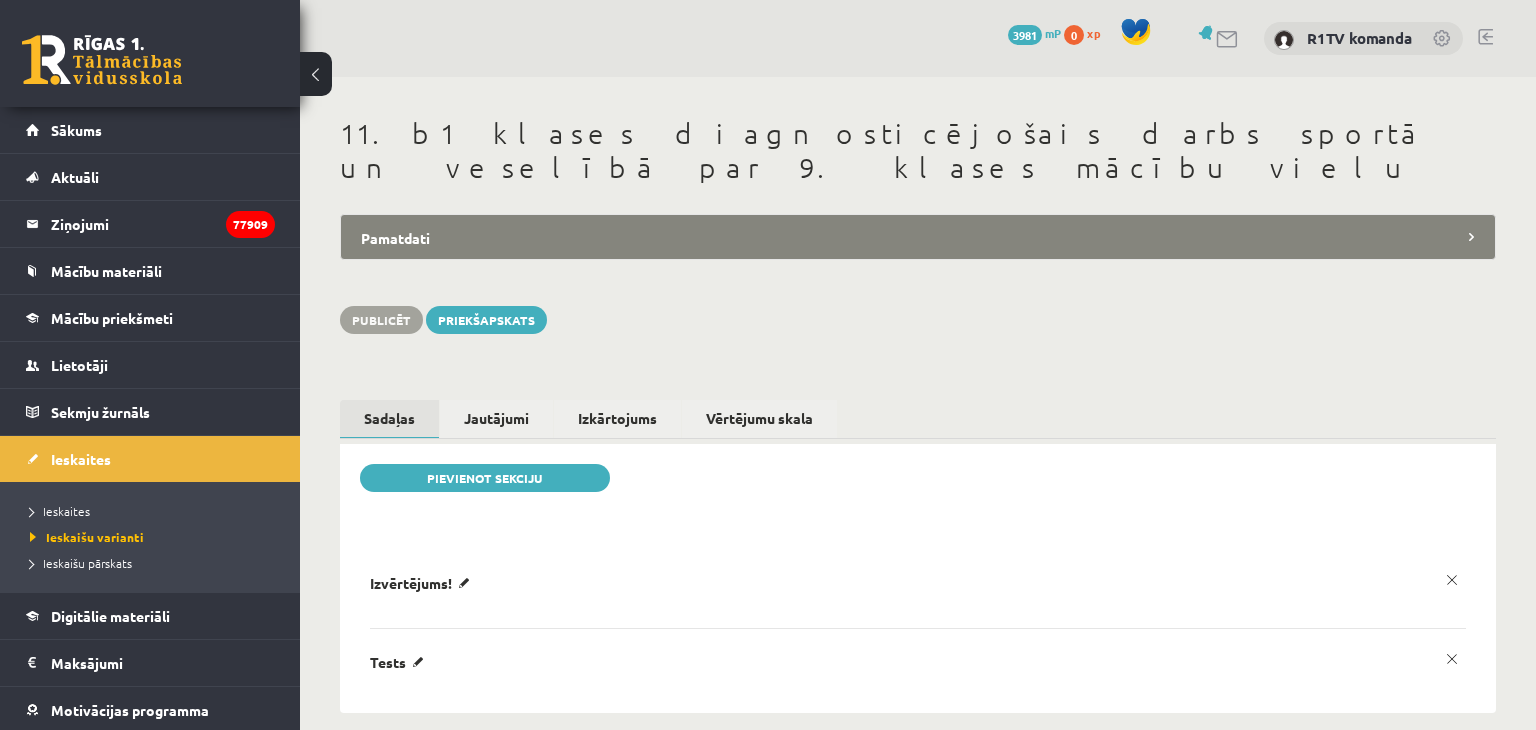 scroll, scrollTop: 0, scrollLeft: 0, axis: both 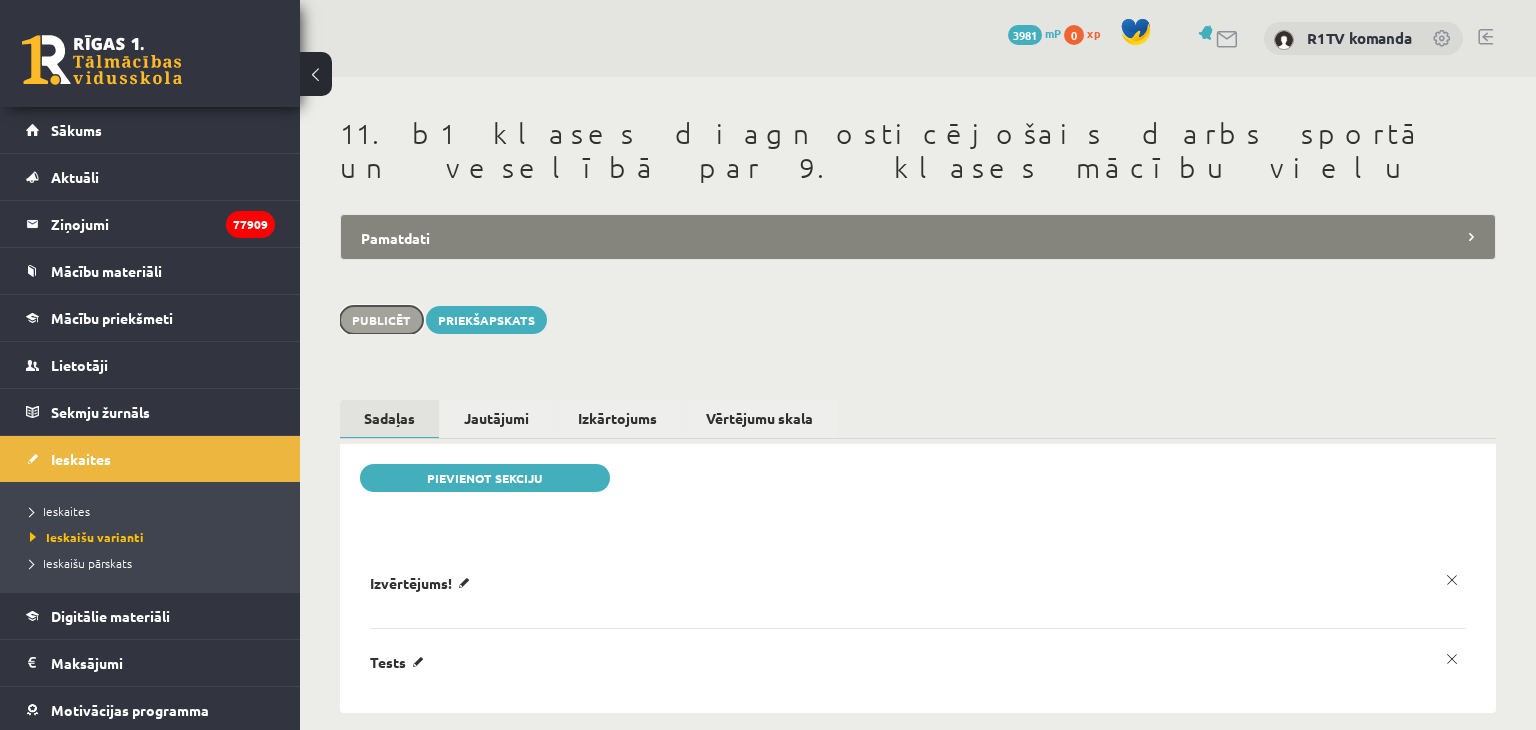 click on "Publicēt" at bounding box center [381, 320] 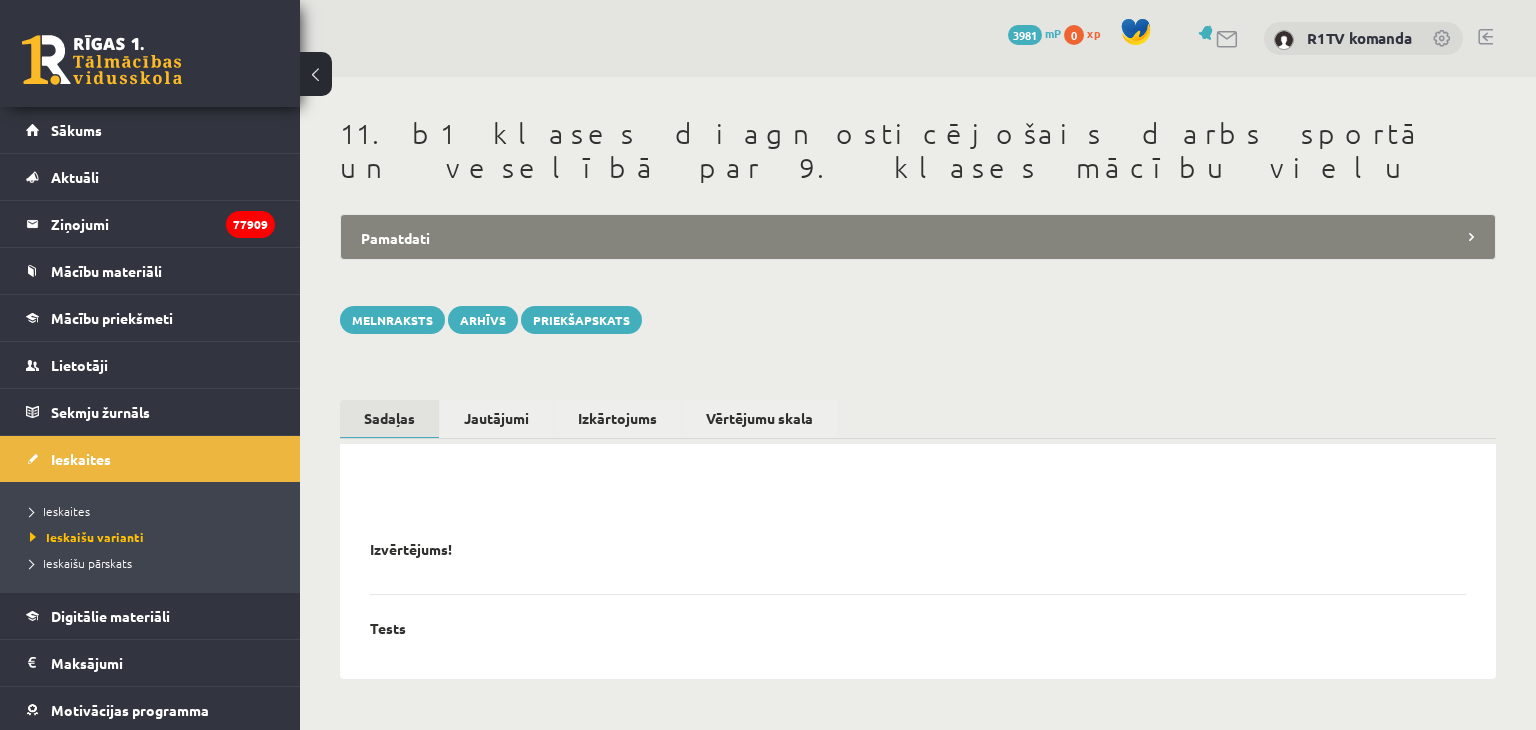 scroll, scrollTop: 0, scrollLeft: 0, axis: both 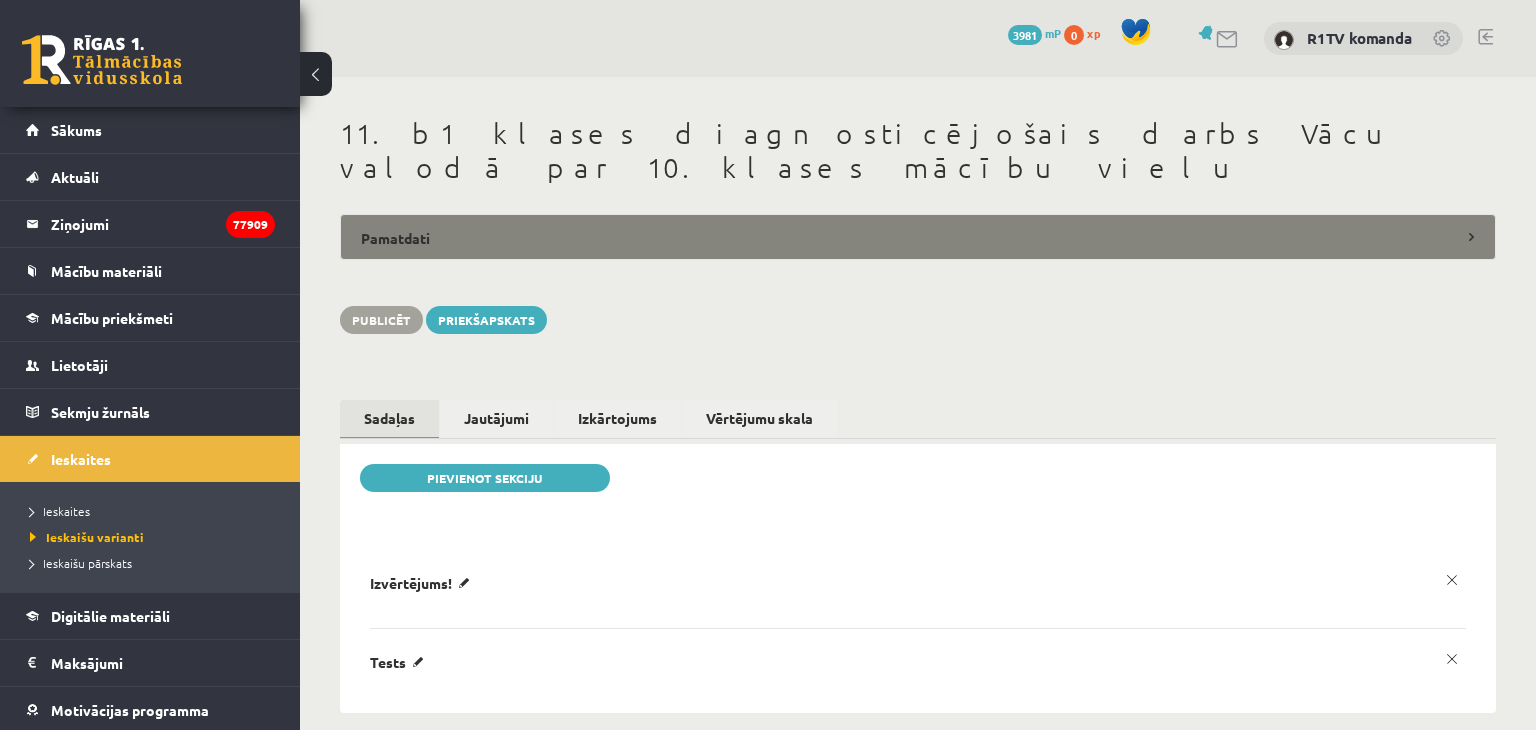 click on "Pamatdati" at bounding box center [918, 237] 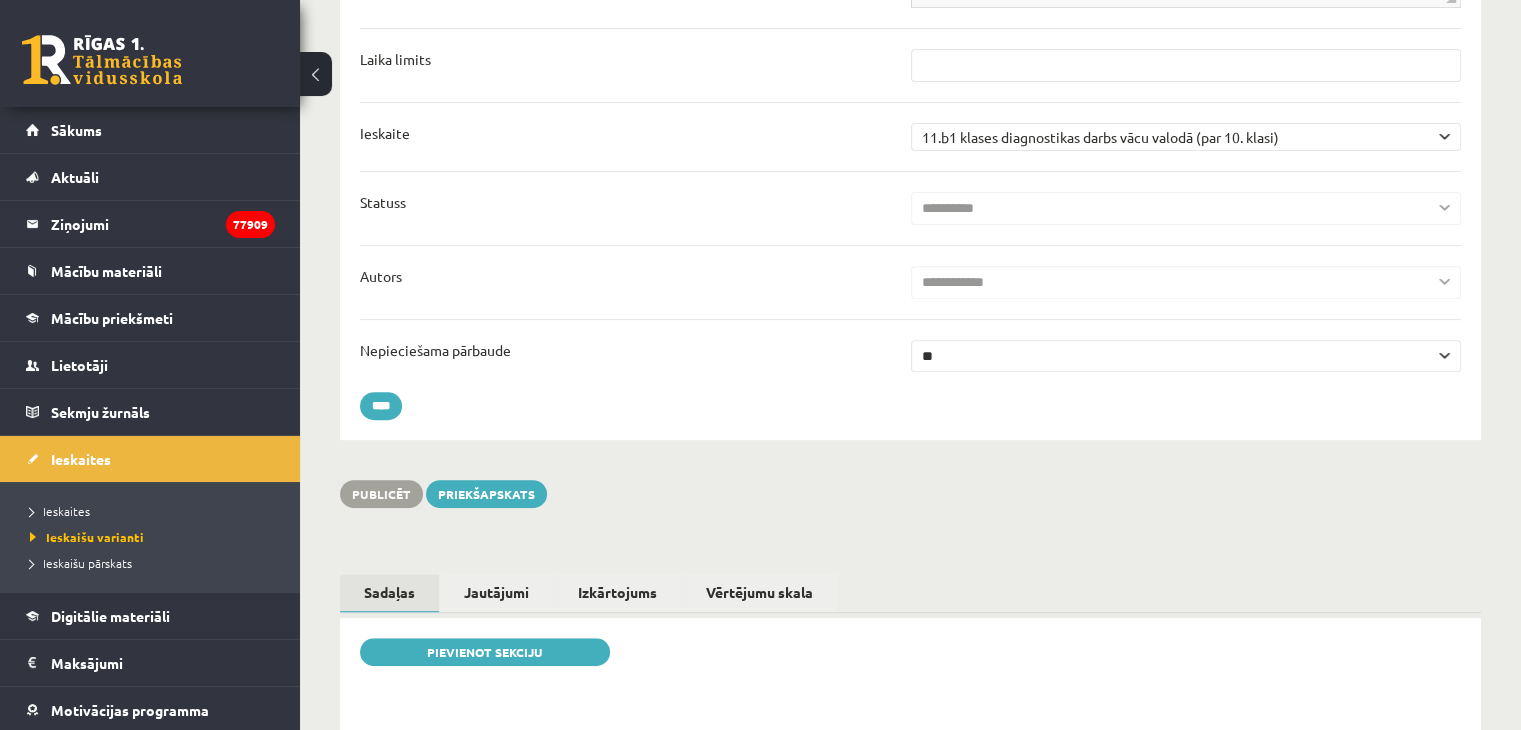 scroll, scrollTop: 700, scrollLeft: 0, axis: vertical 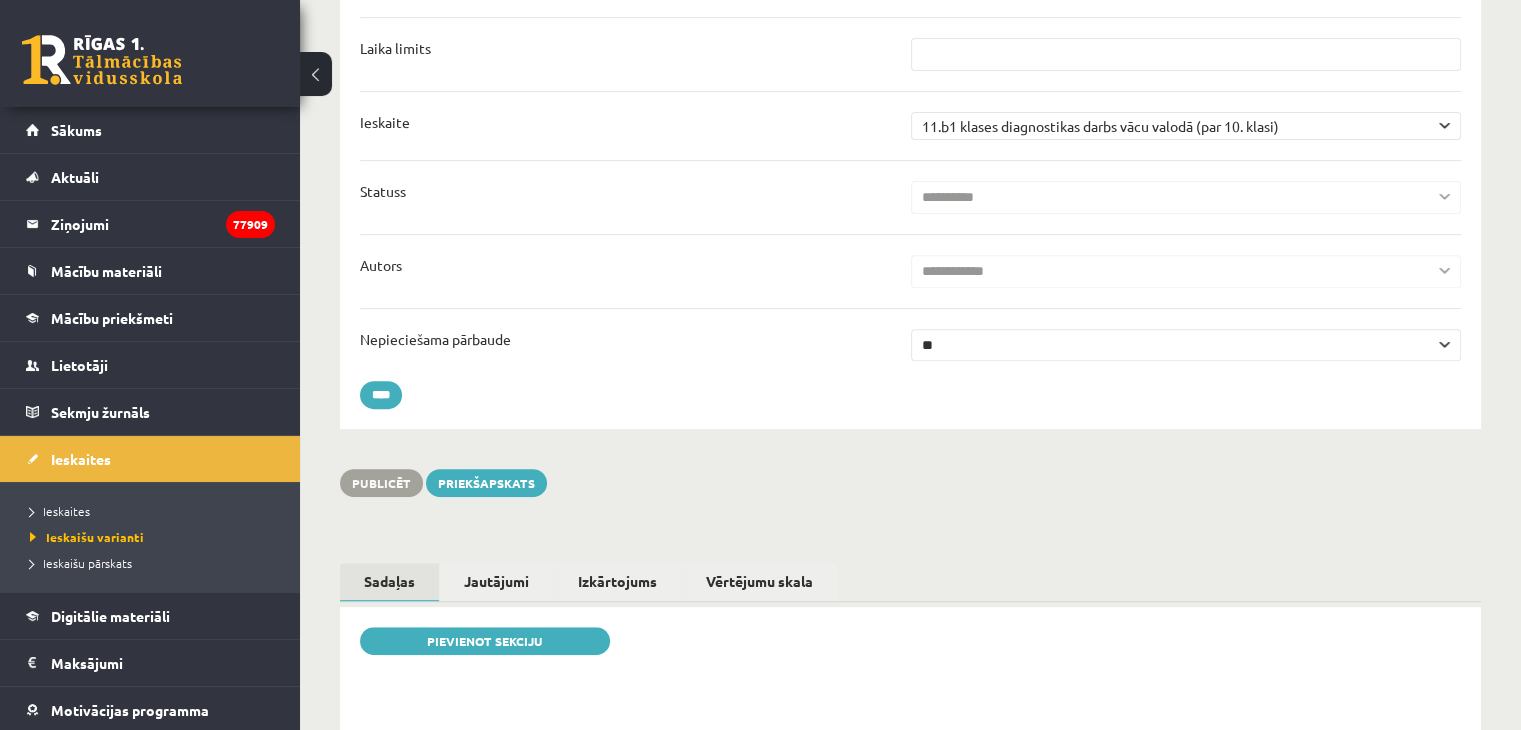 click on "**
**" at bounding box center (1186, 345) 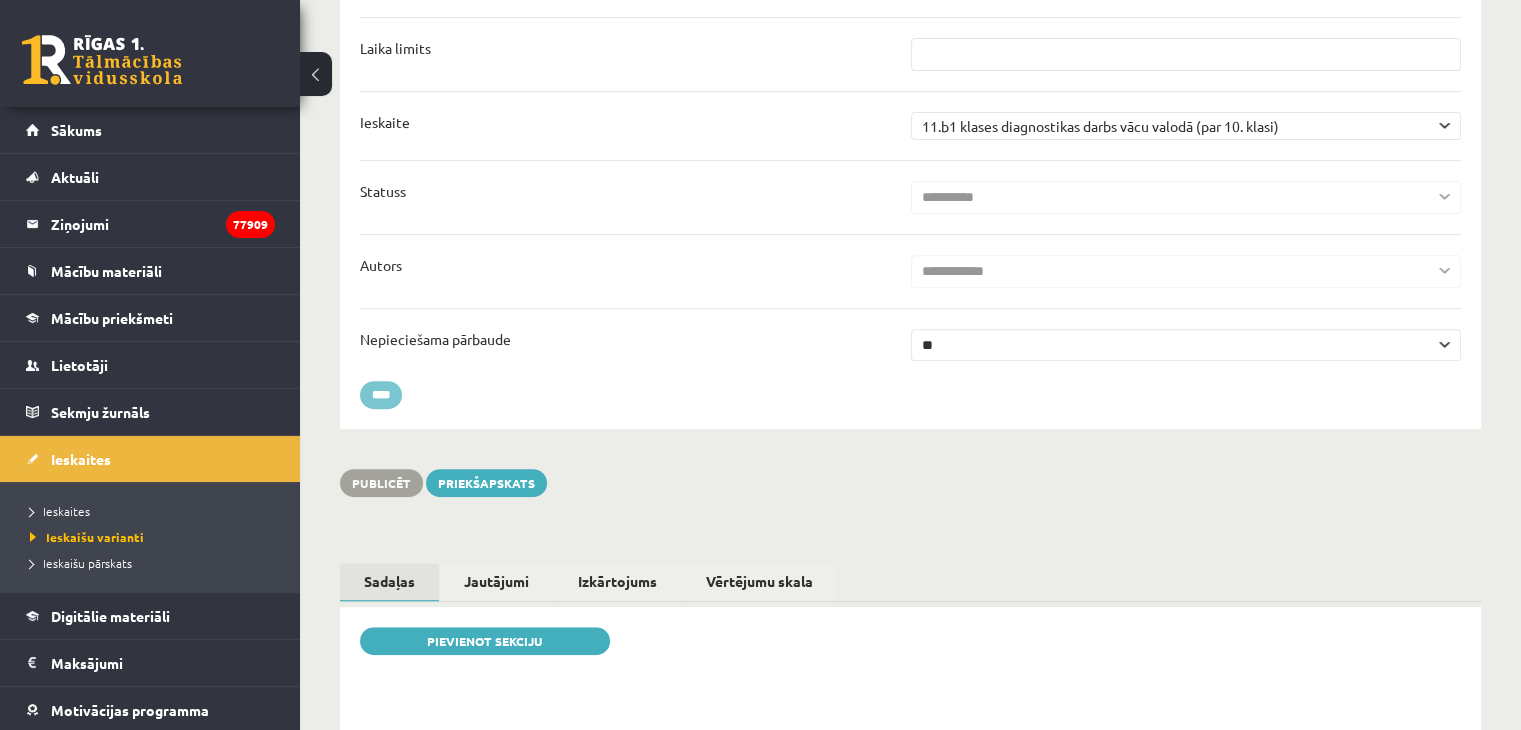 click on "****" at bounding box center (381, 395) 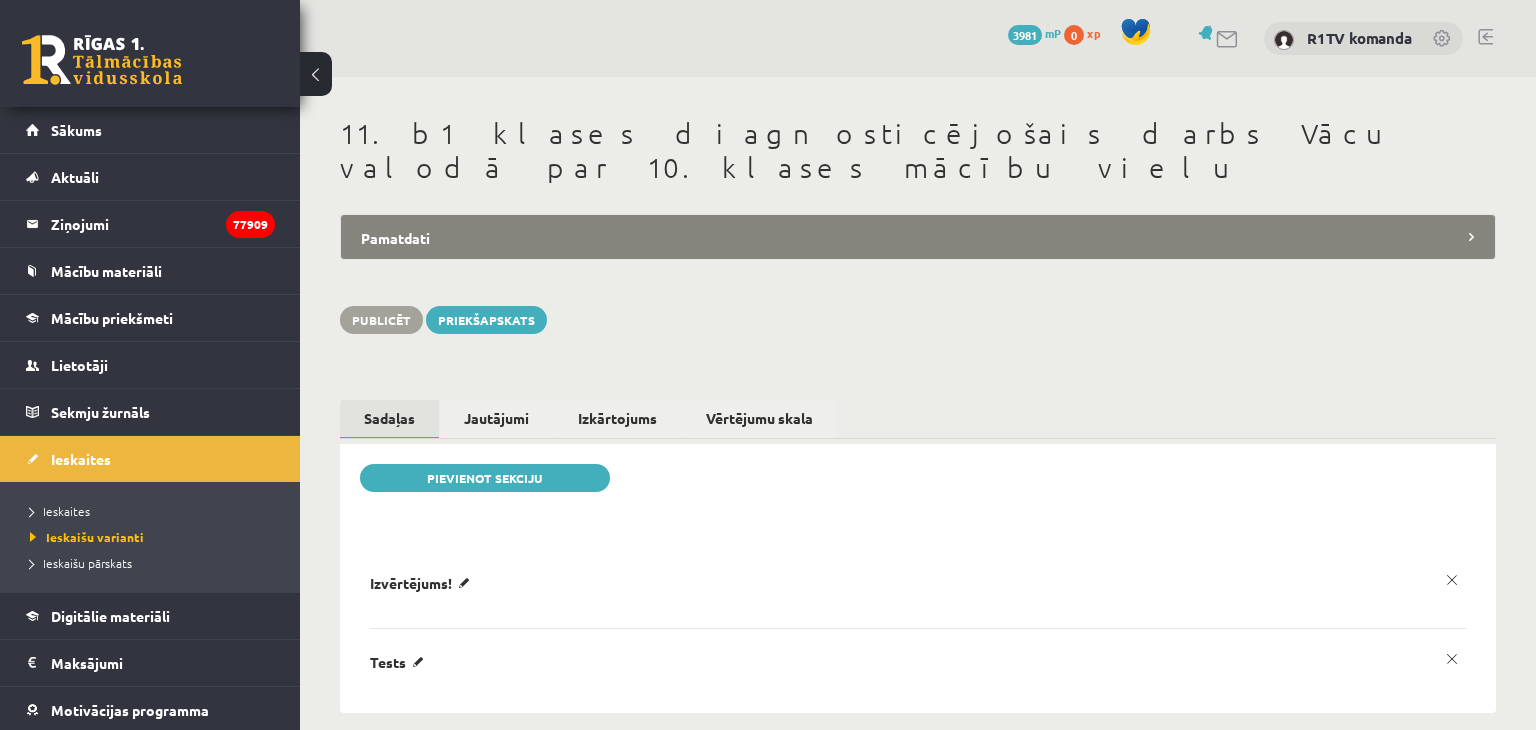 scroll, scrollTop: 0, scrollLeft: 0, axis: both 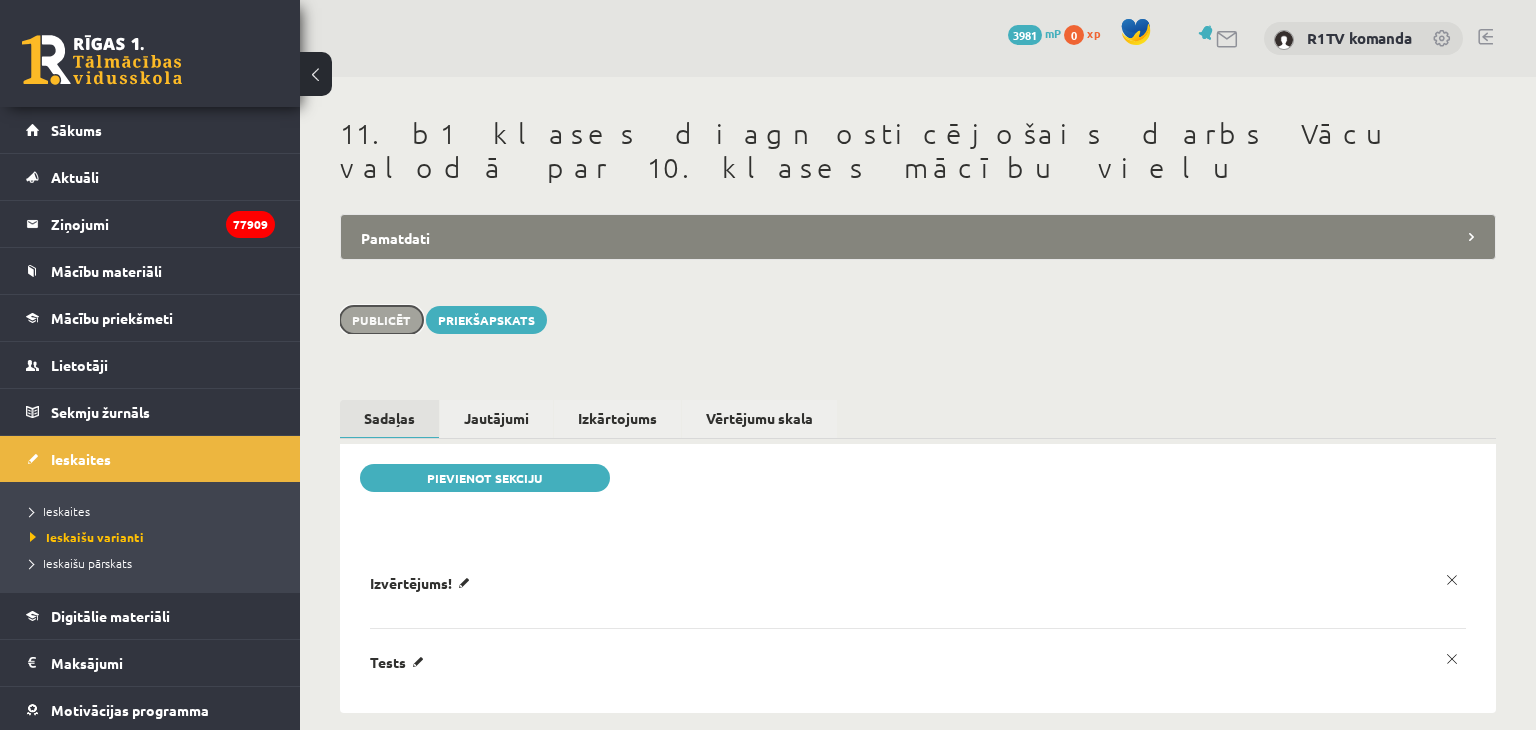 click on "Publicēt" at bounding box center [381, 320] 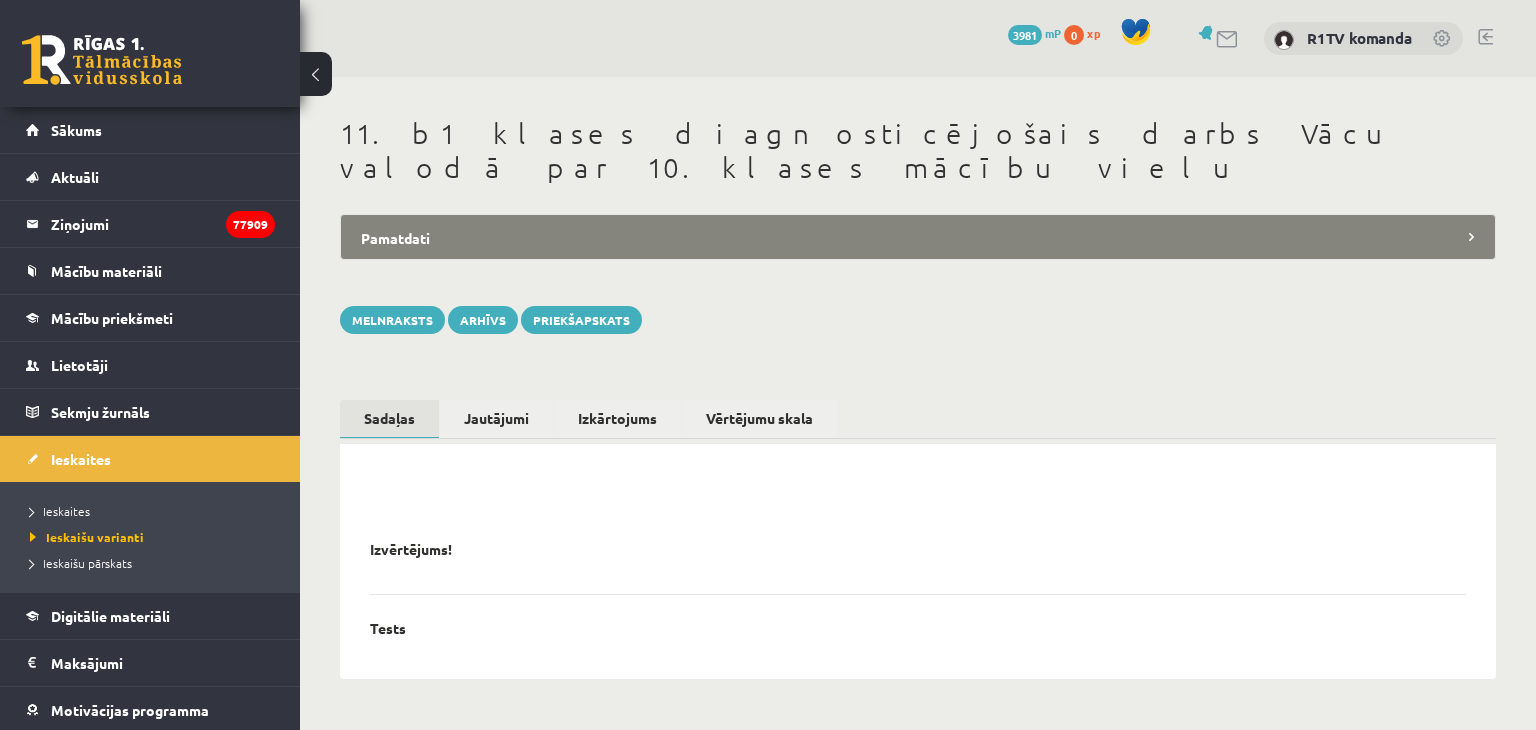 scroll, scrollTop: 0, scrollLeft: 0, axis: both 